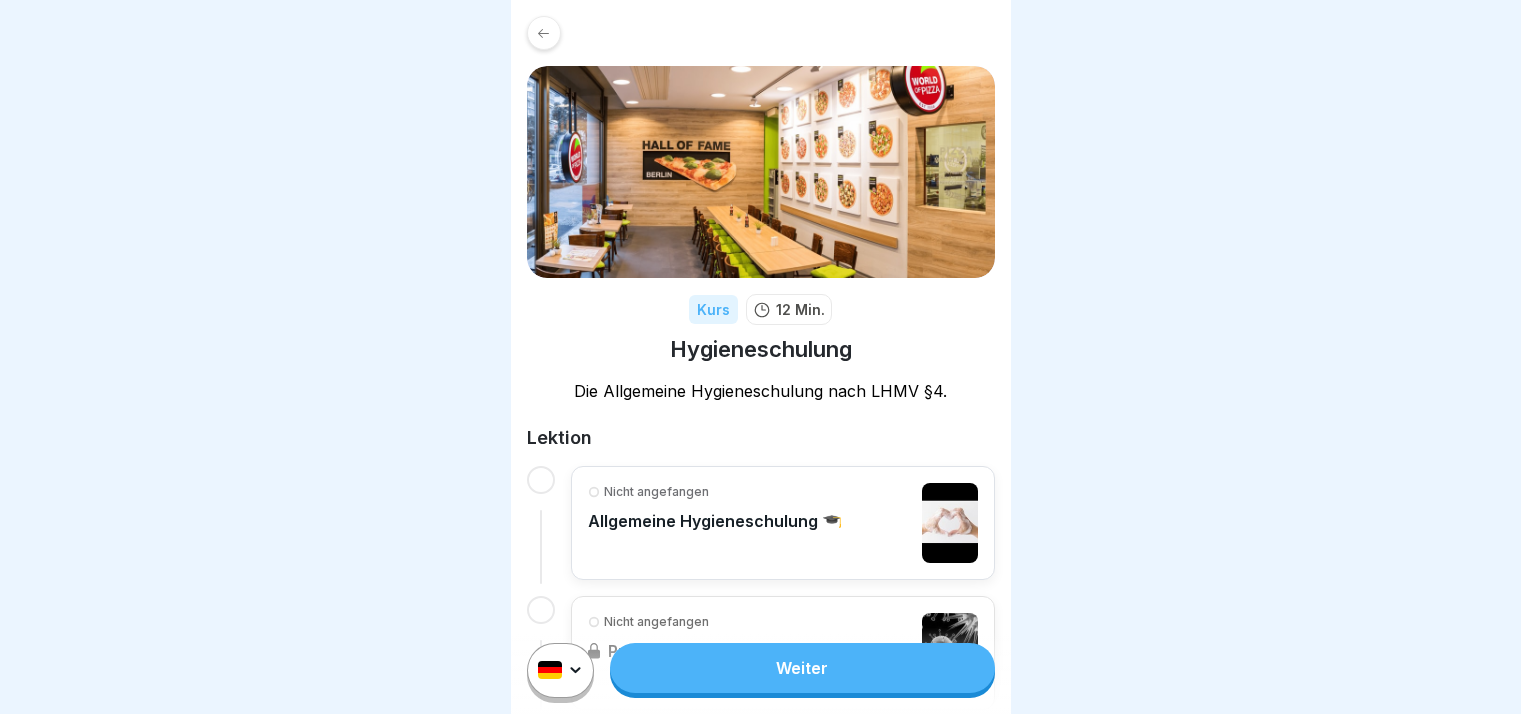 scroll, scrollTop: 0, scrollLeft: 0, axis: both 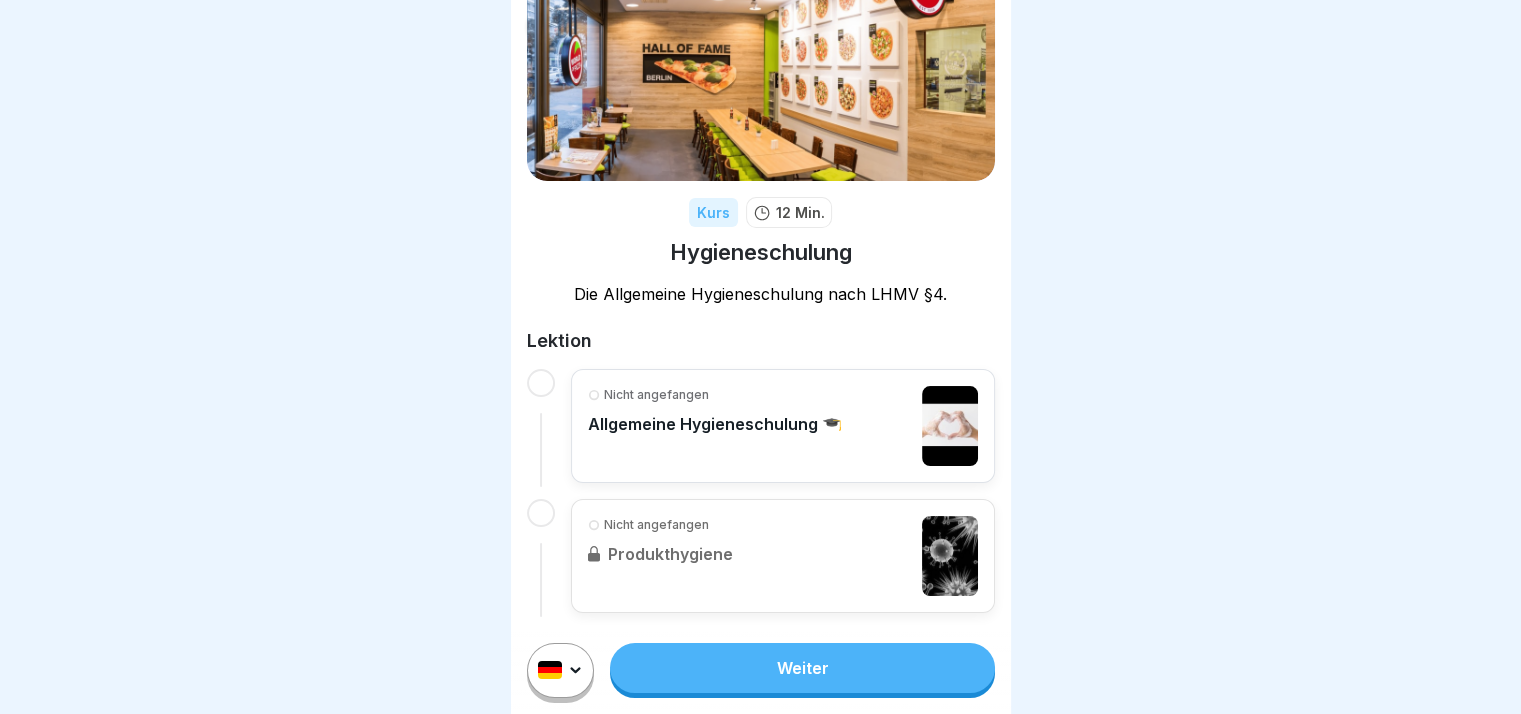 click on "Weiter" at bounding box center [802, 668] 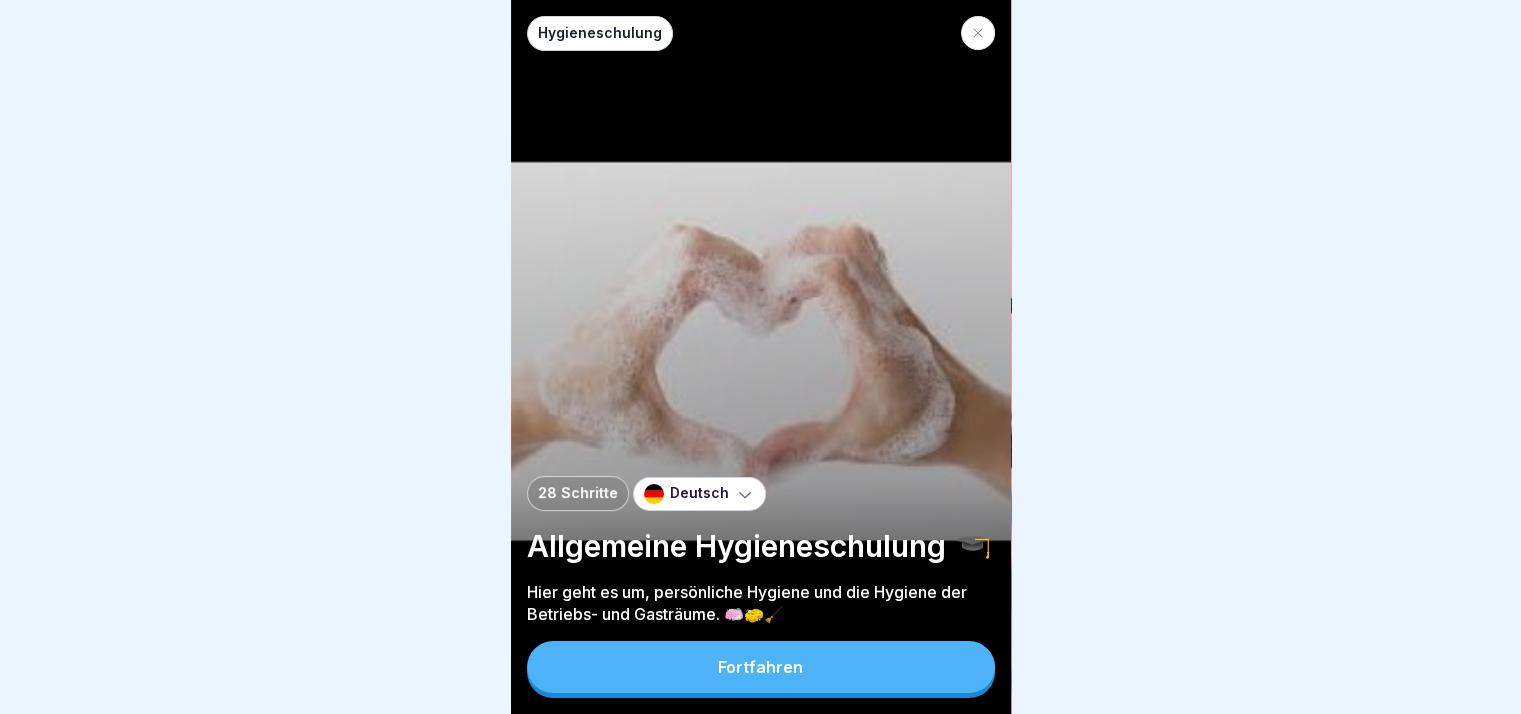 scroll, scrollTop: 0, scrollLeft: 0, axis: both 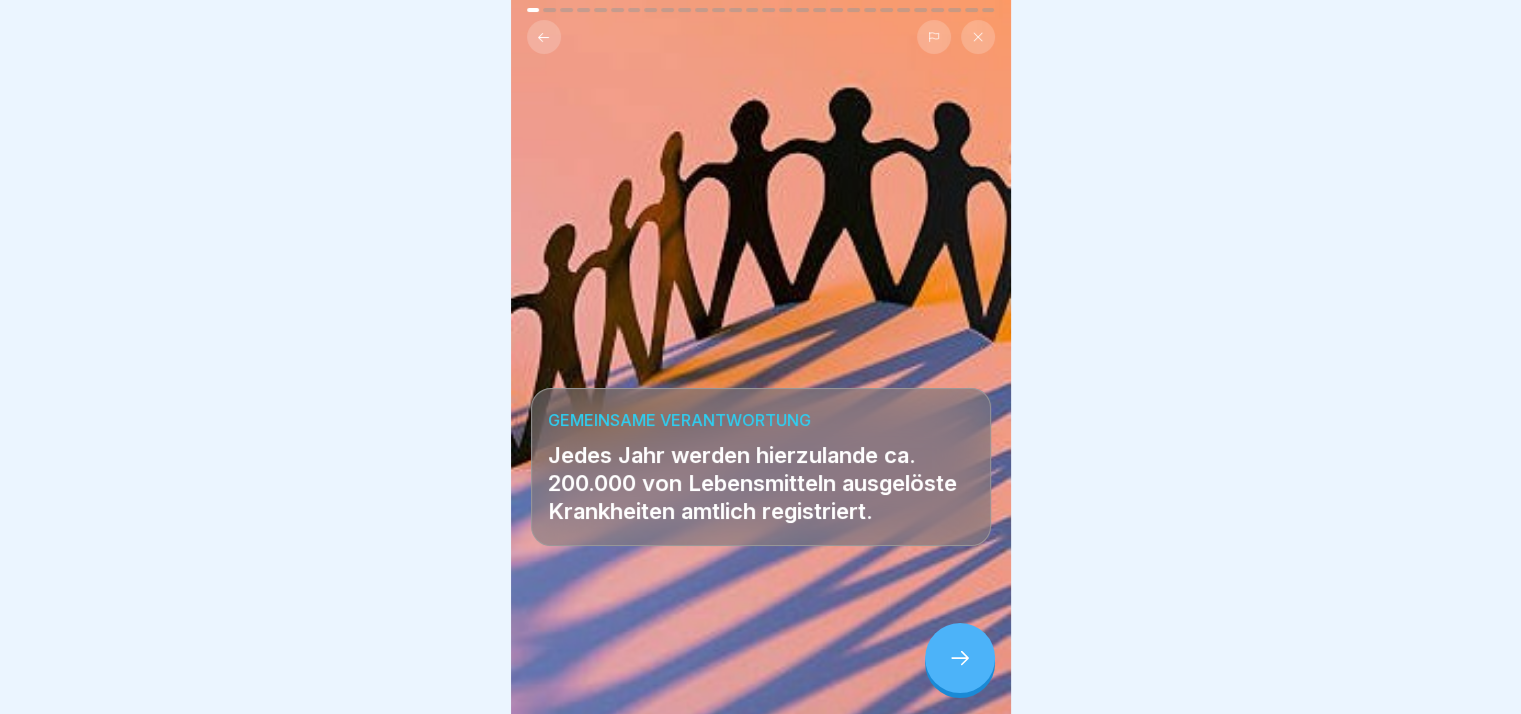 click at bounding box center [960, 658] 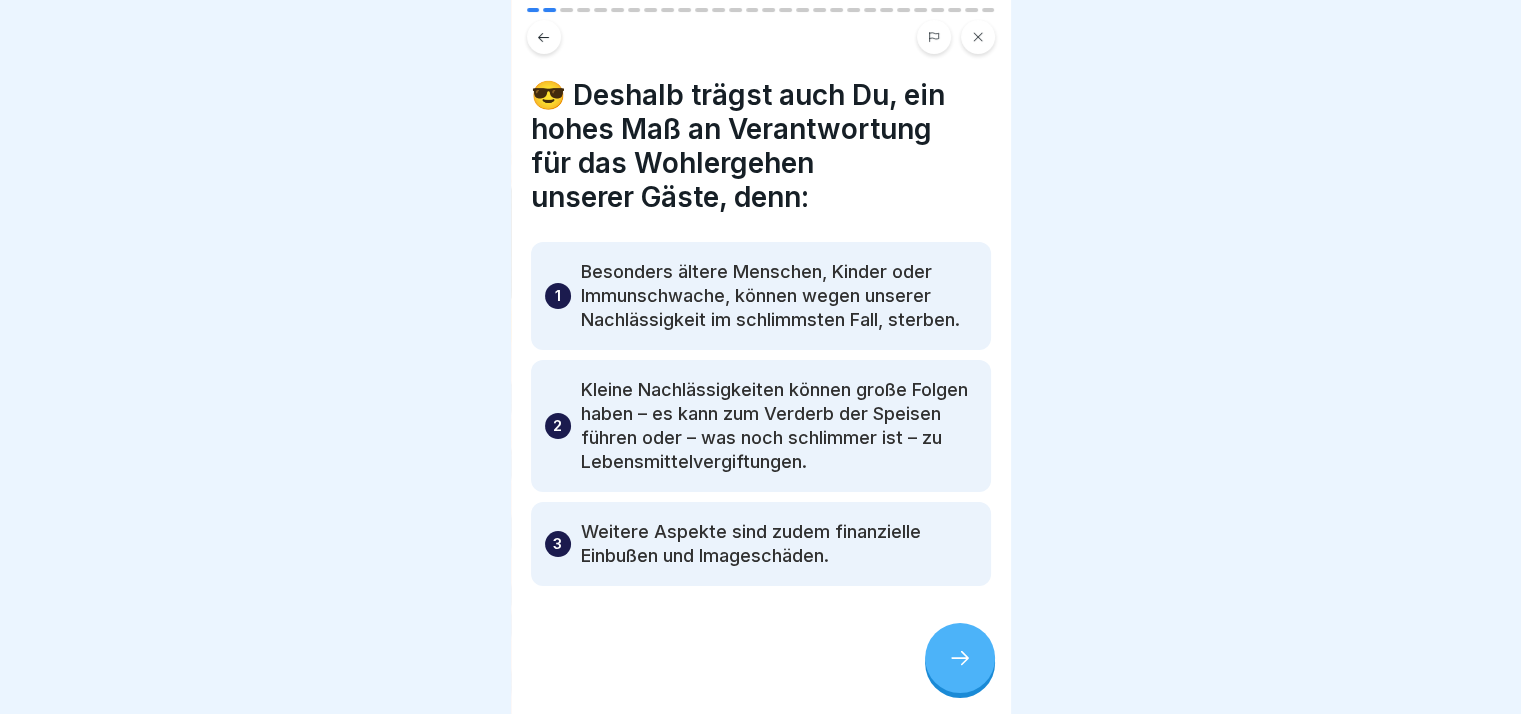 click 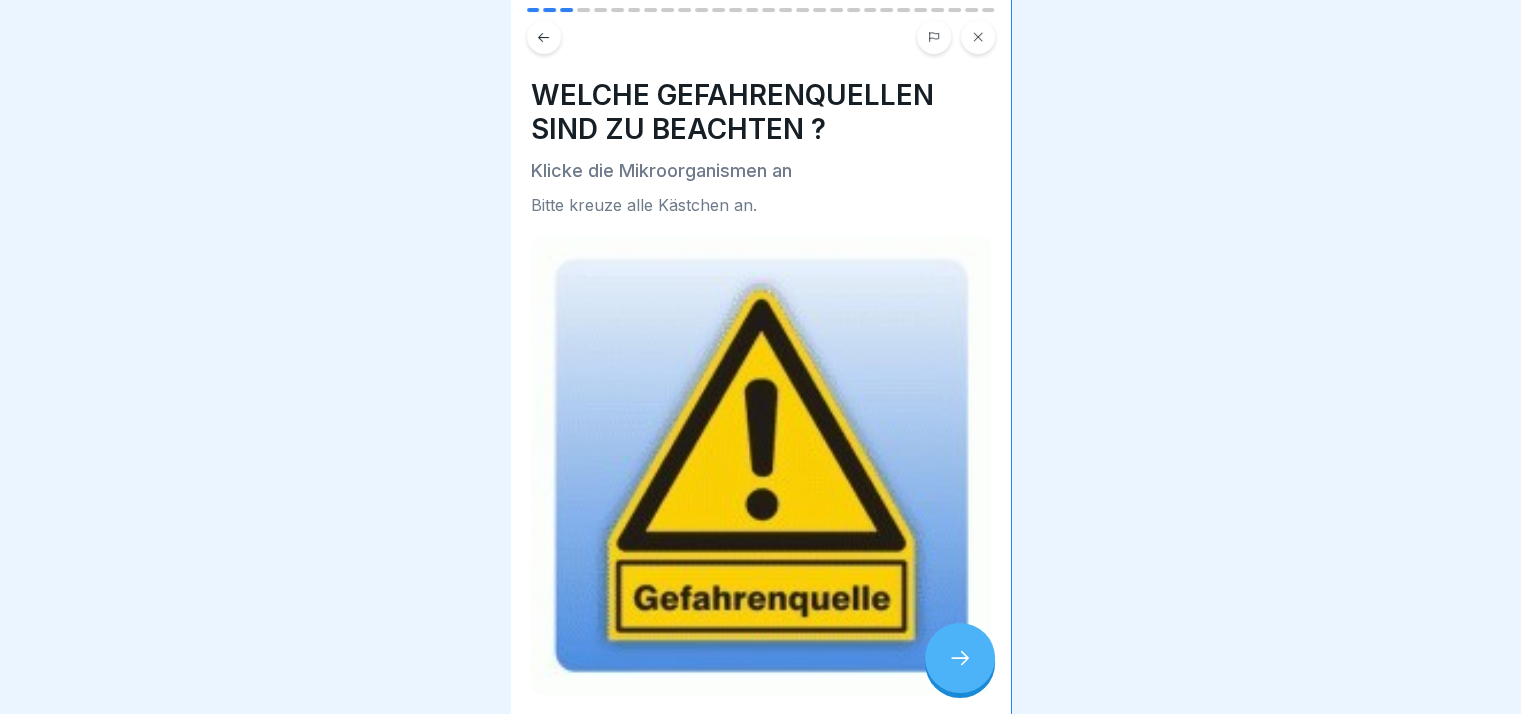 click 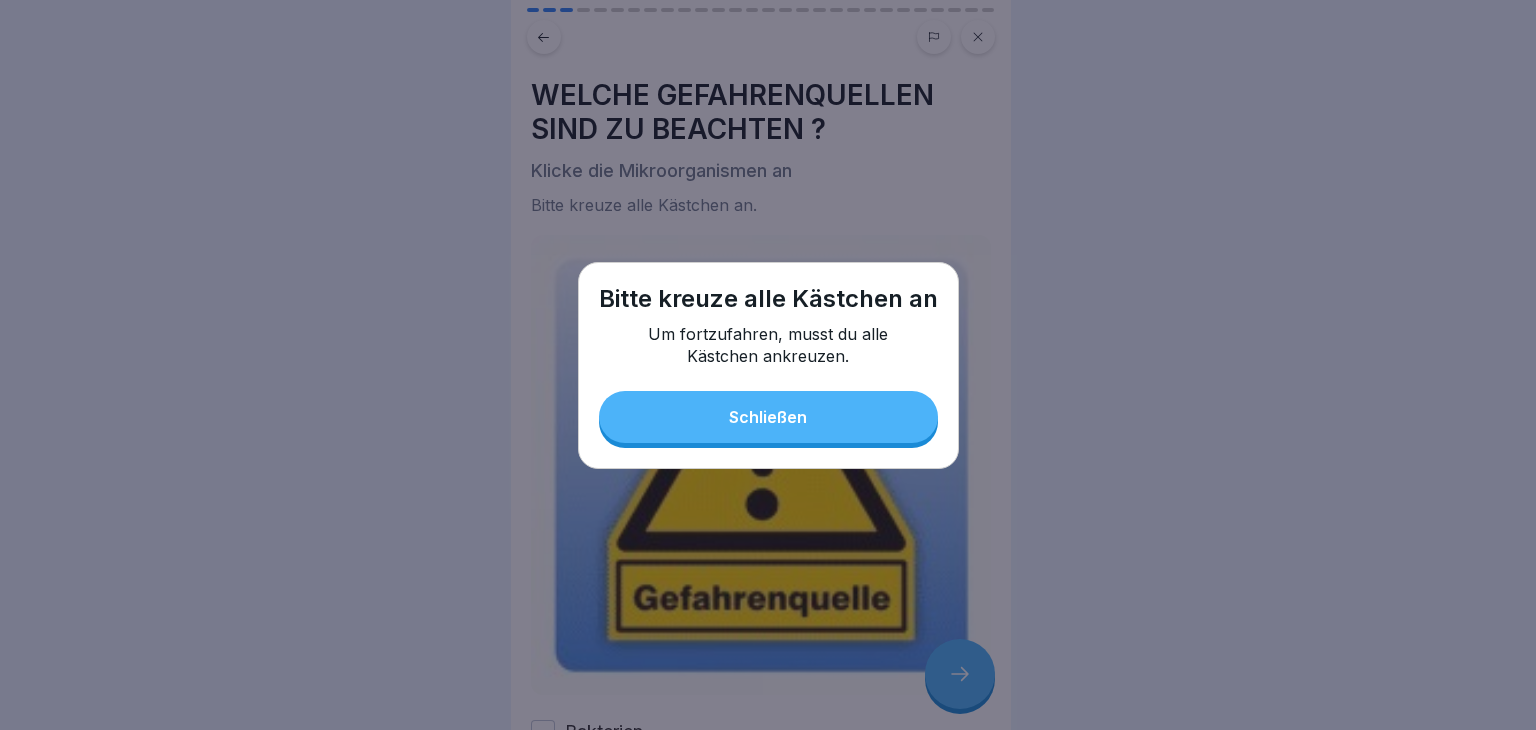 click on "Bitte kreuze alle Kästchen an Um fortzufahren, musst du alle Kästchen ankreuzen. Schließen" at bounding box center [768, 365] 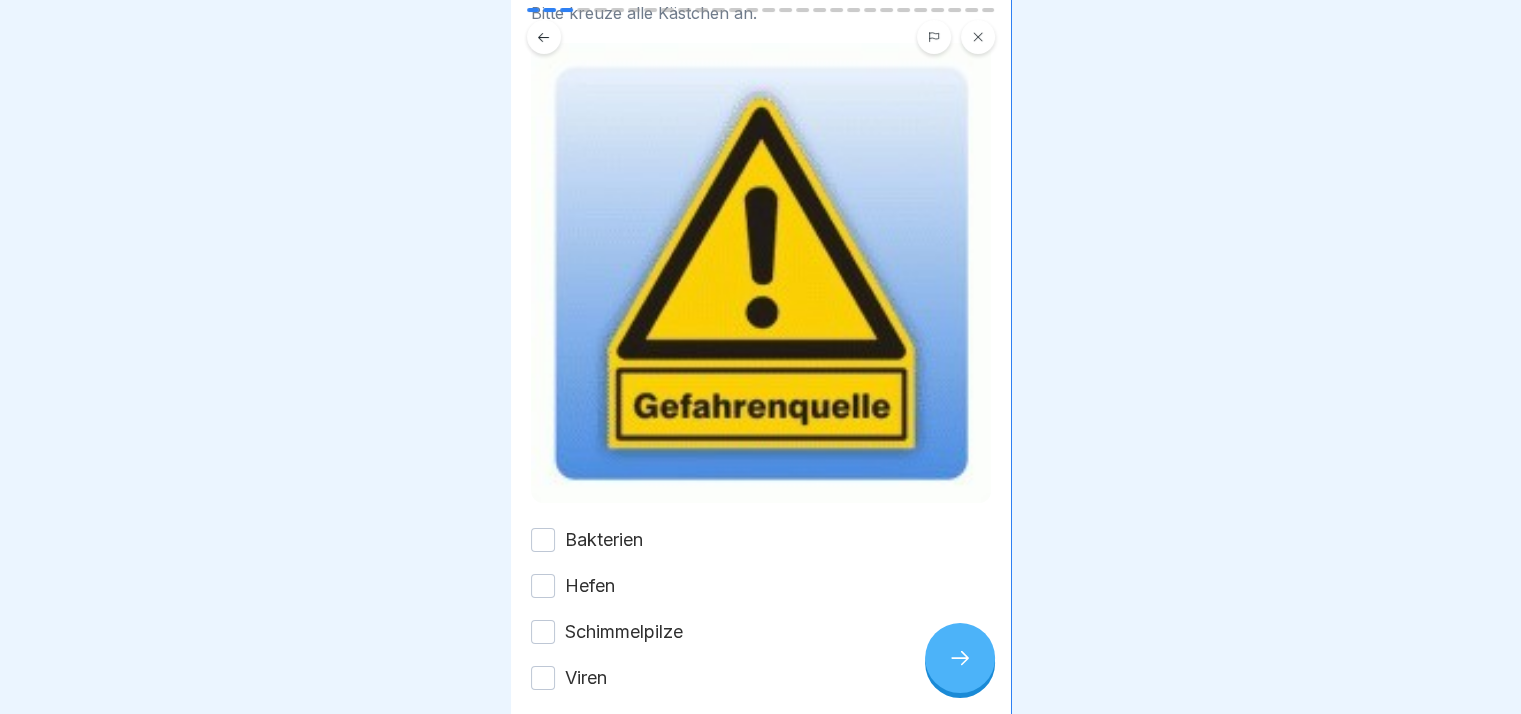 scroll, scrollTop: 273, scrollLeft: 0, axis: vertical 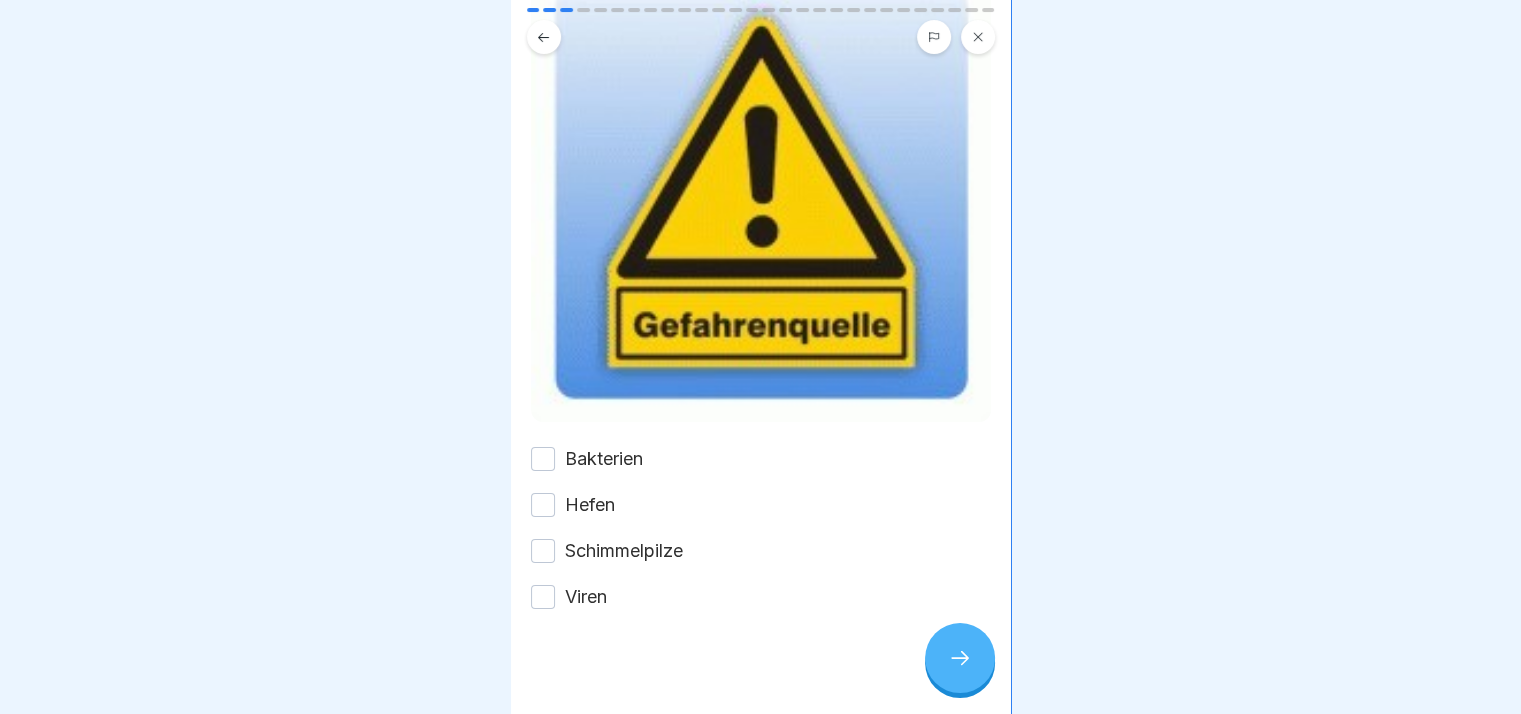 click on "Schimmelpilze" at bounding box center [543, 551] 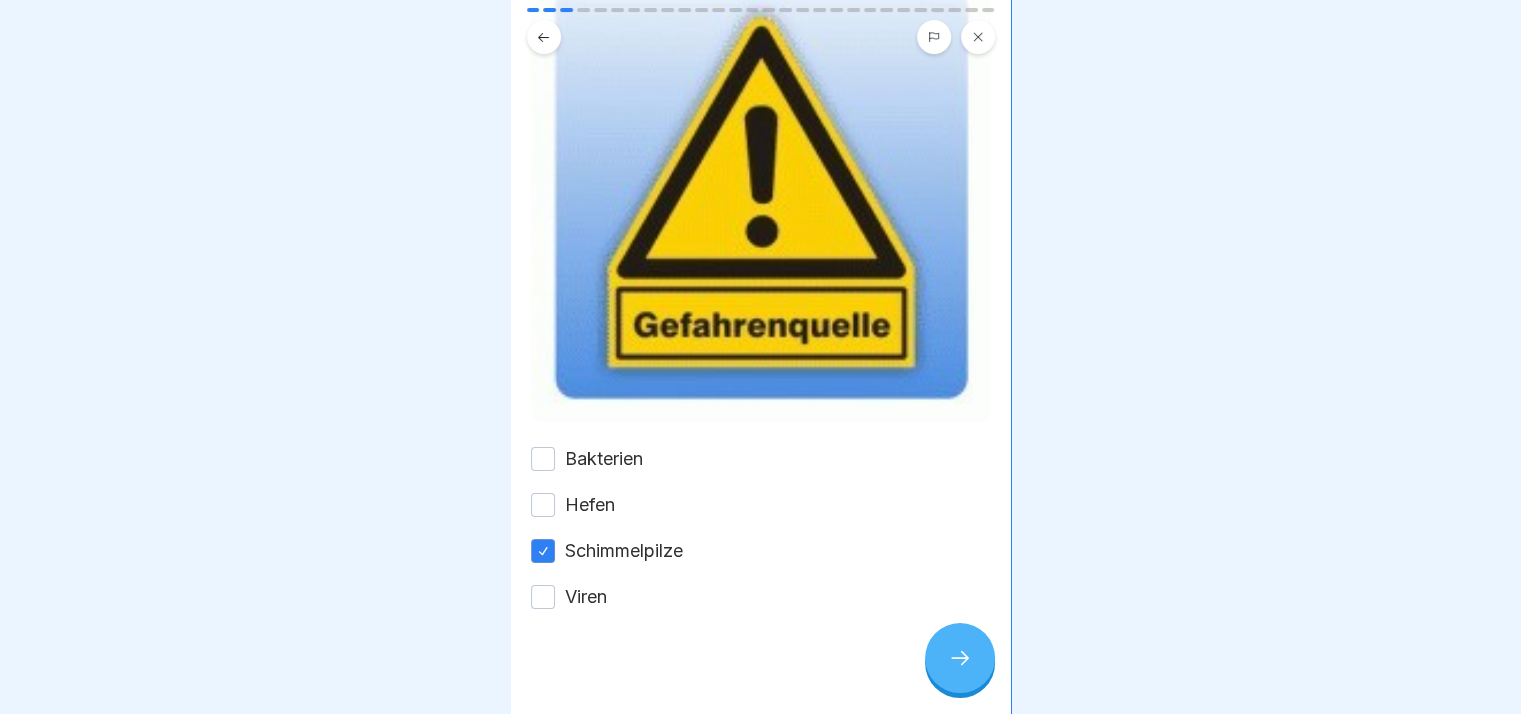 click on "Bakterien" at bounding box center (543, 459) 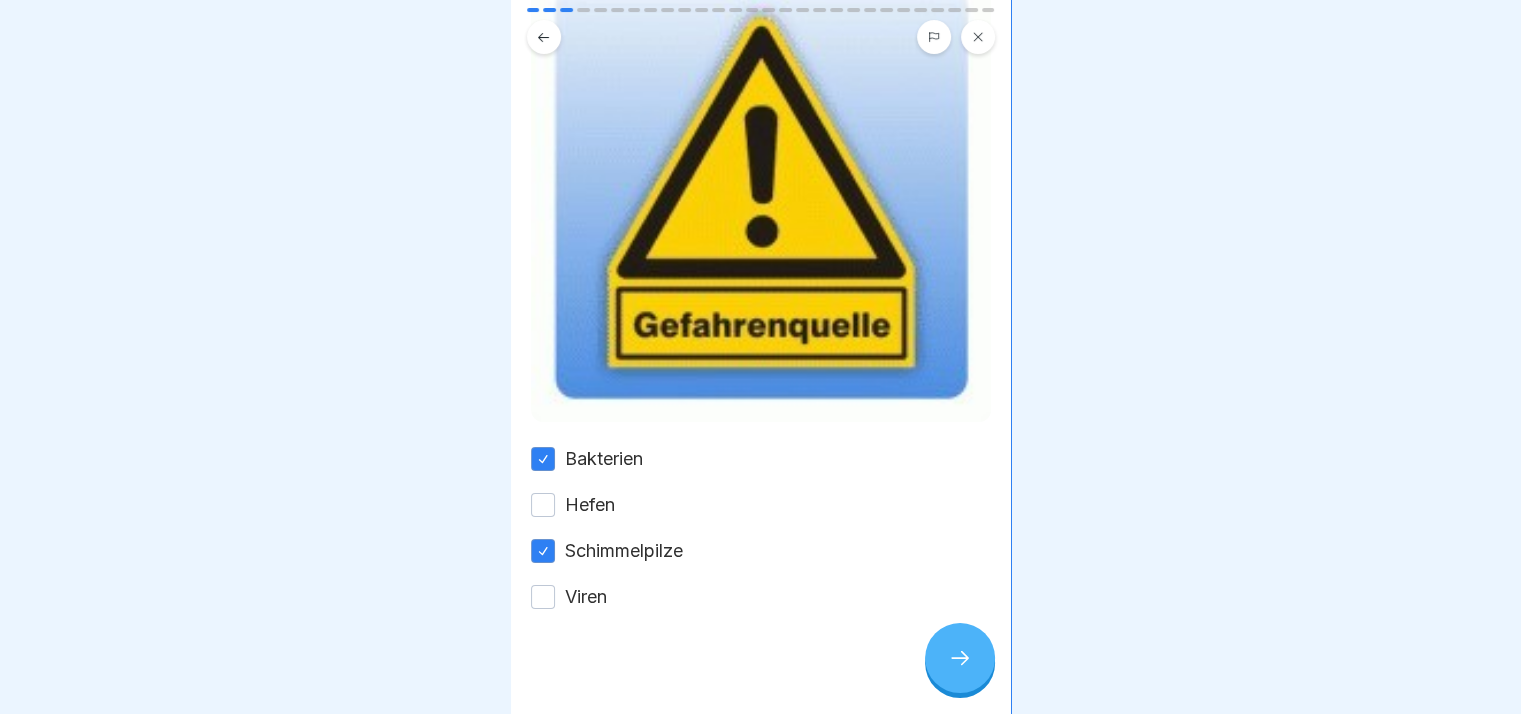 click at bounding box center [960, 658] 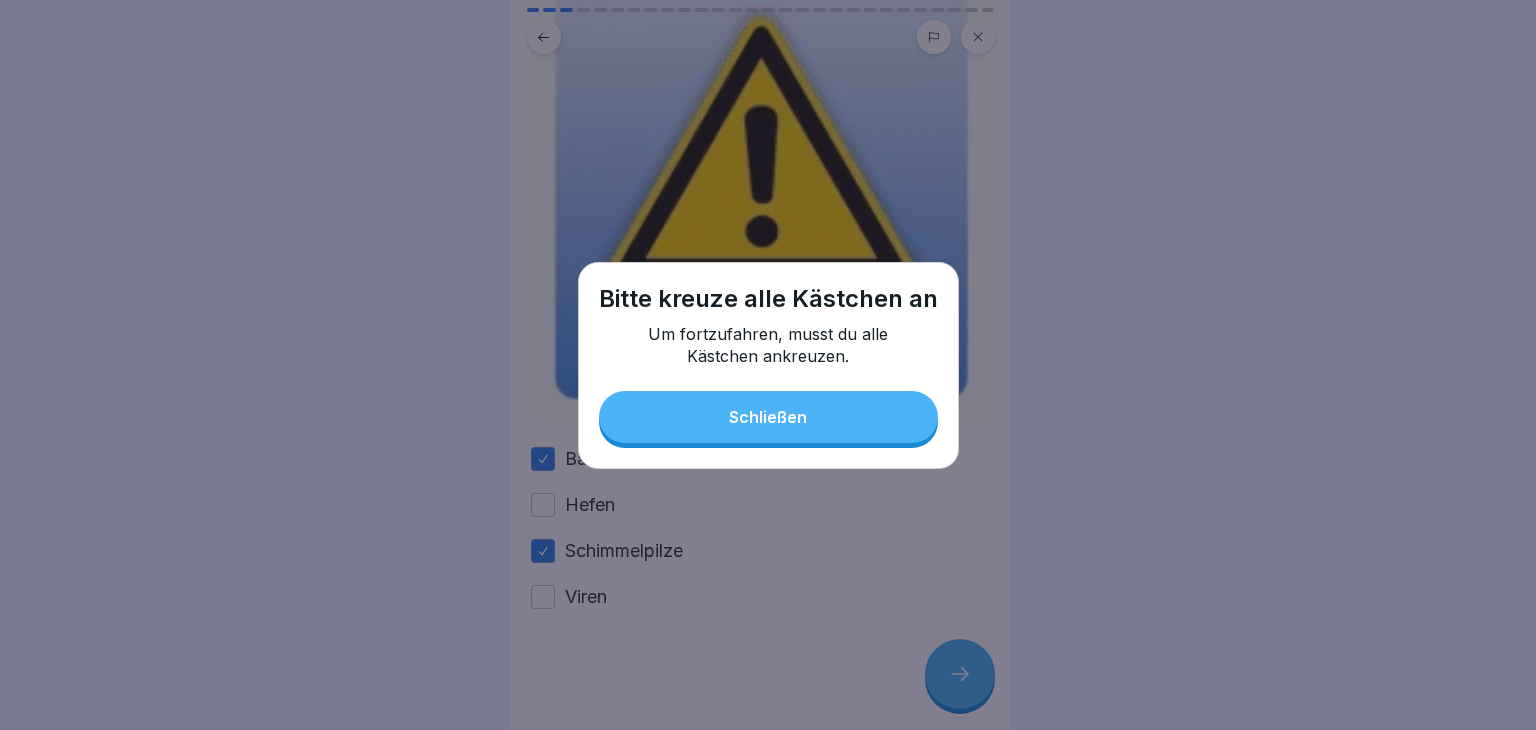 click on "Schließen" at bounding box center [768, 417] 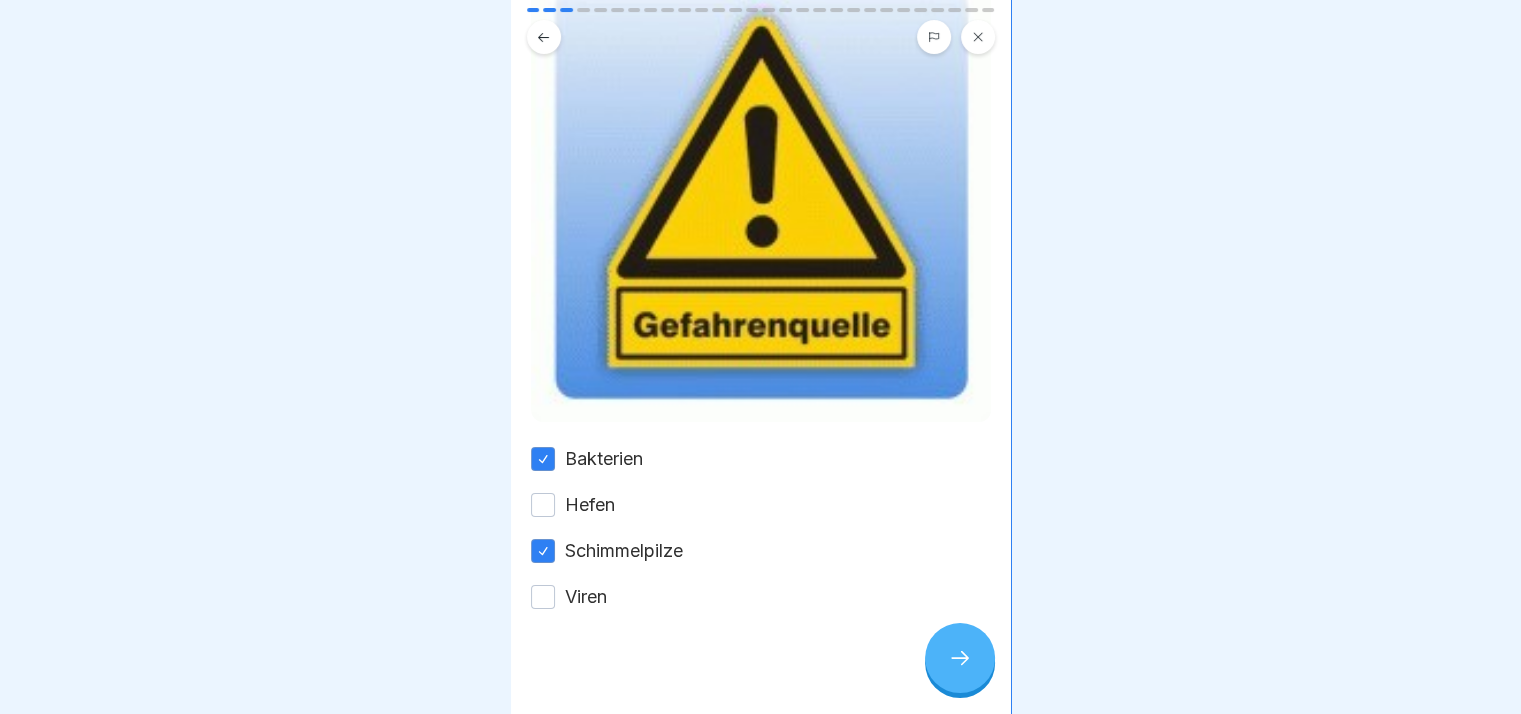 click on "Hefen" at bounding box center [761, 505] 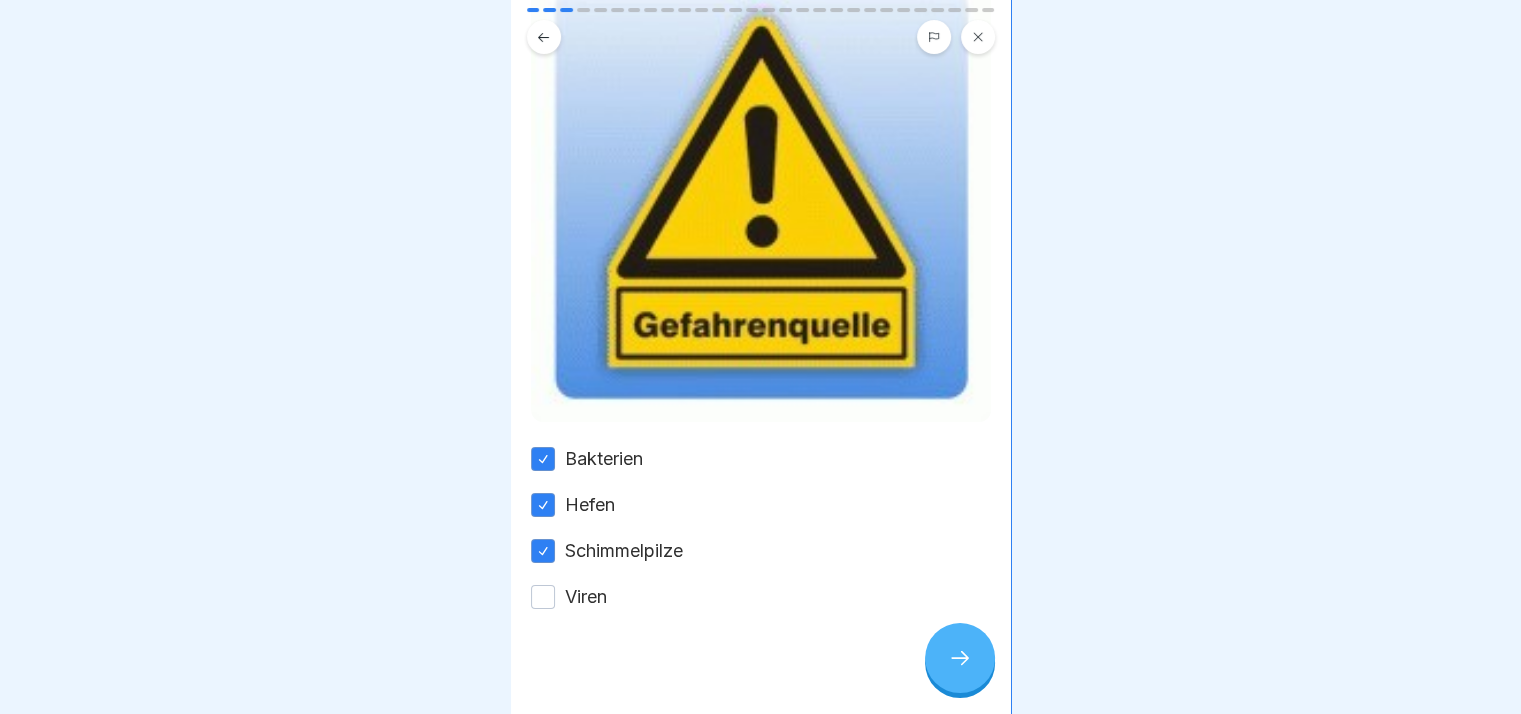 drag, startPoint x: 541, startPoint y: 590, endPoint x: 585, endPoint y: 591, distance: 44.011364 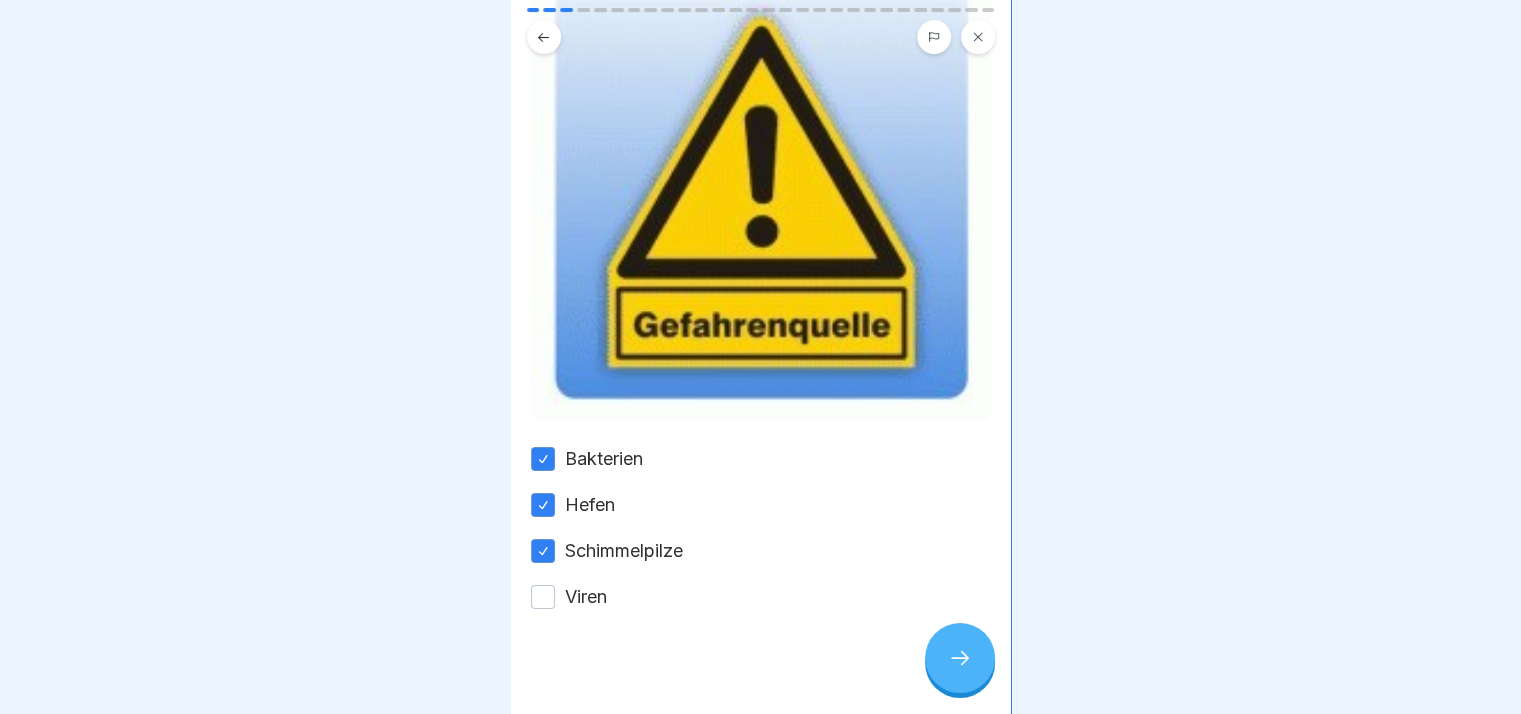 click on "Viren" at bounding box center [543, 597] 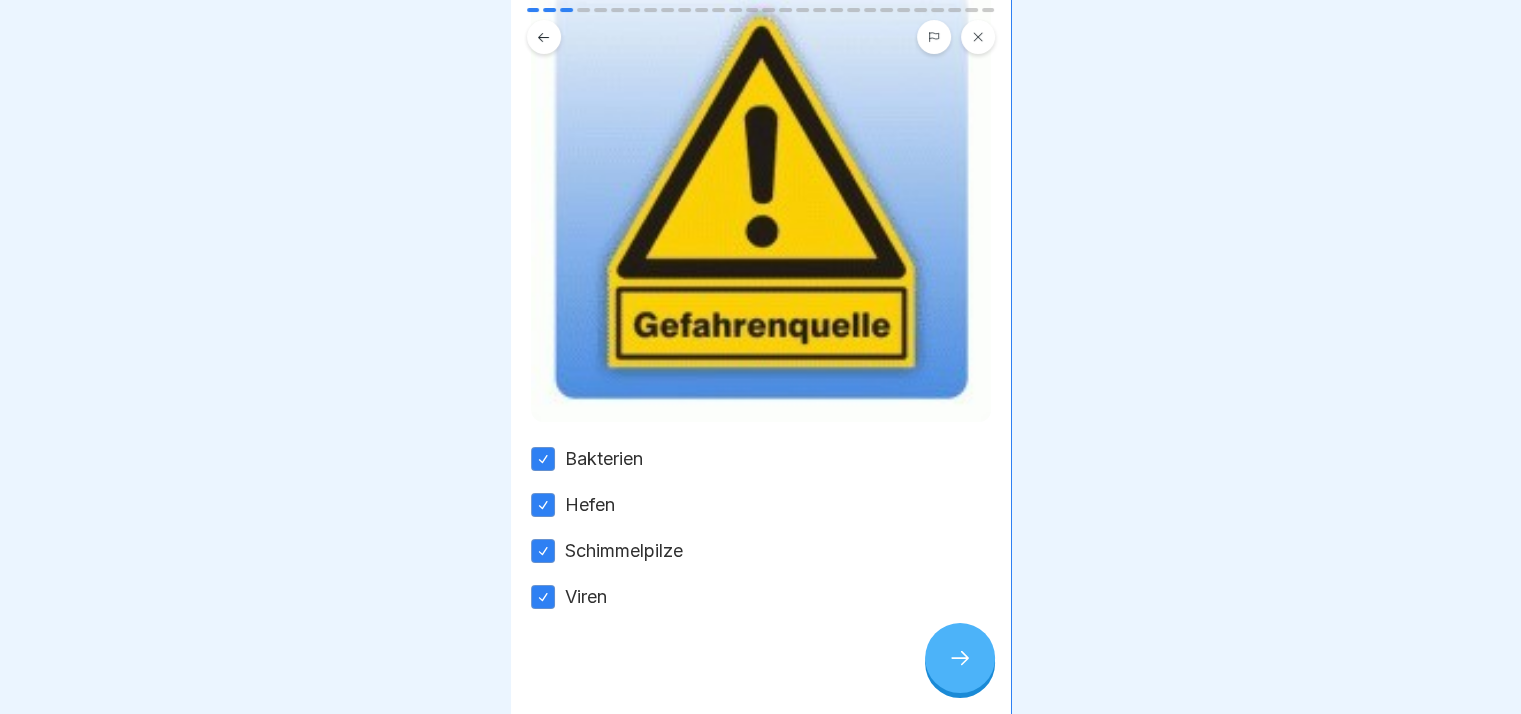 click at bounding box center (761, 670) 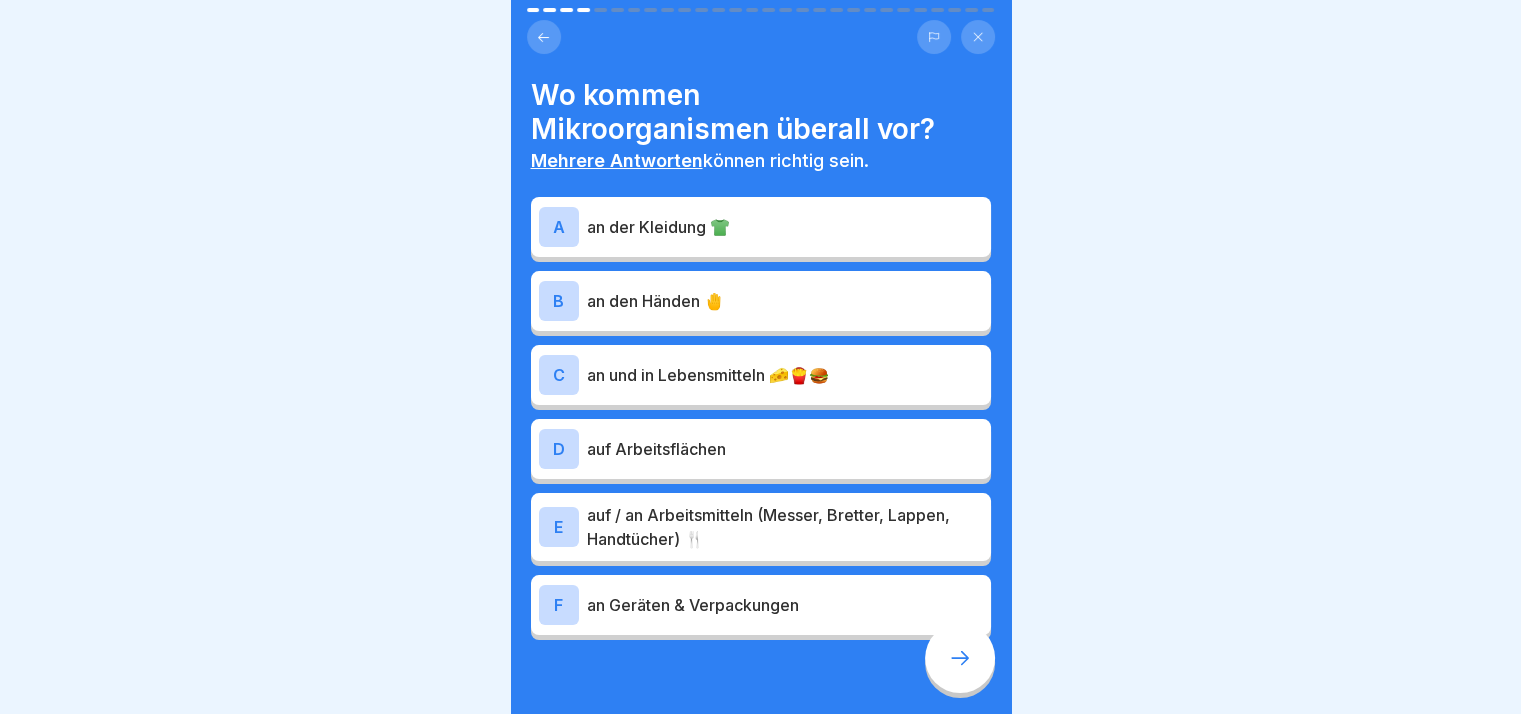 click on "A an der Kleidung 👕" at bounding box center (761, 227) 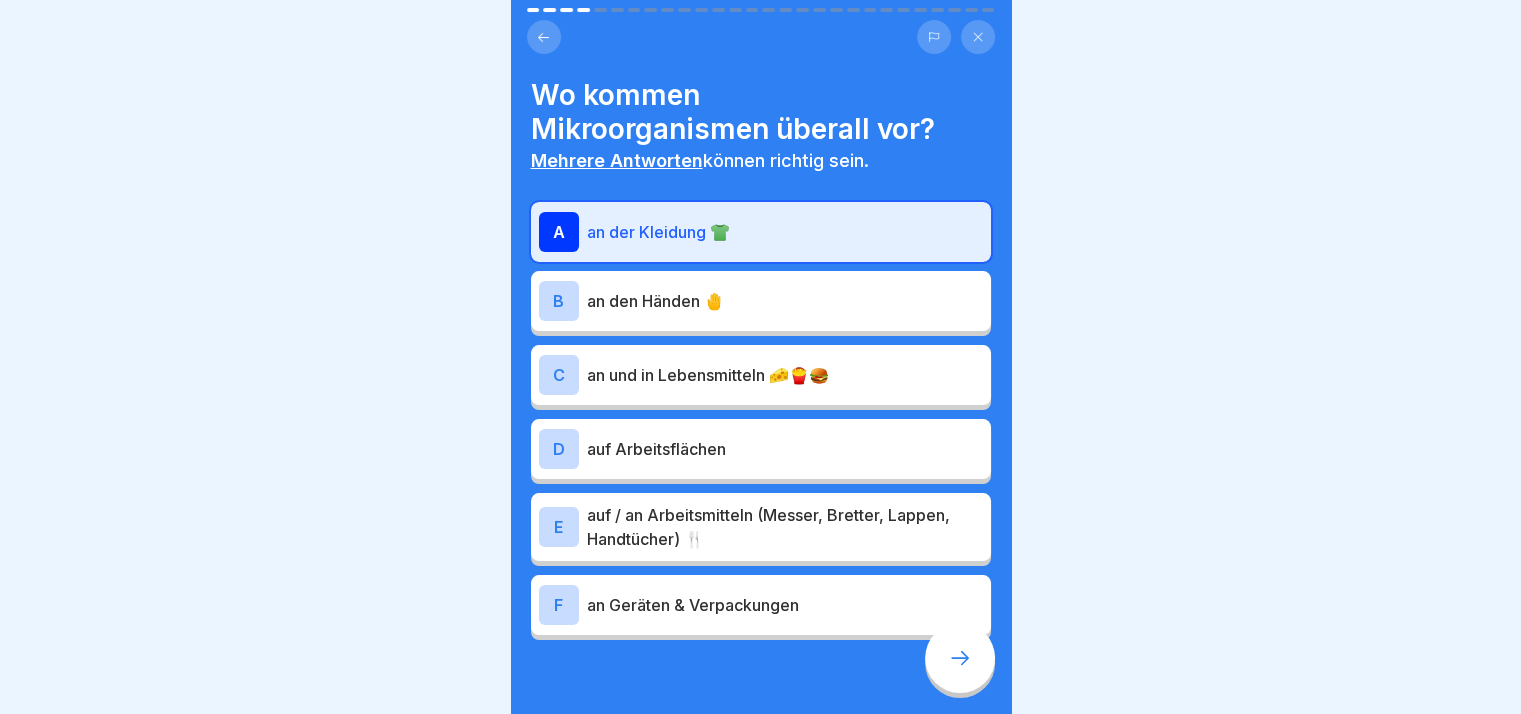 click on "an den Händen 🤚" at bounding box center (785, 301) 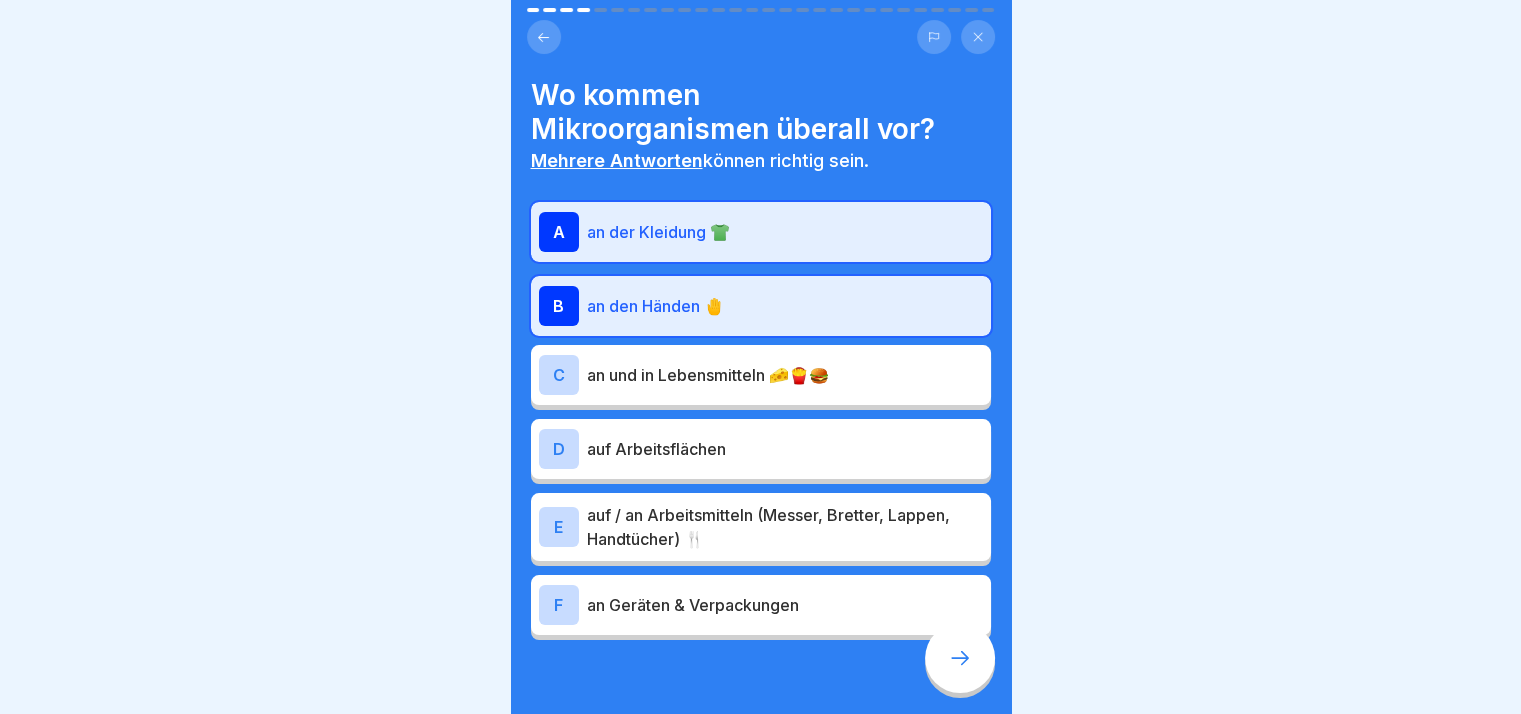 click on "C an und in Lebensmitteln 🧀🍟🍔" at bounding box center (761, 375) 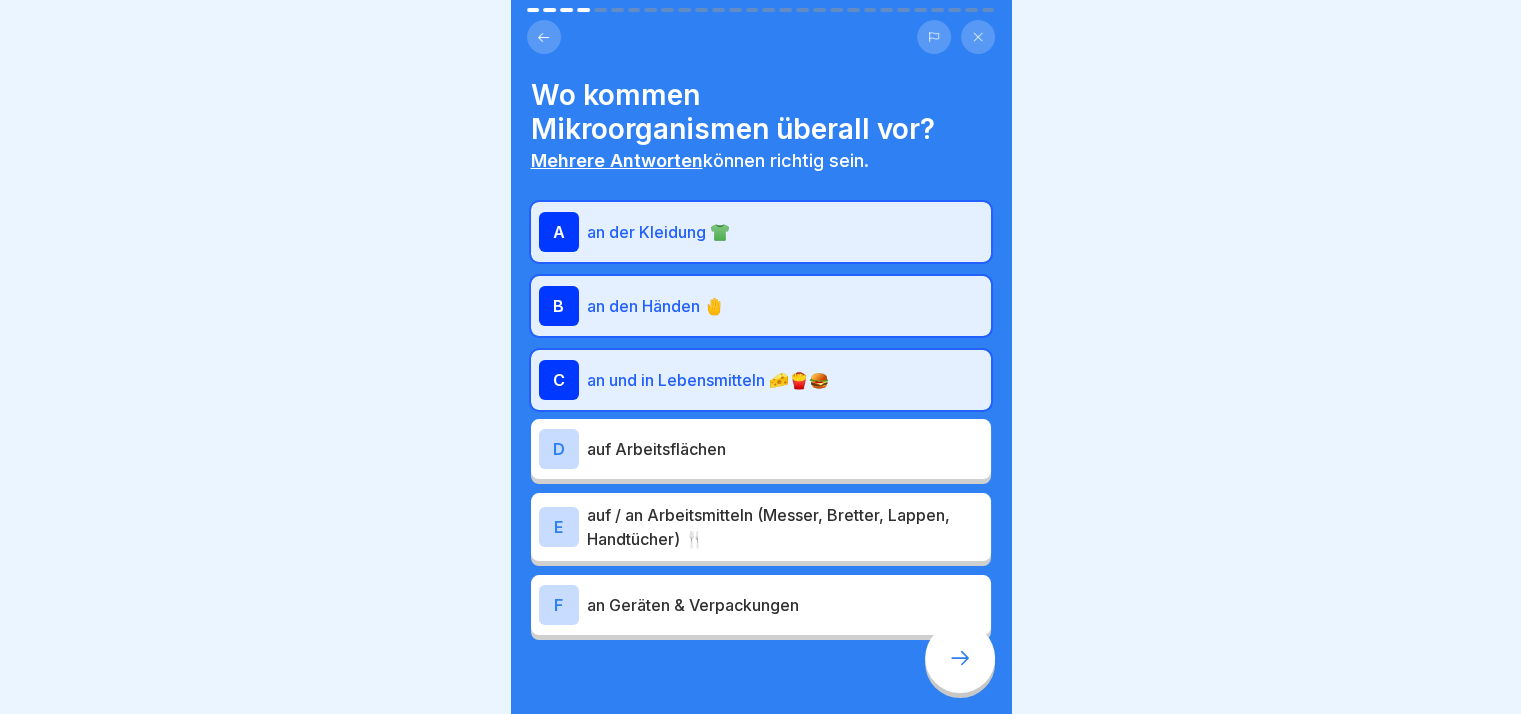 click on "D auf Arbeitsflächen" at bounding box center (761, 449) 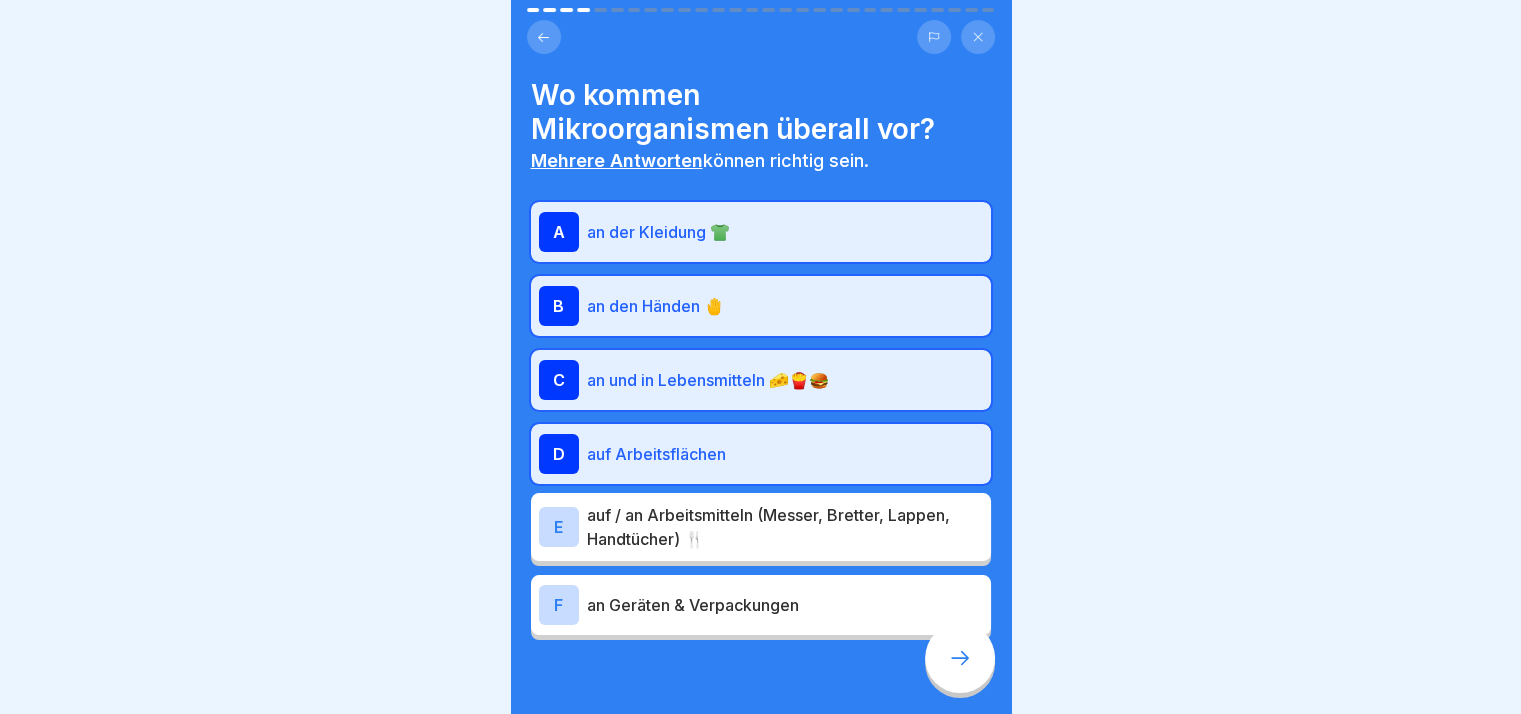 click on "auf / an Arbeitsmitteln (Messer, Bretter, Lappen, Handtücher) 🍴" at bounding box center (785, 527) 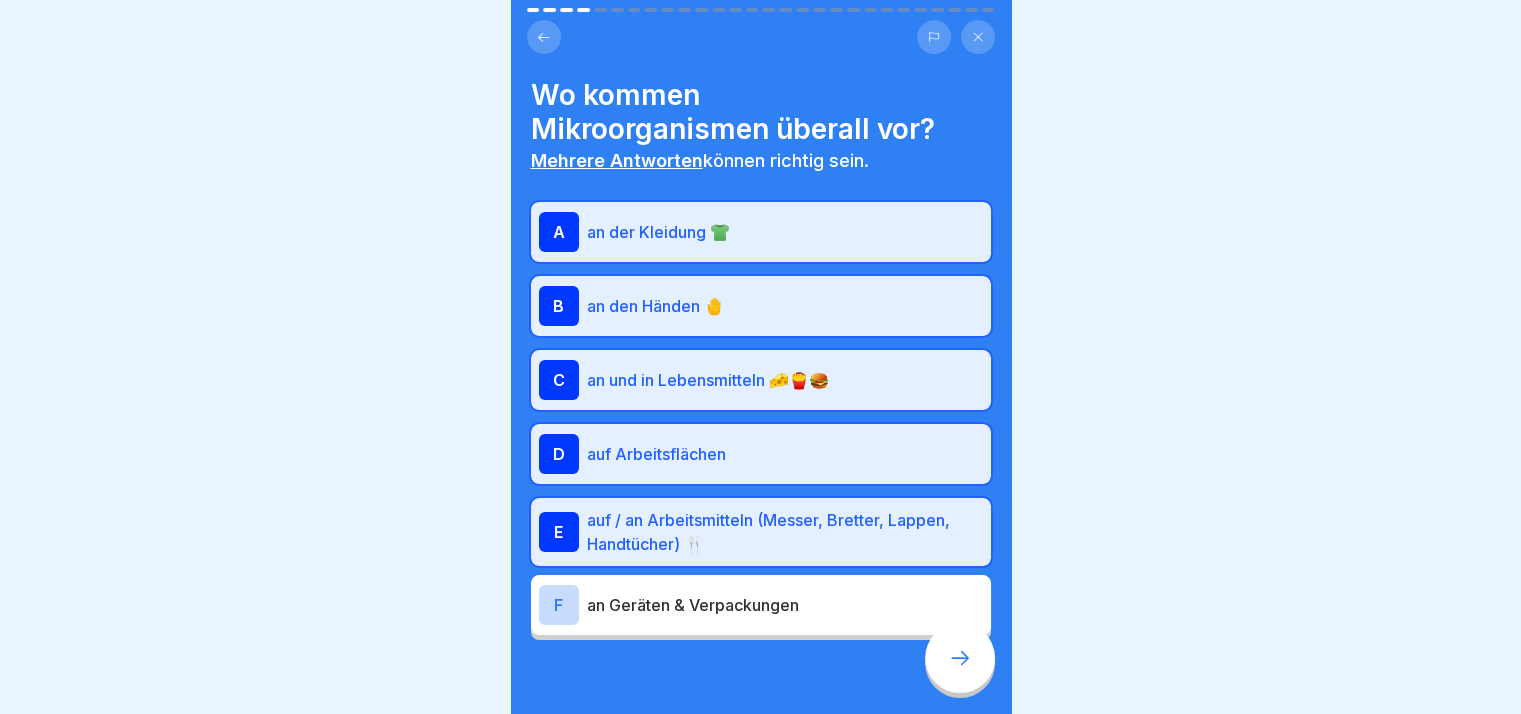 click on "an Geräten & Verpackungen" at bounding box center [785, 605] 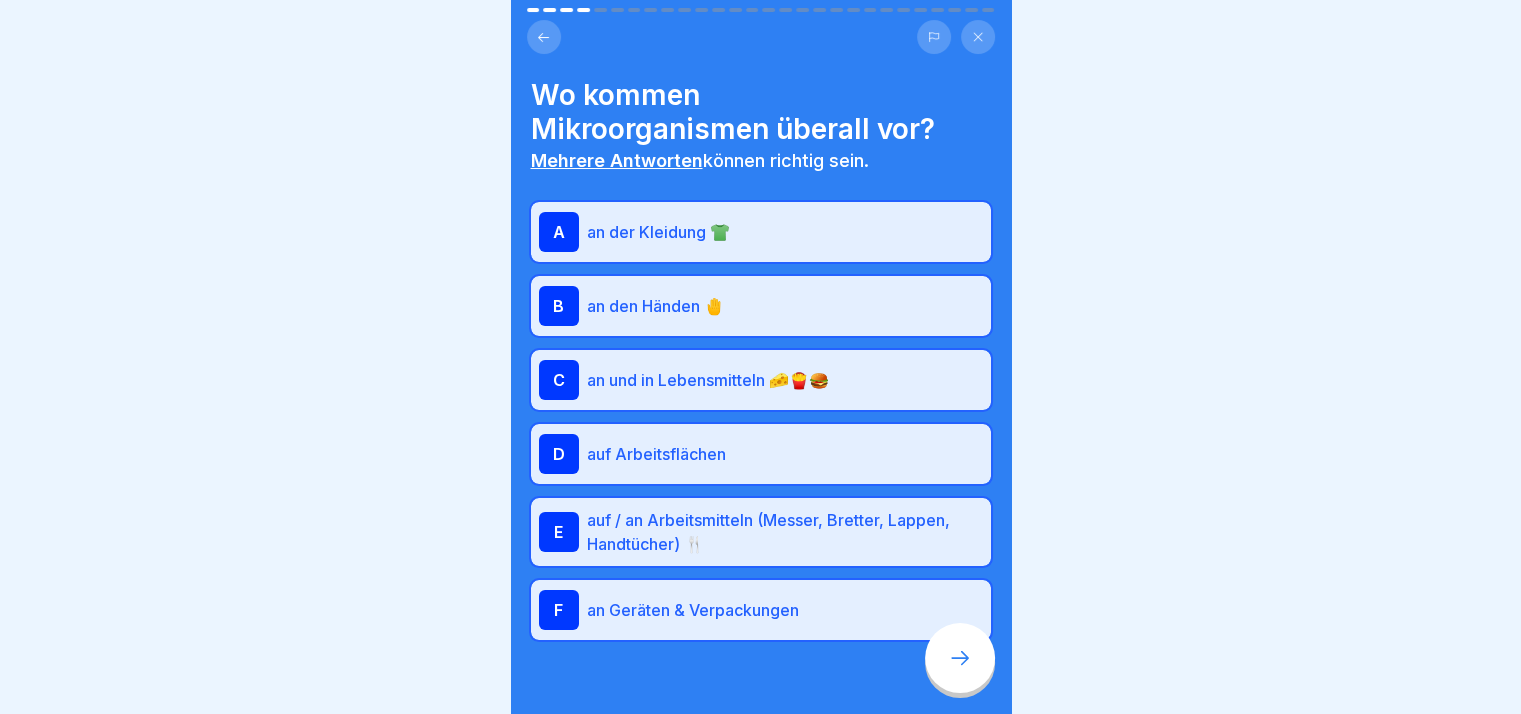 click 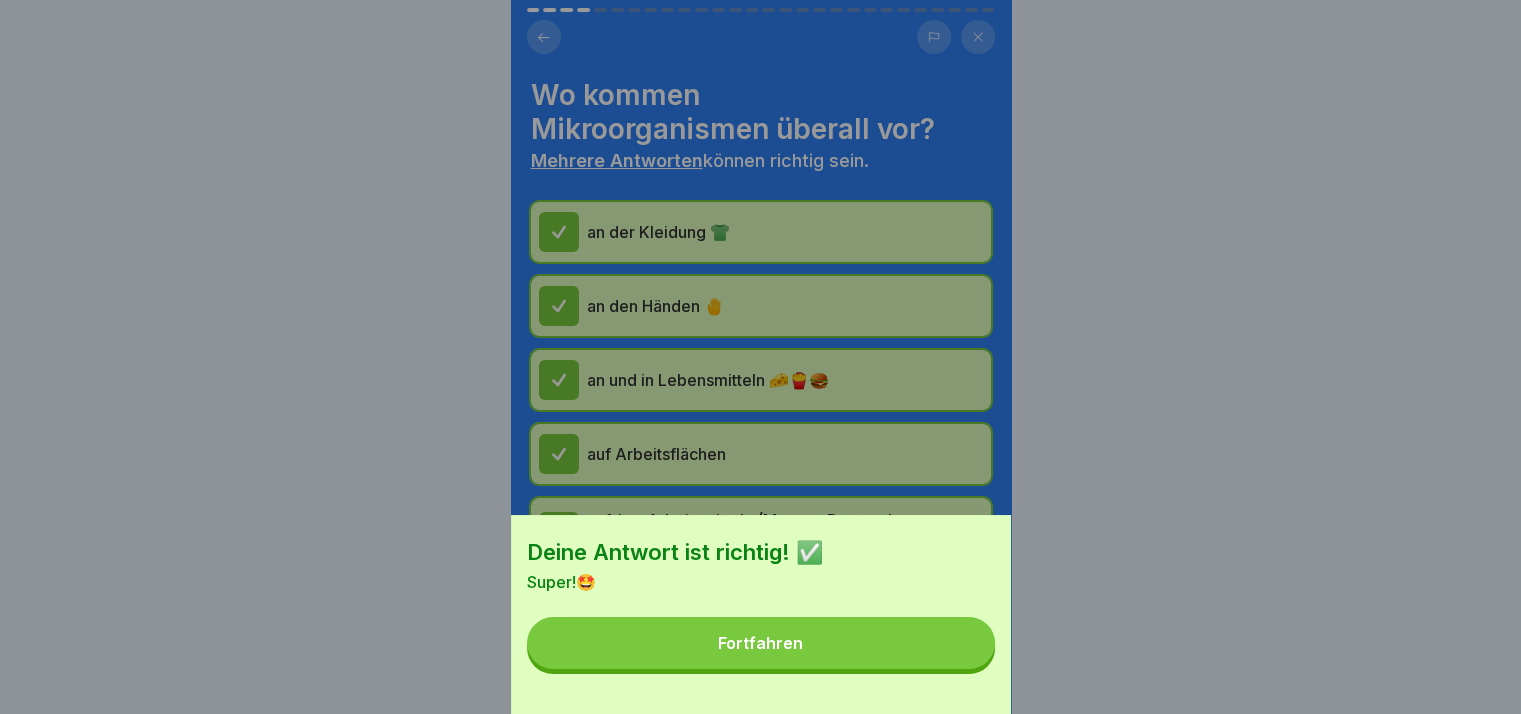 click on "Fortfahren" at bounding box center [761, 643] 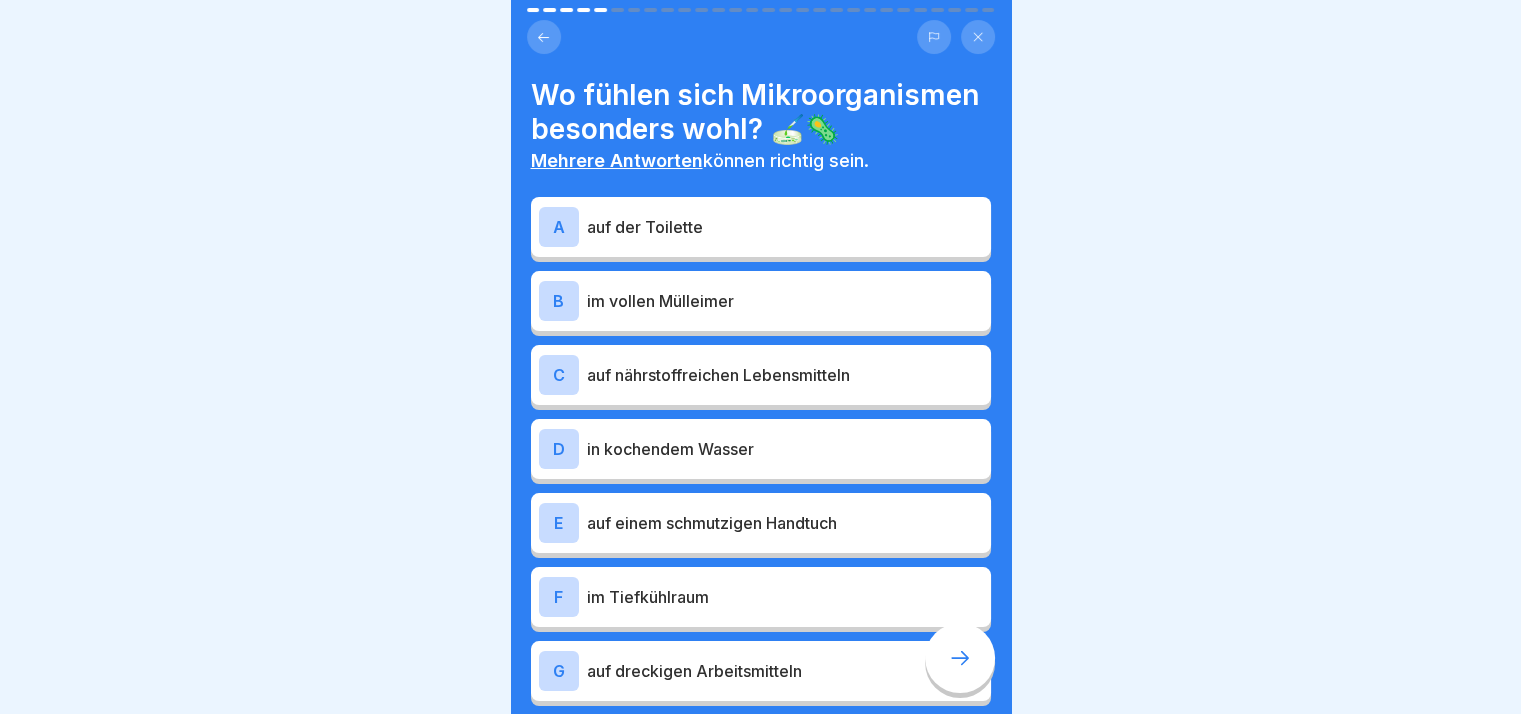 click on "auf der Toilette" at bounding box center (785, 227) 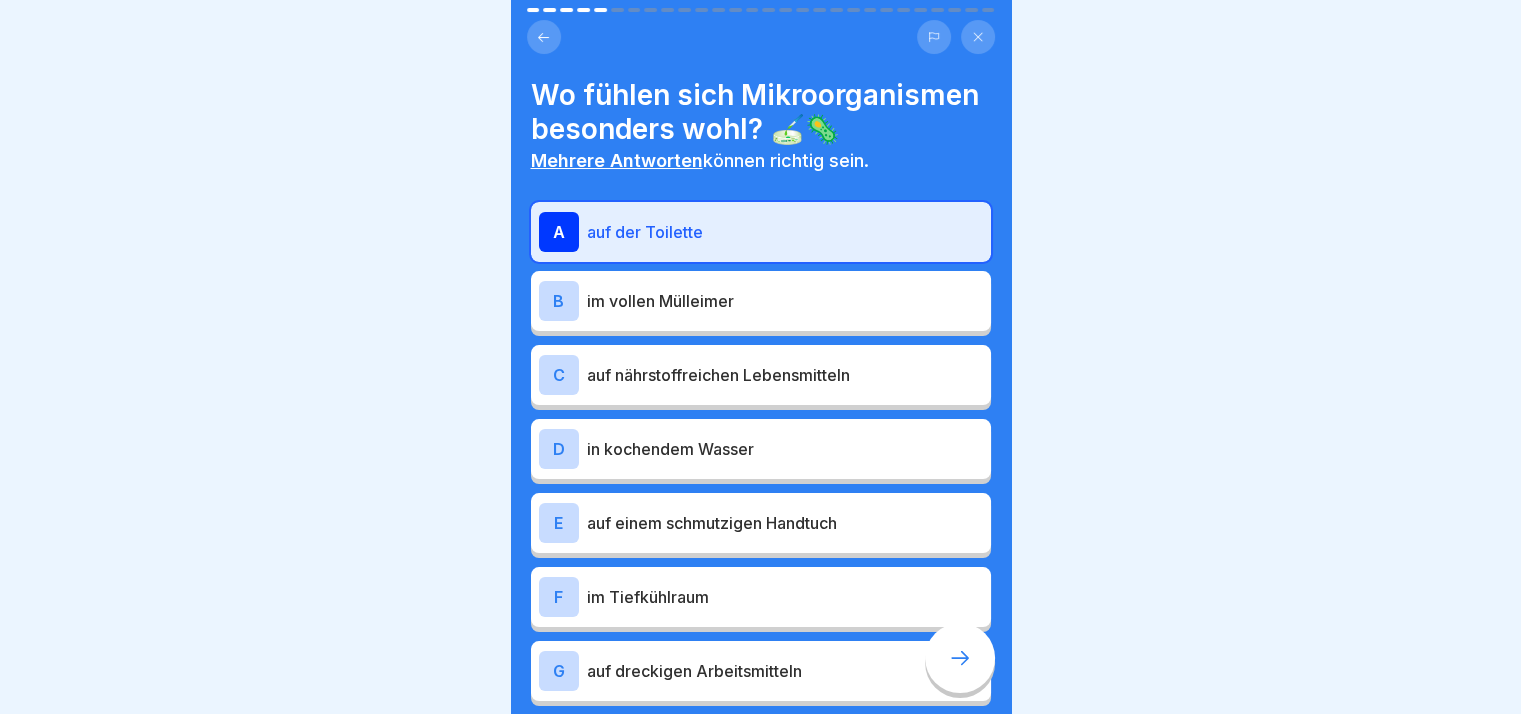 click on "B im vollen Mülleimer" at bounding box center [761, 301] 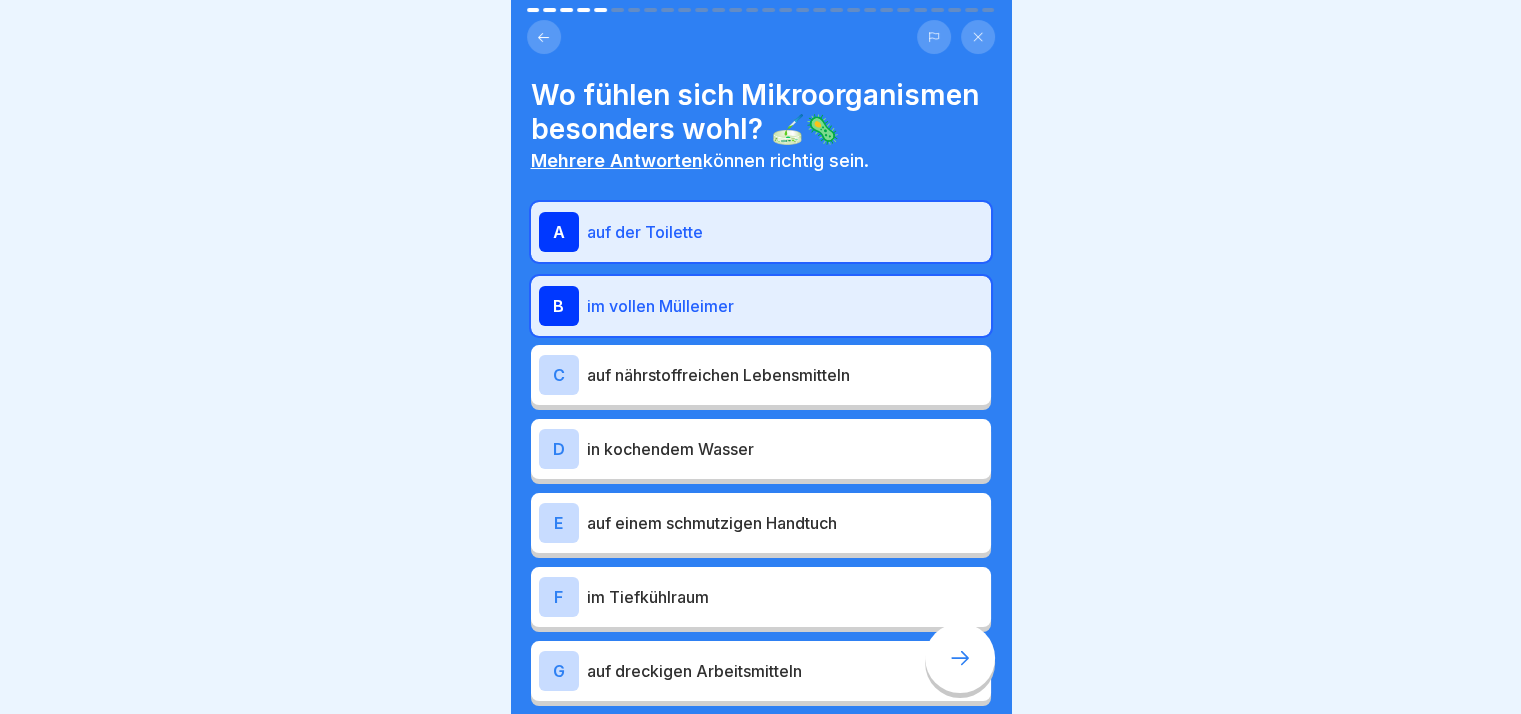 click on "C auf nährstoffreichen Lebensmitteln" at bounding box center [761, 375] 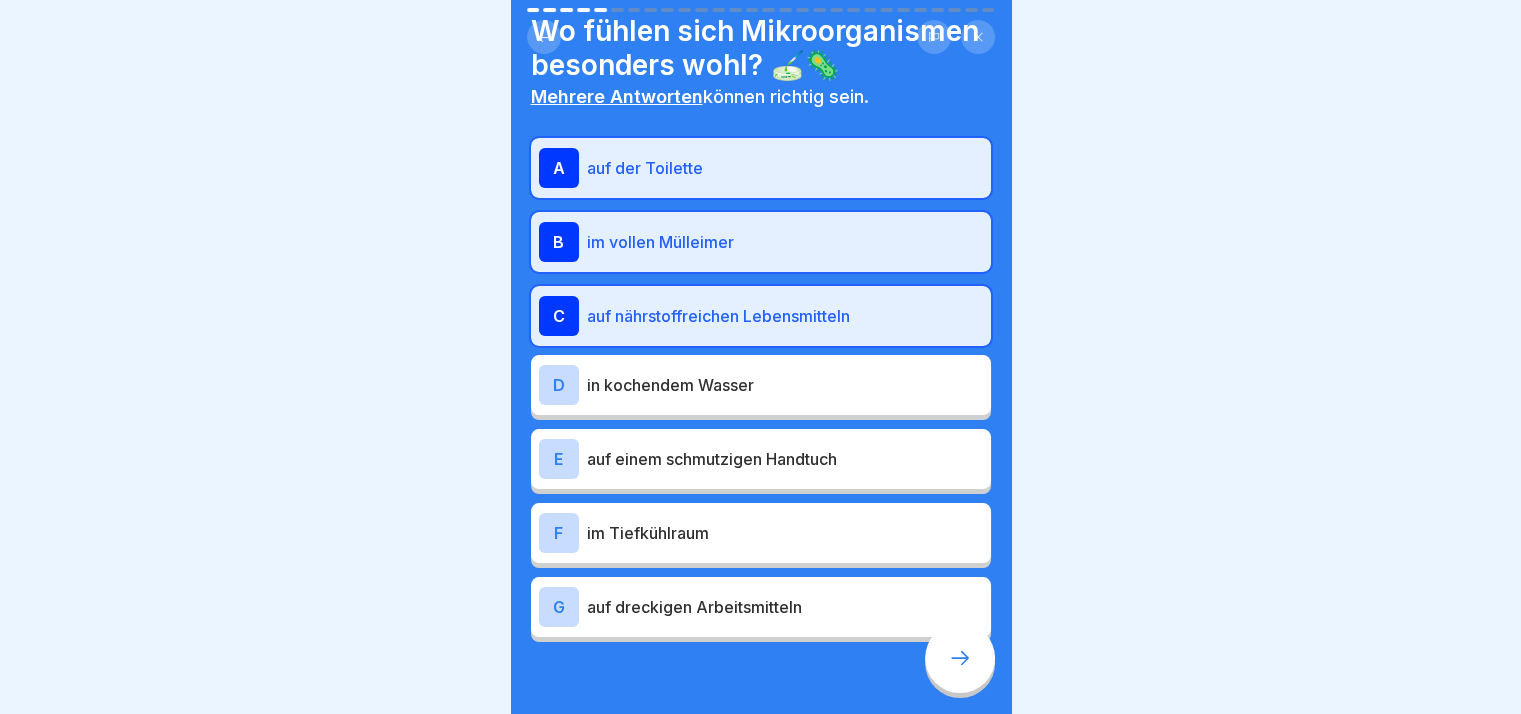 scroll, scrollTop: 100, scrollLeft: 0, axis: vertical 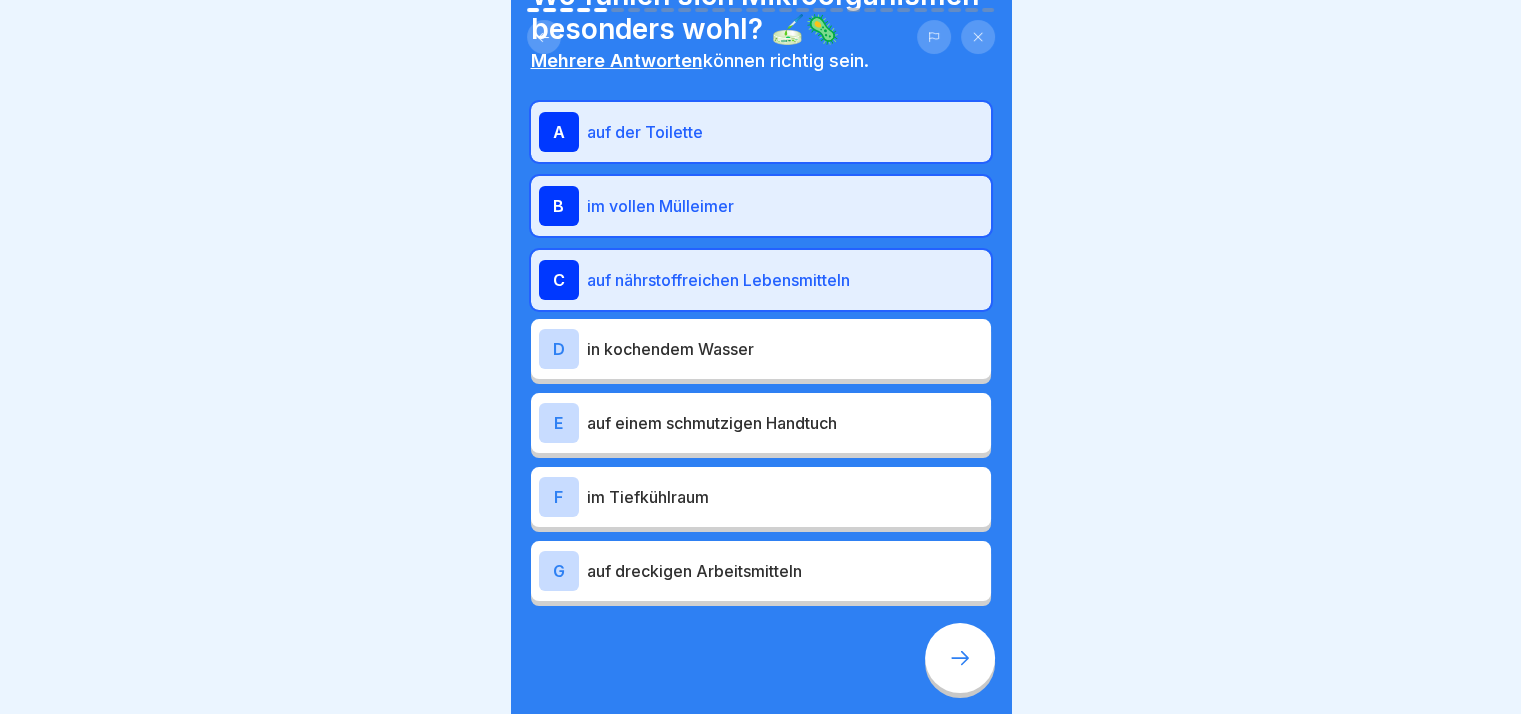 click on "E auf einem schmutzigen Handtuch" at bounding box center (761, 423) 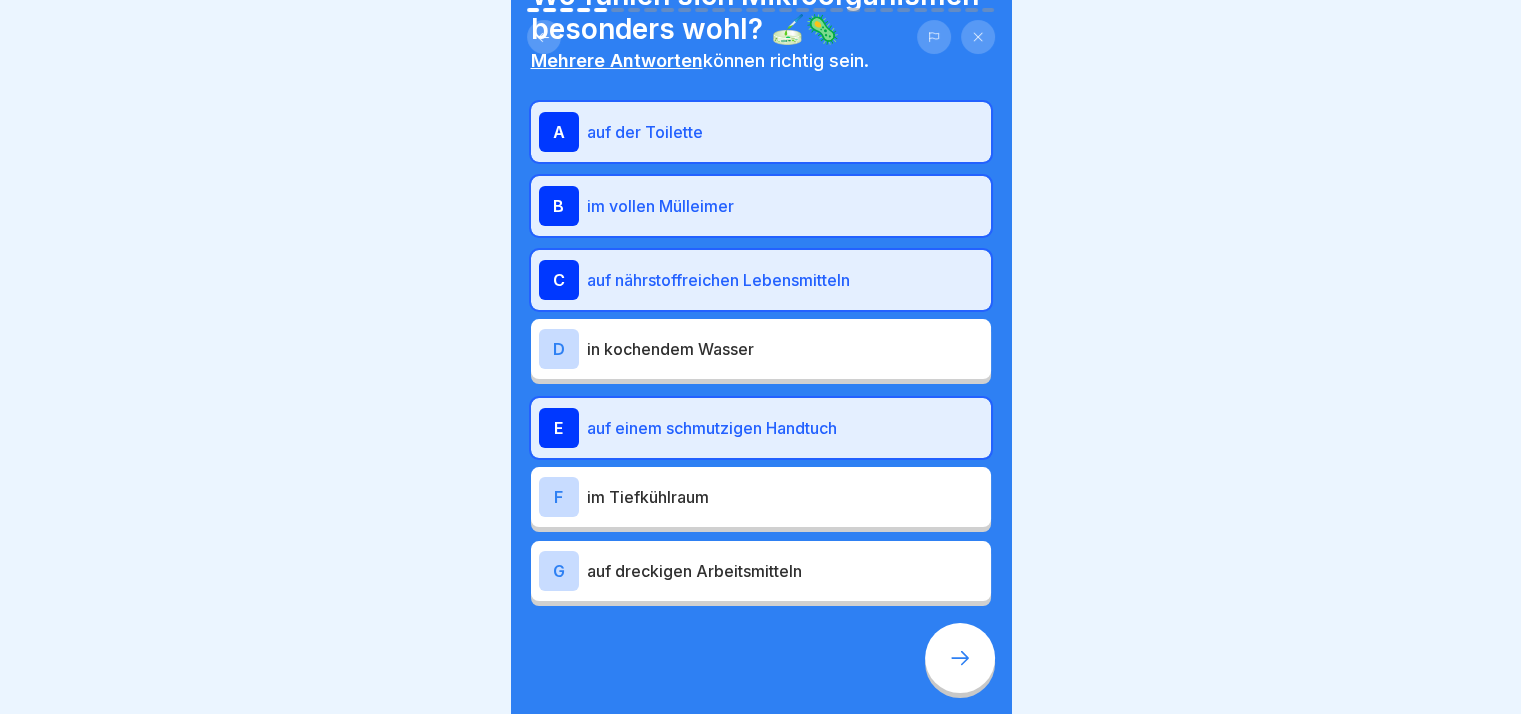 click on "auf dreckigen Arbeitsmitteln" at bounding box center (785, 571) 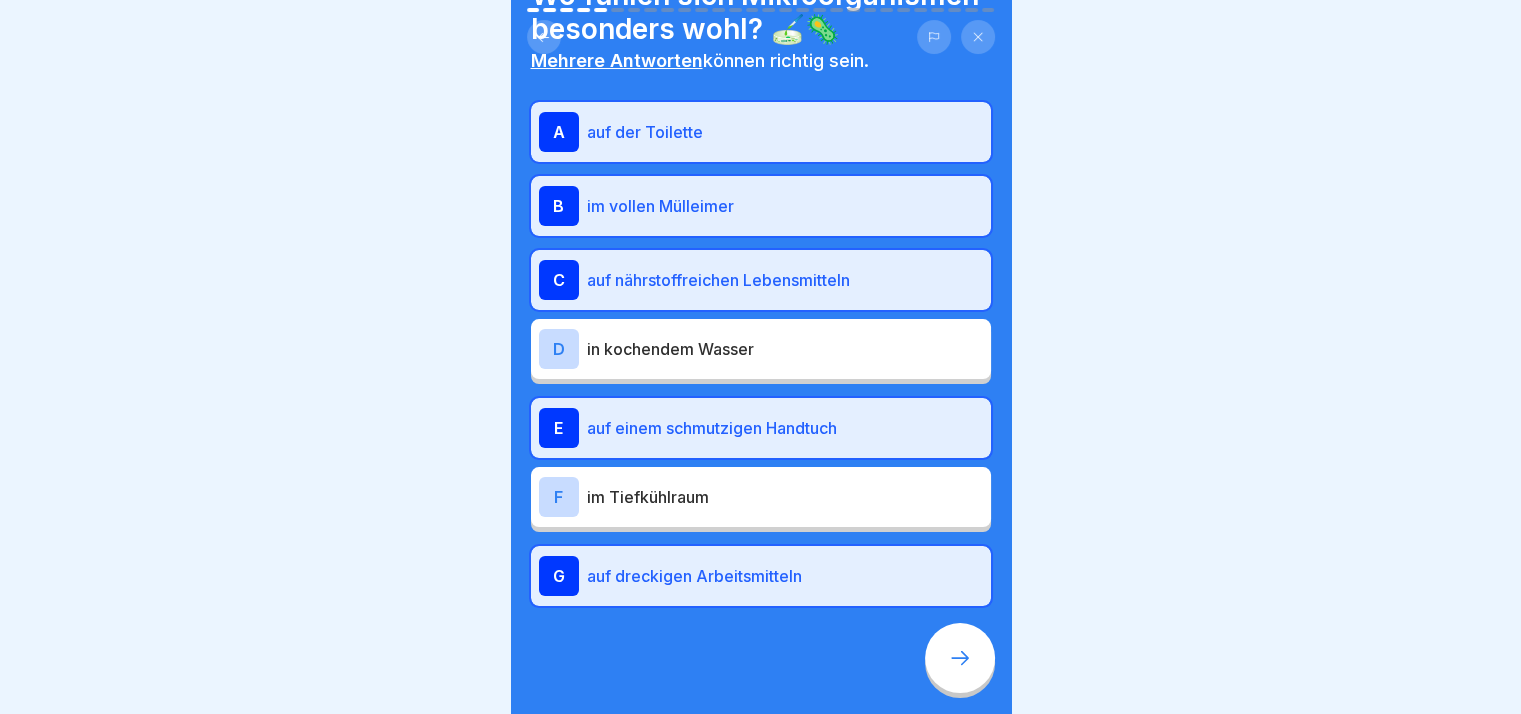 click 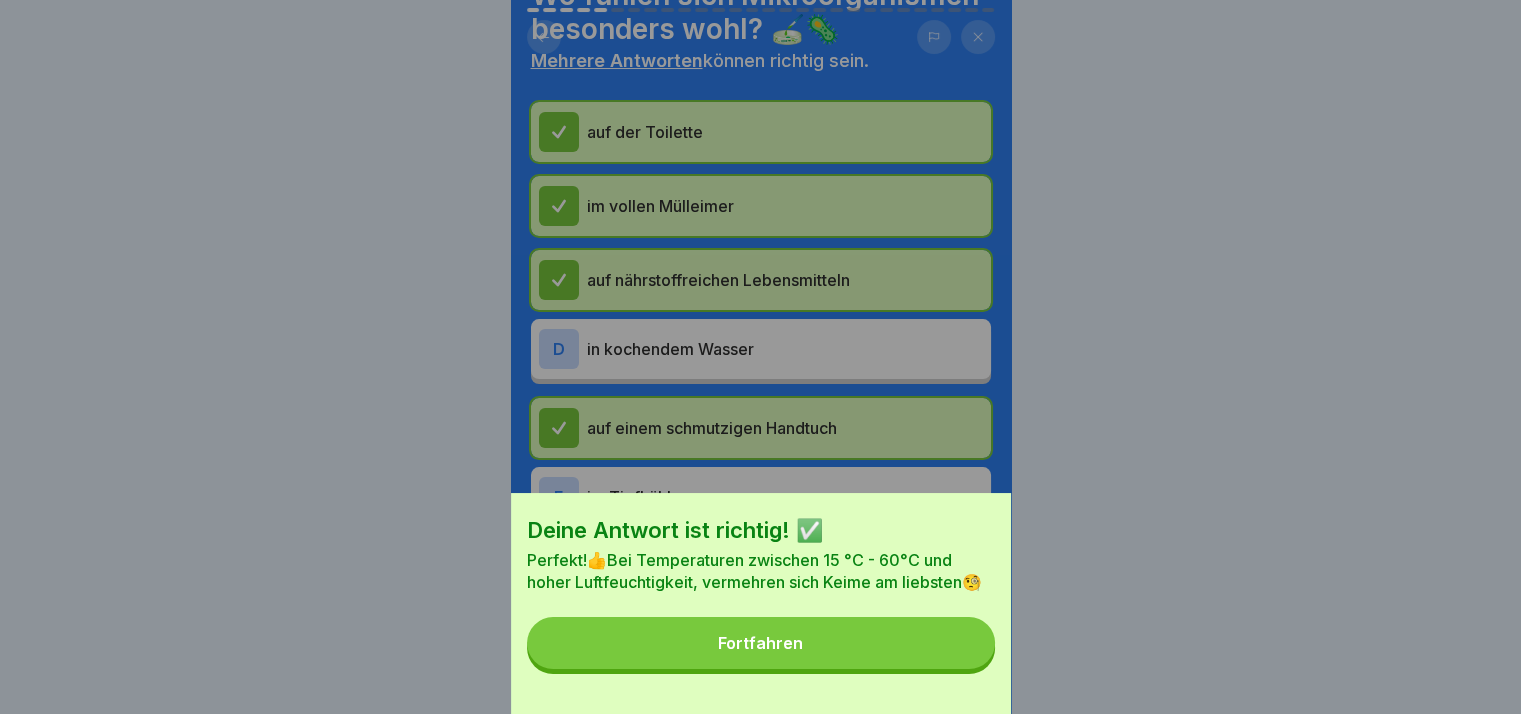 click on "Fortfahren" at bounding box center (761, 643) 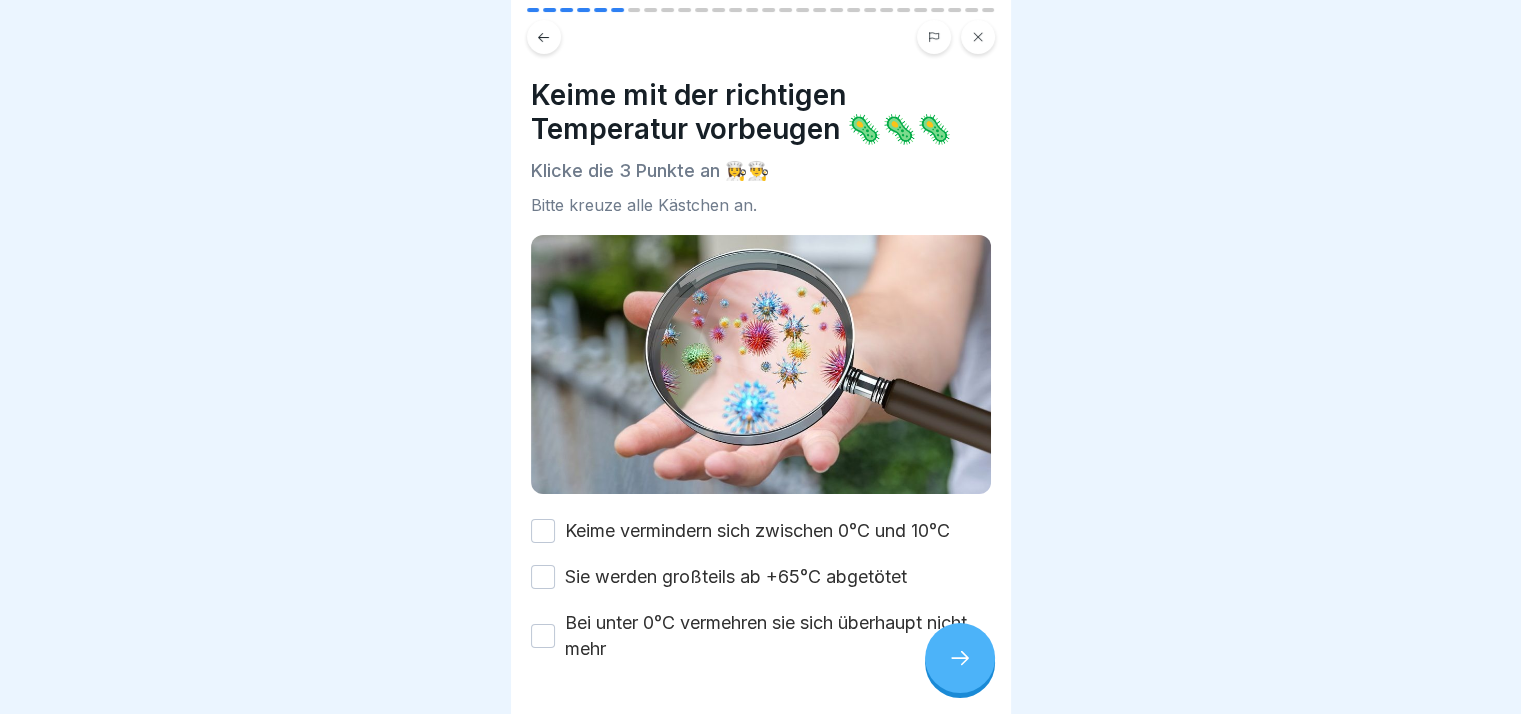 scroll, scrollTop: 59, scrollLeft: 0, axis: vertical 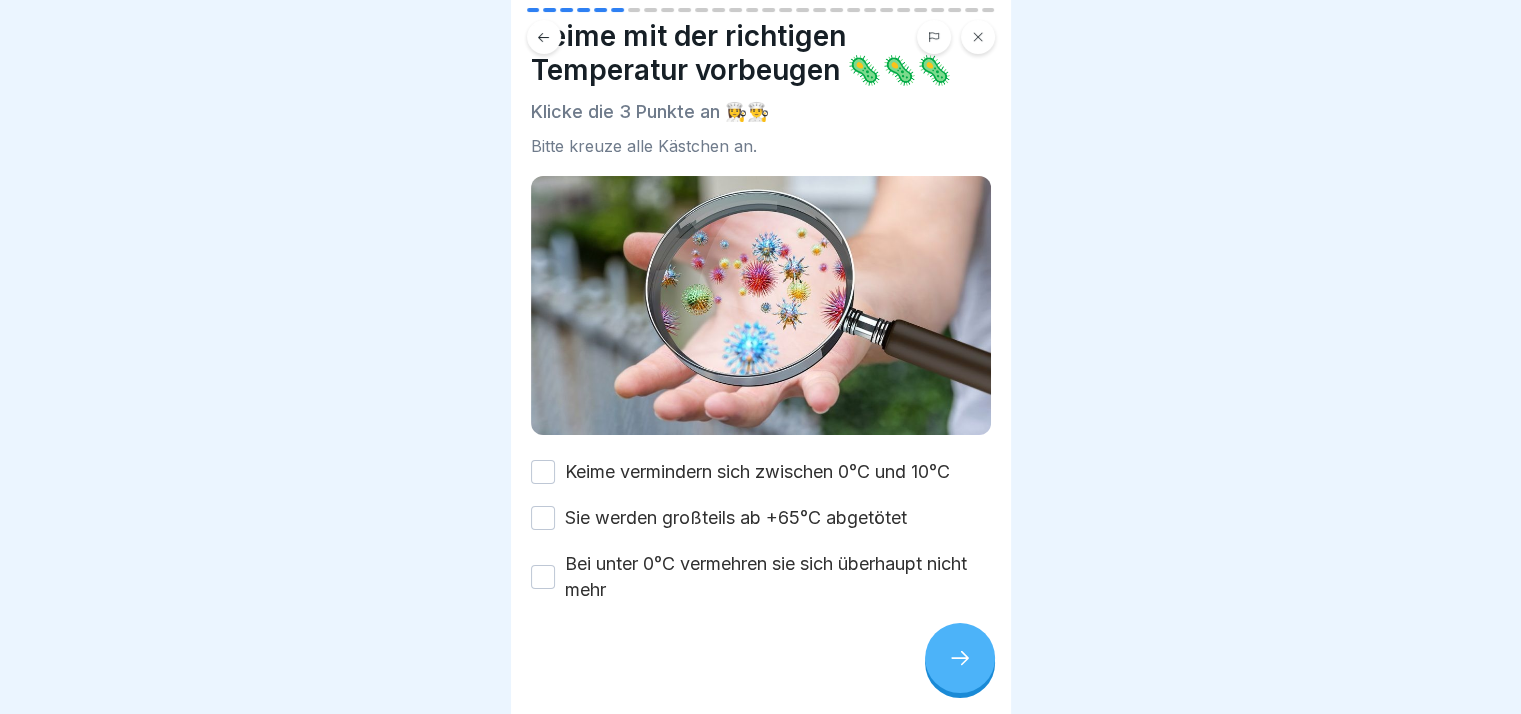 click on "Keime vermindern sich zwischen 0°C und 10°C" at bounding box center (757, 472) 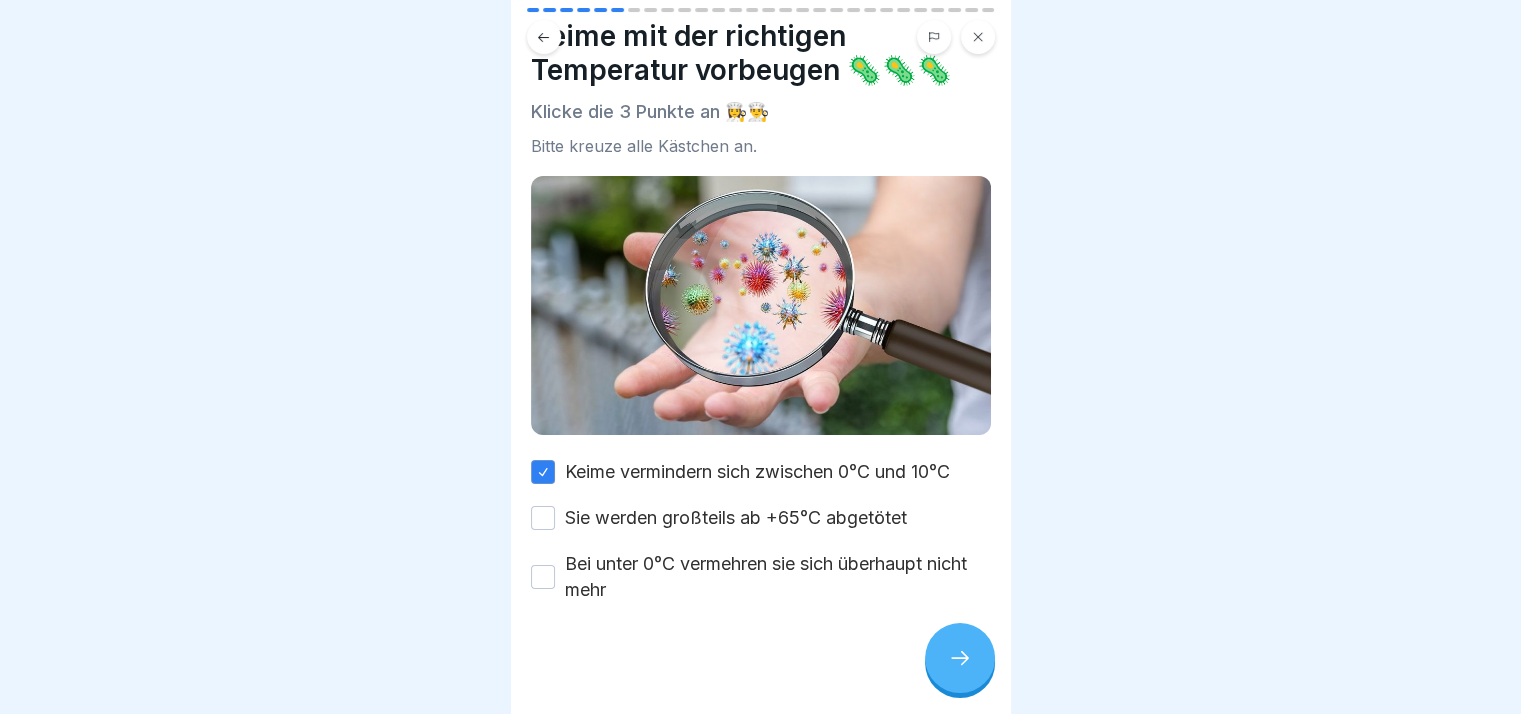 click on "Keime vermindern sich zwischen 0°C und 10°C Sie werden großteils ab +65°C abgetötet Bei unter 0°C vermehren sie sich überhaupt nicht mehr" at bounding box center [761, 531] 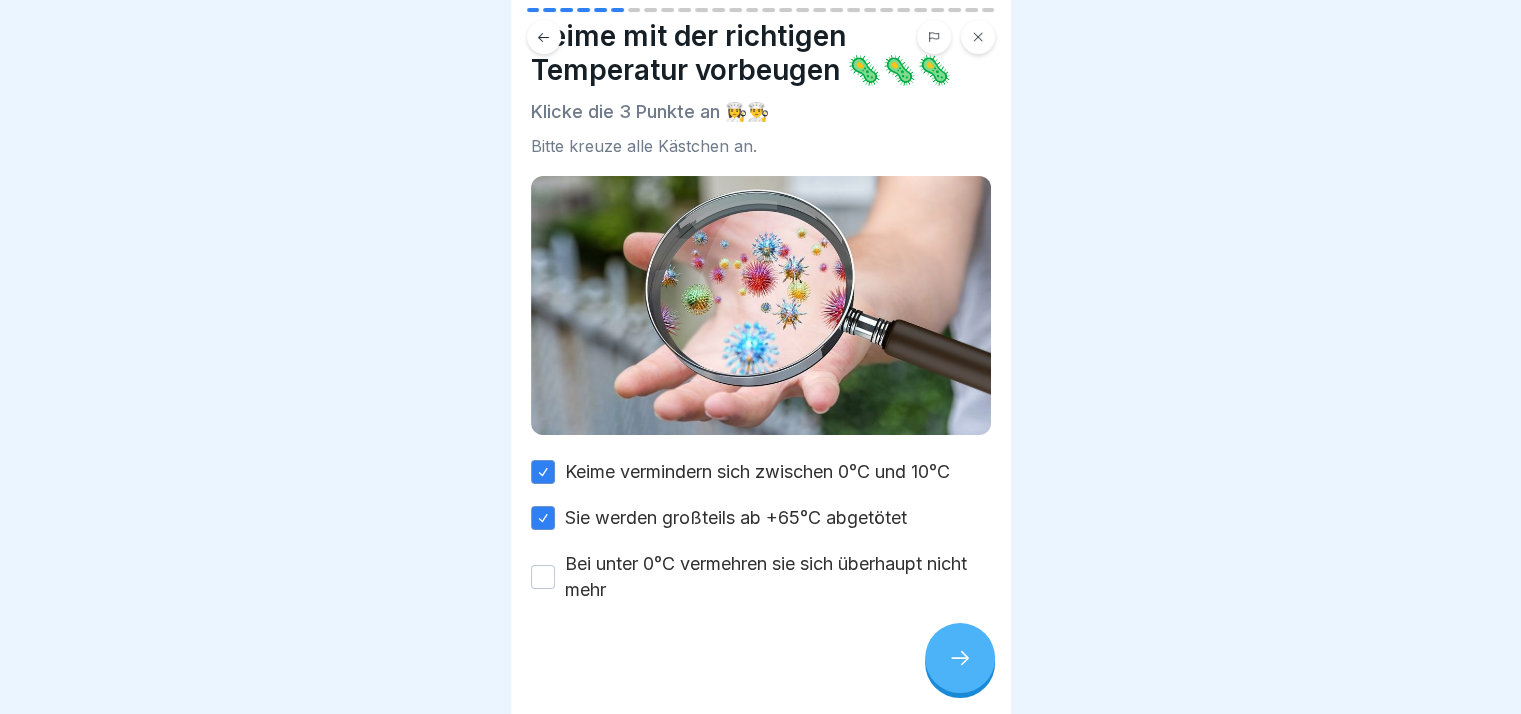 click on "Bei unter 0°C vermehren sie sich überhaupt nicht mehr" at bounding box center (778, 577) 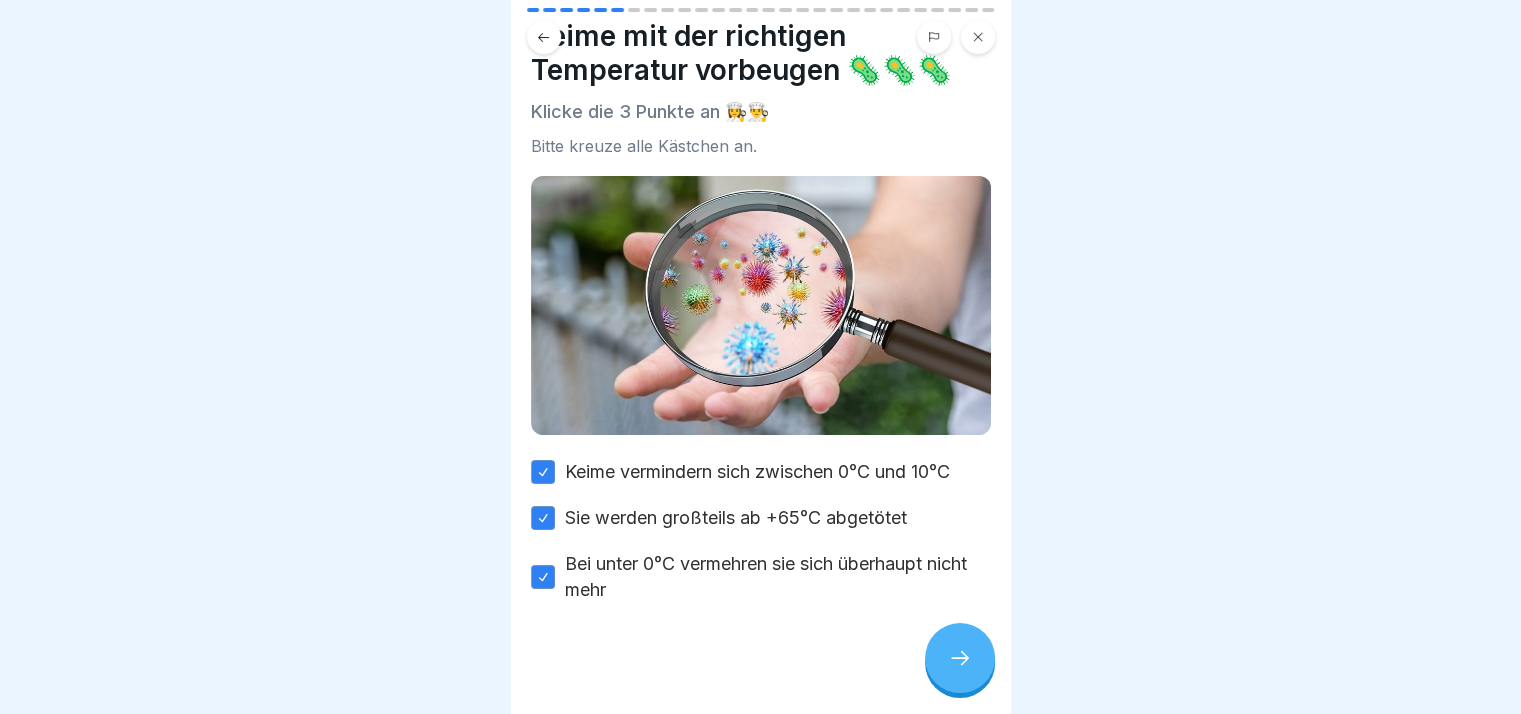 click 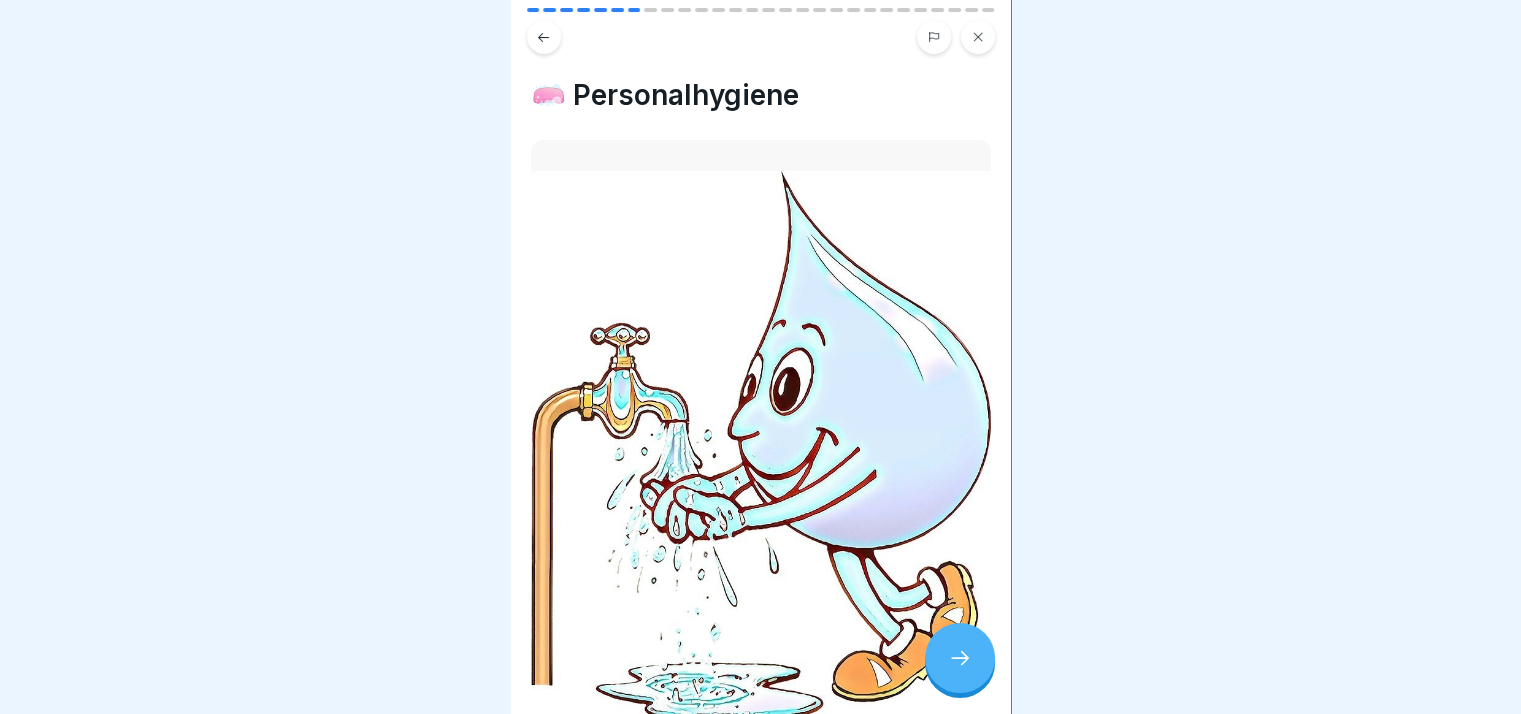 click at bounding box center (960, 658) 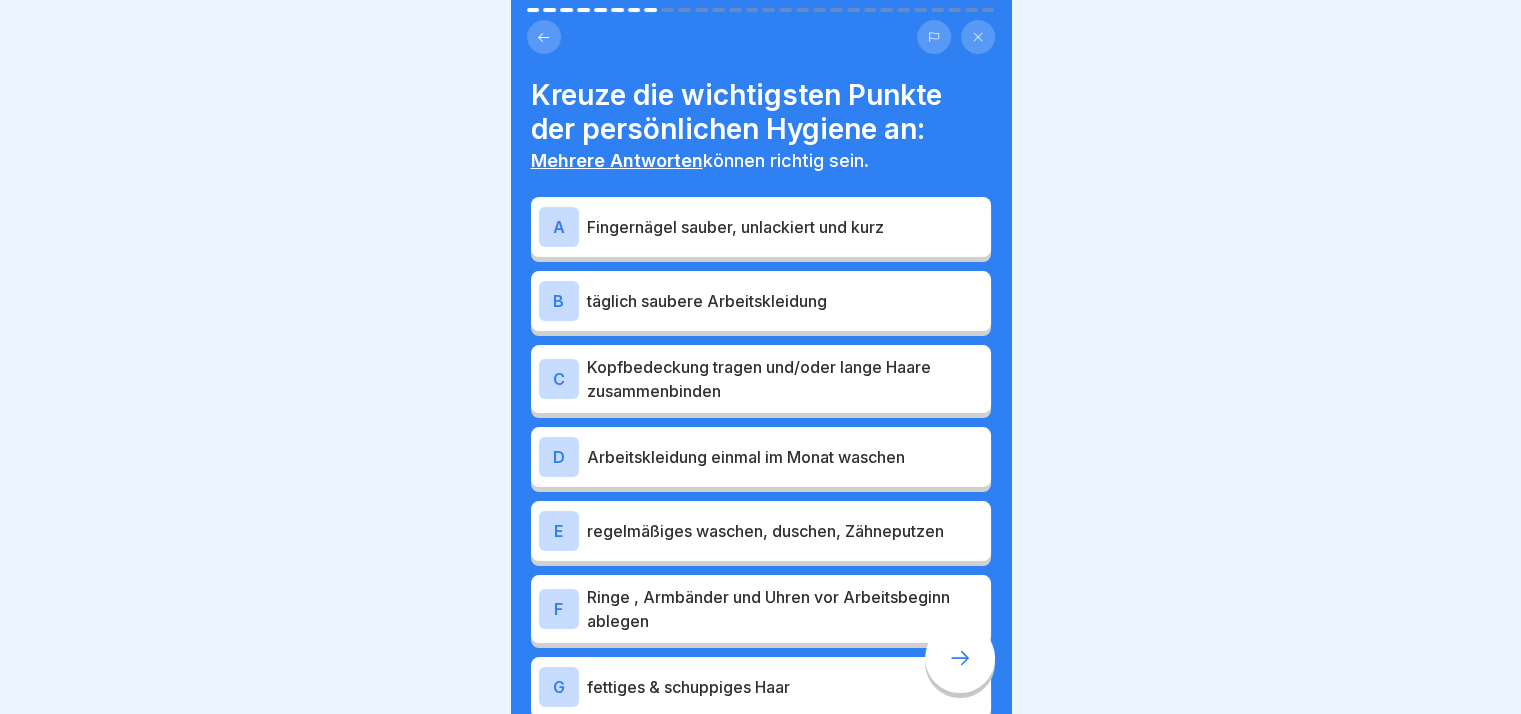 scroll, scrollTop: 201, scrollLeft: 0, axis: vertical 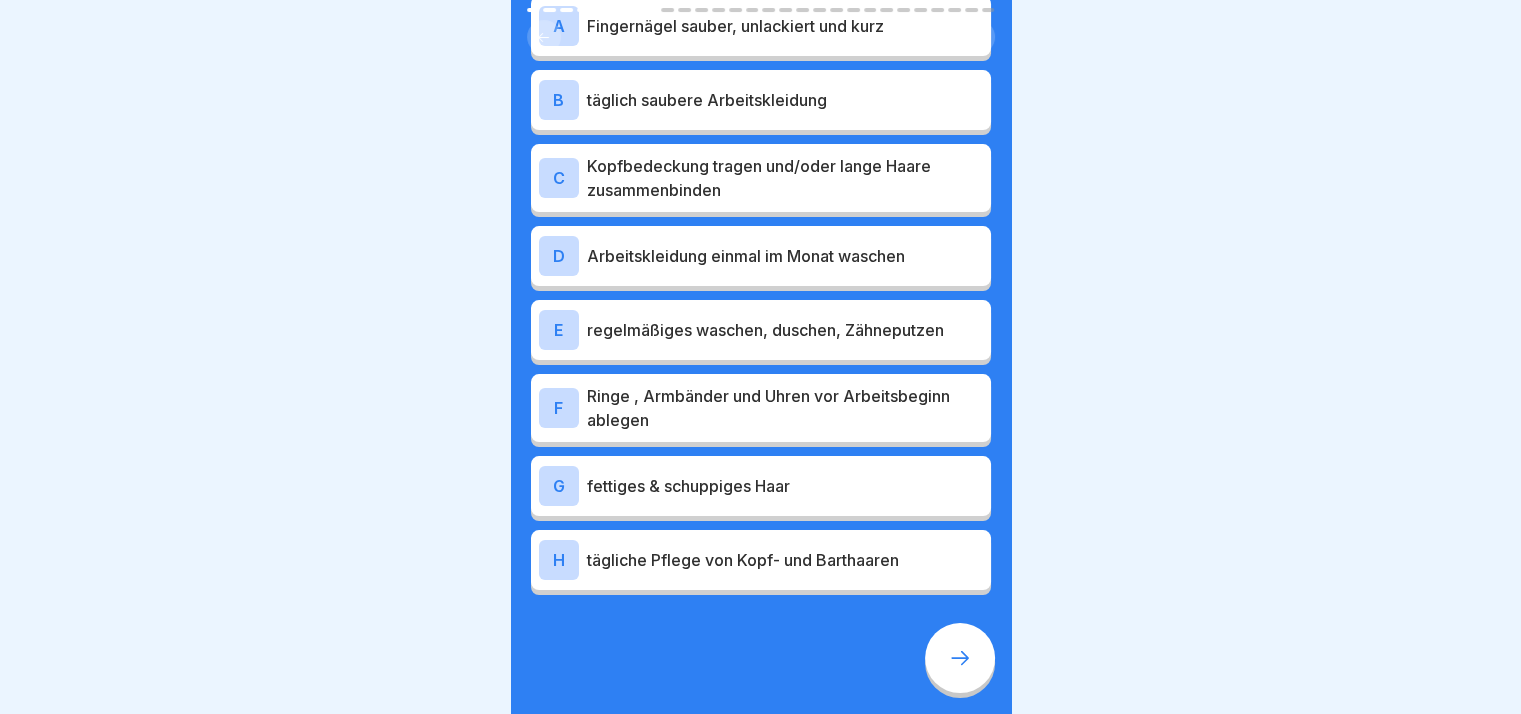 click at bounding box center [761, 655] 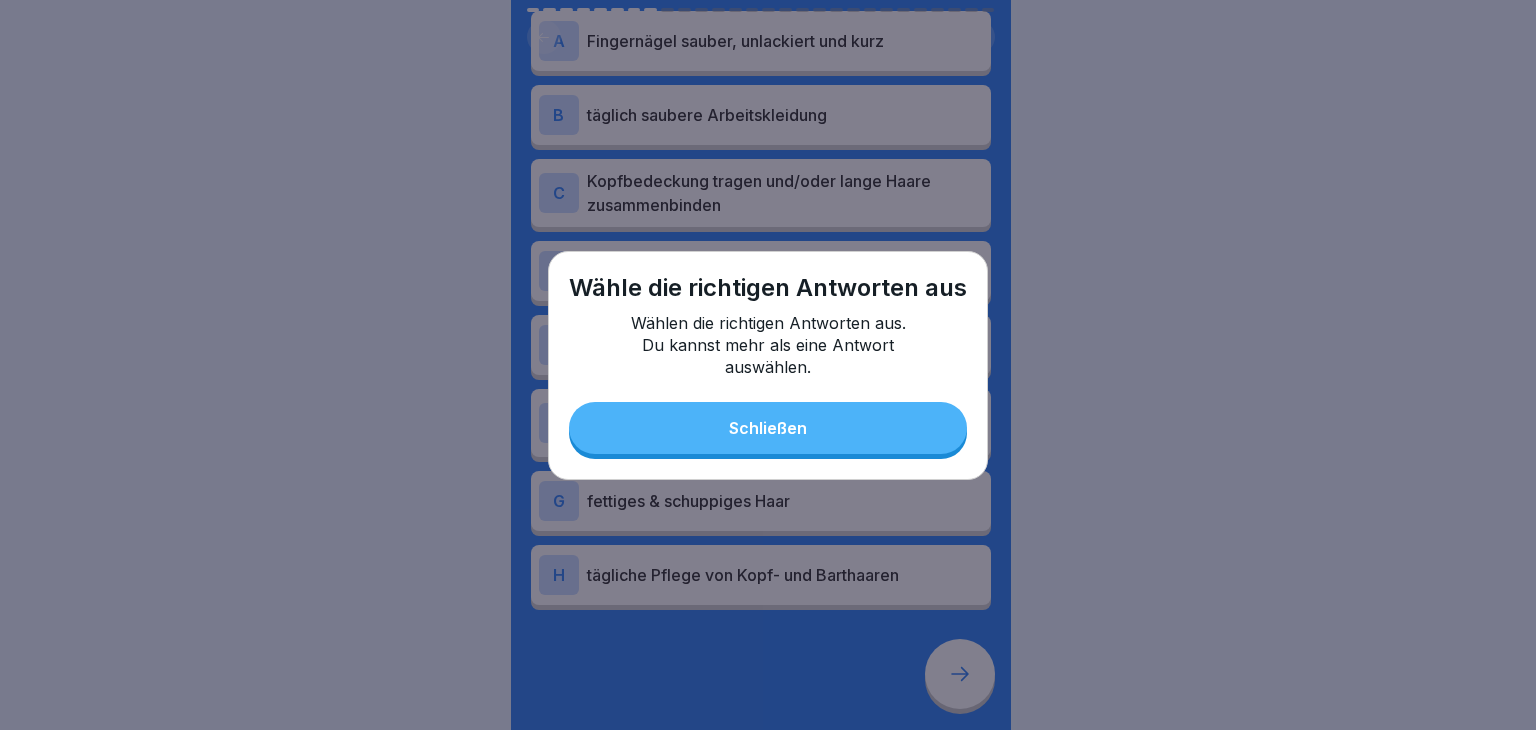 click on "Schließen" at bounding box center (768, 428) 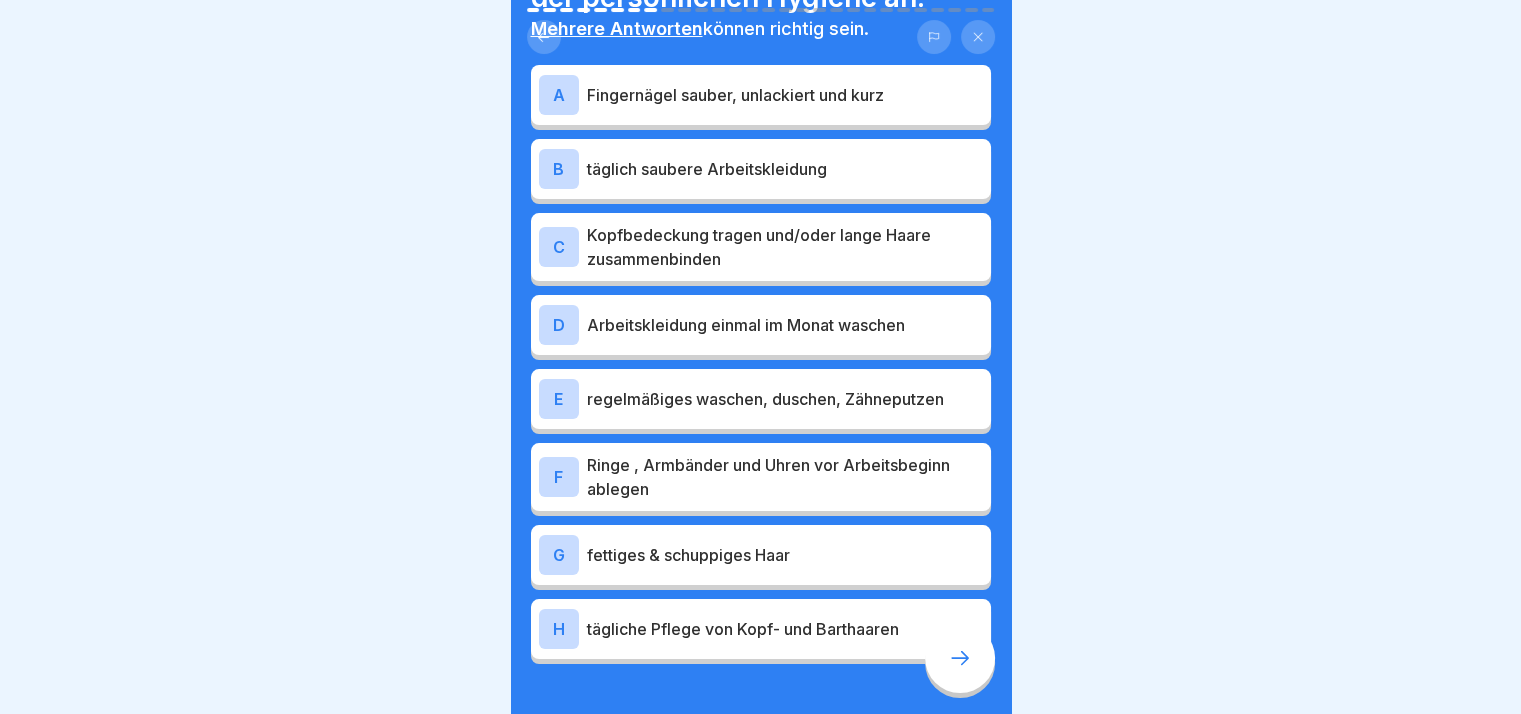 scroll, scrollTop: 101, scrollLeft: 0, axis: vertical 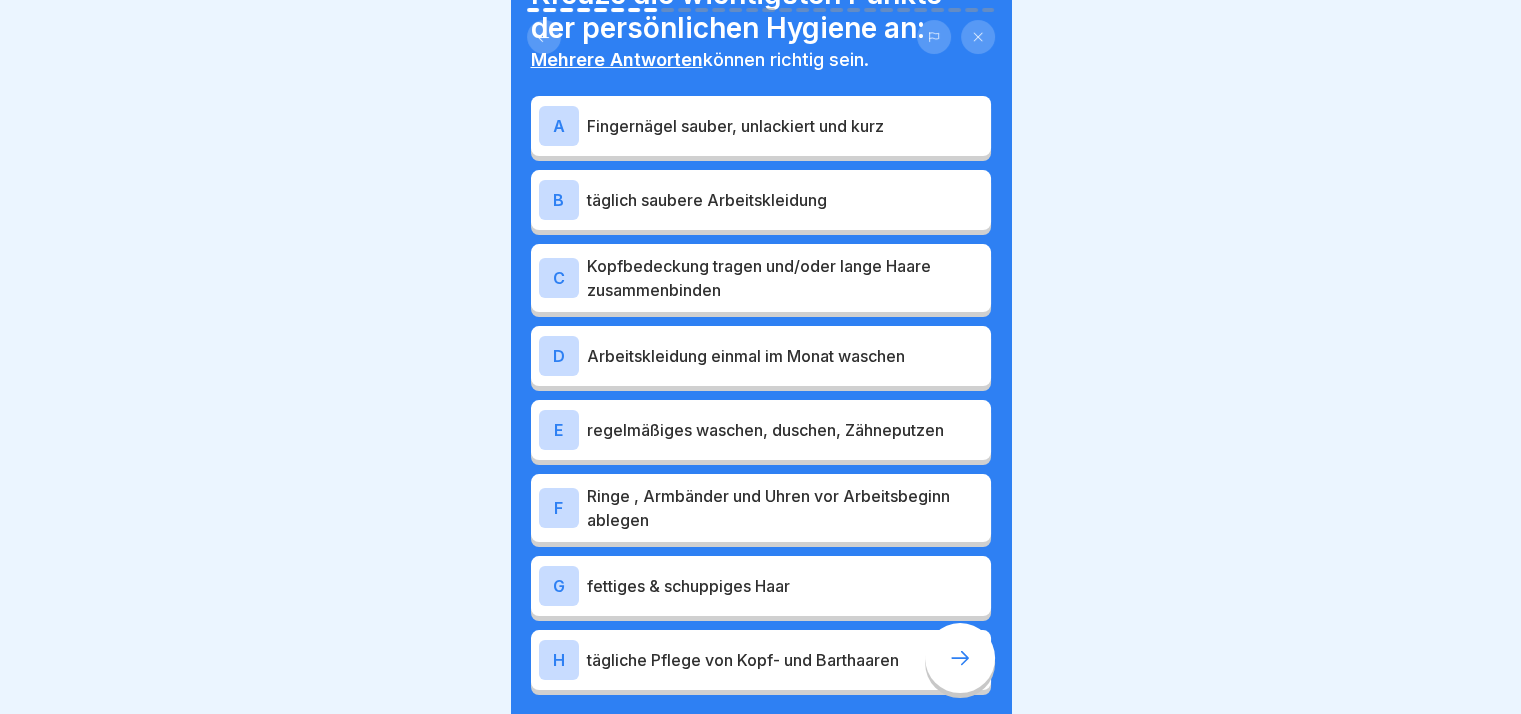 click on "A Fingernägel sauber, unlackiert und kurz" at bounding box center [761, 126] 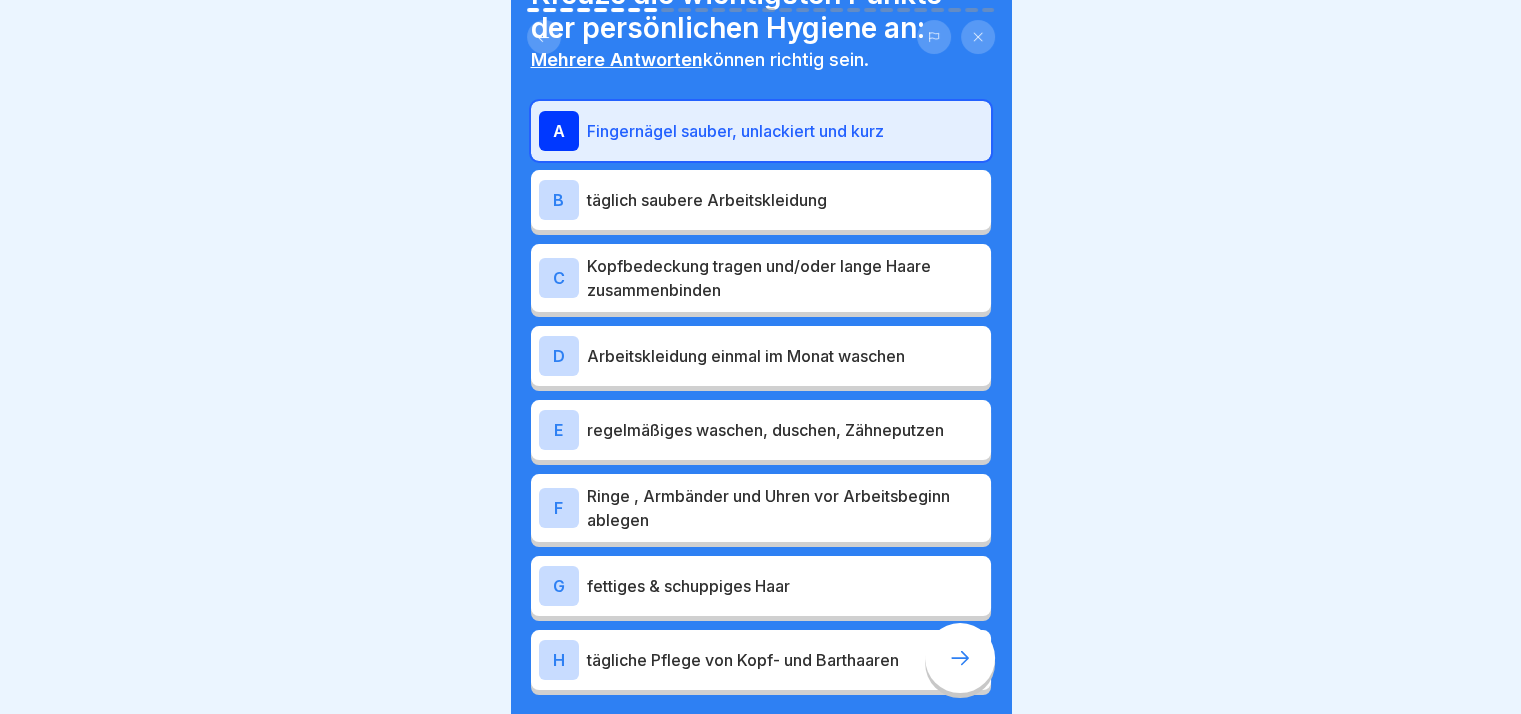 click on "B täglich saubere Arbeitskleidung" at bounding box center [761, 200] 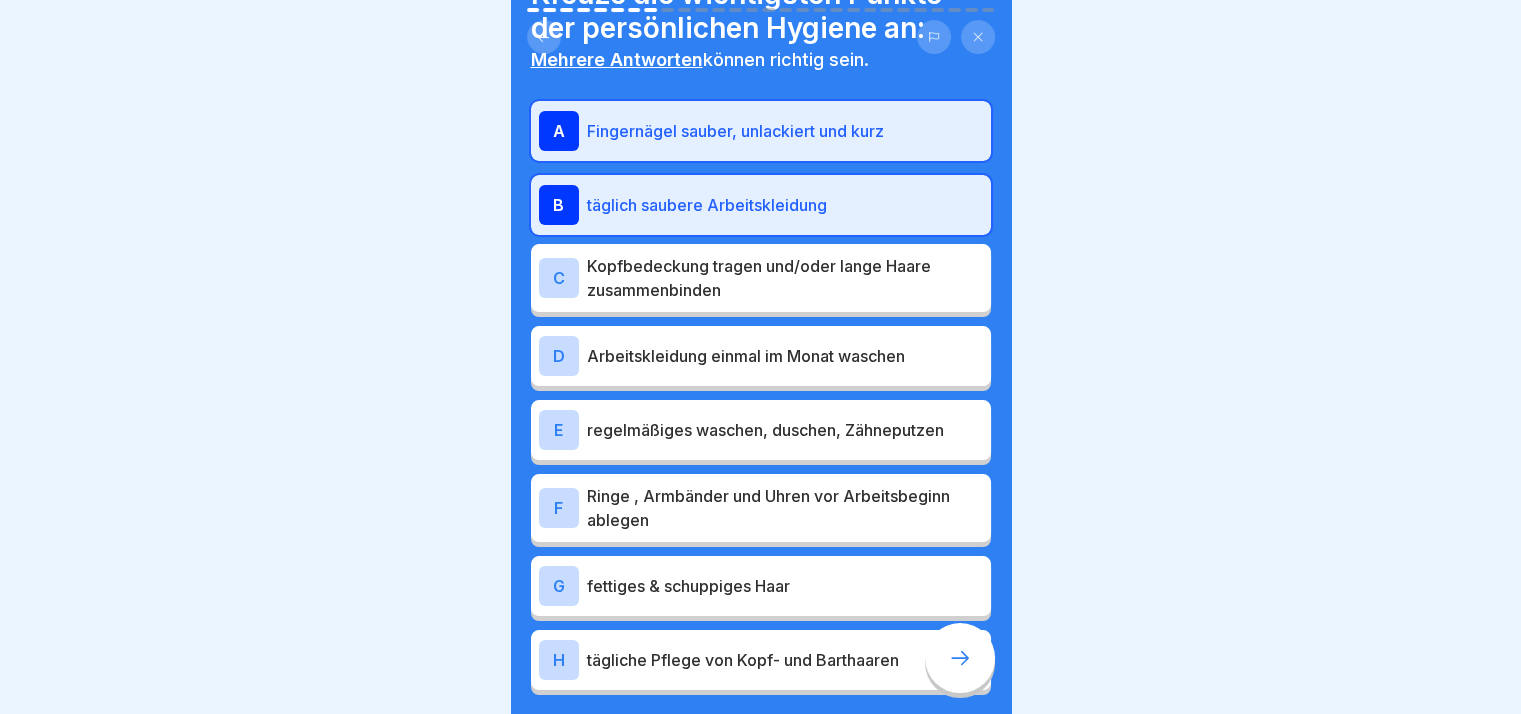 click on "Kopfbedeckung tragen und/oder lange Haare zusammenbinden" at bounding box center [785, 278] 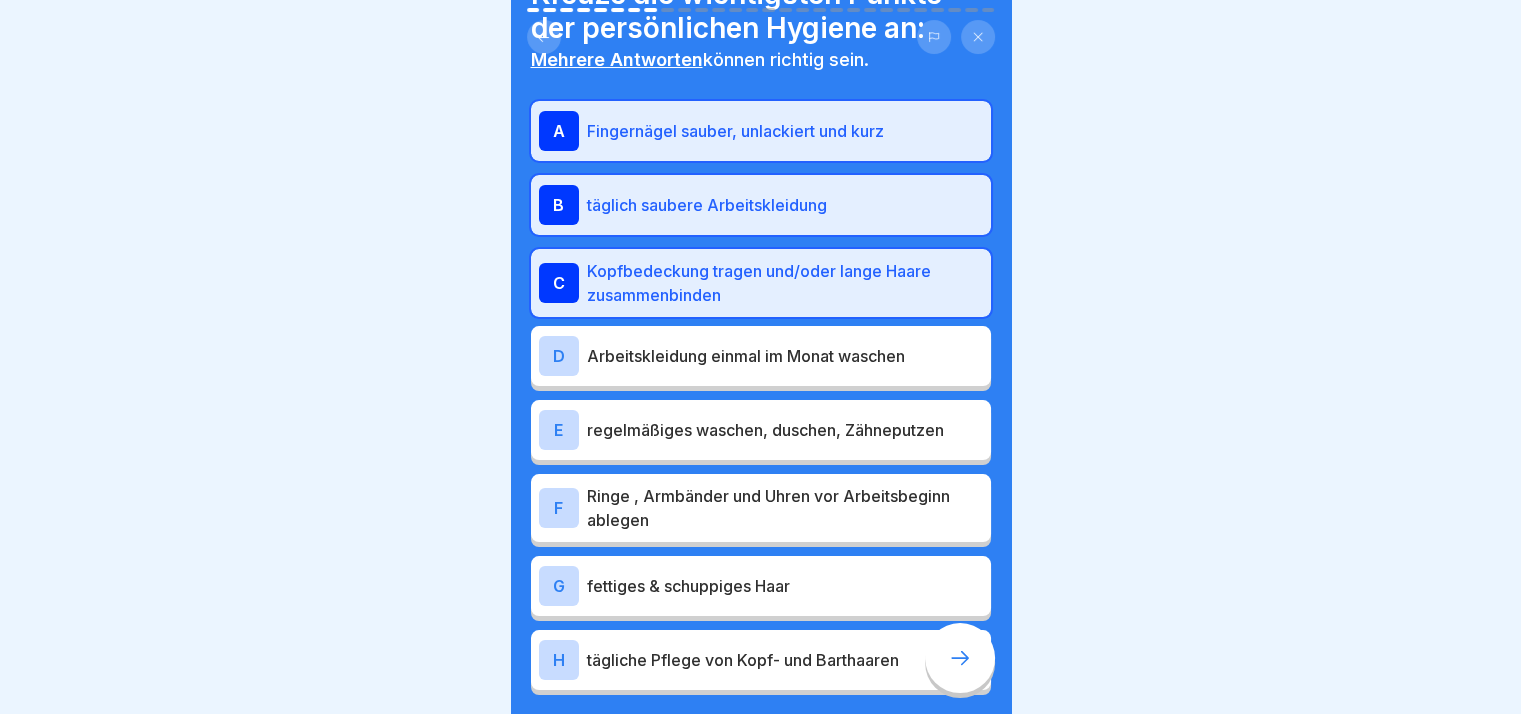 click on "E regelmäßiges waschen, duschen, Zähneputzen" at bounding box center [761, 430] 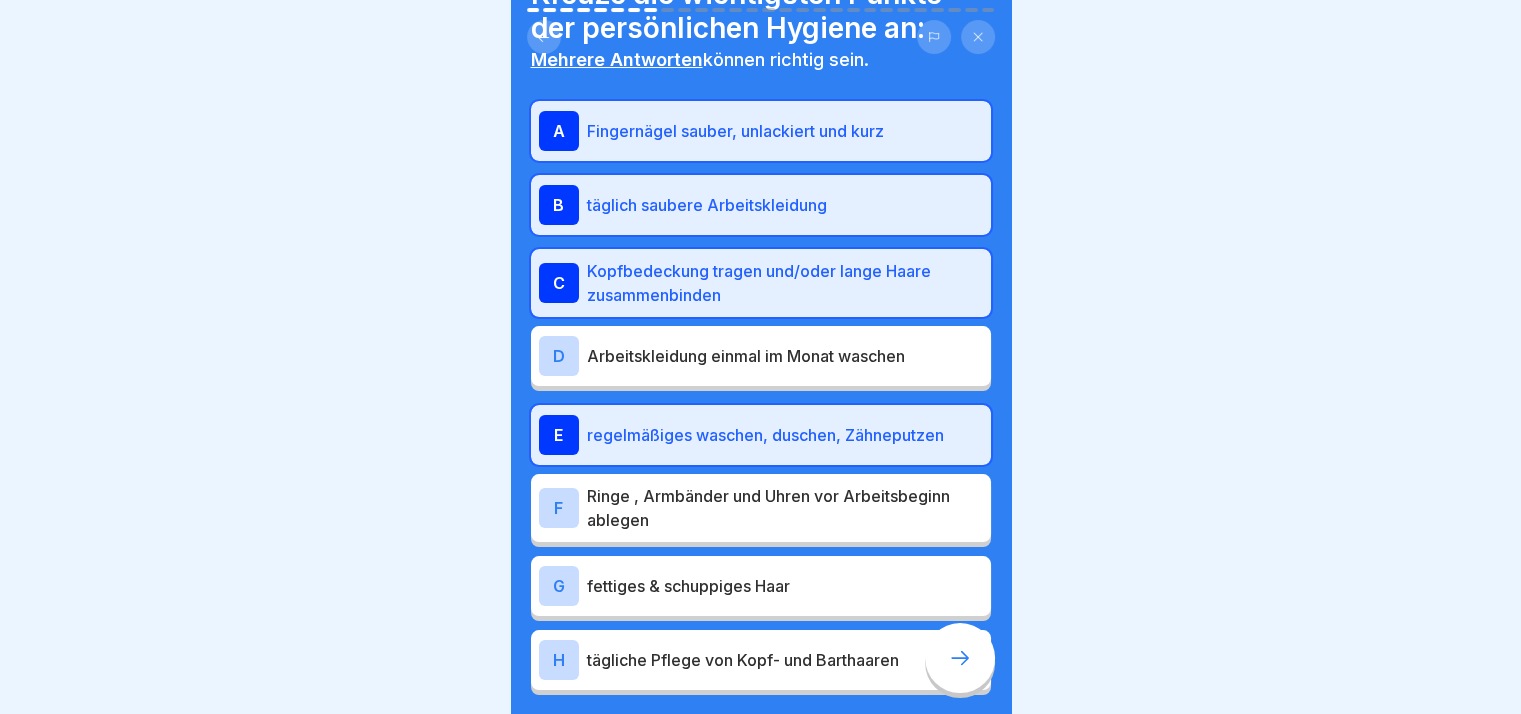 click on "Ringe , Armbänder und Uhren vor Arbeitsbeginn ablegen" at bounding box center (785, 508) 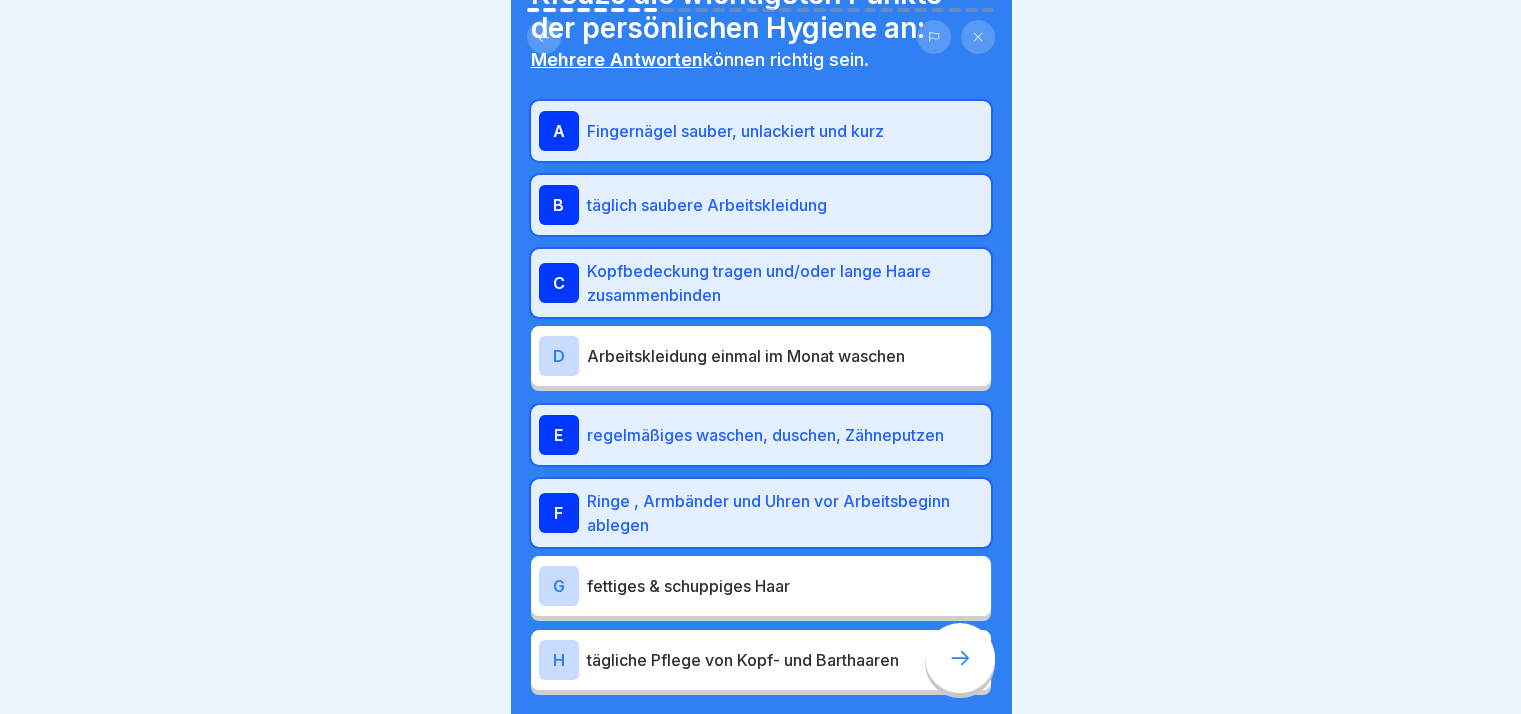 click on "fettiges & schuppiges Haar" at bounding box center [785, 586] 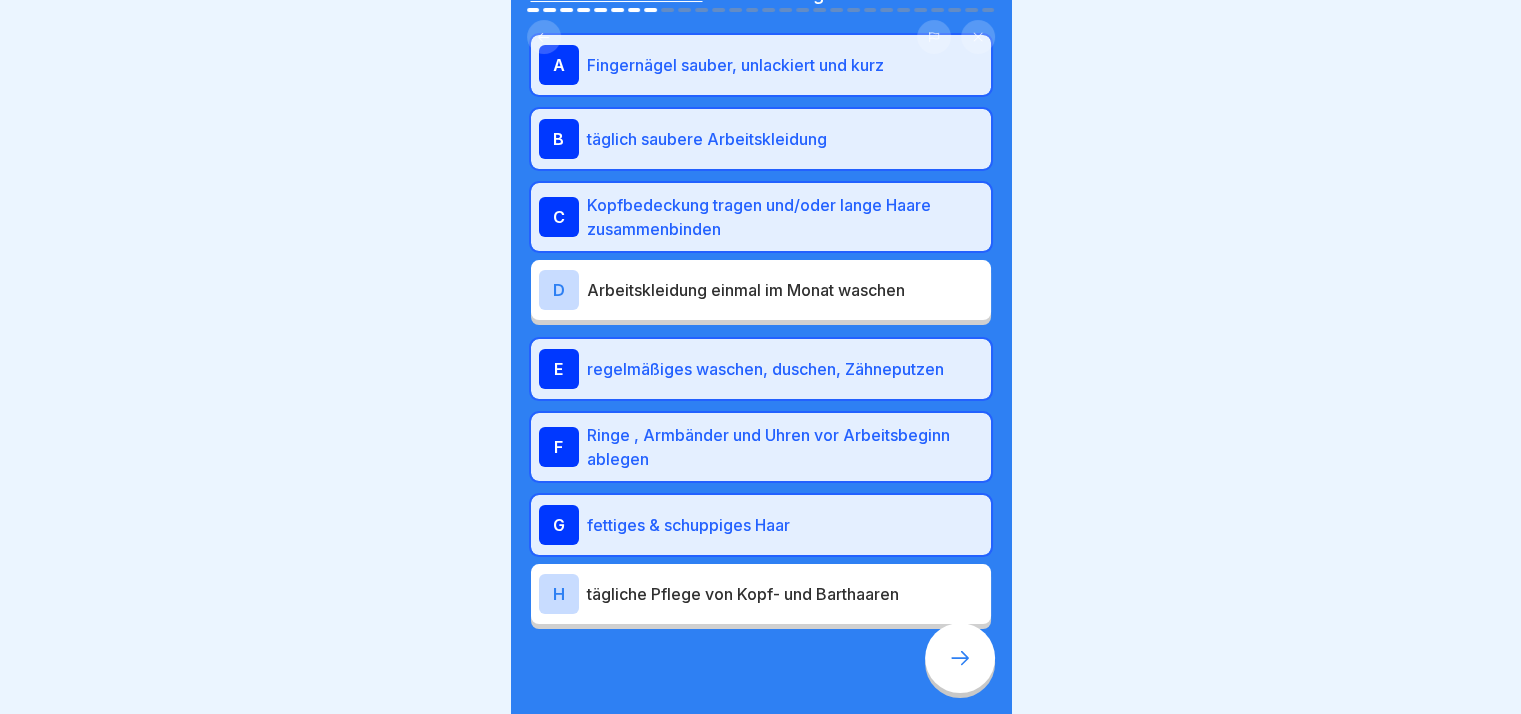 scroll, scrollTop: 201, scrollLeft: 0, axis: vertical 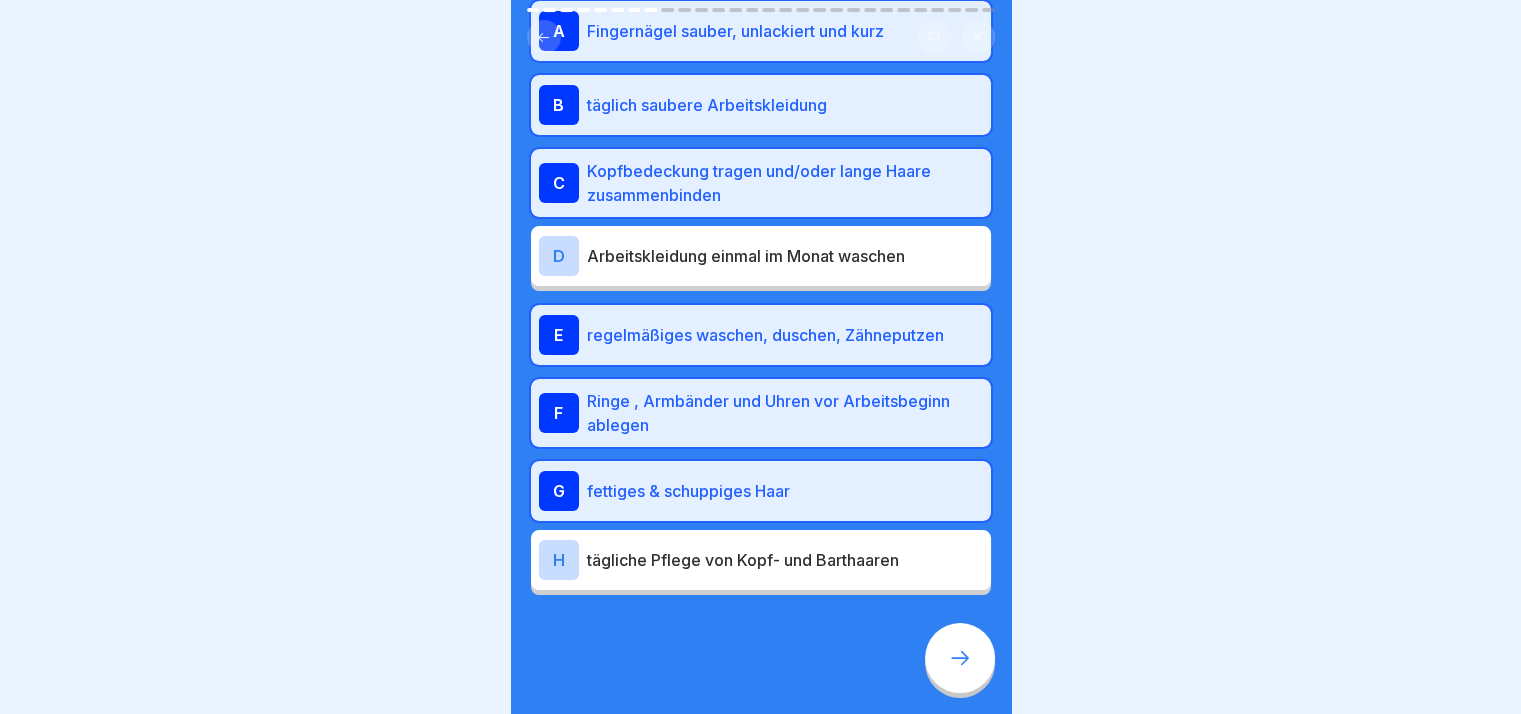 click on "tägliche Pflege von Kopf- und Barthaaren" at bounding box center [785, 560] 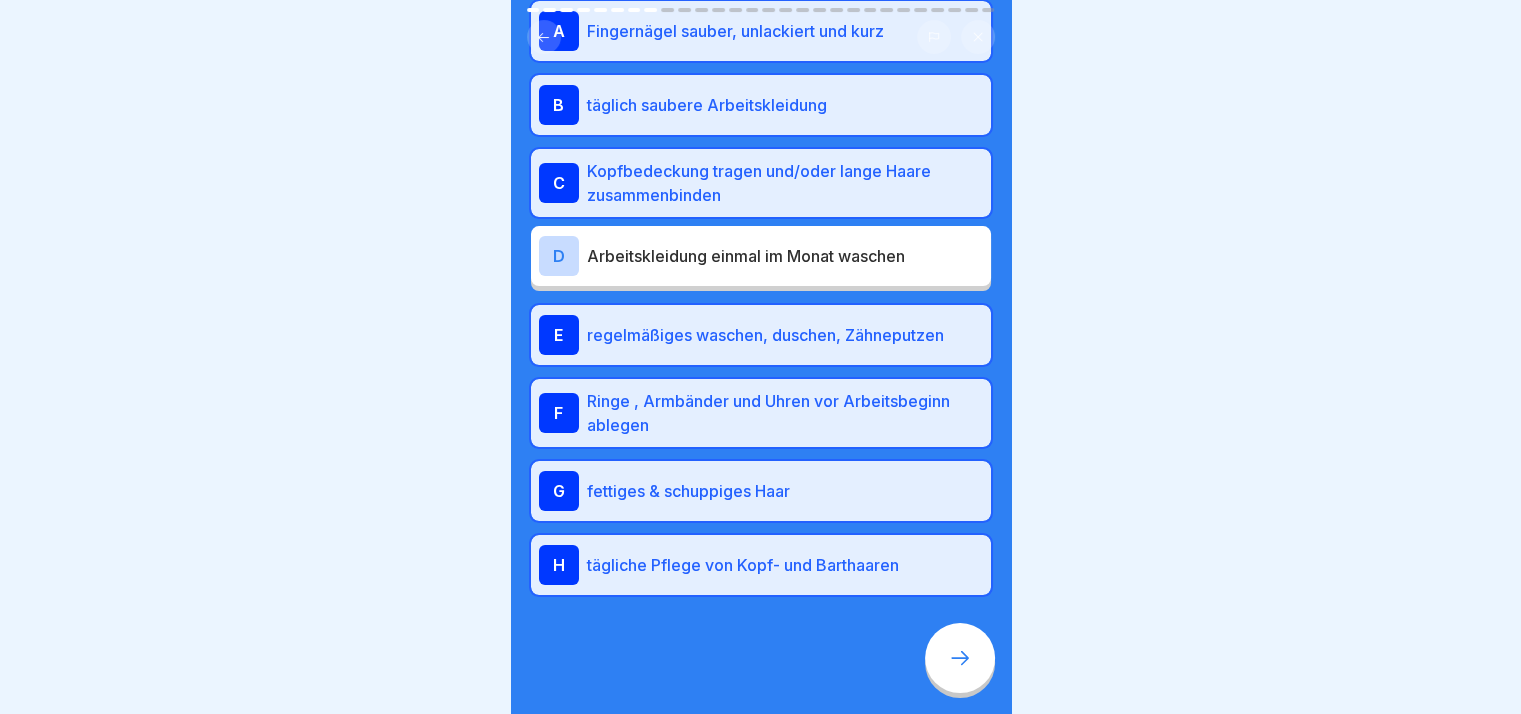 click at bounding box center [960, 658] 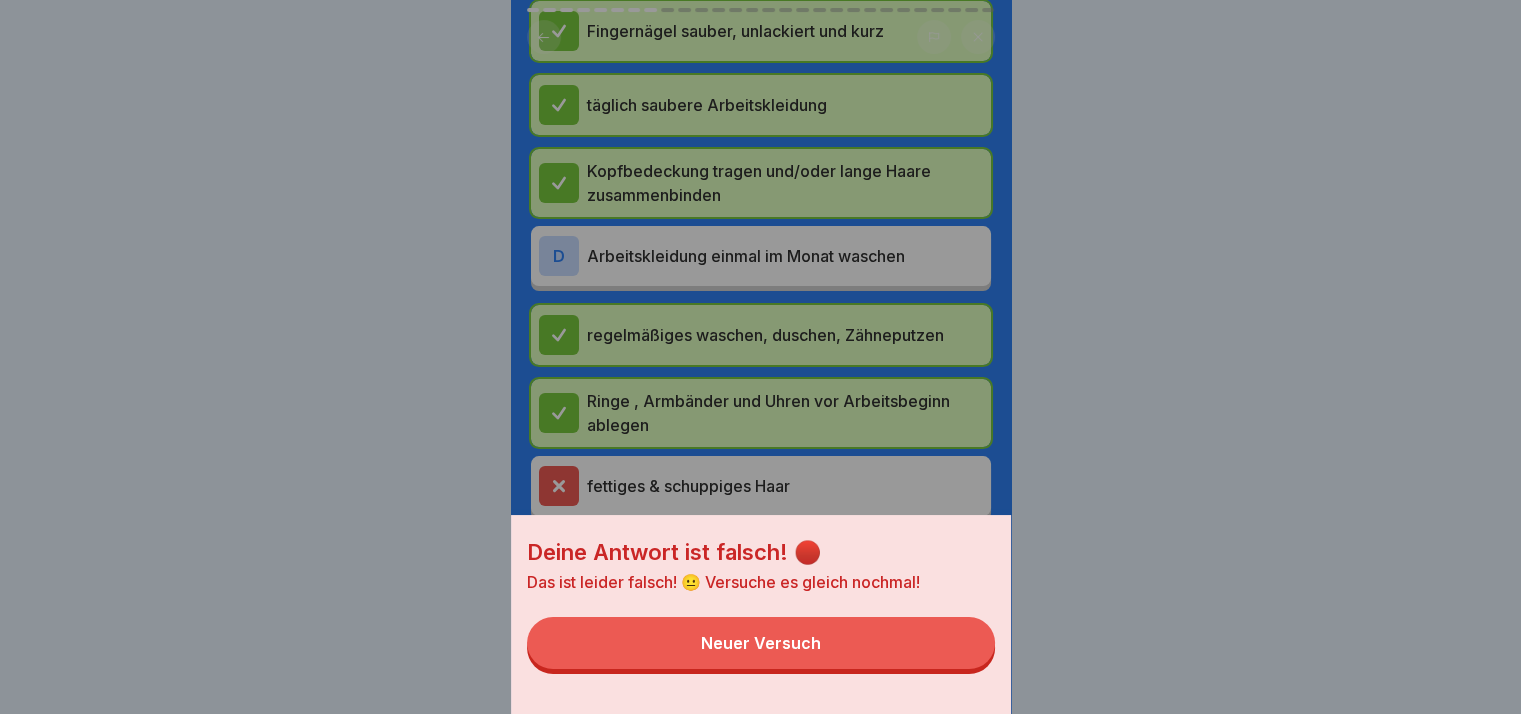 click on "Neuer Versuch" at bounding box center [761, 643] 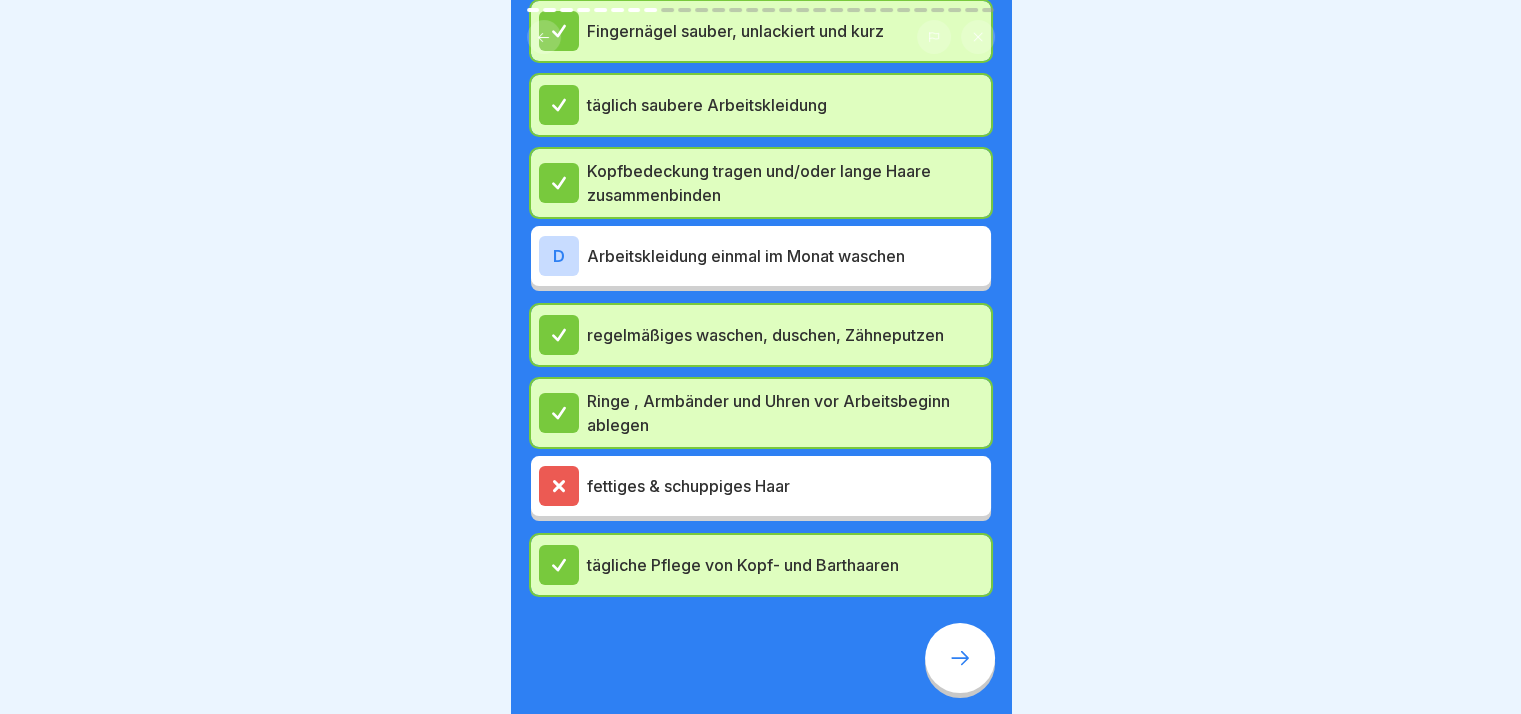 click on "fettiges & schuppiges Haar" at bounding box center (785, 486) 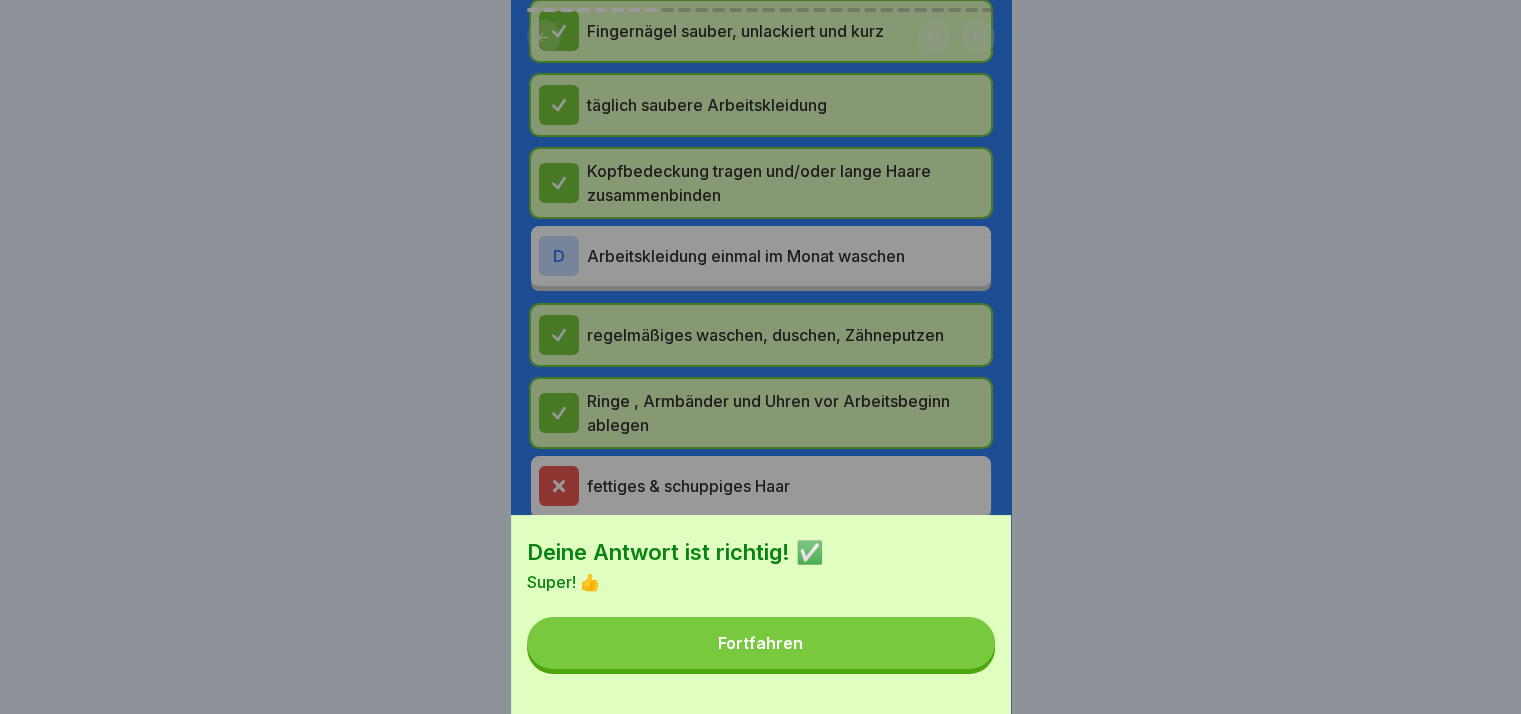 click on "Fortfahren" at bounding box center [761, 643] 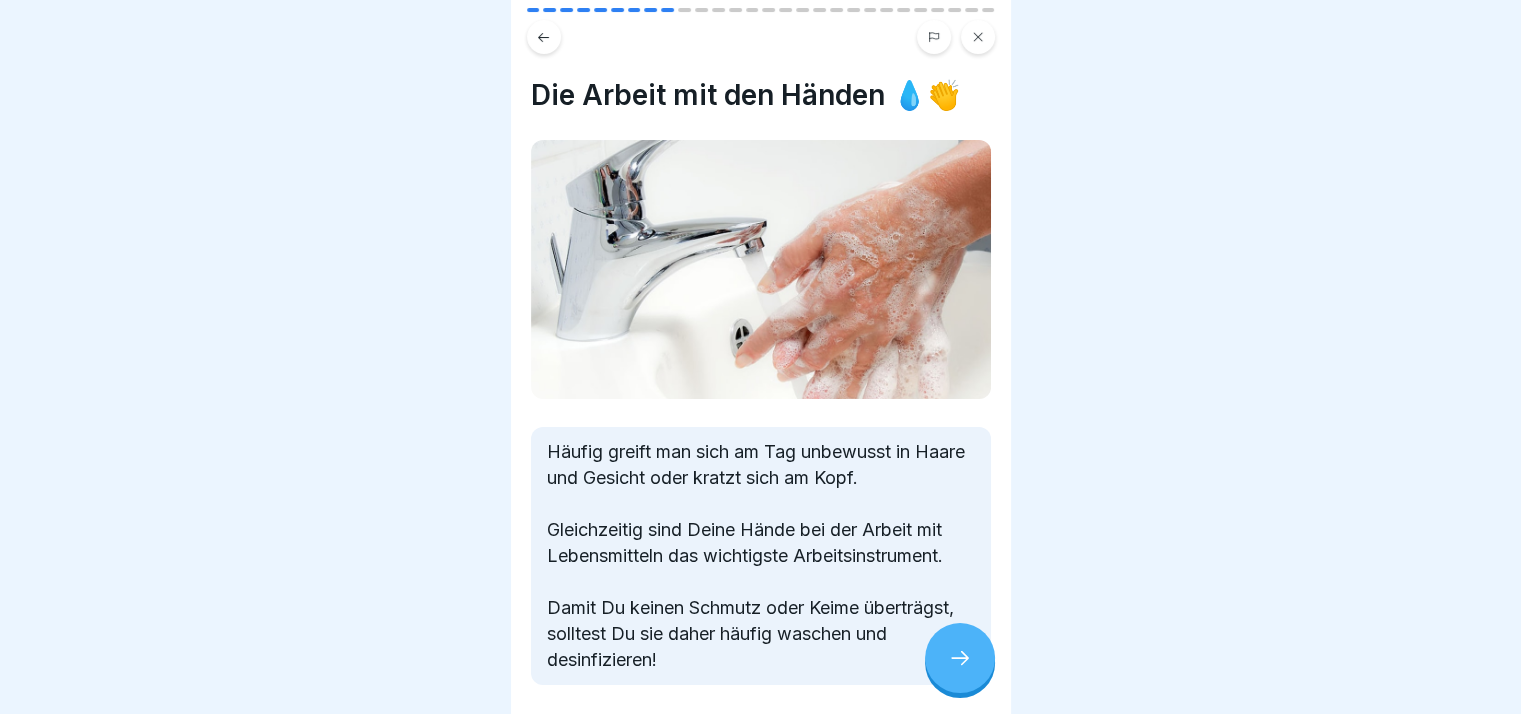 click at bounding box center [960, 658] 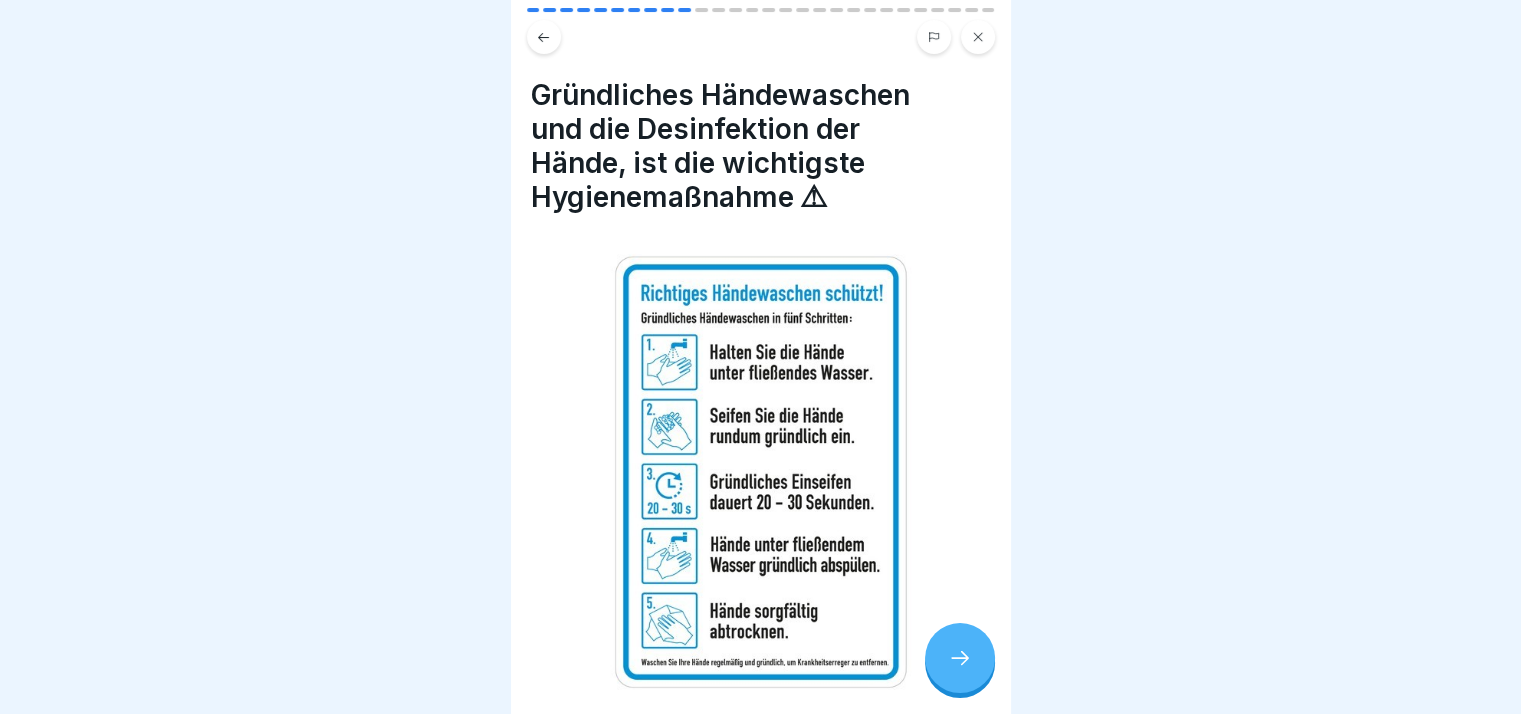 click at bounding box center [960, 658] 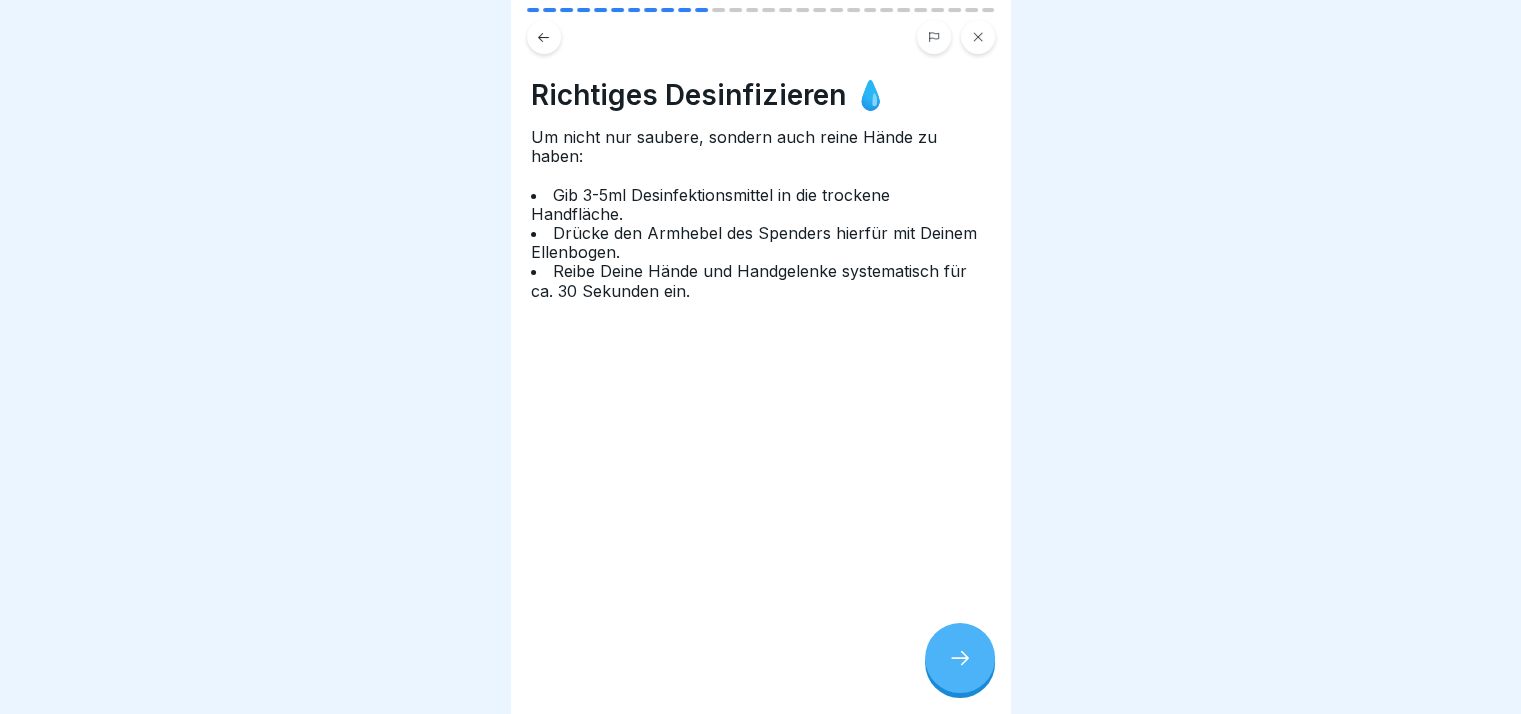 click on "Richtiges Desinfizieren 💧 Um nicht nur saubere, sondern auch reine Hände zu haben:      Gib 3-5ml Desinfektionsmittel in die trockene Handfläche.    Drücke den Armhebel des Spenders hierfür mit Deinem Ellenbogen.   Reibe Deine Hände und Handgelenke systematisch für ca. 30 Sekunden ein." at bounding box center (761, 357) 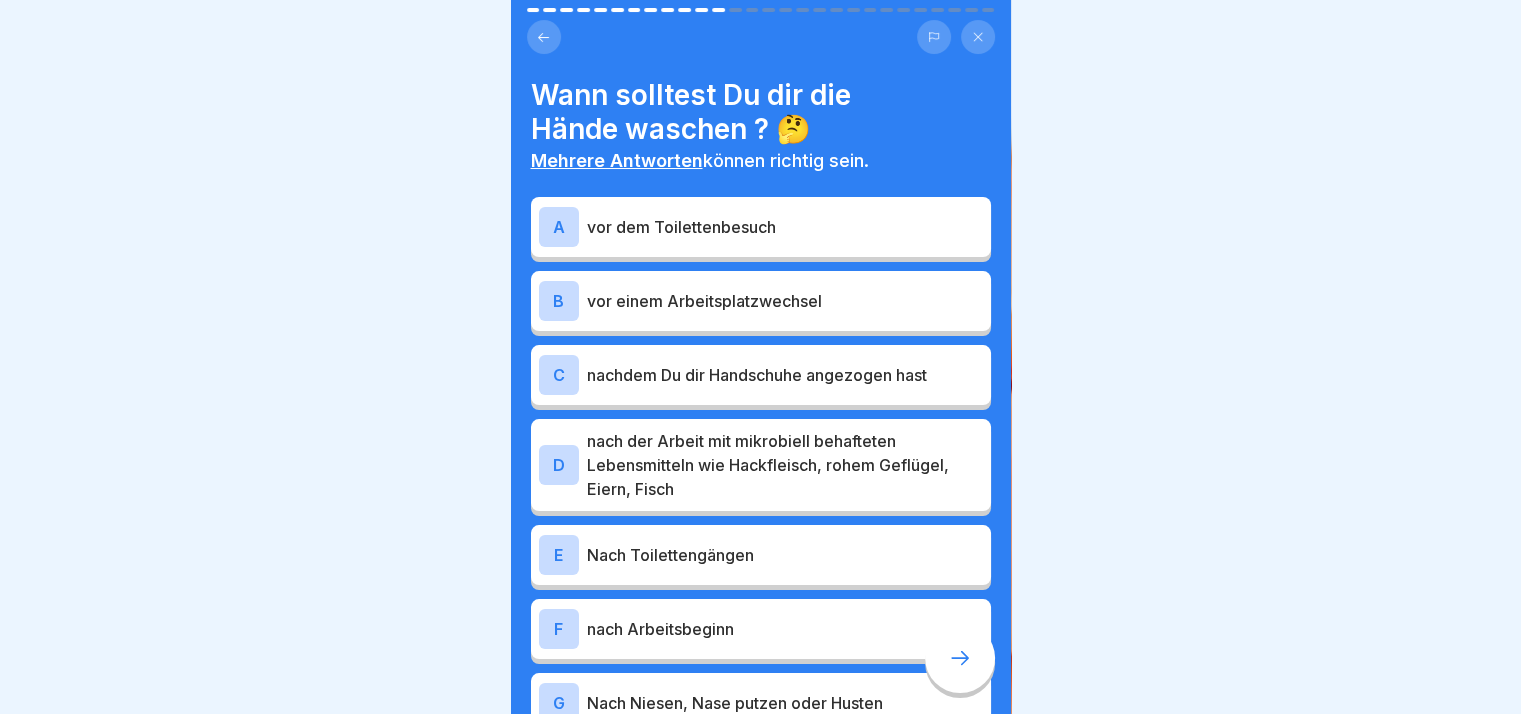 click on "nachdem Du dir Handschuhe angezogen hast" at bounding box center [785, 375] 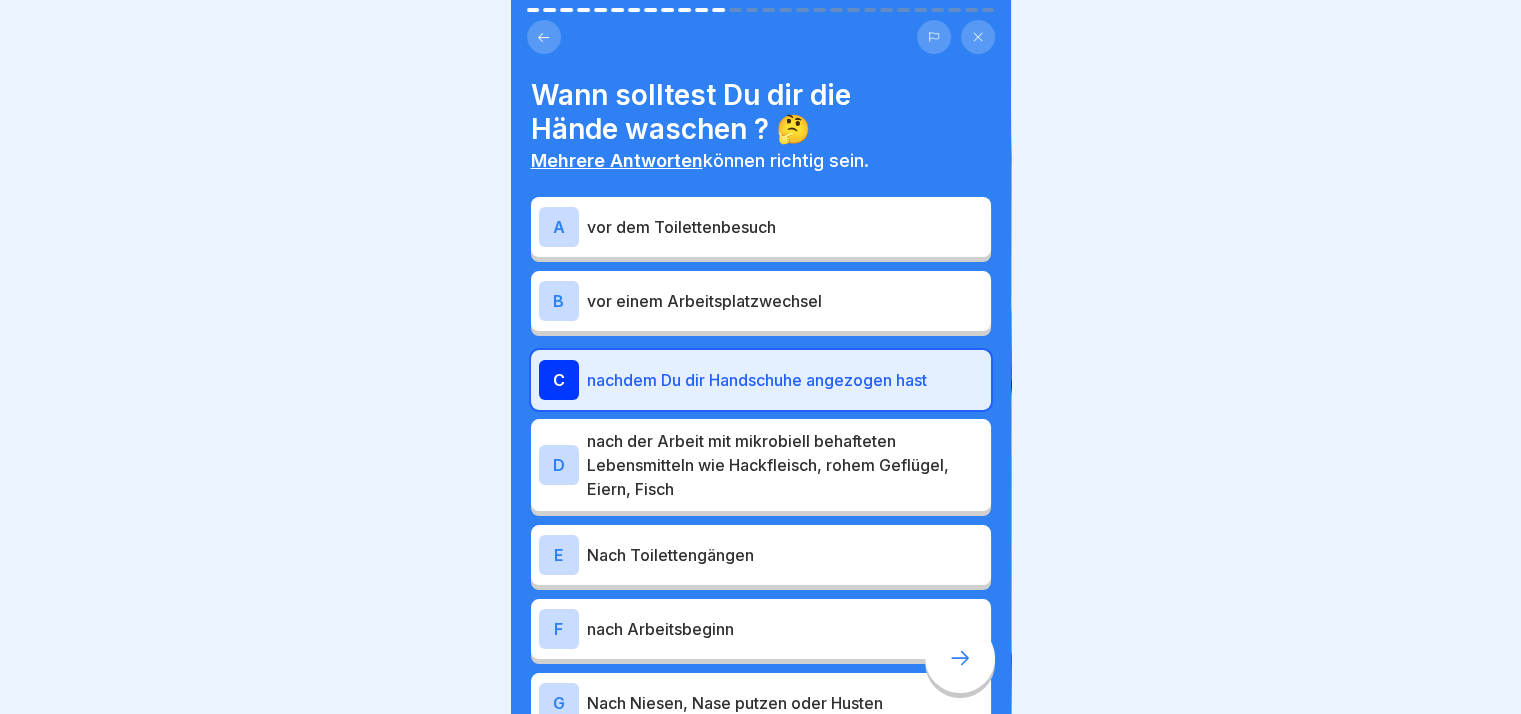 click on "nachdem Du dir Handschuhe angezogen hast" at bounding box center [785, 380] 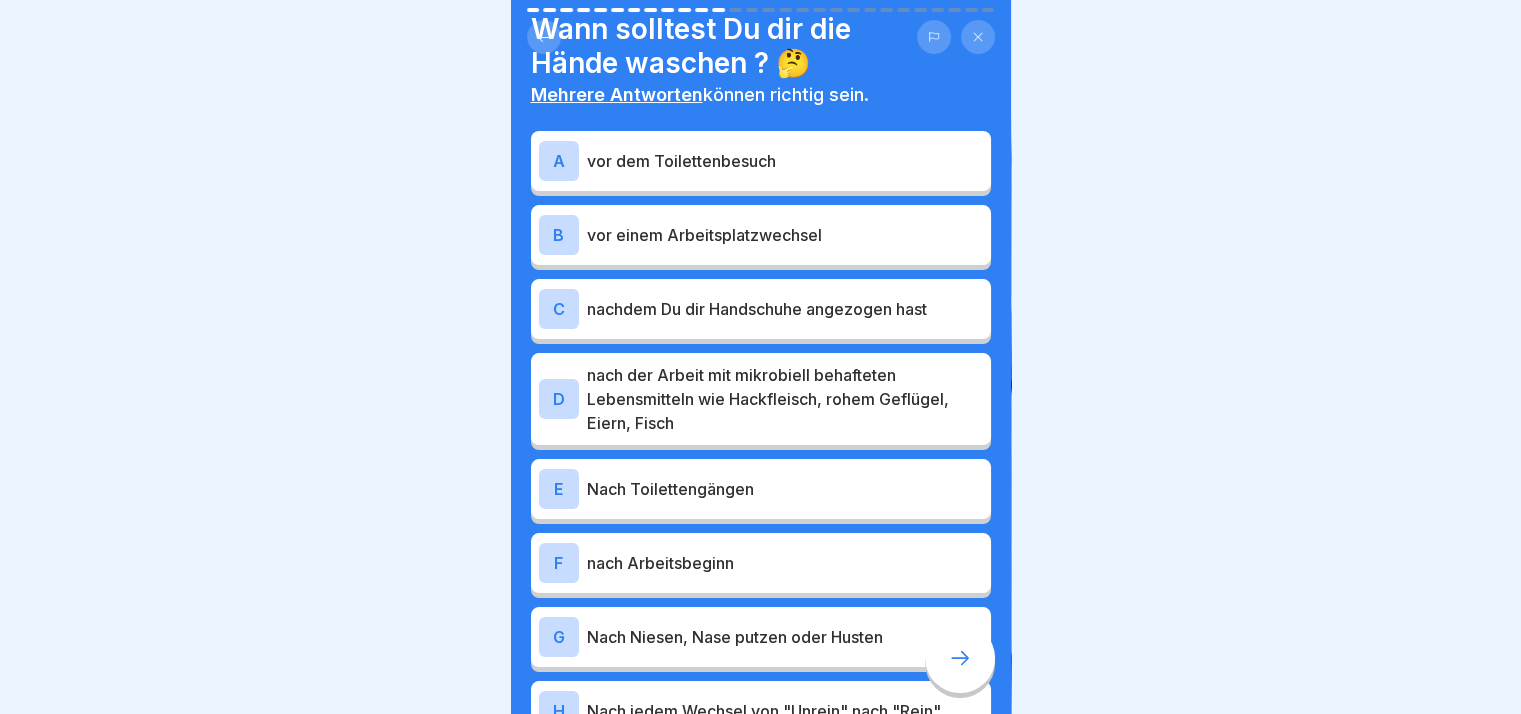 scroll, scrollTop: 100, scrollLeft: 0, axis: vertical 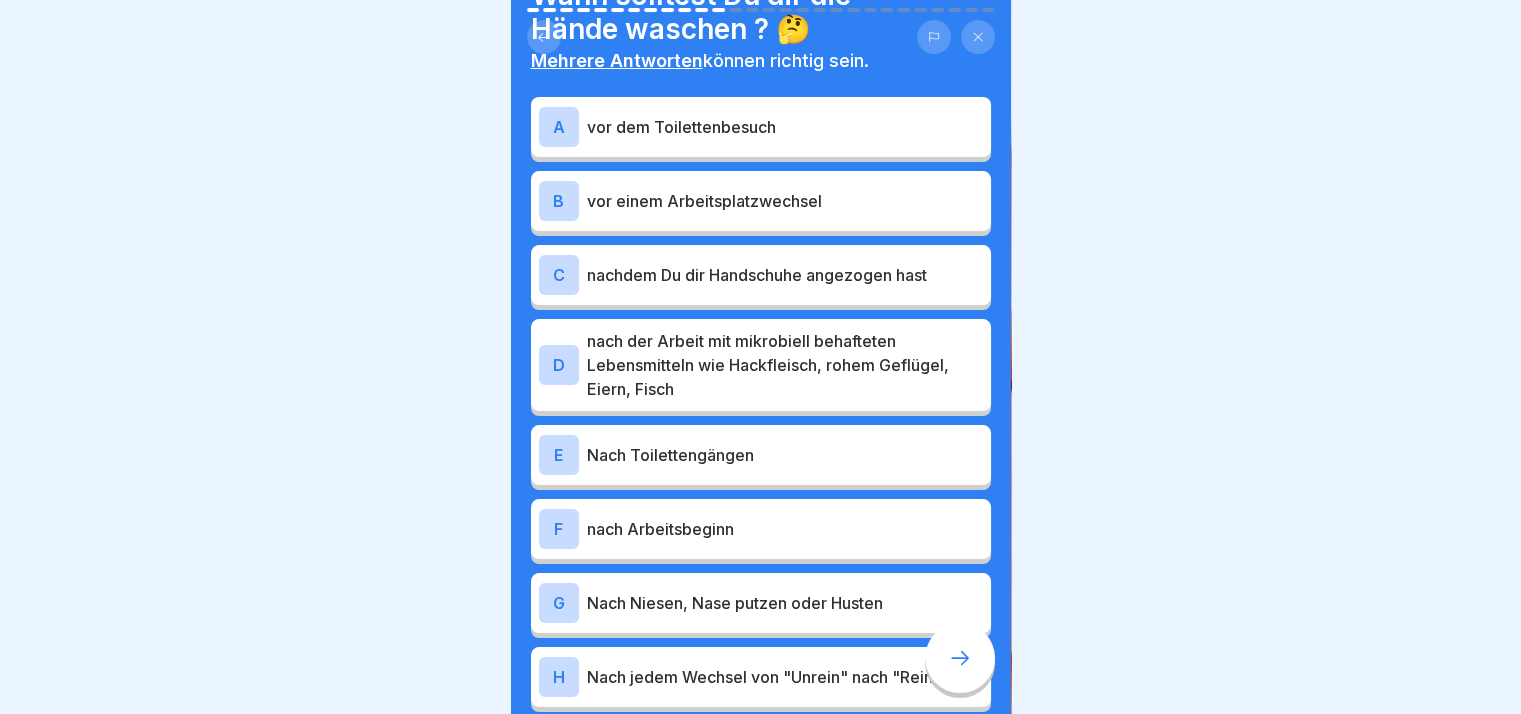 click on "nach der Arbeit mit mikrobiell behafteten Lebensmitteln wie Hackfleisch, rohem Geflügel, Eiern, Fisch" at bounding box center (785, 365) 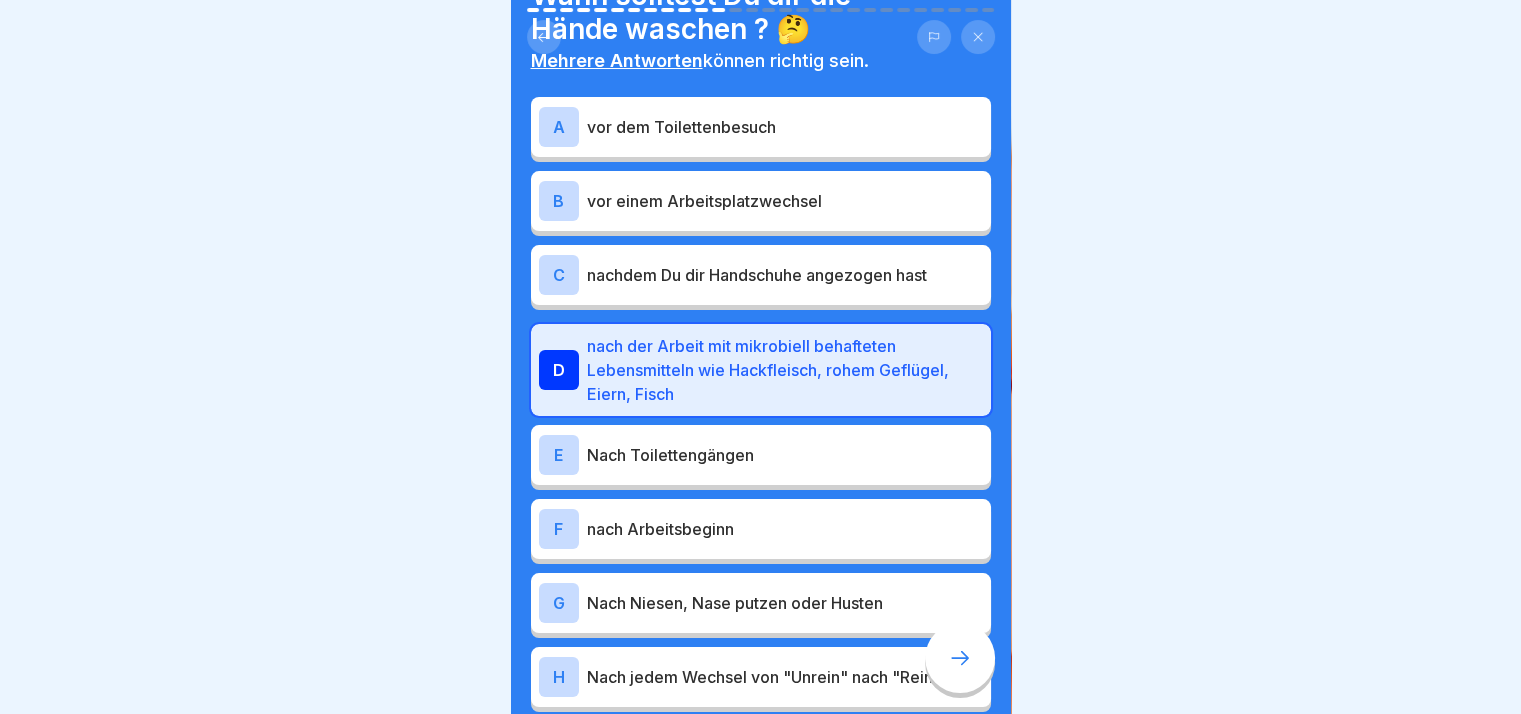 click on "Nach Toilettengängen" at bounding box center (785, 455) 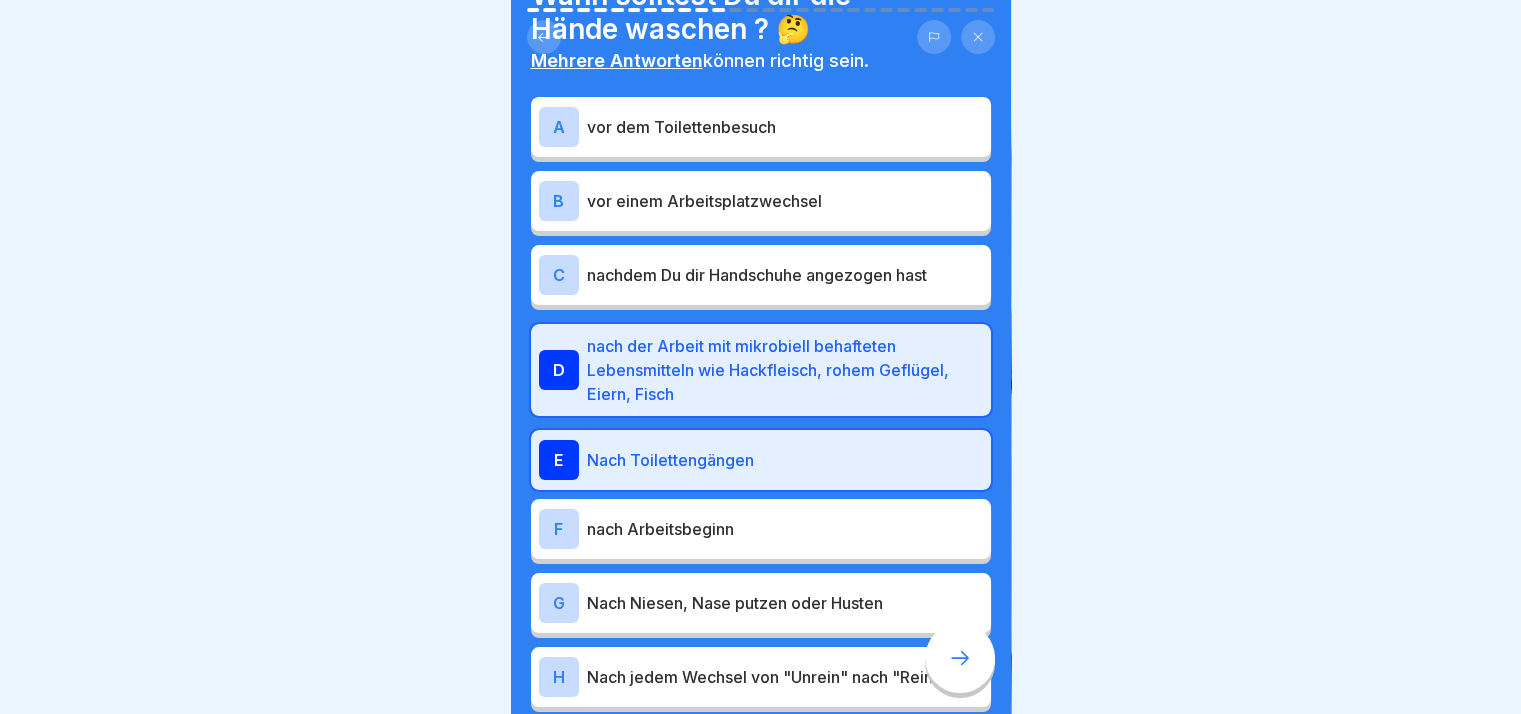 click on "nach Arbeitsbeginn" at bounding box center (785, 529) 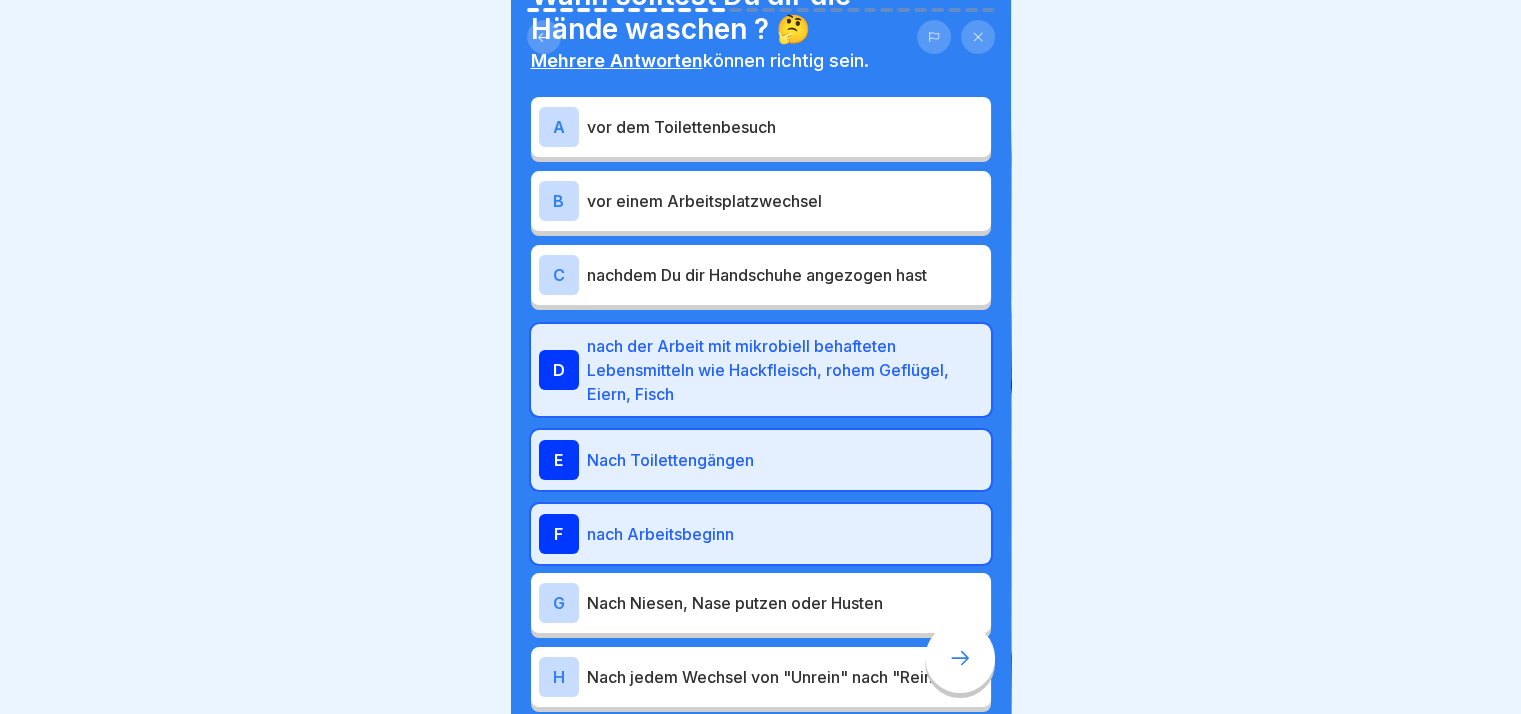 click on "nach Arbeitsbeginn" at bounding box center (785, 534) 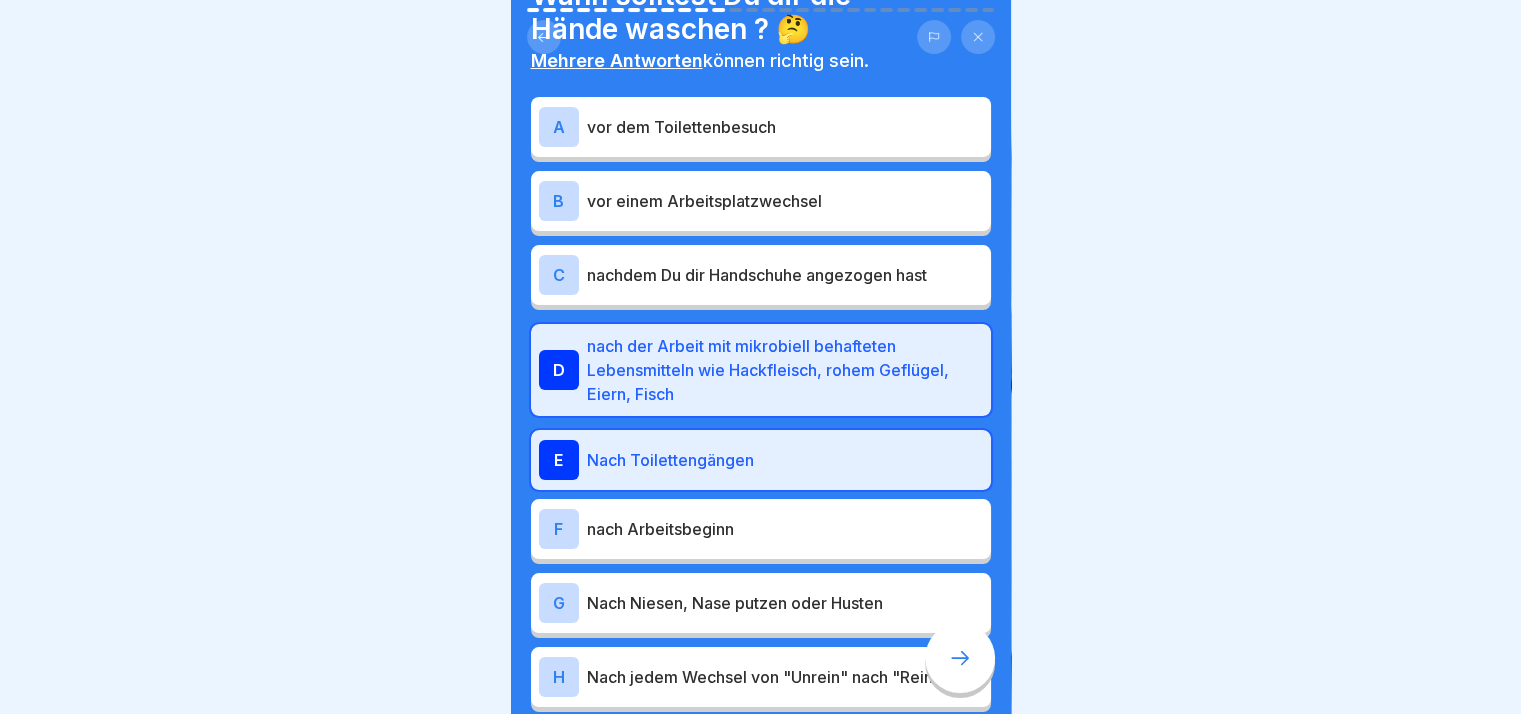 scroll, scrollTop: 200, scrollLeft: 0, axis: vertical 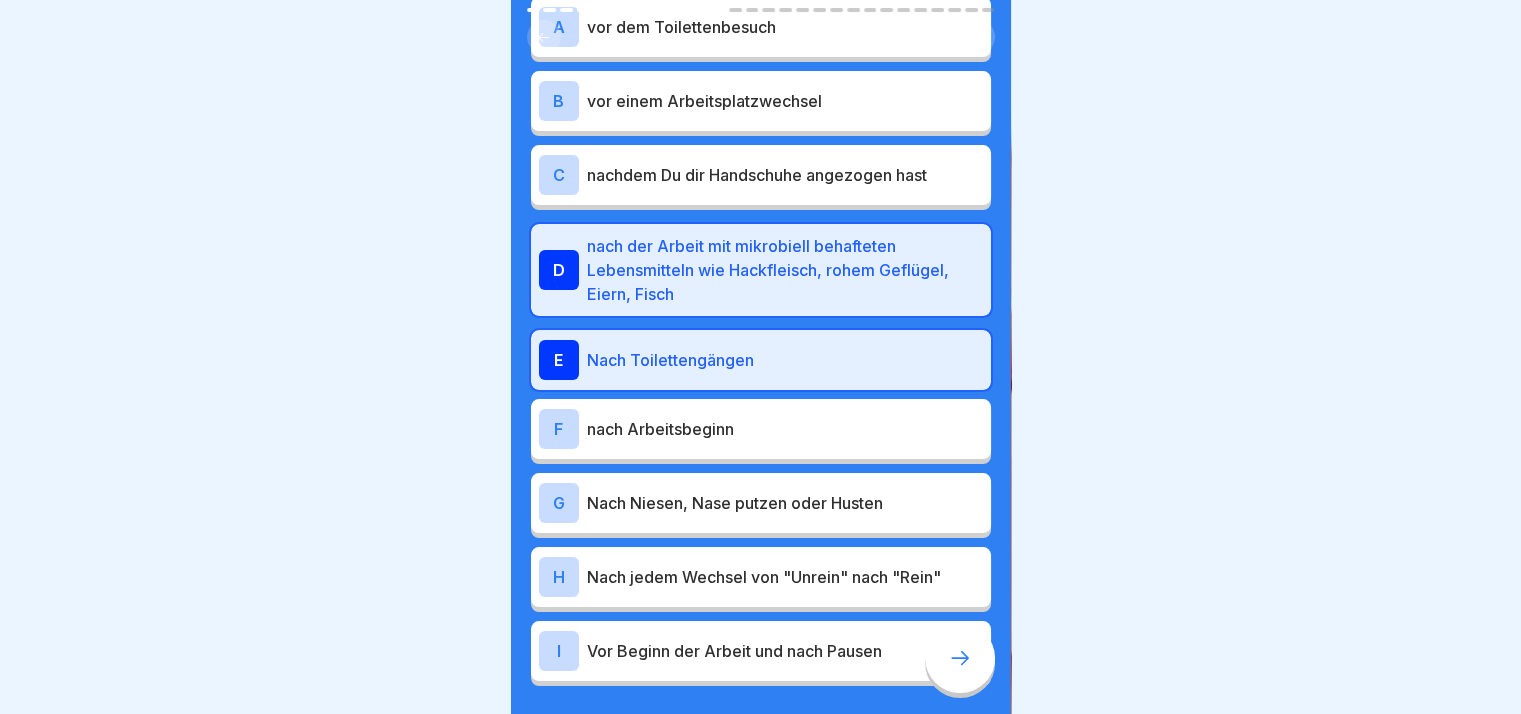 click on "Nach Niesen, Nase putzen oder Husten" at bounding box center (785, 503) 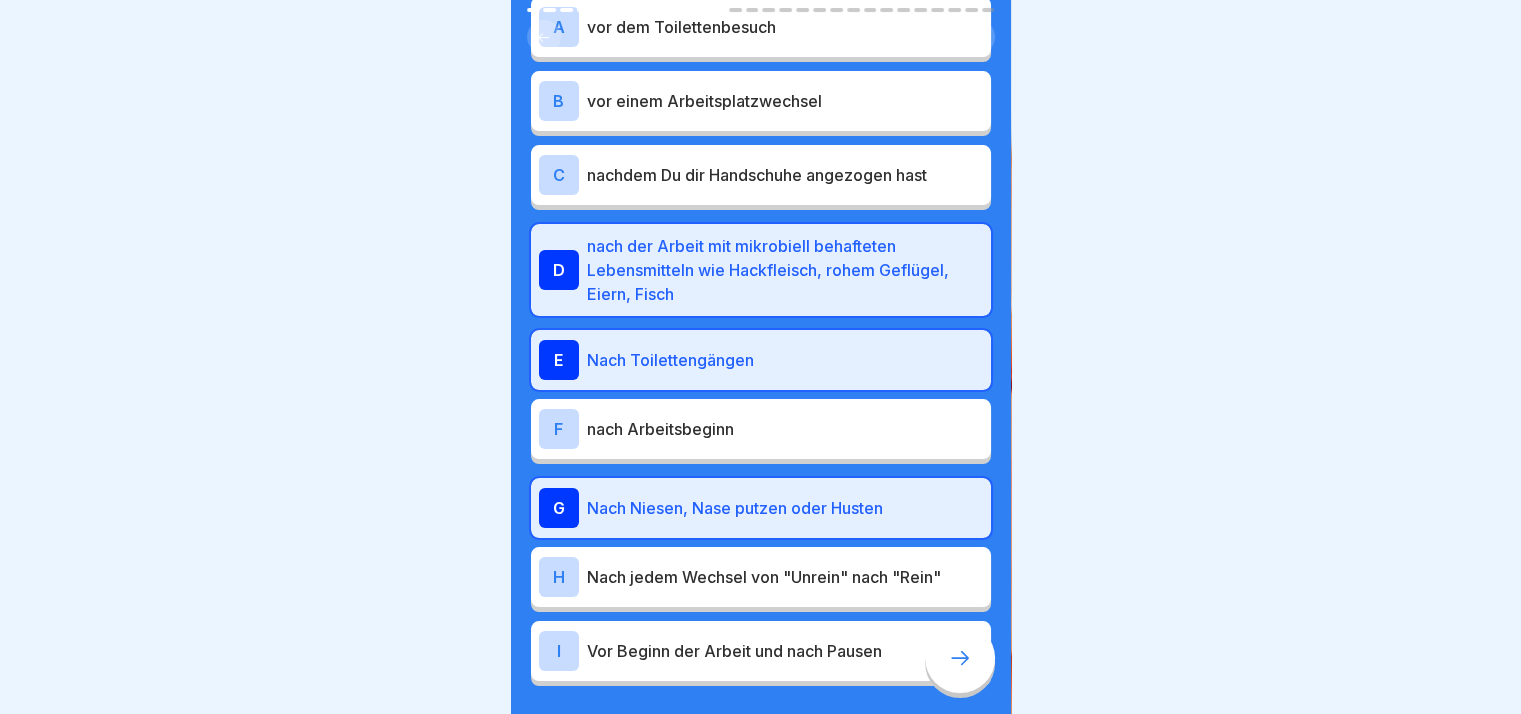 click on "Nach jedem Wechsel von "Unrein" nach "Rein"" at bounding box center (785, 577) 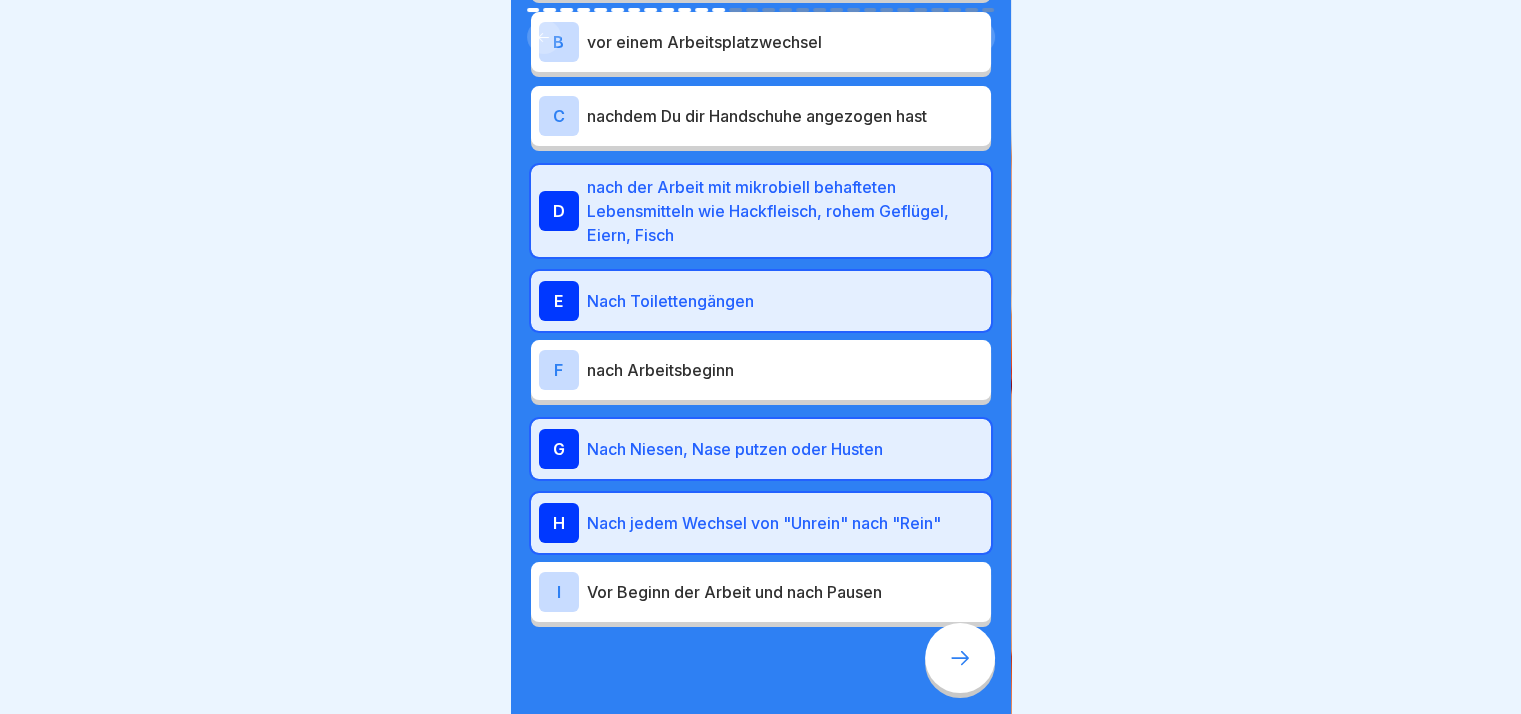 scroll, scrollTop: 291, scrollLeft: 0, axis: vertical 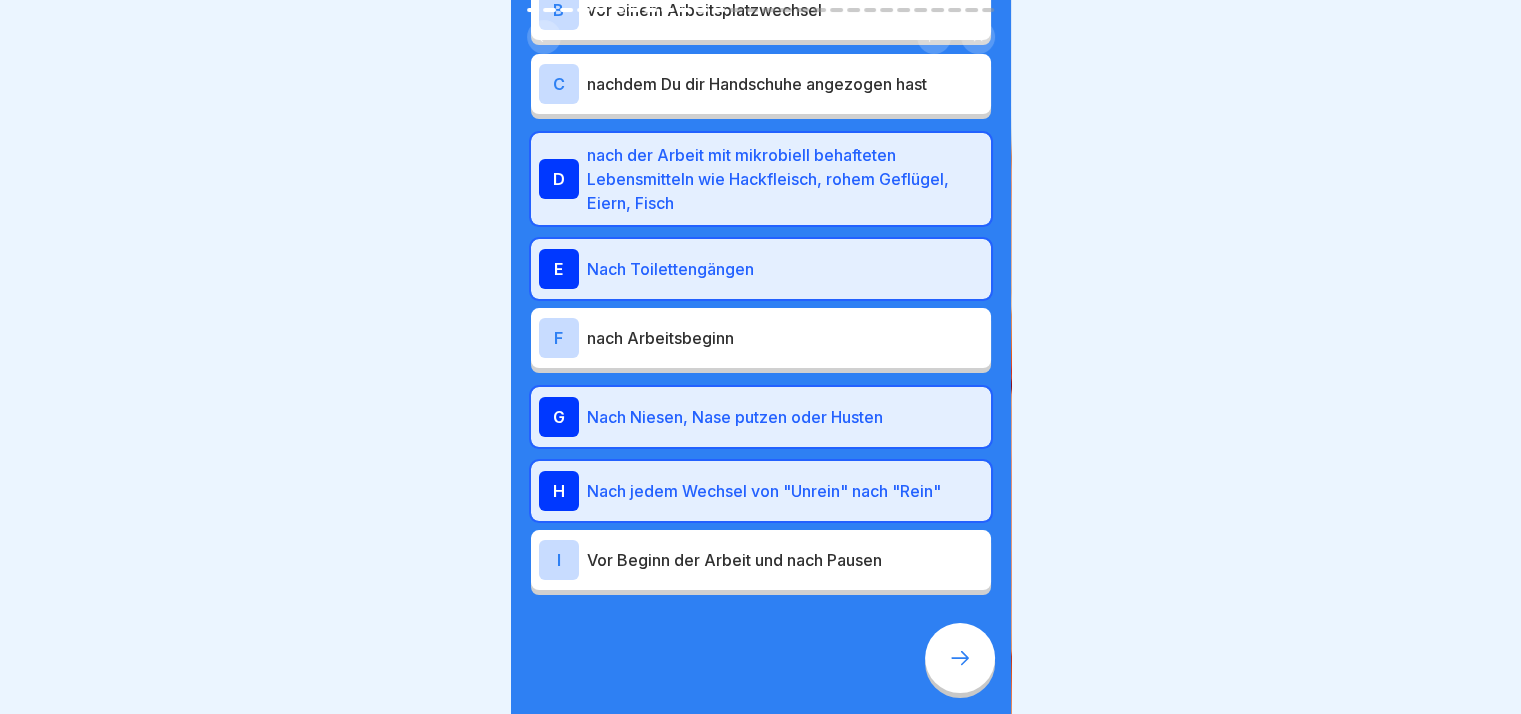 click on "Vor Beginn der Arbeit und nach Pausen" at bounding box center [785, 560] 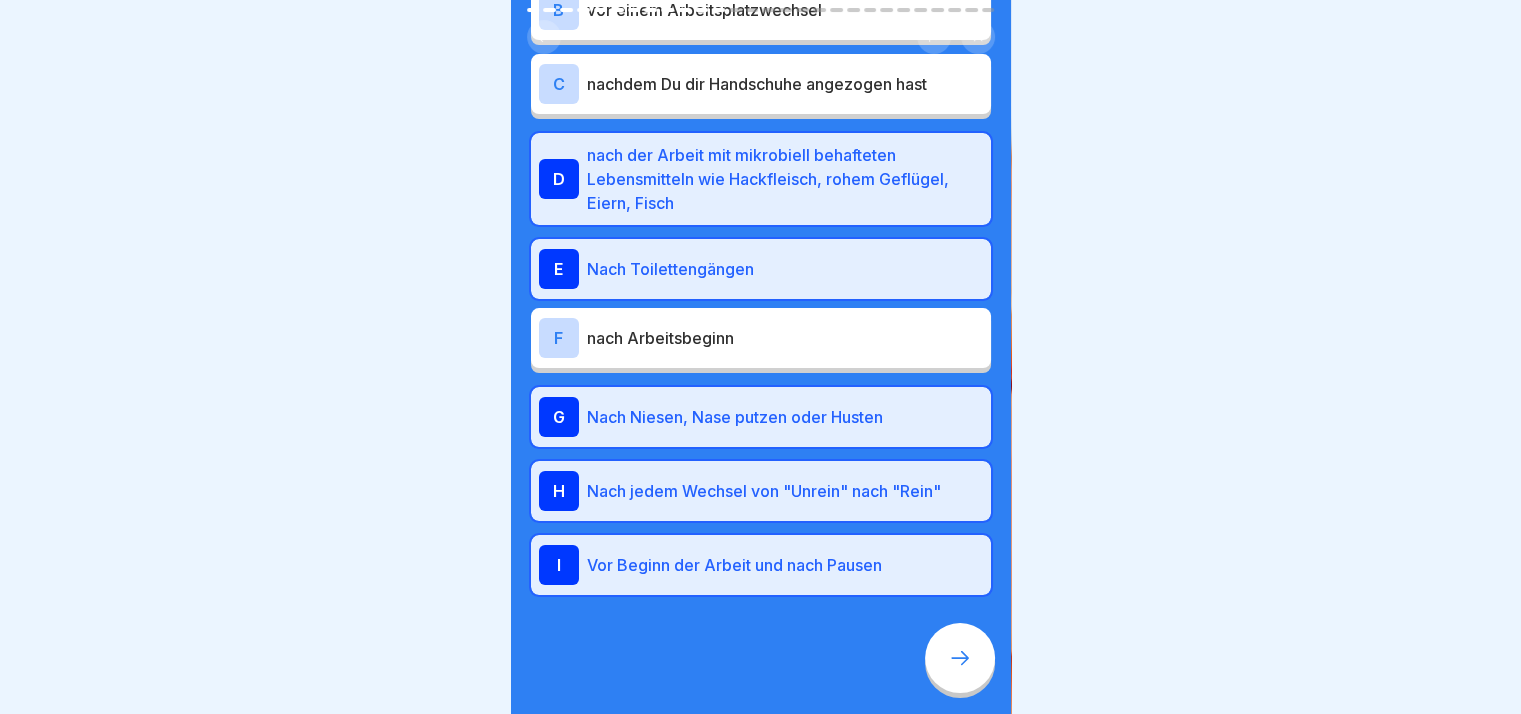 click at bounding box center (960, 658) 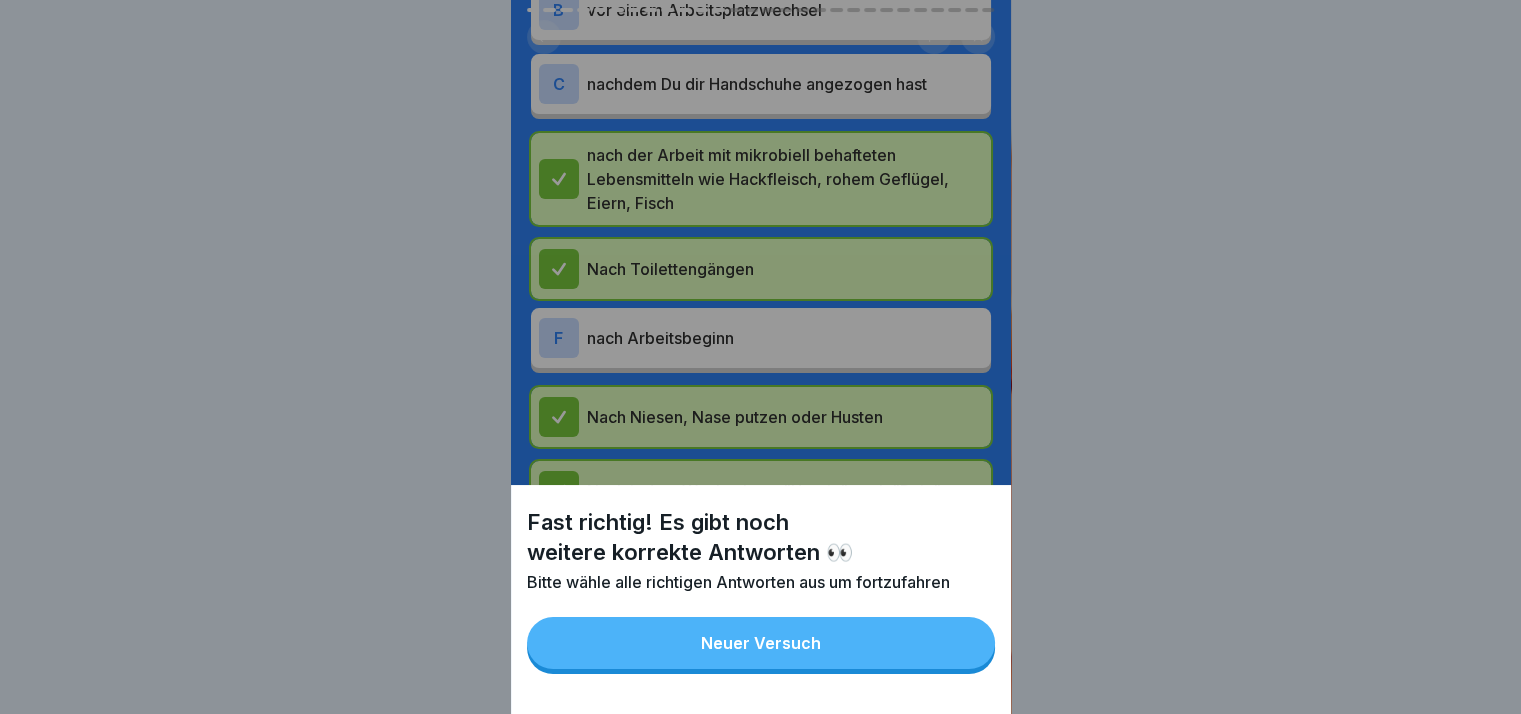 click on "Neuer Versuch" at bounding box center (761, 643) 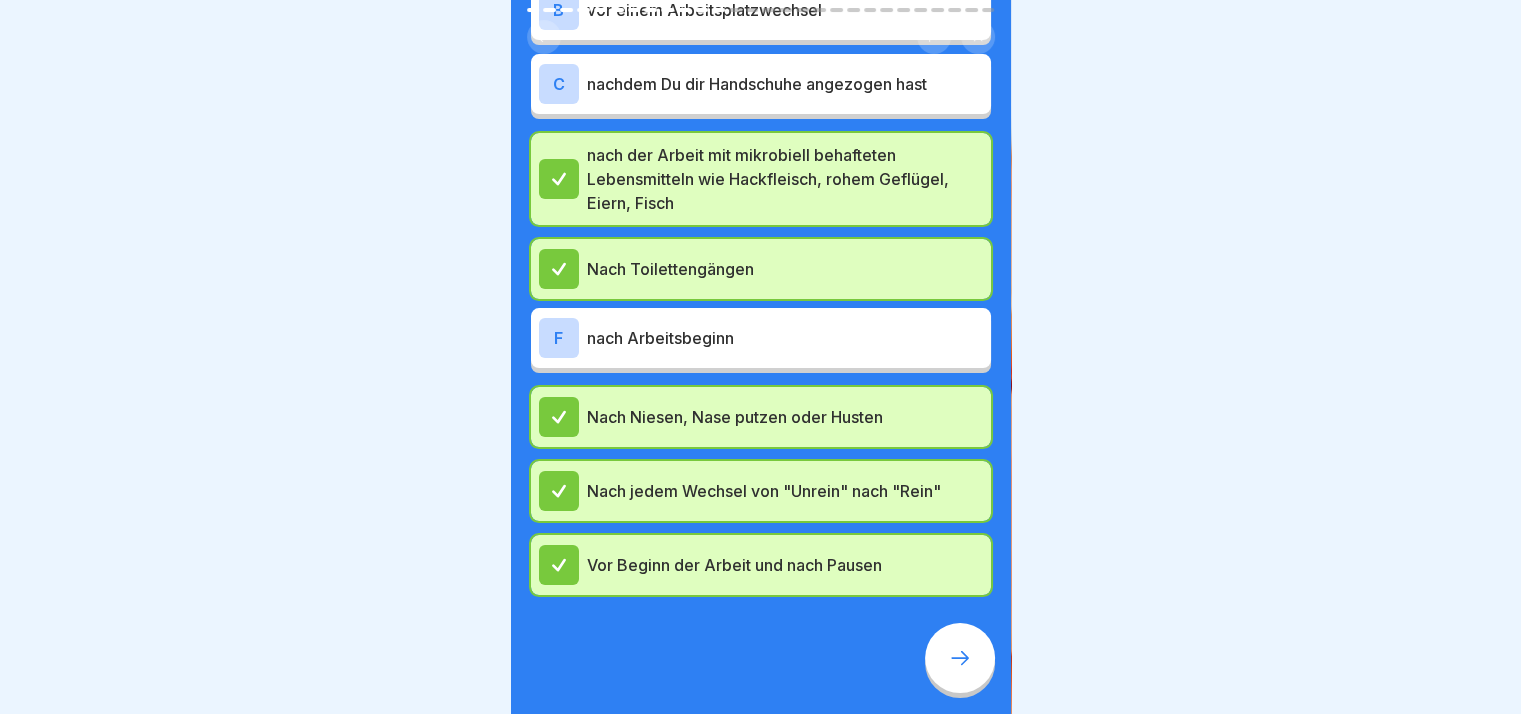 click at bounding box center [960, 658] 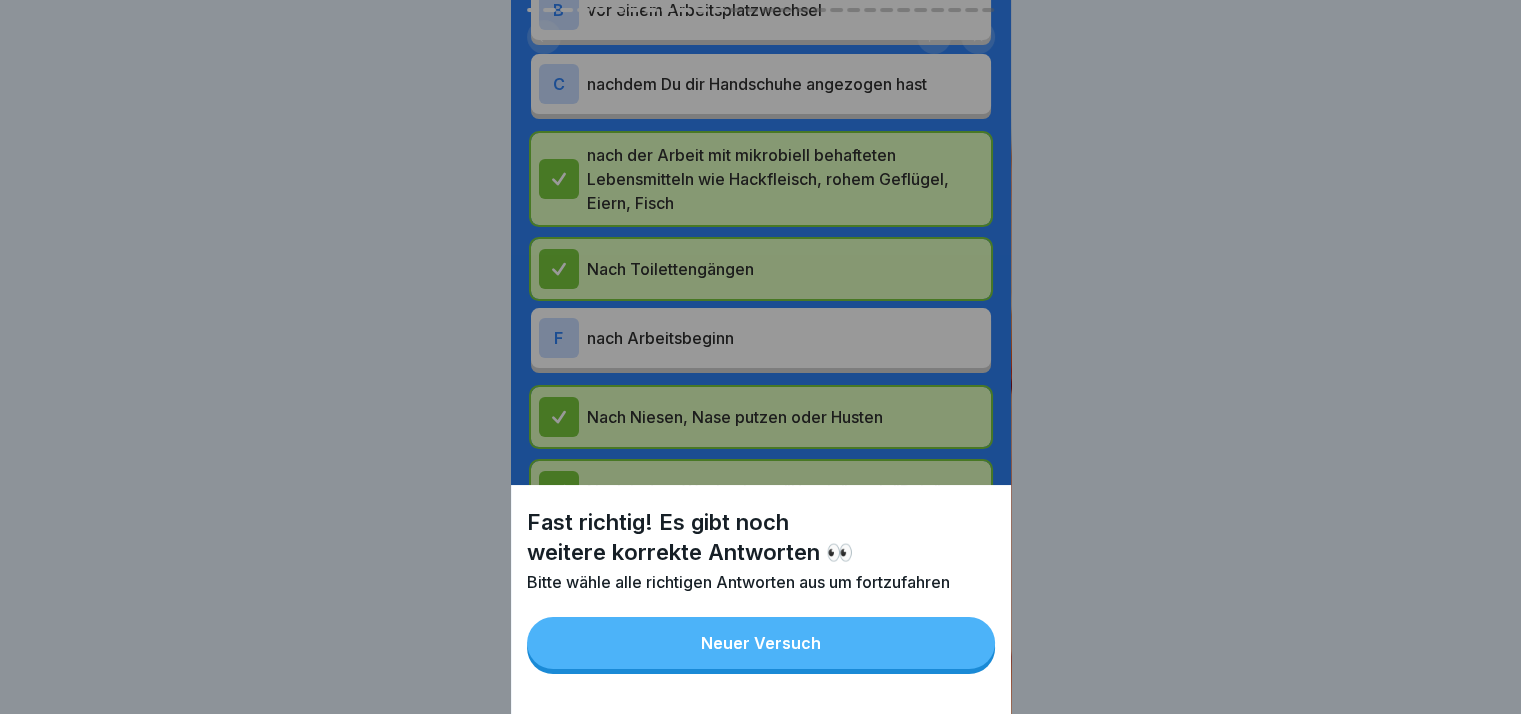 click on "Neuer Versuch" at bounding box center [761, 643] 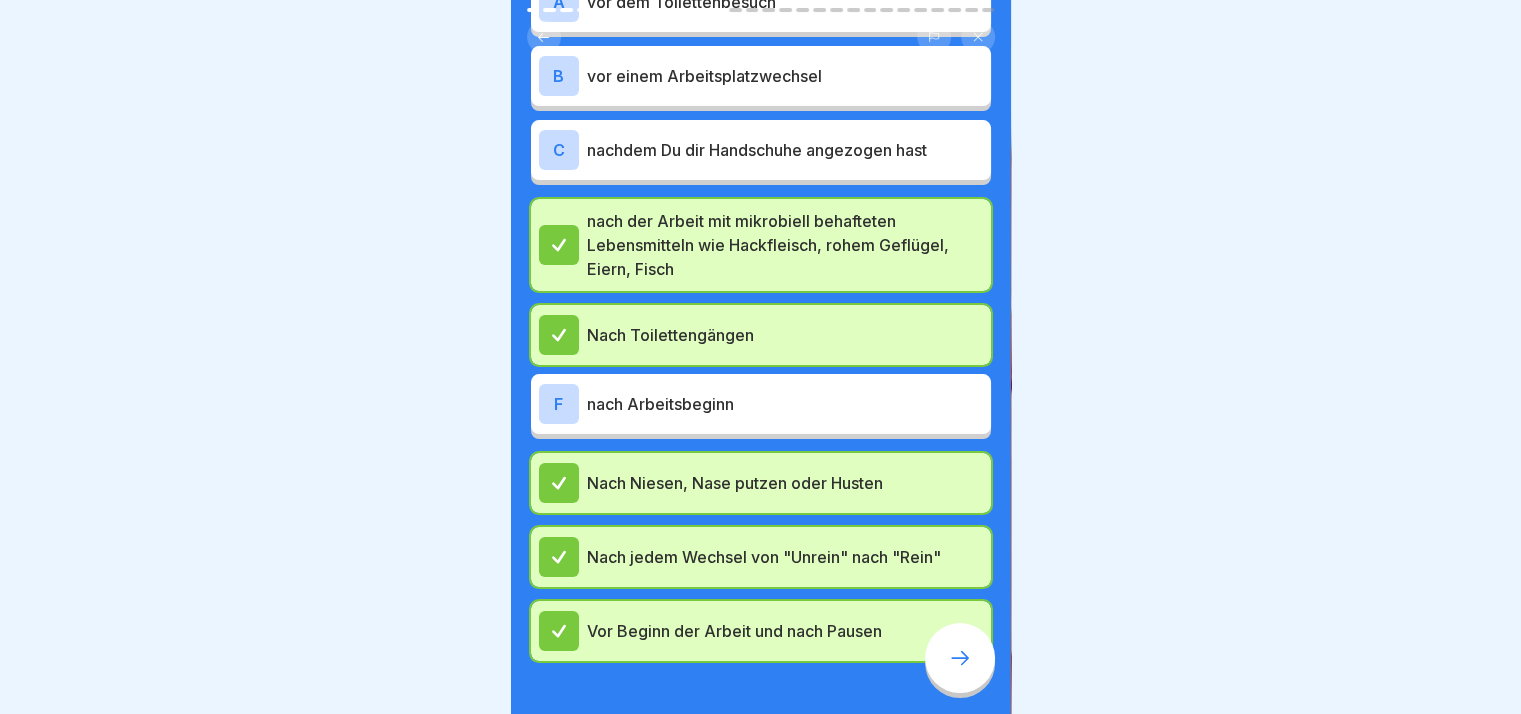 scroll, scrollTop: 191, scrollLeft: 0, axis: vertical 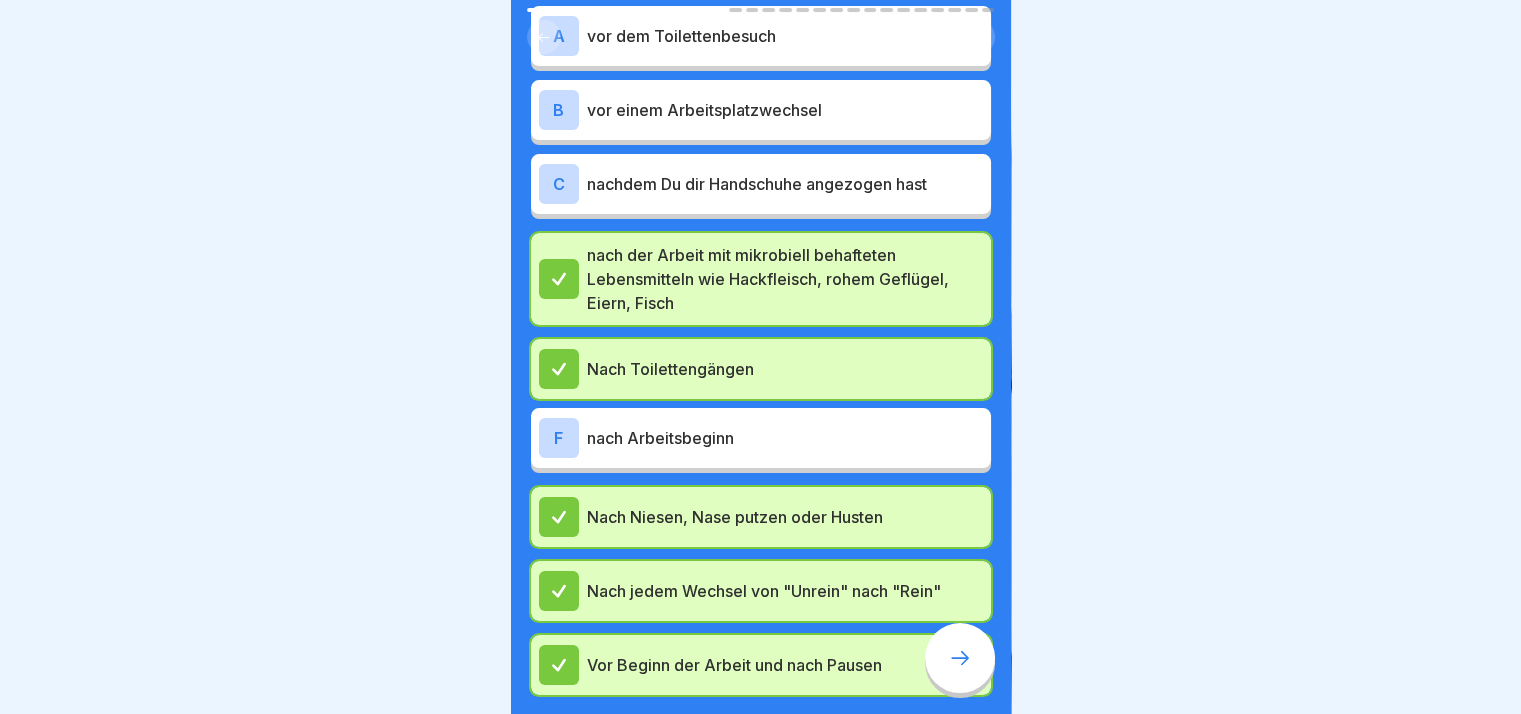 click on "nach Arbeitsbeginn" at bounding box center [785, 438] 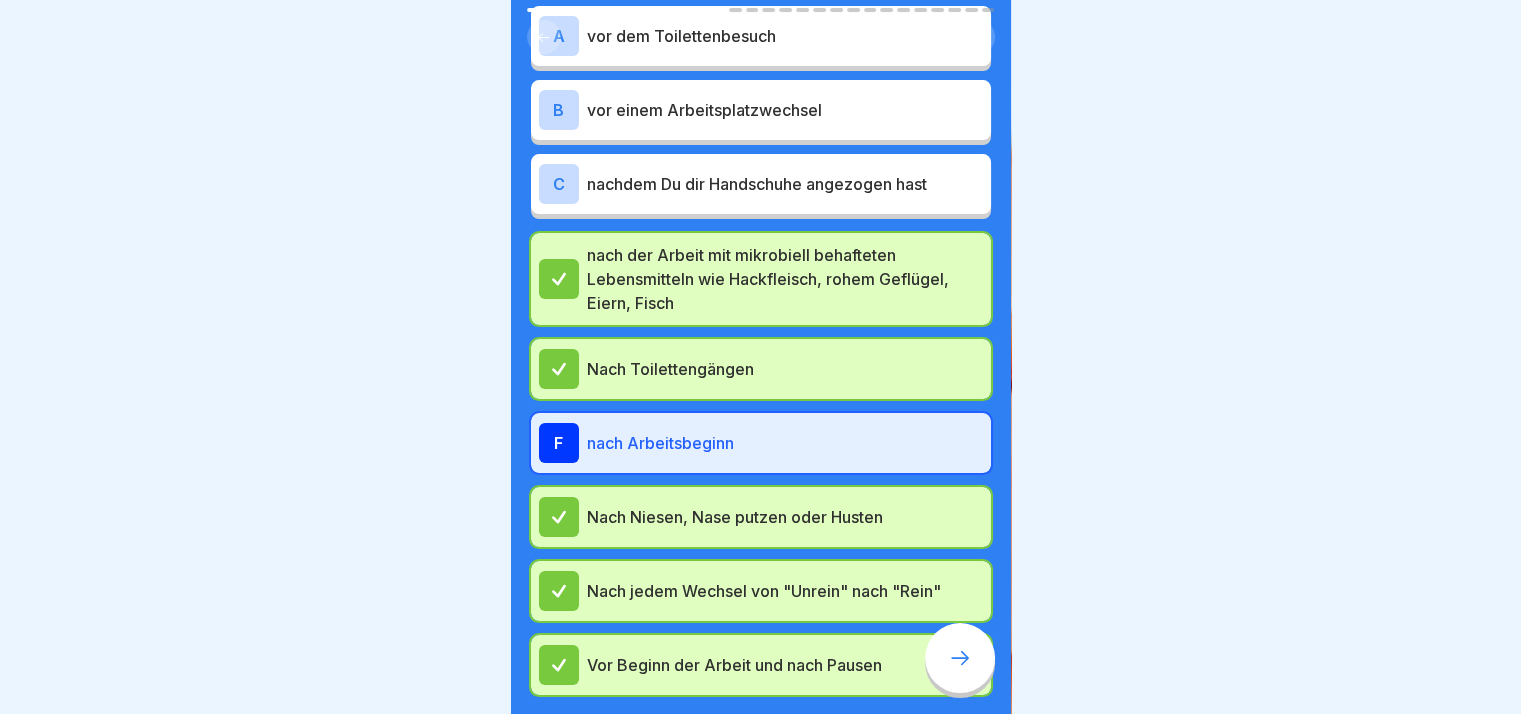 click at bounding box center (960, 658) 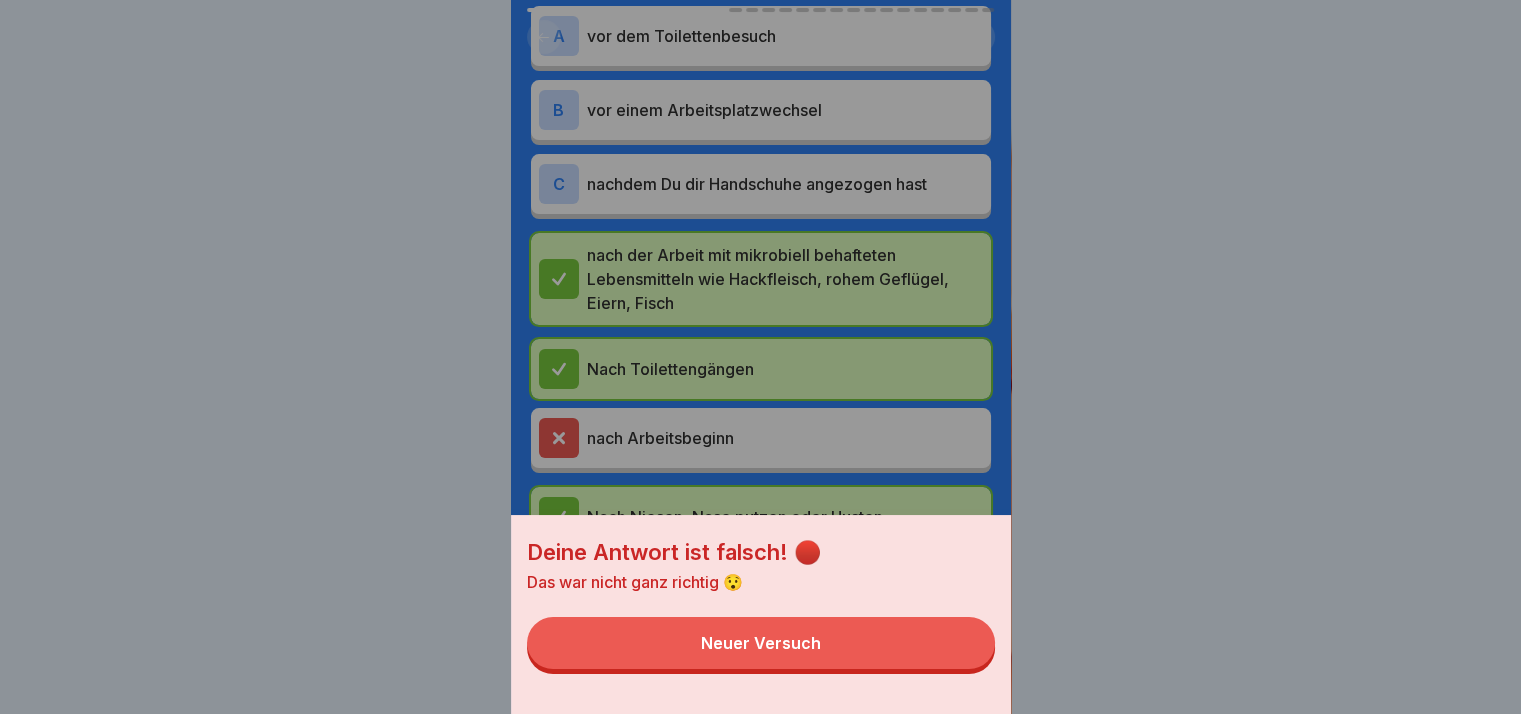 click on "Neuer Versuch" at bounding box center [761, 643] 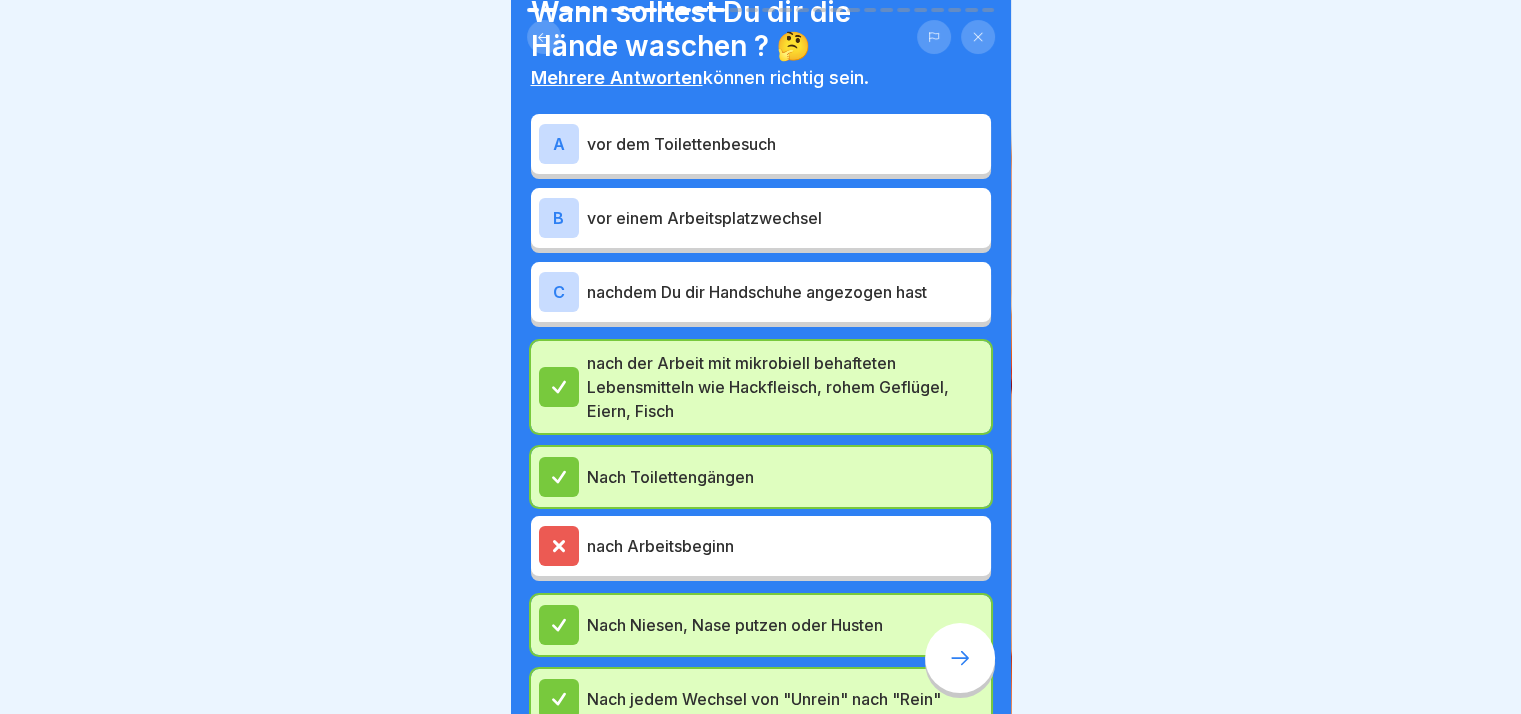 scroll, scrollTop: 0, scrollLeft: 0, axis: both 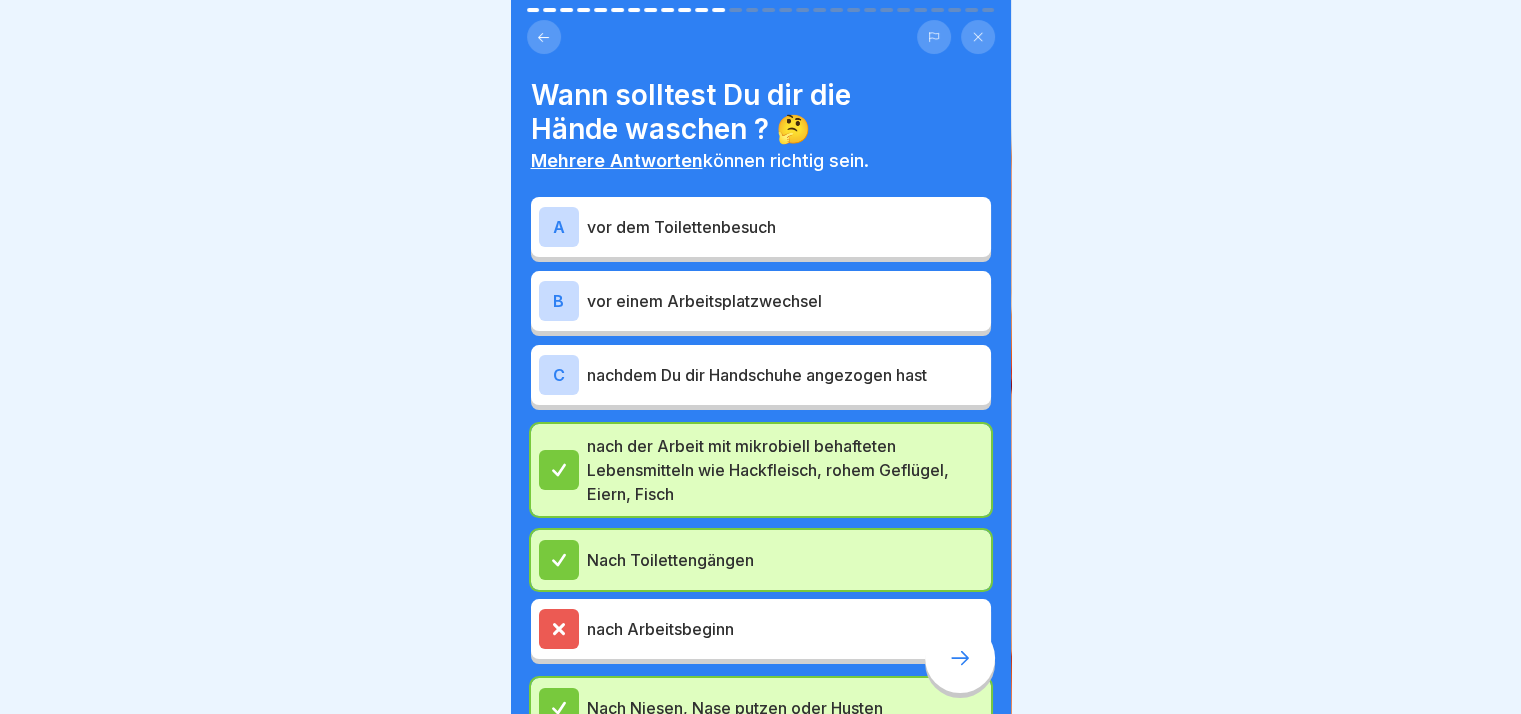 click on "vor einem Arbeitsplatzwechsel" at bounding box center (785, 301) 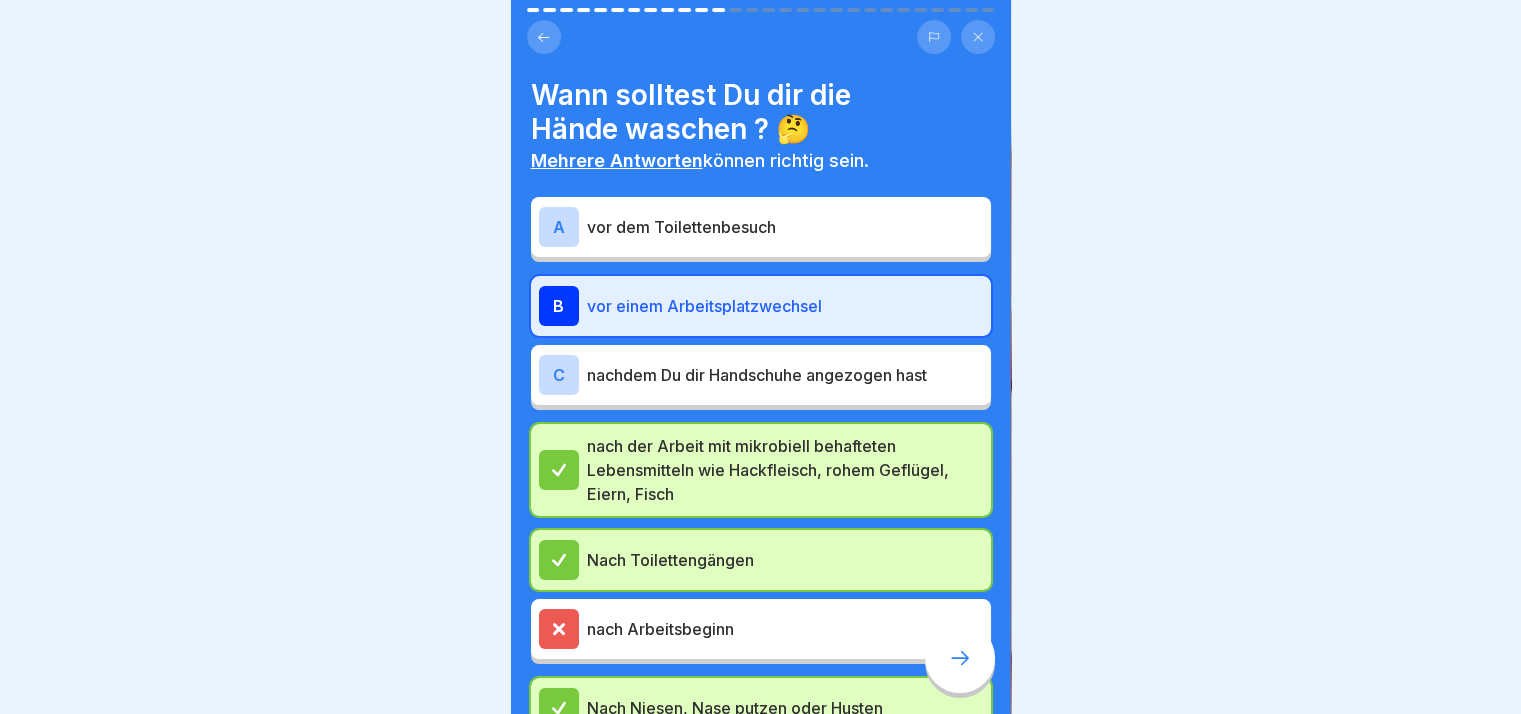 click at bounding box center (960, 658) 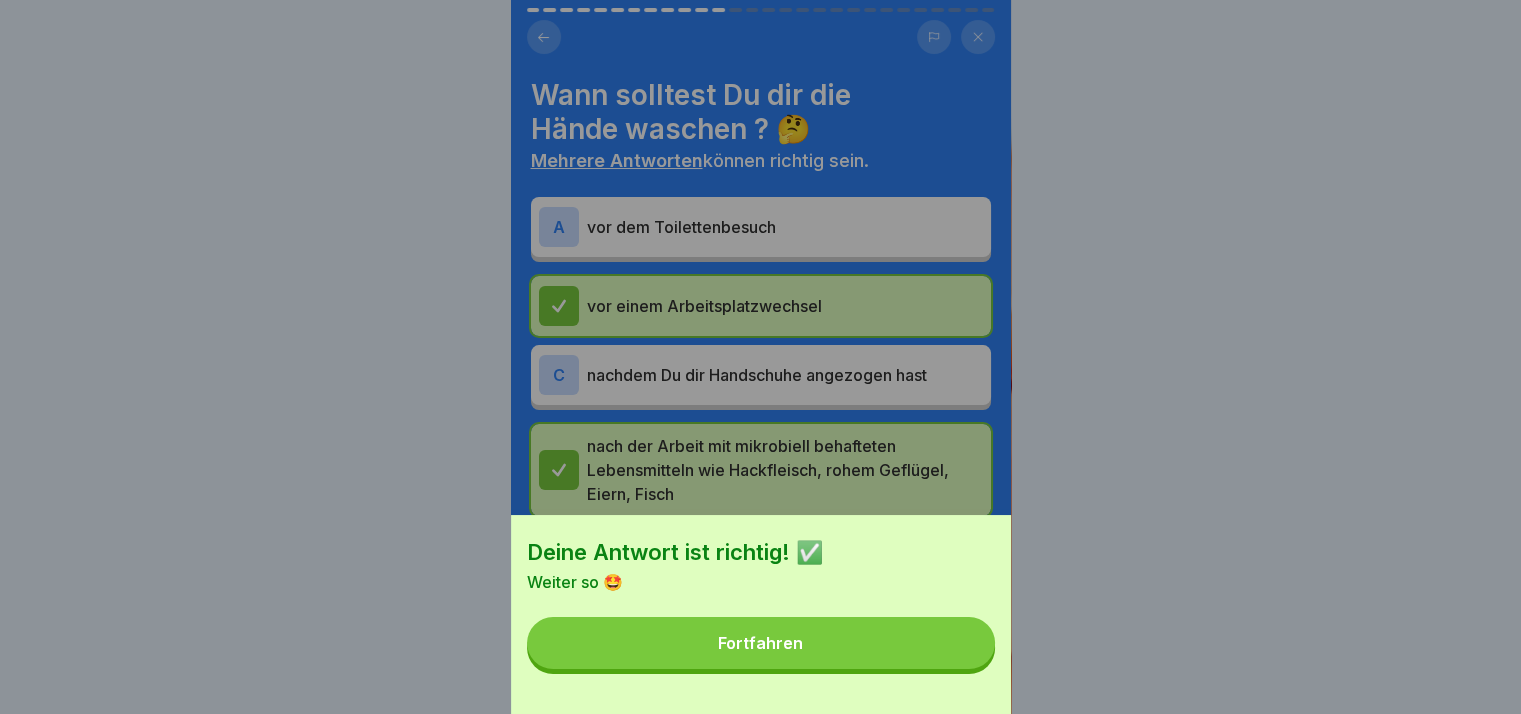 click on "Fortfahren" at bounding box center [761, 643] 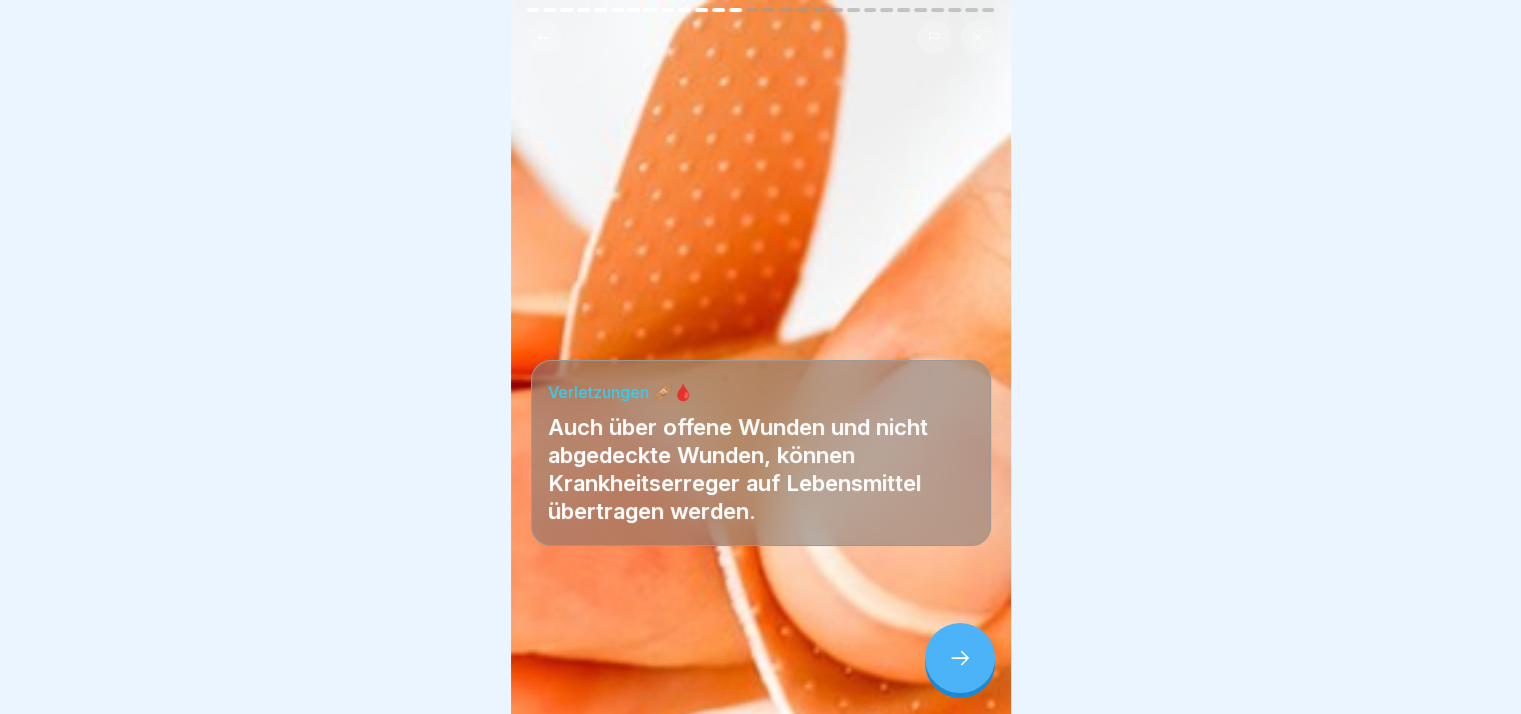 click on "Hygieneschulung 28 Schritte Deutsch Allgemeine Hygieneschulung 🎓 Hier geht es um, persönliche Hygiene und die Hygiene der Betriebs- und Gasträume. 🧼🧽🧹 Fortfahren GEMEINSAME VERANTWORTUNG Jedes Jahr werden hierzulande ca. 200.000 von Lebensmitteln ausgelöste Krankheiten amtlich registriert. 😎 Deshalb trägst auch Du, ein hohes Maß an Verantwortung für das Wohlergehen unserer Gäste, denn: 1 Besonders ältere Menschen, Kinder oder Immunschwache, können wegen unserer Nachlässigkeit im schlimmsten Fall, sterben.  2 Kleine Nachlässigkeiten können große Folgen haben – es kann zum Verderb der Speisen führen oder – was noch schlimmer ist – zu Lebensmittelvergiftungen. 3 Weitere Aspekte sind zudem finanzielle Einbußen und Imageschäden. WELCHE GEFAHRENQUELLEN SIND ZU BEACHTEN ? Klicke die Mikroorganismen an  Bitte kreuze alle Kästchen an. Bakterien Hefen Schimmelpilze Viren Wo kommen Mikroorganismen überall vor? Mehrere Antworten  können richtig sein. an der Kleidung 👕 D F D   A" at bounding box center [761, 357] 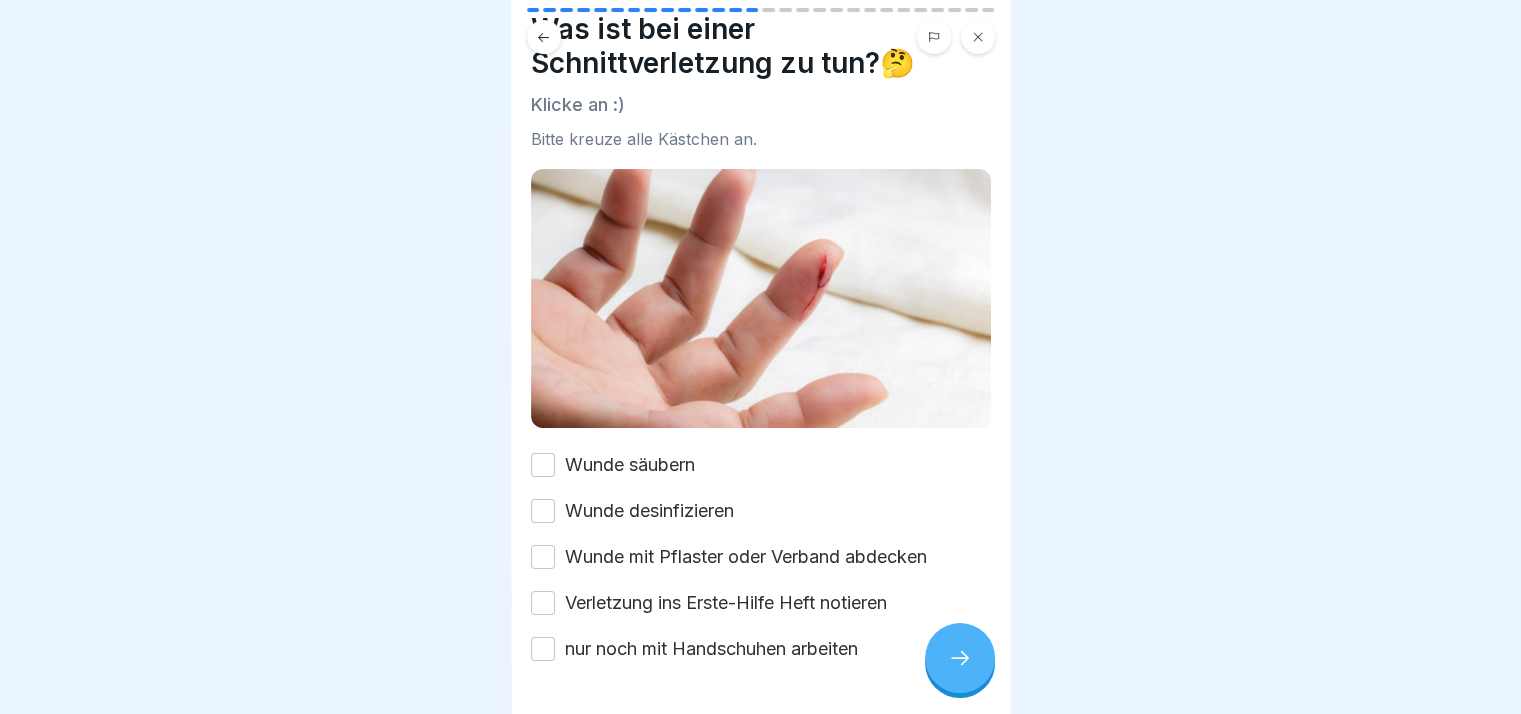 scroll, scrollTop: 124, scrollLeft: 0, axis: vertical 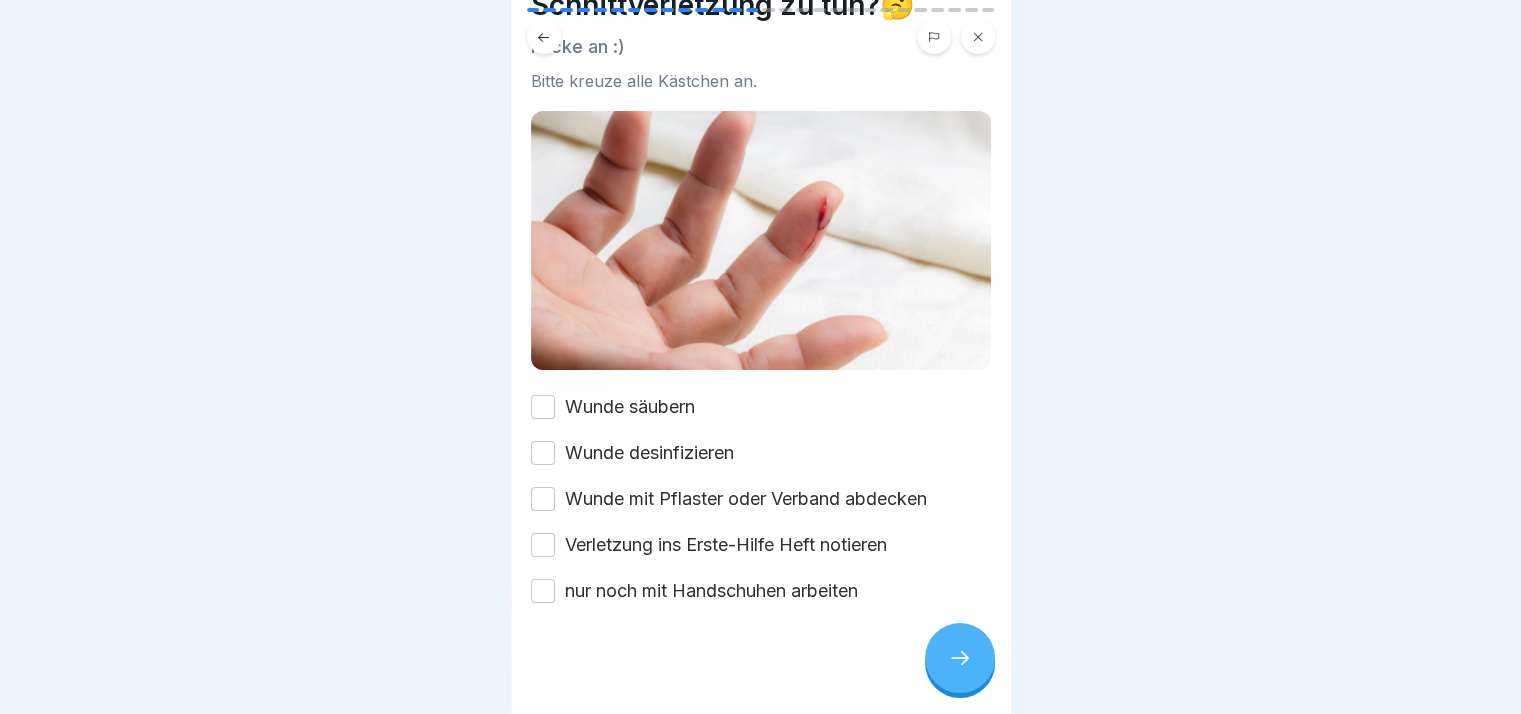 click on "Wunde säubern Wunde desinfizieren Wunde mit Pflaster oder Verband abdecken Verletzung ins Erste-Hilfe Heft notieren nur noch mit Handschuhen arbeiten" at bounding box center [761, 499] 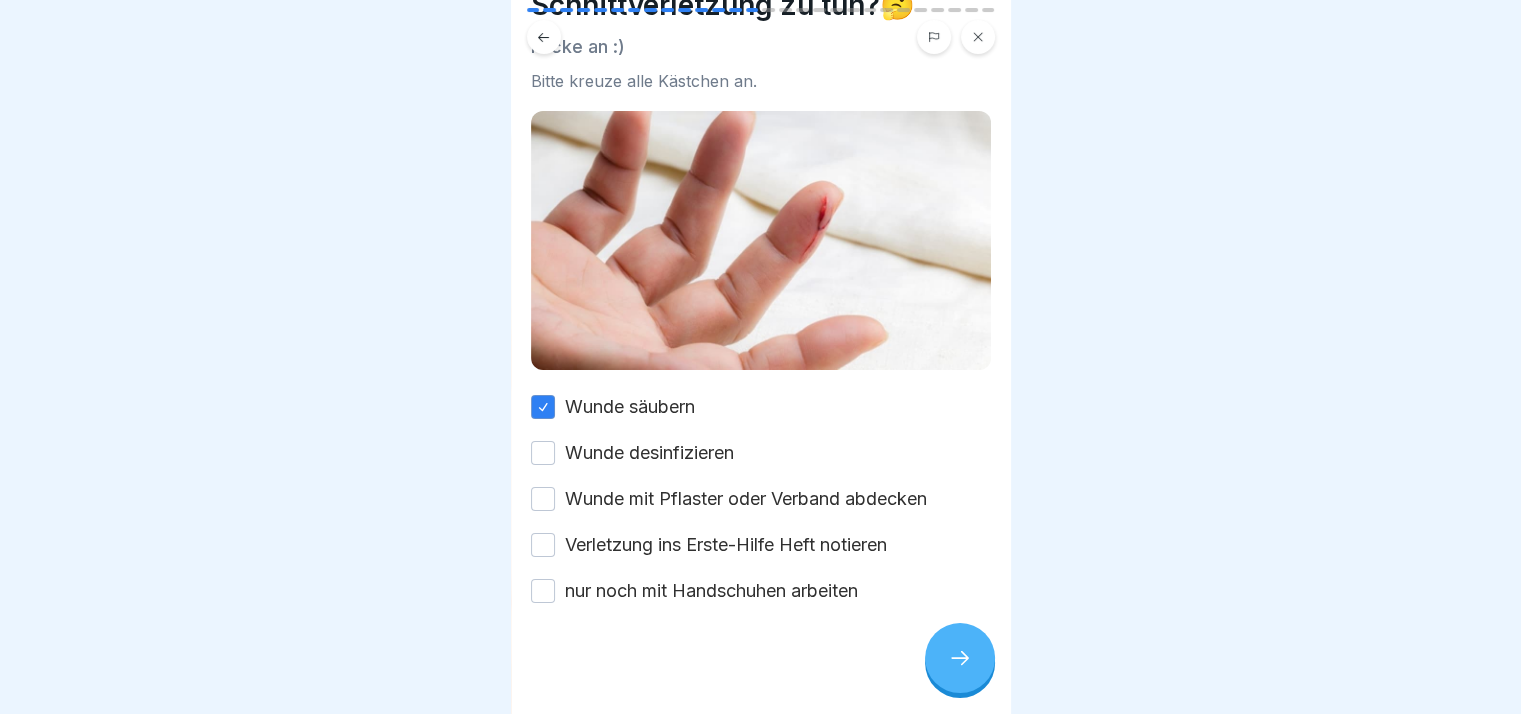 click on "Wunde desinfizieren" at bounding box center (649, 453) 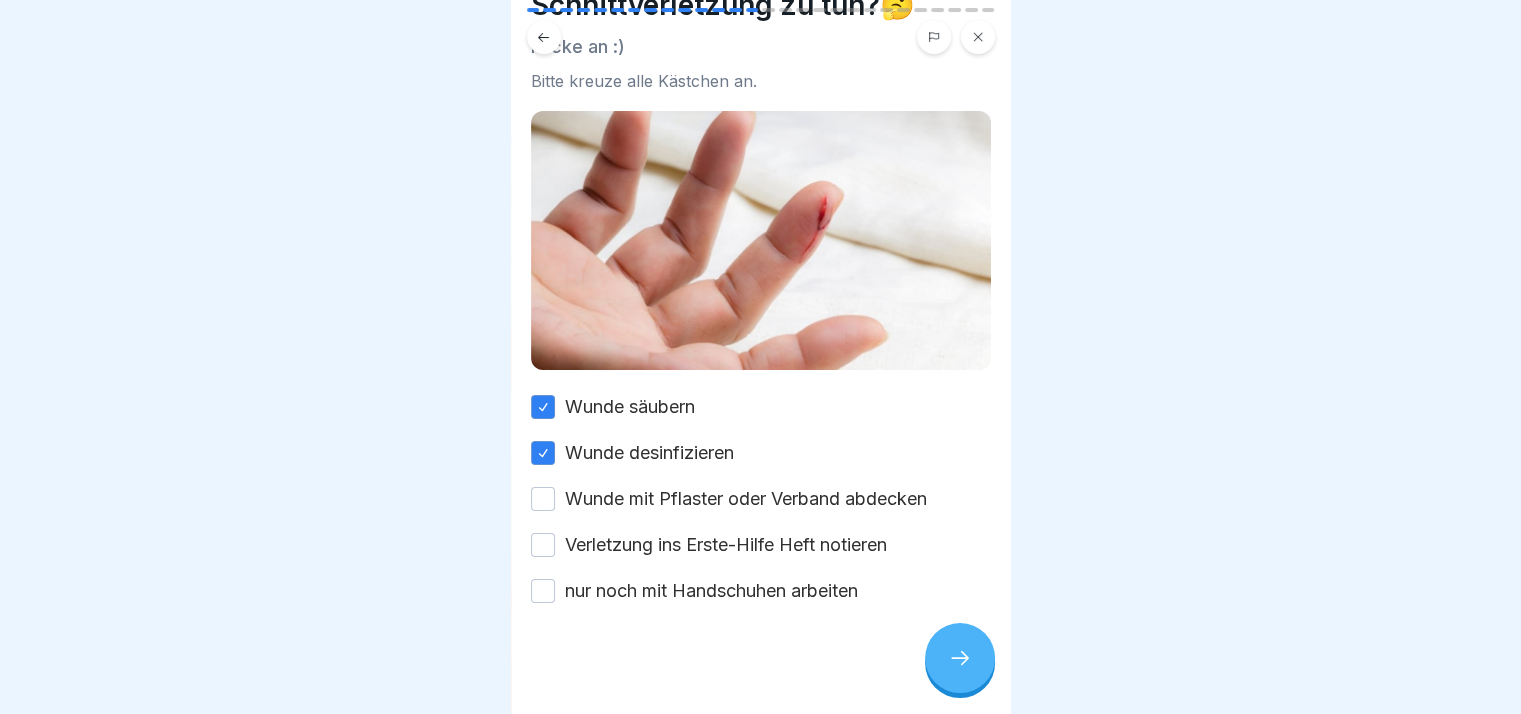 click on "Wunde mit Pflaster oder Verband abdecken" at bounding box center [746, 499] 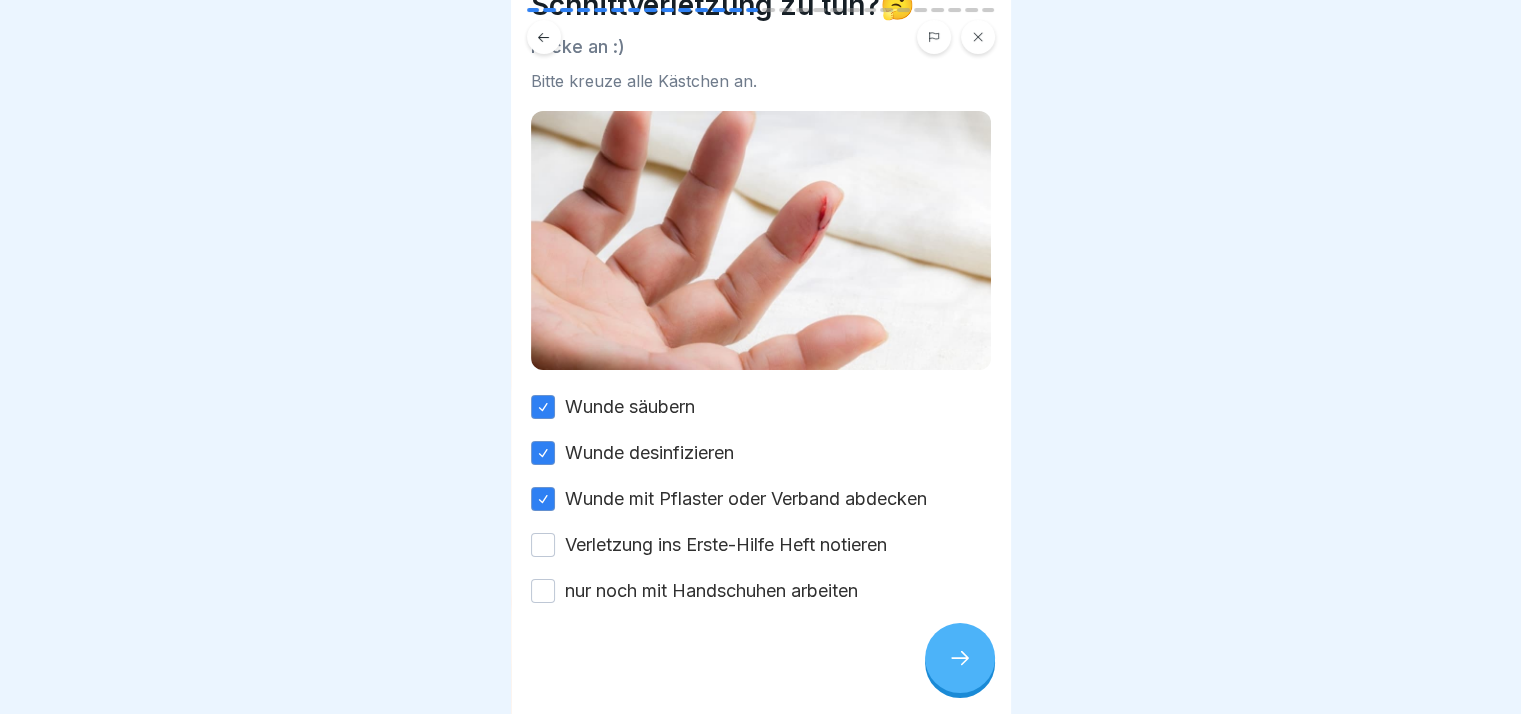 click on "Verletzung ins Erste-Hilfe Heft notieren" at bounding box center (726, 545) 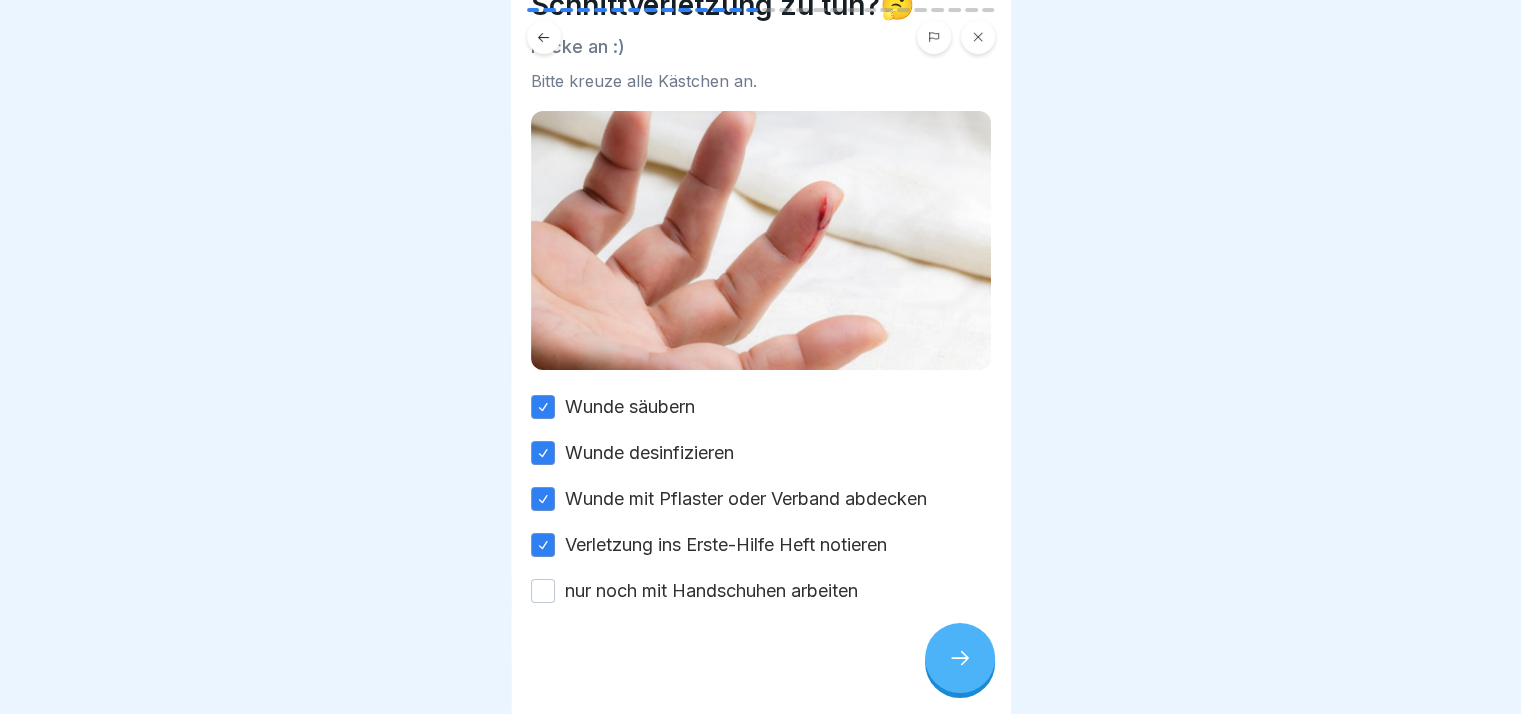 click on "nur noch mit Handschuhen arbeiten" at bounding box center (711, 591) 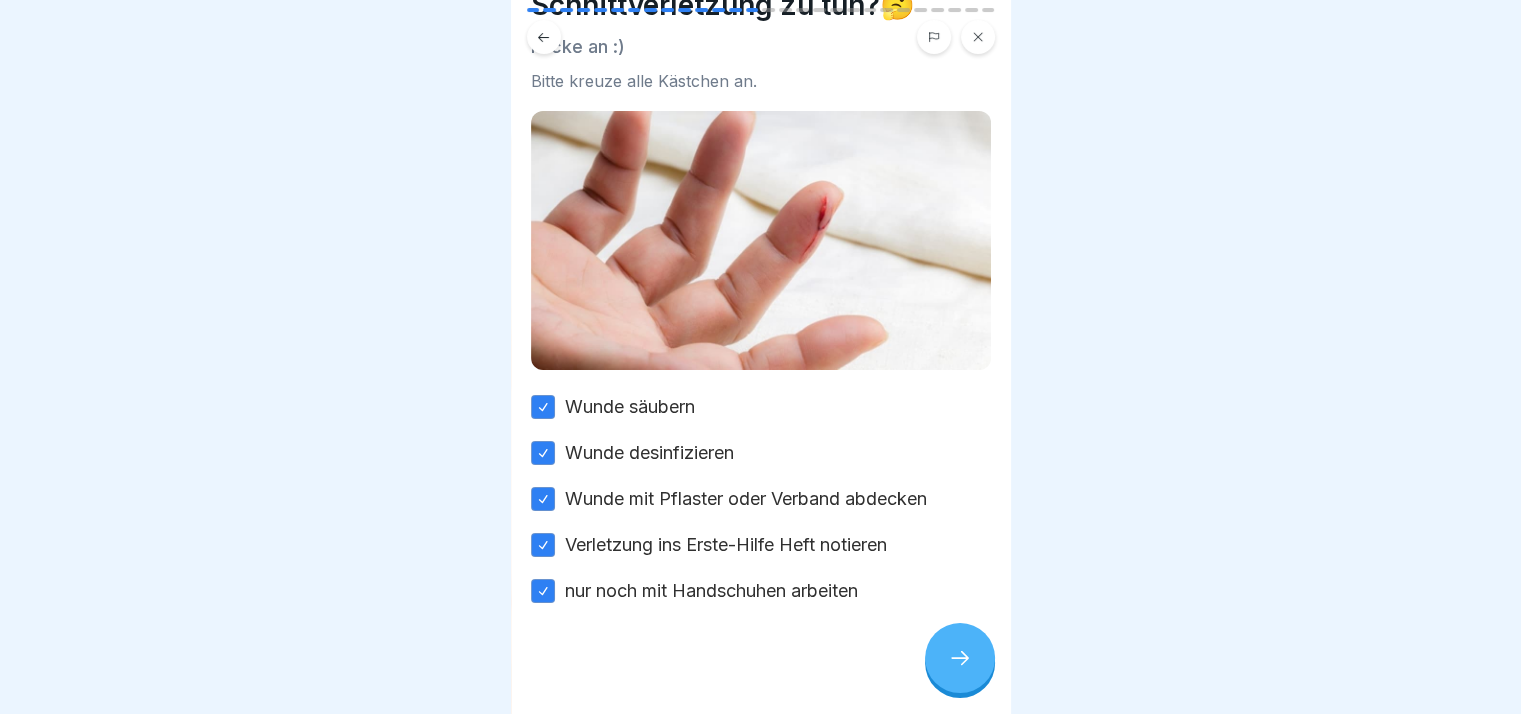 click at bounding box center (960, 658) 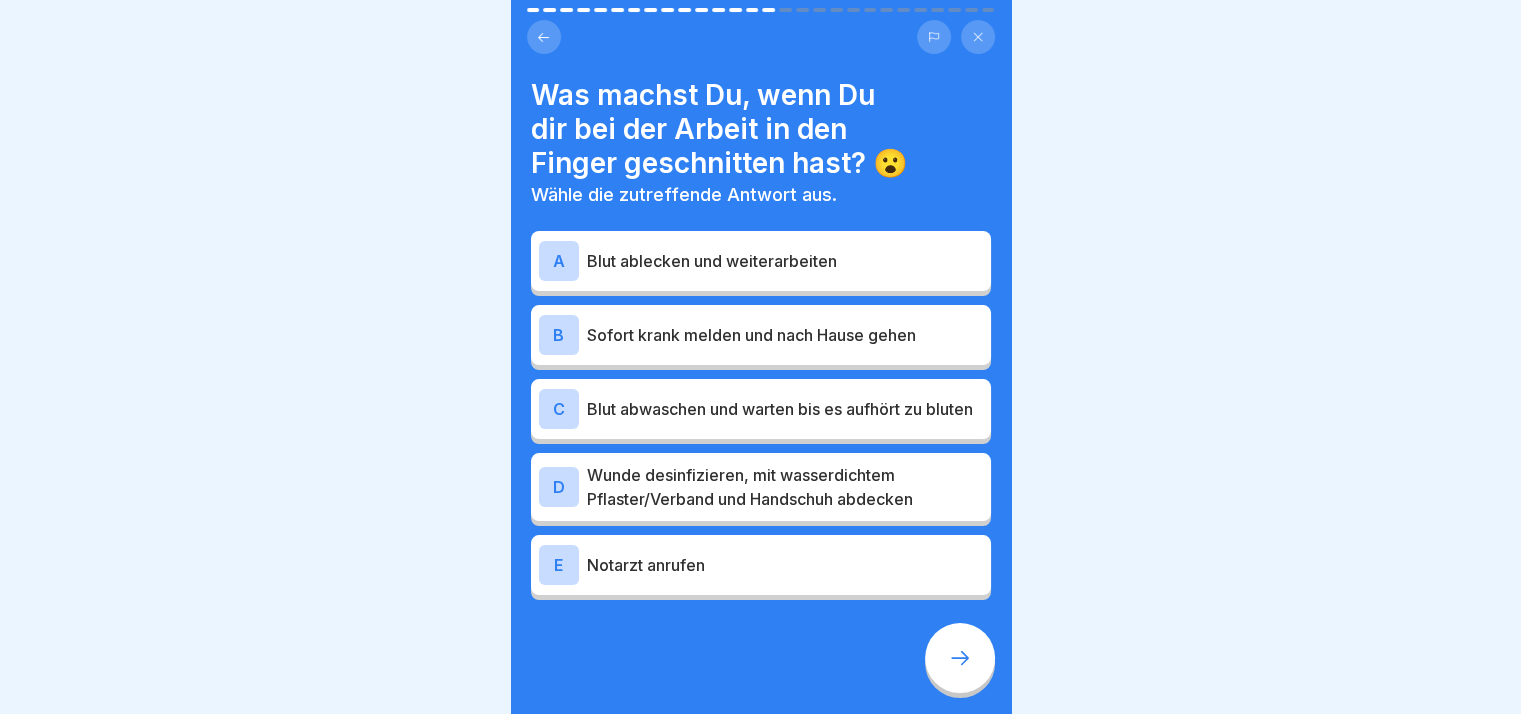 click on "Sofort krank melden und nach Hause gehen" at bounding box center [785, 335] 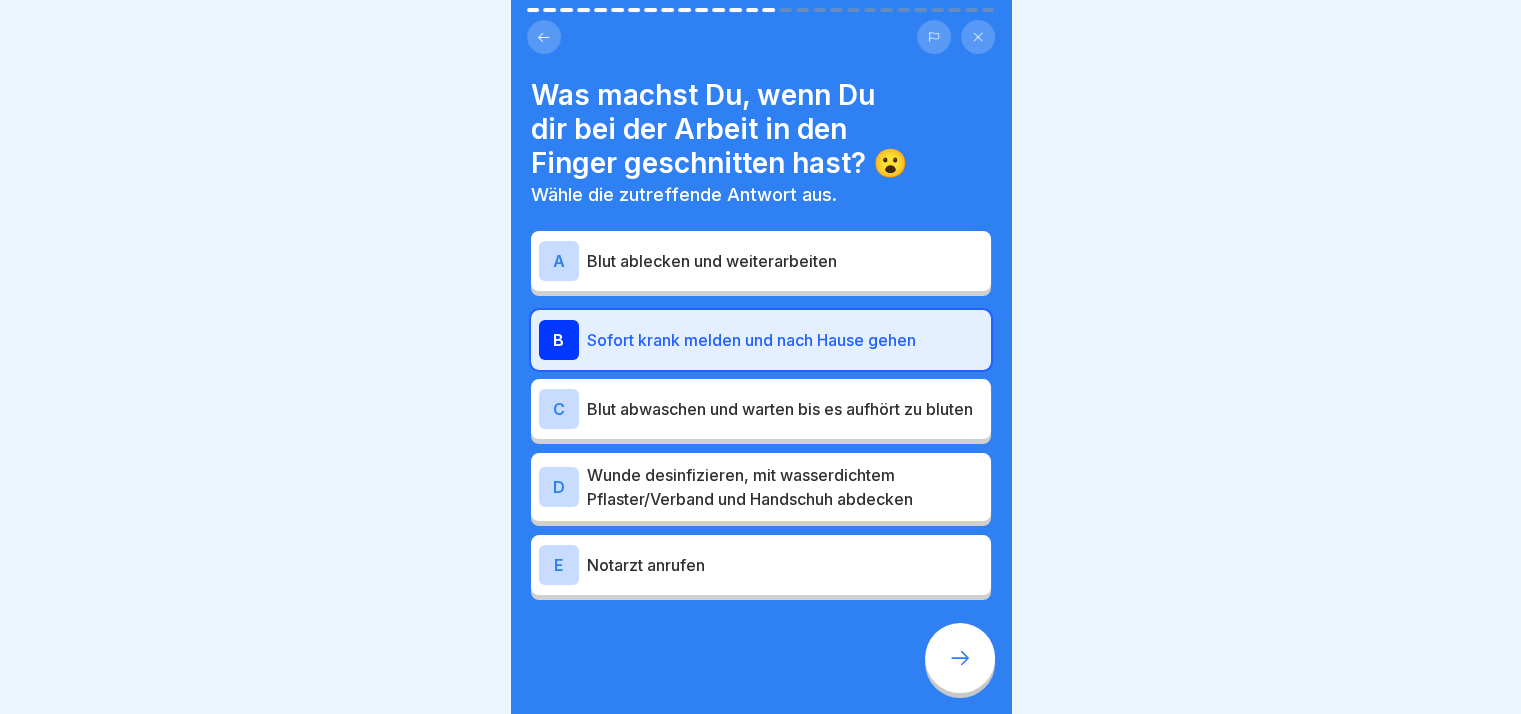 click on "Blut abwaschen und warten bis es aufhört zu bluten" at bounding box center (785, 409) 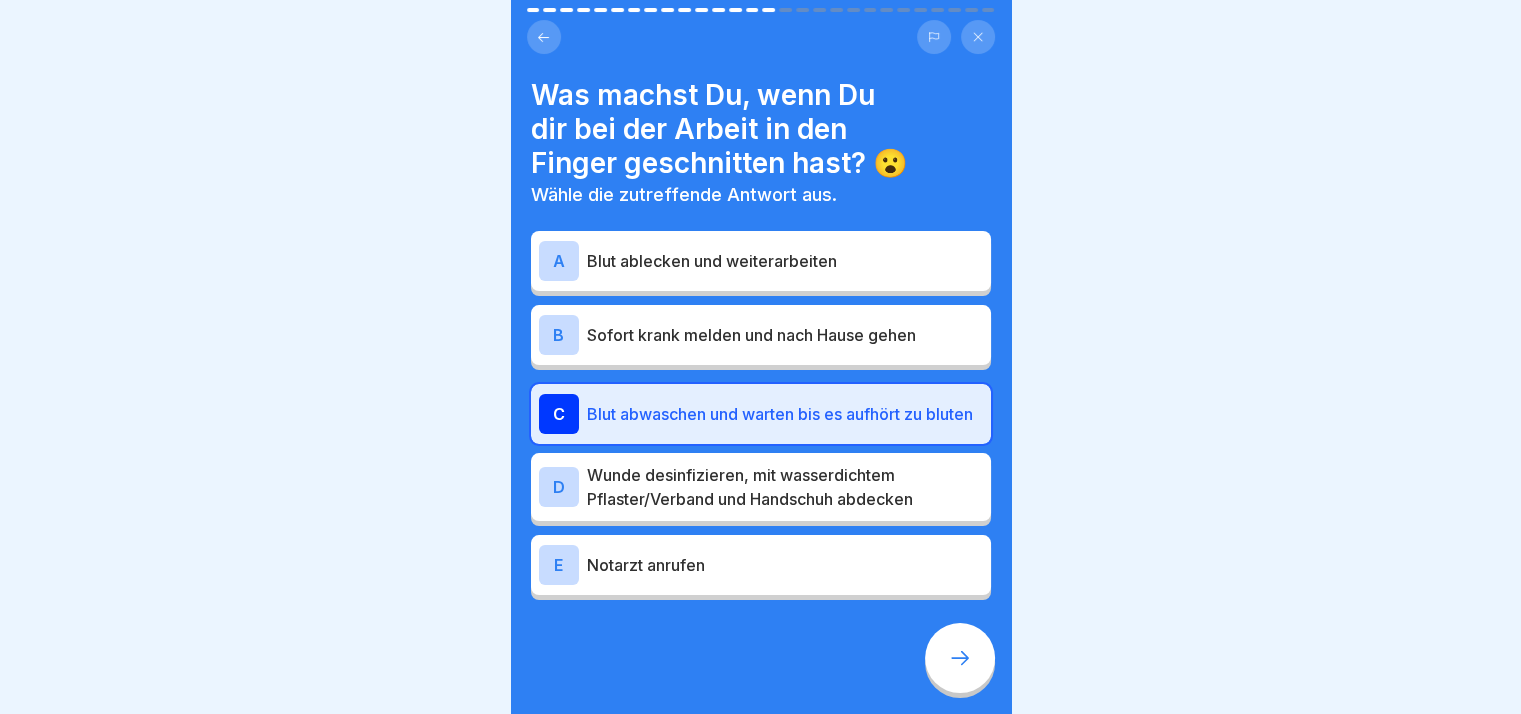 drag, startPoint x: 980, startPoint y: 692, endPoint x: 971, endPoint y: 698, distance: 10.816654 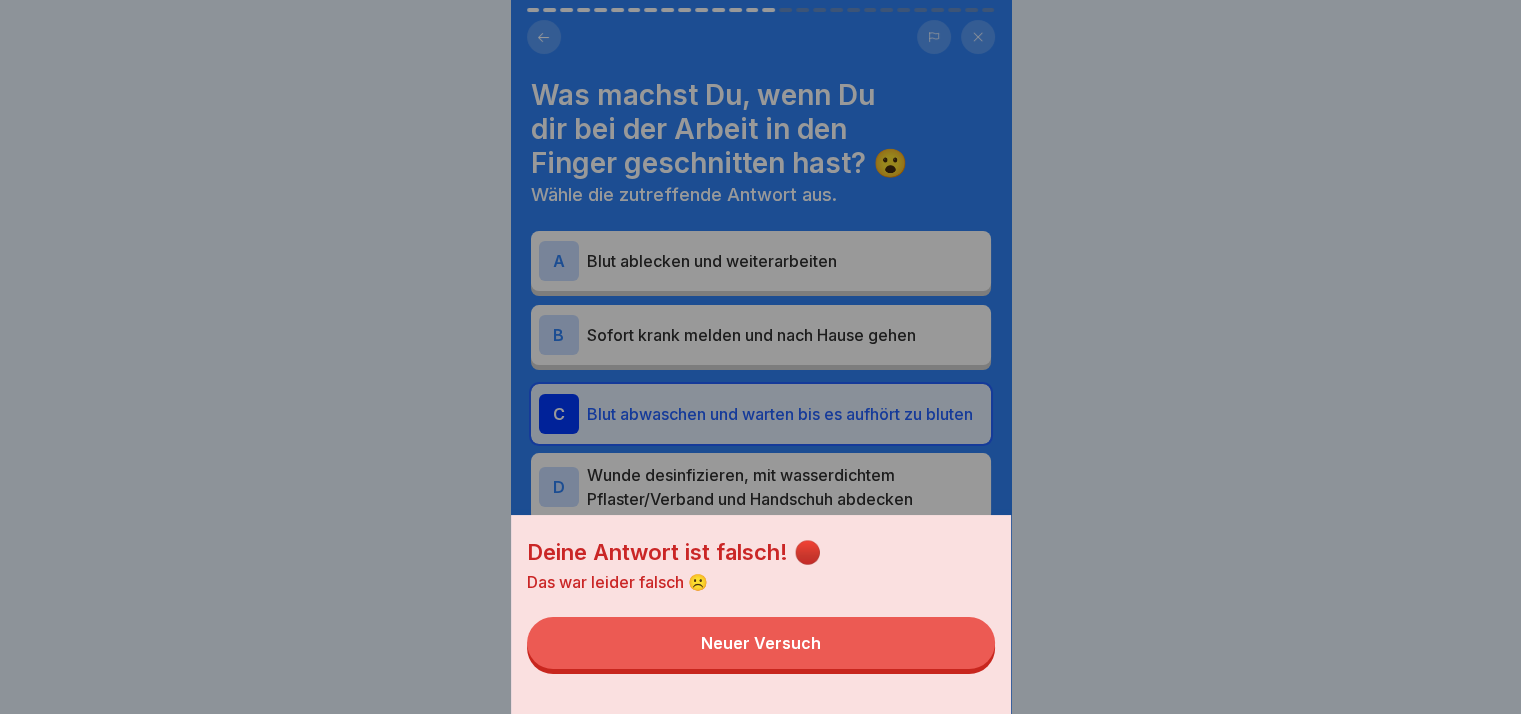 click on "Neuer Versuch" at bounding box center (761, 643) 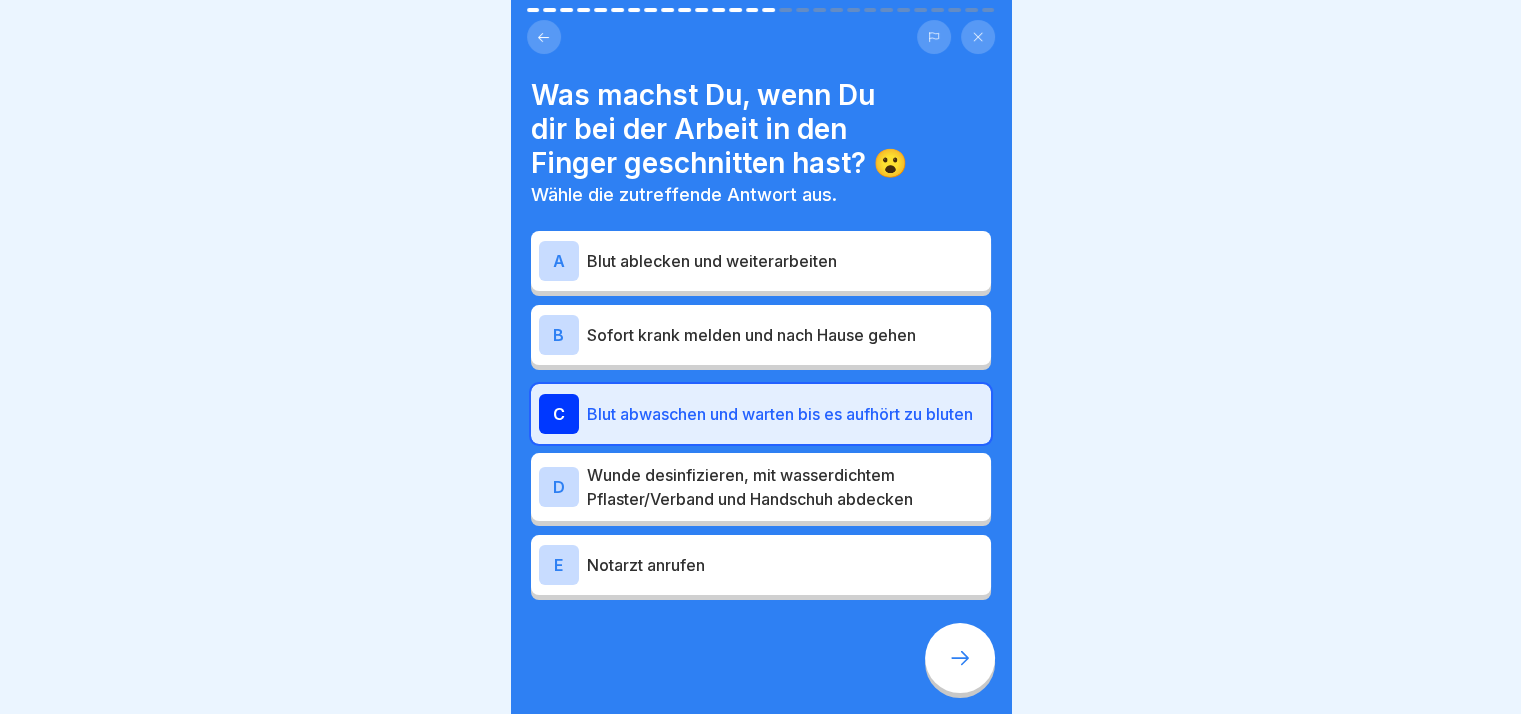 click on "Sofort krank melden und nach Hause gehen" at bounding box center [785, 335] 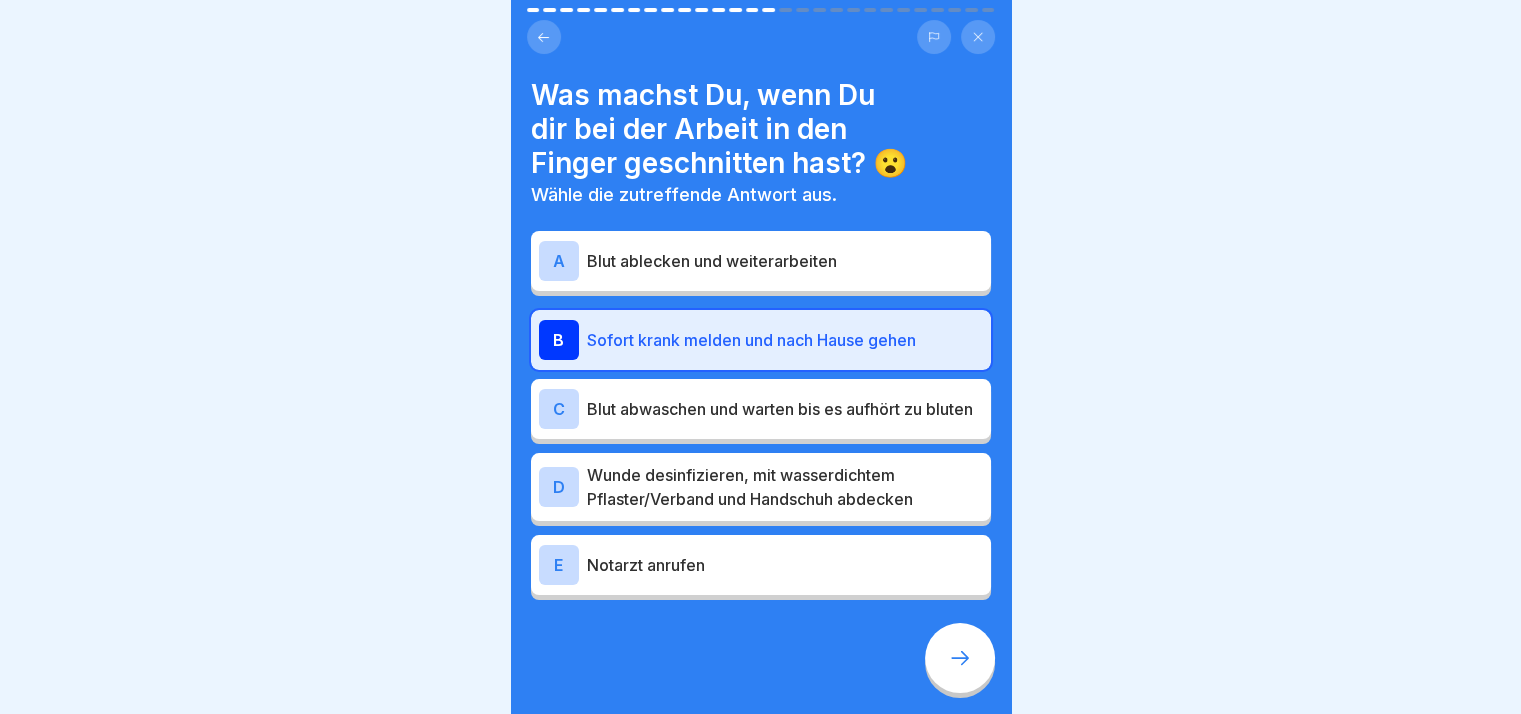click 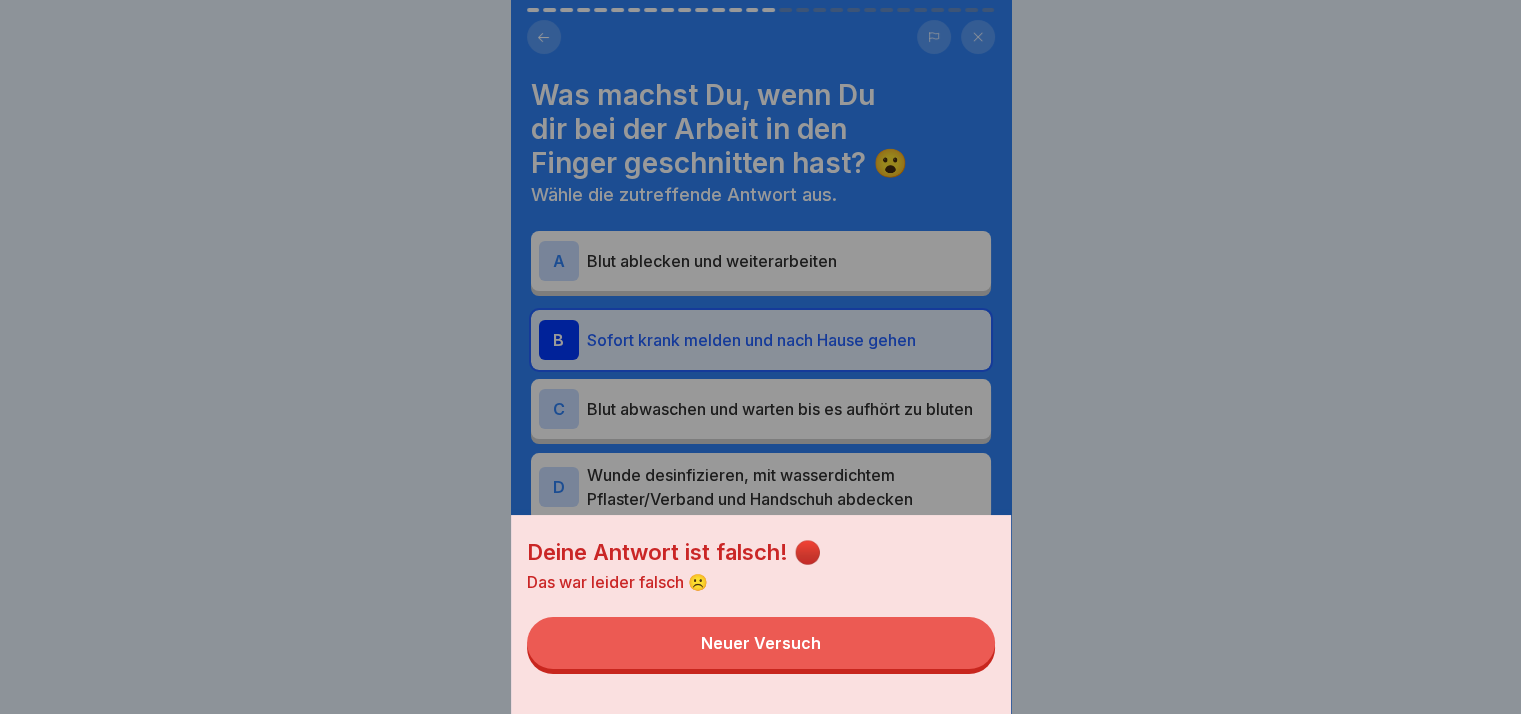 click on "Neuer Versuch" at bounding box center [761, 643] 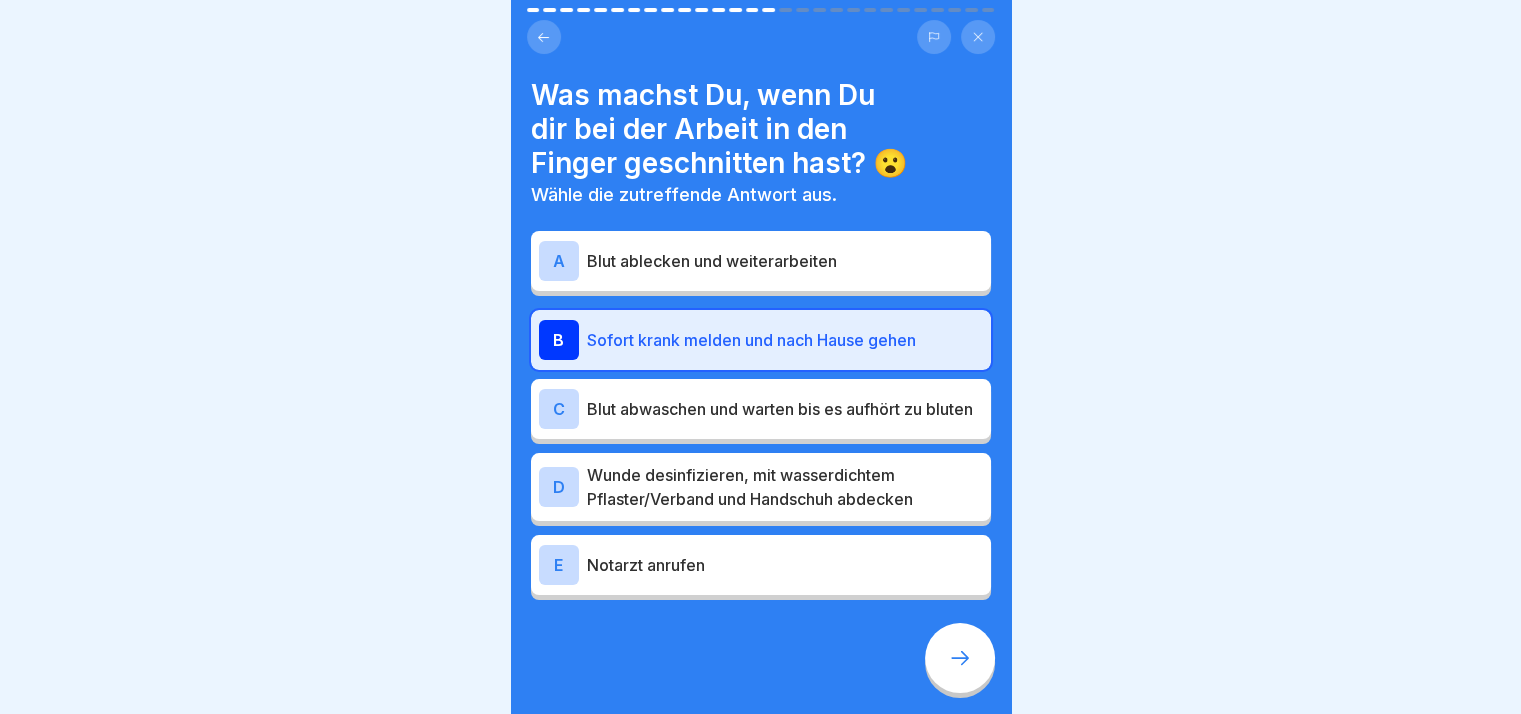 click on "Wunde desinfizieren, mit wasserdichtem Pflaster/Verband und Handschuh abdecken" at bounding box center (785, 487) 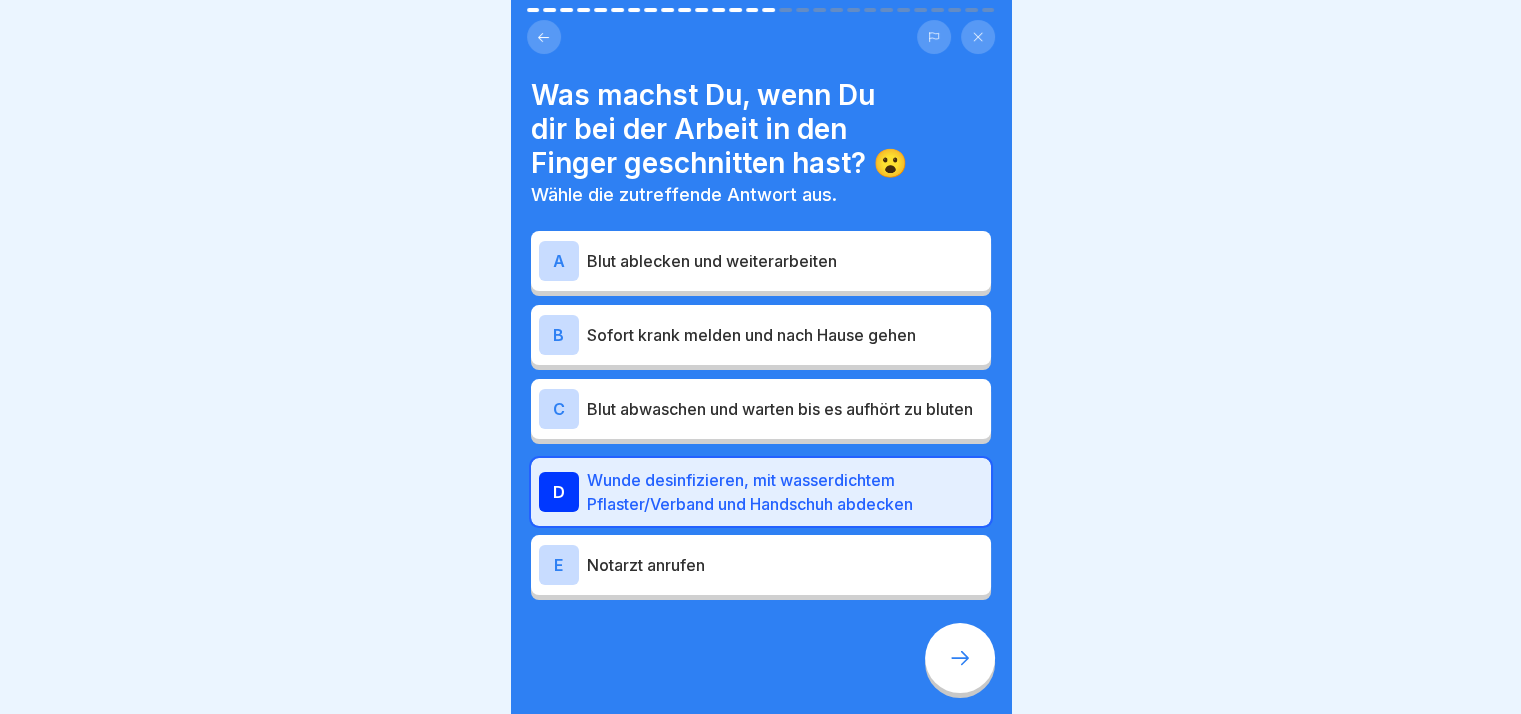 click 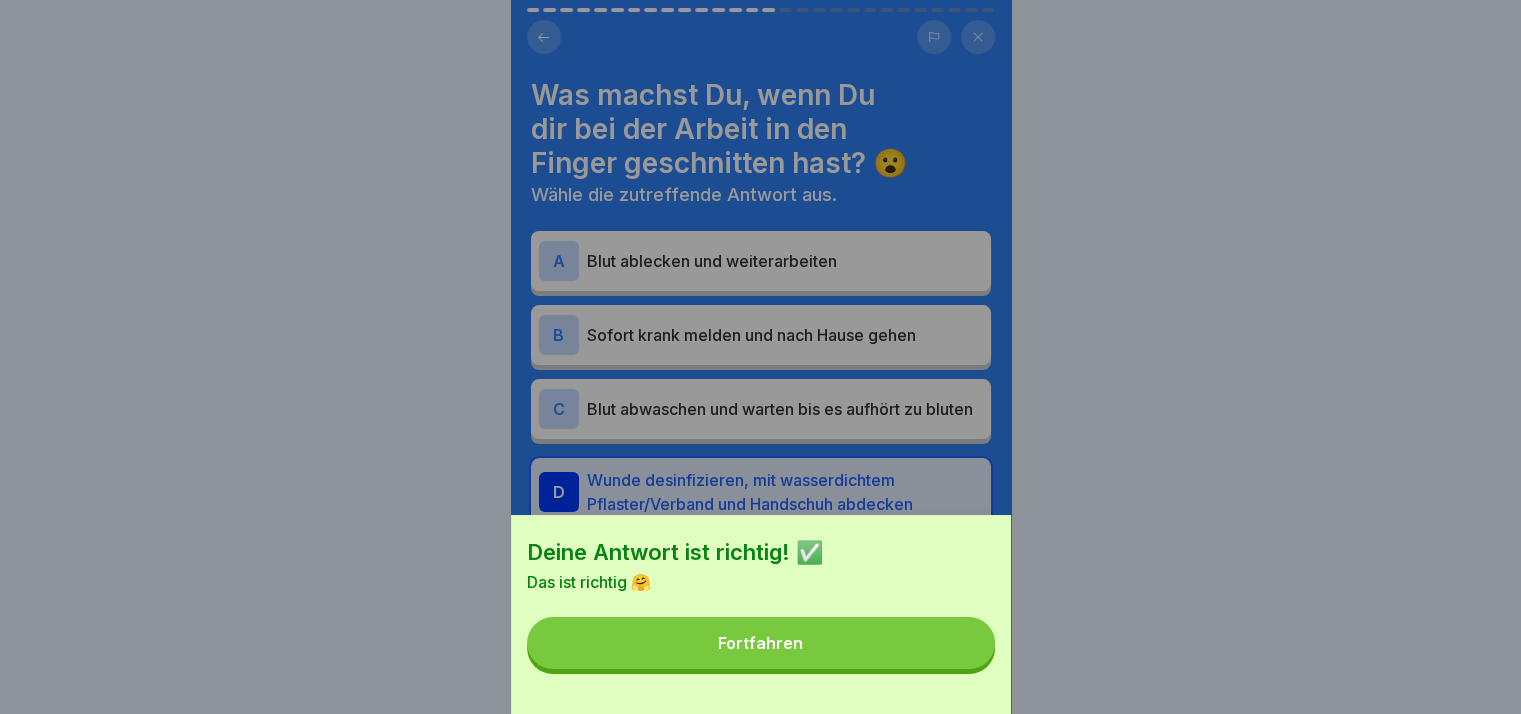 click on "Fortfahren" at bounding box center (761, 643) 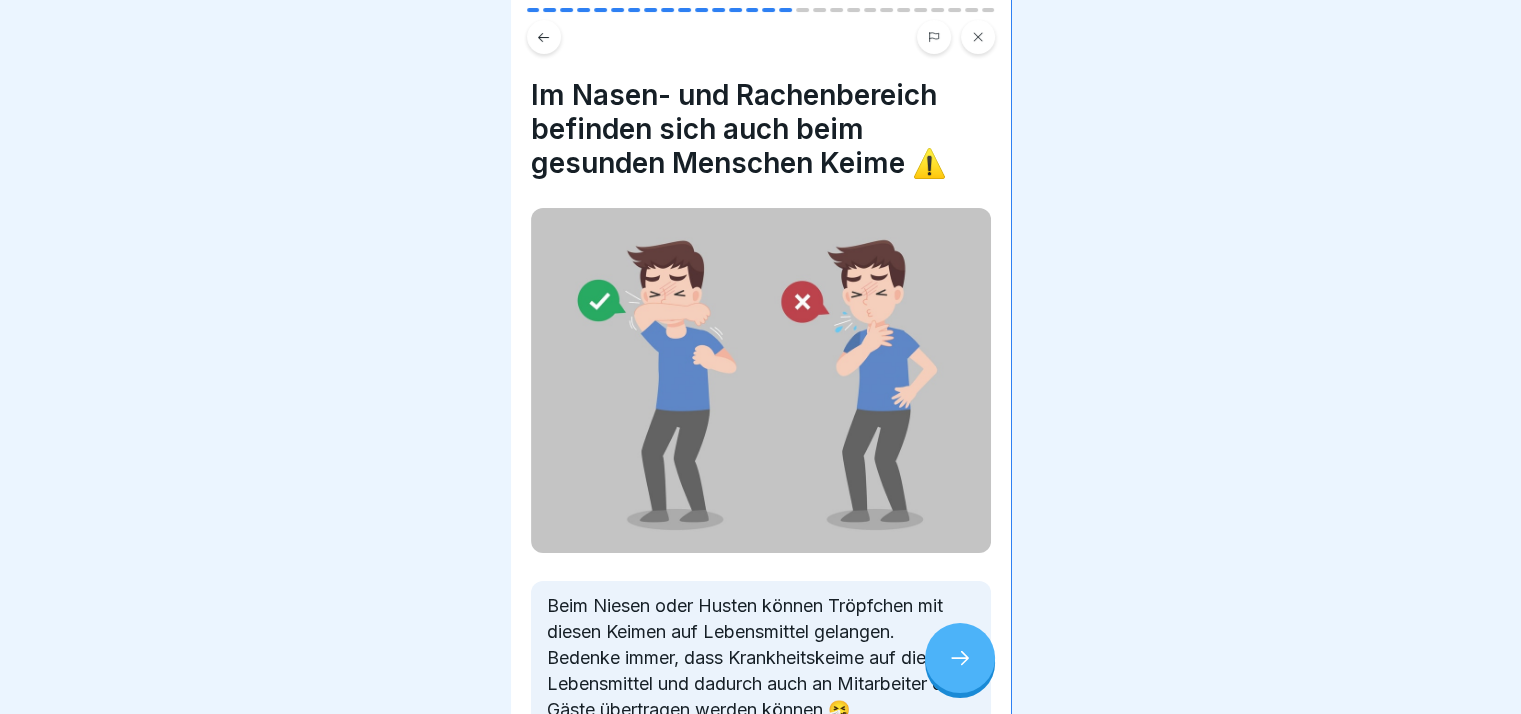 click at bounding box center (960, 658) 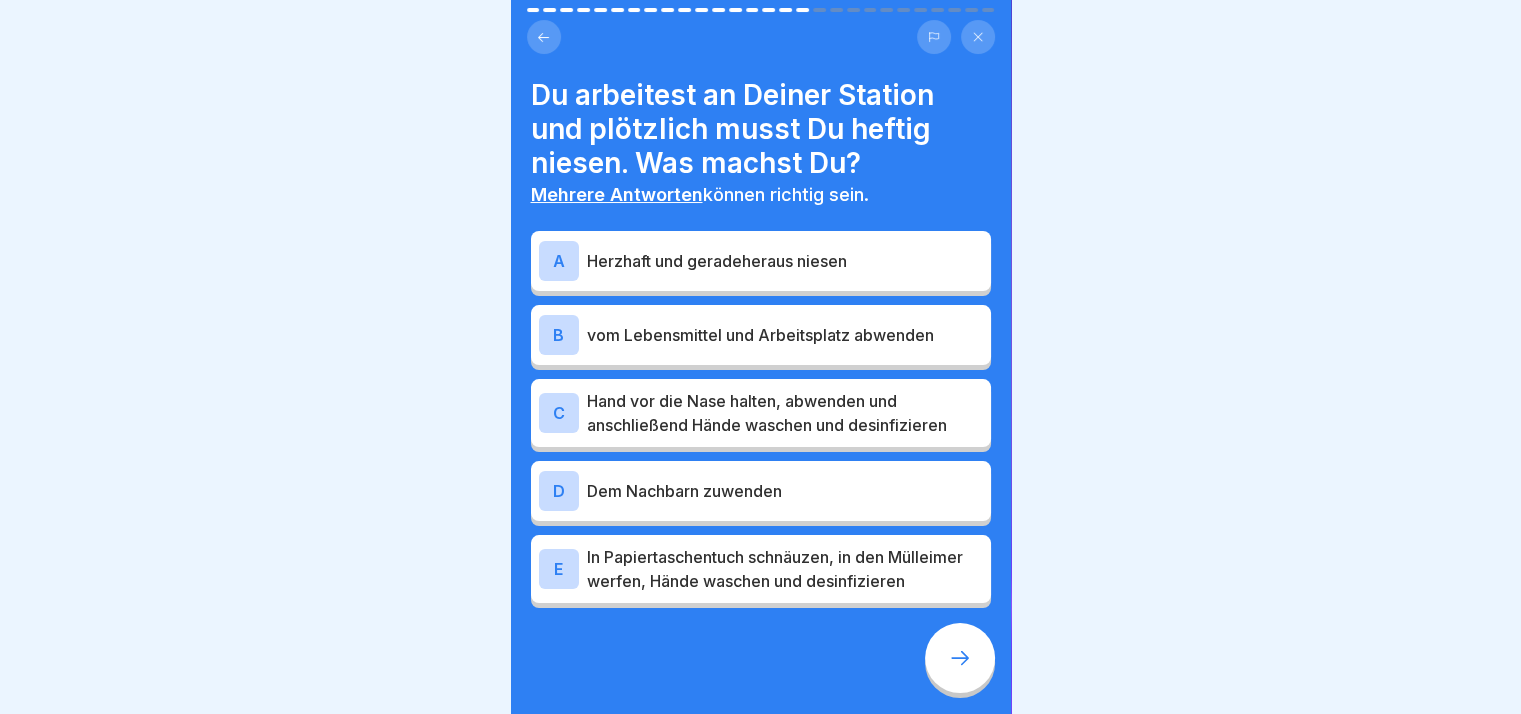 click at bounding box center (960, 658) 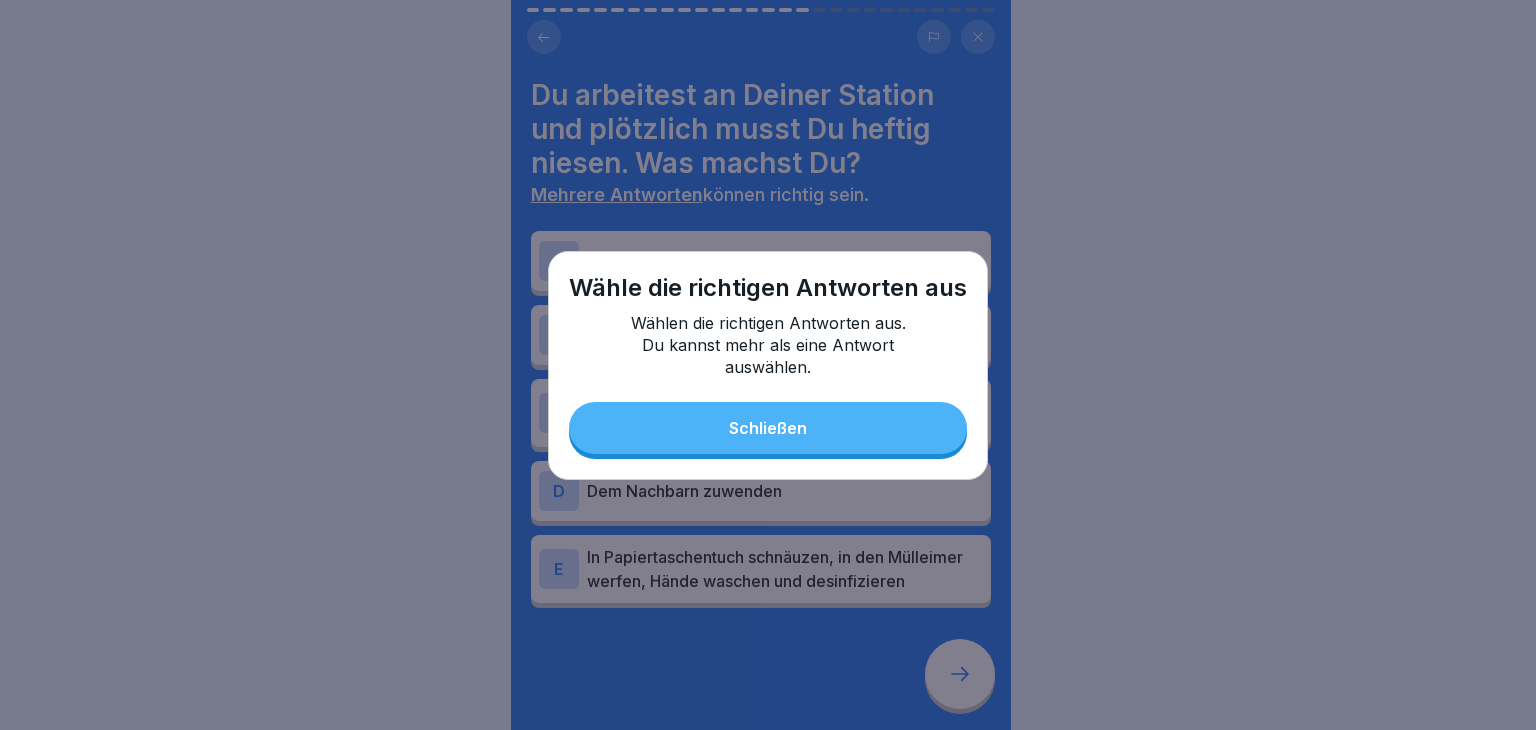 click on "Schließen" at bounding box center (768, 428) 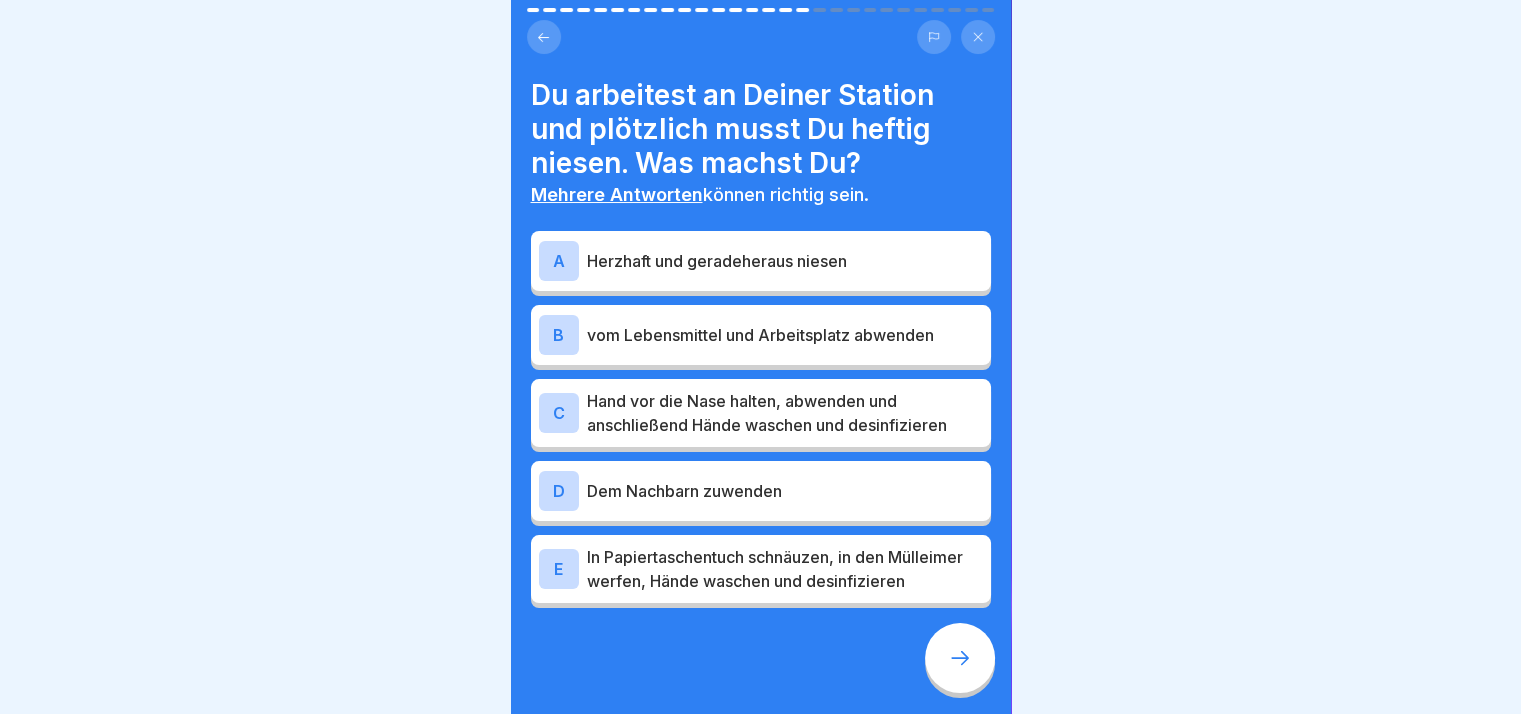 click on "vom Lebensmittel und Arbeitsplatz abwenden" at bounding box center [785, 335] 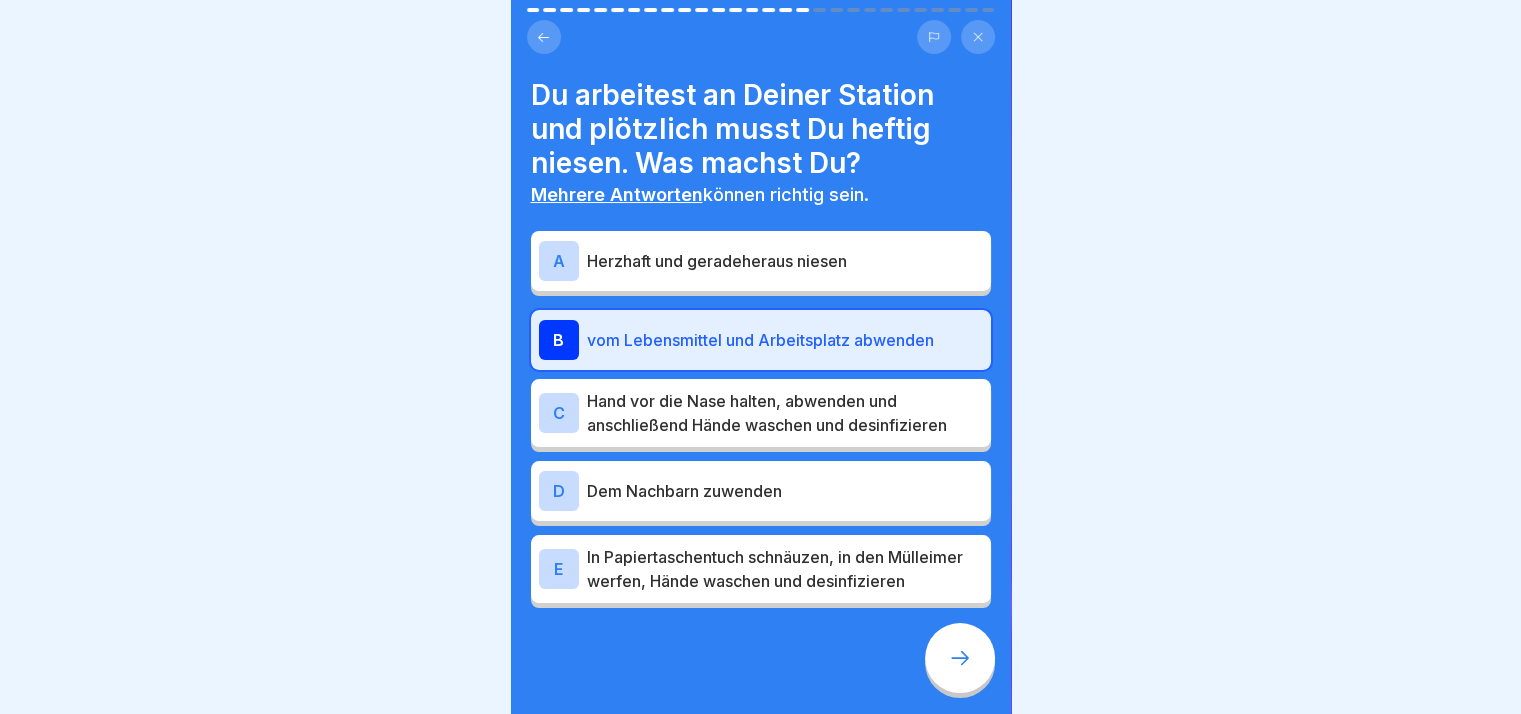 click at bounding box center (960, 658) 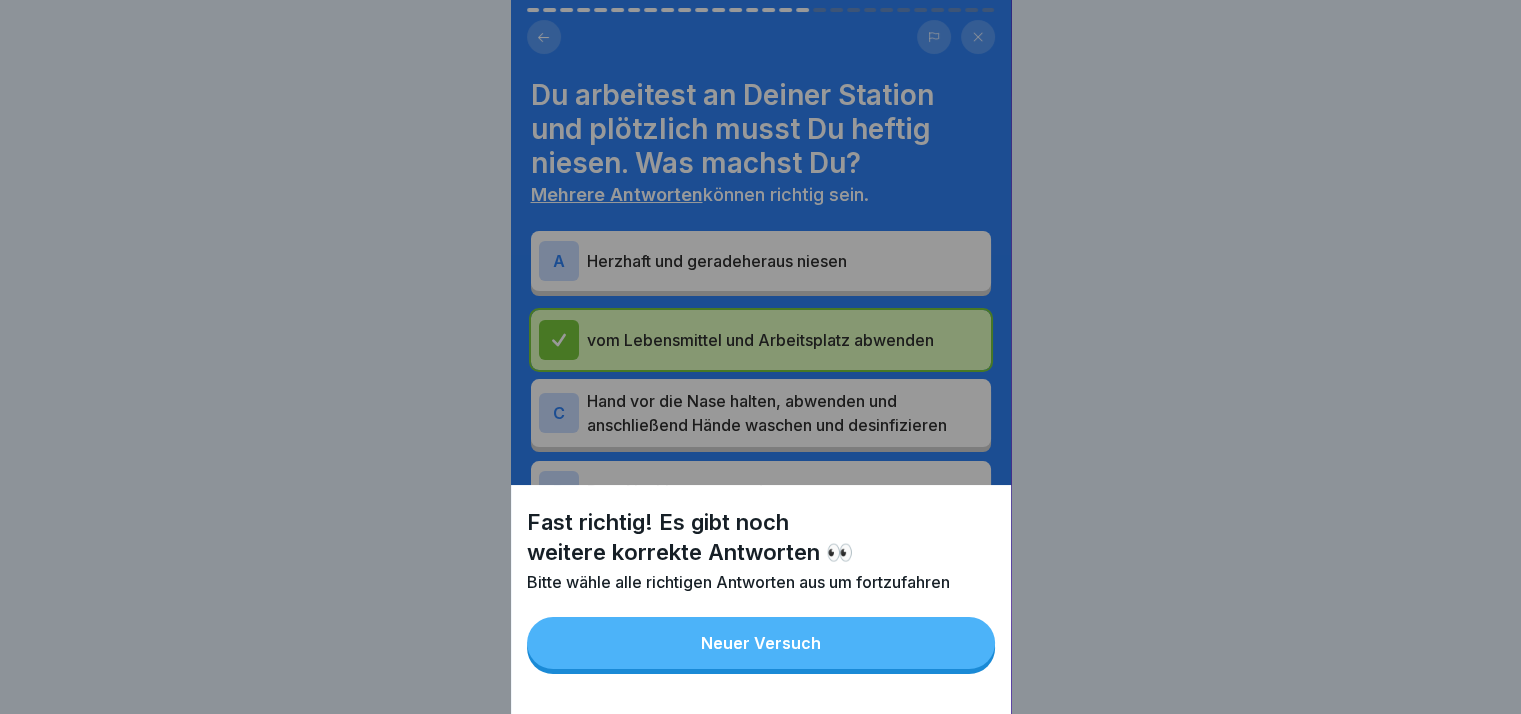click on "Fast richtig! Es gibt noch weitere korrekte Antworten 👀 Bitte wähle alle richtigen Antworten aus um fortzufahren   Neuer Versuch" at bounding box center [761, 599] 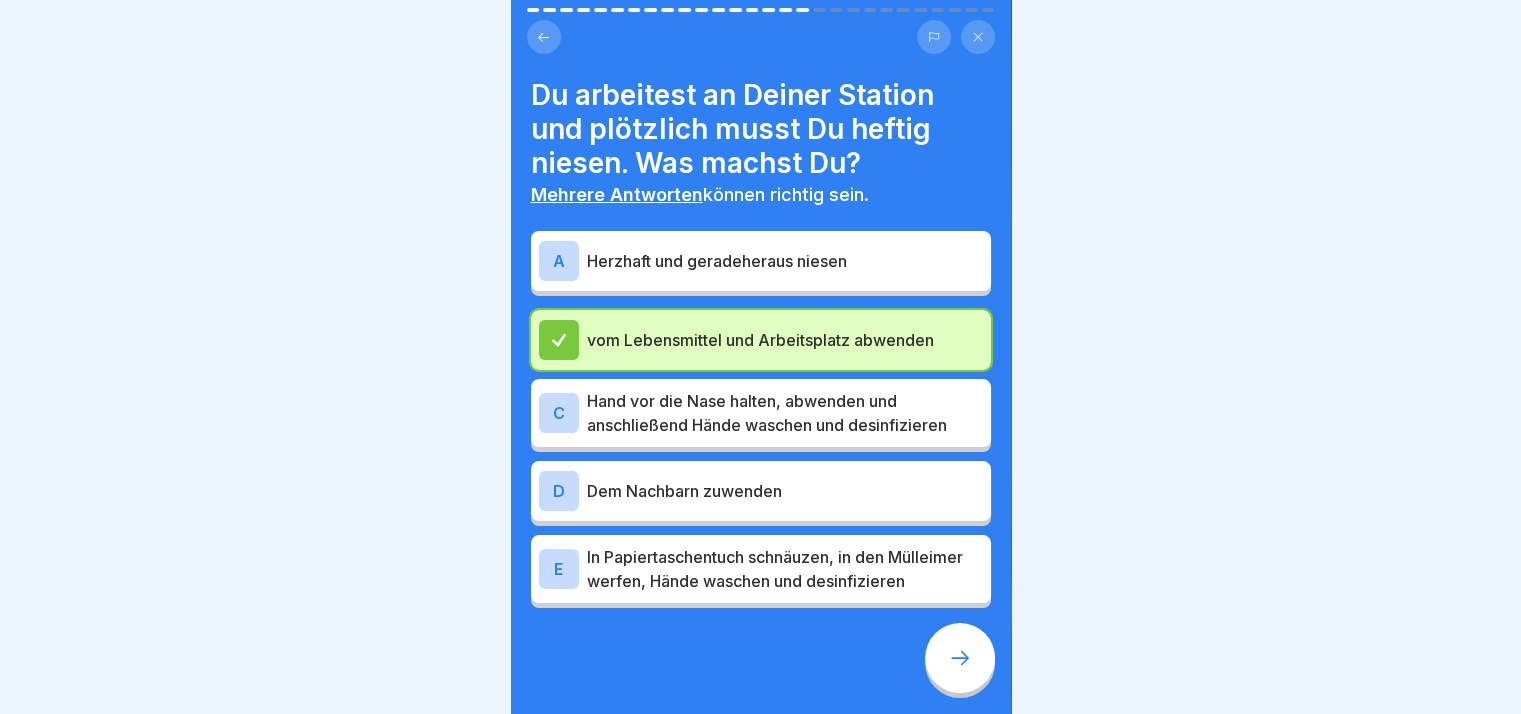 click on "C Hand vor die Nase halten, abwenden und anschließend Hände waschen und desinfizieren" at bounding box center [761, 413] 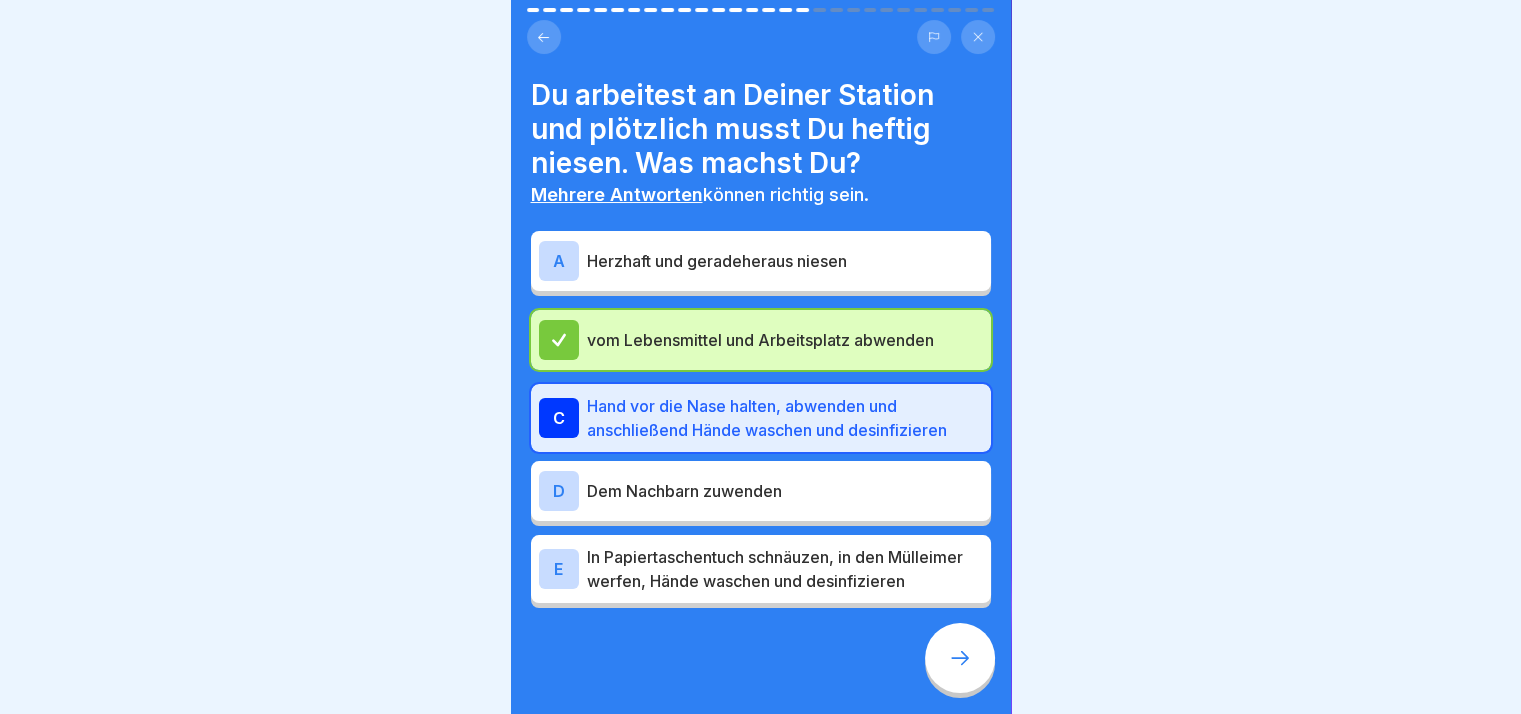 click on "In Papiertaschentuch schnäuzen, in den Mülleimer werfen, Hände waschen und desinfizieren" at bounding box center [785, 569] 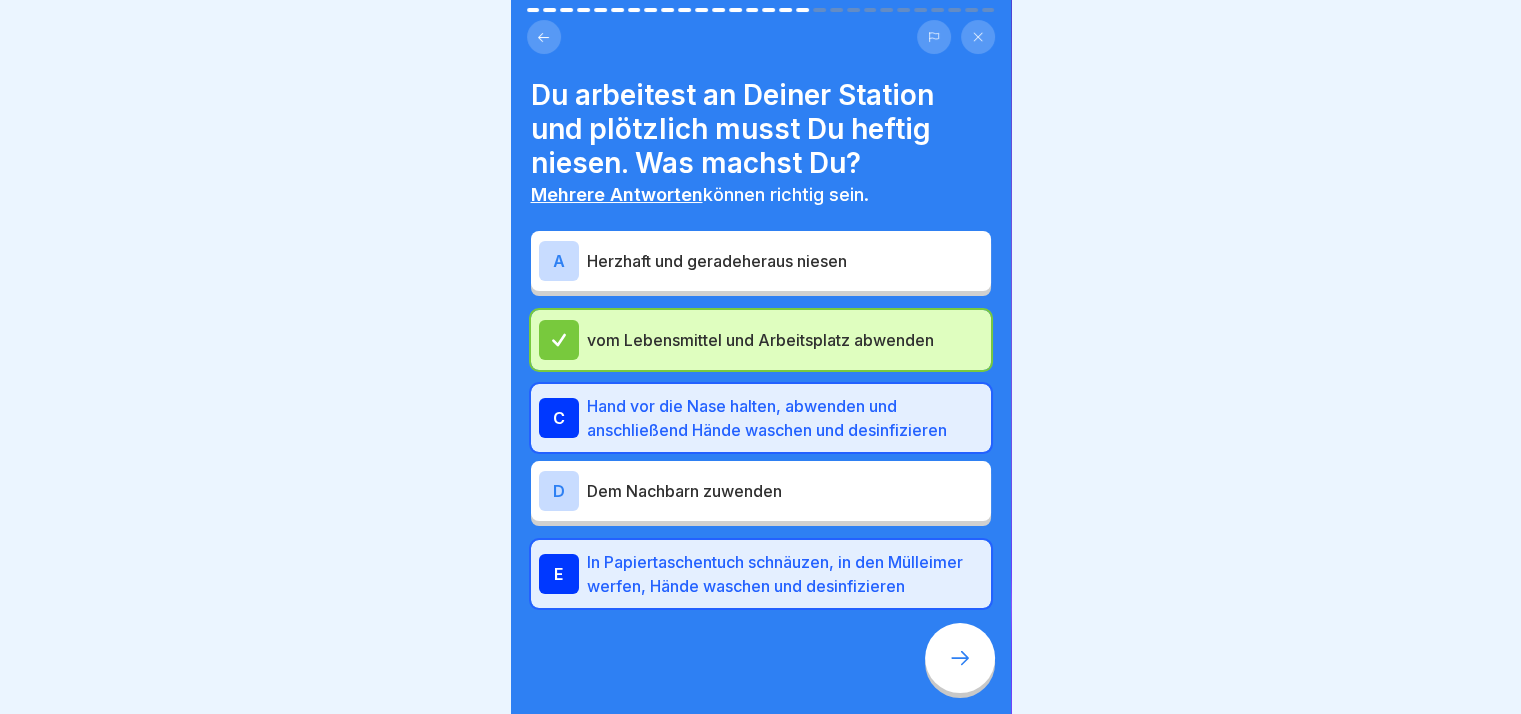 click at bounding box center (960, 658) 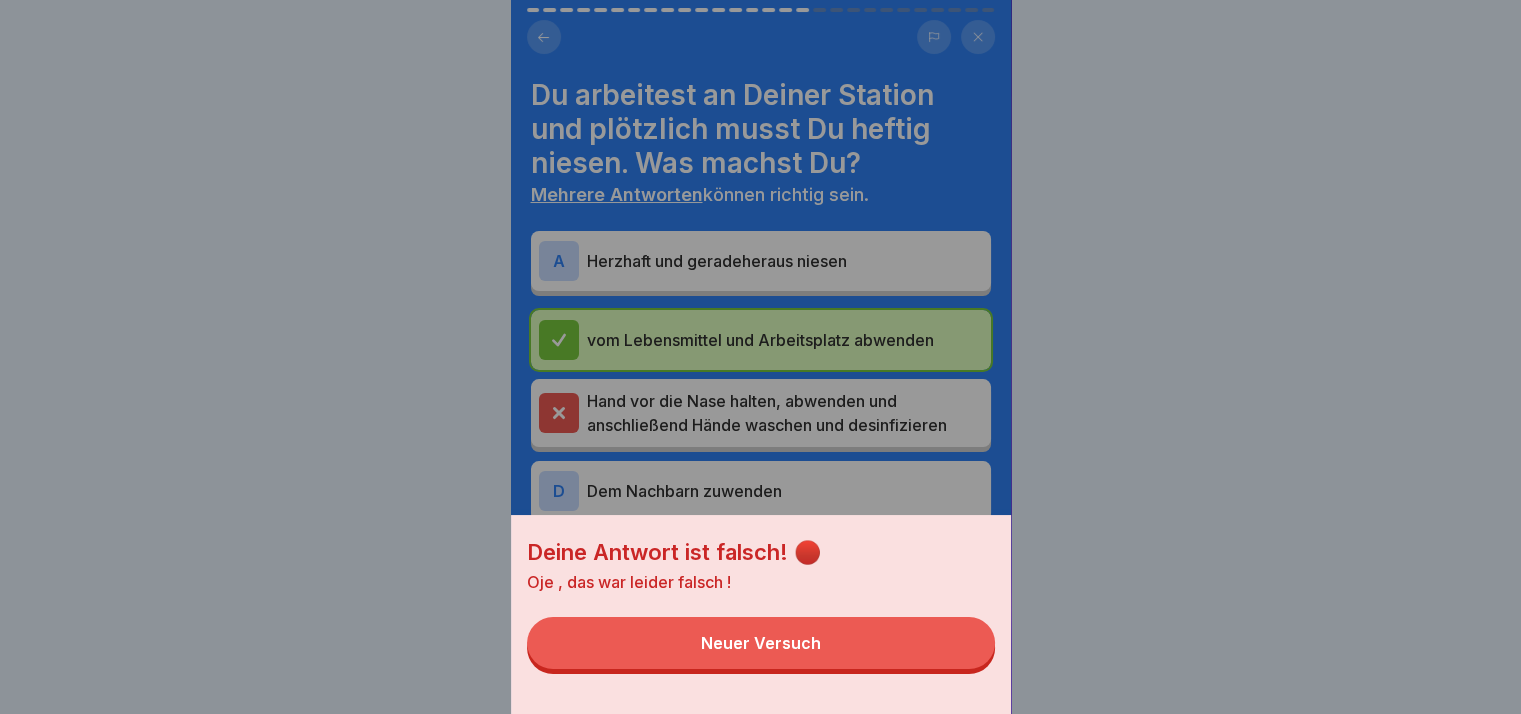click on "Neuer Versuch" at bounding box center (761, 643) 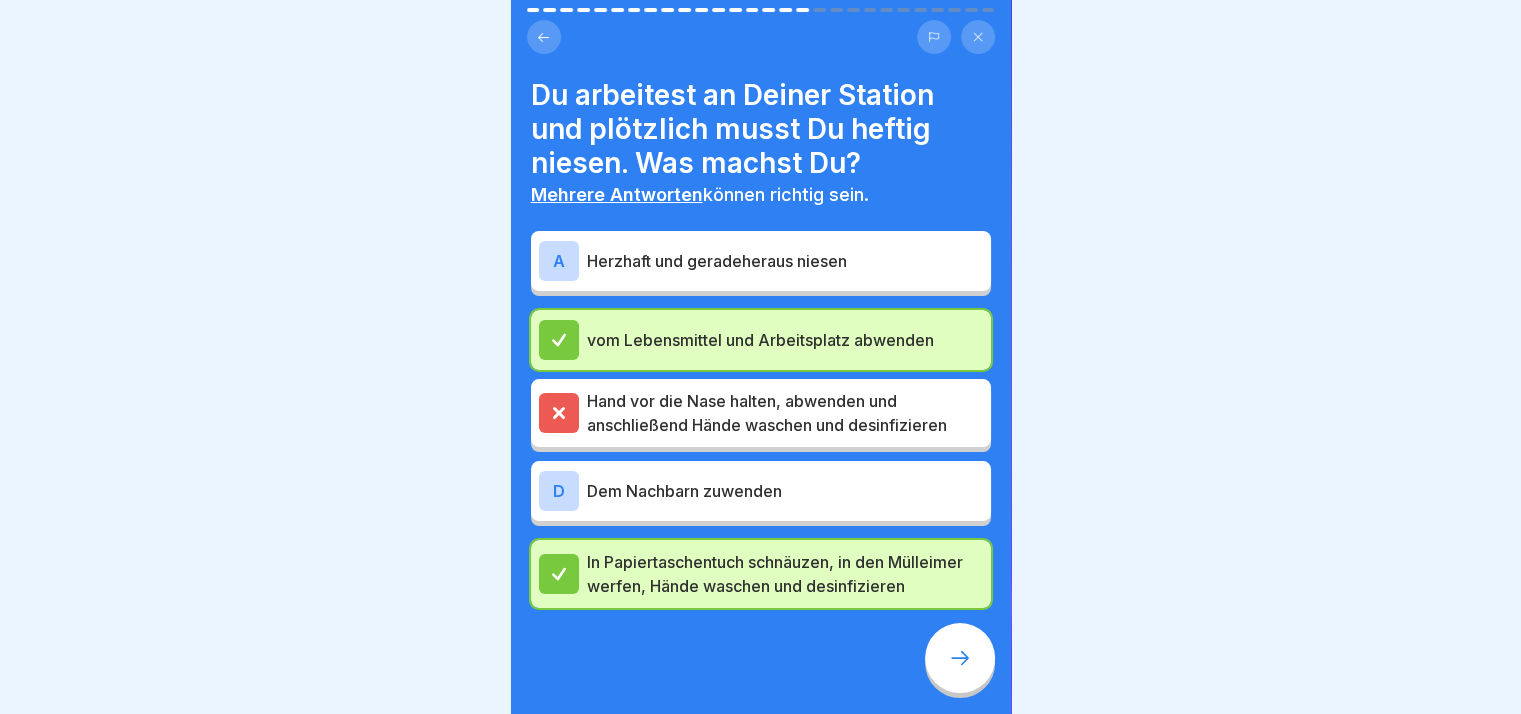 click on "Hand vor die Nase halten, abwenden und anschließend Hände waschen und desinfizieren" at bounding box center (761, 413) 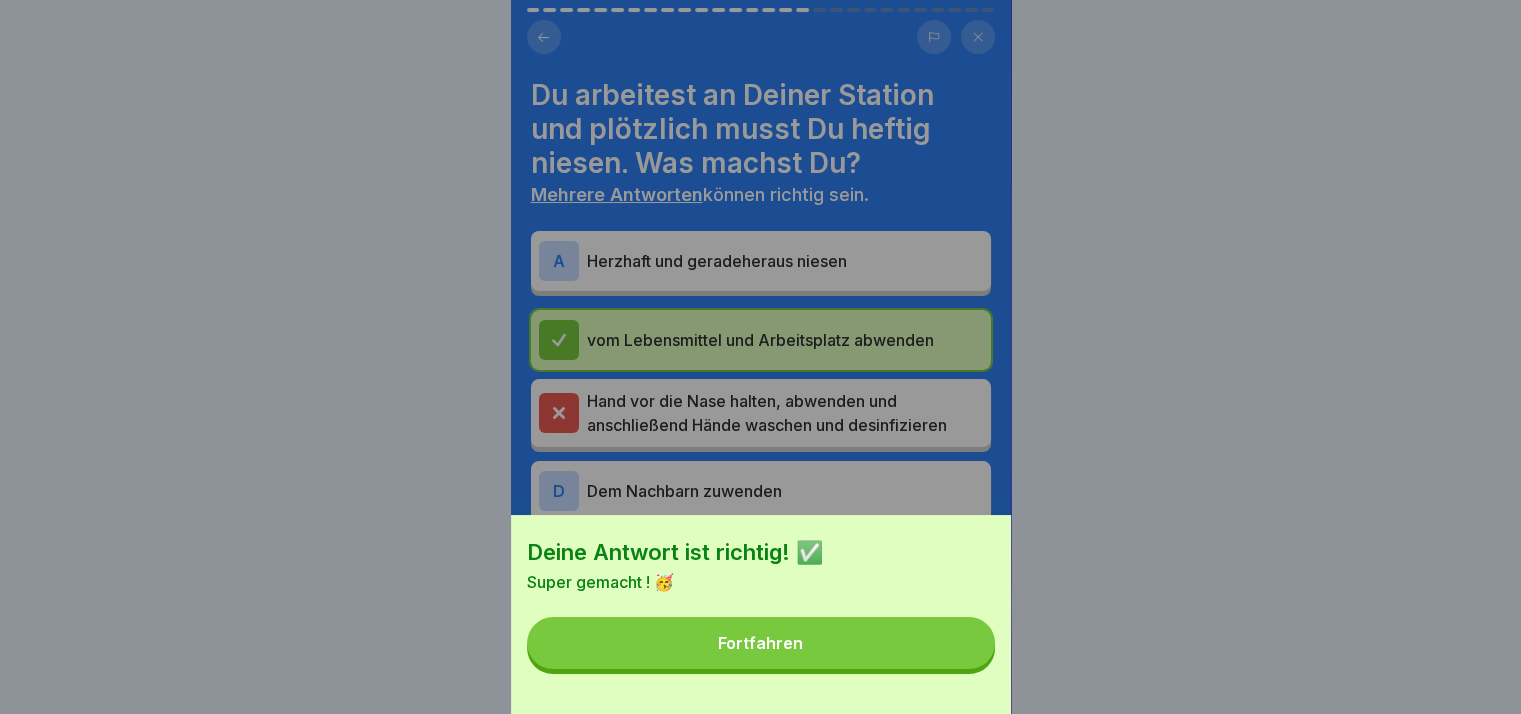 drag, startPoint x: 944, startPoint y: 675, endPoint x: 924, endPoint y: 645, distance: 36.05551 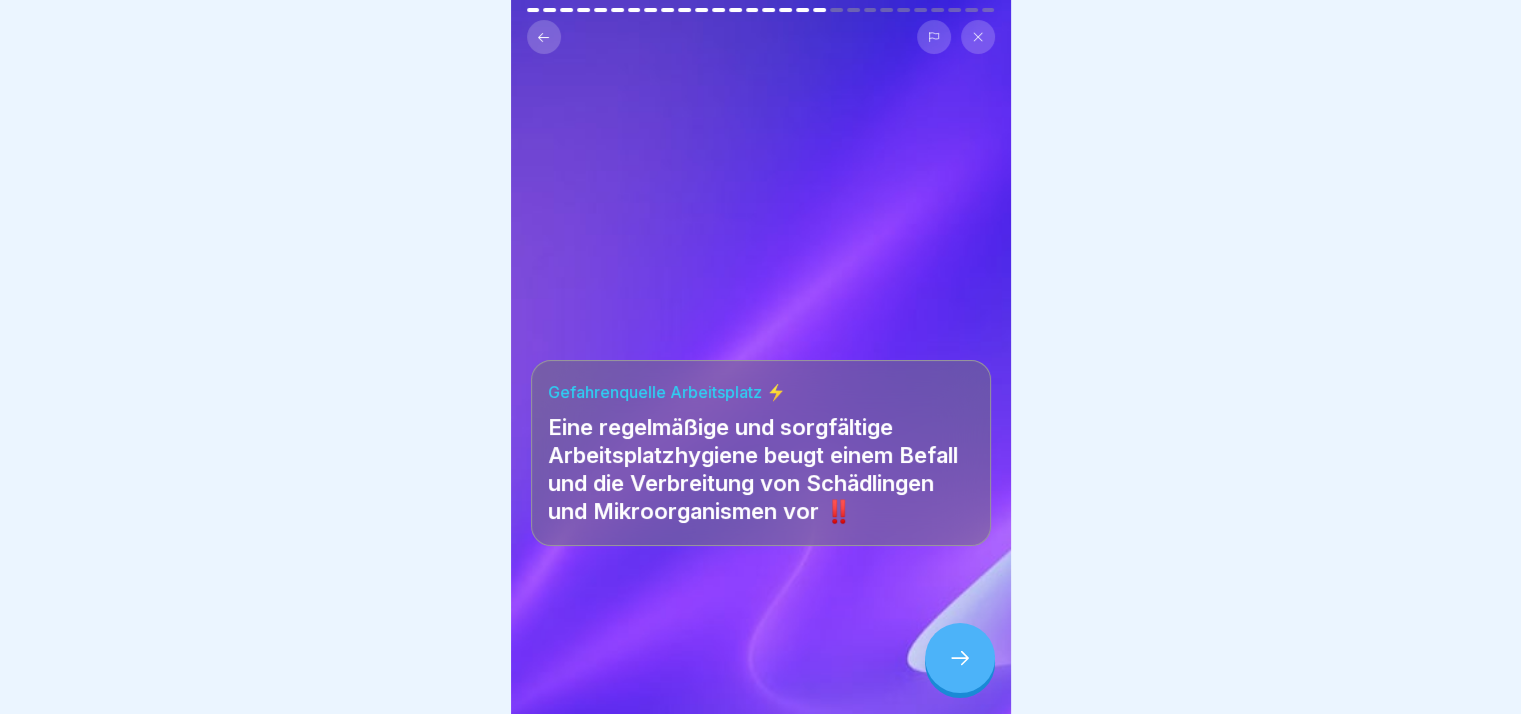 click at bounding box center (960, 658) 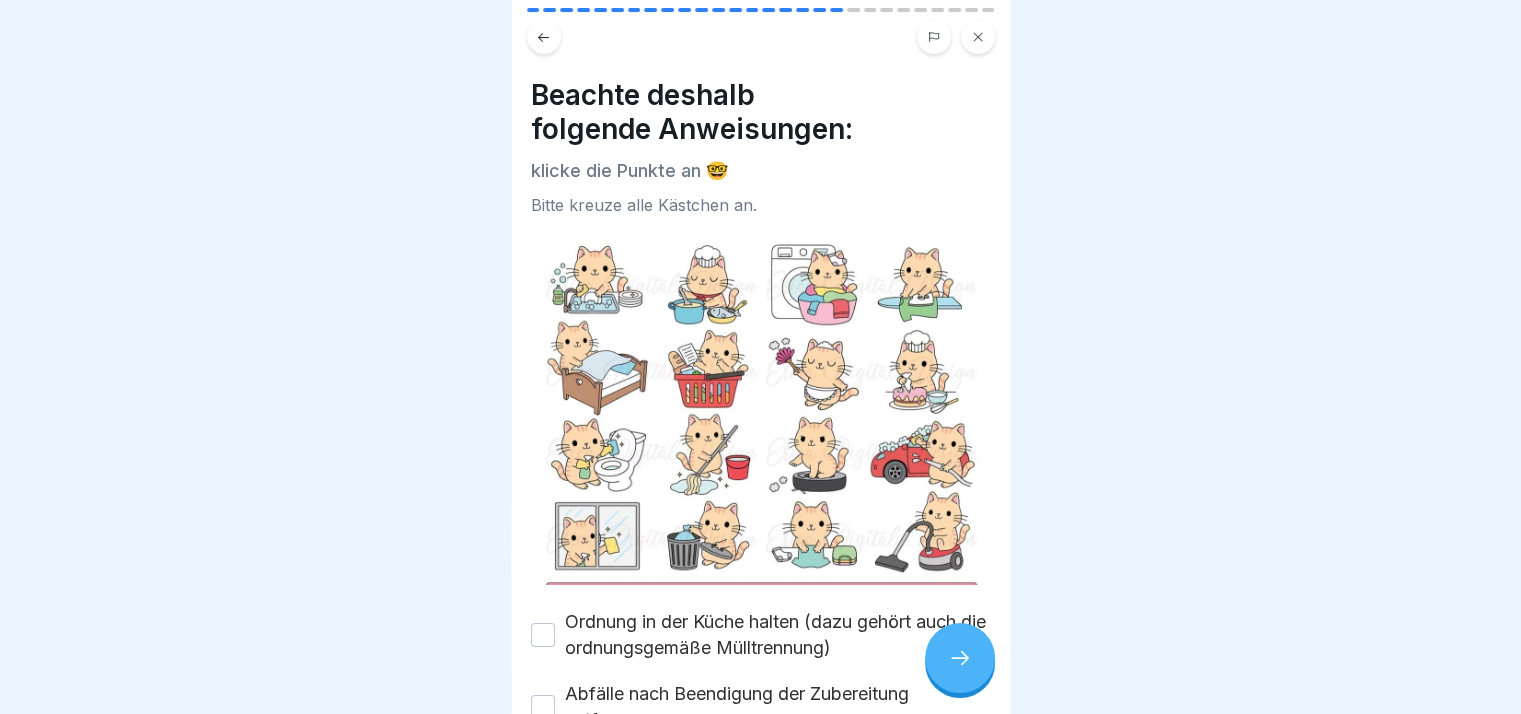 click at bounding box center (960, 658) 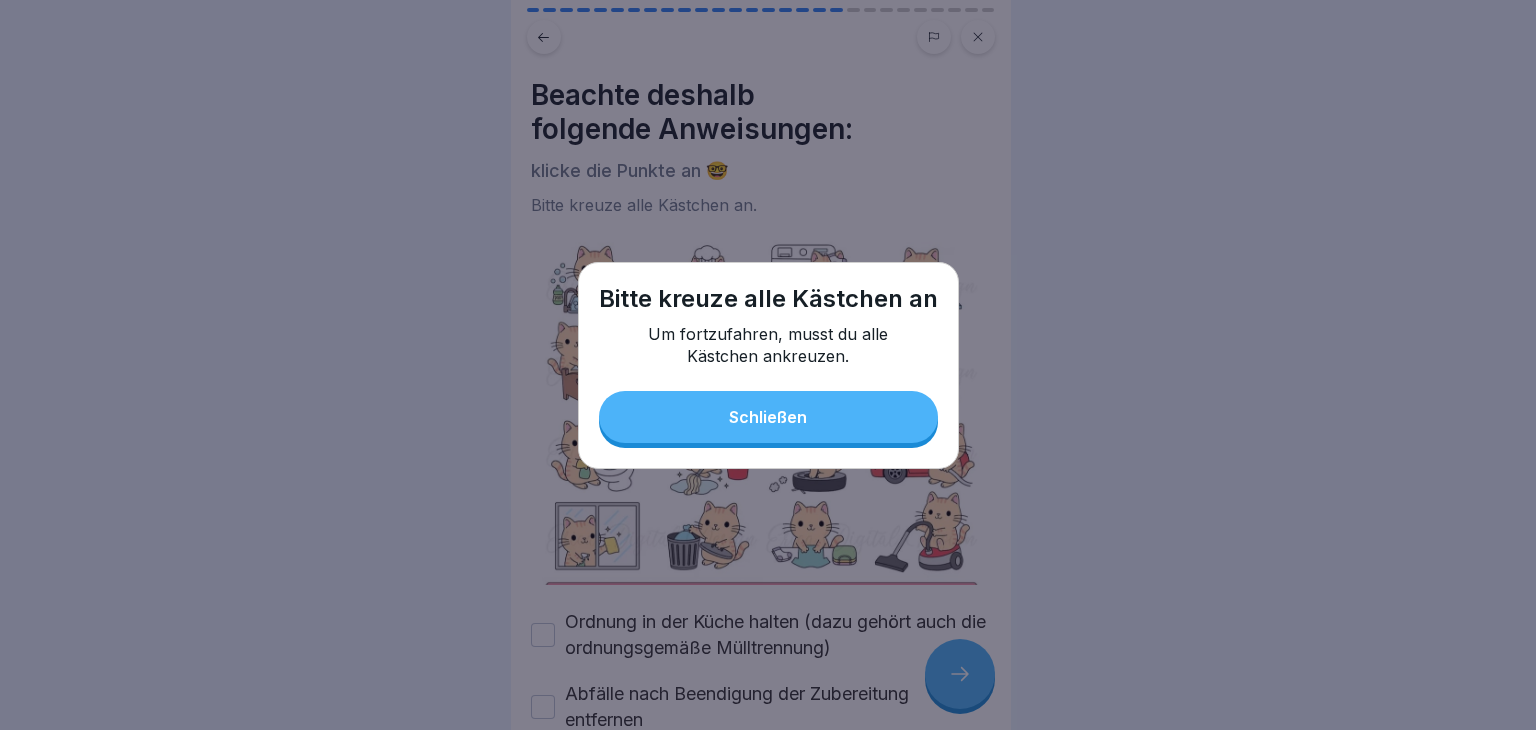 click on "Schließen" at bounding box center [768, 417] 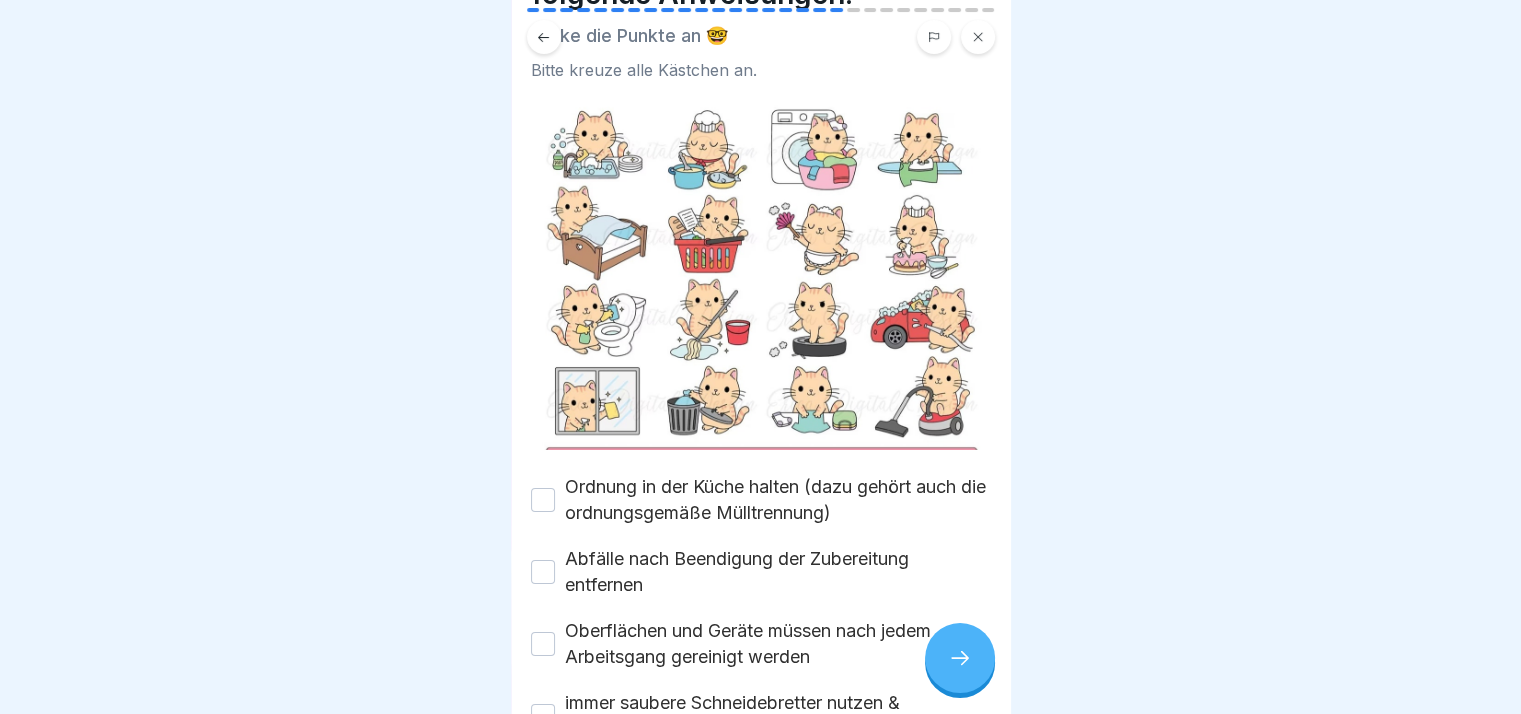 scroll, scrollTop: 271, scrollLeft: 0, axis: vertical 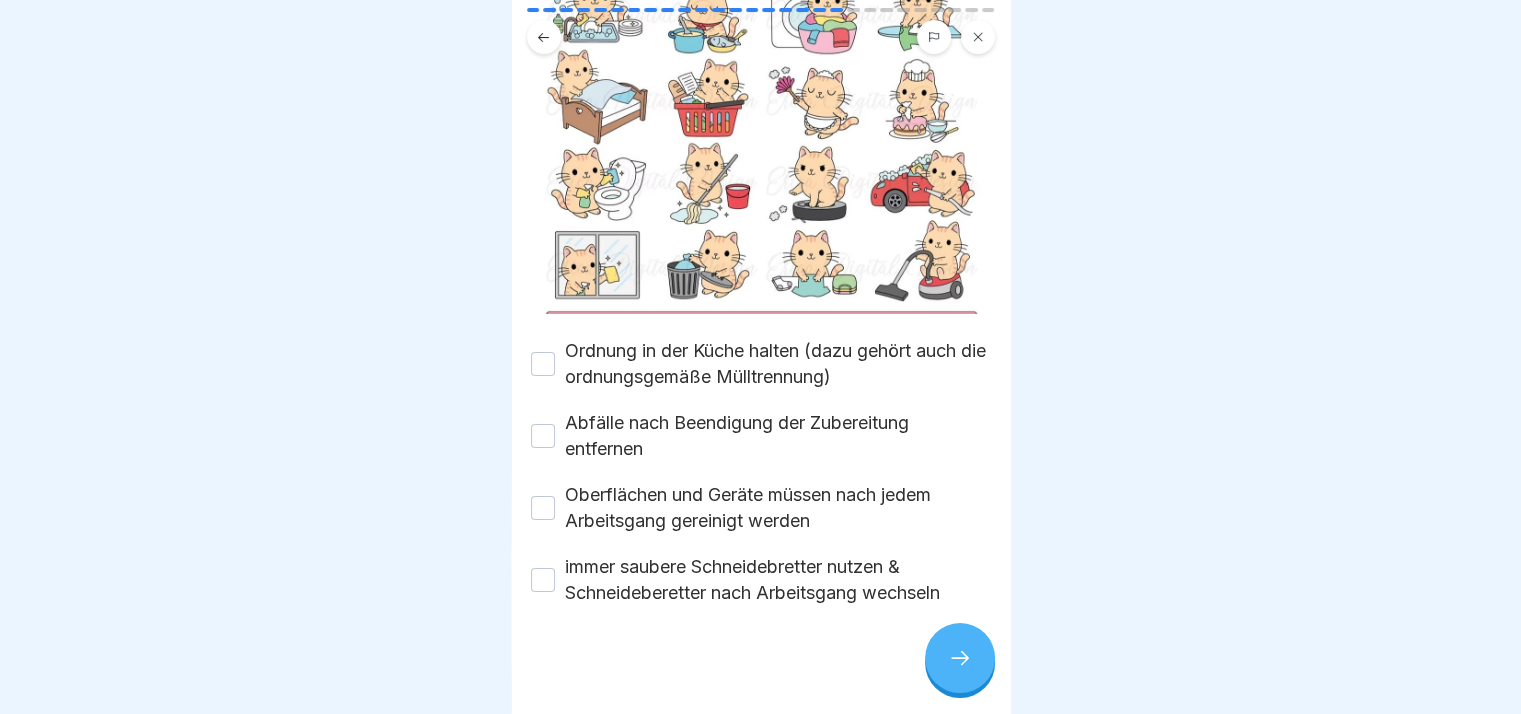click on "Ordnung in der Küche halten (dazu gehört auch die ordnungsgemäße Mülltrennung)" at bounding box center (778, 364) 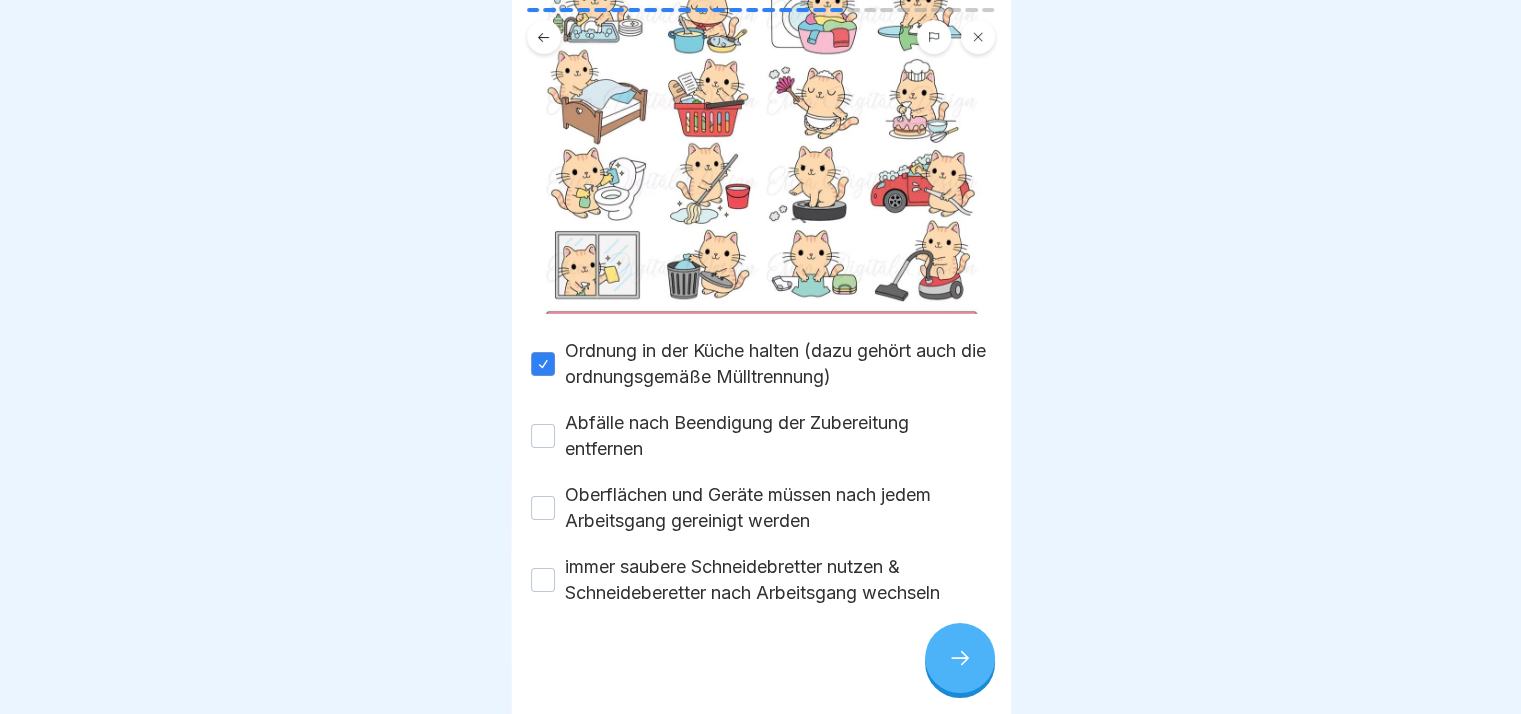 click on "Abfälle nach Beendigung der Zubereitung entfernen" at bounding box center (778, 436) 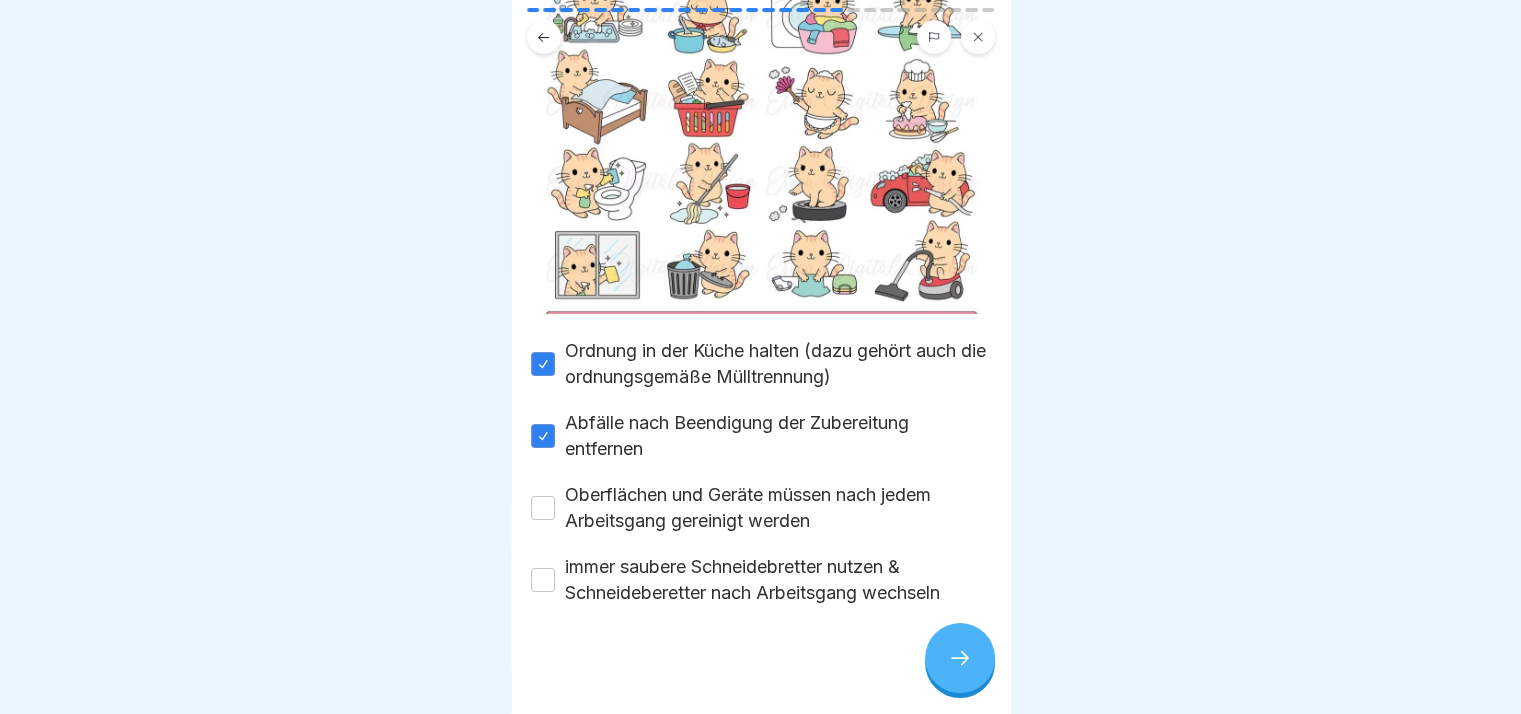 click on "Oberflächen und Geräte müssen nach jedem Arbeitsgang gereinigt werden" at bounding box center [778, 508] 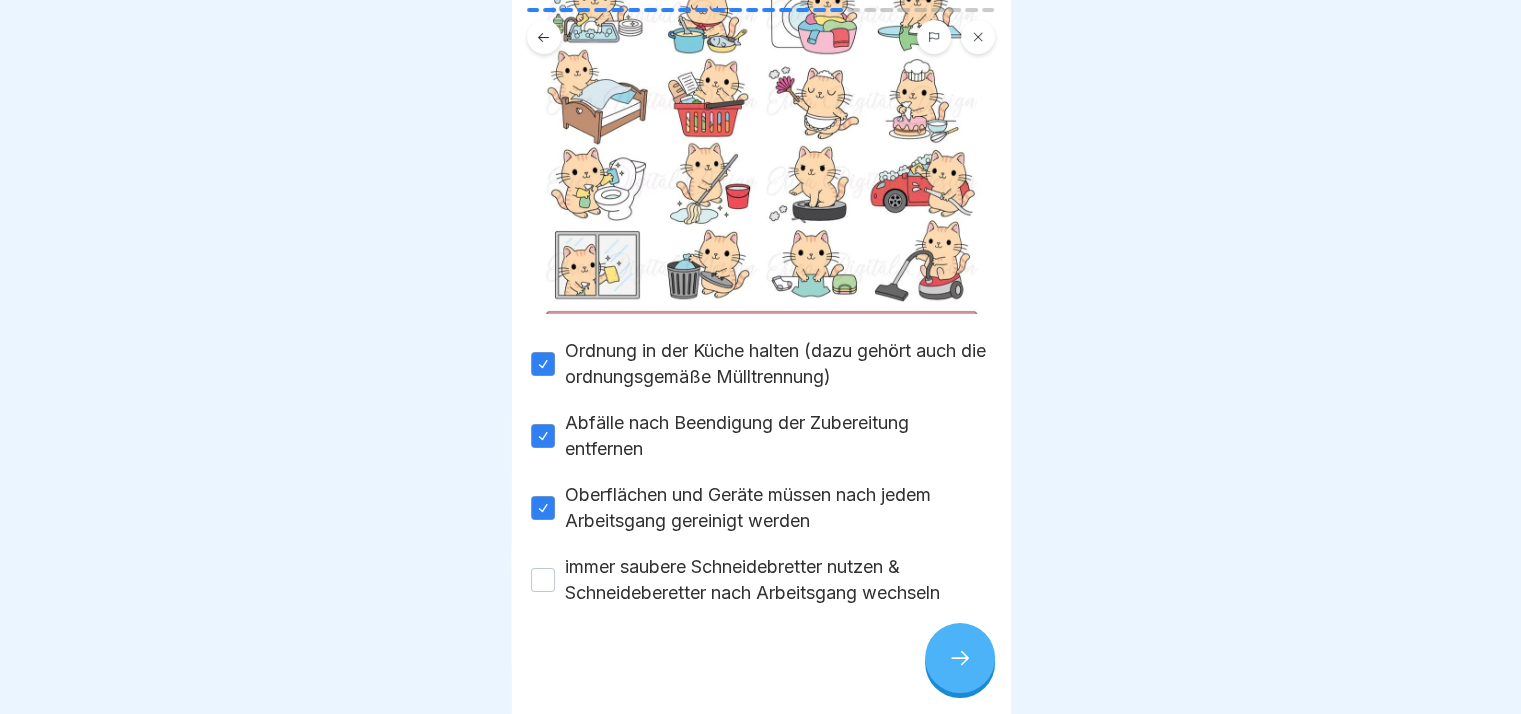 click on "immer saubere Schneidebretter nutzen & Schneideberetter nach Arbeitsgang wechseln" at bounding box center [778, 580] 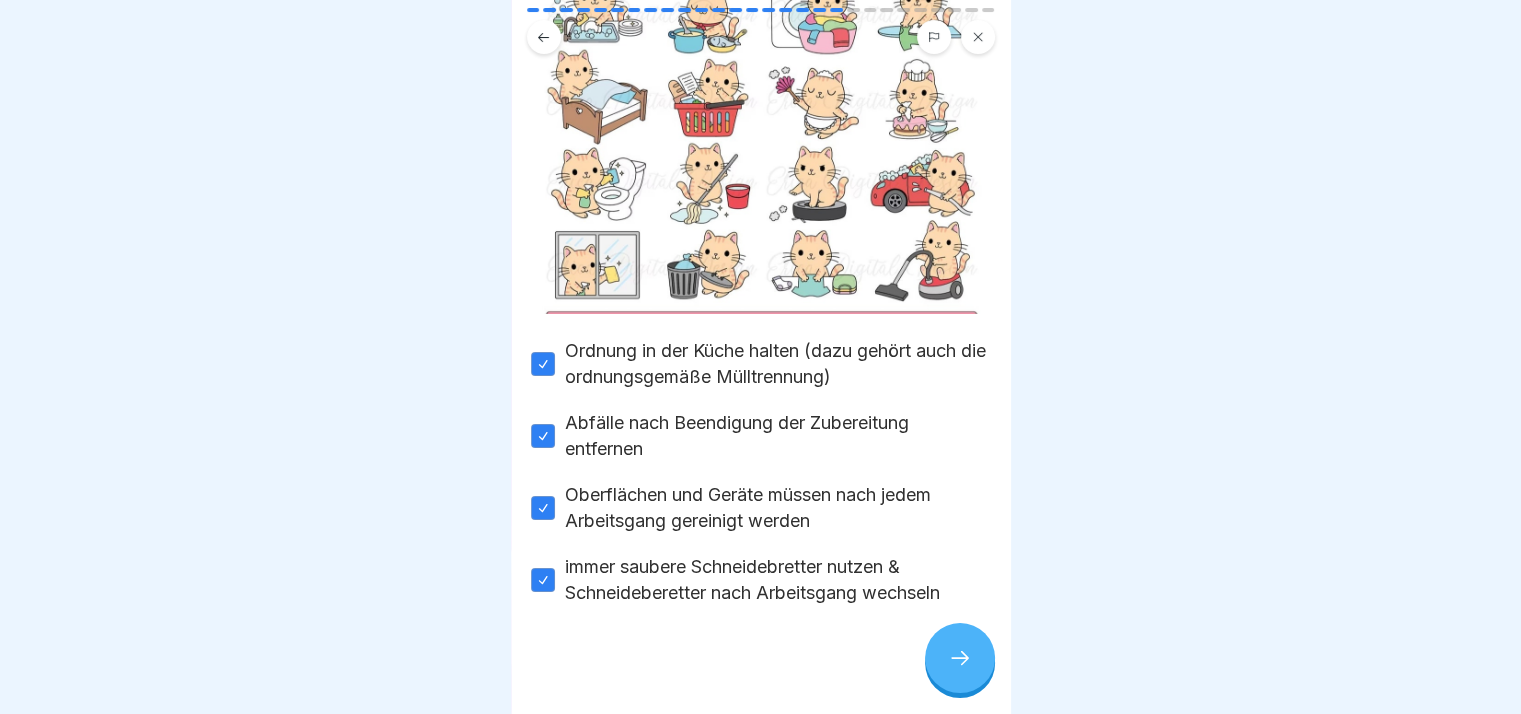 click at bounding box center [960, 658] 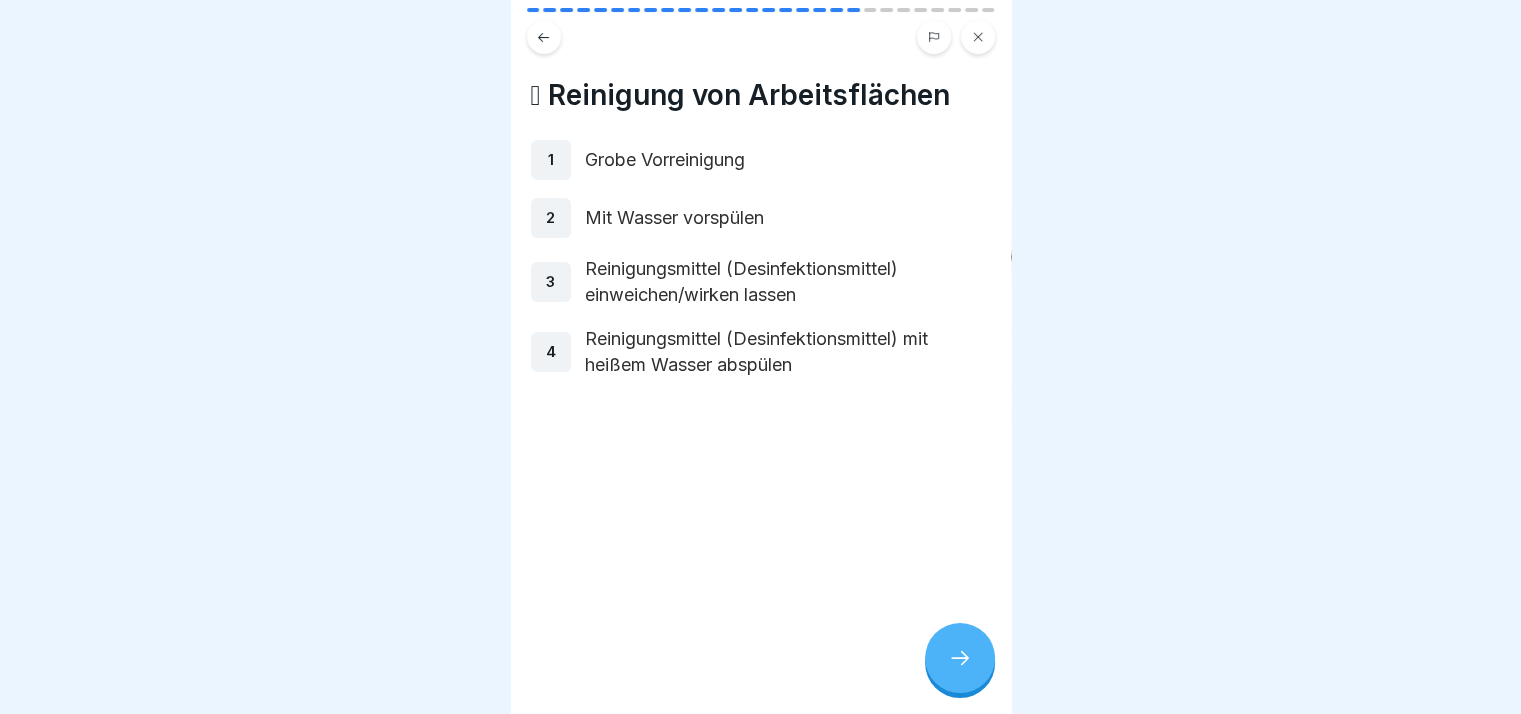 click at bounding box center [960, 658] 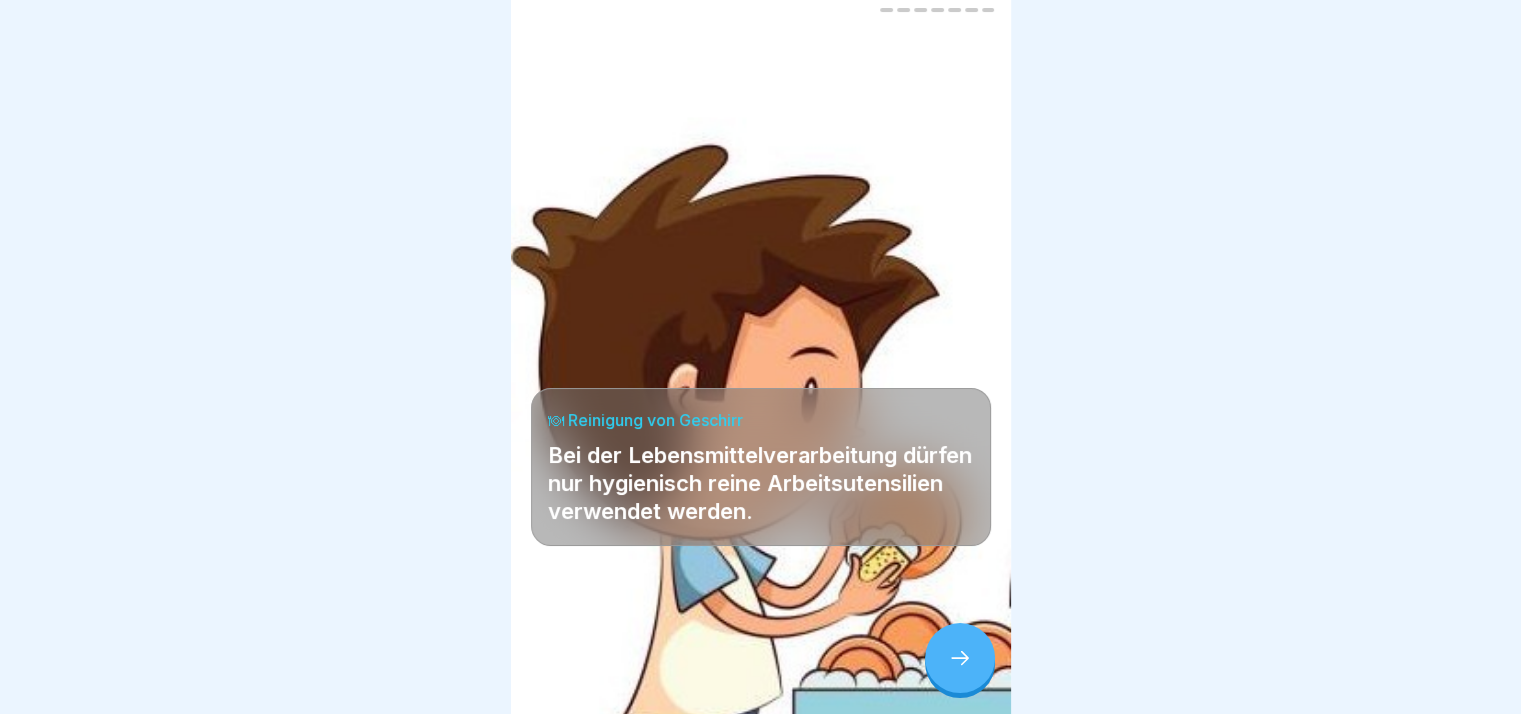 click at bounding box center (960, 658) 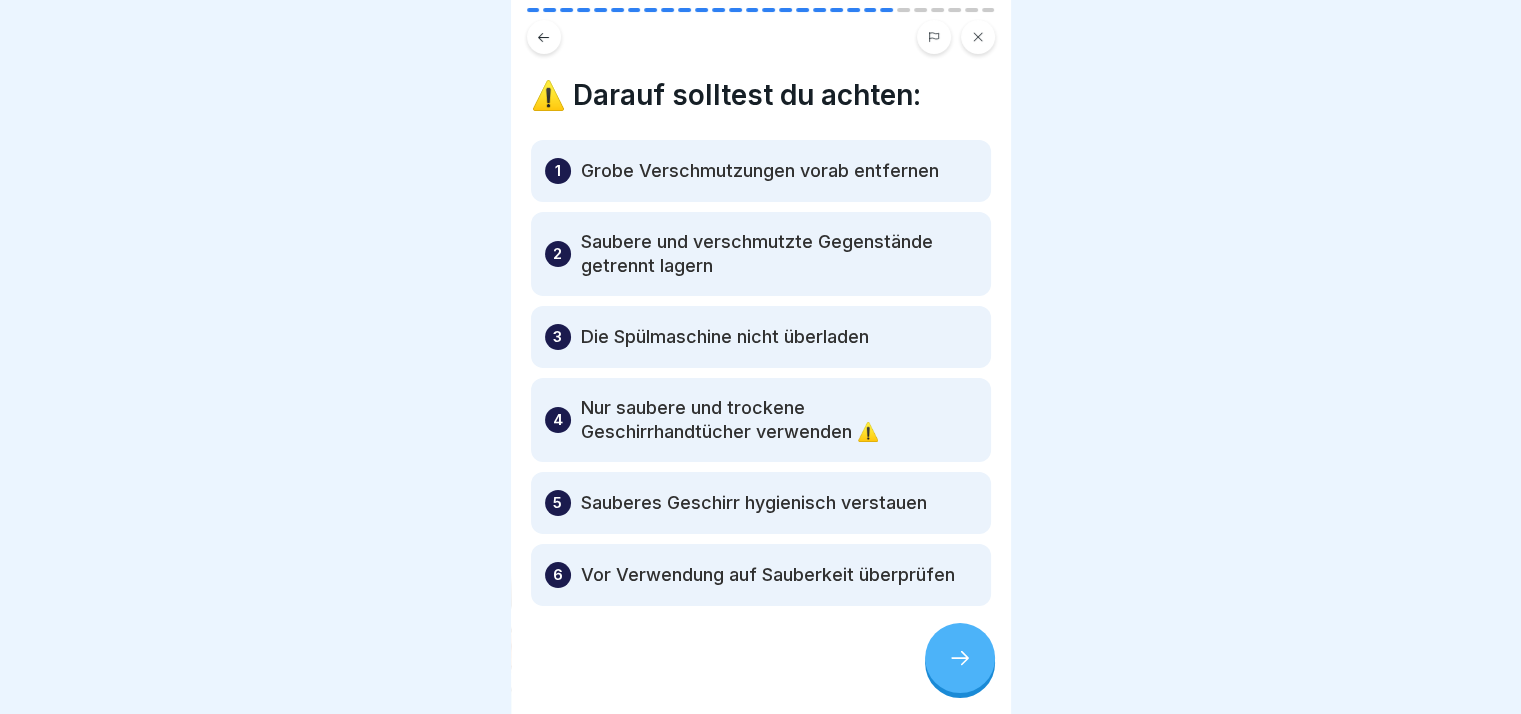 click at bounding box center (960, 658) 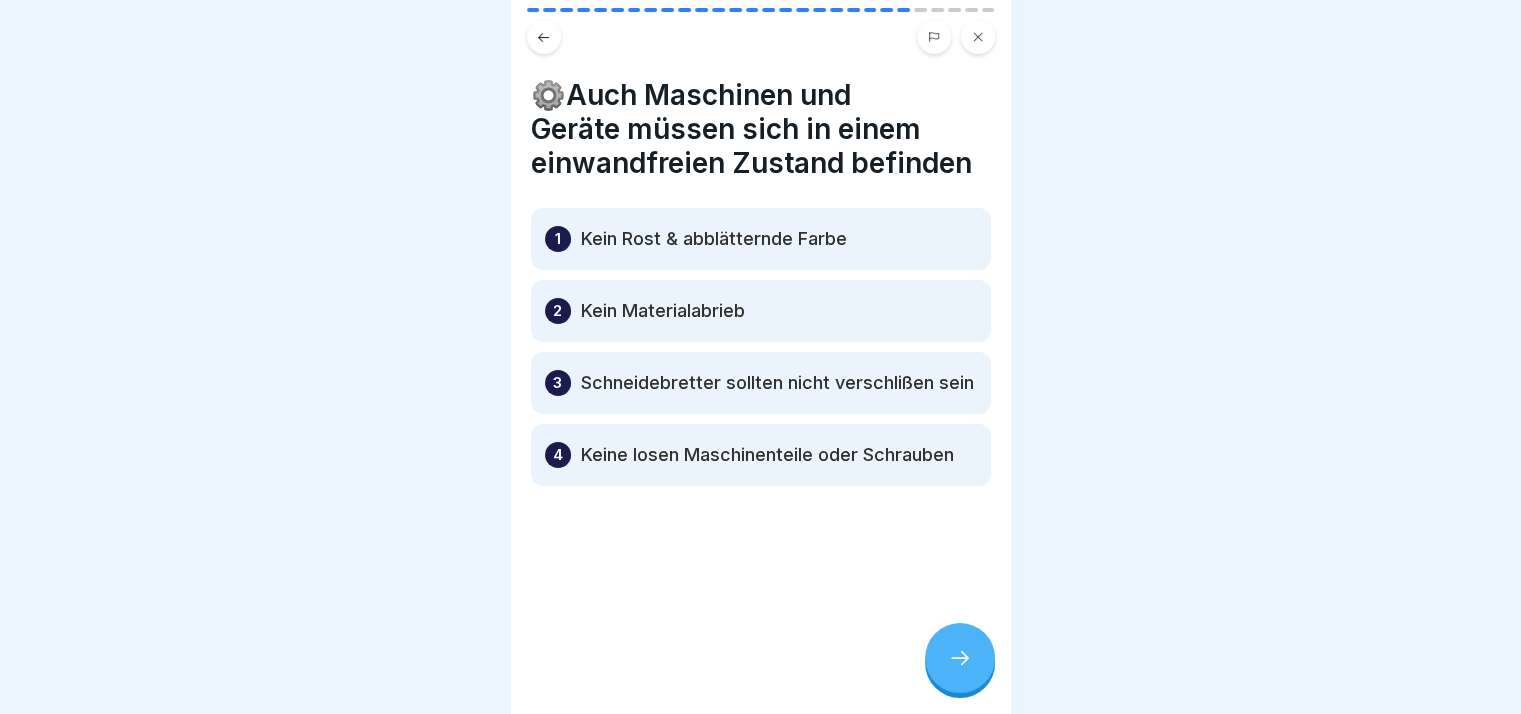 click on "⚙️Auch Maschinen und Geräte müssen sich in einem einwandfreien Zustand befinden 1 Kein Rost & abblätternde Farbe 2 Kein Materialabrieb 3 Schneidebretter sollten nicht verschlißen sein 4 Keine losen Maschinenteile oder Schrauben" at bounding box center [761, 357] 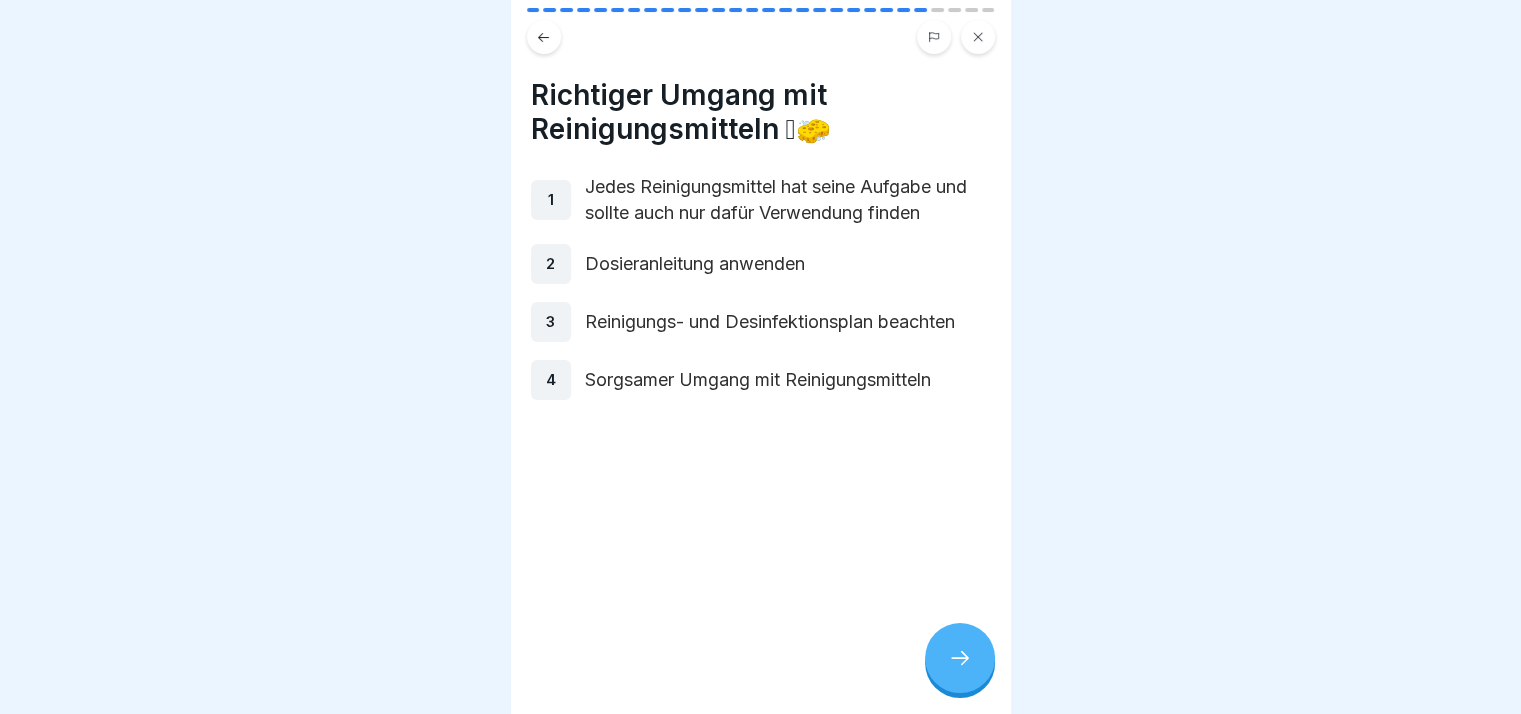 click at bounding box center (960, 658) 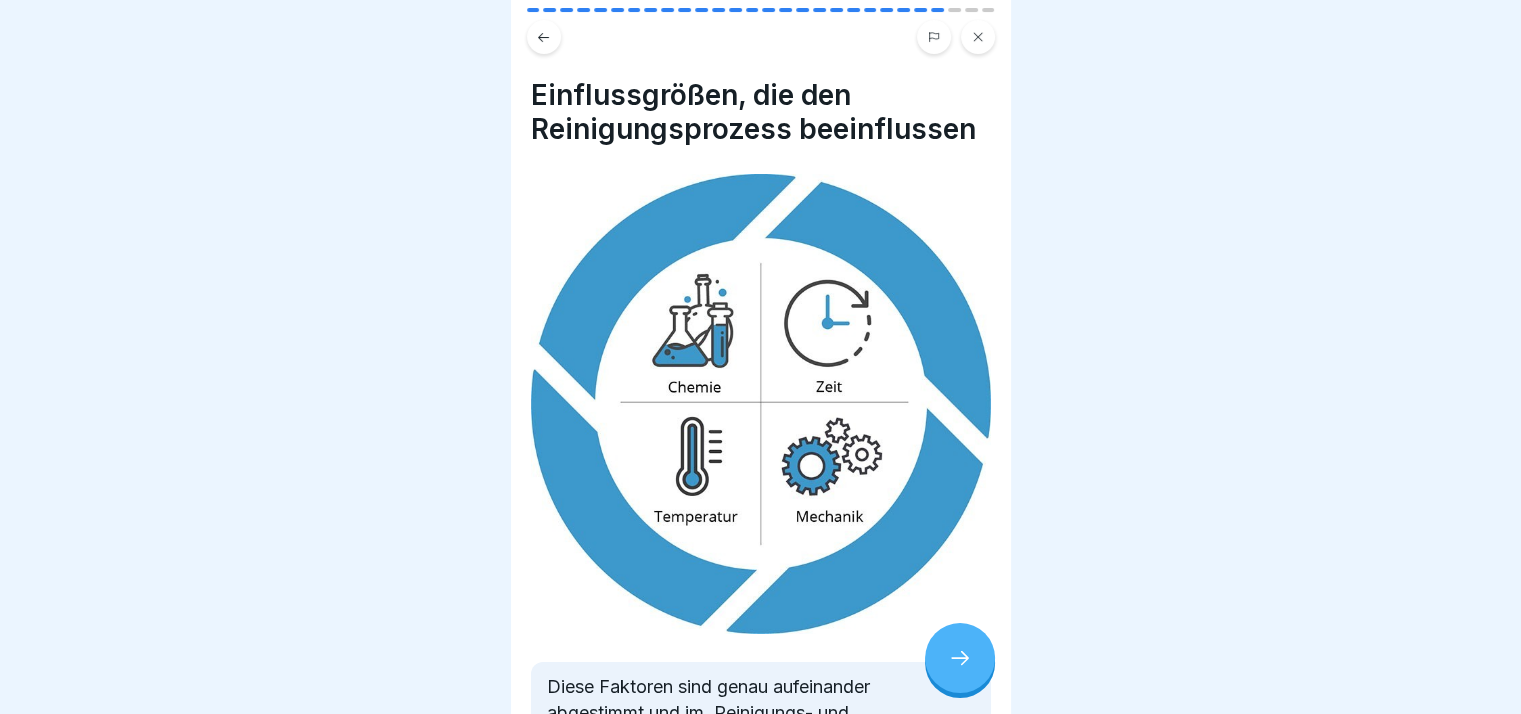 click at bounding box center [960, 658] 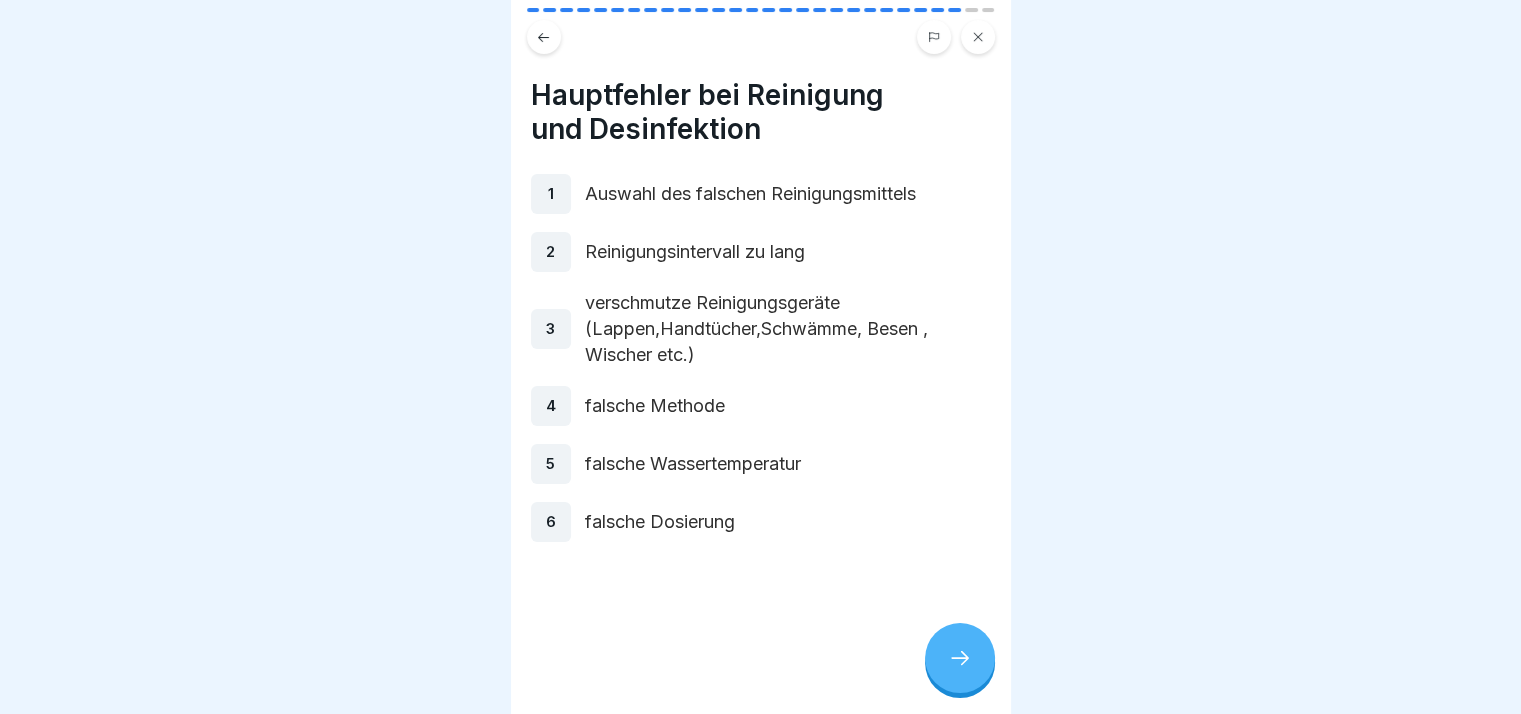 click at bounding box center [960, 658] 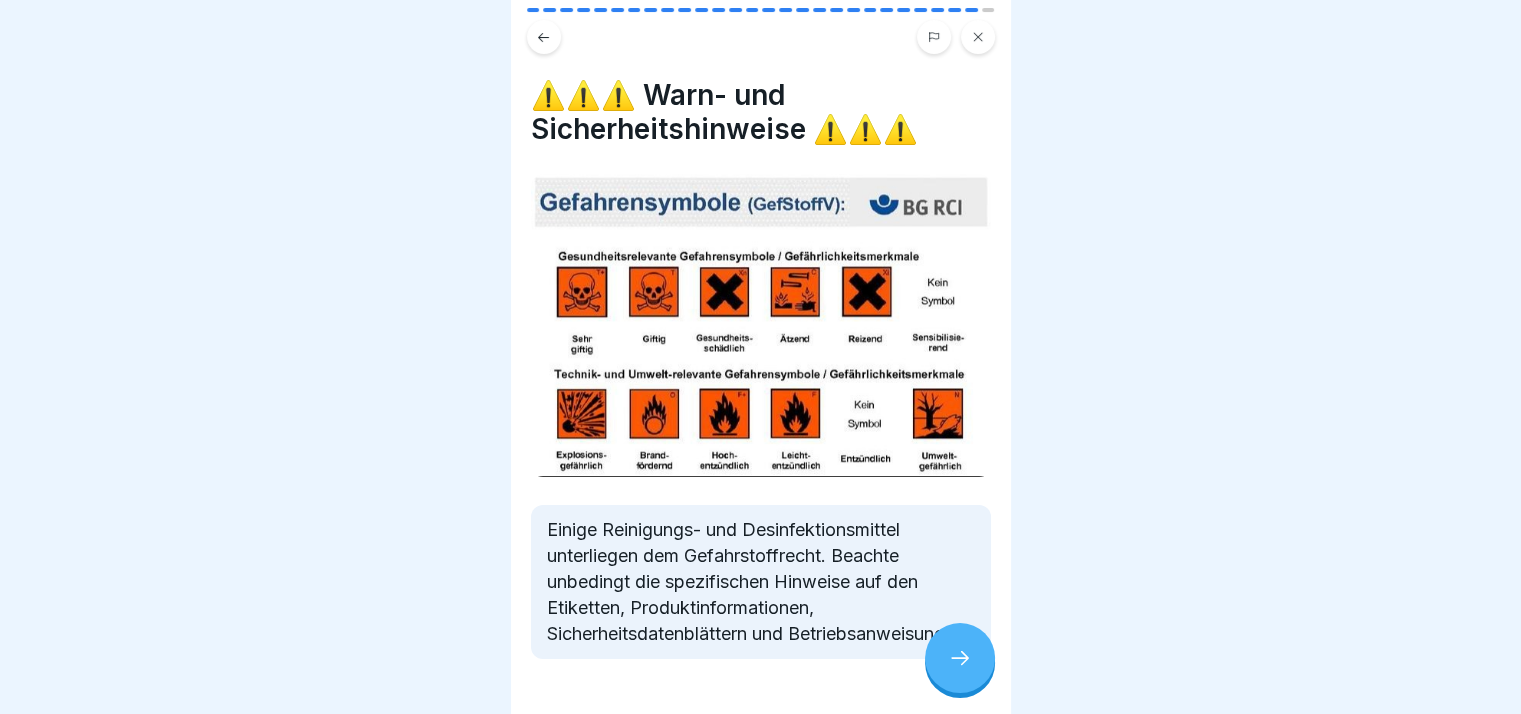 click at bounding box center [960, 658] 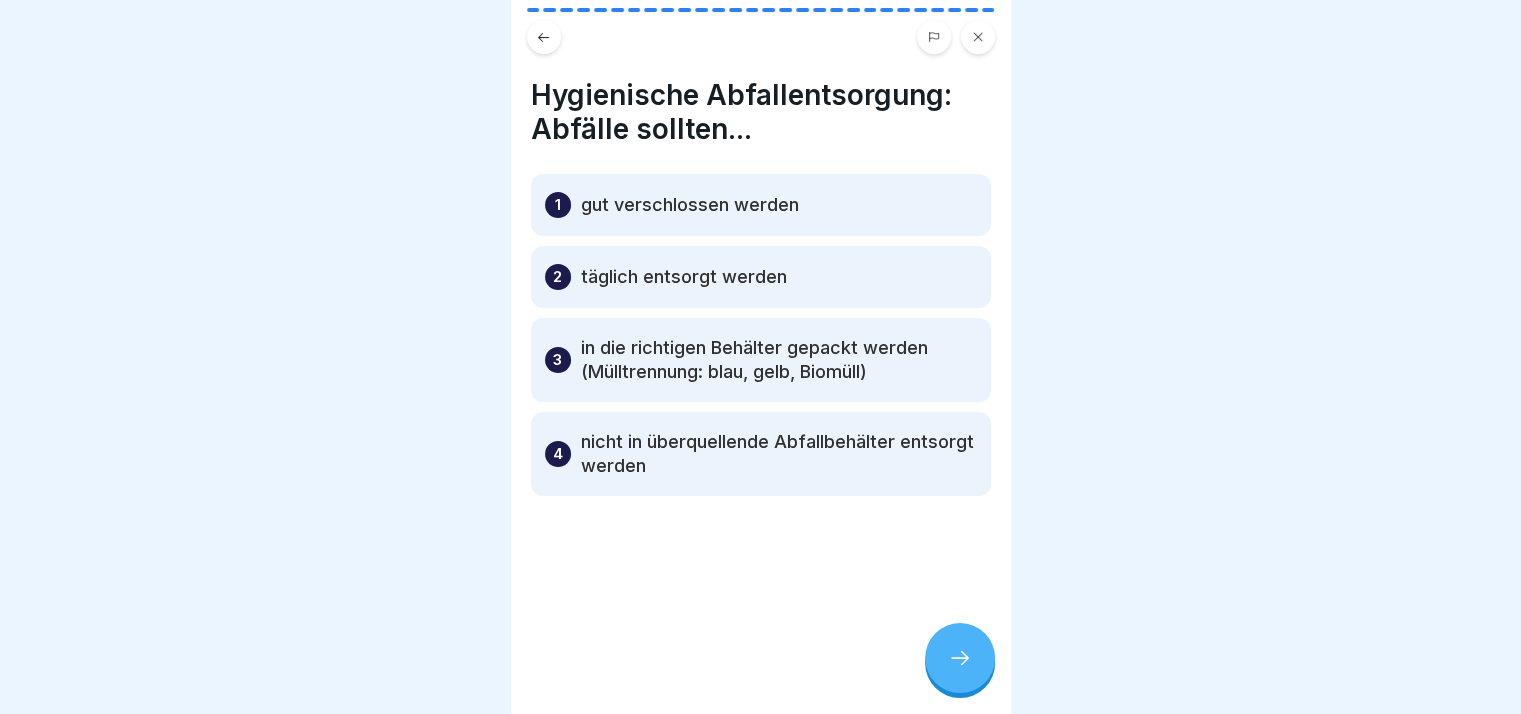 click at bounding box center (960, 658) 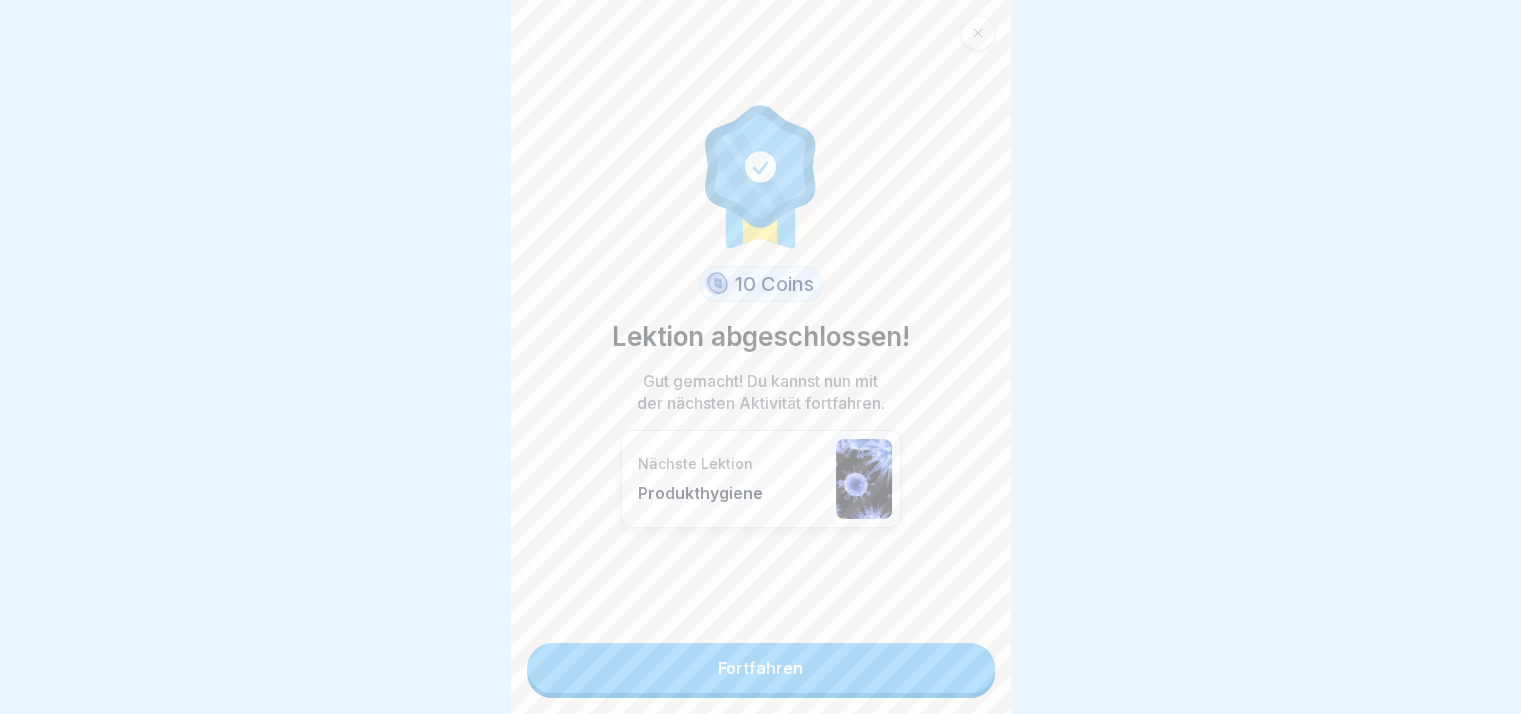 click on "Fortfahren" at bounding box center [761, 668] 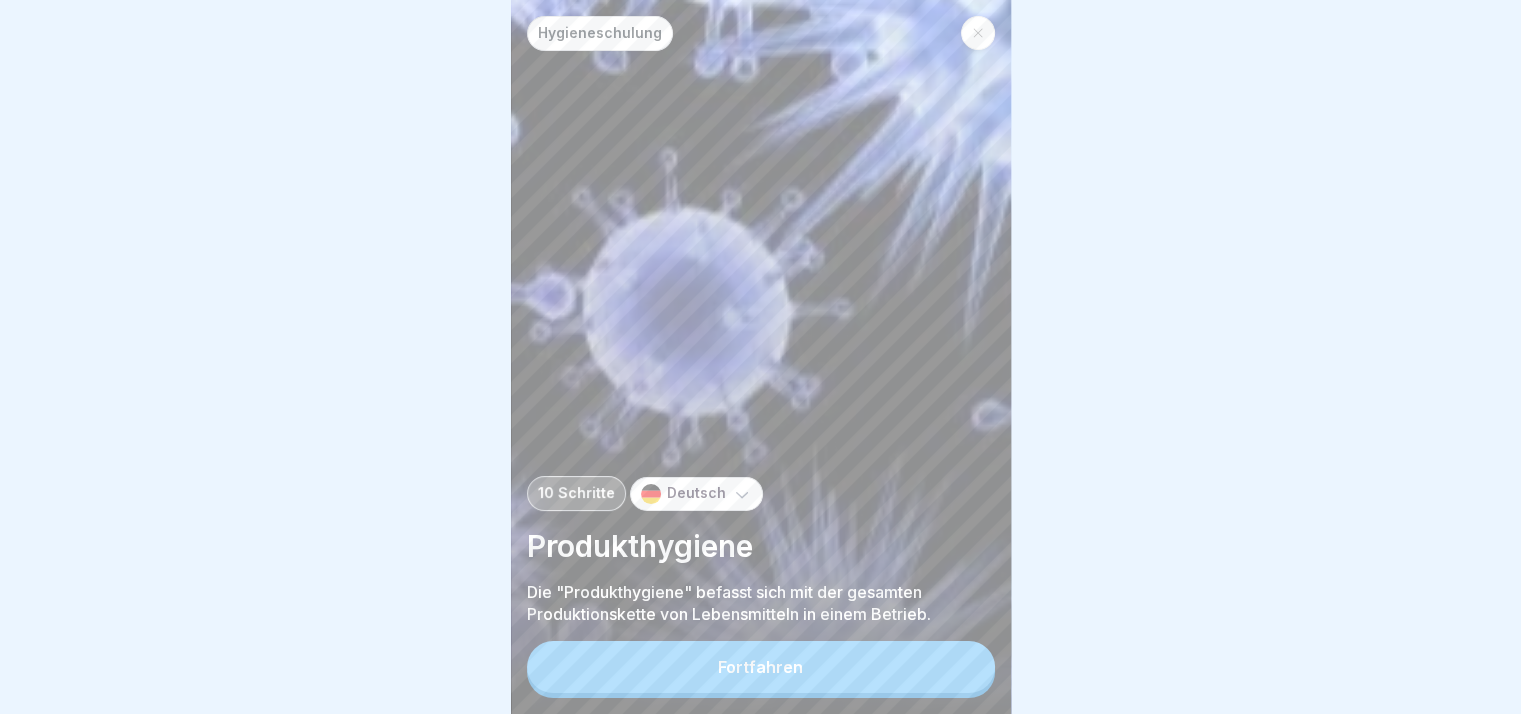 click on "Fortfahren" at bounding box center [761, 667] 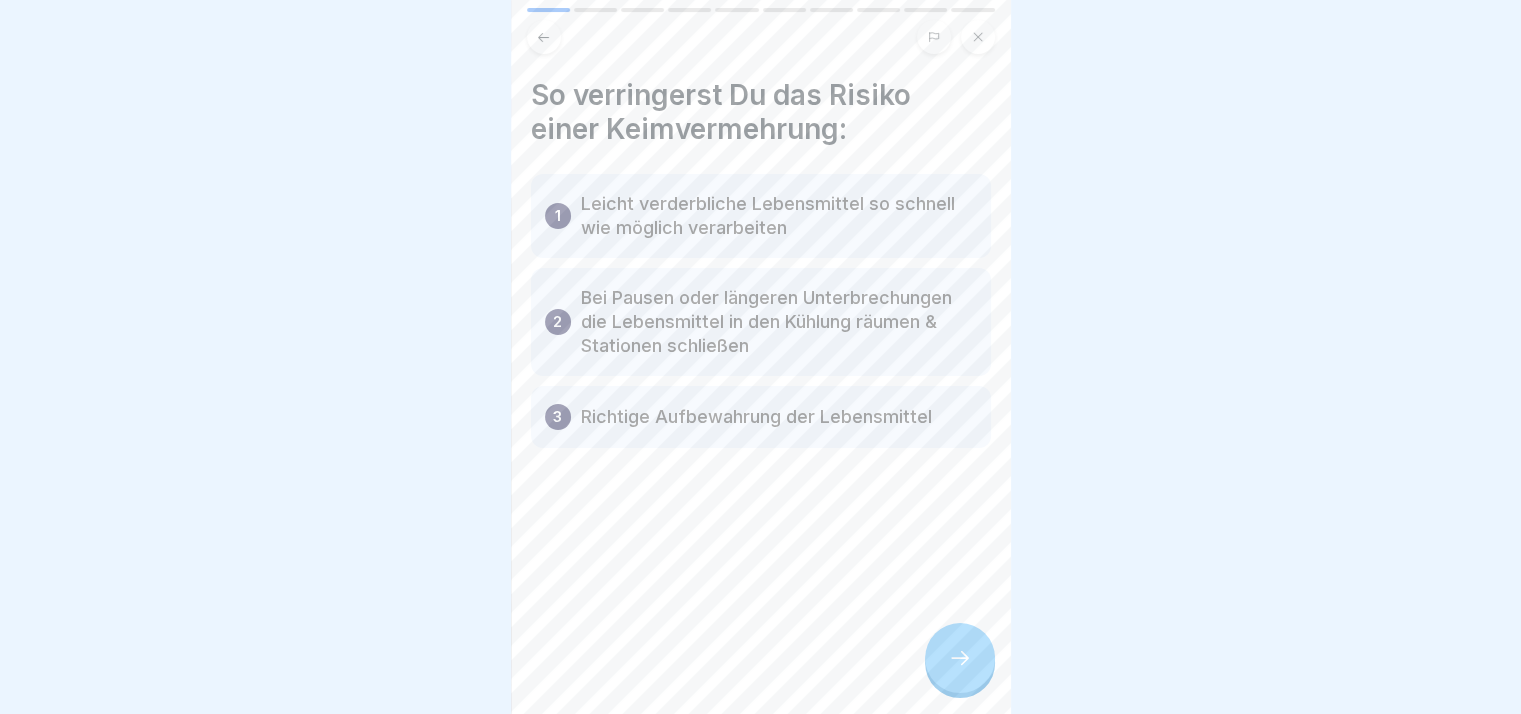 click on "Hygieneschulung 10 Schritte Deutsch Produkthygiene Die "Produkthygiene" befasst sich mit der gesamten Produktionskette von Lebensmitteln in einem Betrieb. Fortfahren So verringerst Du das Risiko einer Keimvermehrung: 1 Leicht verderbliche Lebensmittel so schnell wie möglich verarbeiten 2 Bei Pausen oder längeren Unterbrechungen die Lebensmittel in den Kühlung räumen & Stationen schließen 3 Richtige Aufbewahrung der Lebensmittel Erhitzen und Heißhalten Nichts wird so heiß gegessen, wie es gekocht wird. Das musst Du wissen:
-> Lebensmittel mindestens 2 Minuten bei 72 °C Kerntemperatur erhitzen.
-> Erhitzte Speisen solltest Du bei mind. 65,0 °C heiß halten, jedoch nie länger als 90min Lebensmittel richtig lagern  Hierauf solltest du besonders achten:   FIFO-System (First In - First Out)   Lebensmittel kühl und trocken lagern   Angebrochene Lebensmittel verschlossen aufbewahren   Kühleinrichtung nicht überladen   Nach Warengruppen getrennt lagern   Ist das richtig oder falsch? Richtig Falsch" at bounding box center [761, 357] 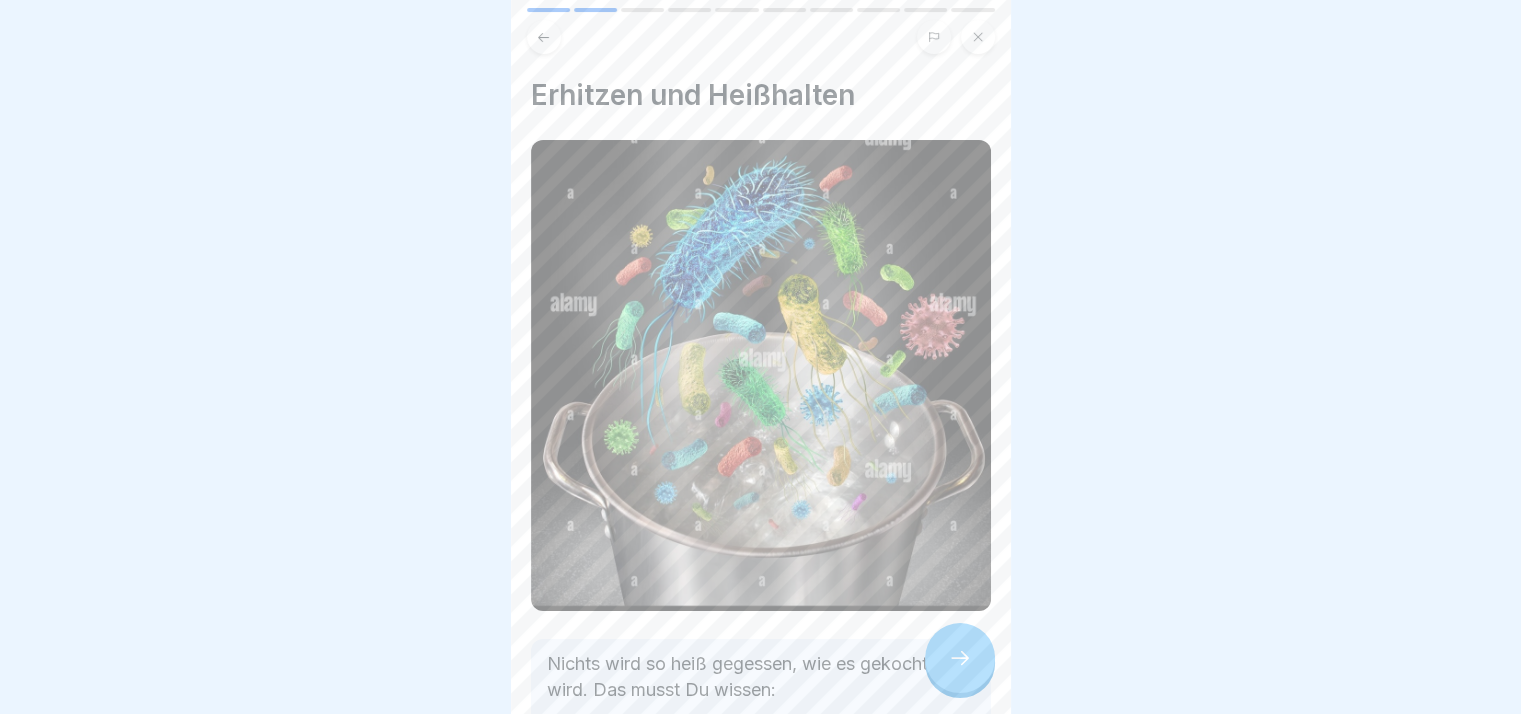 click at bounding box center (960, 658) 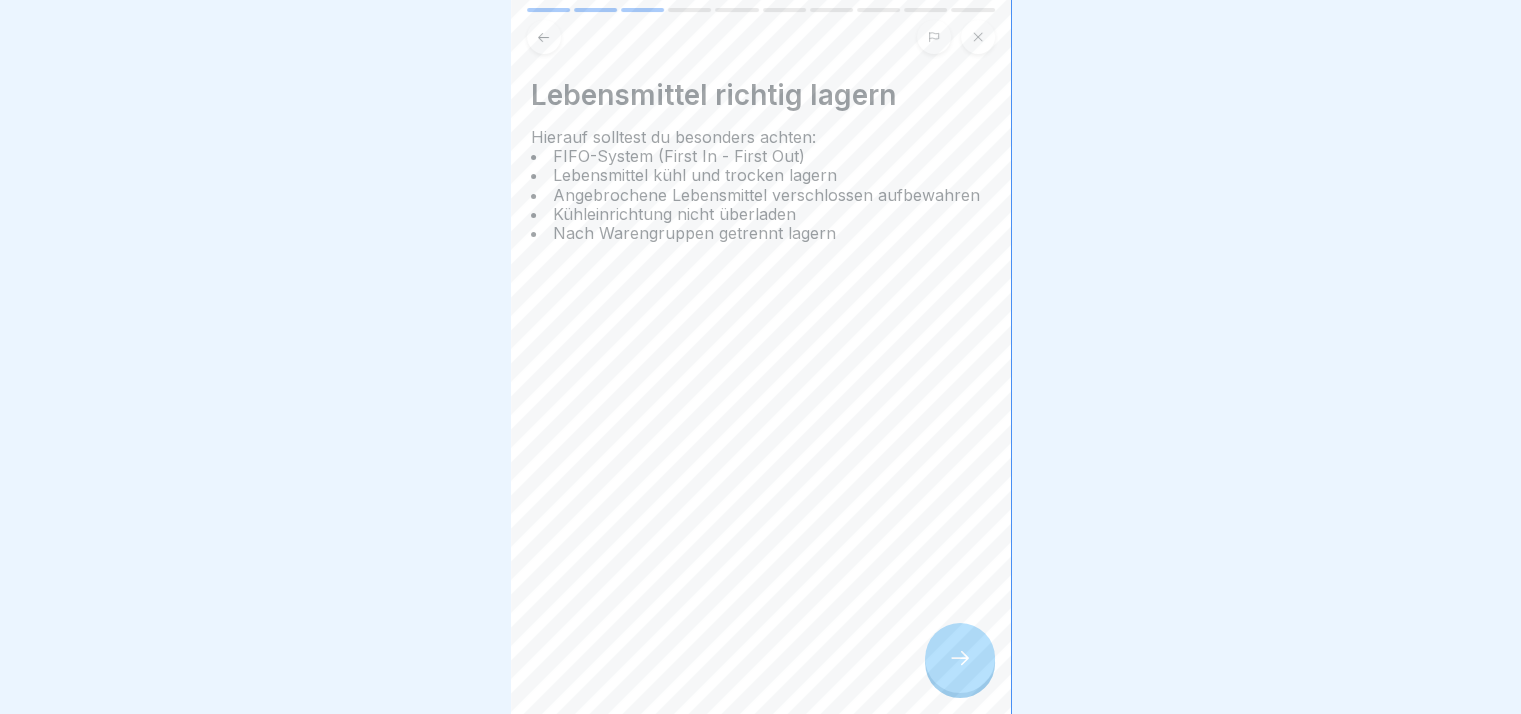 click at bounding box center (960, 658) 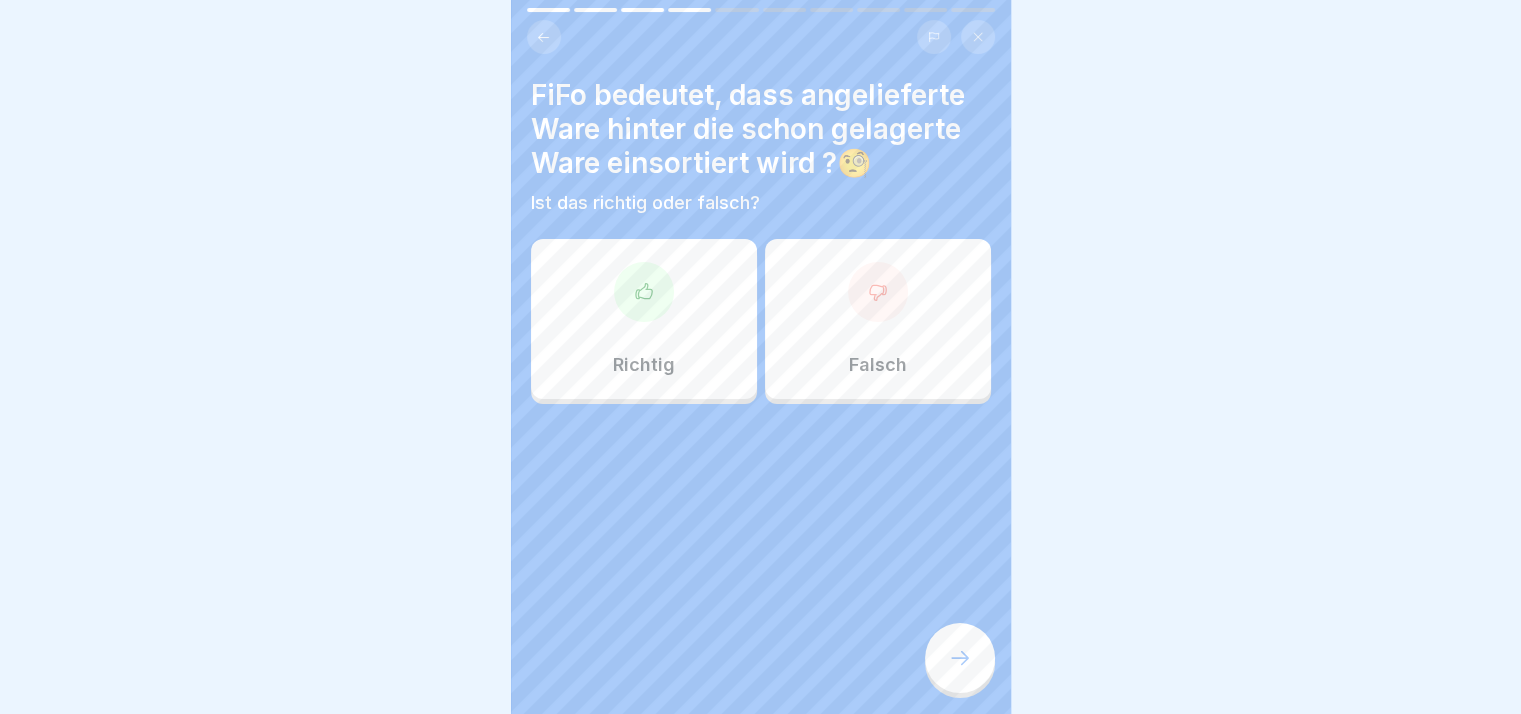 click at bounding box center [960, 658] 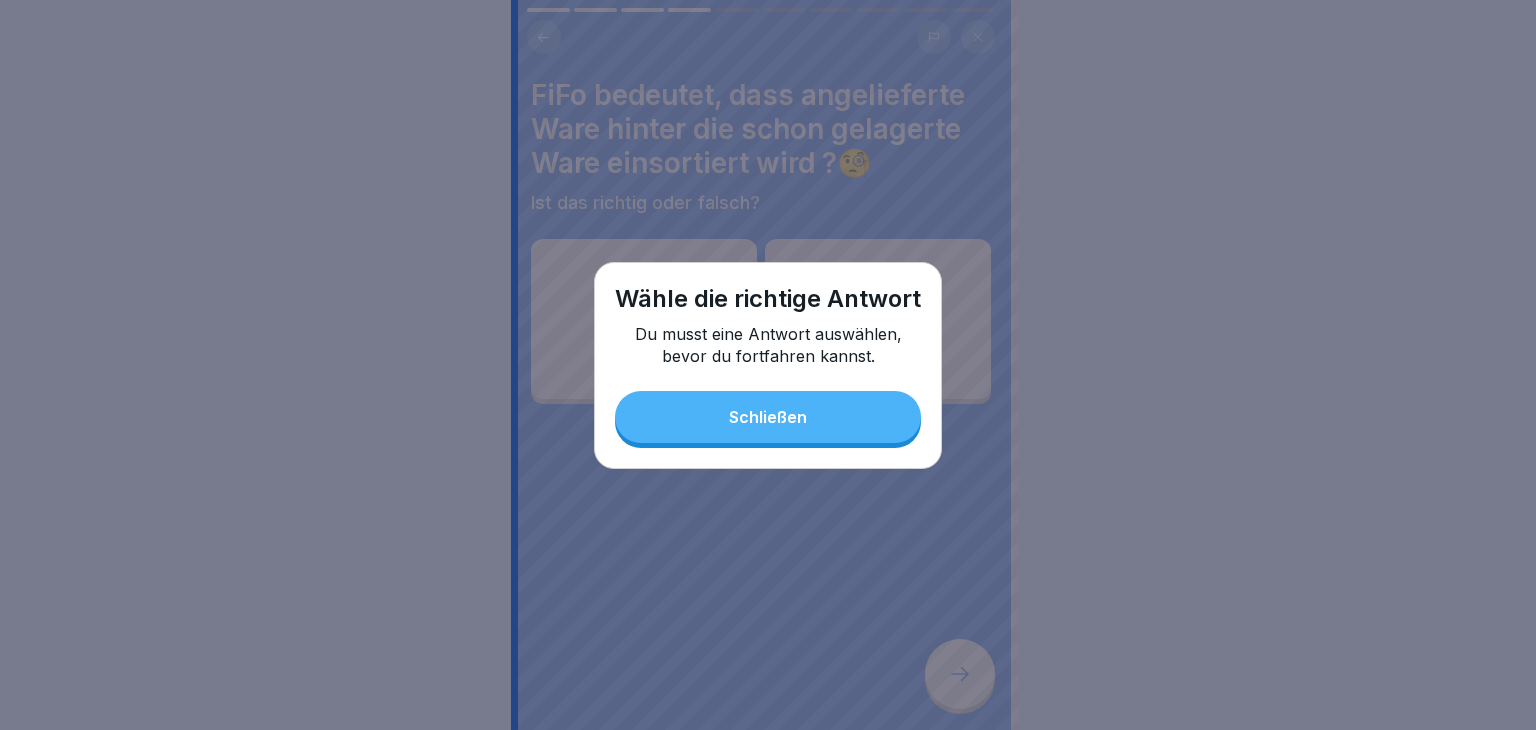 click on "Wähle die richtige Antwort Du musst eine Antwort auswählen, bevor du fortfahren kannst. Schließen" at bounding box center [768, 365] 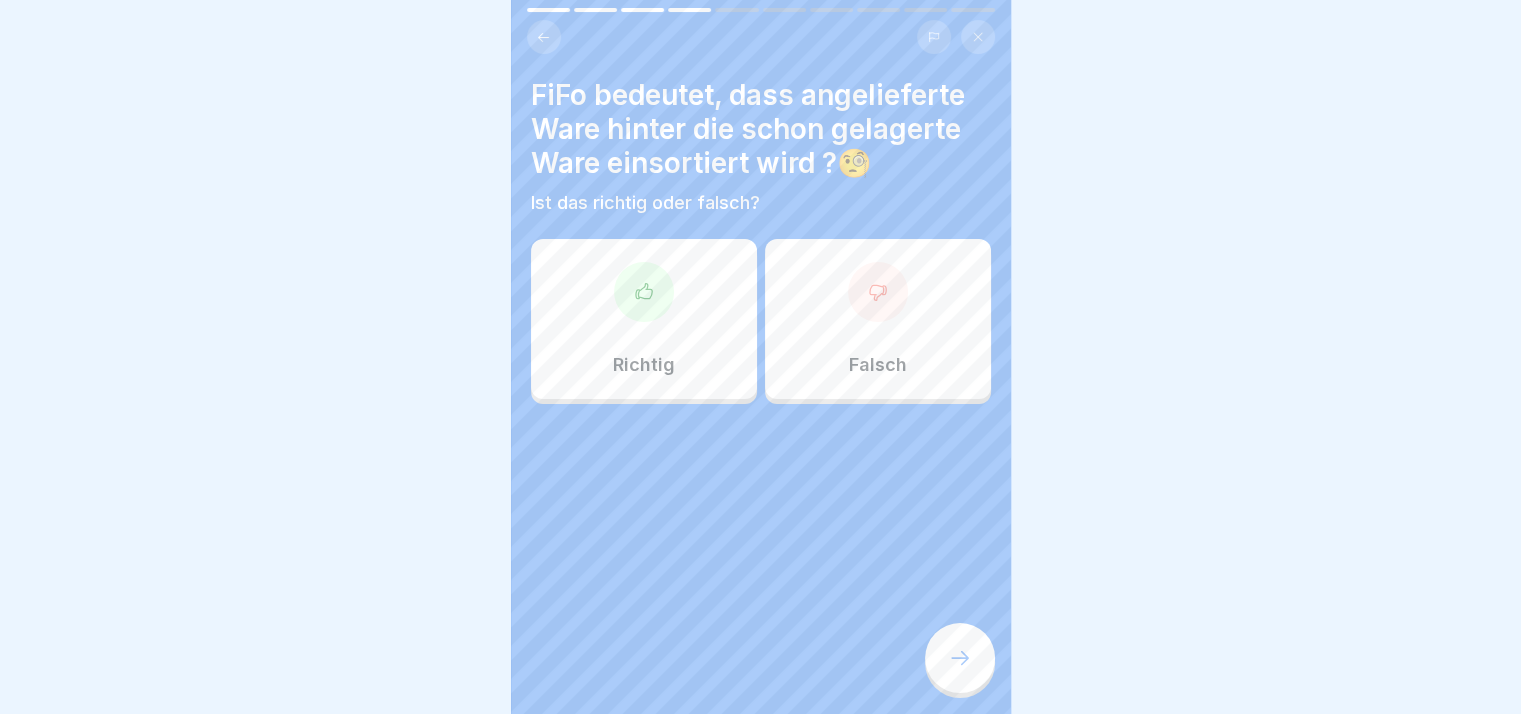 click on "Richtig" at bounding box center (644, 319) 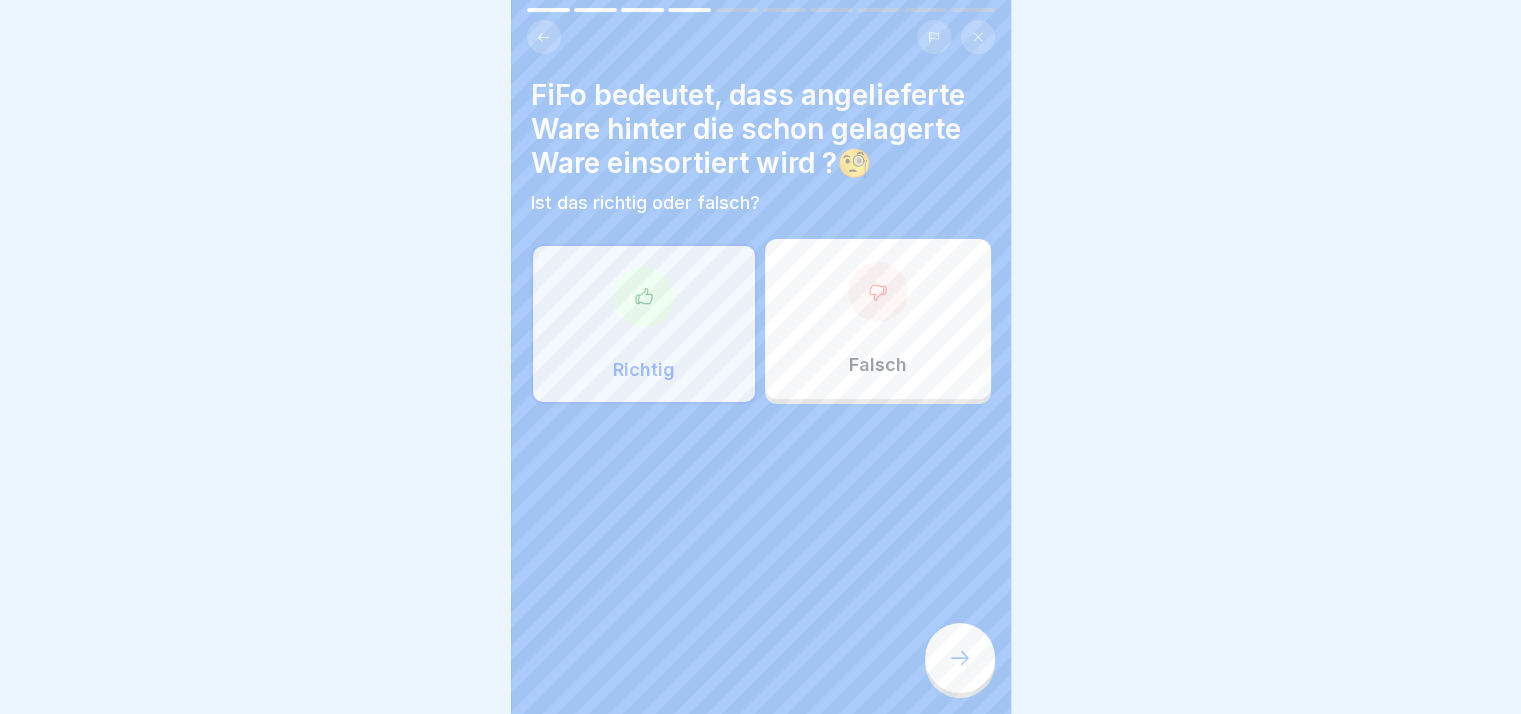 click at bounding box center (760, 357) 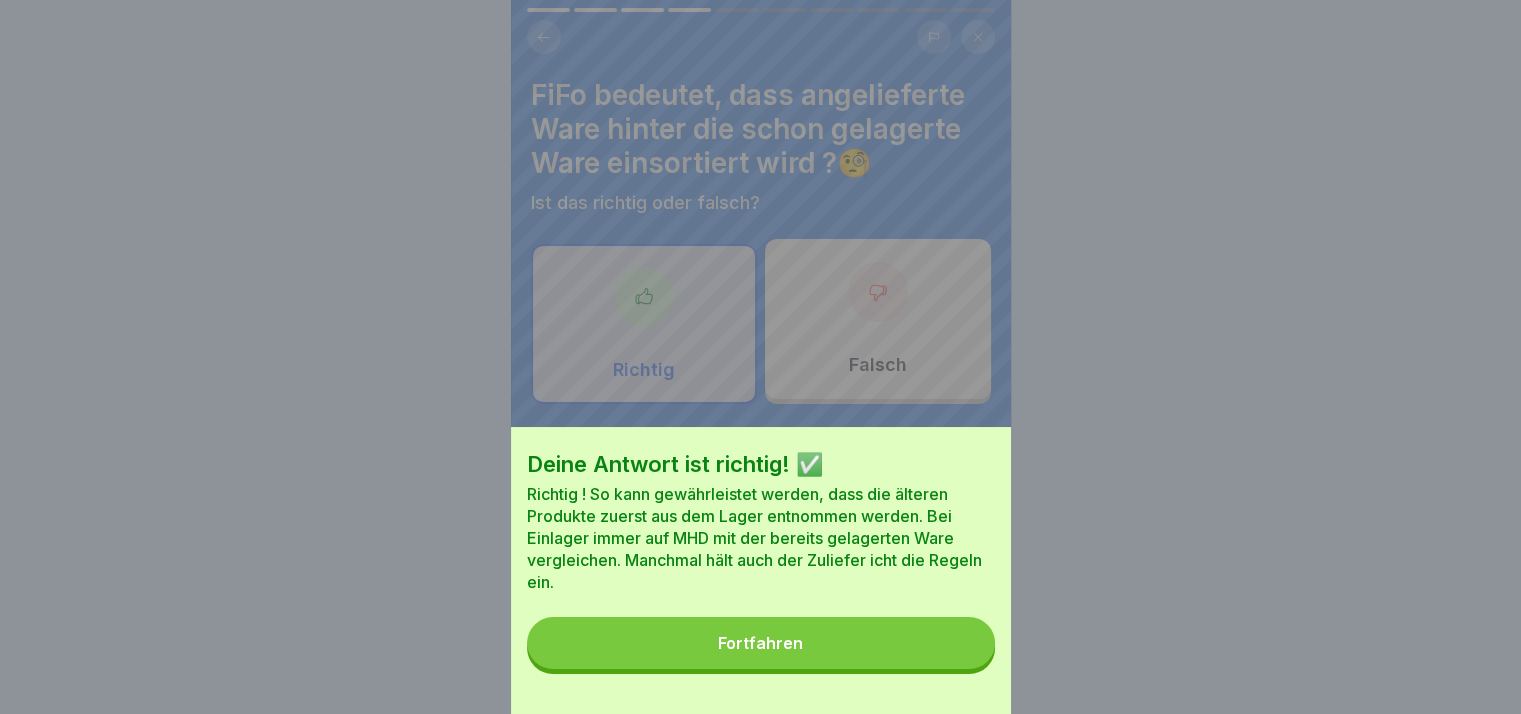 drag, startPoint x: 930, startPoint y: 698, endPoint x: 917, endPoint y: 663, distance: 37.336308 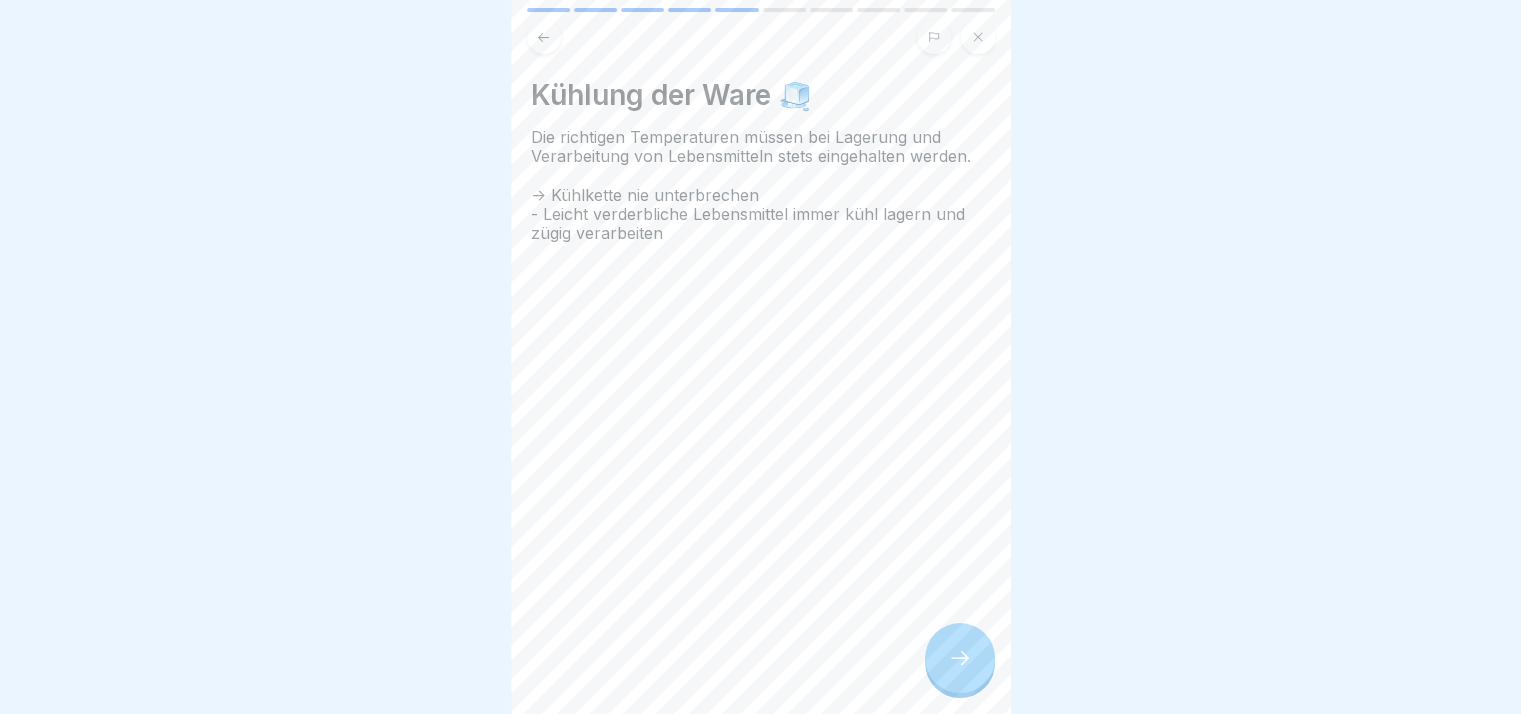 click at bounding box center (960, 658) 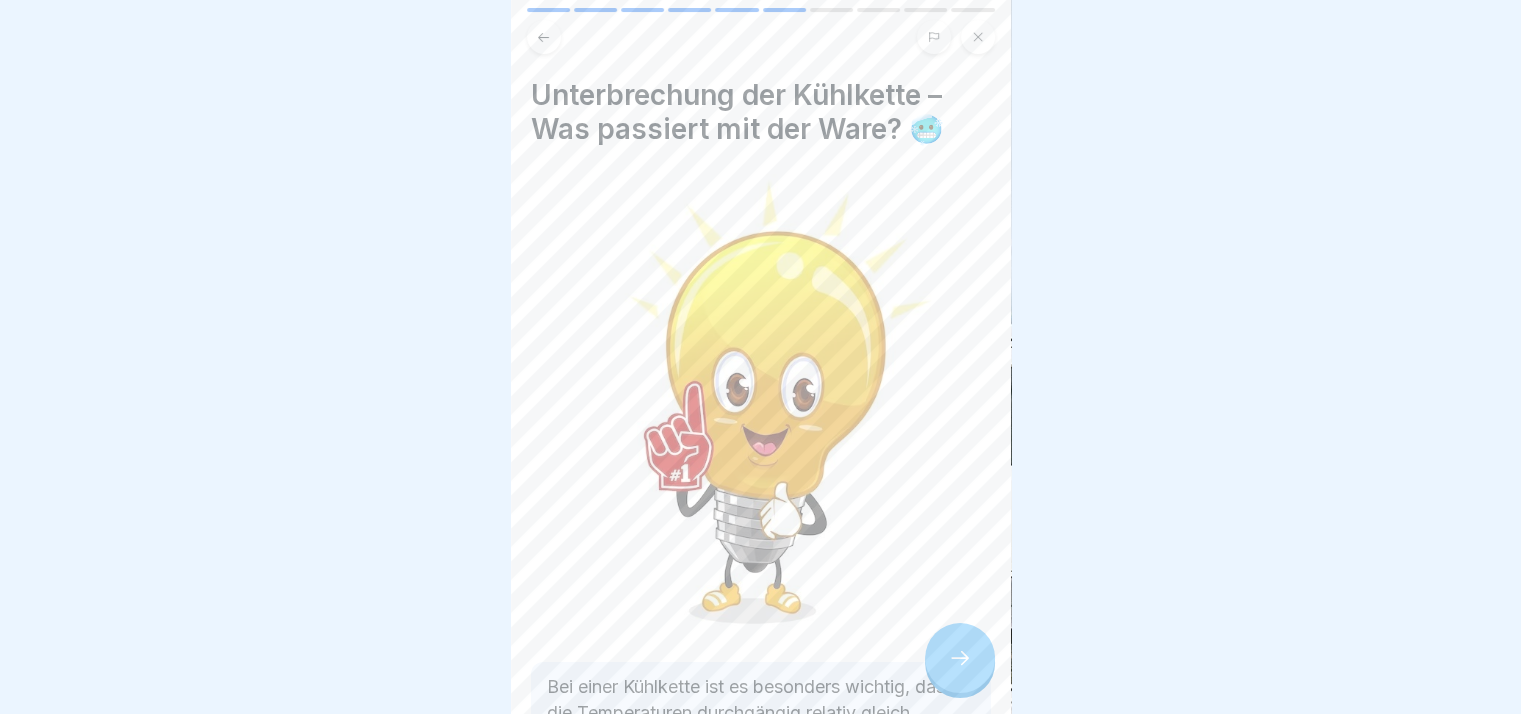 click at bounding box center (960, 658) 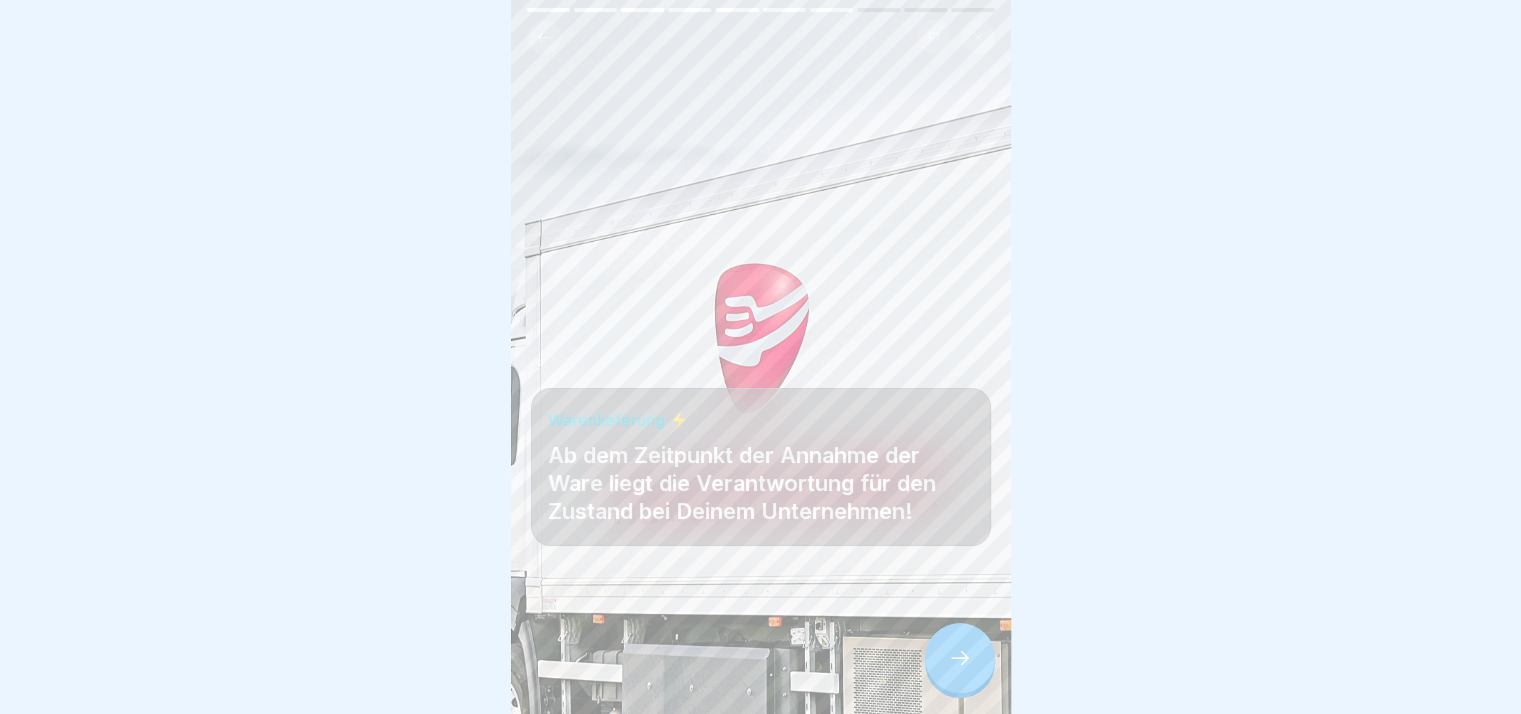 click at bounding box center [960, 658] 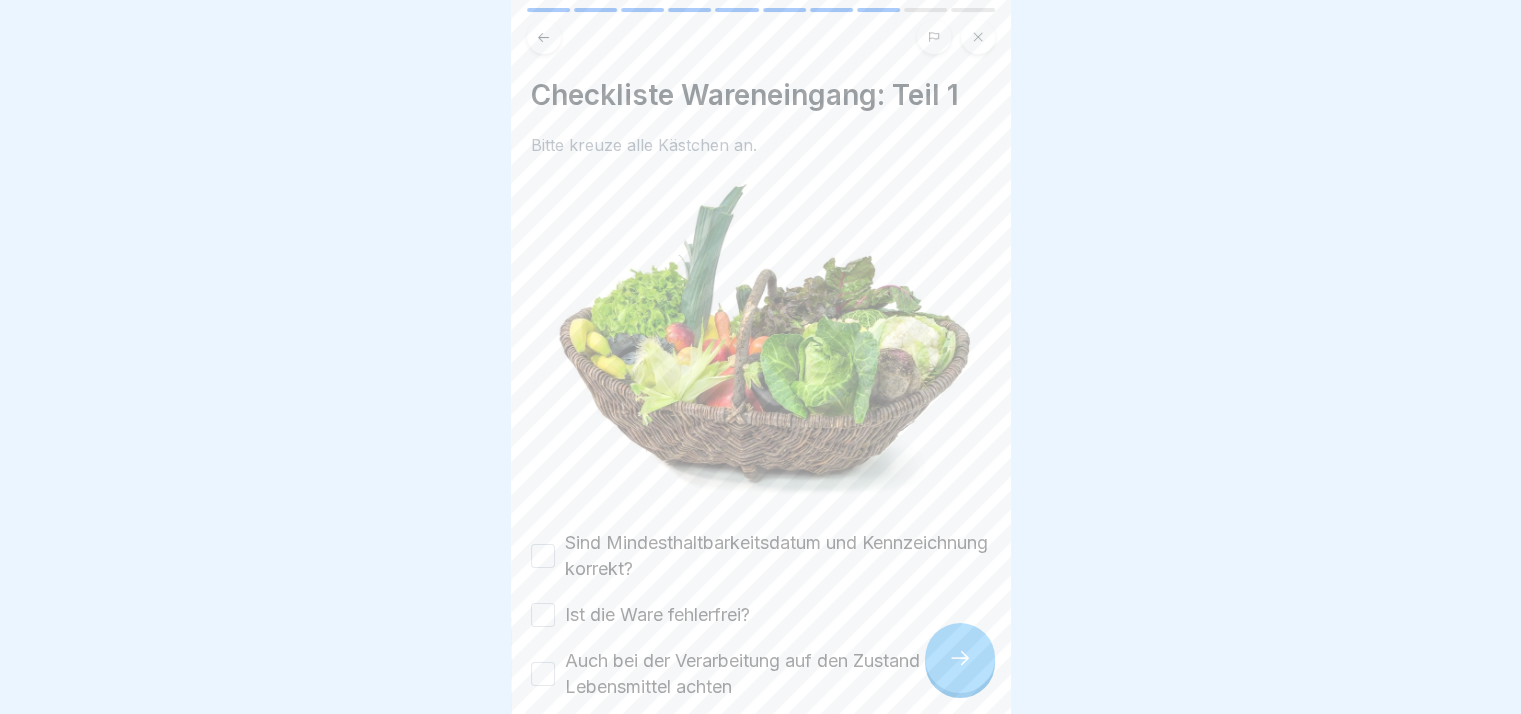 click on "Sind Mindesthaltbarkeitsdatum und Kennzeichnung korrekt? Ist die Ware fehlerfrei? Auch bei der Verarbeitung auf den Zustand der Lebensmittel achten Ist es im Lieferfahrzeug sauber und ordentlich?" at bounding box center [761, 638] 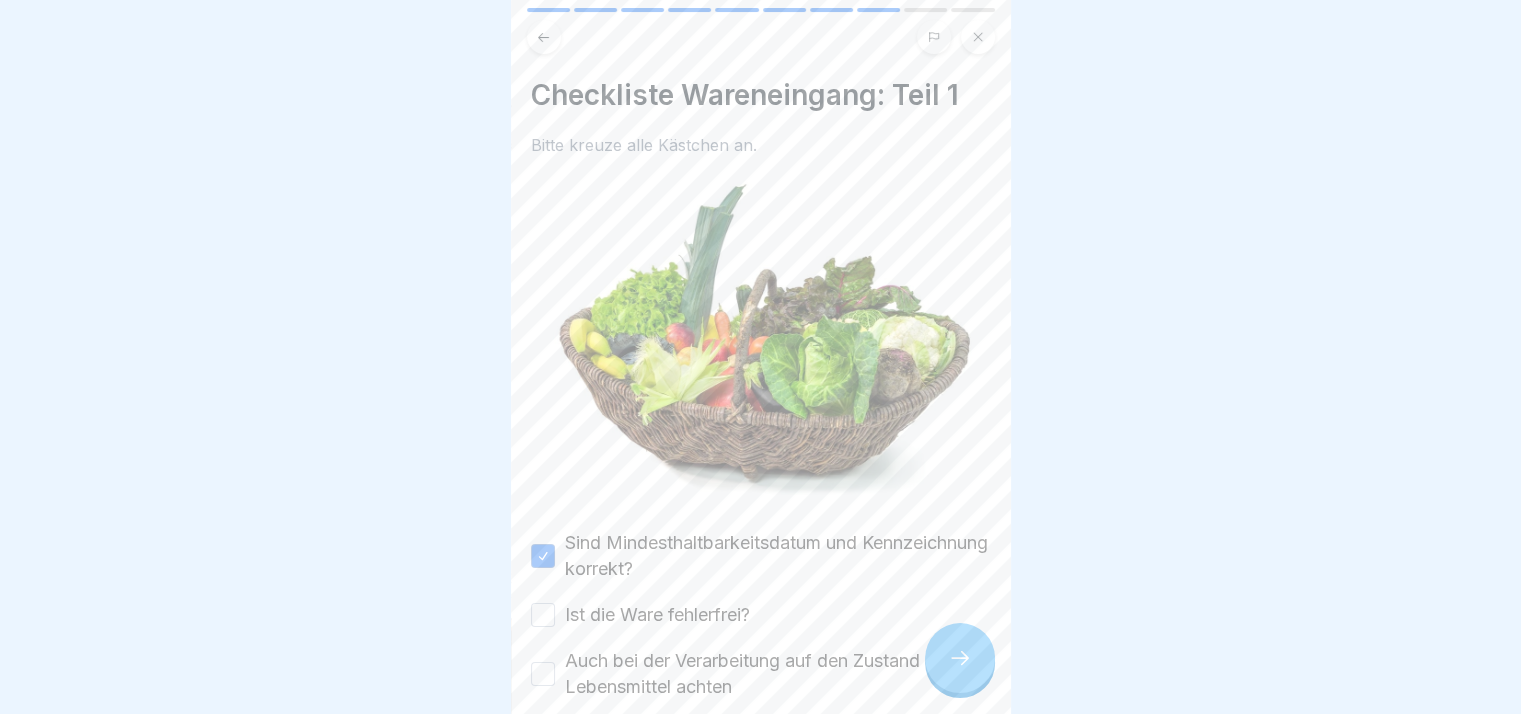 click on "Ist die Ware fehlerfrei?" at bounding box center (657, 615) 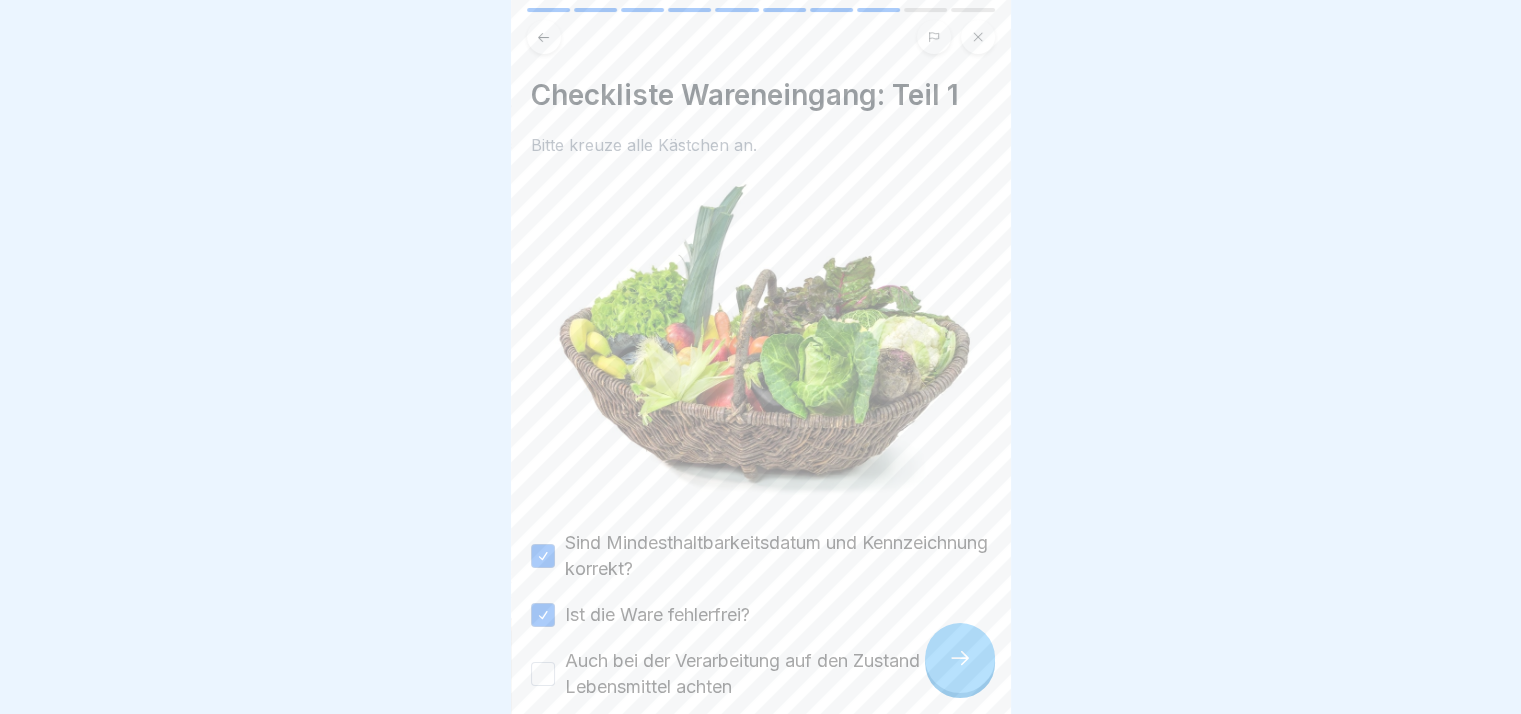 click on "Auch bei der Verarbeitung auf den Zustand der Lebensmittel achten" at bounding box center (778, 674) 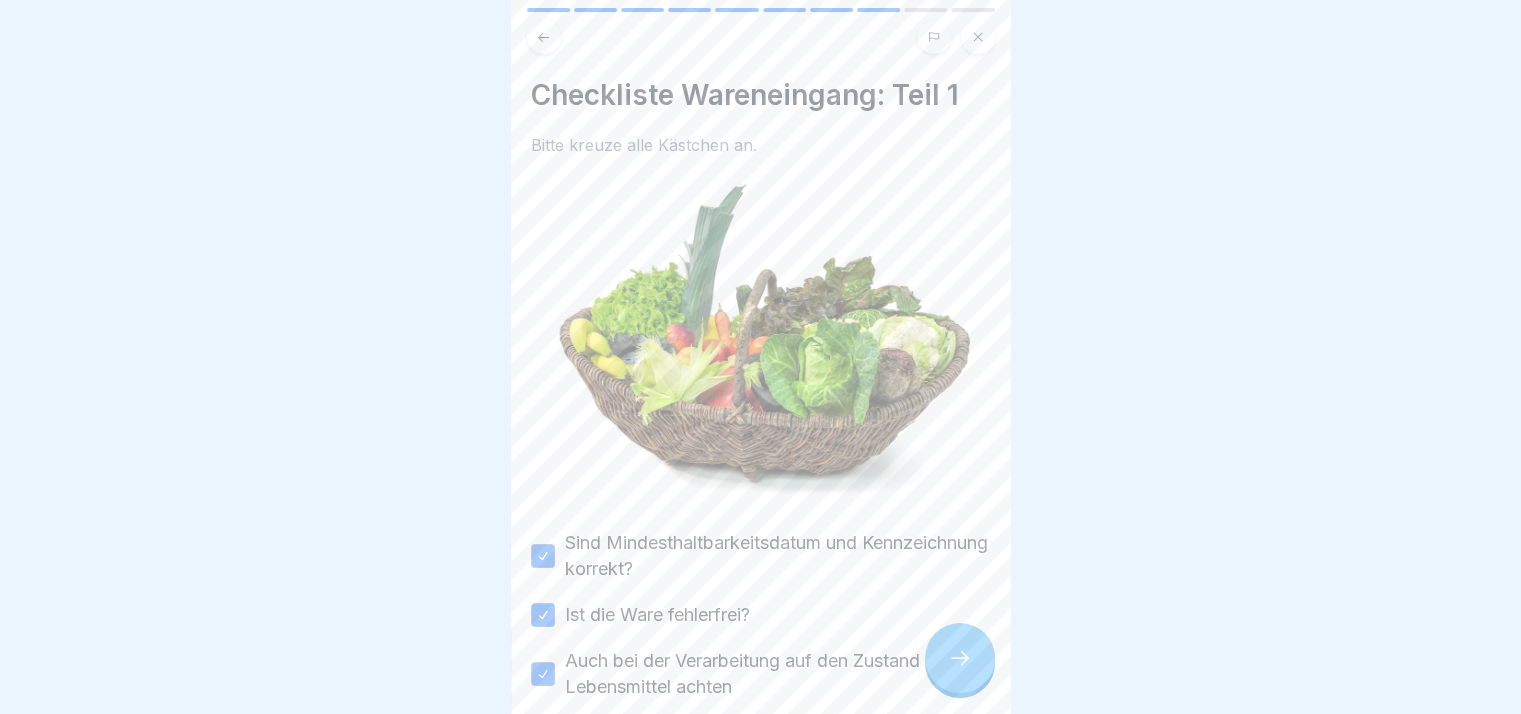 click at bounding box center (960, 658) 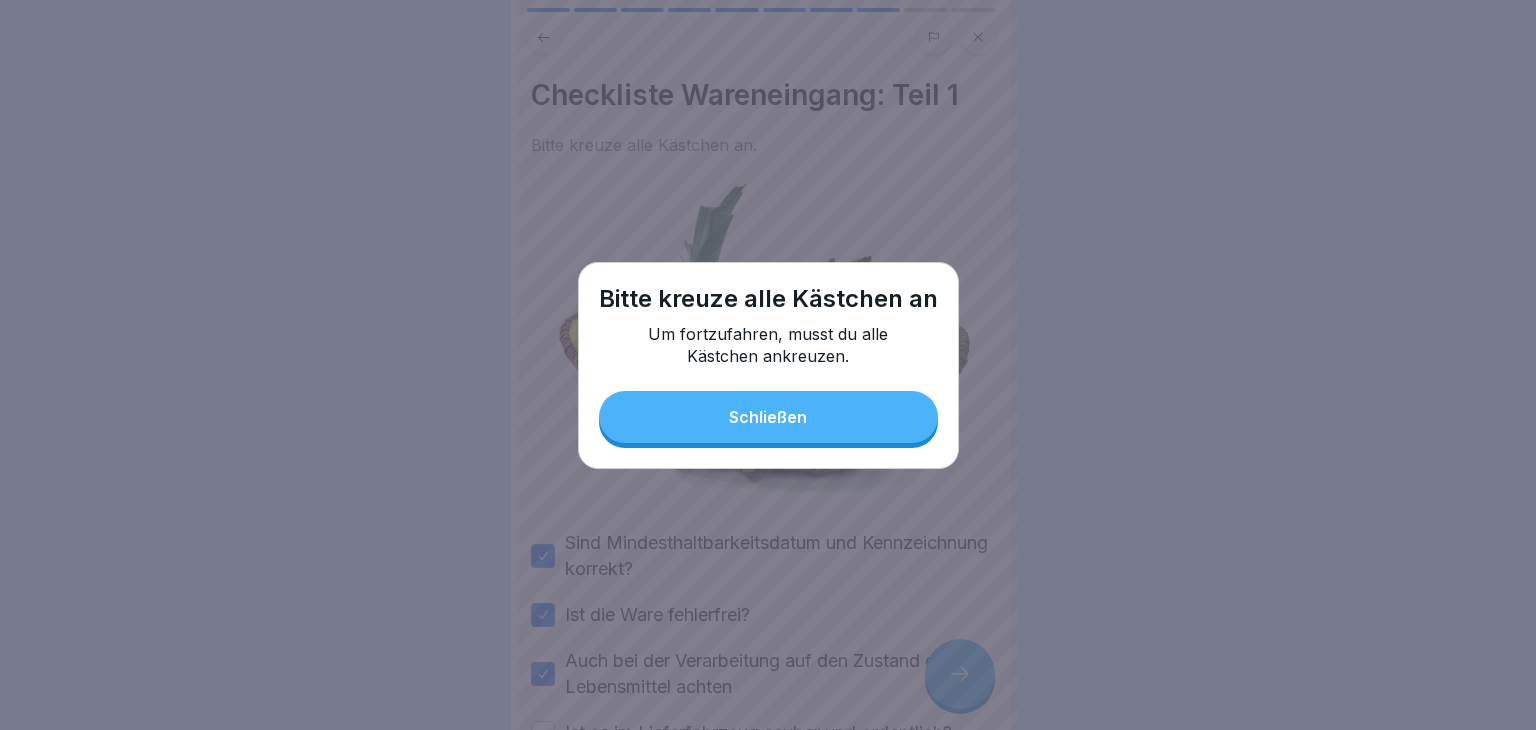 click on "Bitte kreuze alle Kästchen an Um fortzufahren, musst du alle Kästchen ankreuzen. Schließen" at bounding box center (768, 365) 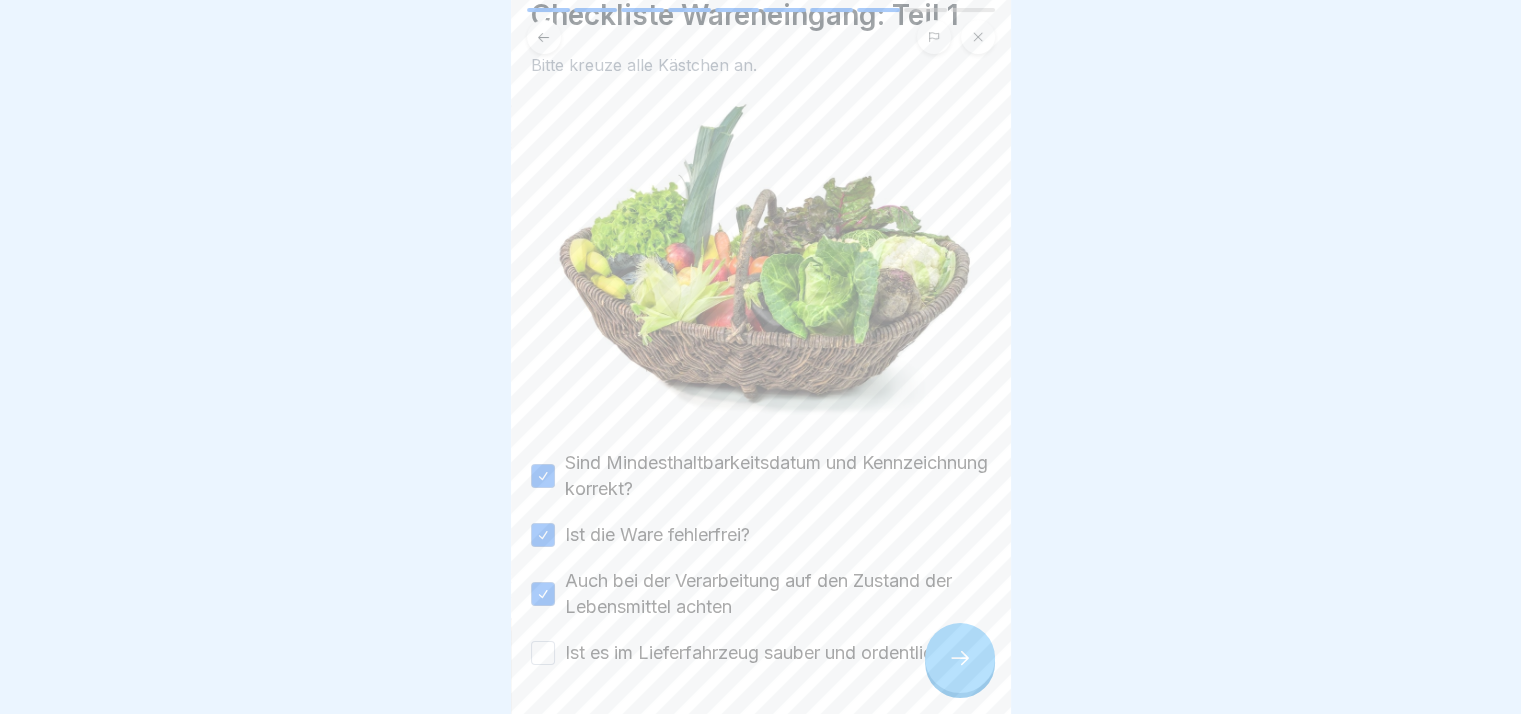 scroll, scrollTop: 140, scrollLeft: 0, axis: vertical 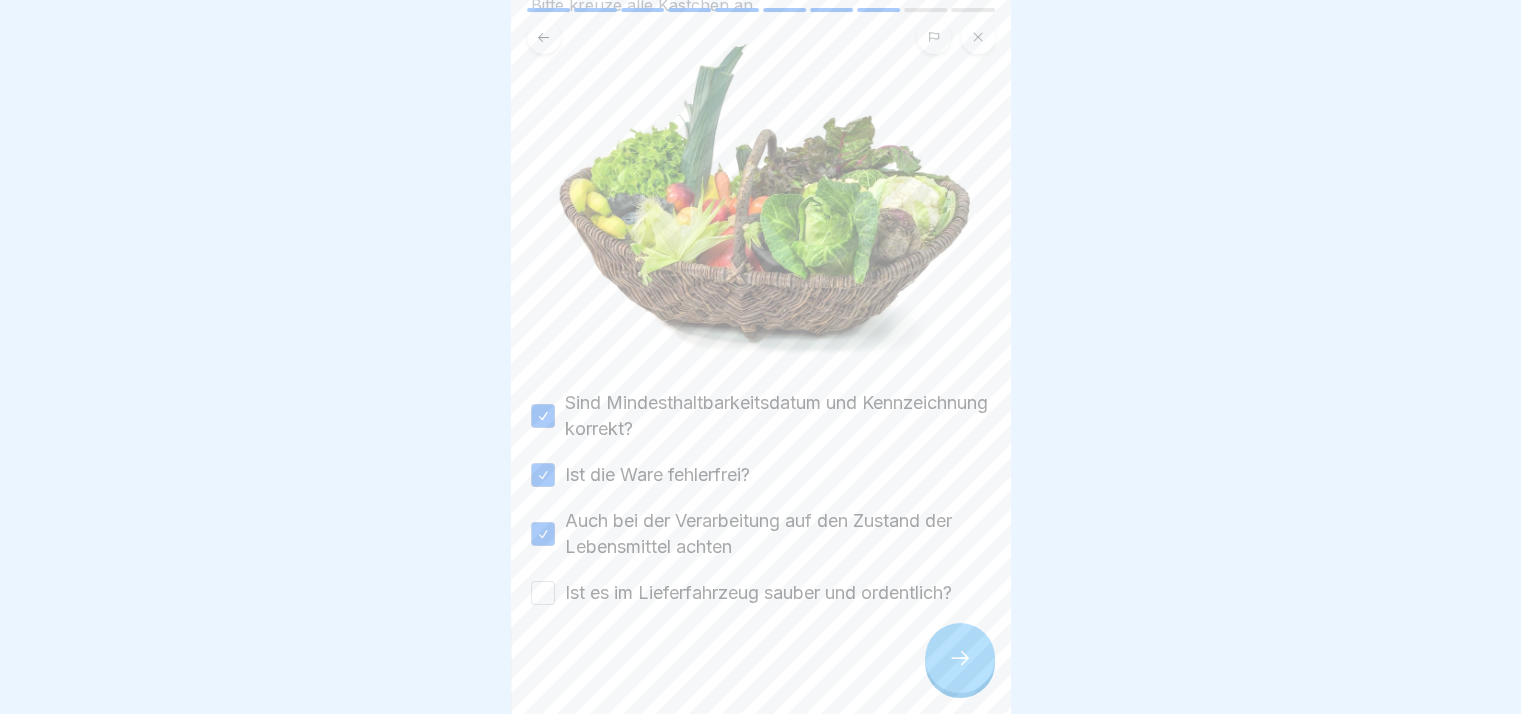 click on "Ist es im Lieferfahrzeug sauber und ordentlich?" at bounding box center (758, 593) 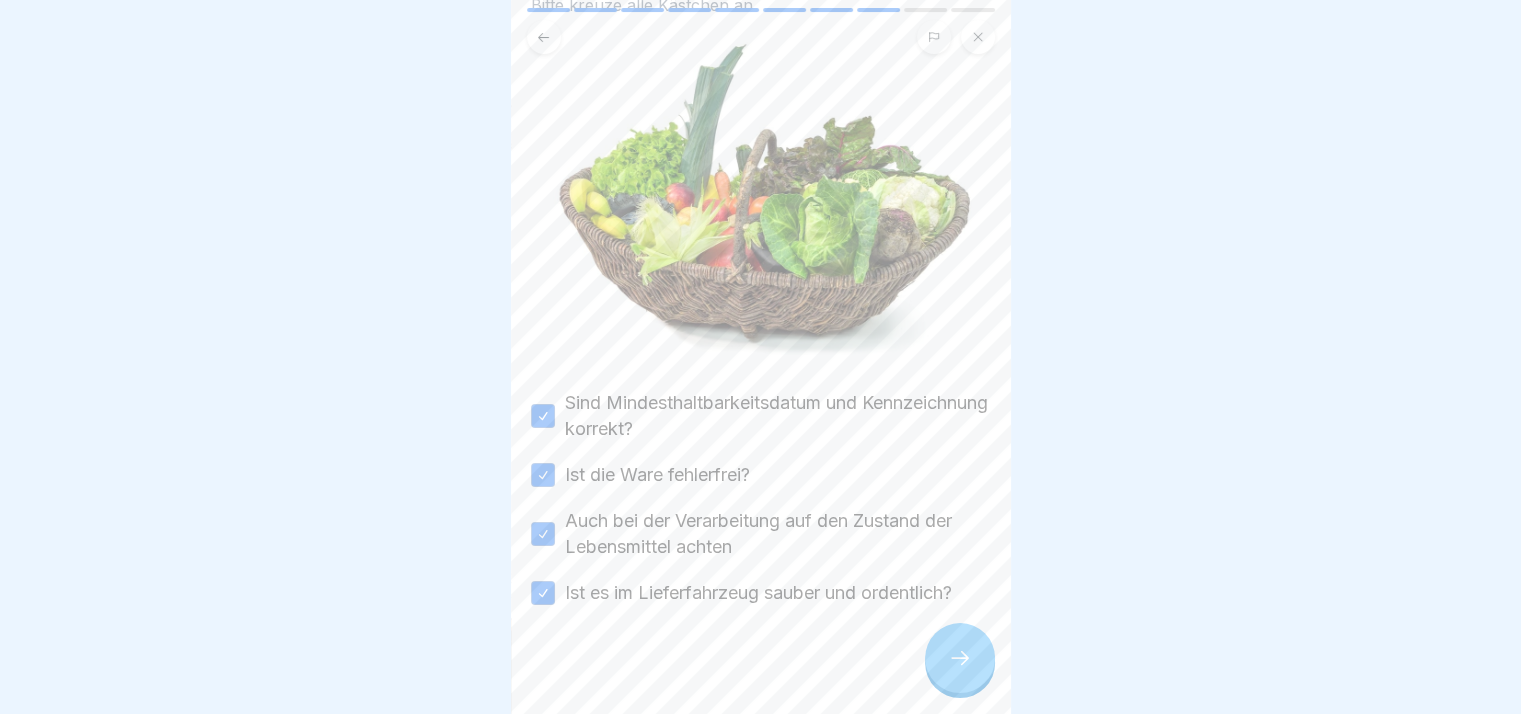click 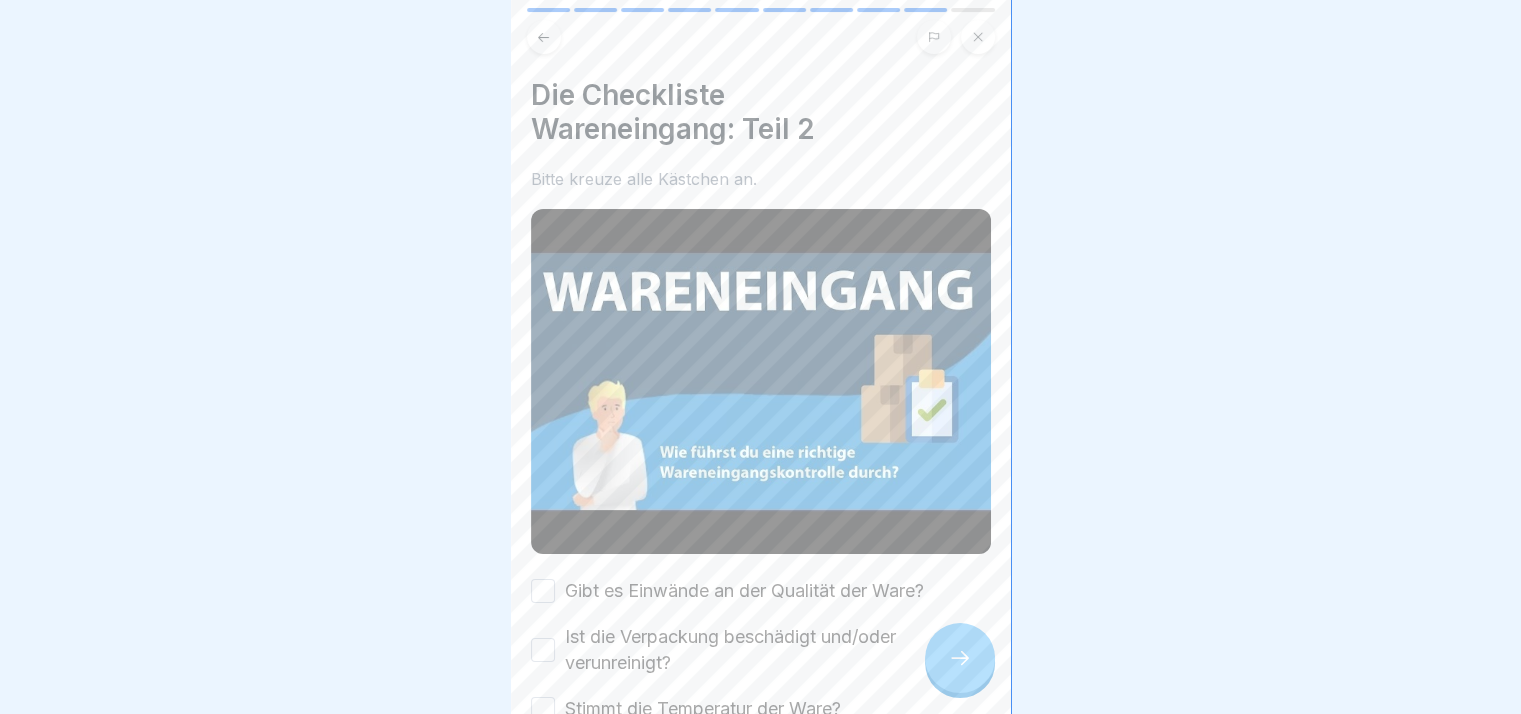 click on "Gibt es Einwände an der Qualität der Ware? Ist die Verpackung beschädigt und/oder verunreinigt? Stimmt die Temperatur der Ware?" at bounding box center (761, 650) 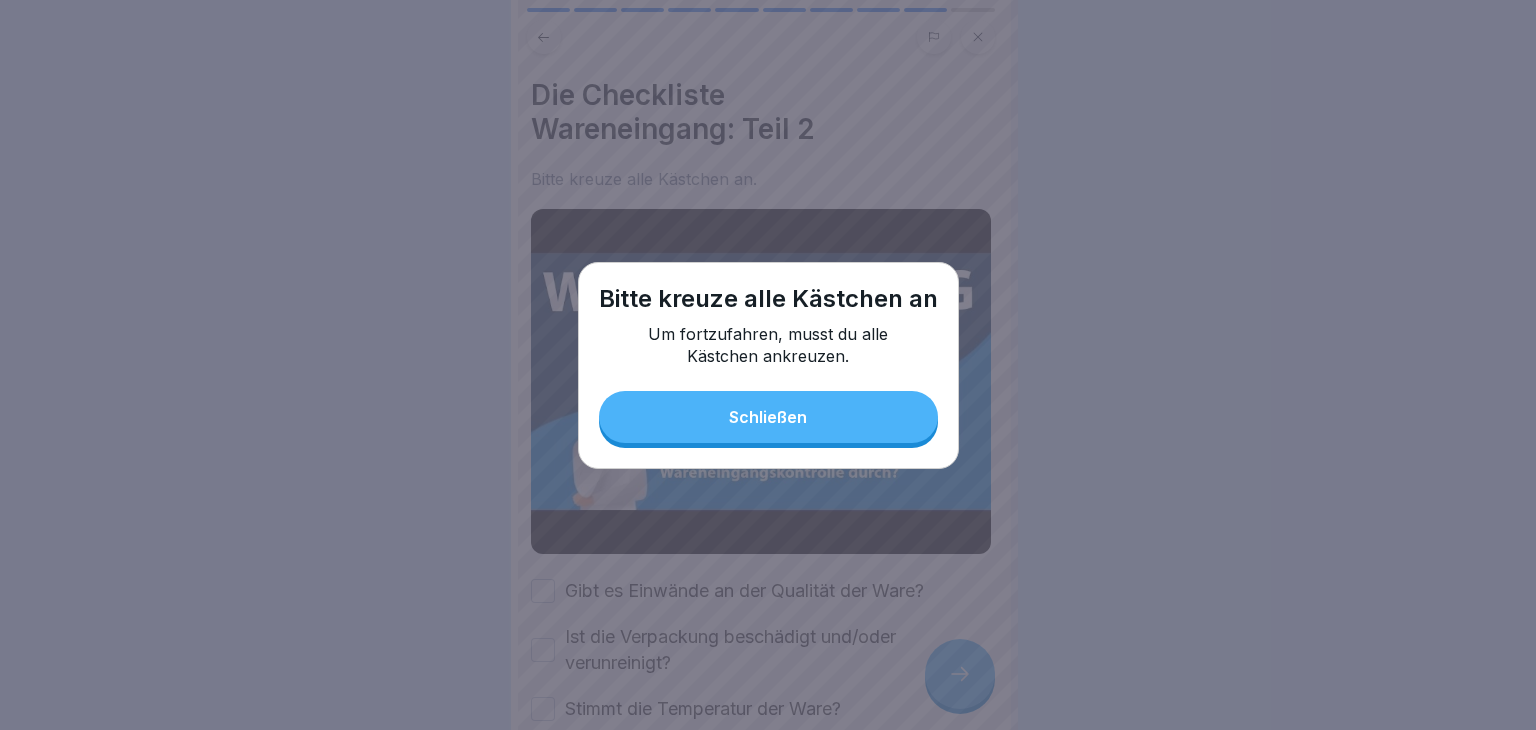 click on "Schließen" at bounding box center (768, 417) 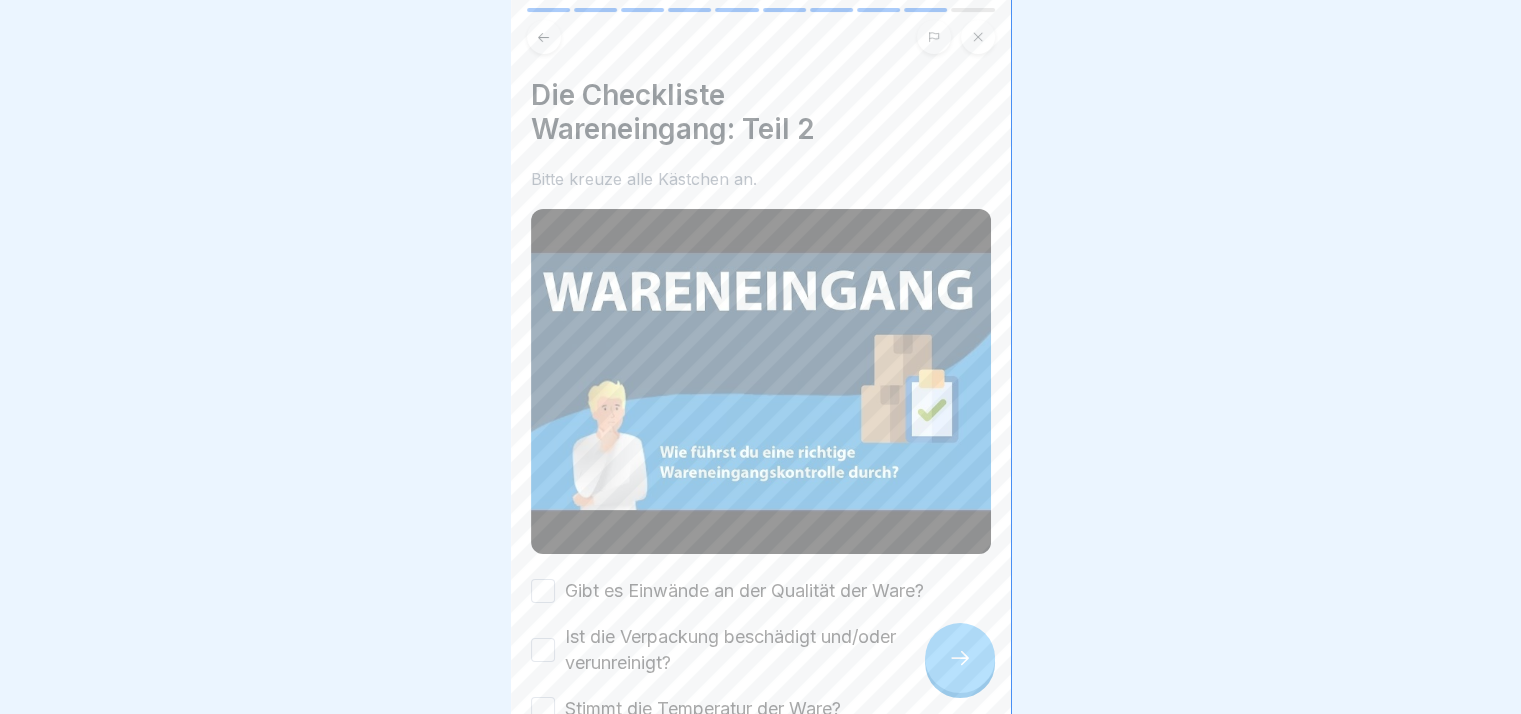 click on "Gibt es Einwände an der Qualität der Ware? Ist die Verpackung beschädigt und/oder verunreinigt? Stimmt die Temperatur der Ware?" at bounding box center (761, 650) 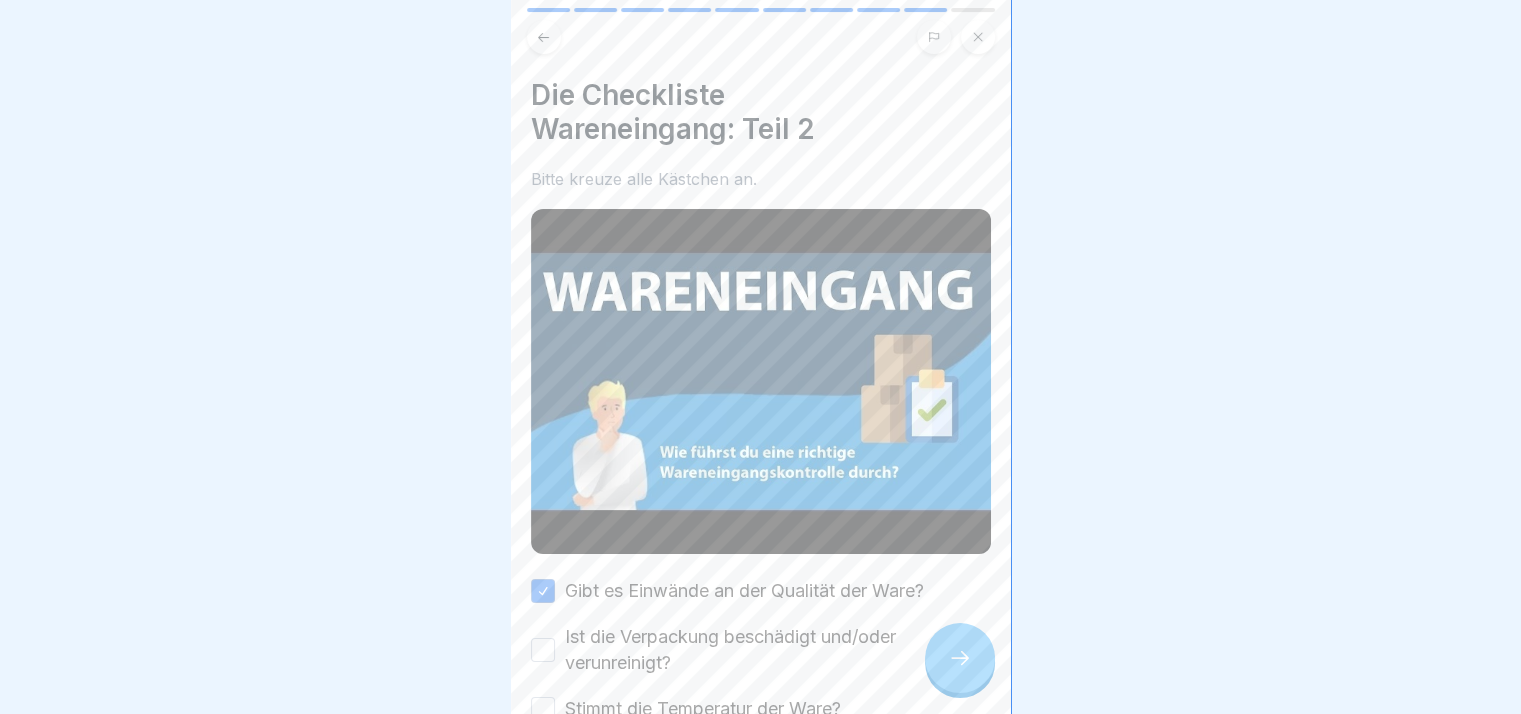 click on "Ist die Verpackung beschädigt und/oder verunreinigt?" at bounding box center [778, 650] 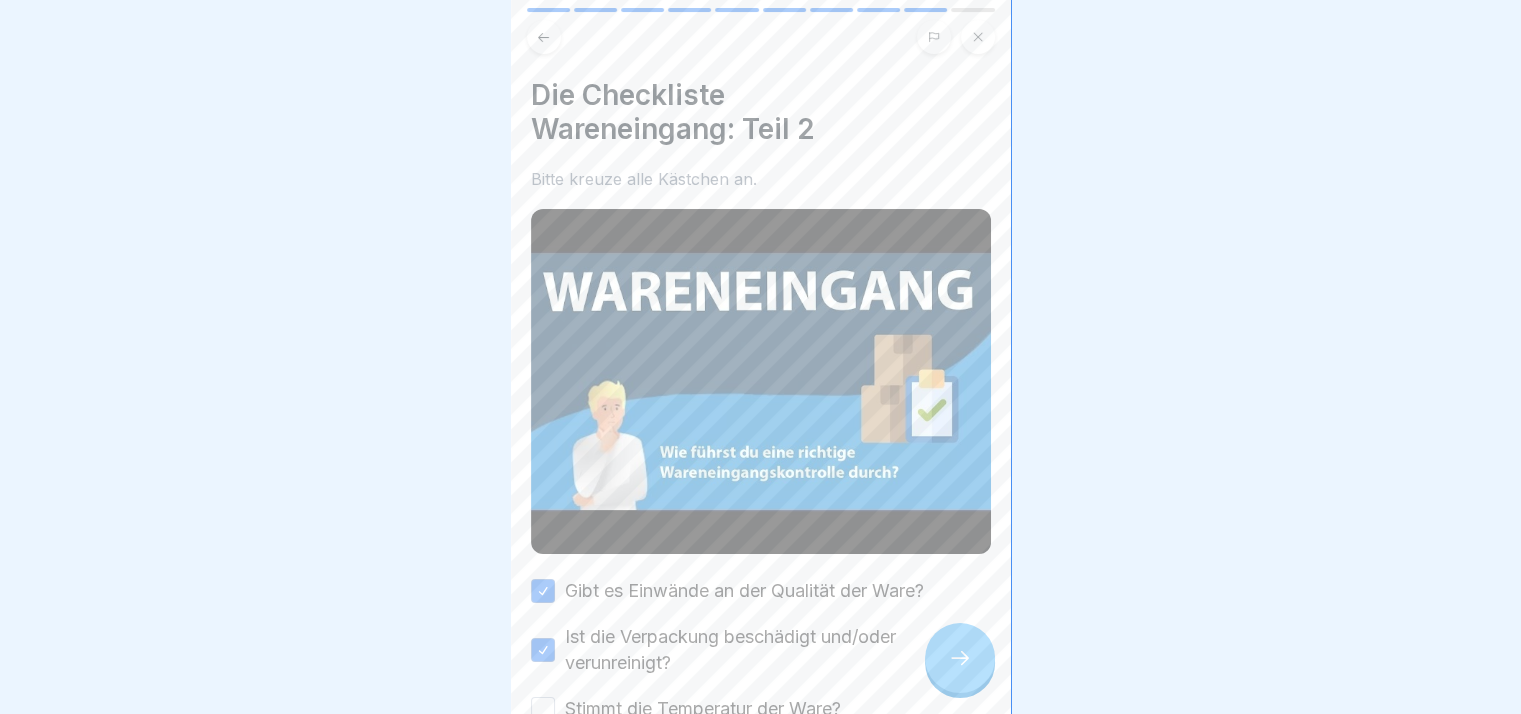click on "Stimmt die Temperatur der Ware?" at bounding box center [703, 709] 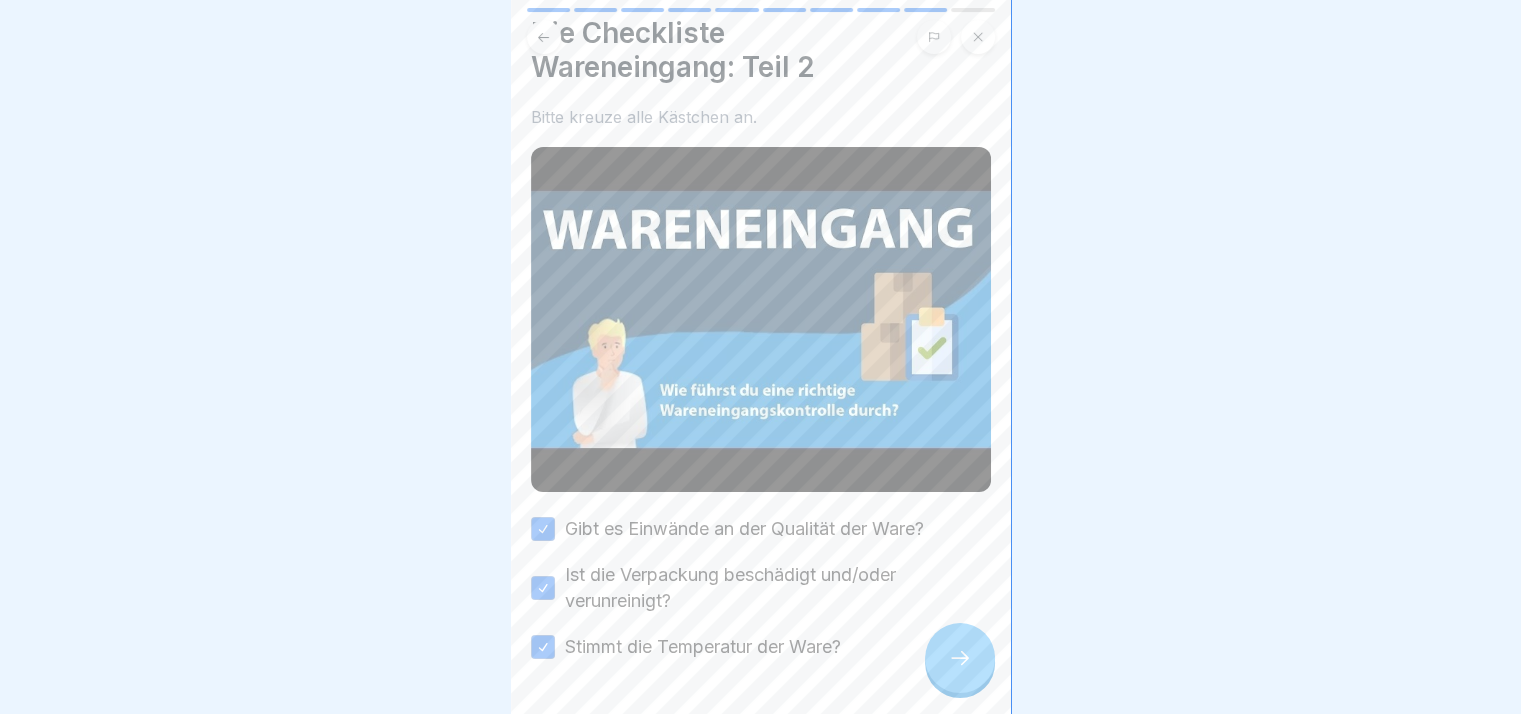 scroll, scrollTop: 116, scrollLeft: 0, axis: vertical 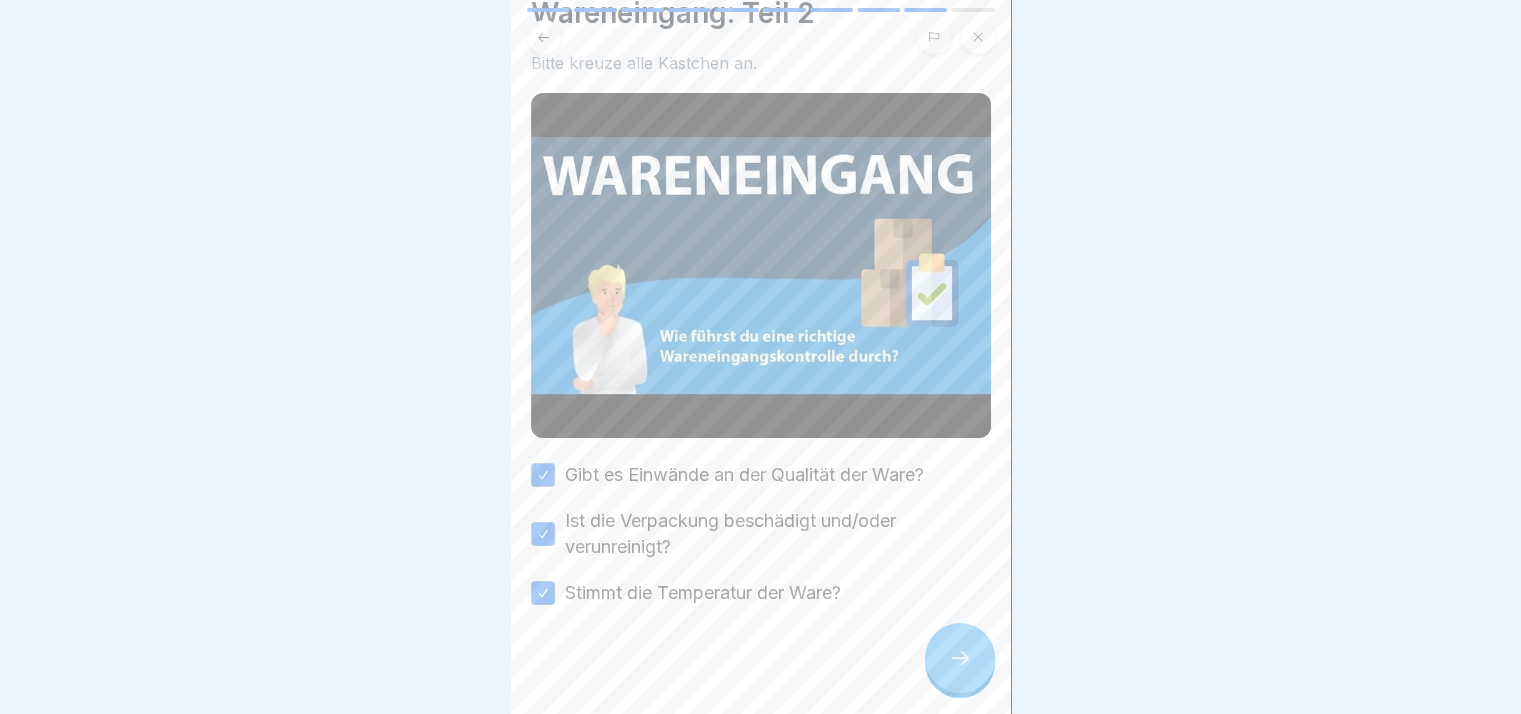 click at bounding box center [960, 658] 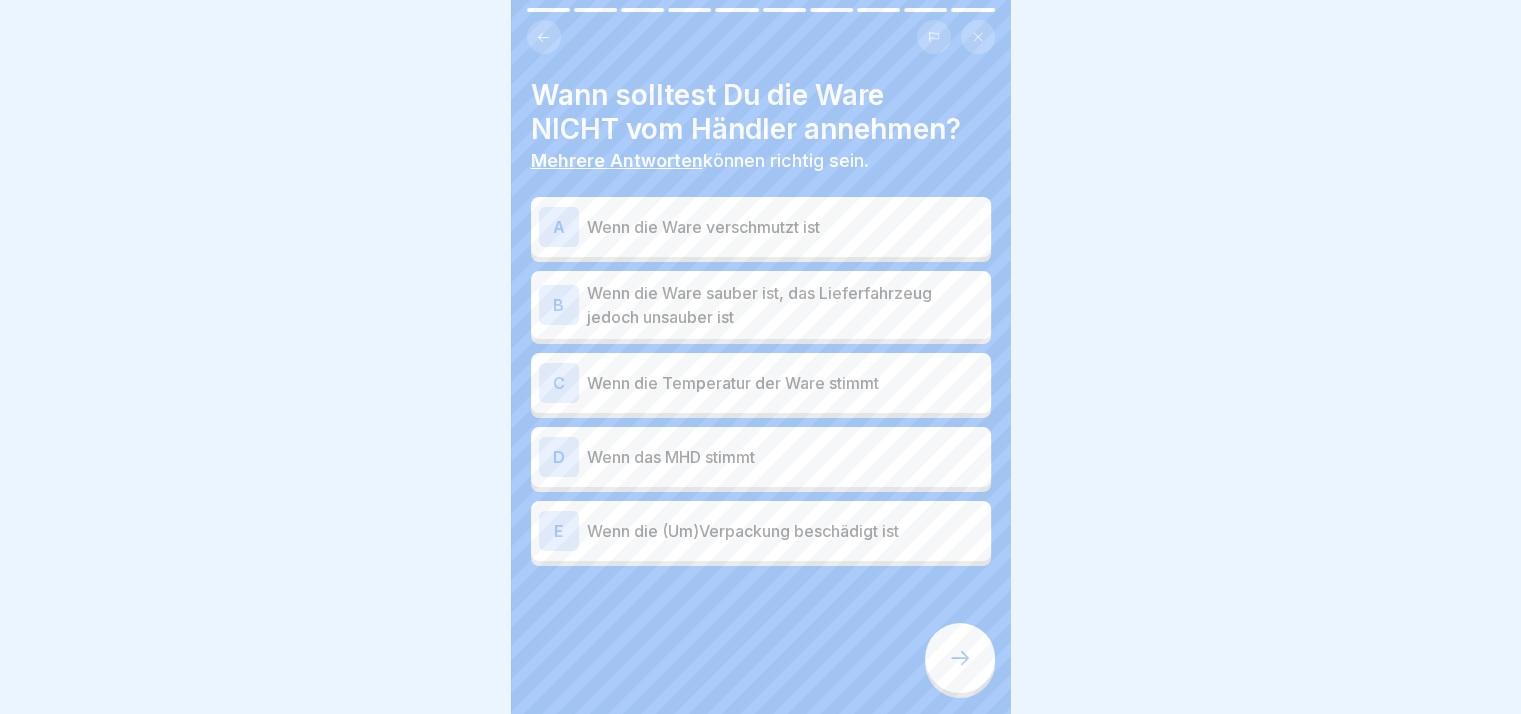 click on "Wann solltest Du die Ware NICHT vom Händler annehmen? Mehrere Antworten  können richtig sein. A Wenn die Ware verschmutzt ist B Wenn die Ware sauber ist, das Lieferfahrzeug jedoch unsauber ist C Wenn die Temperatur der Ware stimmt D Wenn das MHD stimmt E Wenn die (Um)Verpackung beschädigt ist" at bounding box center [761, 357] 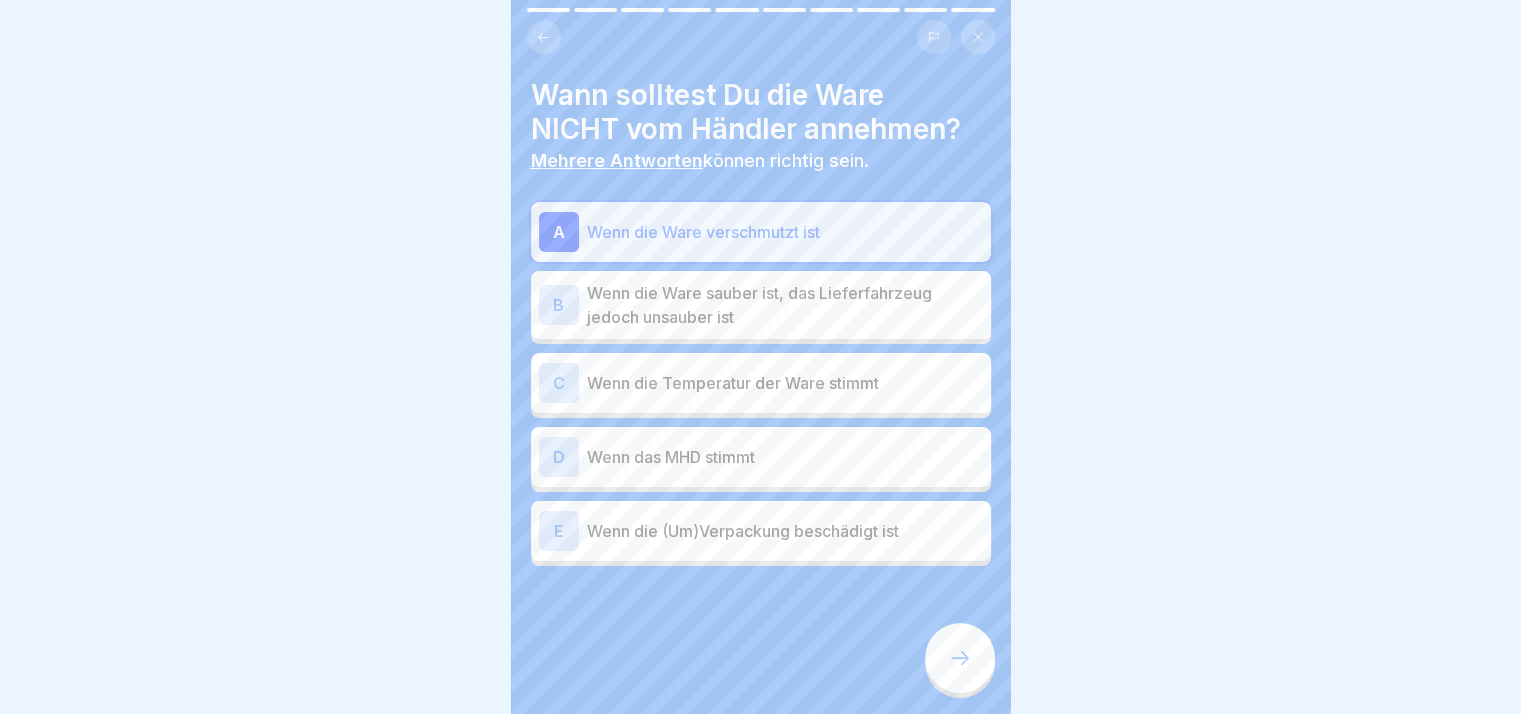 click on "Wenn die Temperatur der Ware stimmt" at bounding box center (785, 383) 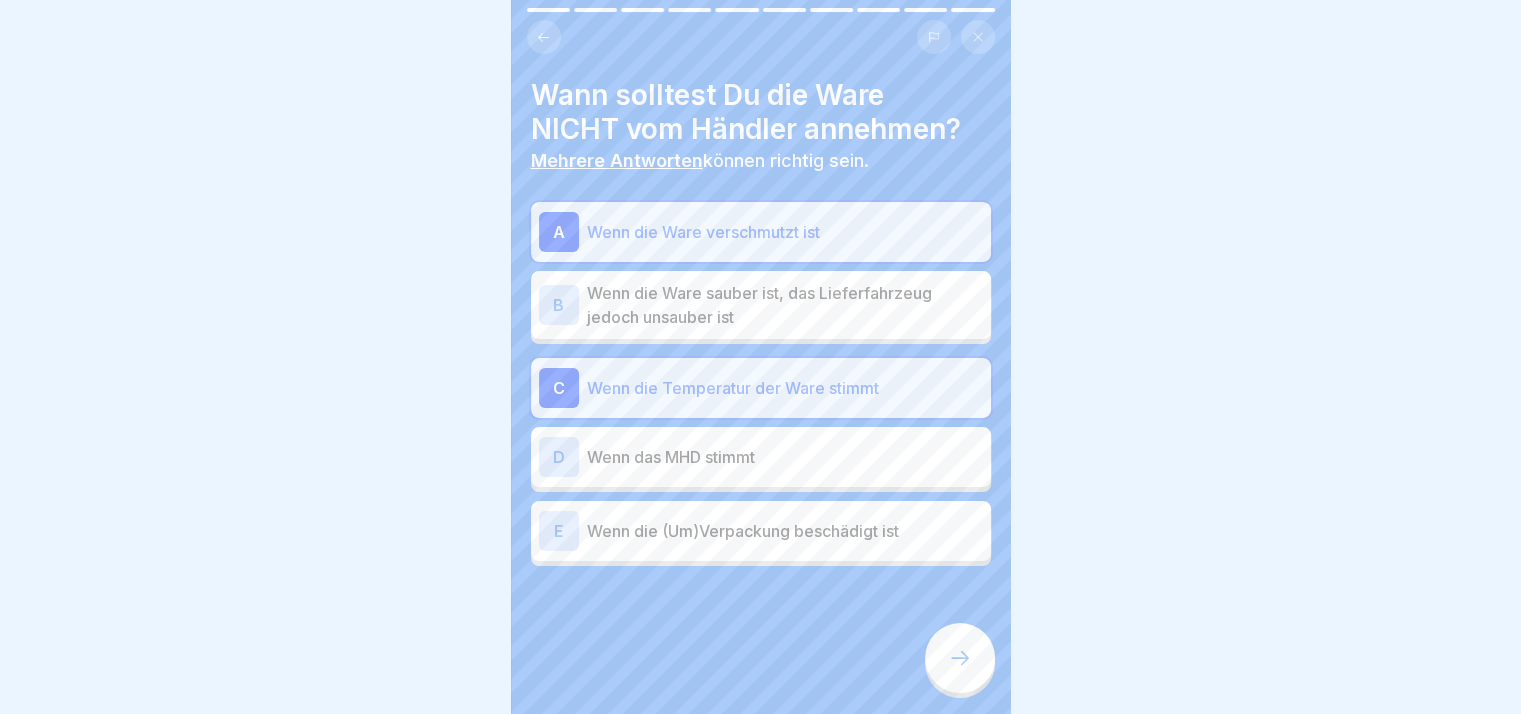 click on "C Wenn die Temperatur der Ware stimmt" at bounding box center (761, 388) 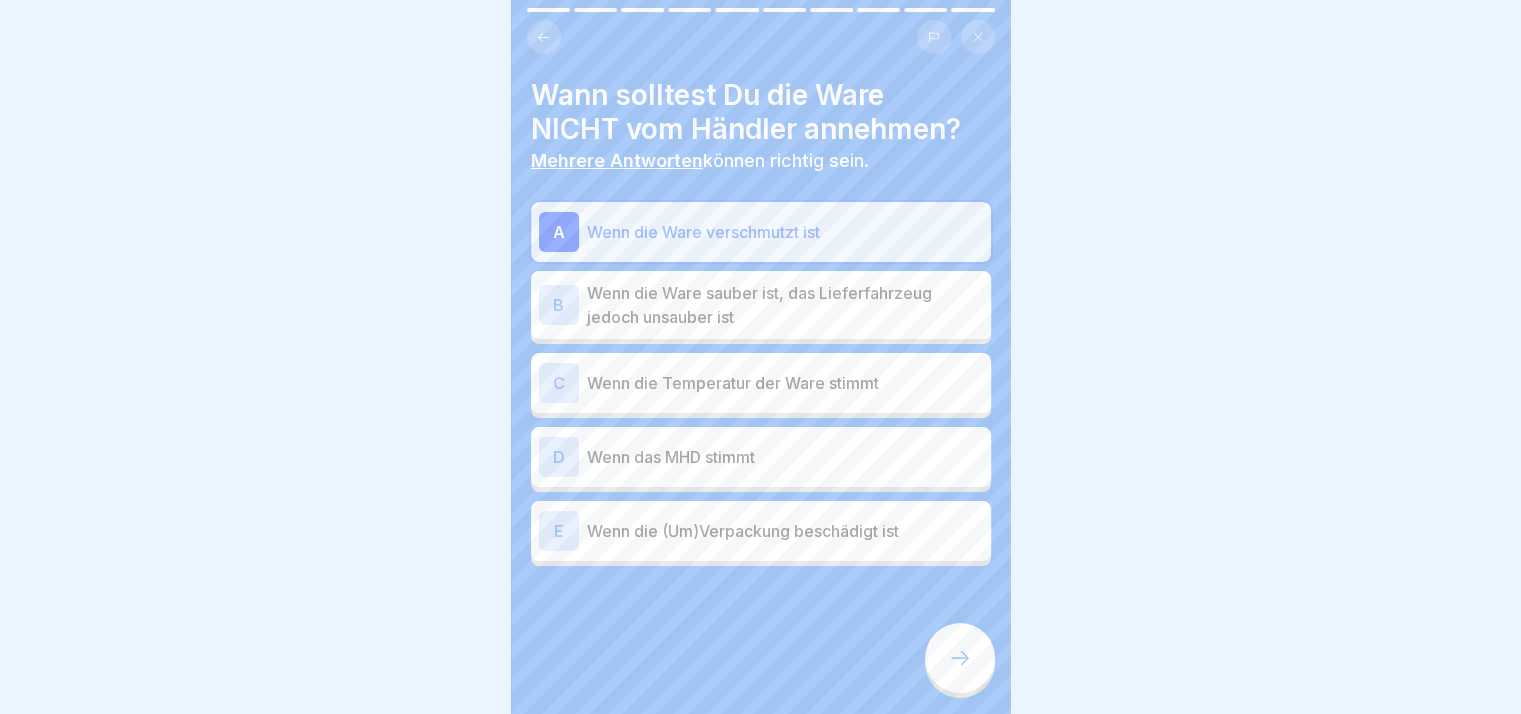 click on "Wenn die (Um)Verpackung beschädigt ist" at bounding box center (785, 531) 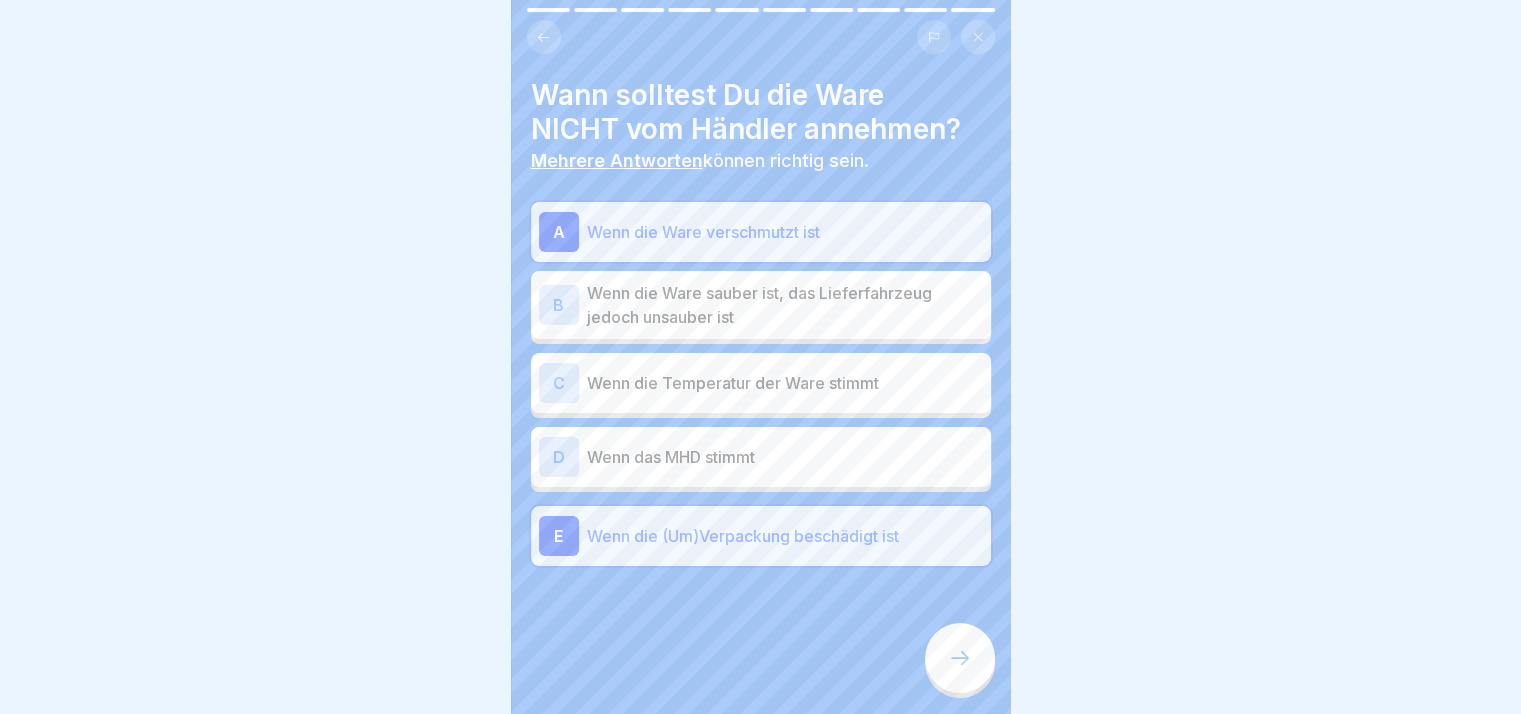 click at bounding box center (960, 658) 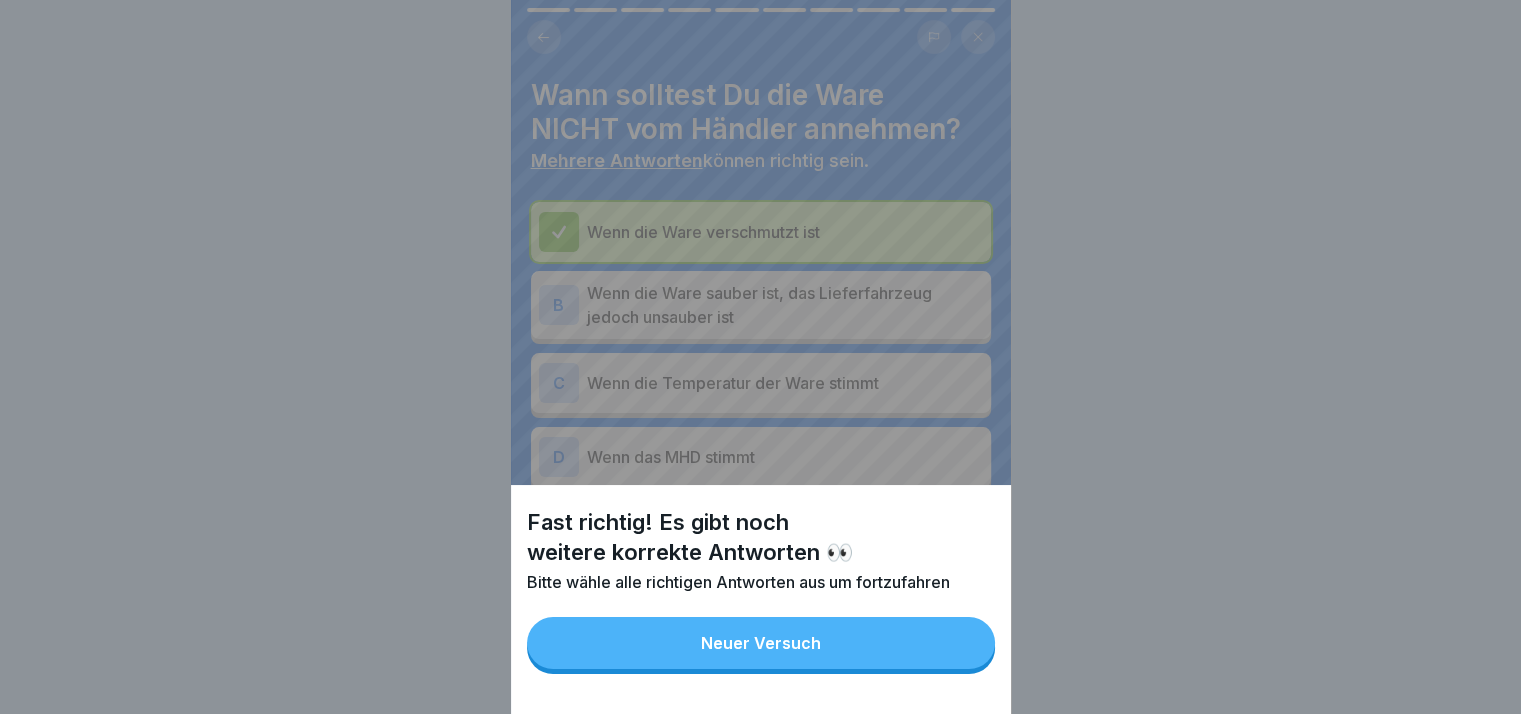 click on "Neuer Versuch" at bounding box center (761, 643) 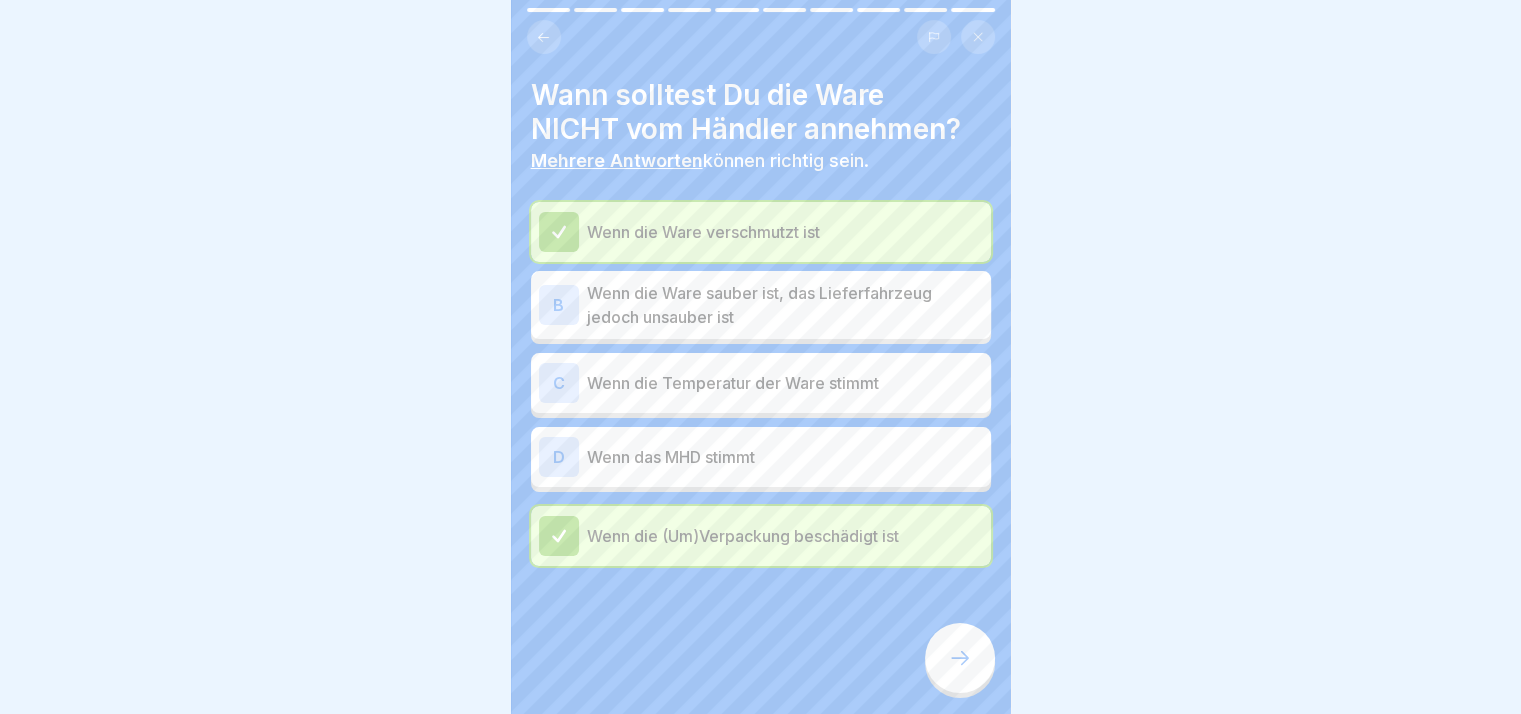 click at bounding box center (960, 658) 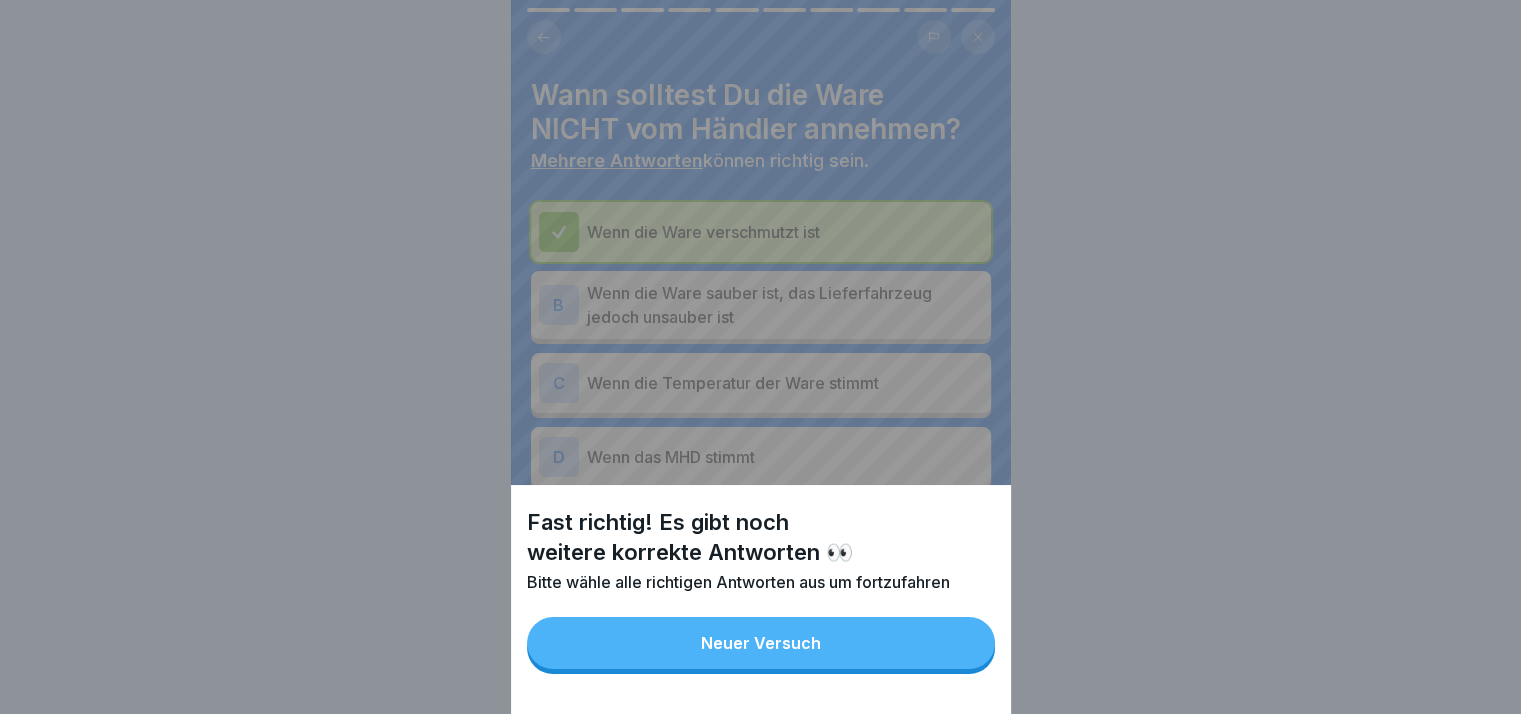 click on "Neuer Versuch" at bounding box center [761, 643] 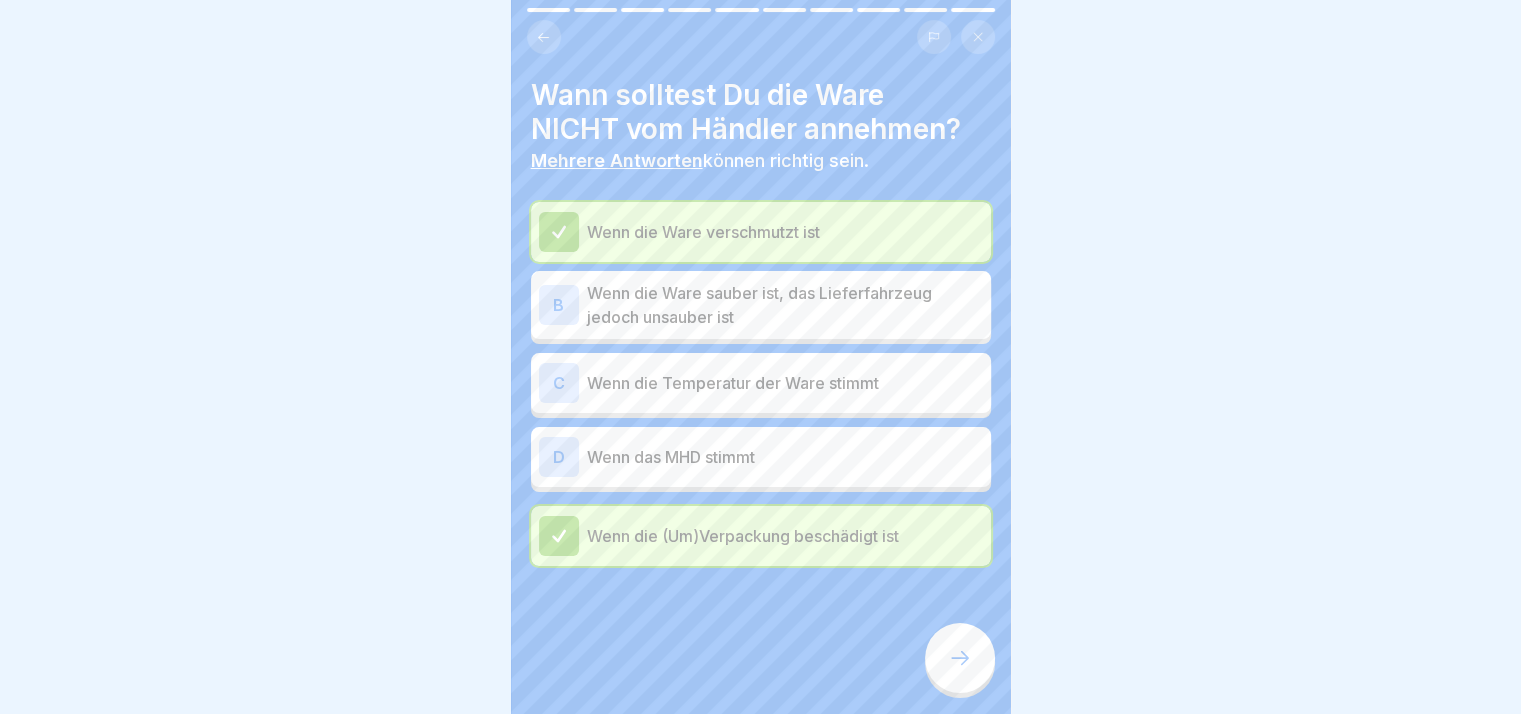 click on "D Wenn das MHD stimmt" at bounding box center [761, 457] 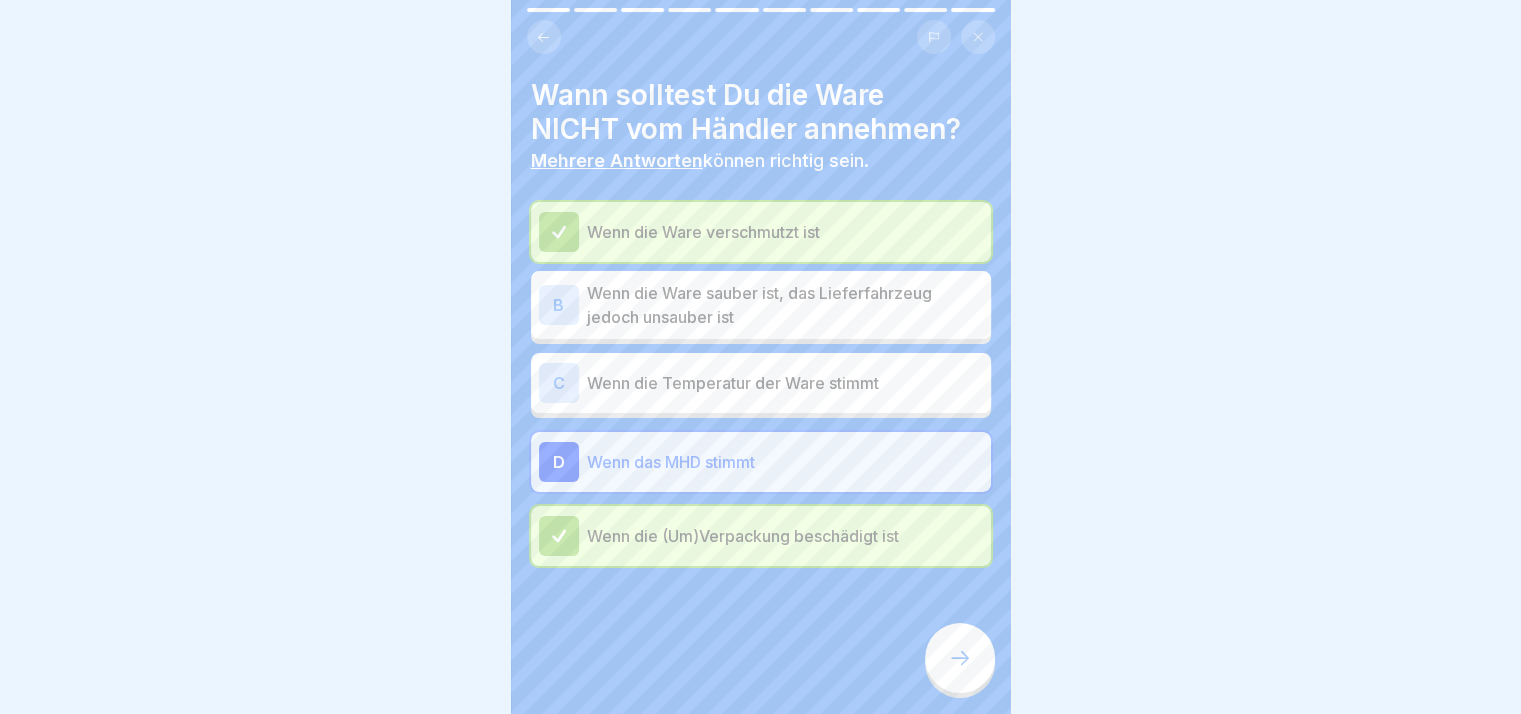 click at bounding box center (960, 658) 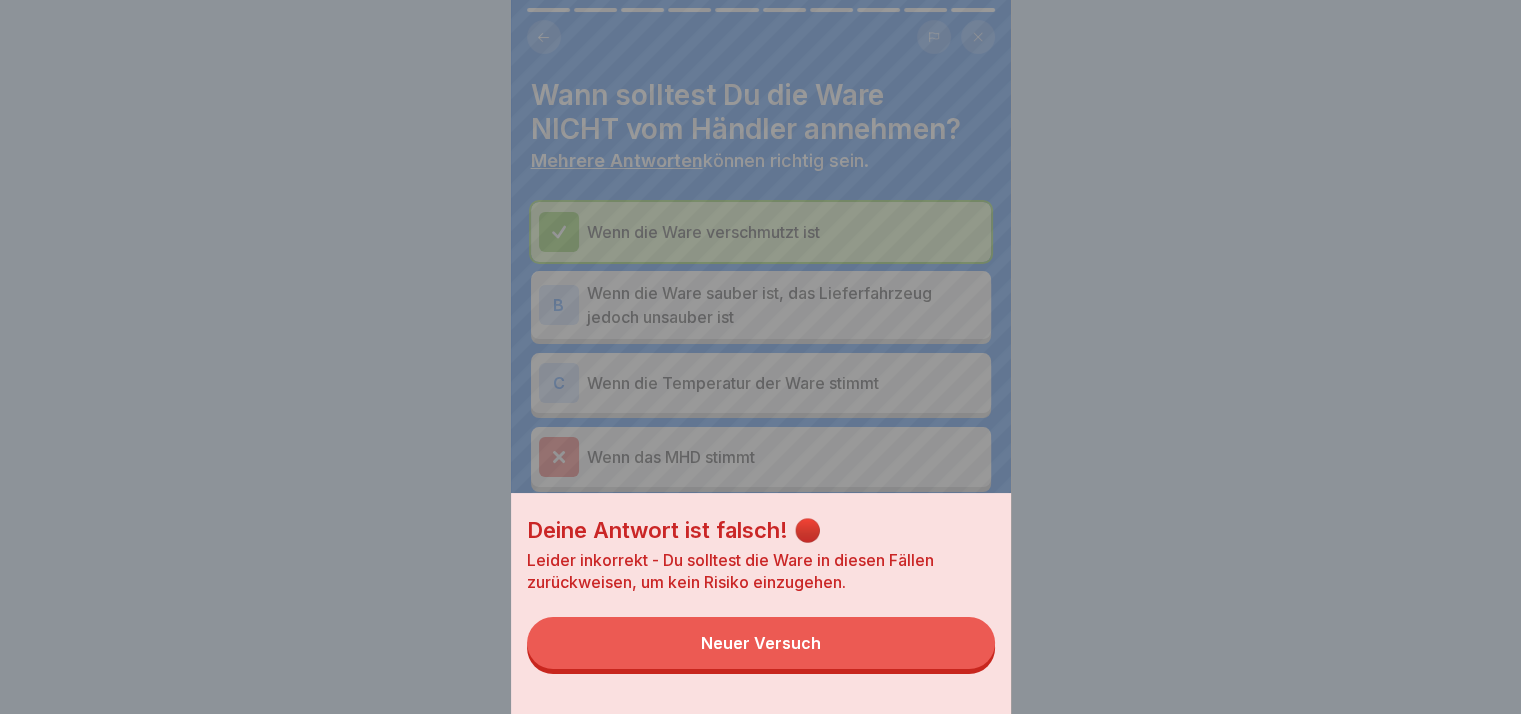 click on "Neuer Versuch" at bounding box center (761, 643) 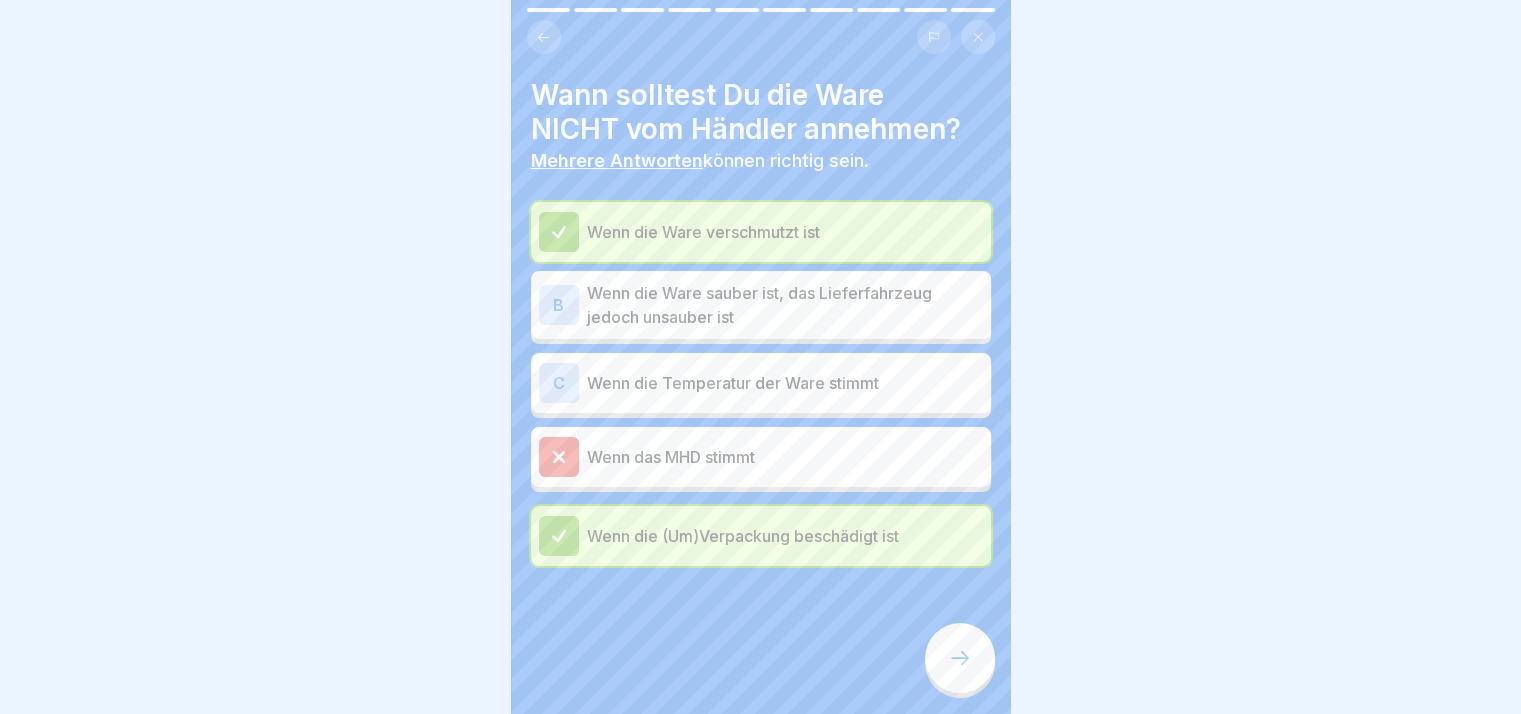 click on "Wenn die Ware sauber ist, das Lieferfahrzeug jedoch unsauber ist" at bounding box center (785, 305) 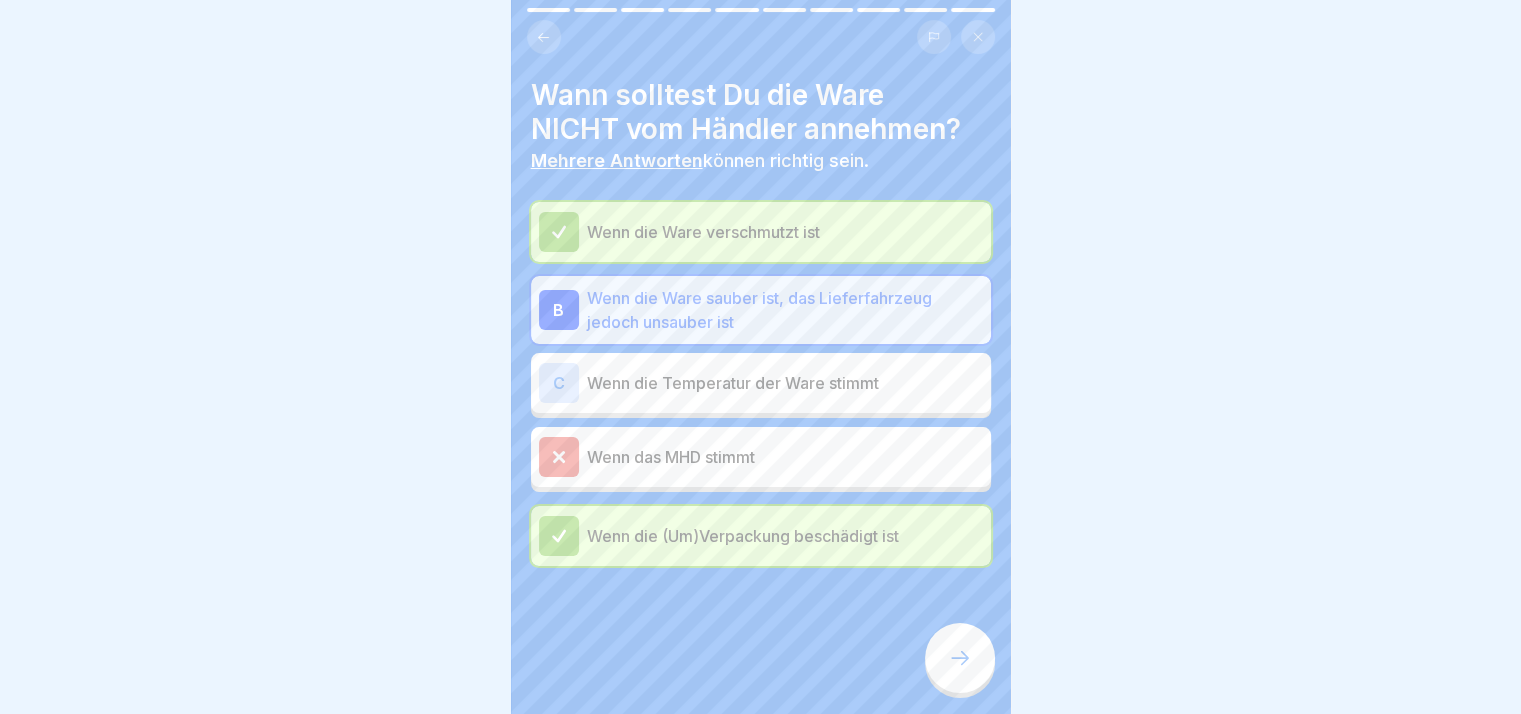 click at bounding box center (960, 658) 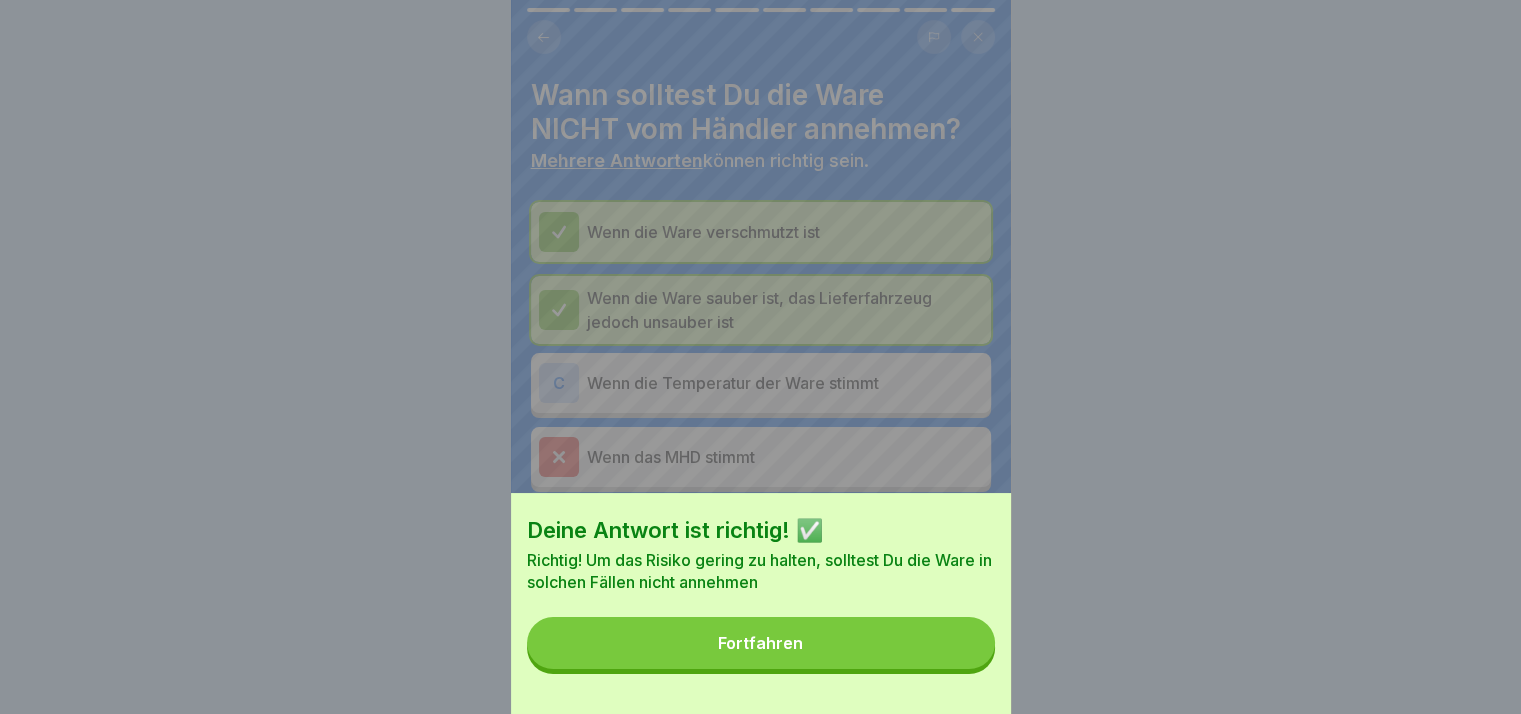 click on "Fortfahren" at bounding box center (761, 643) 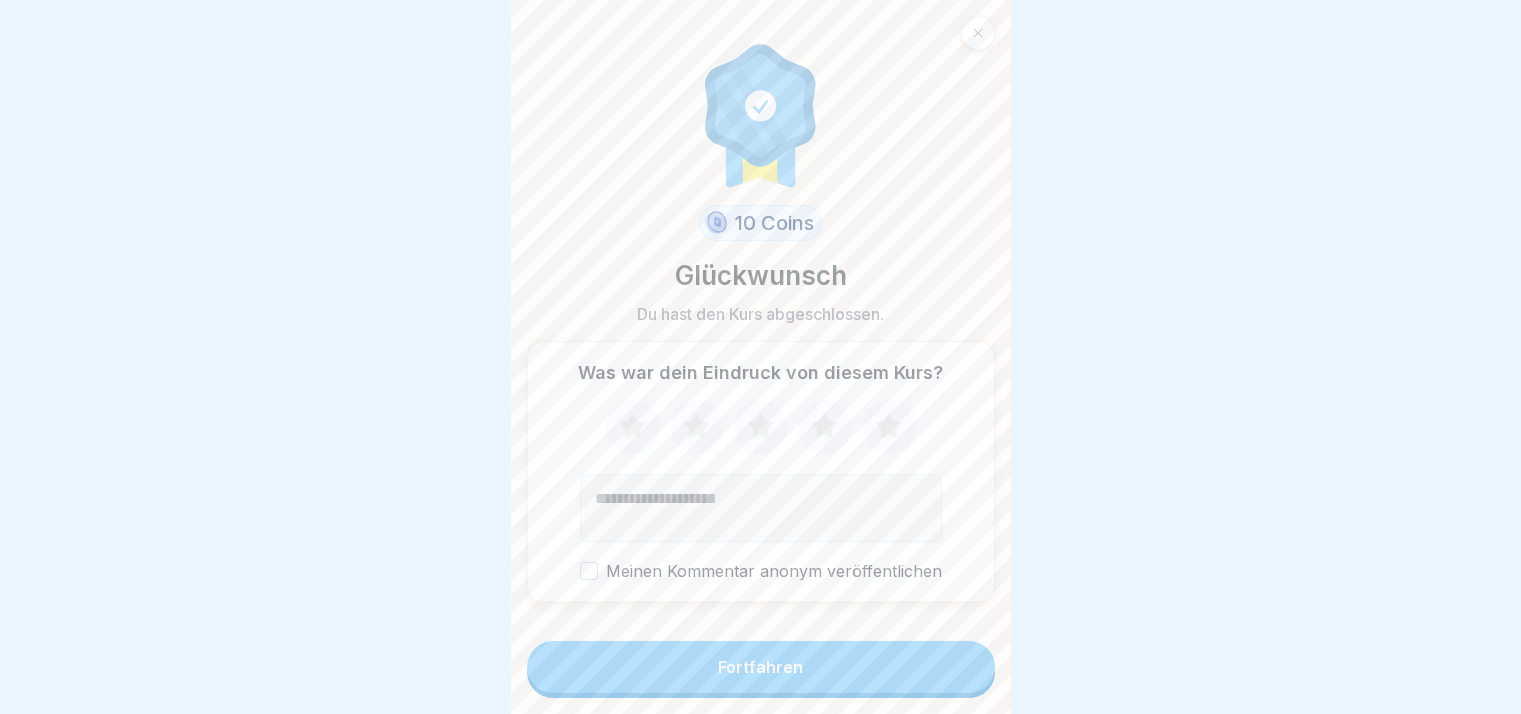 click on "Fortfahren" at bounding box center [761, 667] 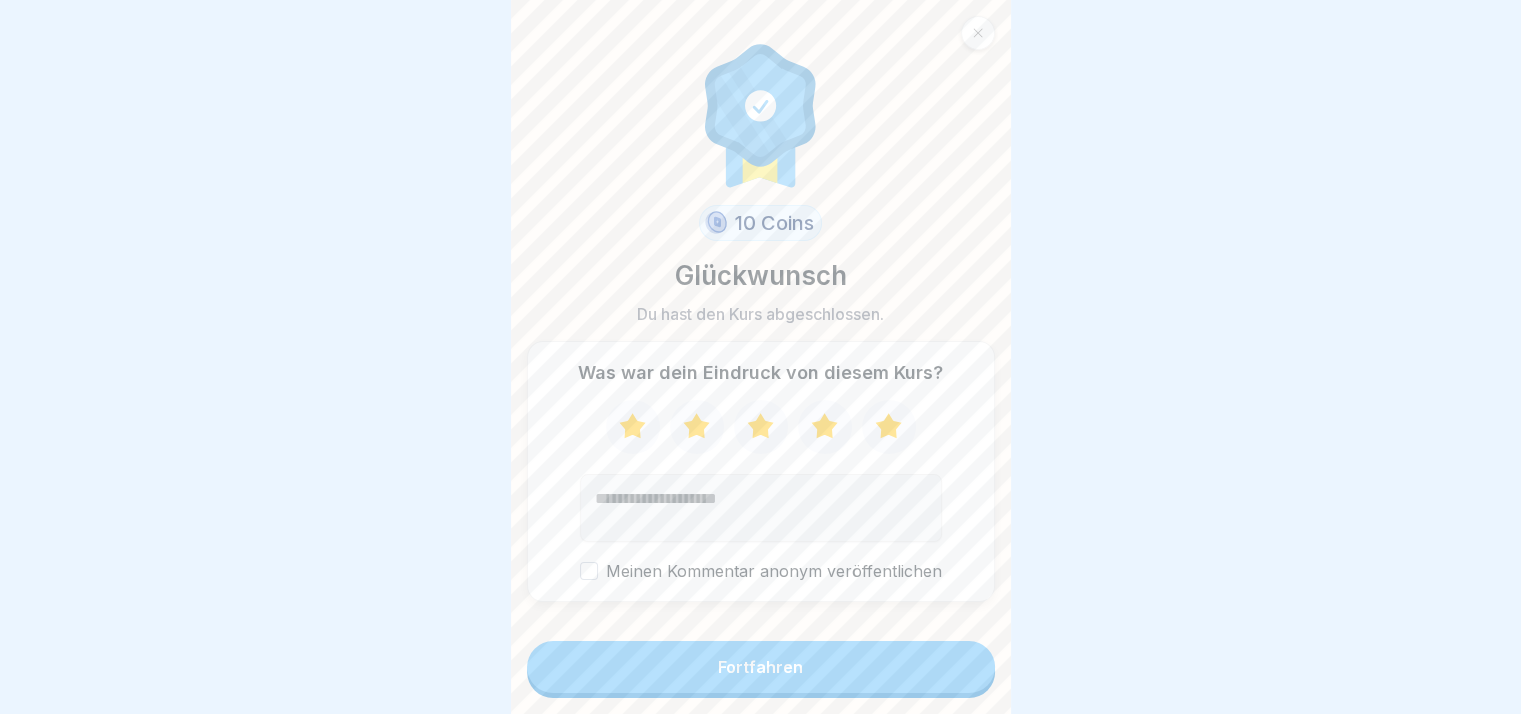 click 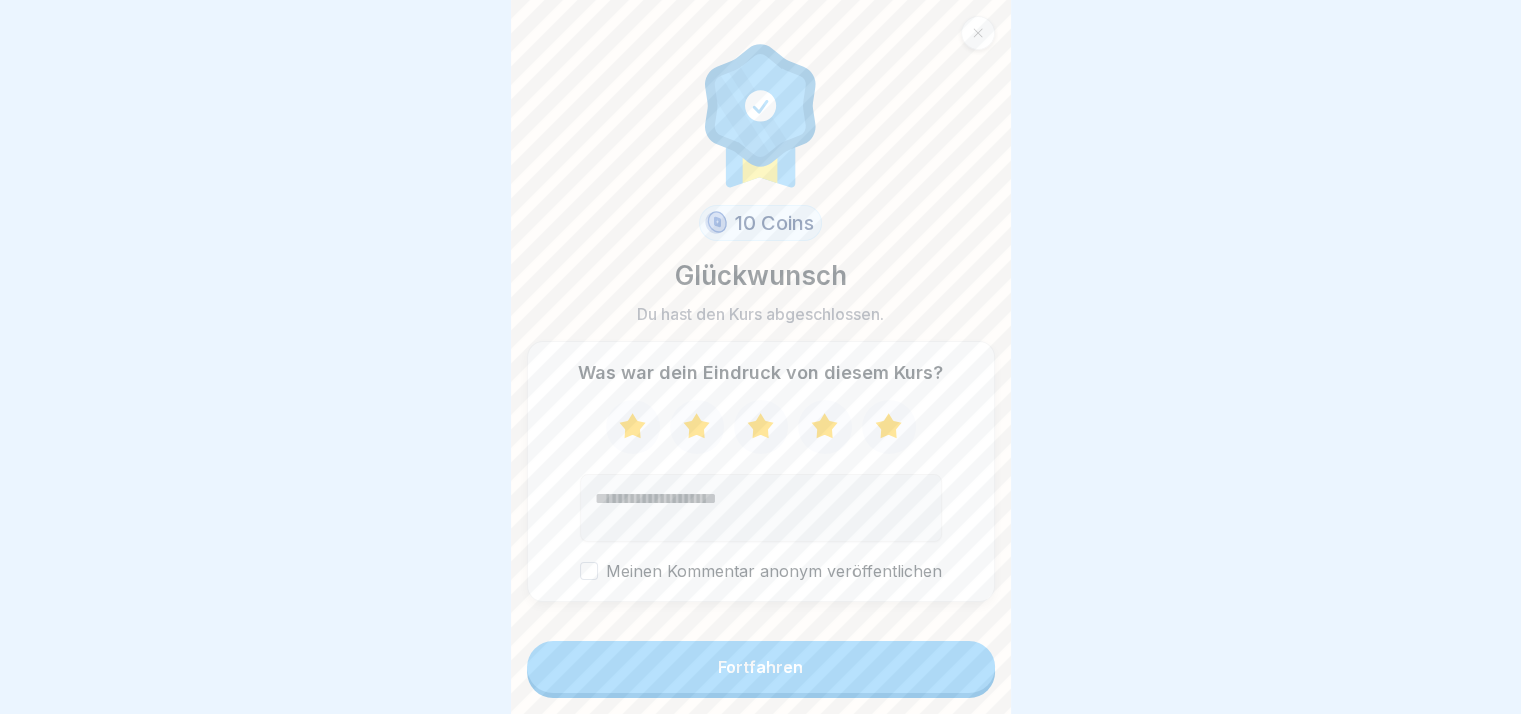 click on "Fortfahren" at bounding box center (761, 667) 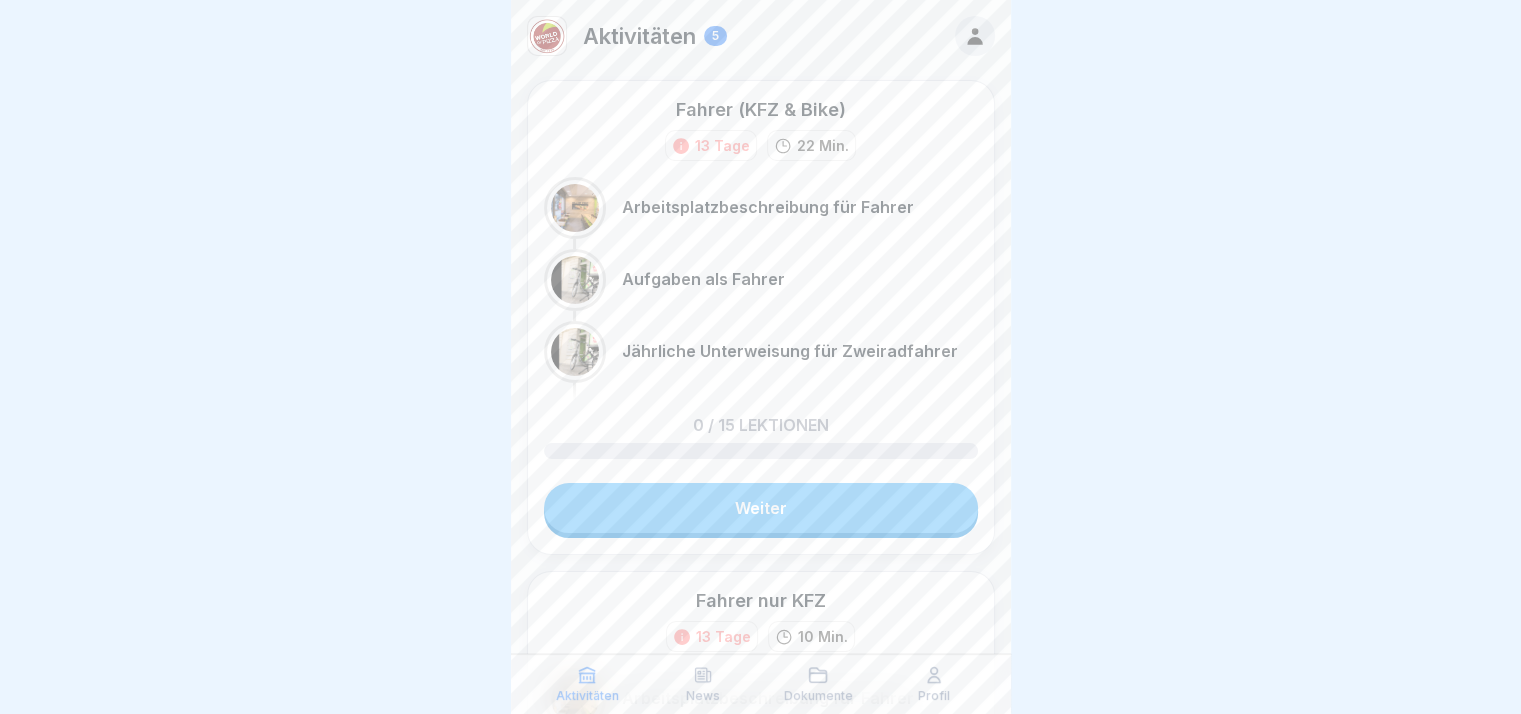 click on "Weiter" at bounding box center (761, 508) 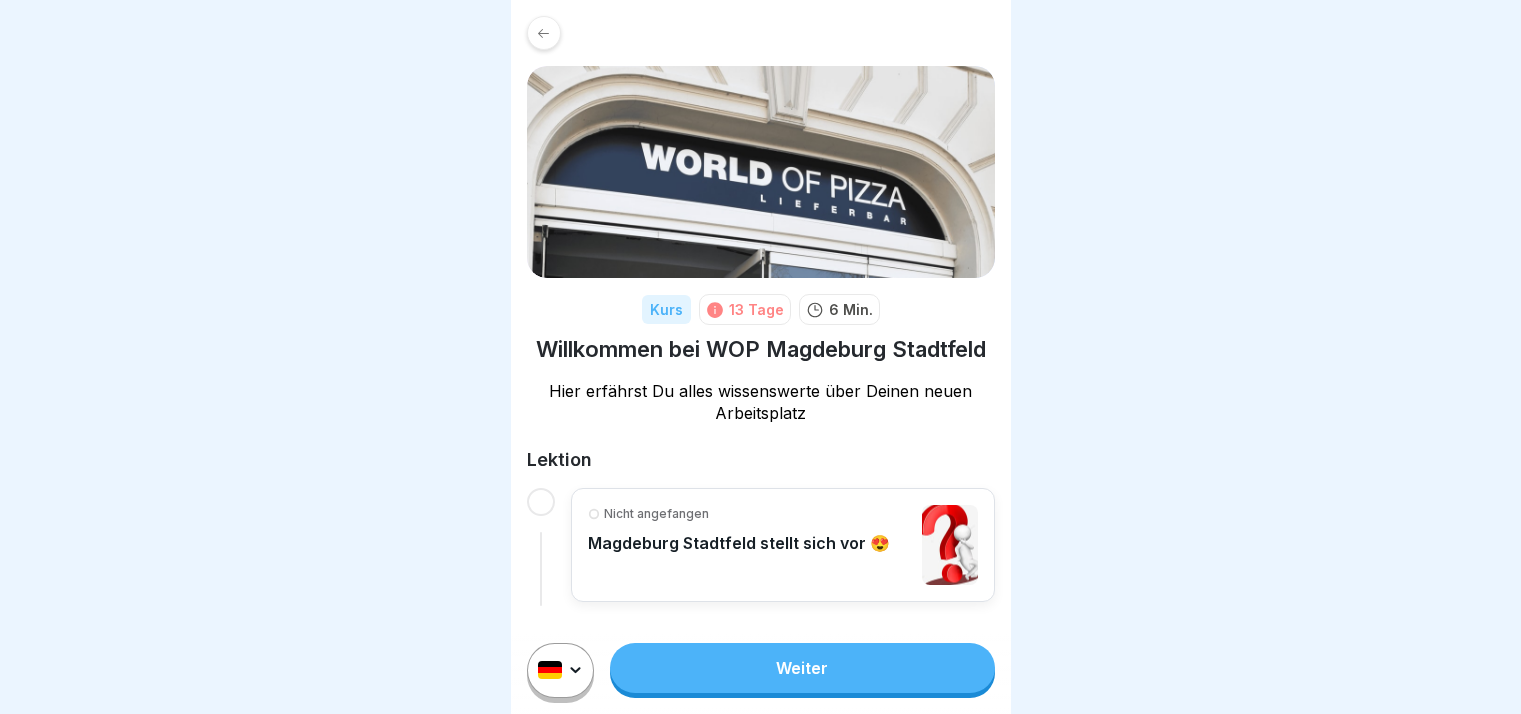 scroll, scrollTop: 0, scrollLeft: 0, axis: both 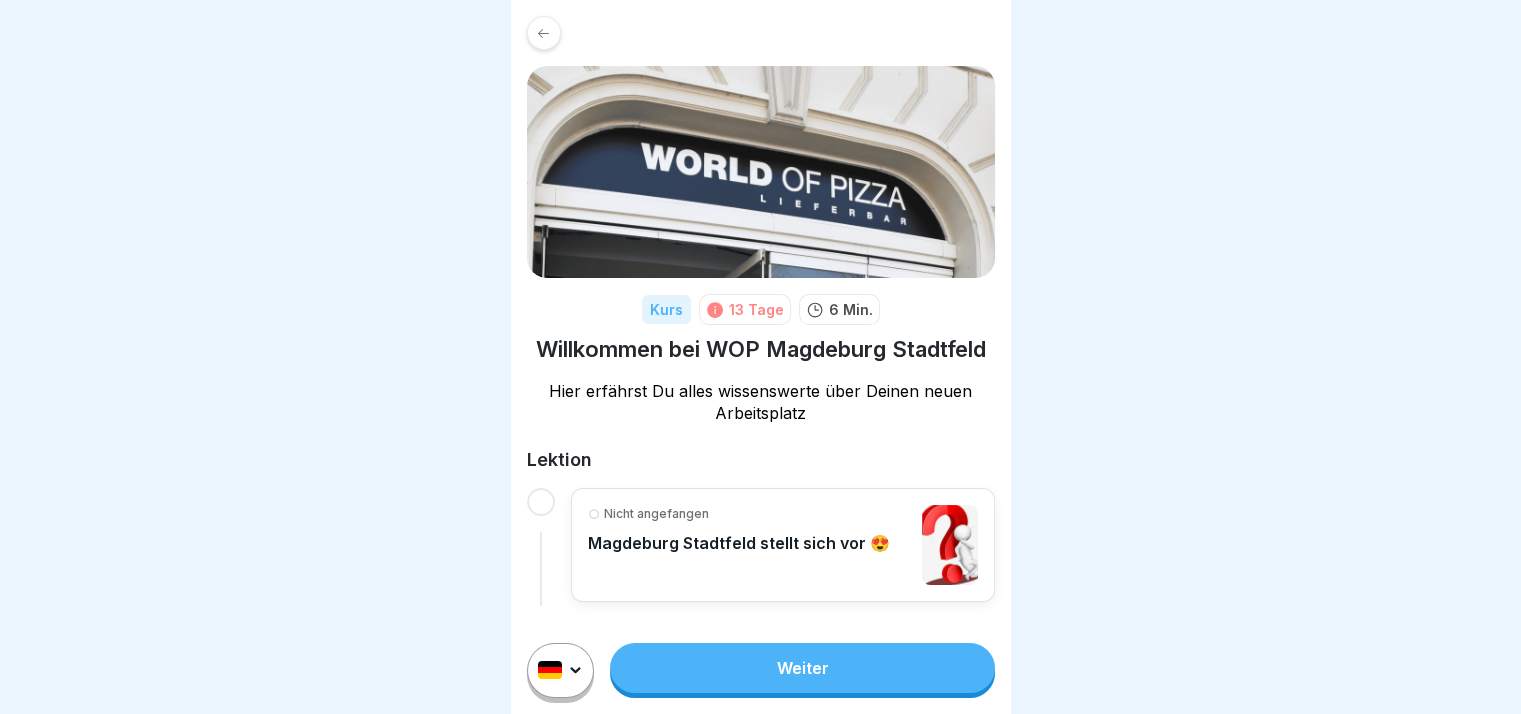 click on "Weiter" at bounding box center (802, 668) 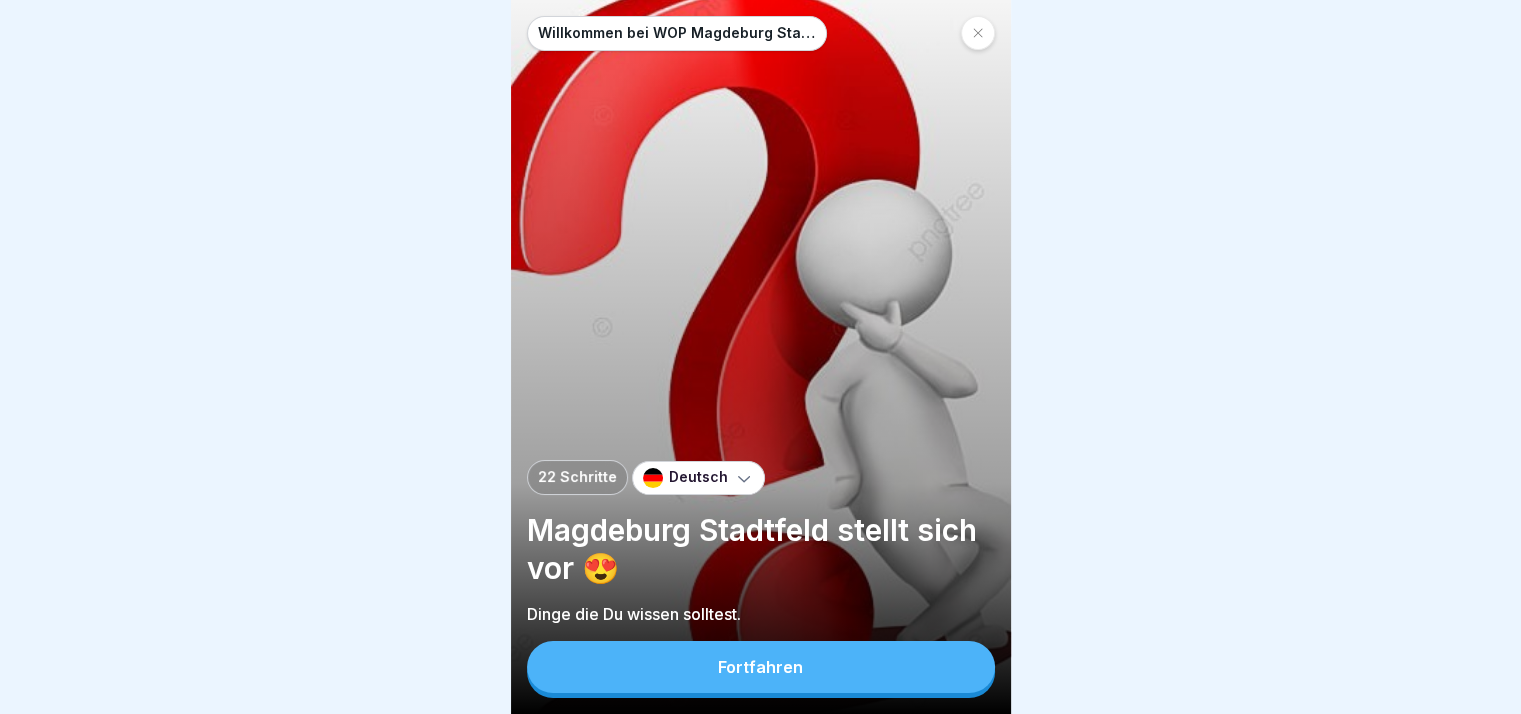 click on "Fortfahren" at bounding box center [761, 667] 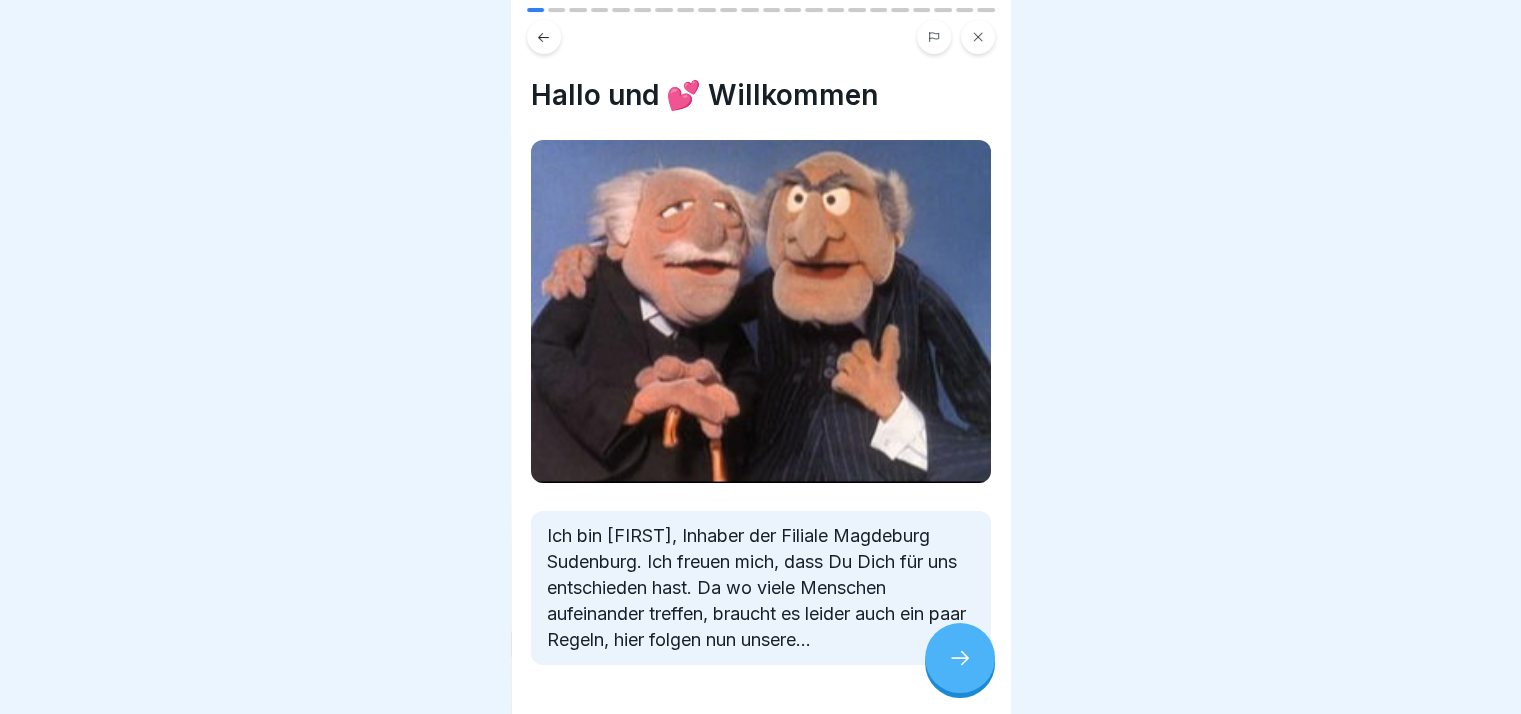 click at bounding box center (761, 725) 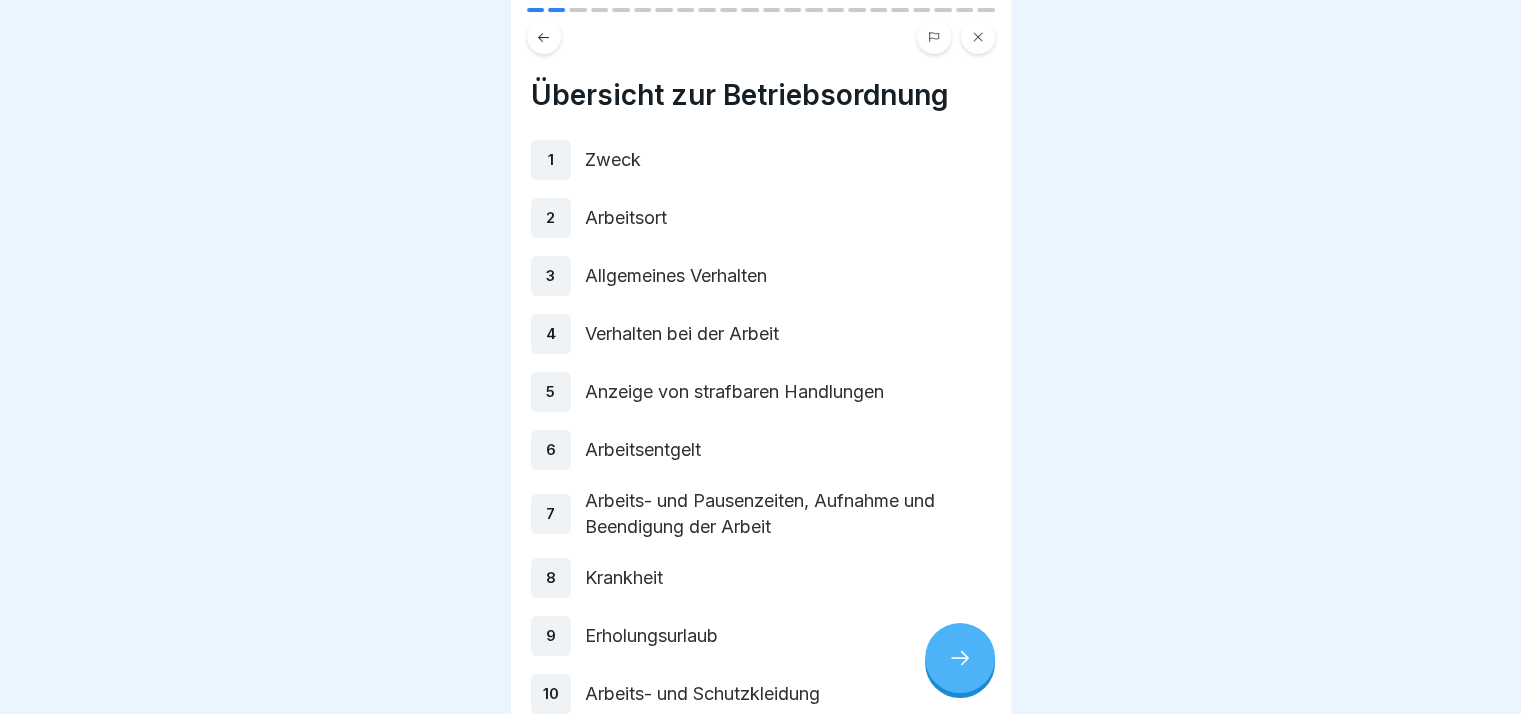 click 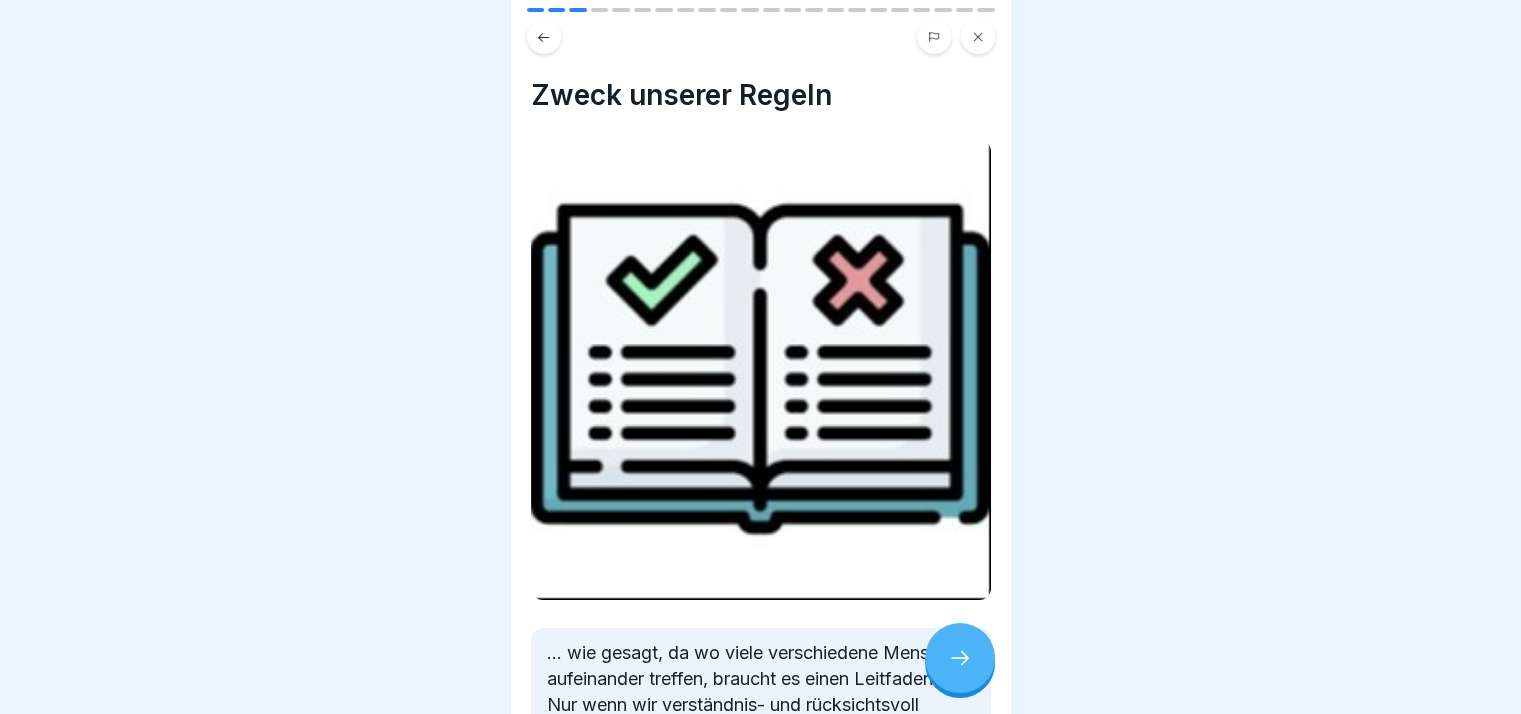 click at bounding box center [960, 658] 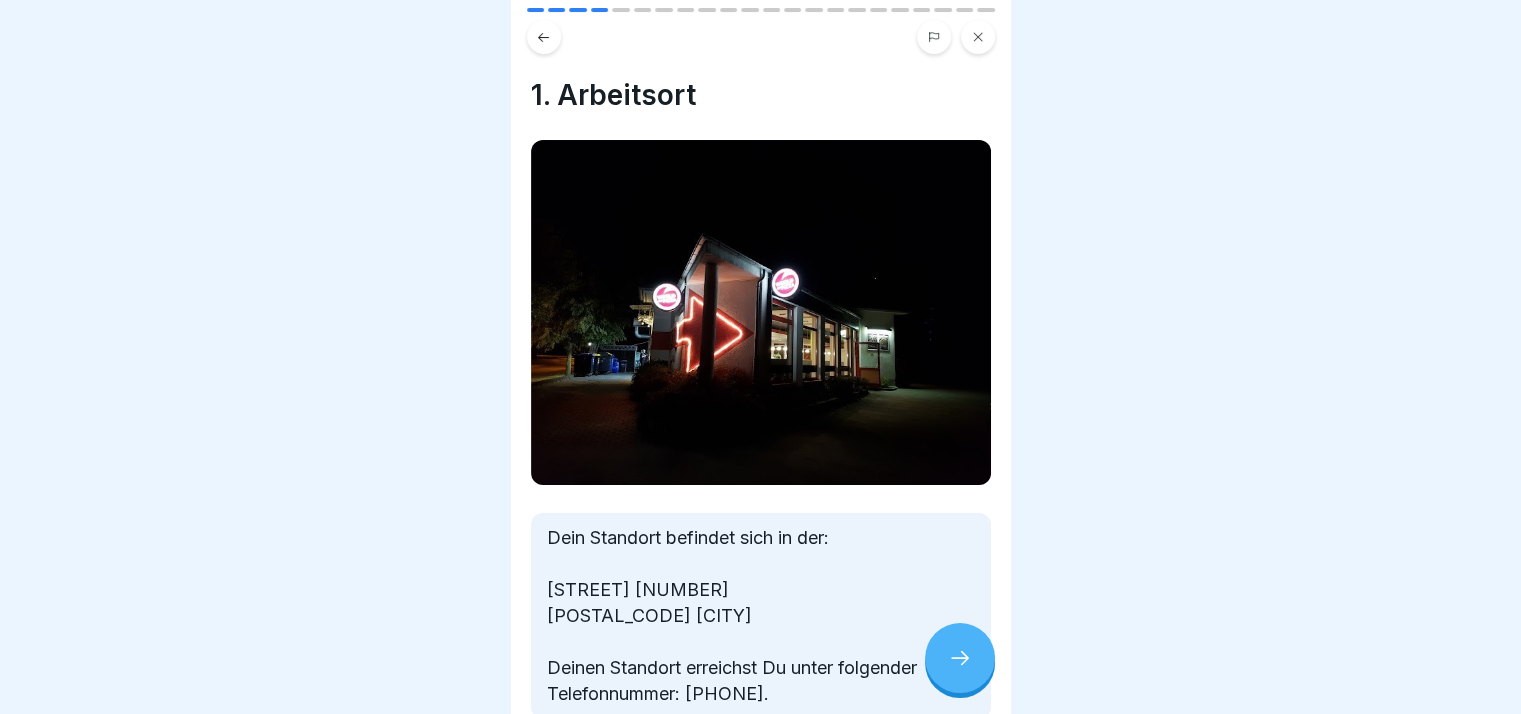 click at bounding box center (960, 658) 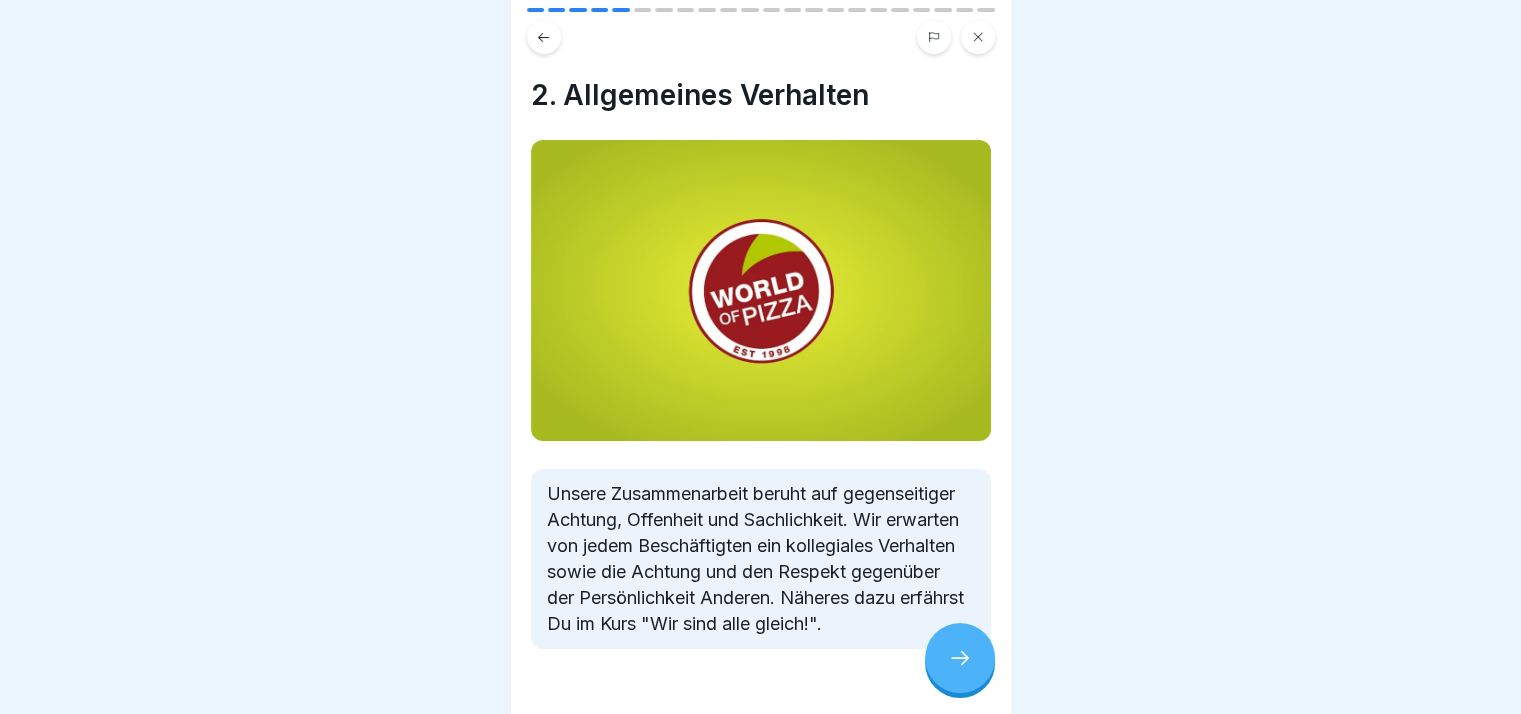 click at bounding box center [960, 658] 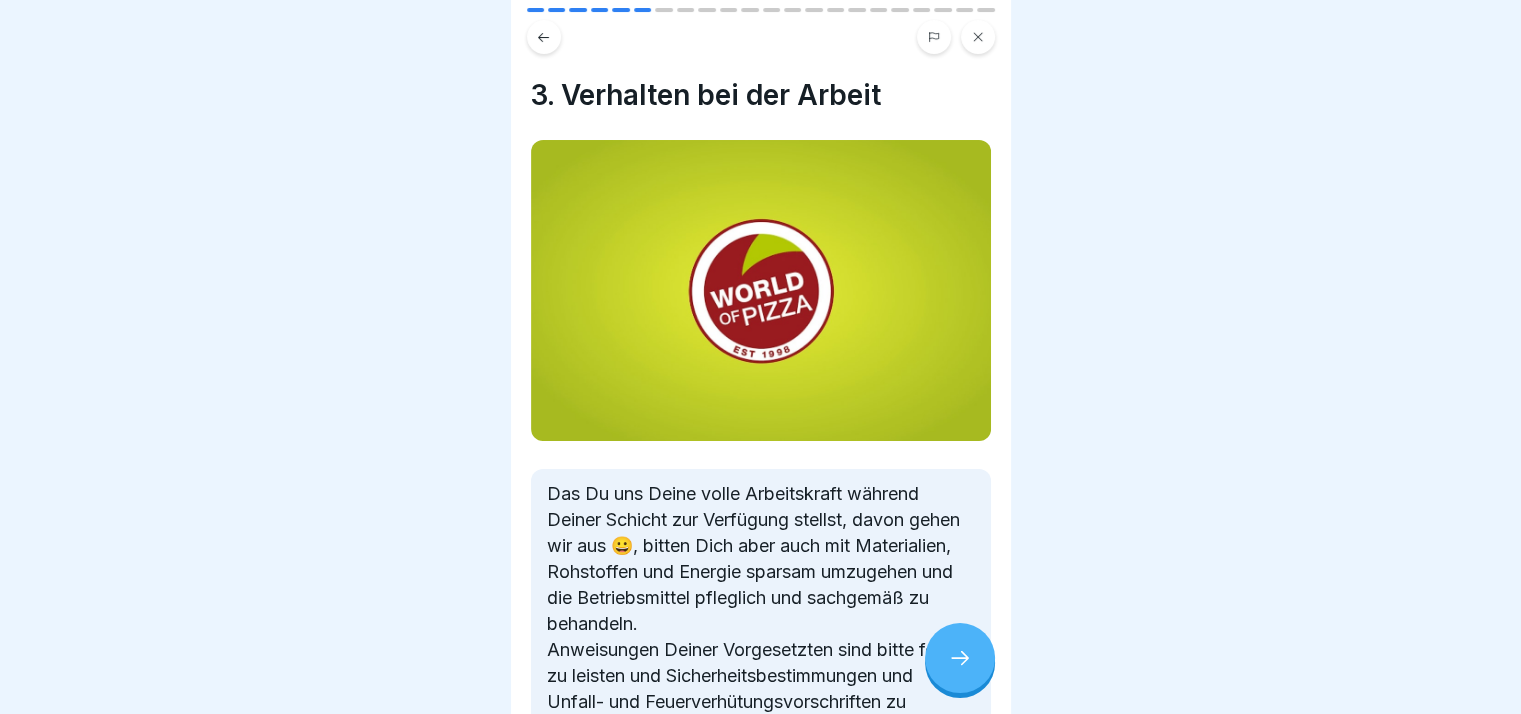 click at bounding box center [960, 658] 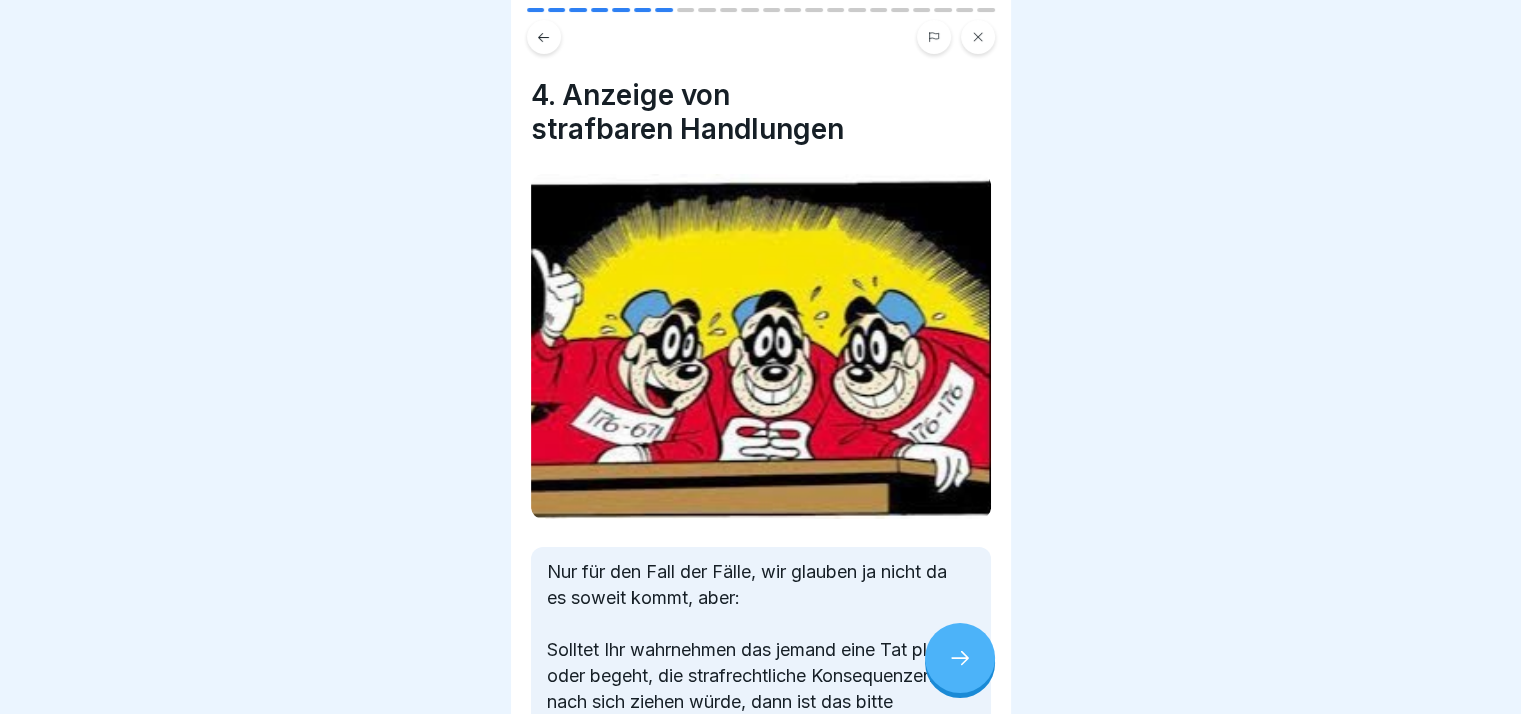 click on "Nur für den Fall der Fälle, wir glauben ja nicht da es soweit kommt, aber:
Solltet Ihr wahrnehmen das jemand eine Tat plant oder begeht, die strafrechtliche Konsequenzen  nach sich ziehen würde, dann ist das bitte unverzüglich dem Vorgesetzten mitzuteilen." at bounding box center (761, 650) 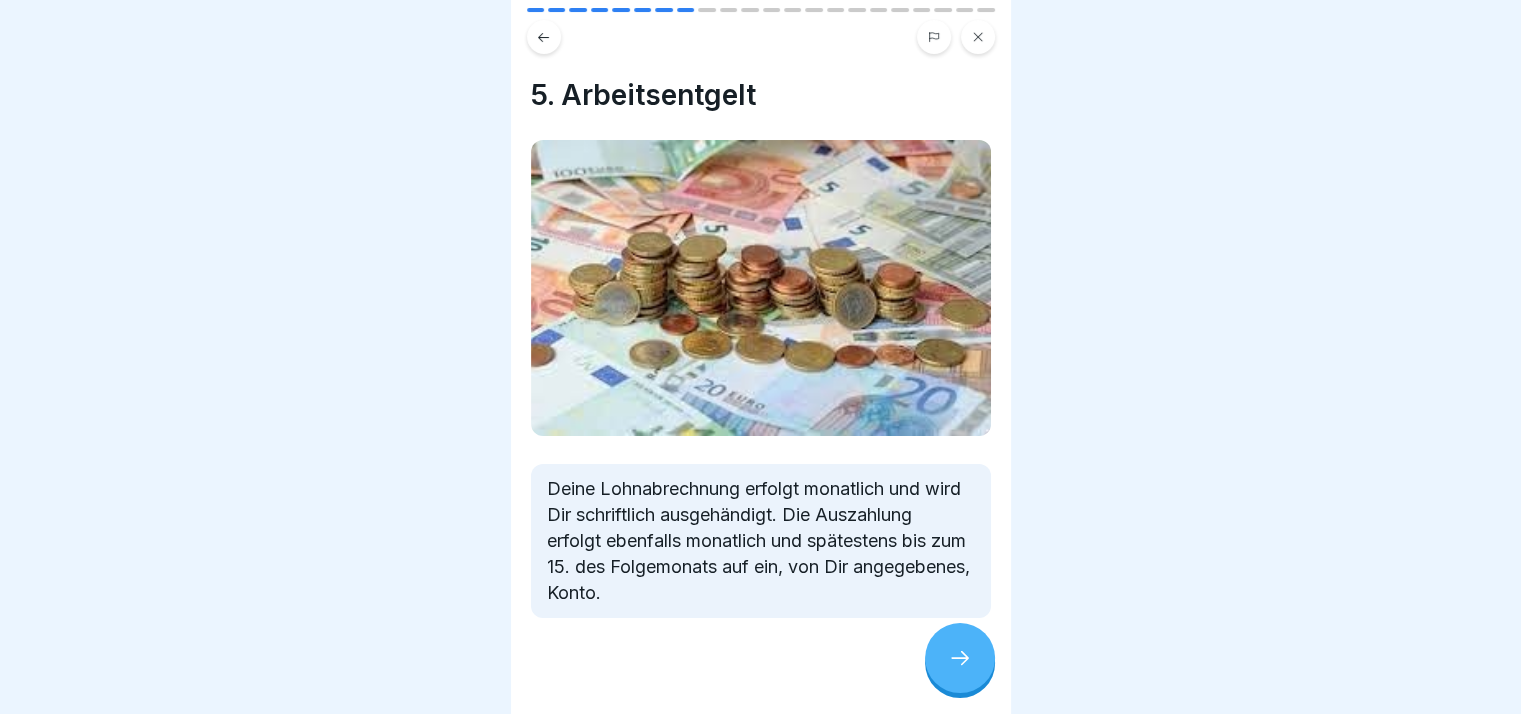 click 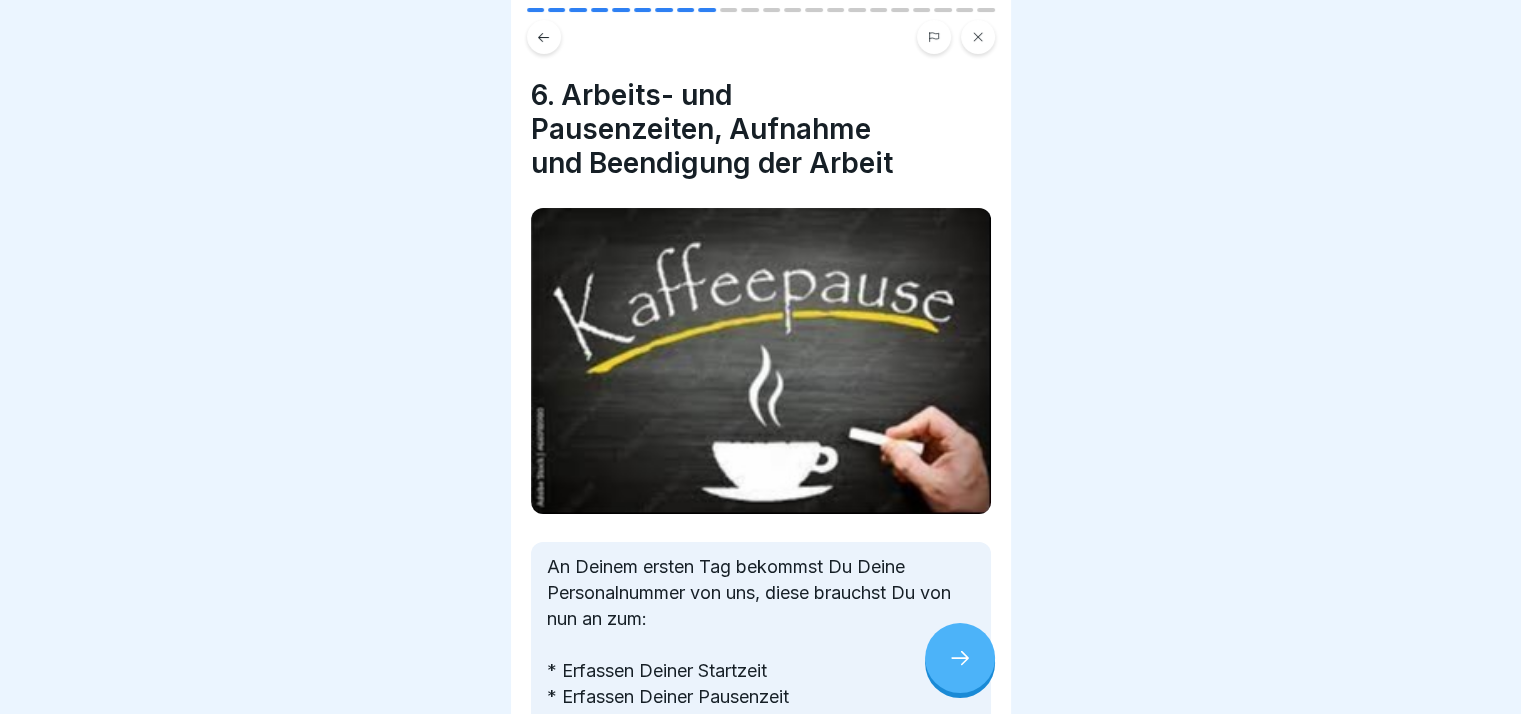 click 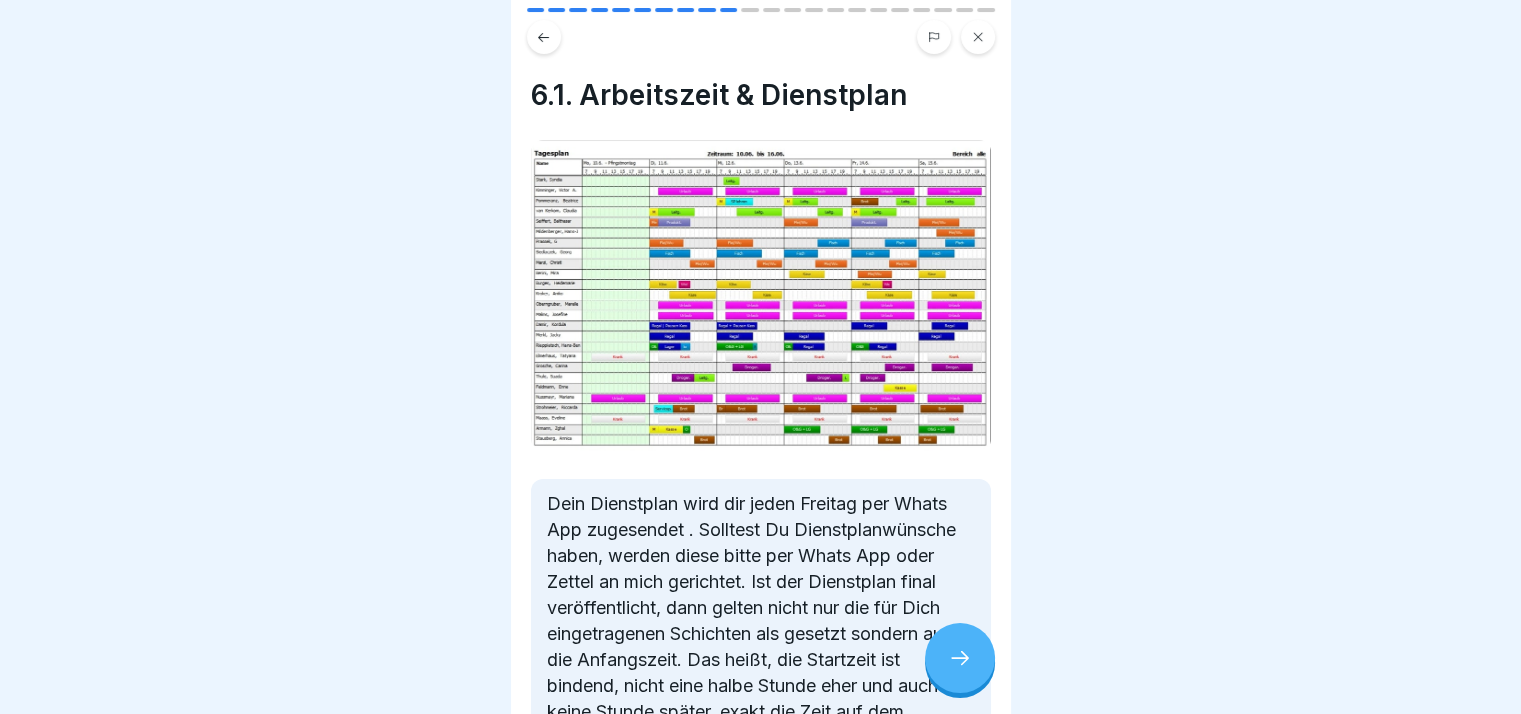 click at bounding box center [960, 658] 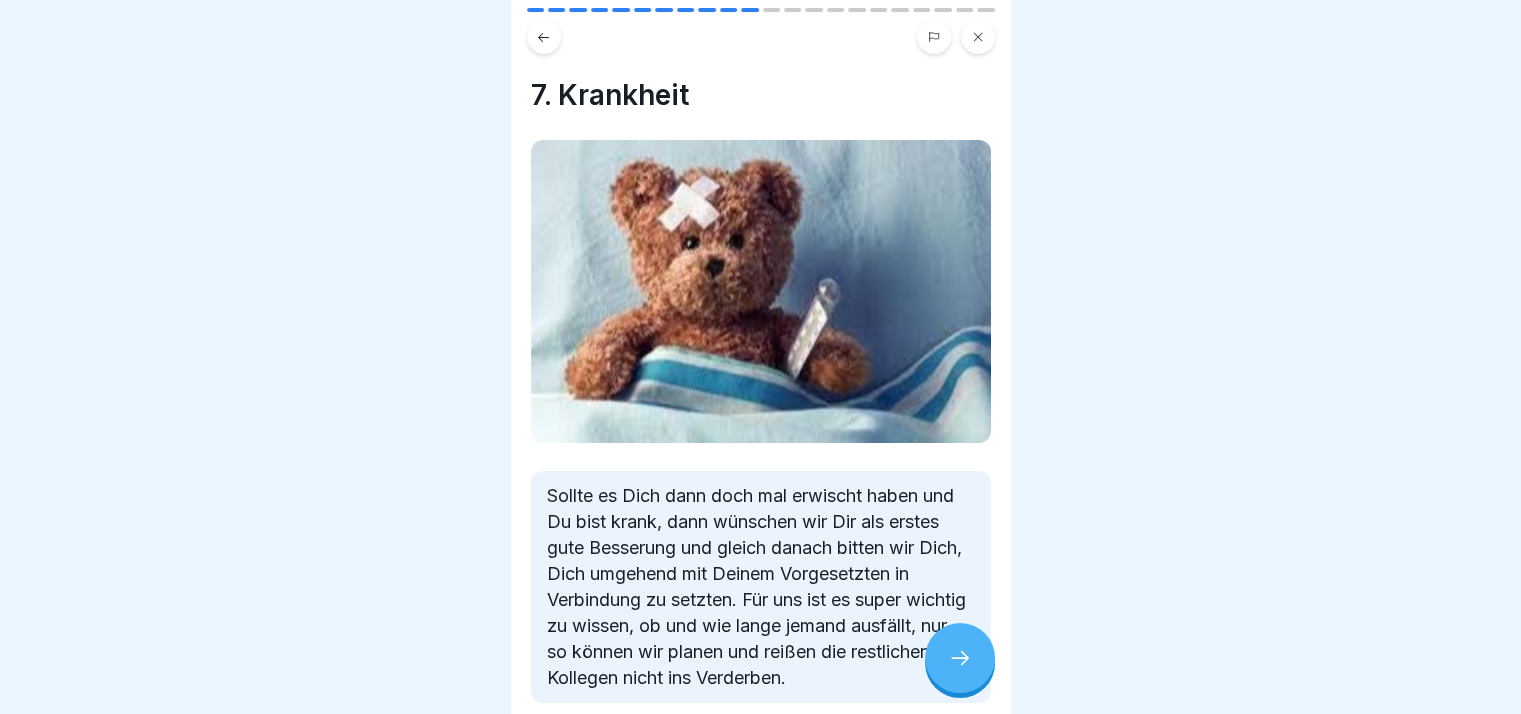 click at bounding box center [960, 658] 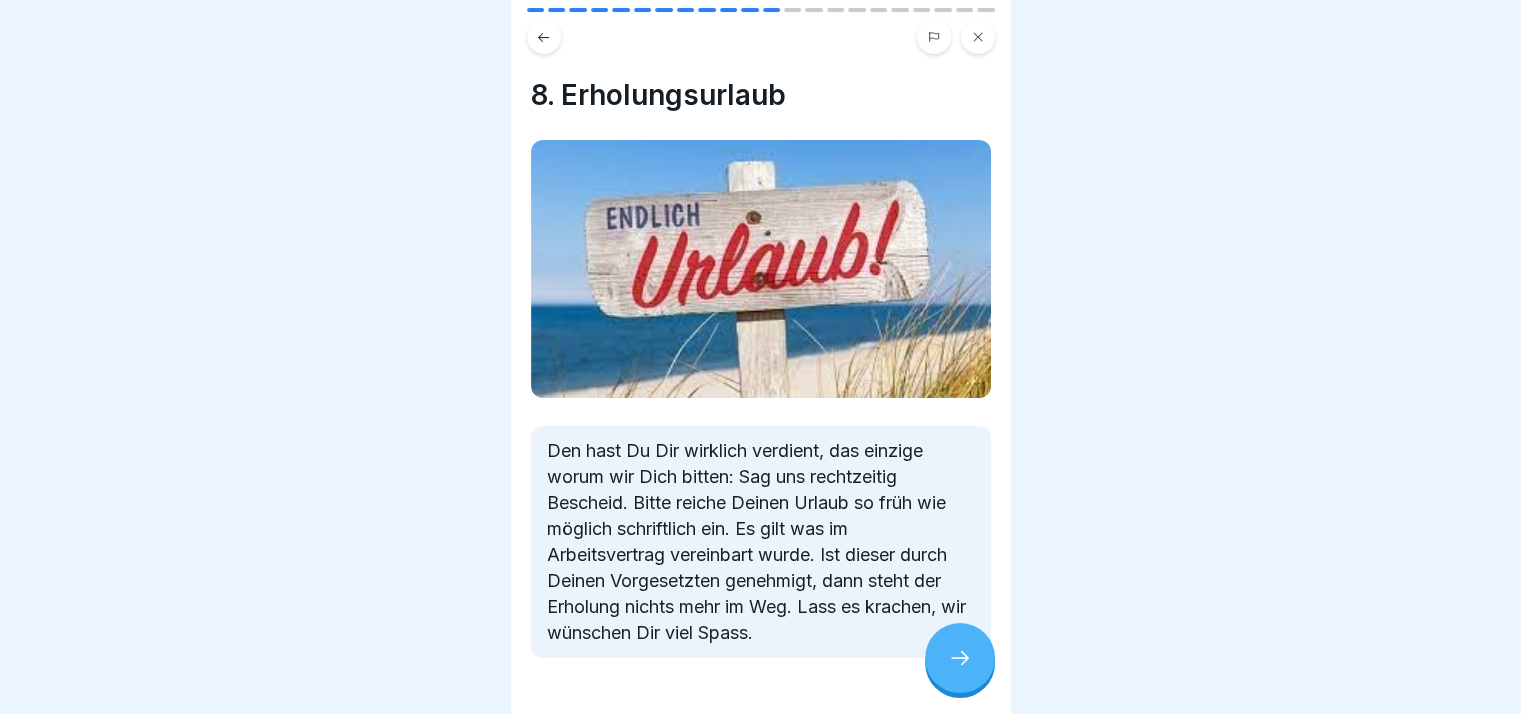click at bounding box center [960, 658] 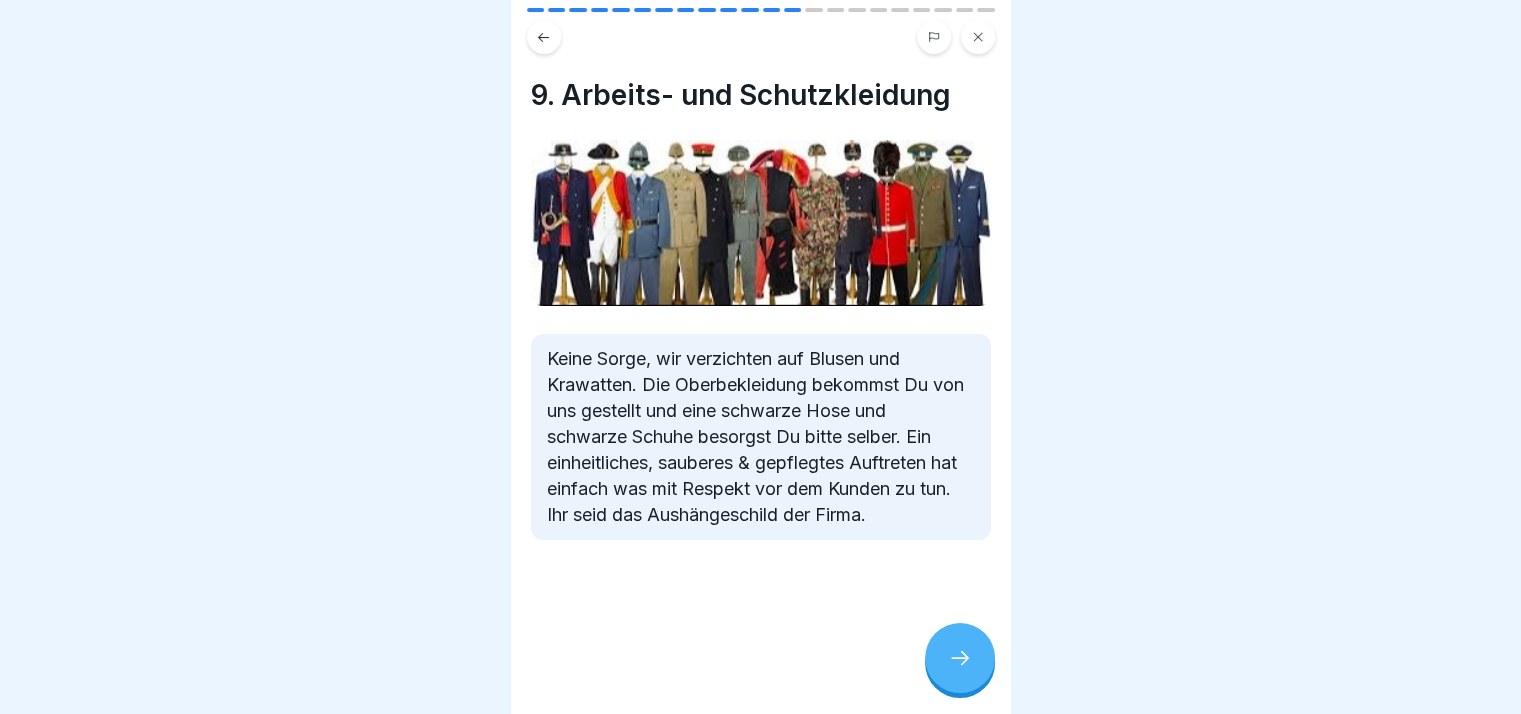 click at bounding box center (960, 658) 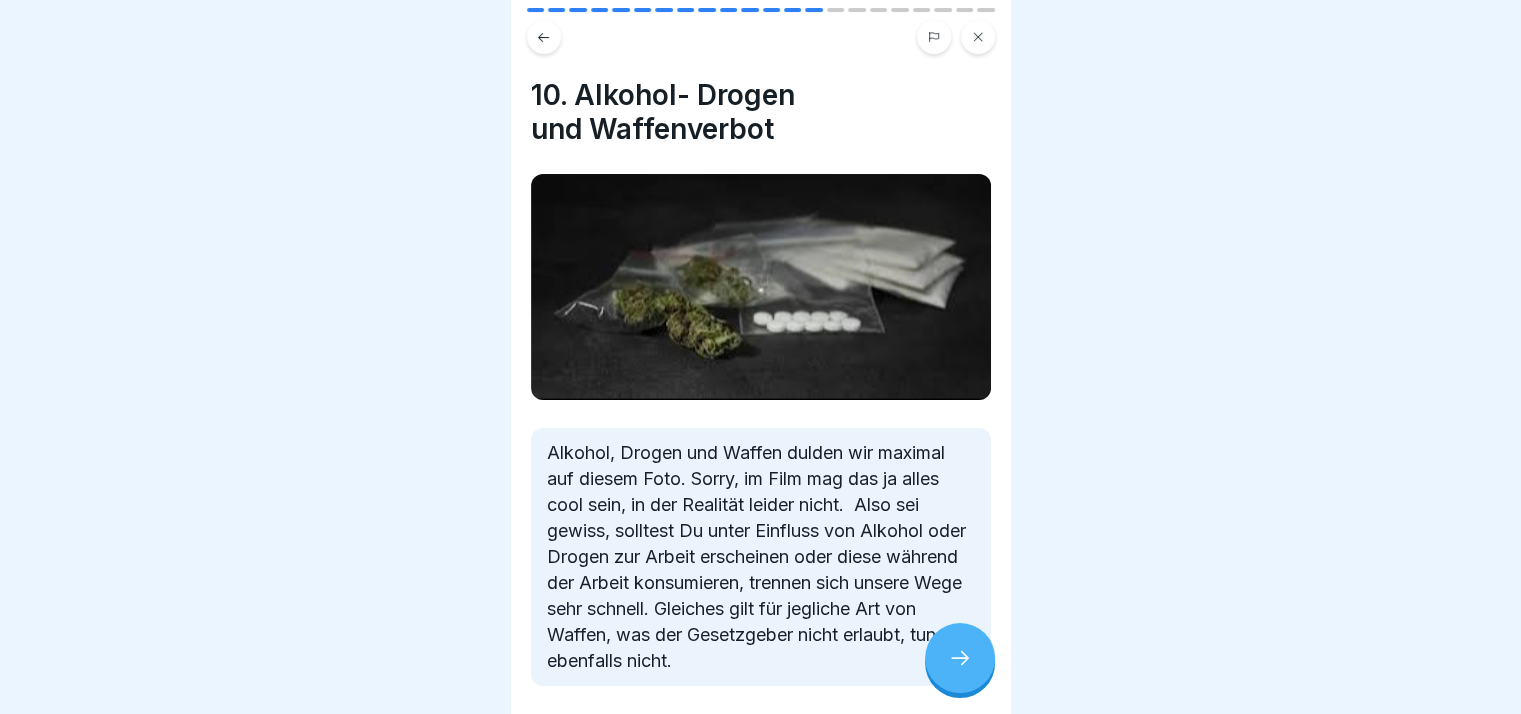 click at bounding box center [960, 658] 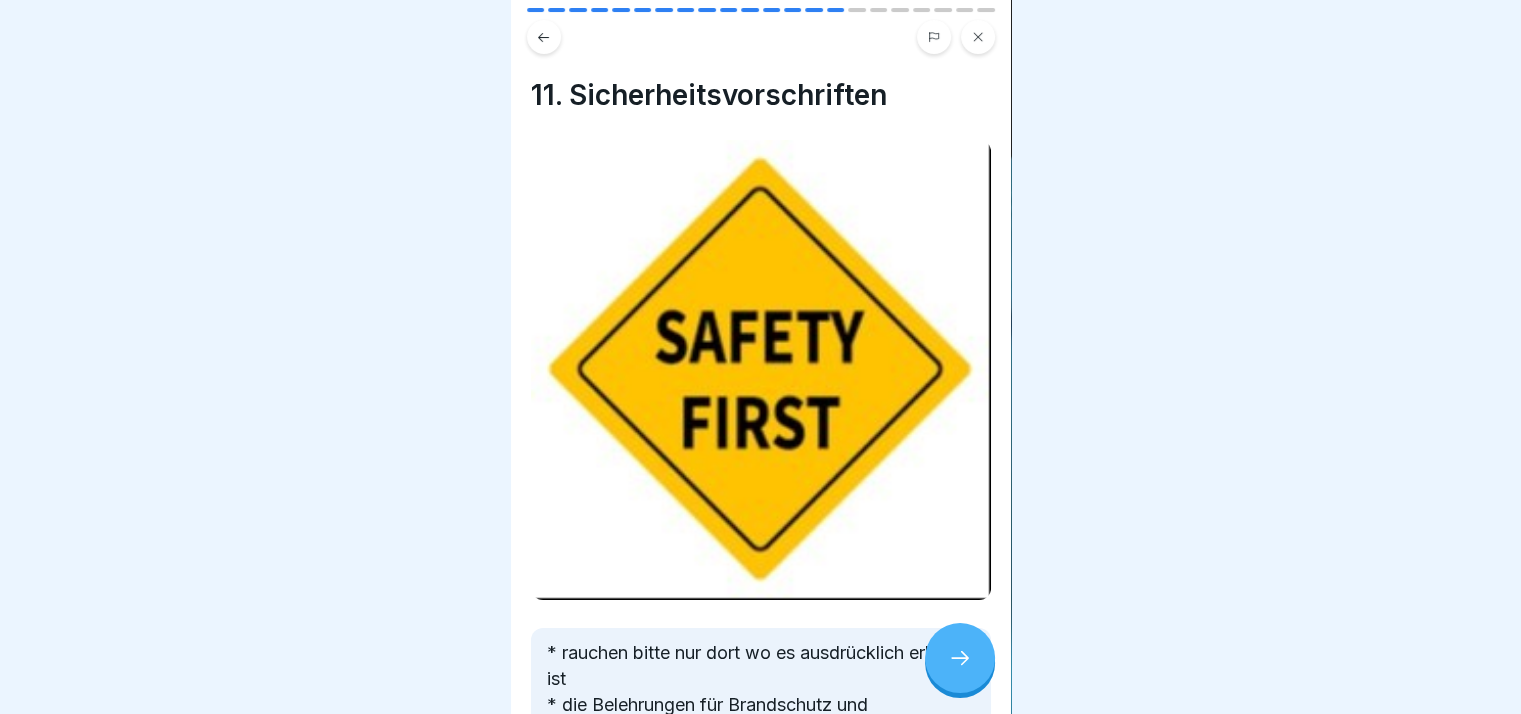 click at bounding box center (960, 658) 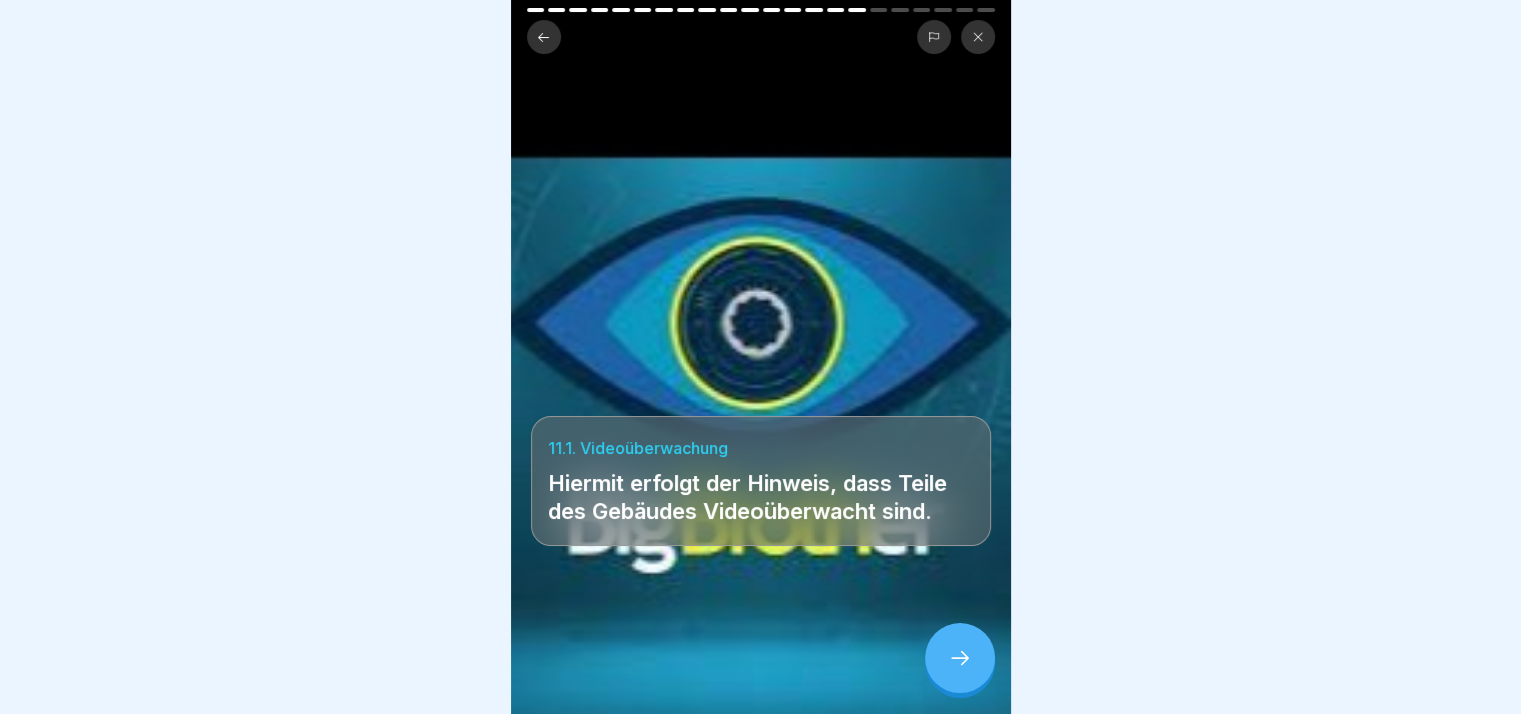 click at bounding box center [960, 658] 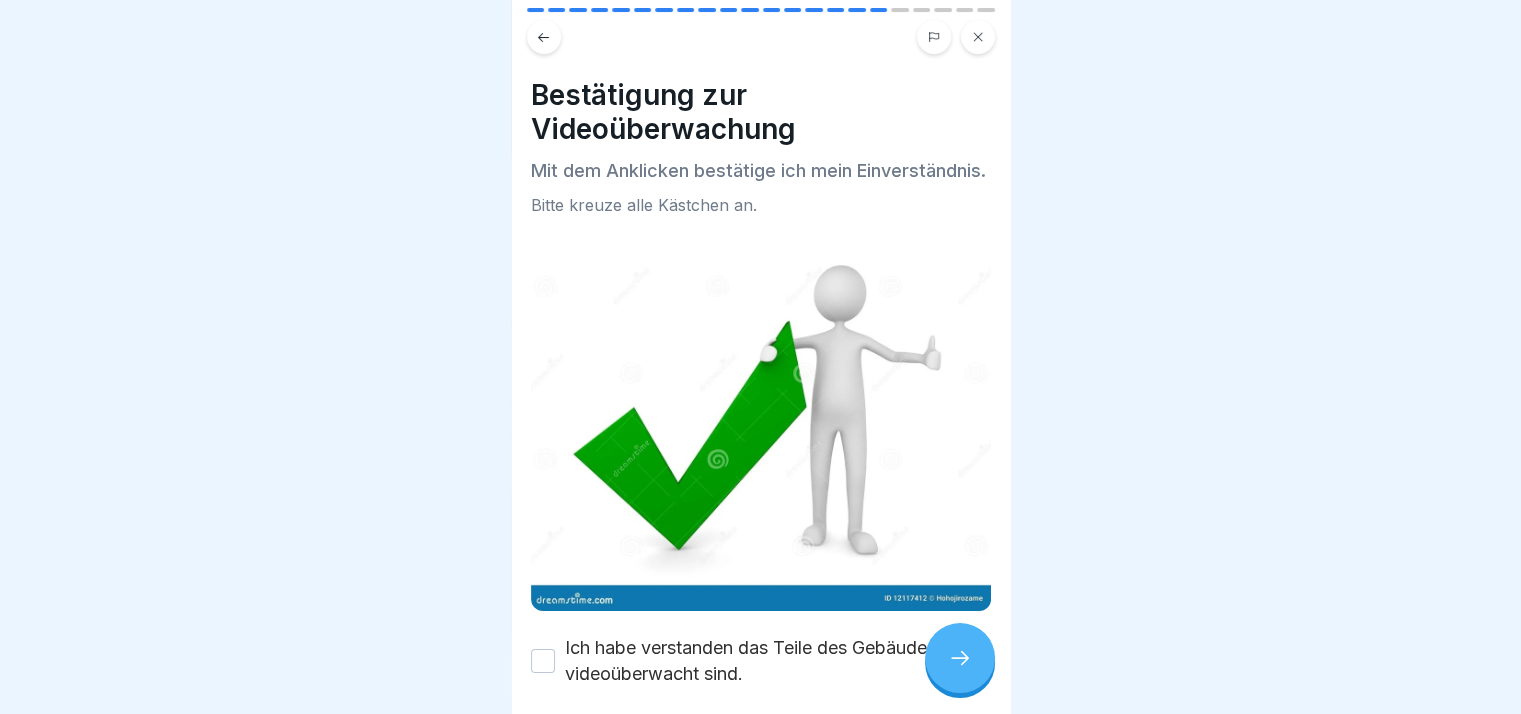 click on "Ich habe verstanden das Teile des Gebäudes videoüberwacht sind." at bounding box center (778, 661) 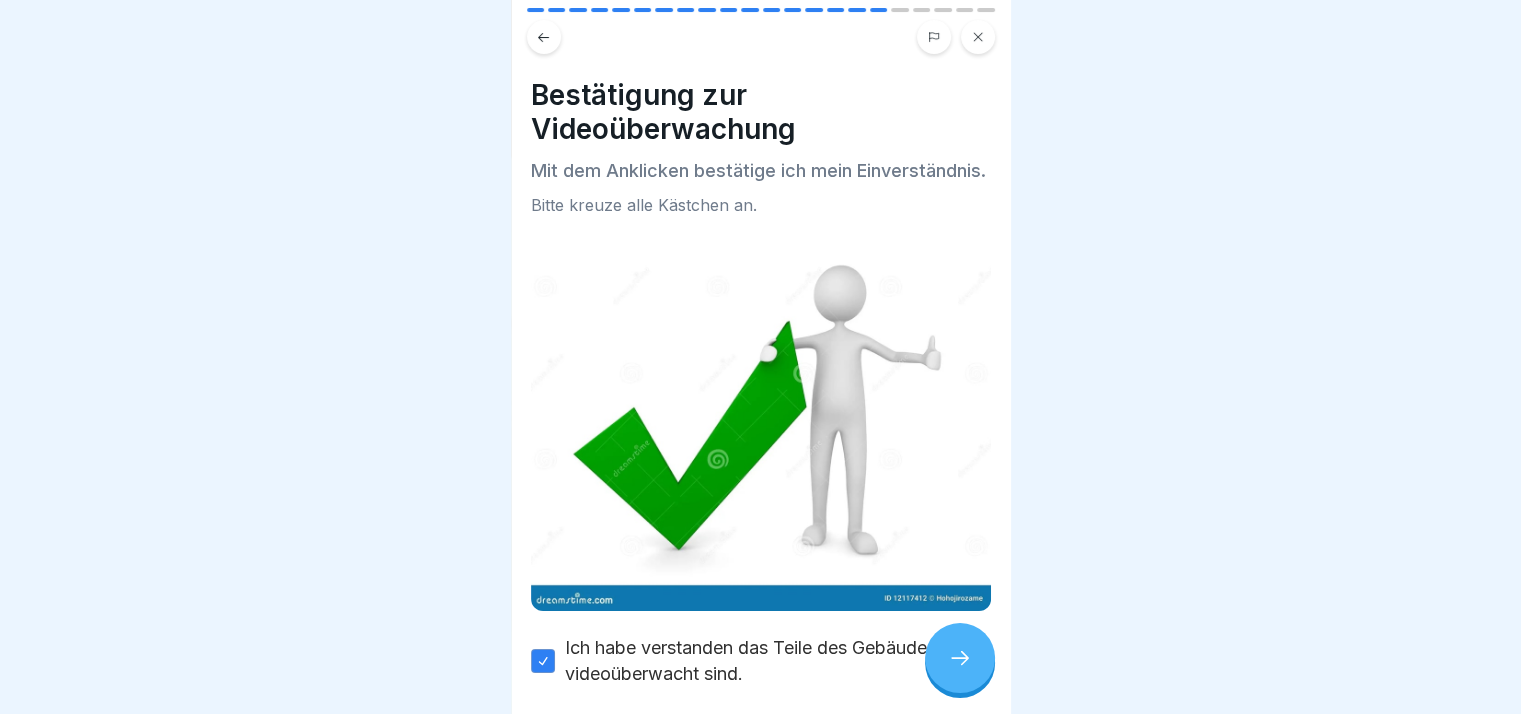 click at bounding box center (960, 658) 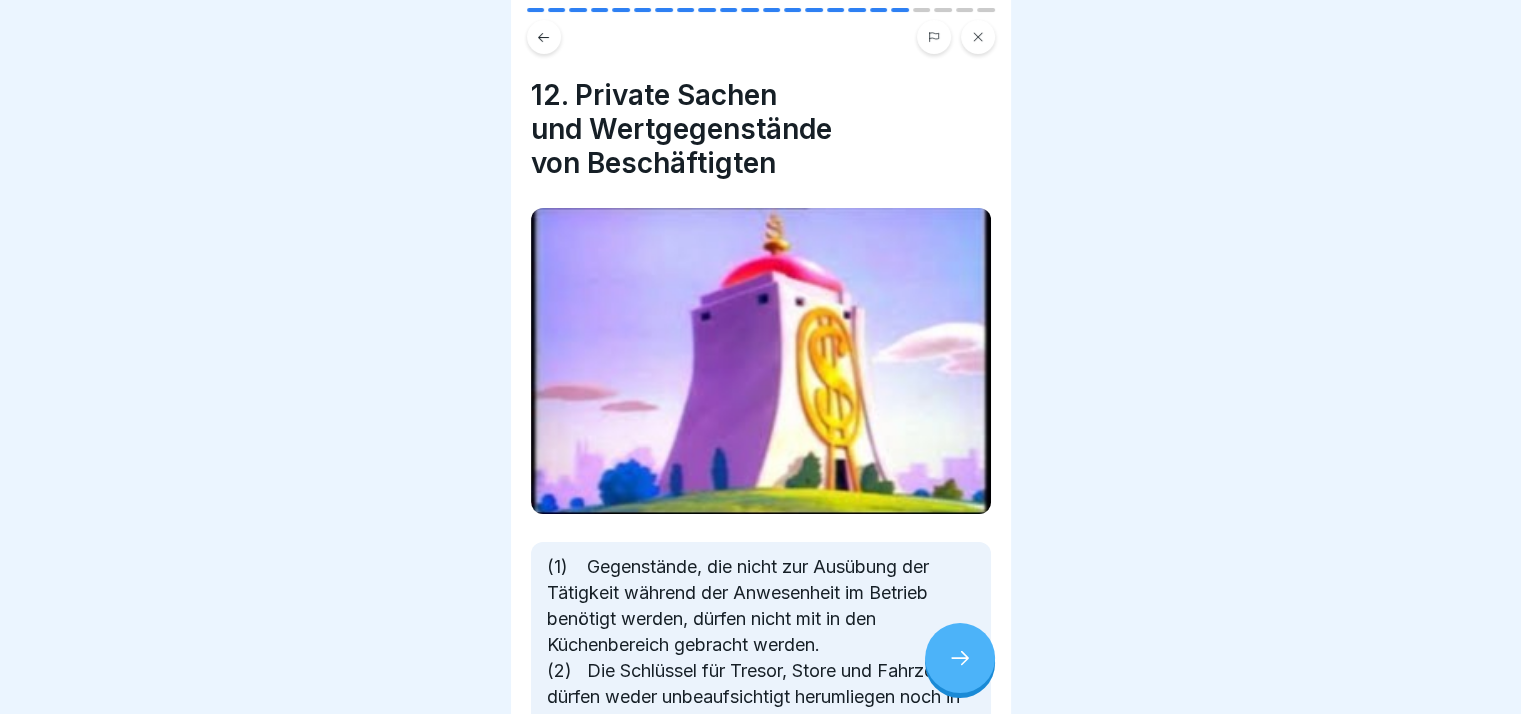 scroll, scrollTop: 15, scrollLeft: 0, axis: vertical 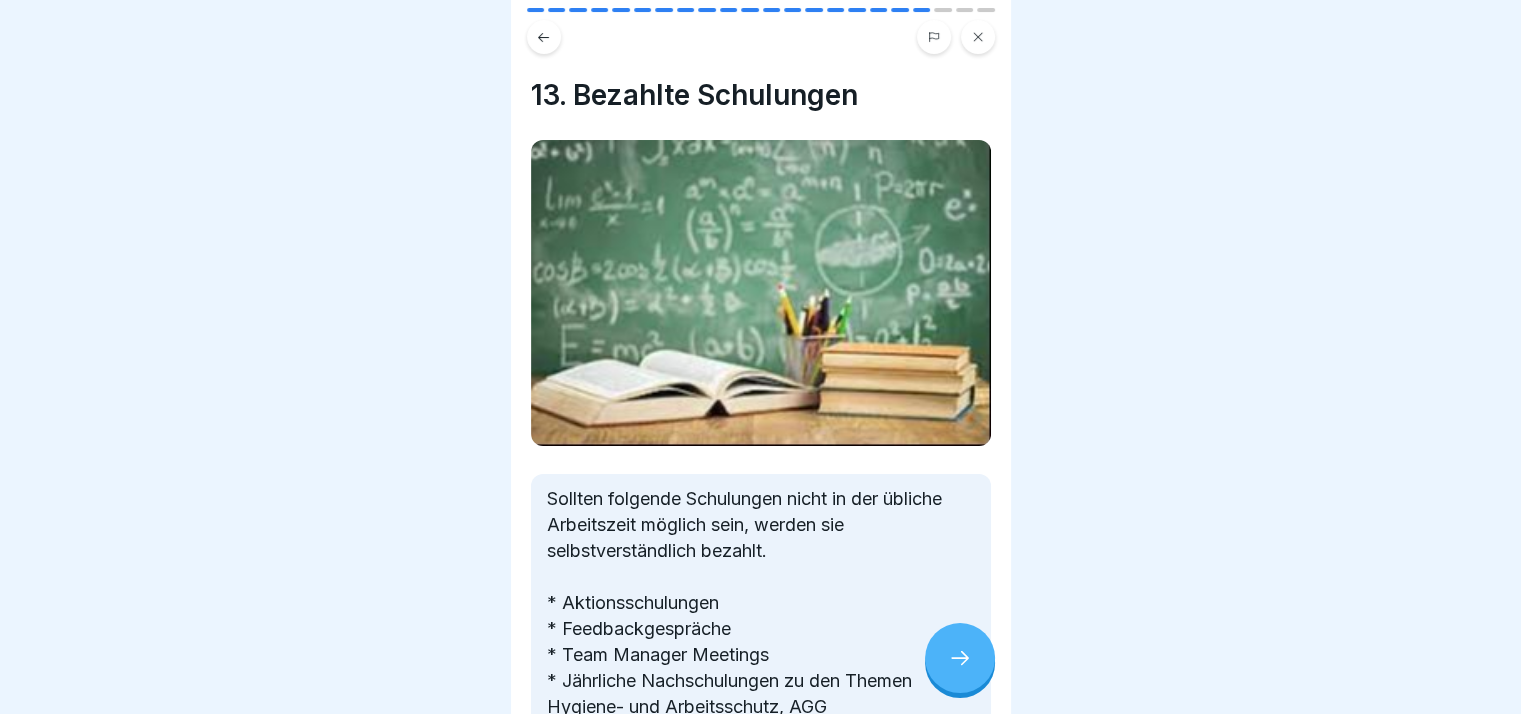 click at bounding box center [960, 658] 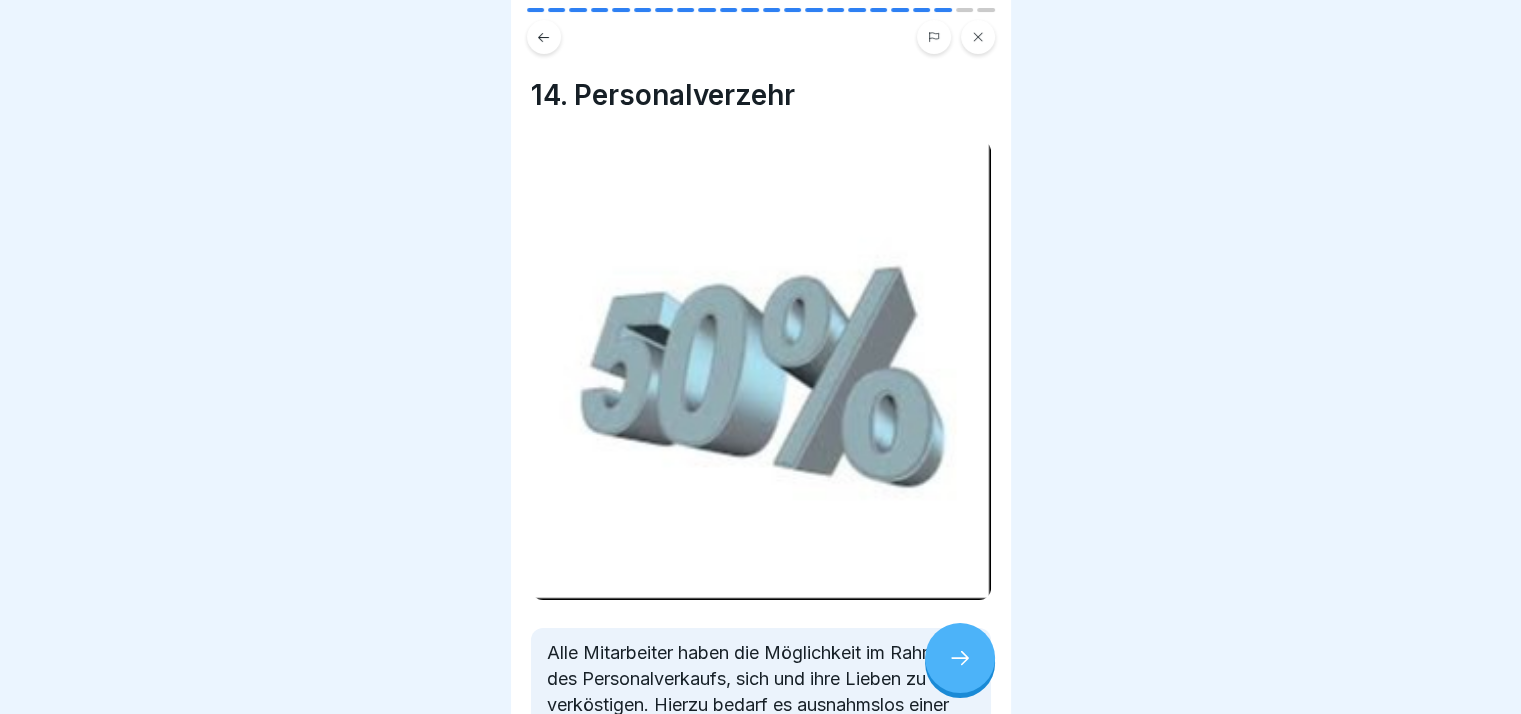 click at bounding box center (960, 658) 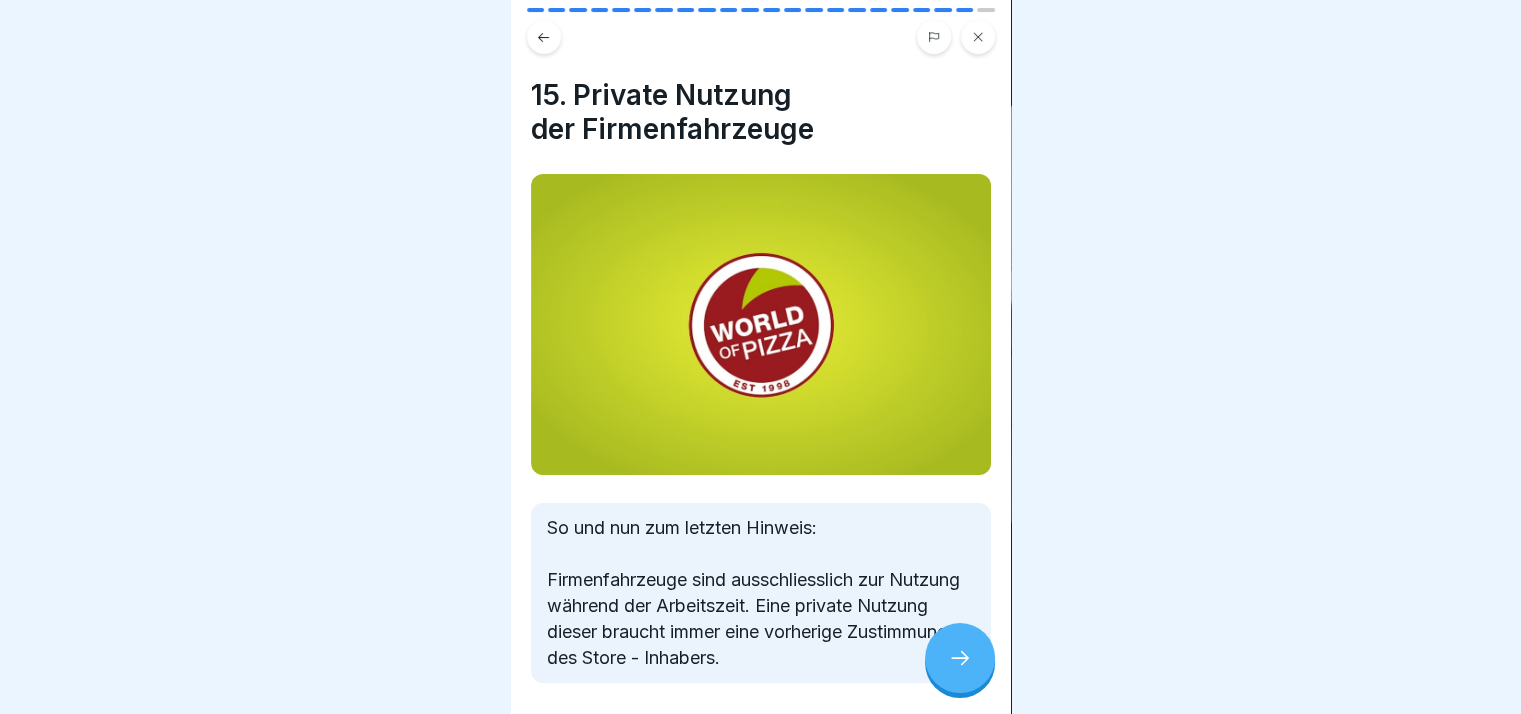 click at bounding box center (960, 658) 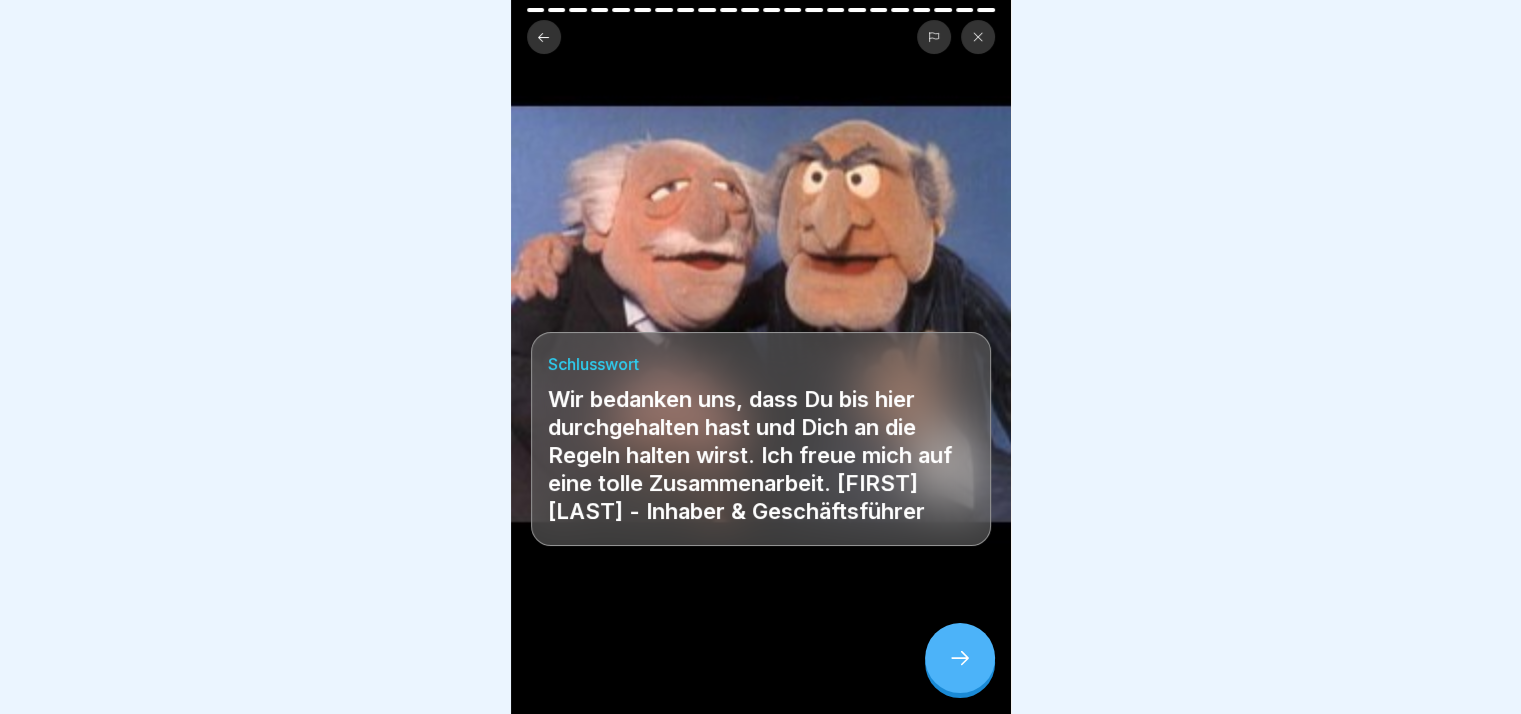 click at bounding box center [960, 658] 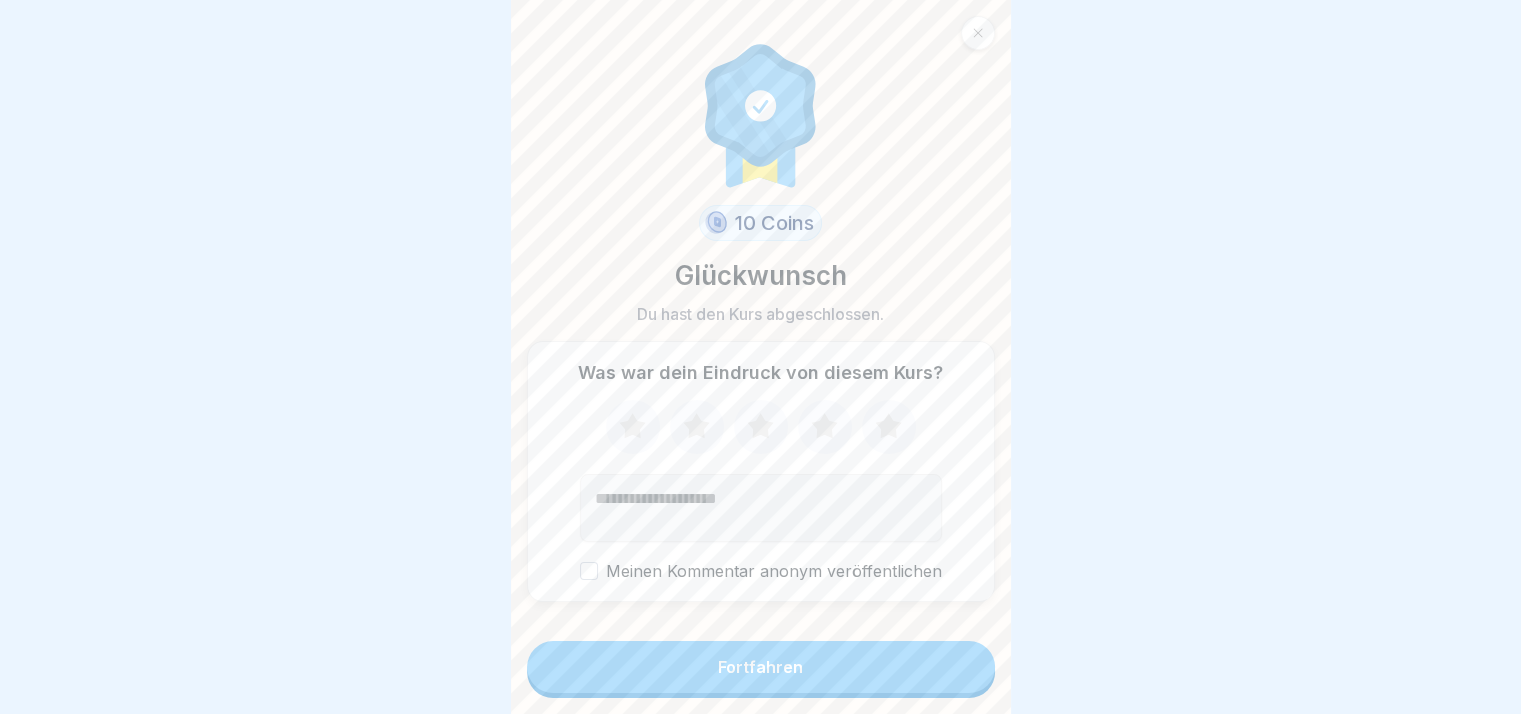 click 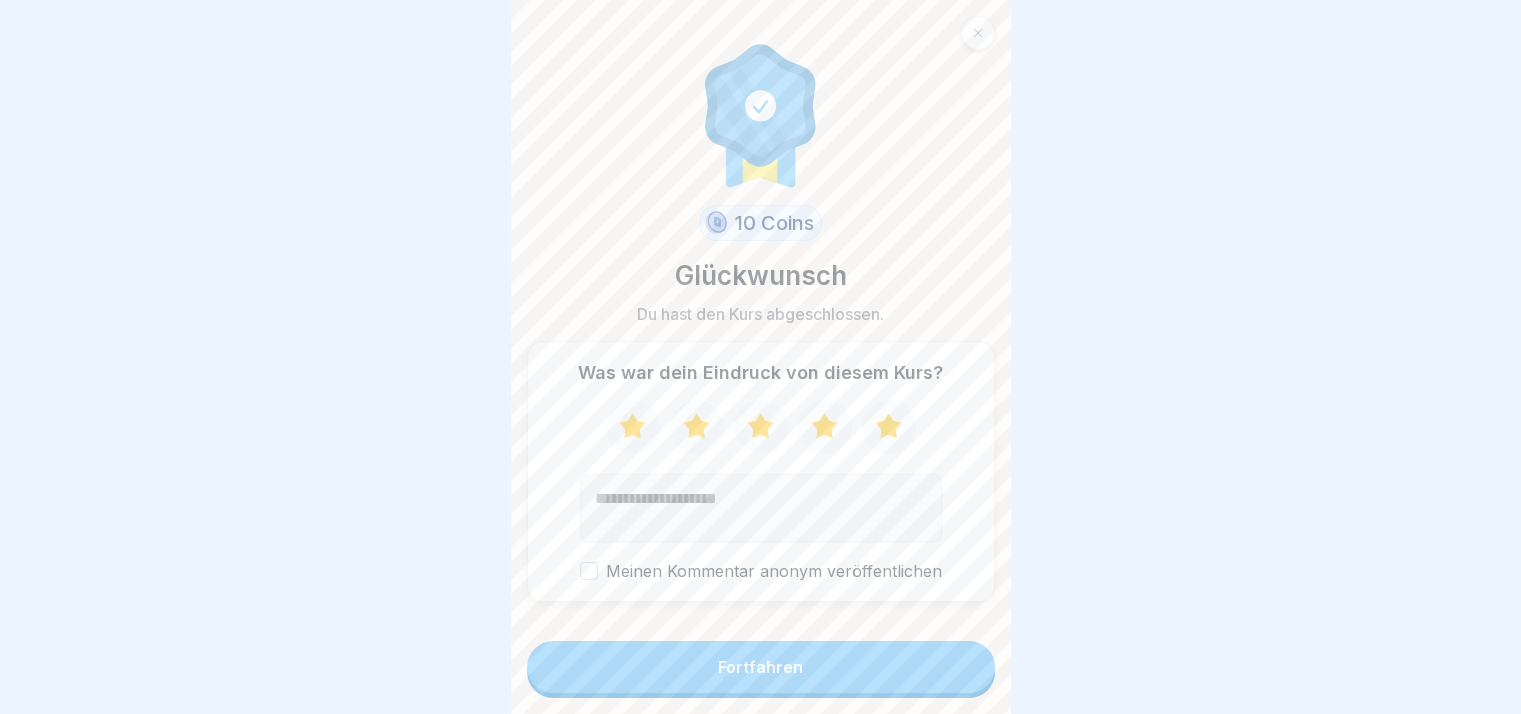 click 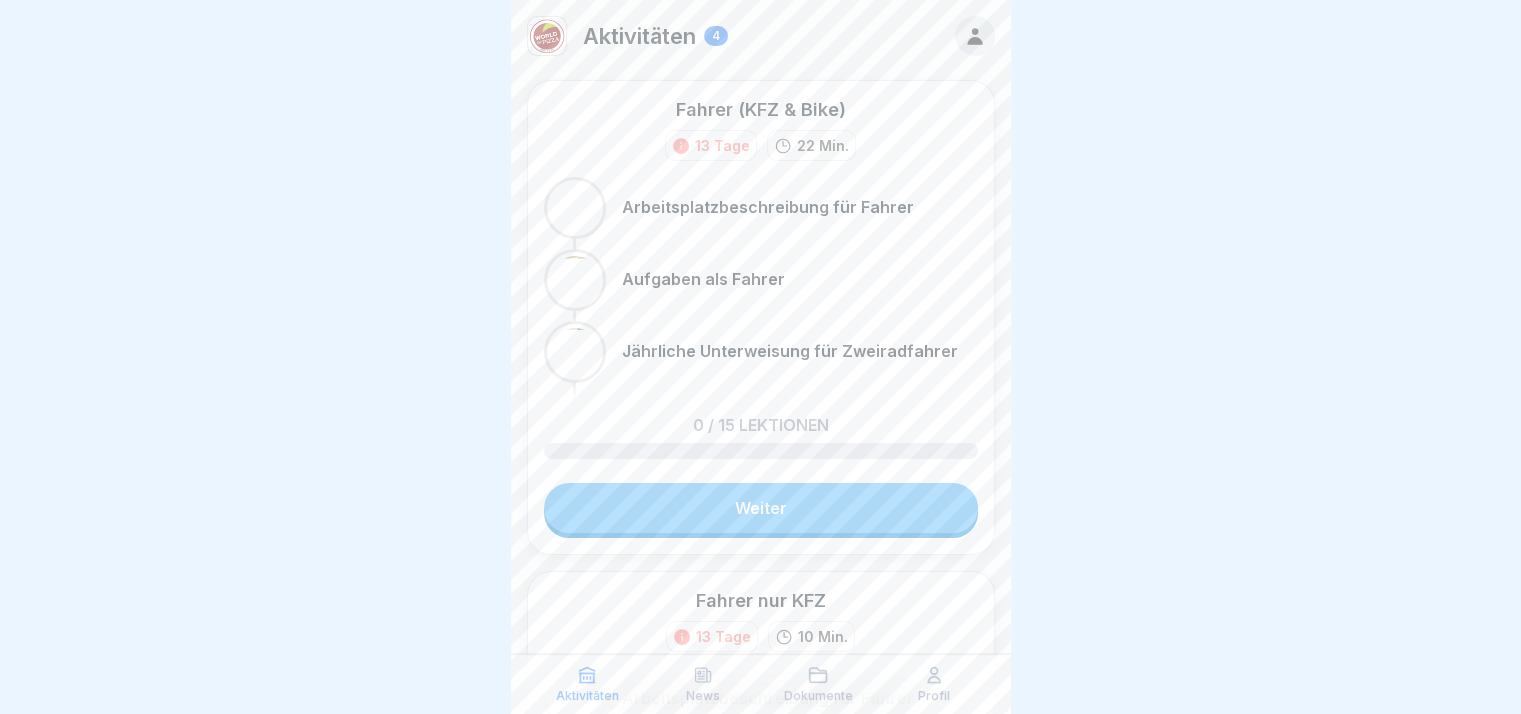scroll, scrollTop: 0, scrollLeft: 0, axis: both 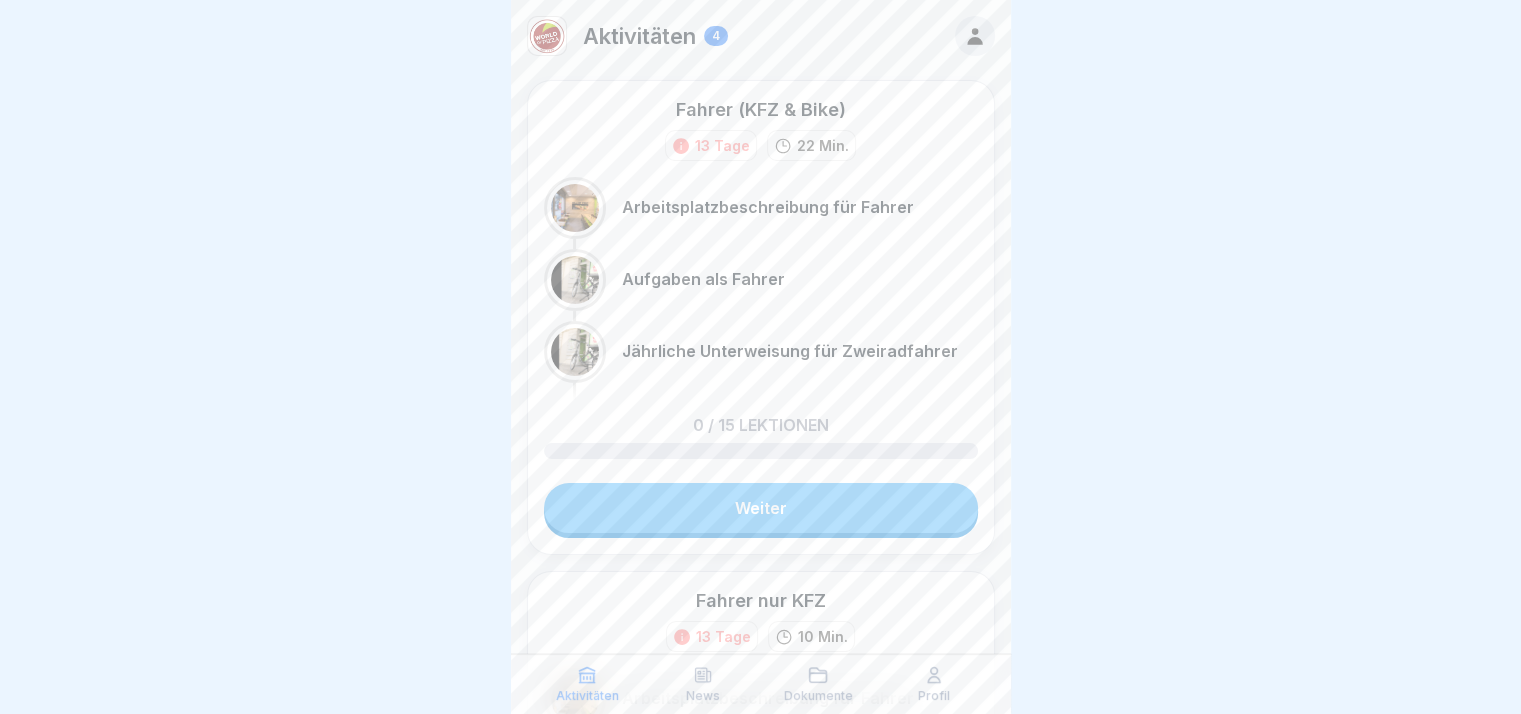 click on "Weiter" at bounding box center [761, 508] 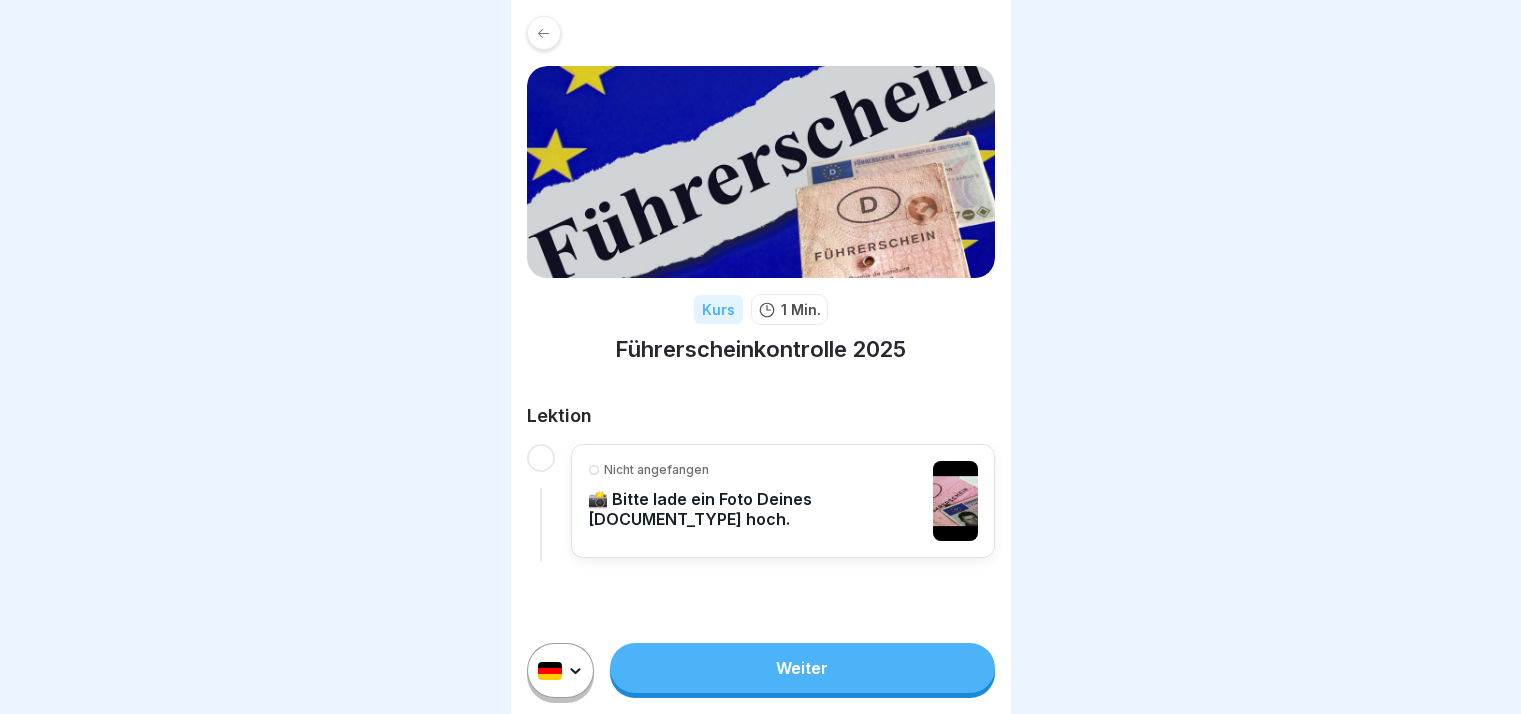 scroll, scrollTop: 0, scrollLeft: 0, axis: both 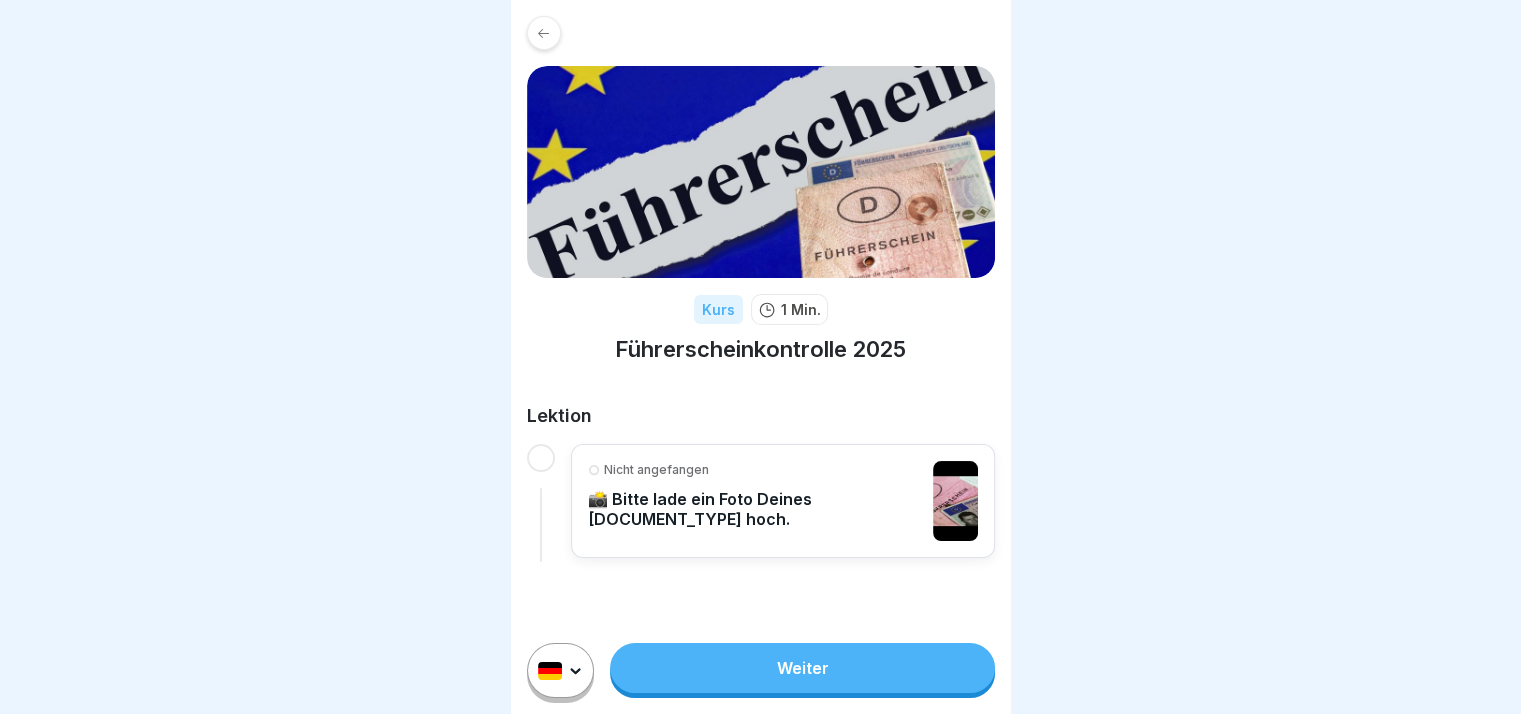 click on "📸 Bitte lade ein Foto Deines Führerscheins hoch." at bounding box center [755, 509] 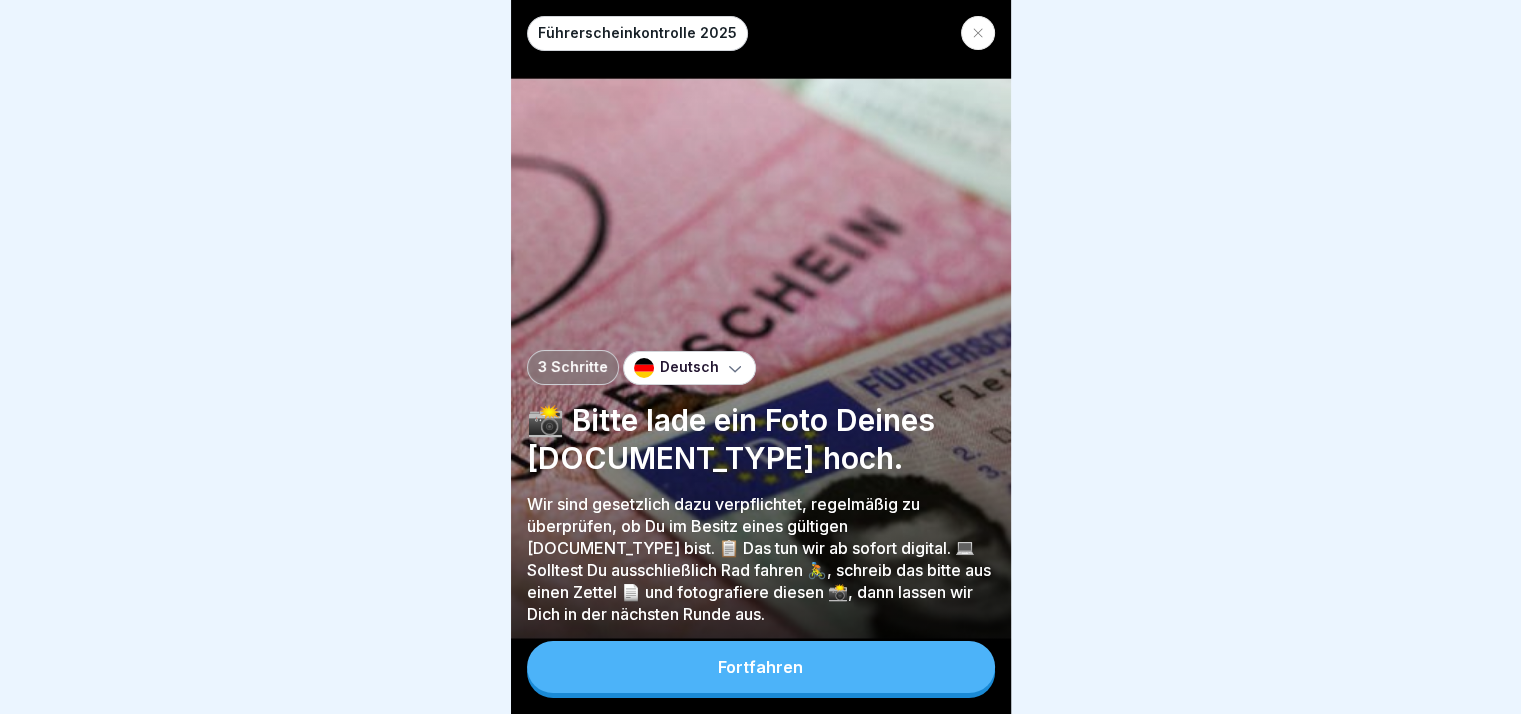 click on "Fortfahren" at bounding box center (761, 667) 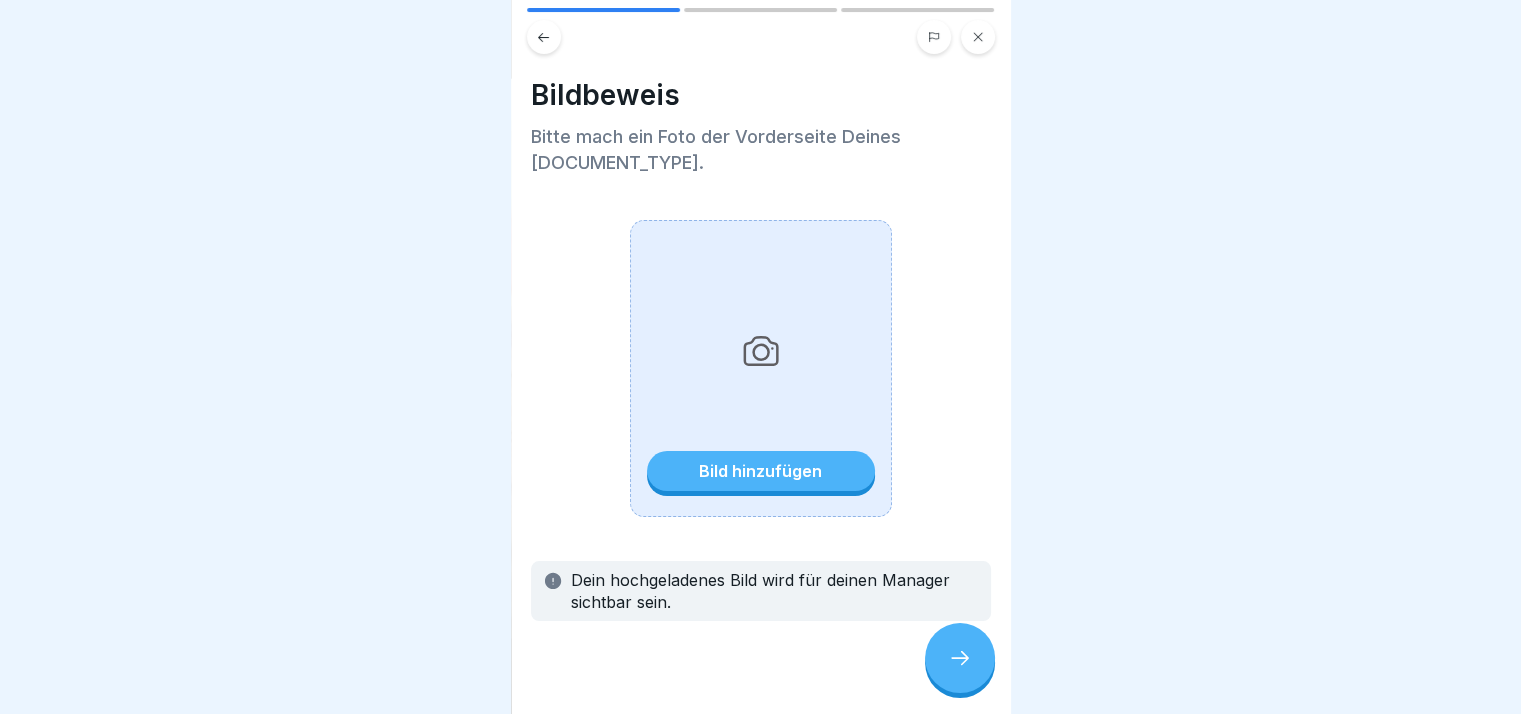 click on "Bild hinzufügen" at bounding box center (760, 471) 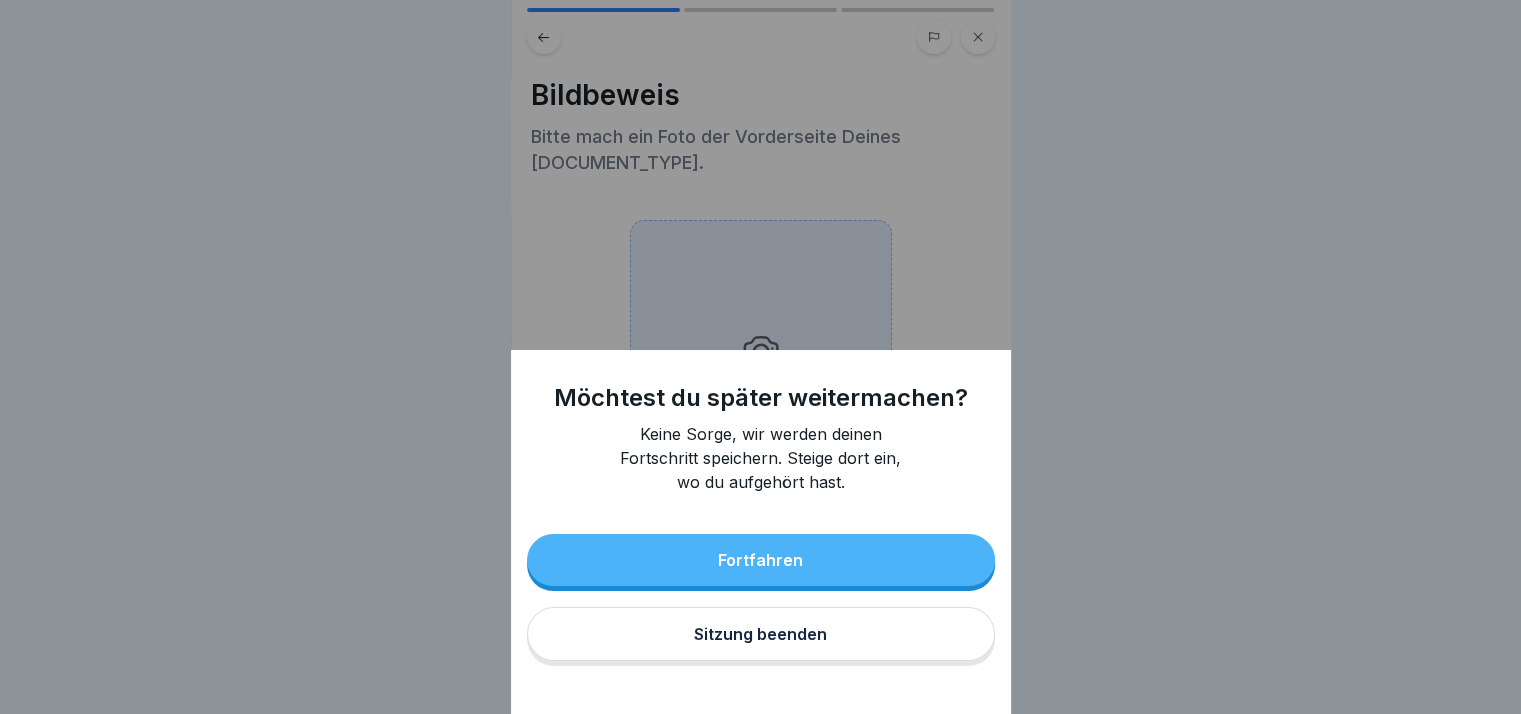 click on "Sitzung beenden" at bounding box center (761, 634) 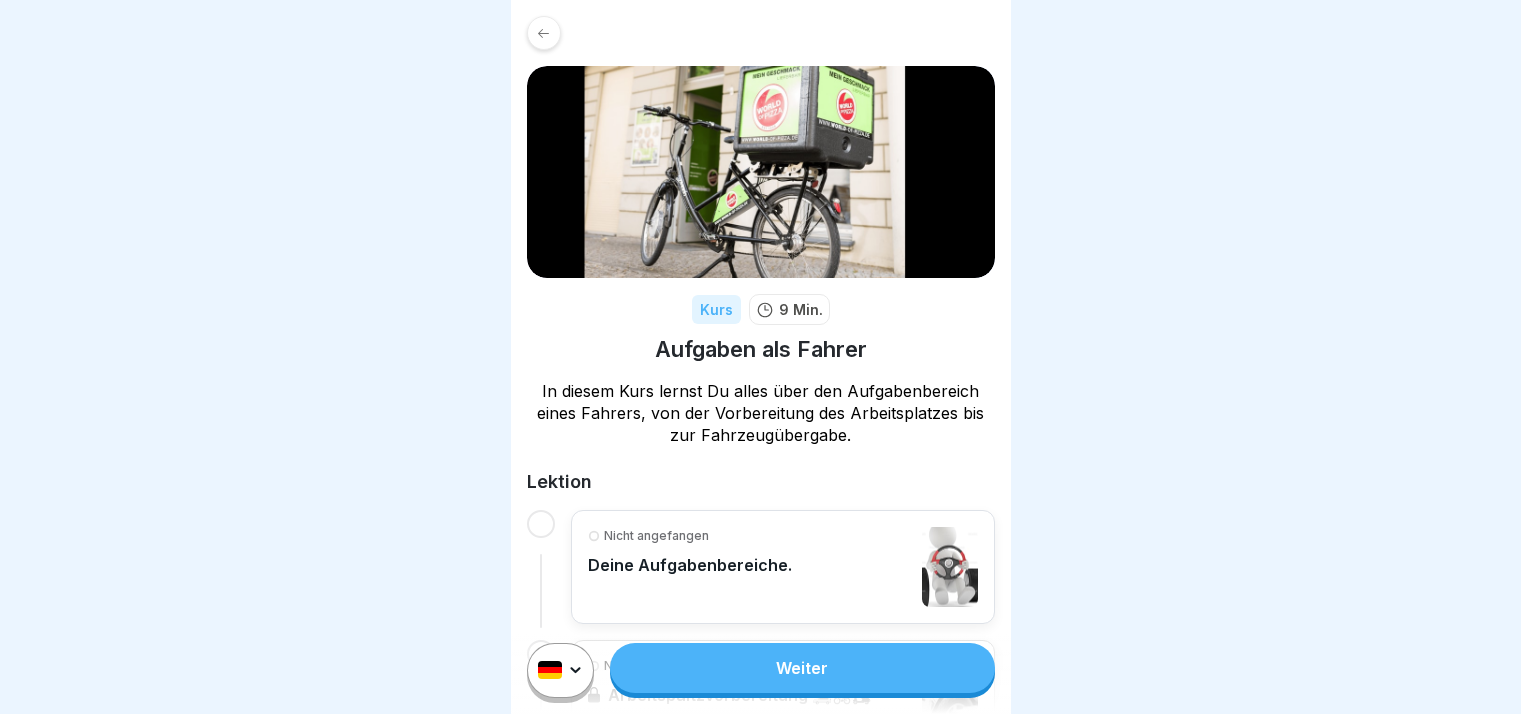 scroll, scrollTop: 0, scrollLeft: 0, axis: both 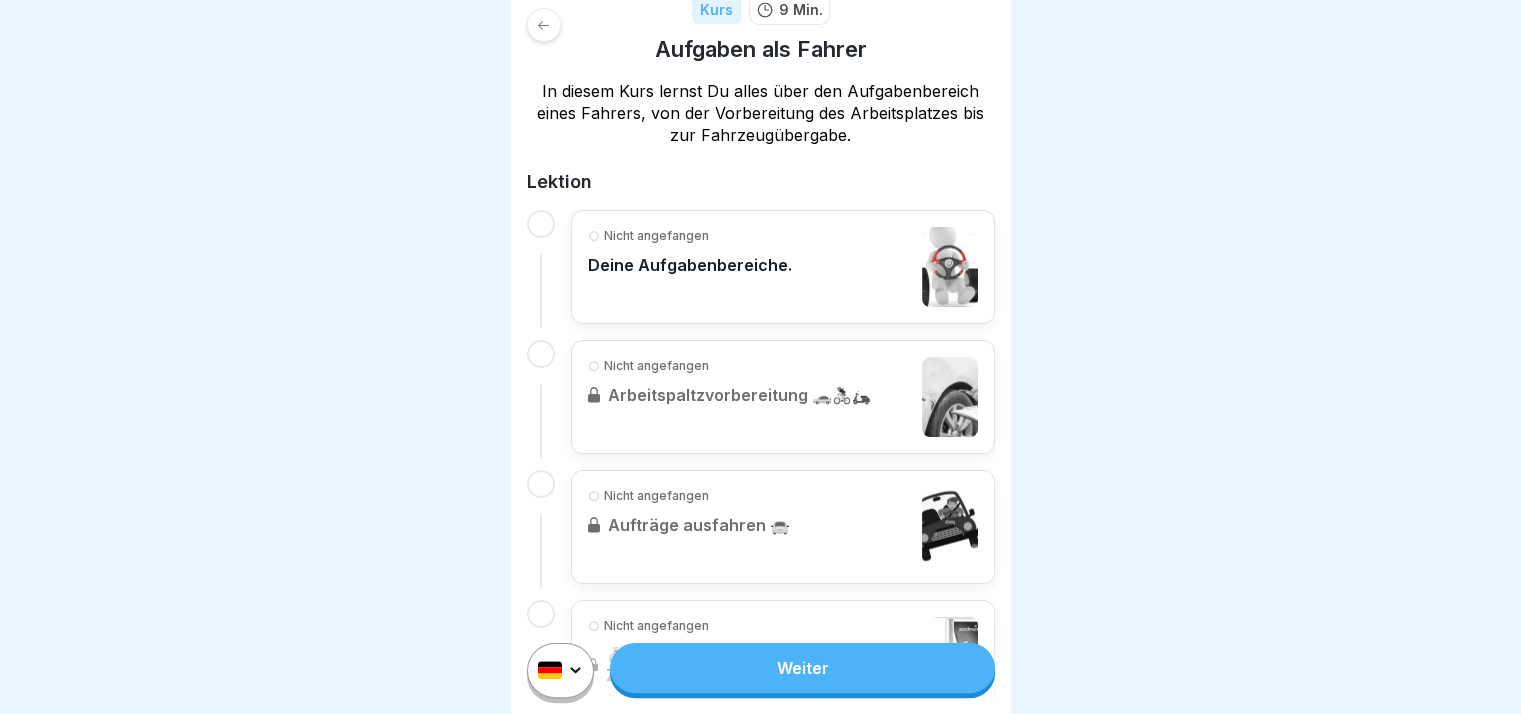 click on "Weiter" at bounding box center (802, 668) 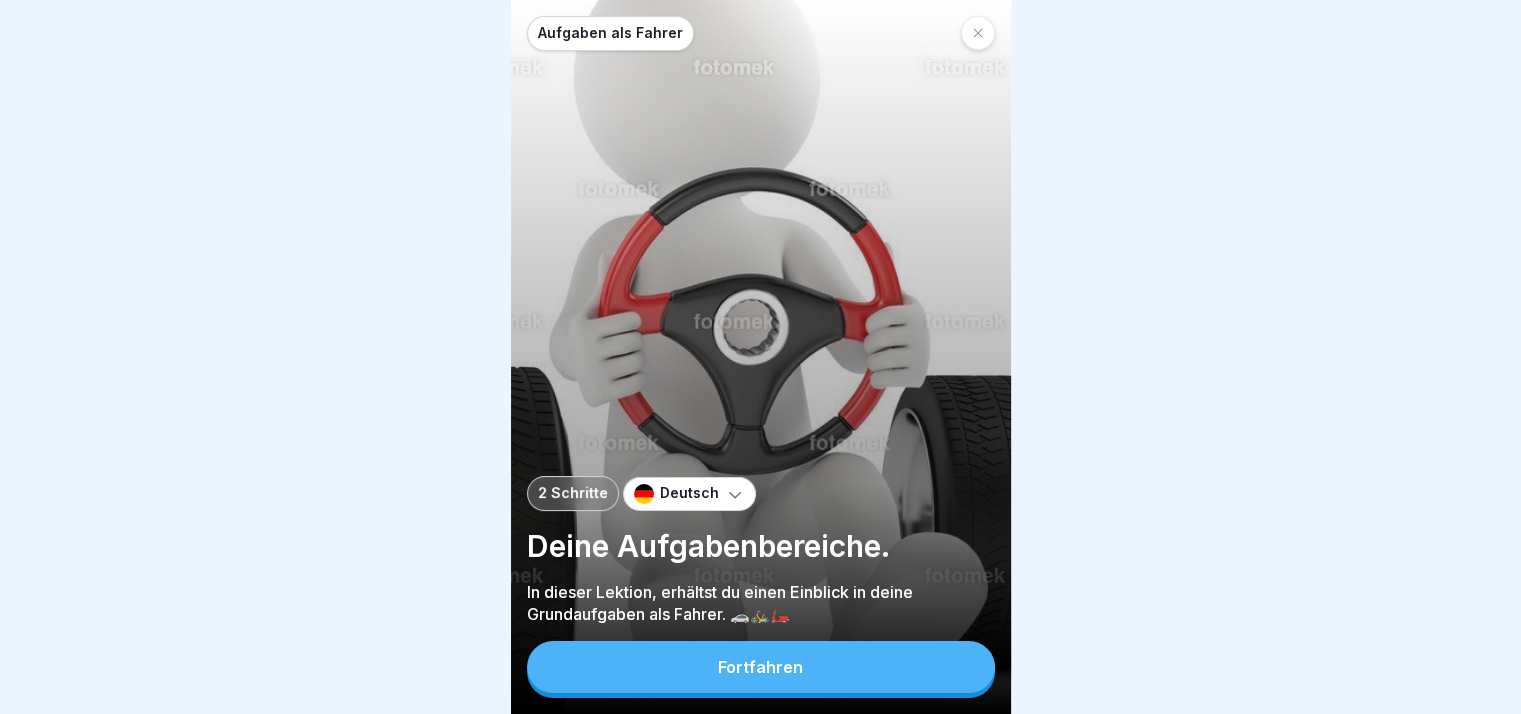 scroll, scrollTop: 0, scrollLeft: 0, axis: both 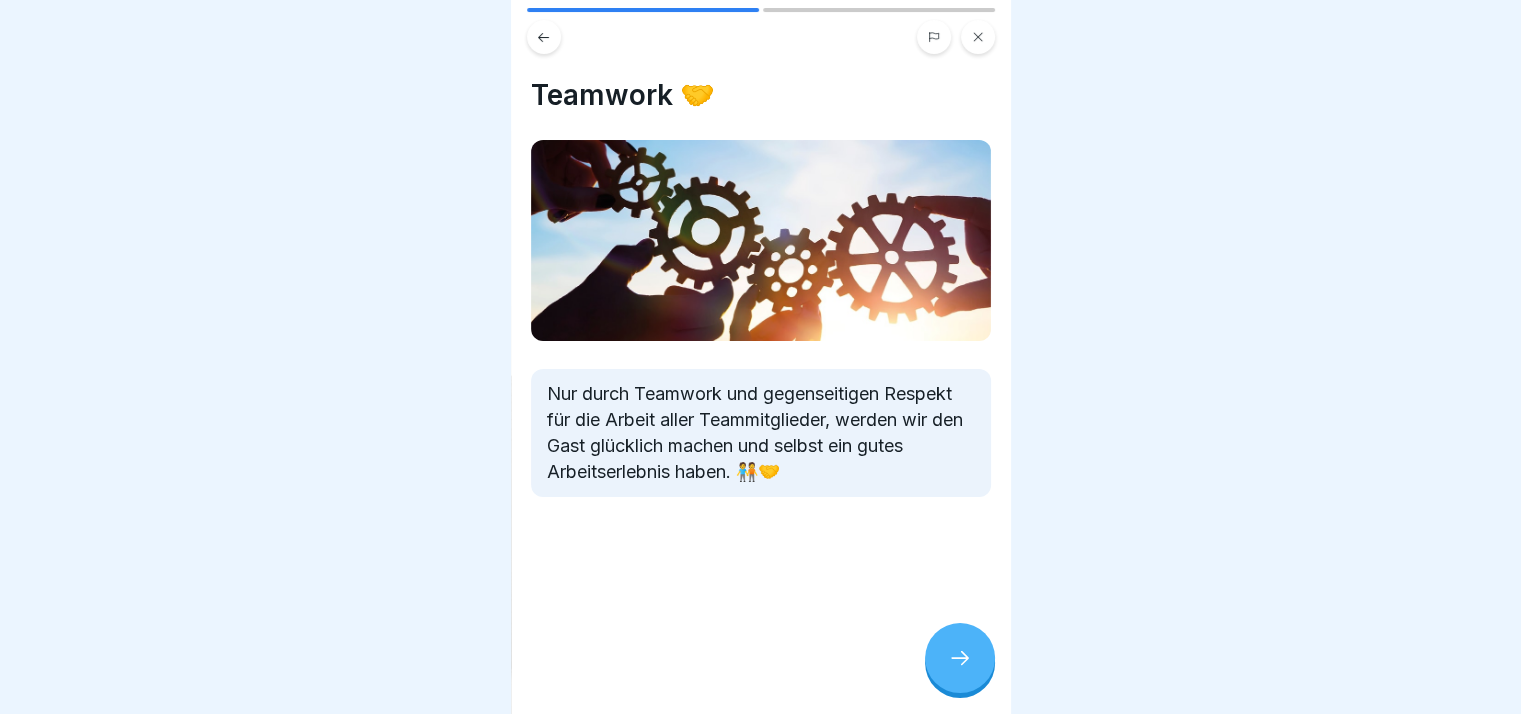 click on "Teamwork 🤝 Nur durch Teamwork und gegenseitigen Respekt für die Arbeit aller Teammitglieder, werden wir den Gast glücklich machen und selbst ein gutes Arbeitserlebnis haben. 🧑‍🤝‍🧑🤝" at bounding box center (761, 357) 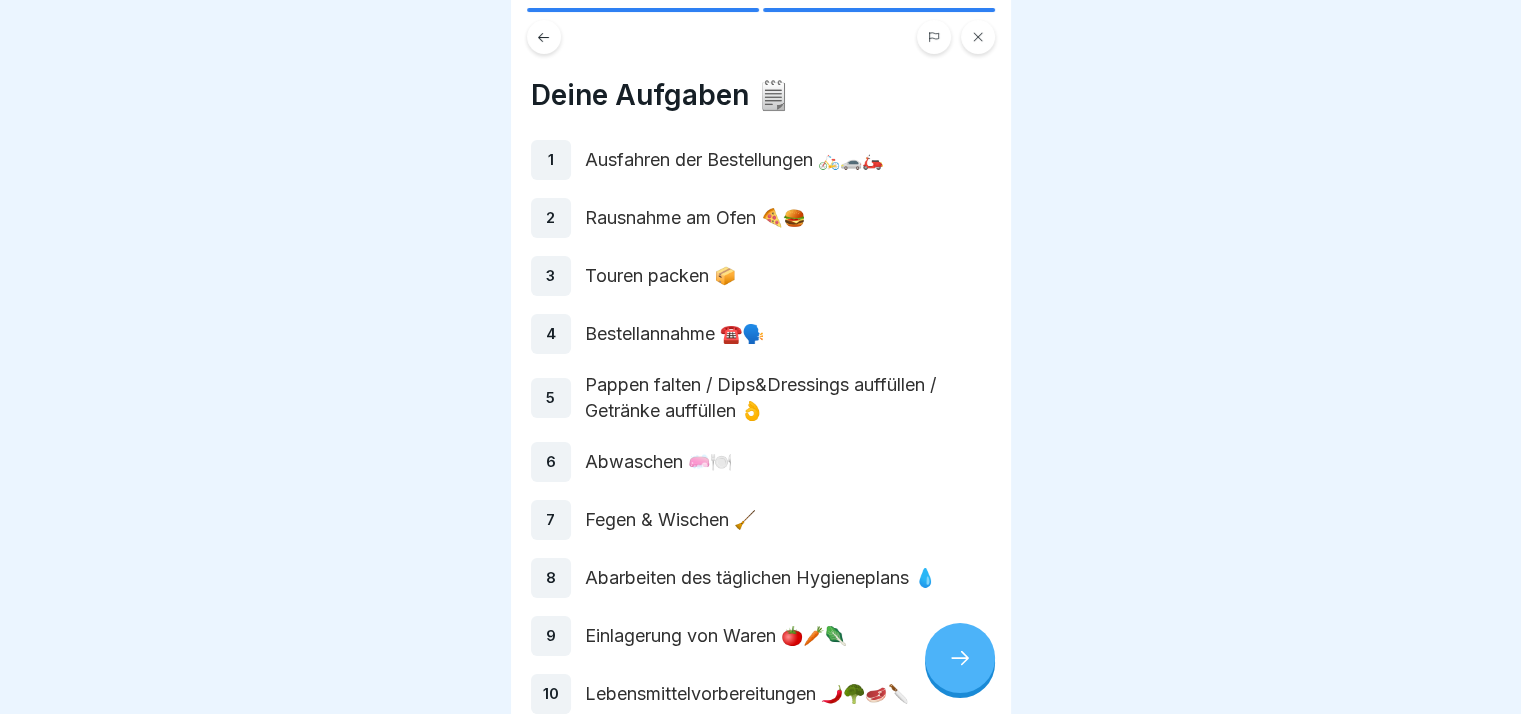 click at bounding box center [960, 658] 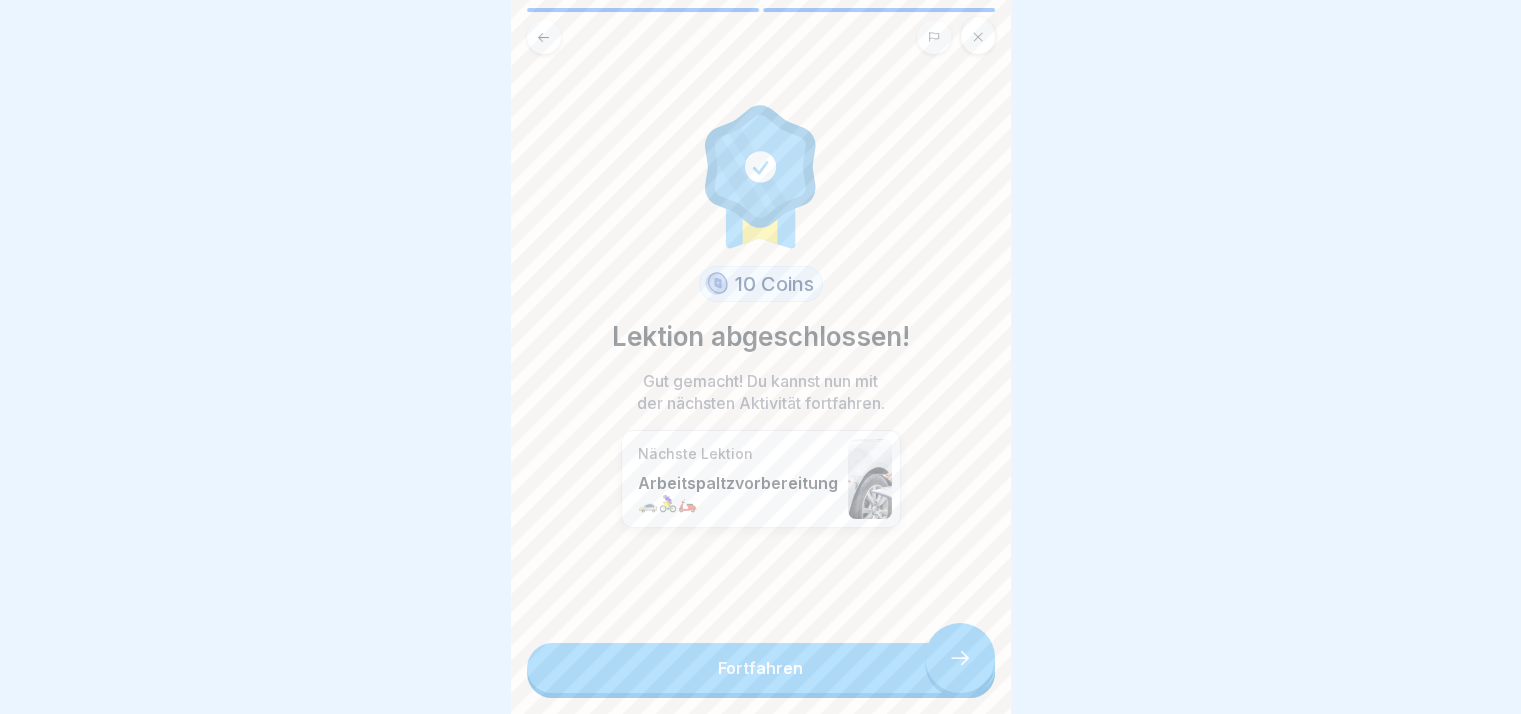 click on "Fortfahren" at bounding box center [761, 668] 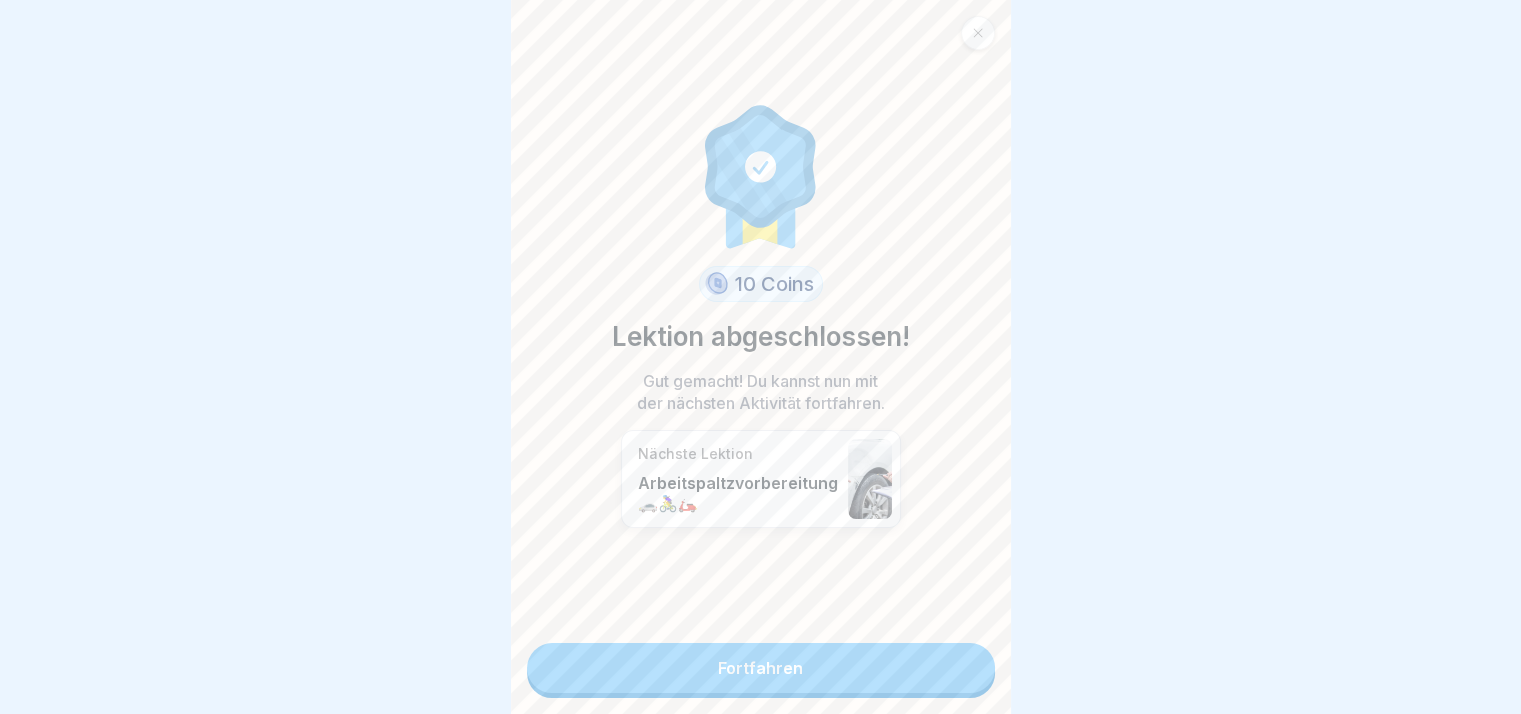 click on "Fortfahren" at bounding box center (761, 668) 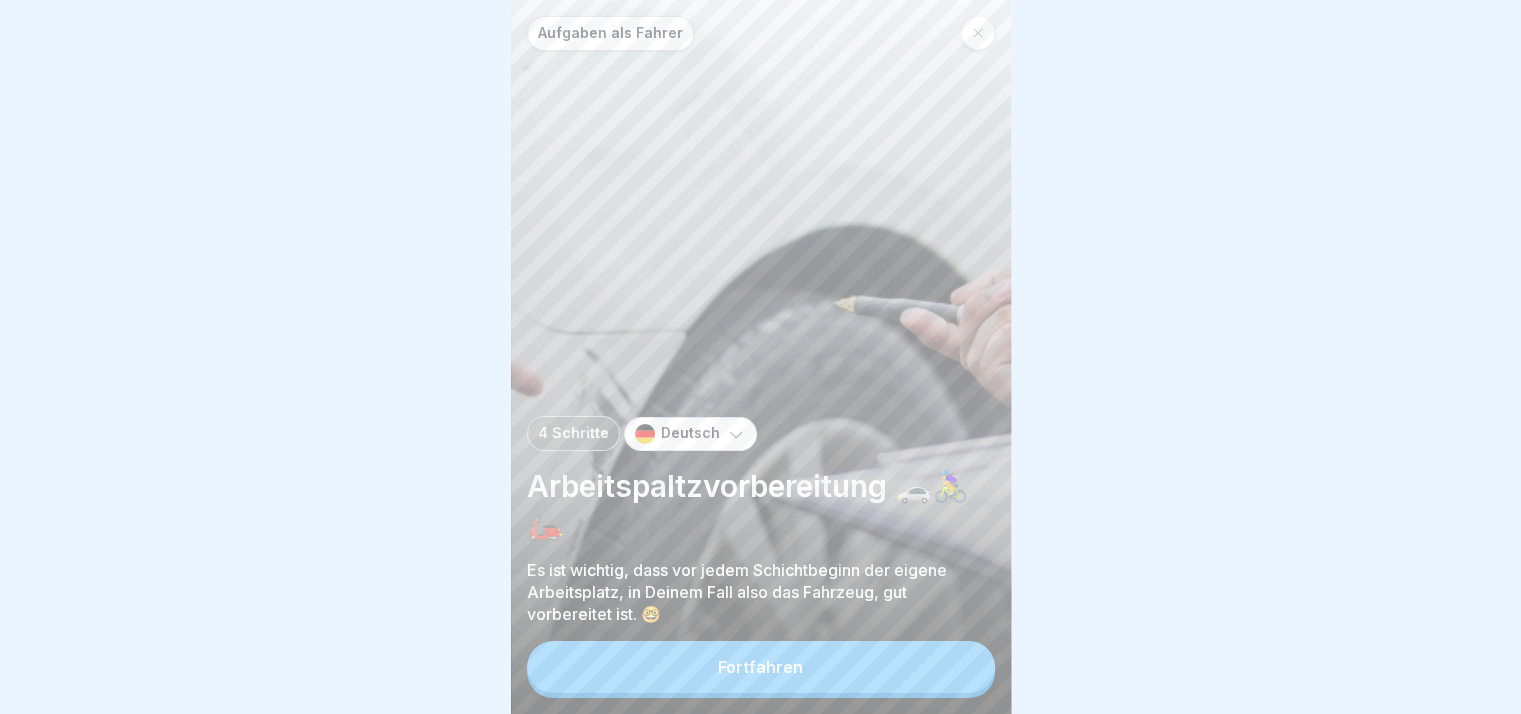 click on "Fortfahren" at bounding box center (761, 667) 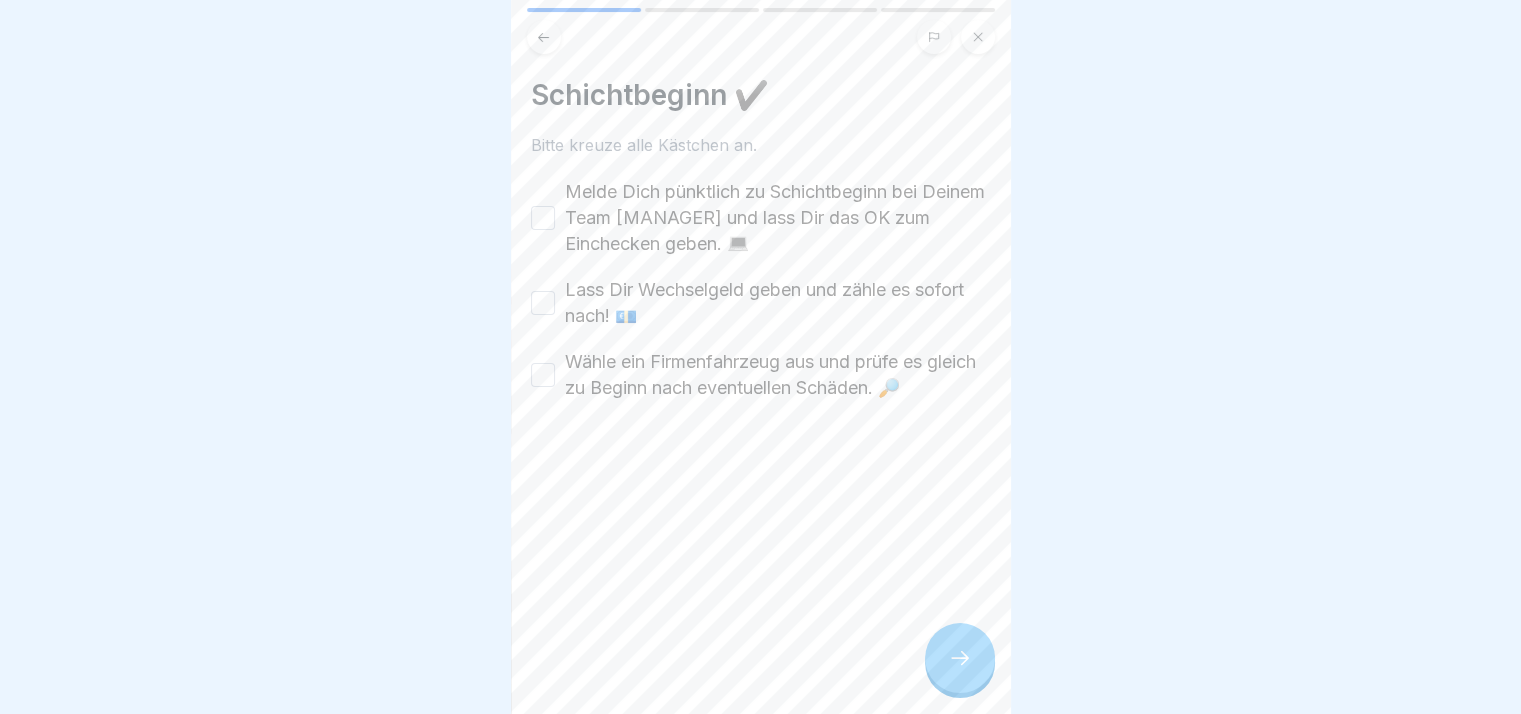 click at bounding box center [960, 658] 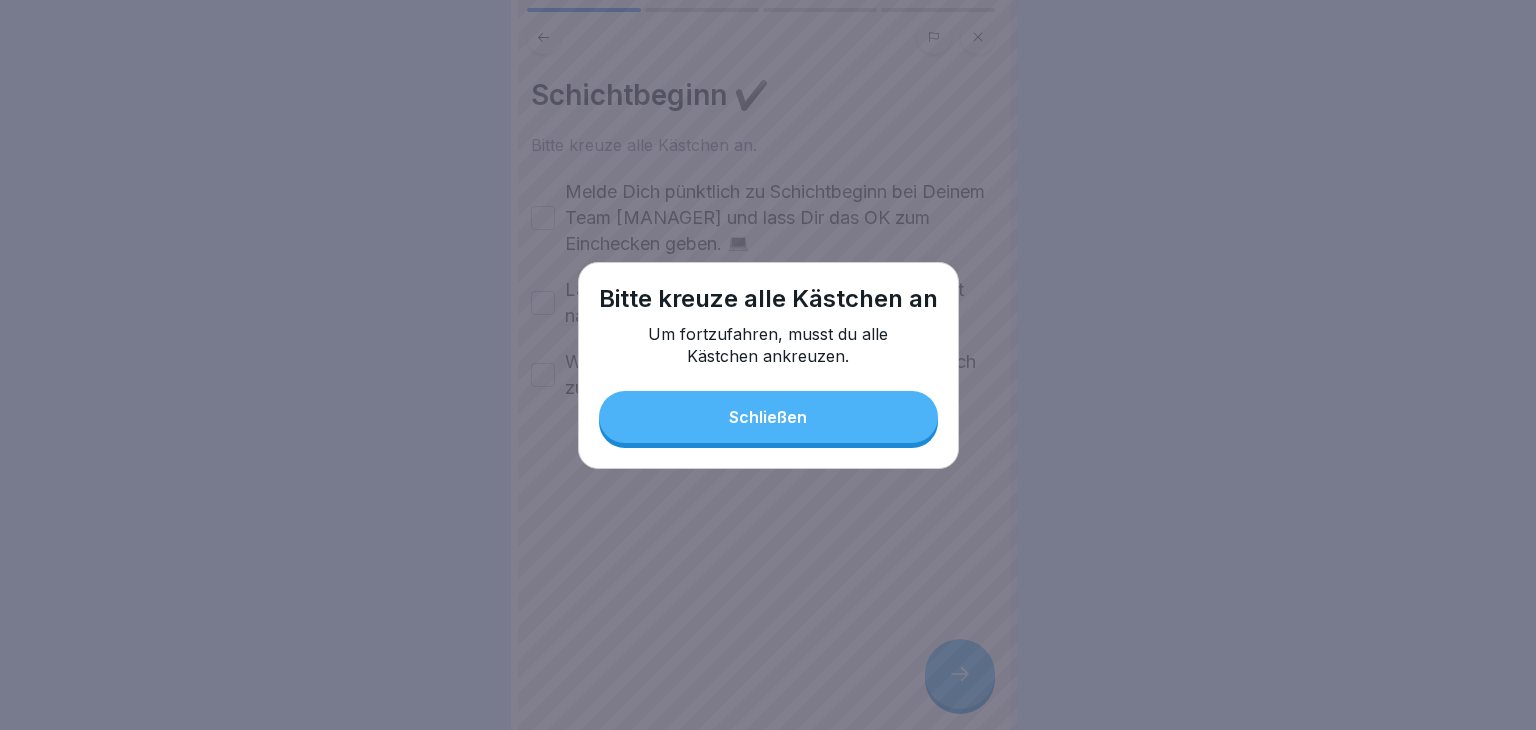 click on "Schließen" at bounding box center (768, 417) 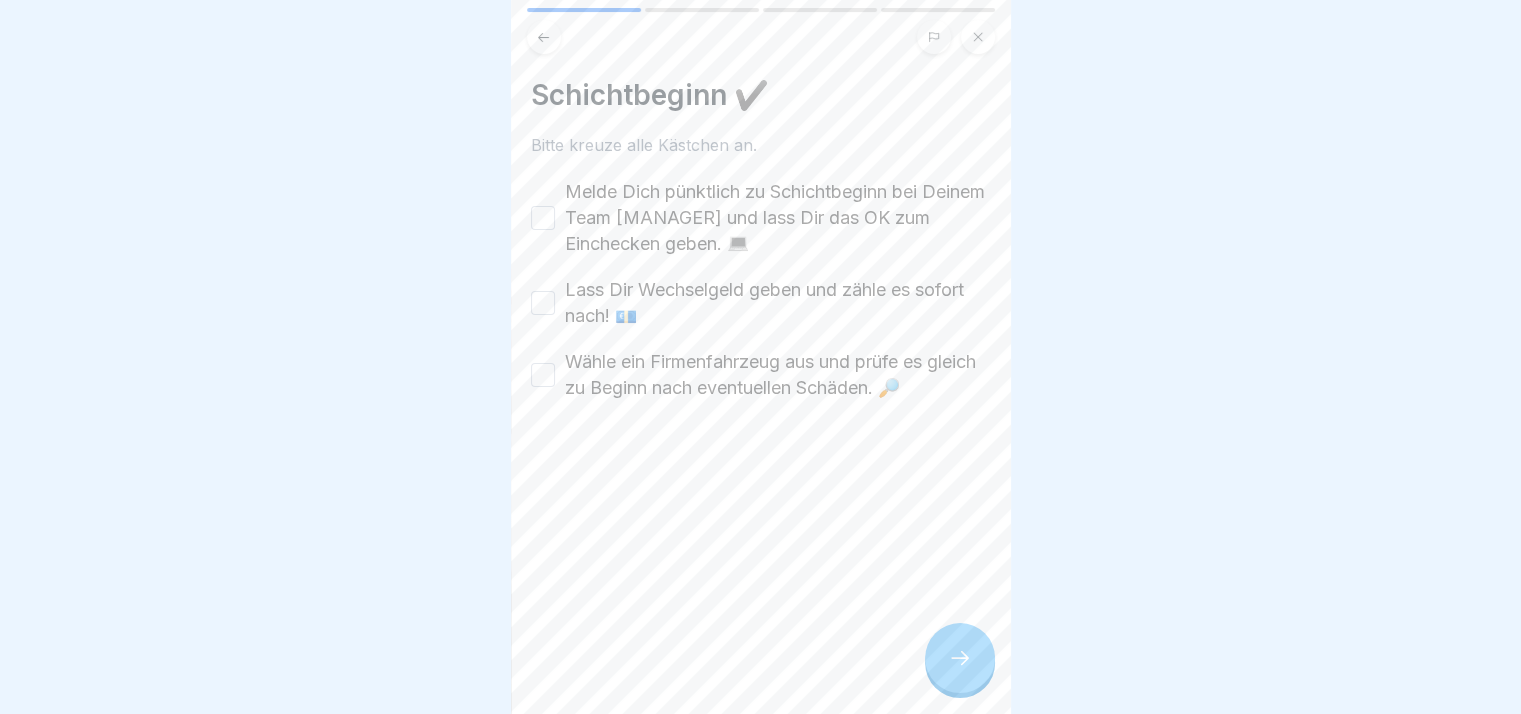click on "Melde Dich pünktlich zu Schichtbeginn bei Deinem Team [MANAGER] und lass Dir das OK zum Einchecken geben. 💻" at bounding box center [778, 218] 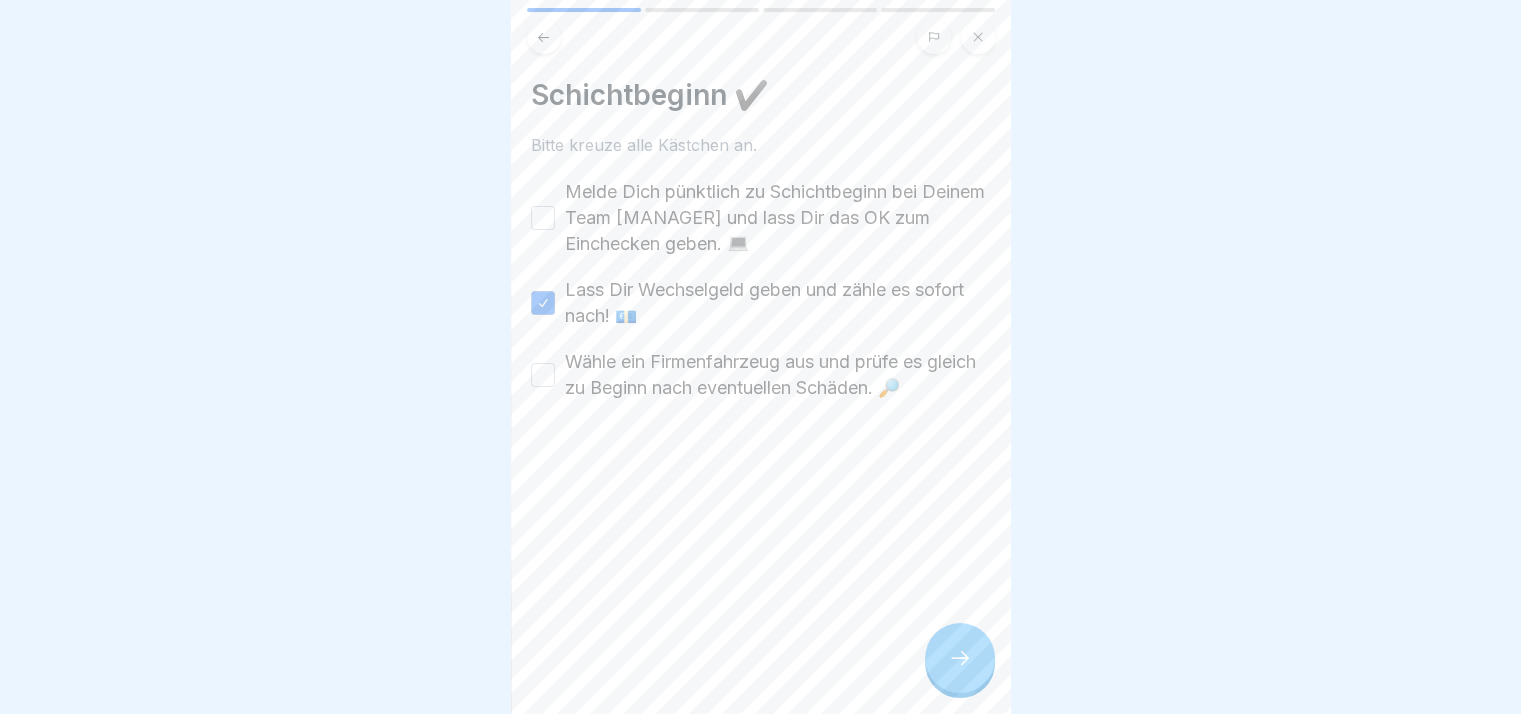 click on "Wähle ein Firmenfahrzeug aus und prüfe es gleich zu Beginn nach eventuellen Schäden. 🔎" at bounding box center (543, 375) 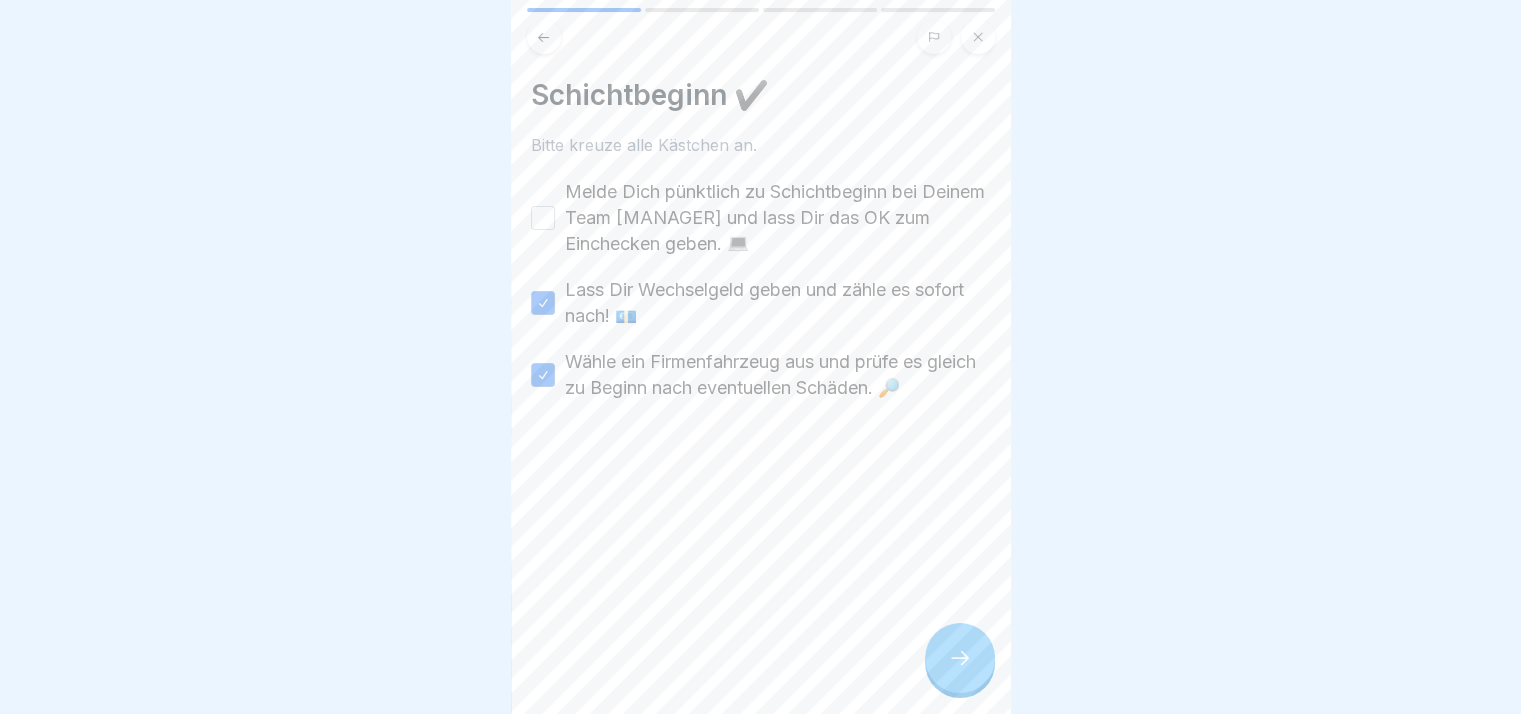 click on "Melde Dich pünktlich zu Schichtbeginn bei Deinem Team [MANAGER] und lass Dir das OK zum Einchecken geben. 💻" at bounding box center (778, 218) 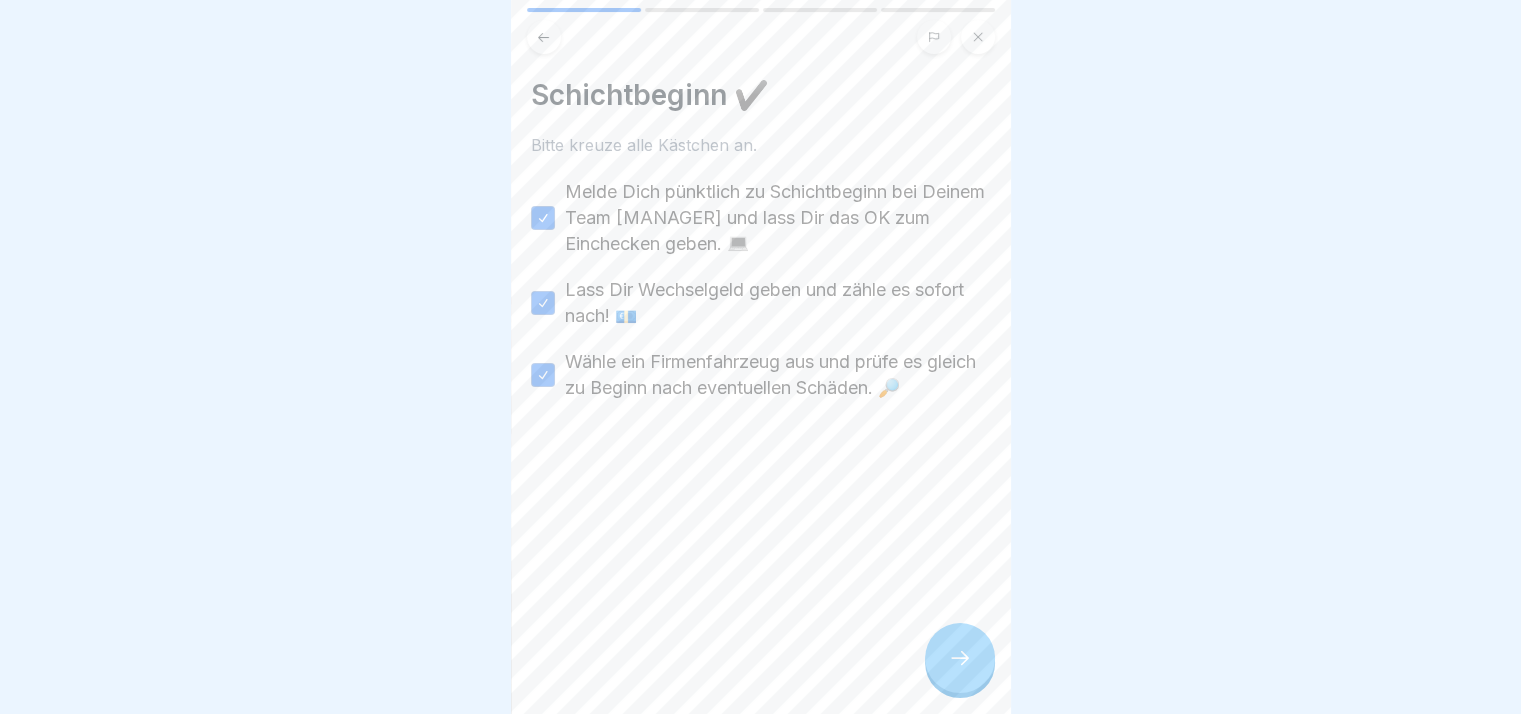 click on "Melde Dich pünktlich zu Schichtbeginn bei Deinem Team [MANAGER] und lass Dir das OK zum Einchecken geben. 💻" at bounding box center (761, 218) 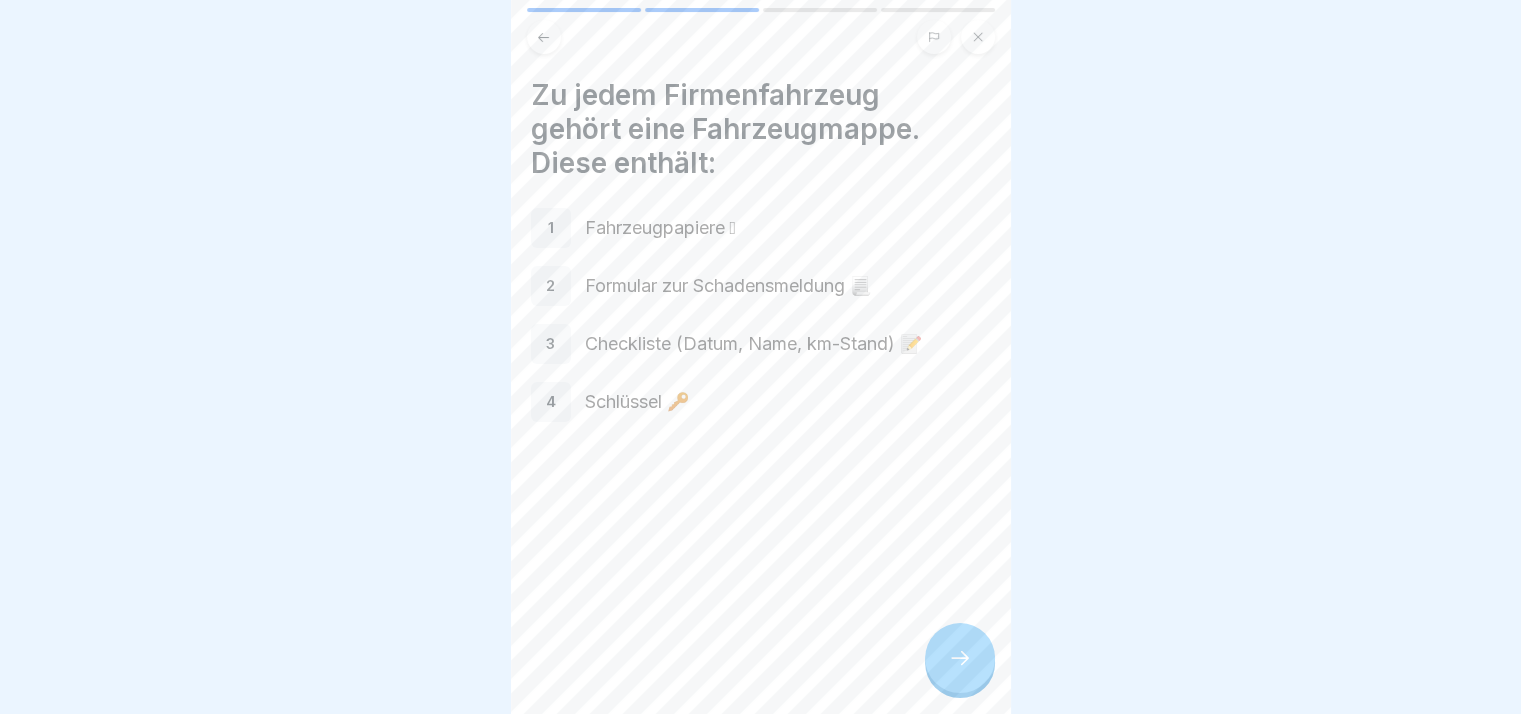 click at bounding box center (960, 658) 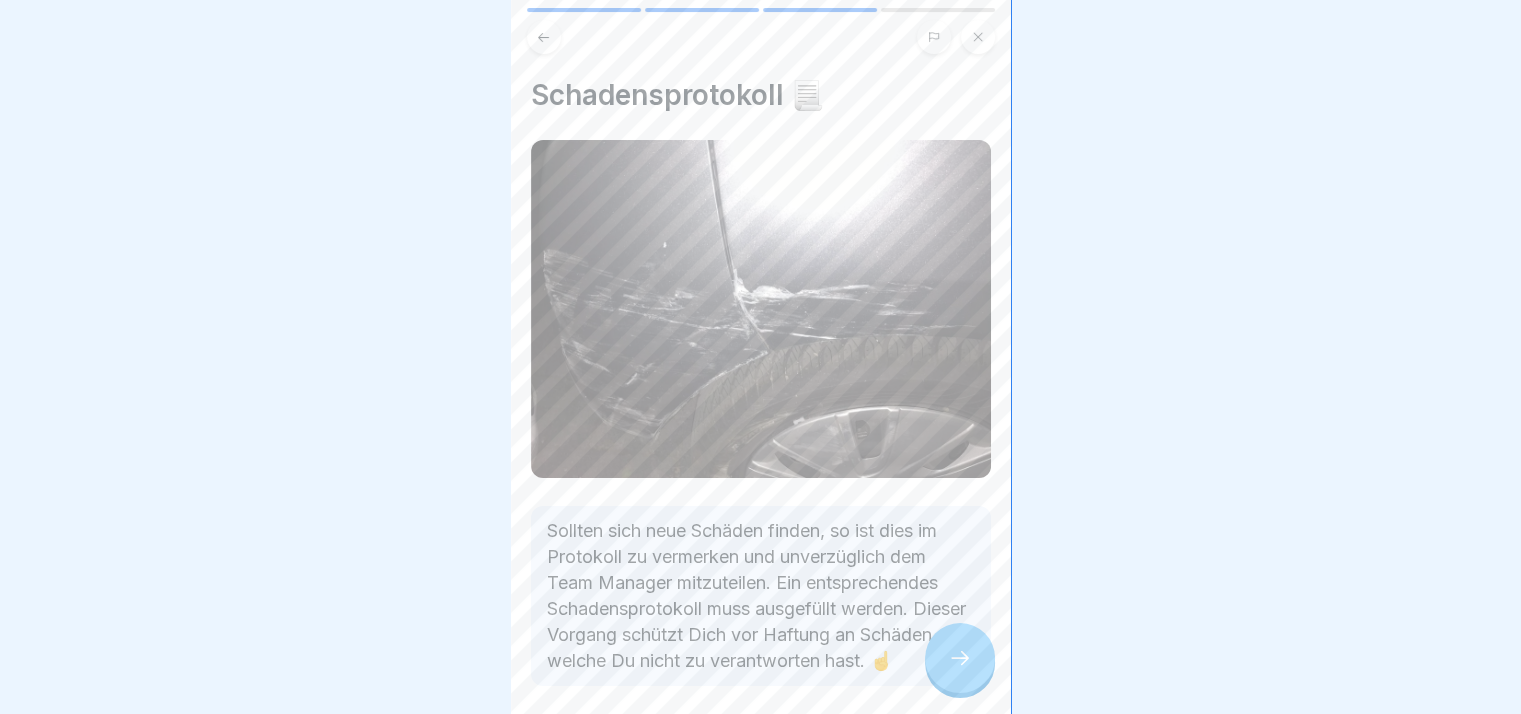 click at bounding box center [960, 658] 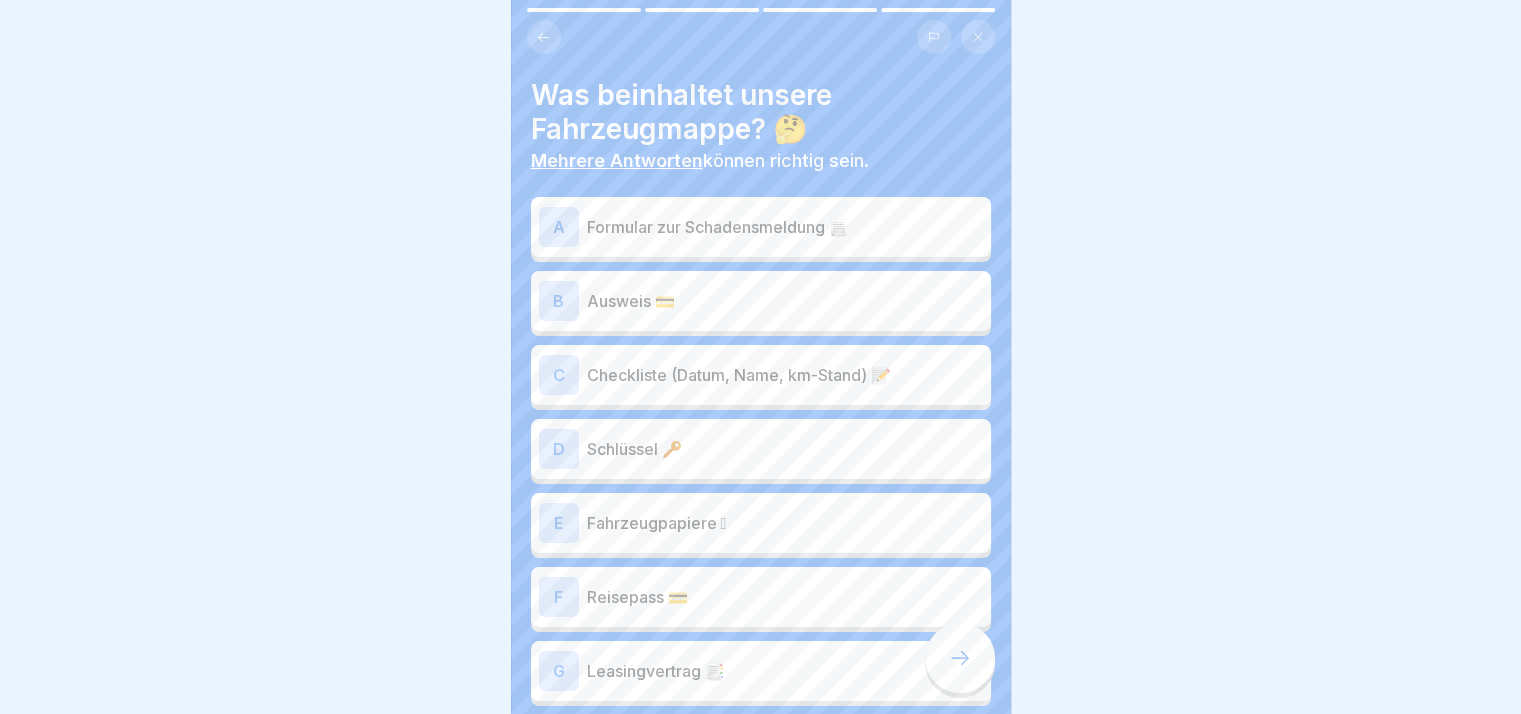 click at bounding box center (960, 658) 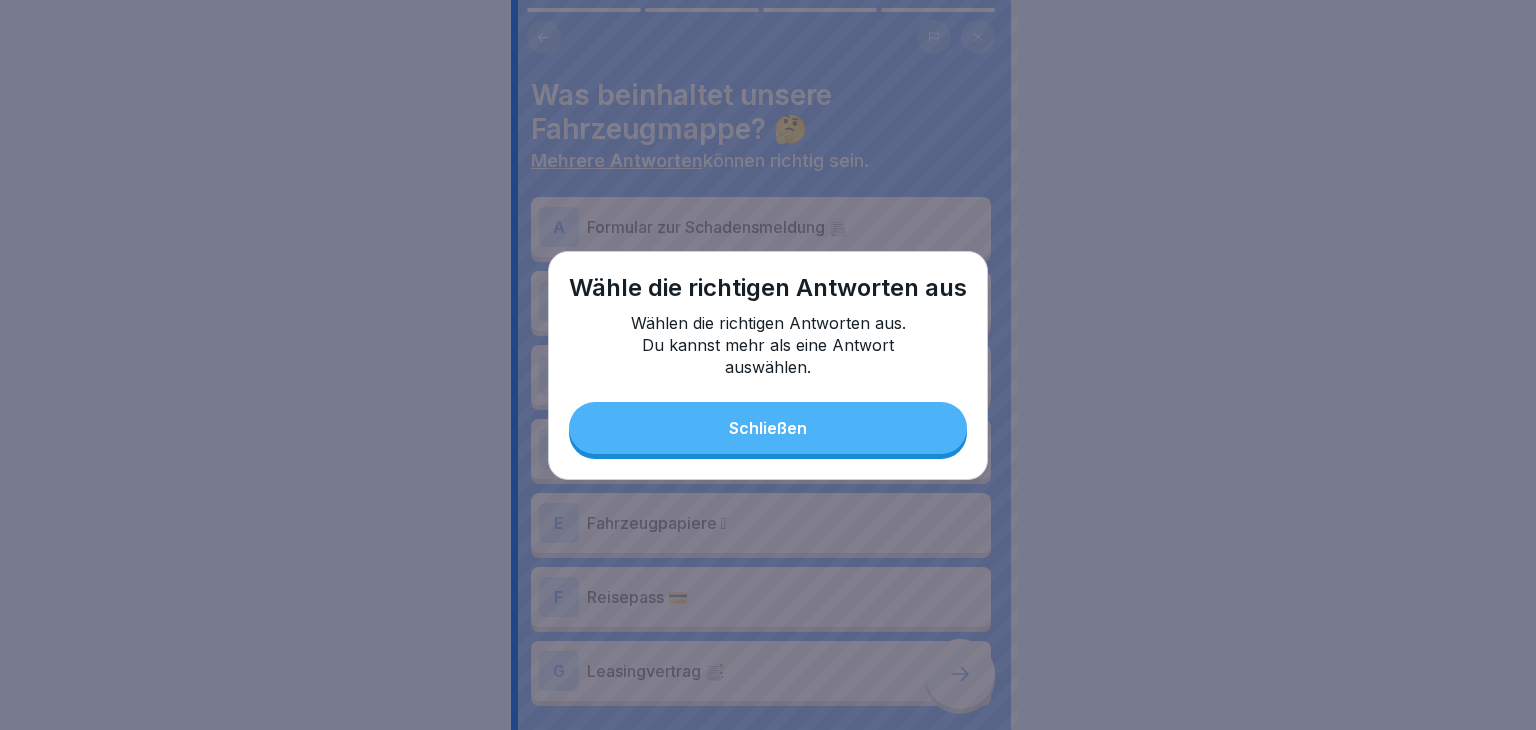 drag, startPoint x: 782, startPoint y: 381, endPoint x: 786, endPoint y: 391, distance: 10.770329 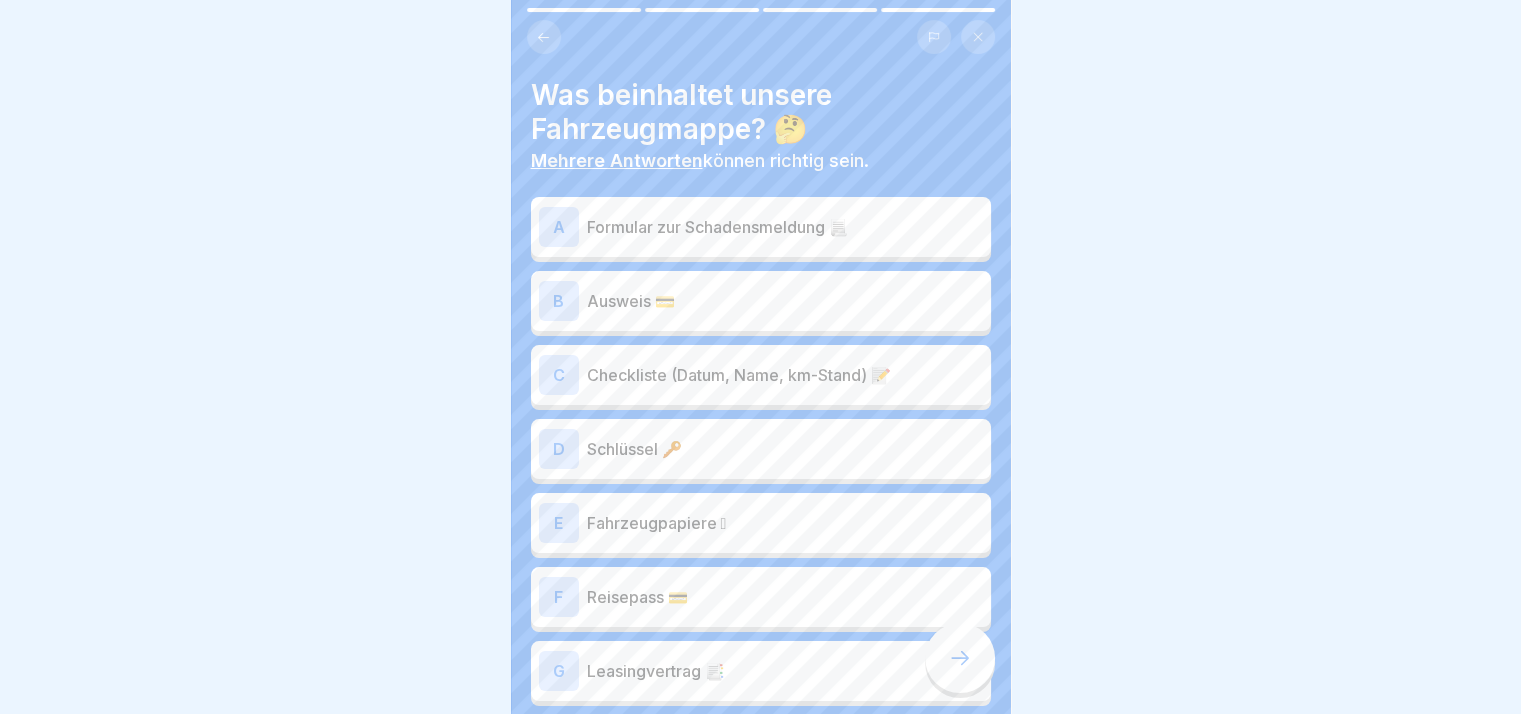 scroll, scrollTop: 111, scrollLeft: 0, axis: vertical 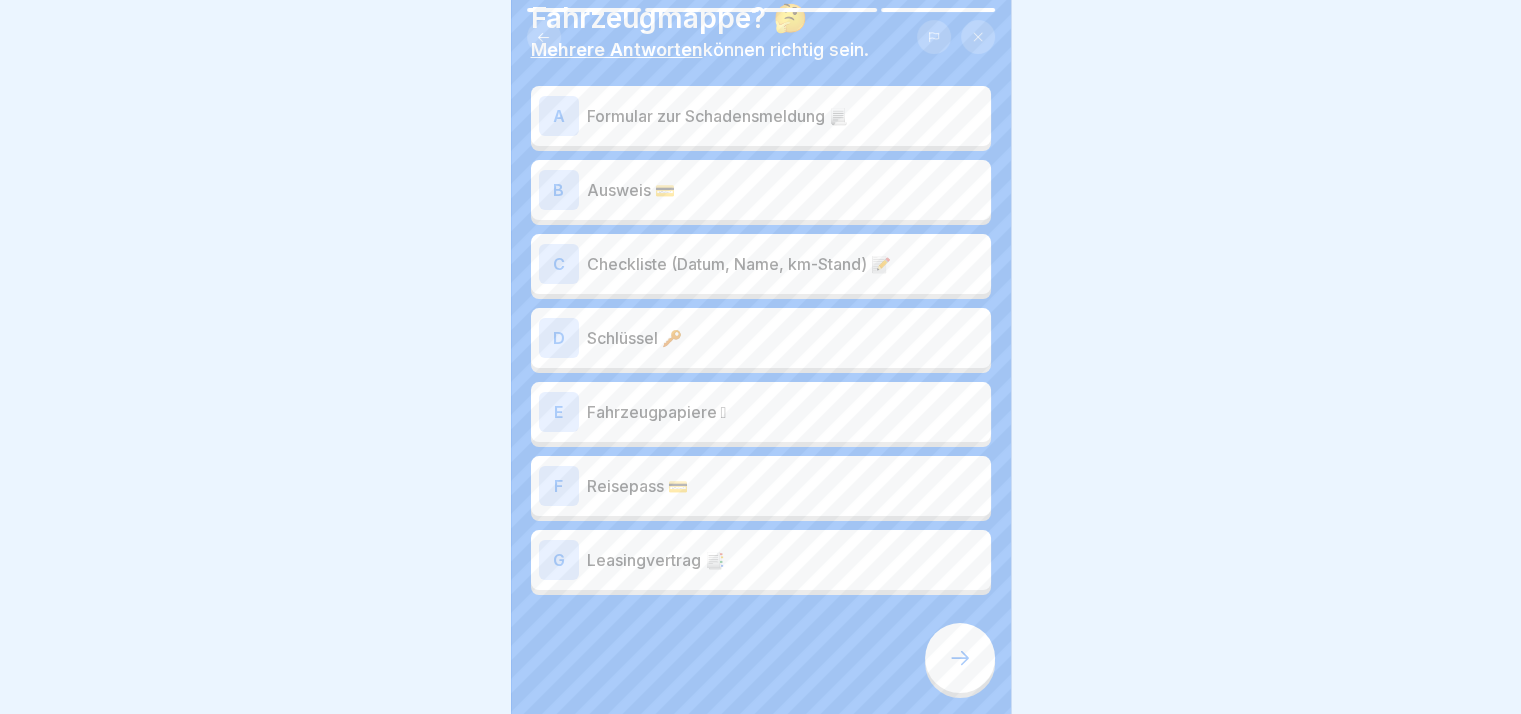 click on "Reisepass 💳" at bounding box center (785, 486) 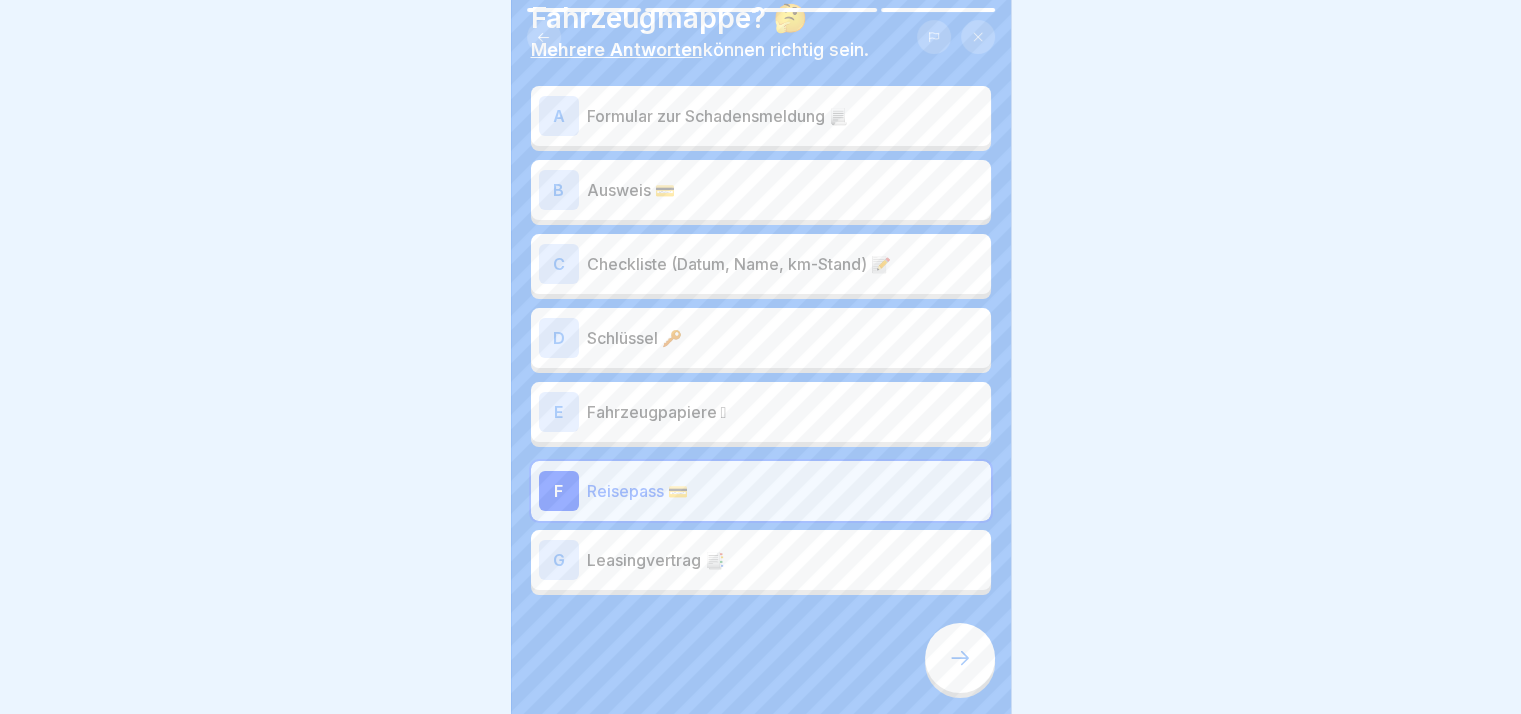 click at bounding box center (761, 655) 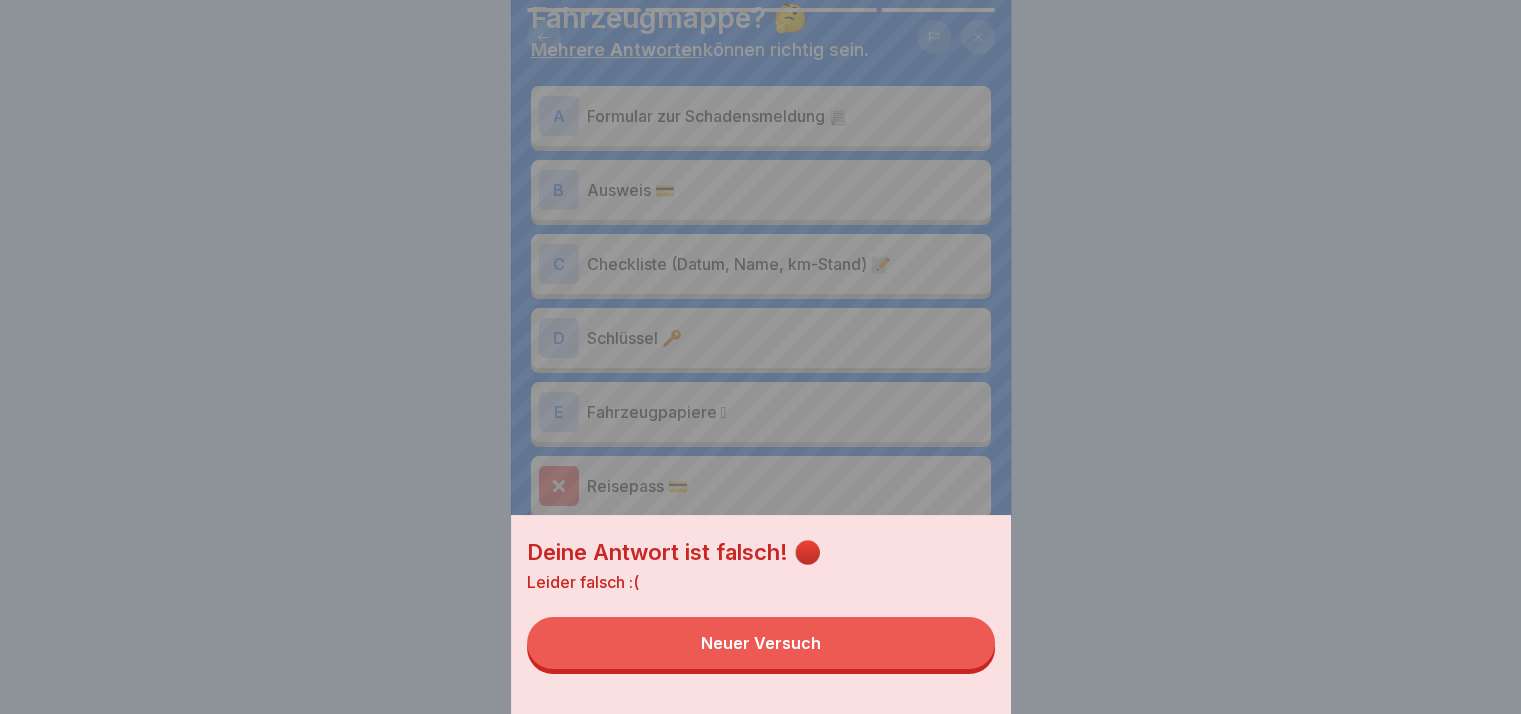 click on "Neuer Versuch" at bounding box center [761, 643] 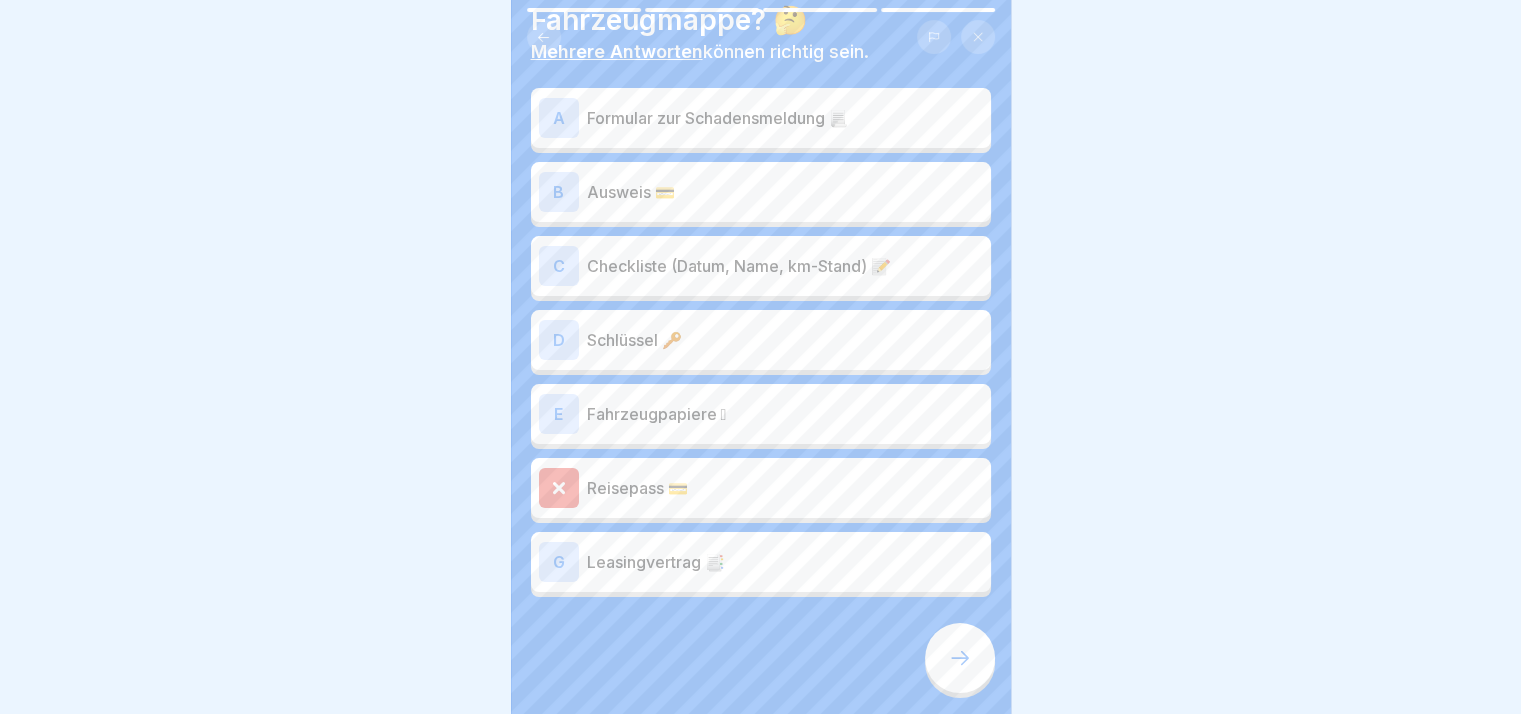 scroll, scrollTop: 111, scrollLeft: 0, axis: vertical 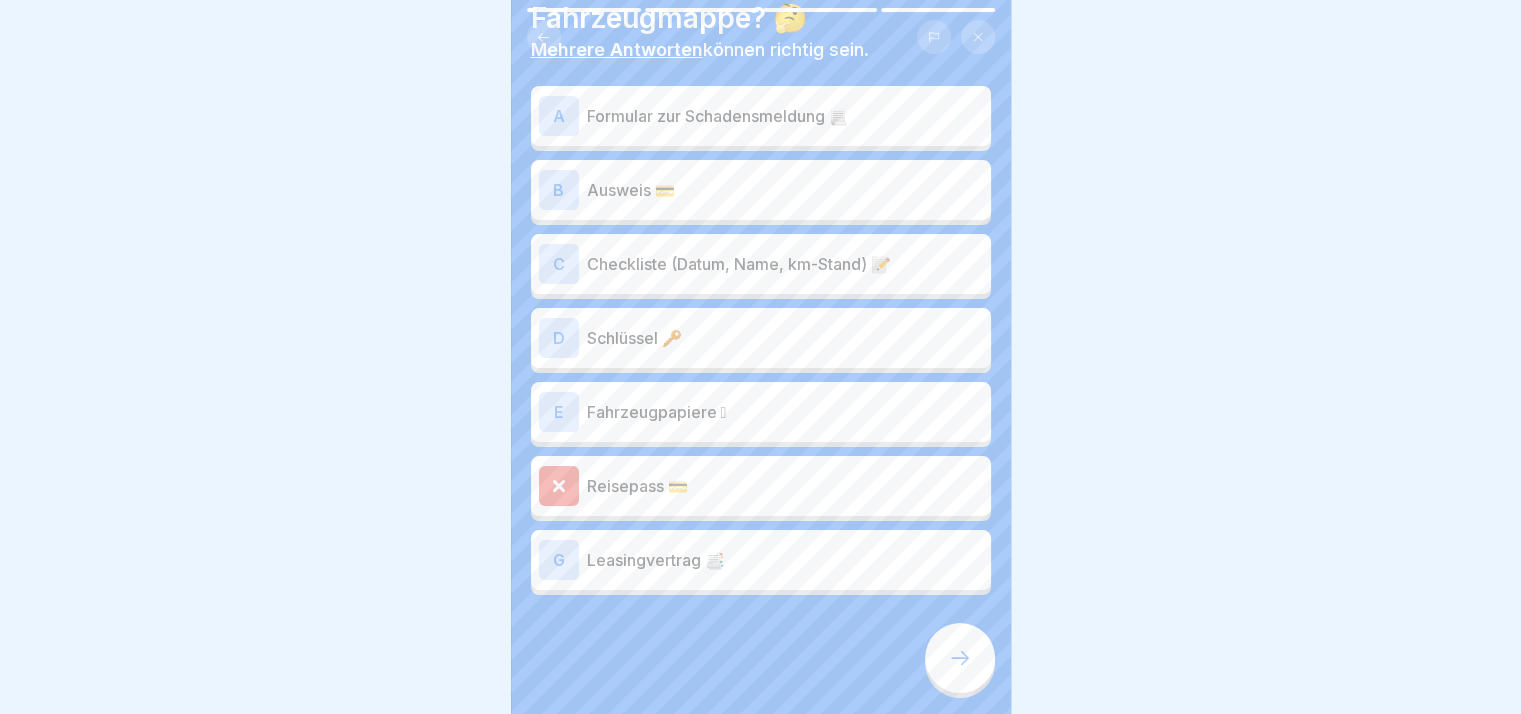 click on "G Leasingvertrag 📑" at bounding box center [761, 560] 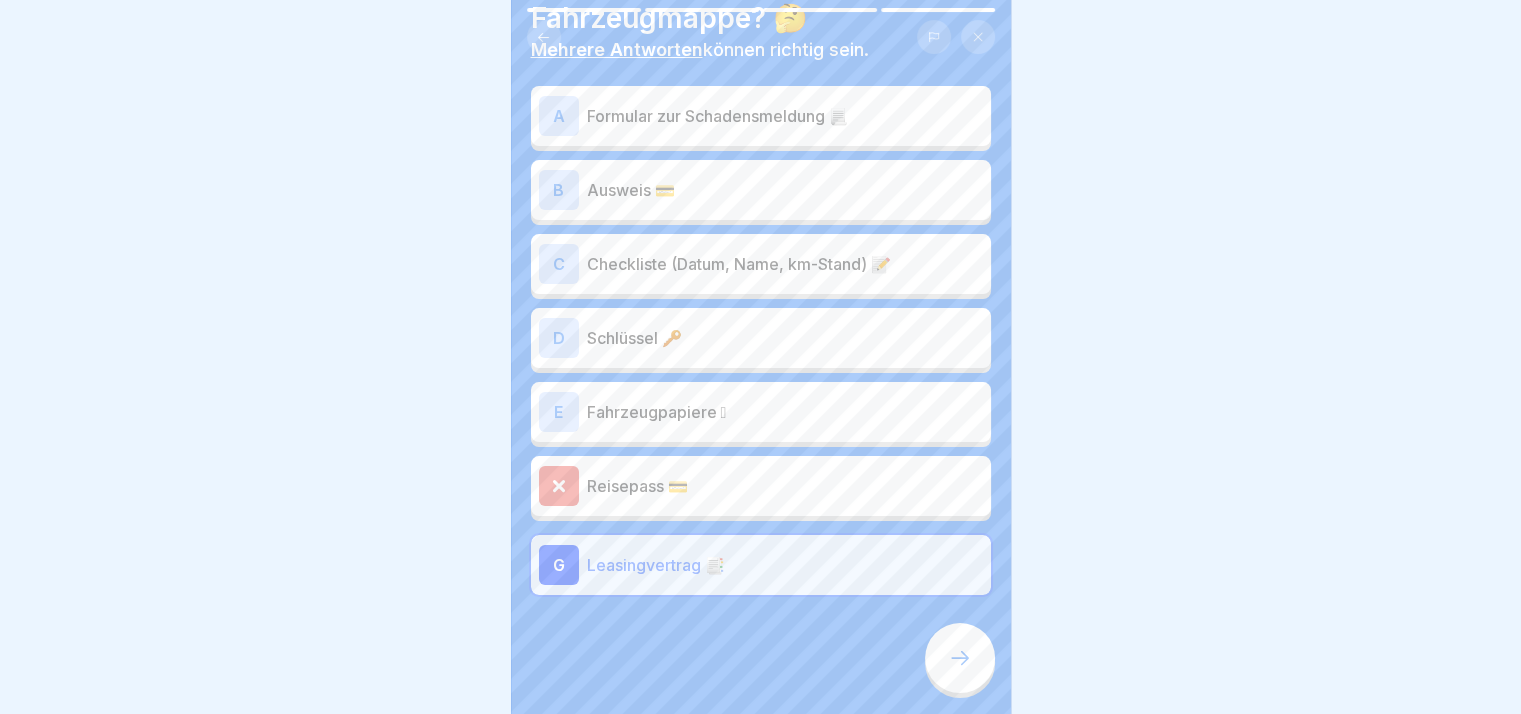 click at bounding box center [761, 655] 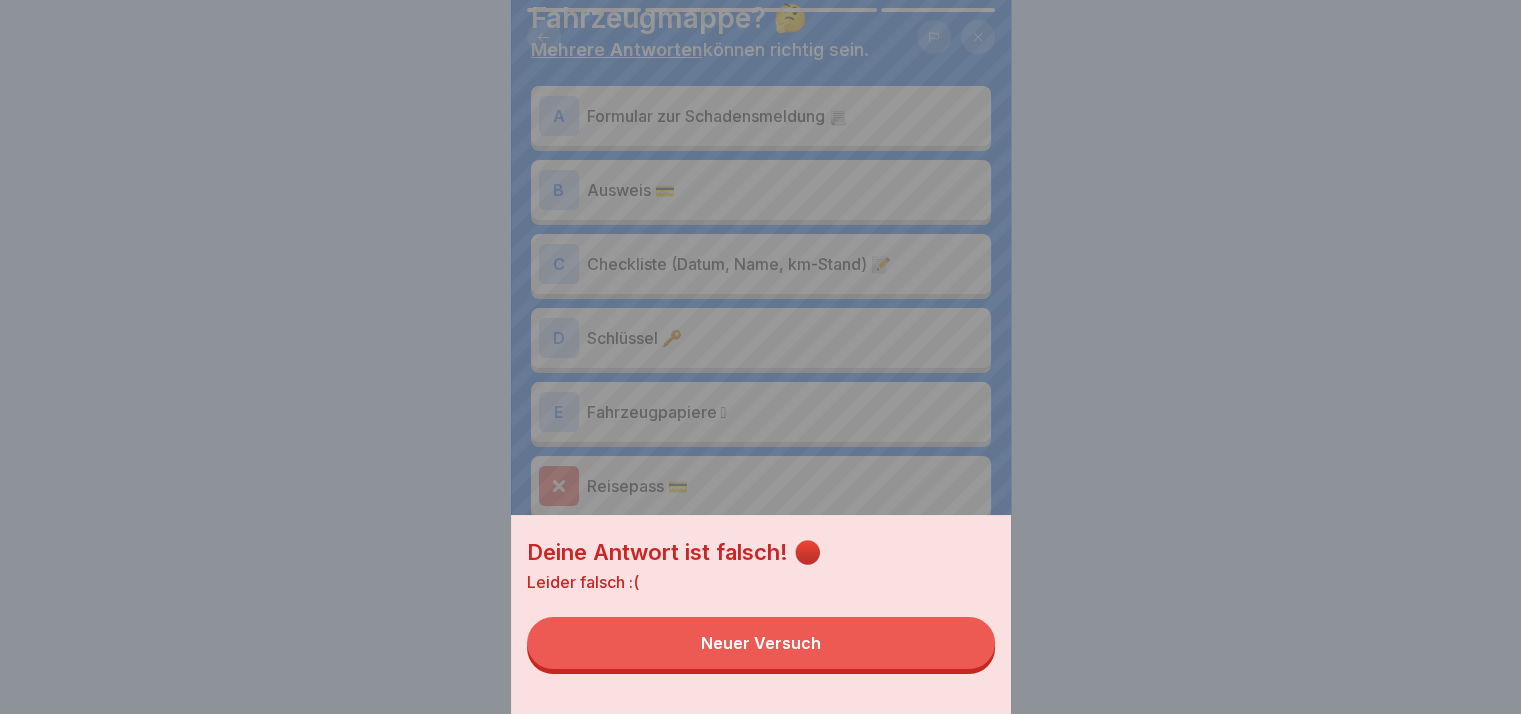 click on "Neuer Versuch" at bounding box center (761, 643) 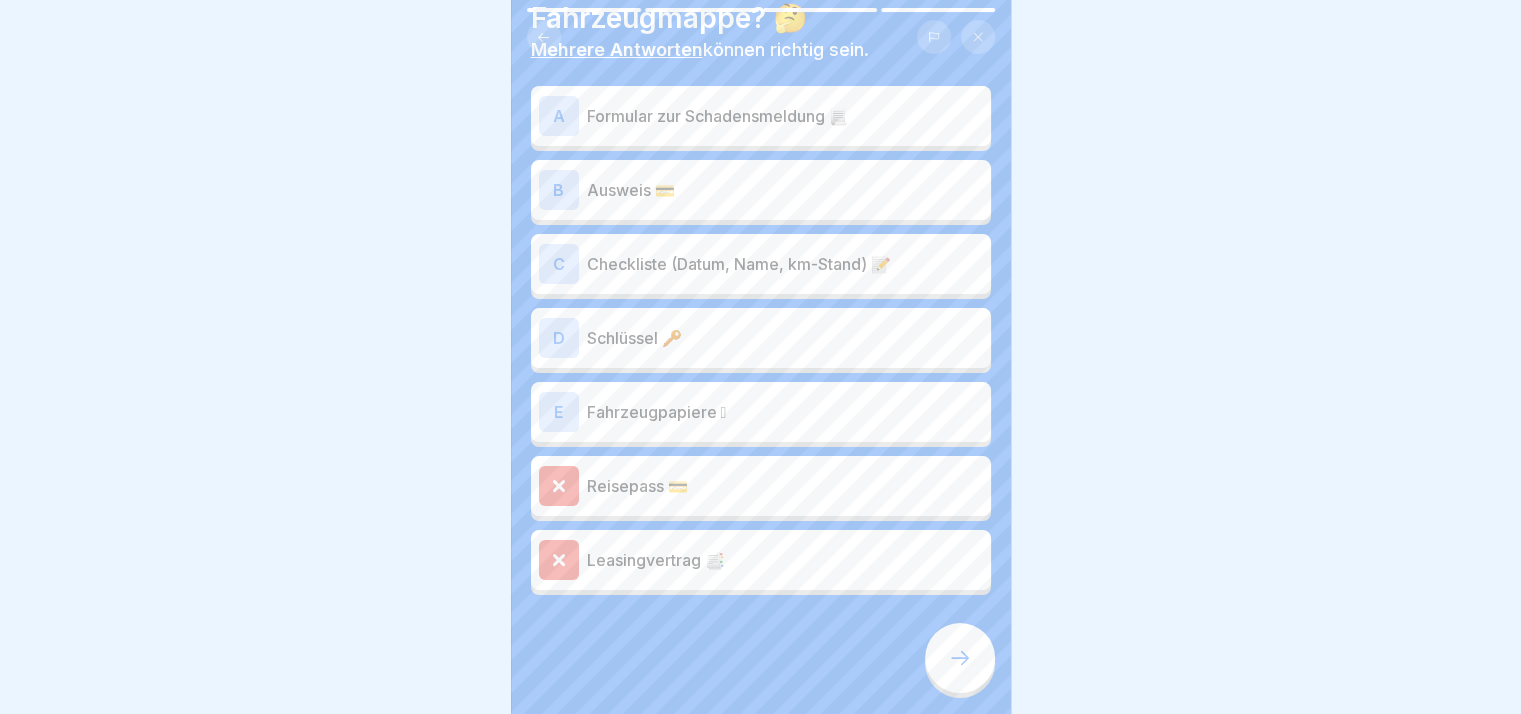 click on "Fahrzeugpapiere 🪪" at bounding box center [785, 412] 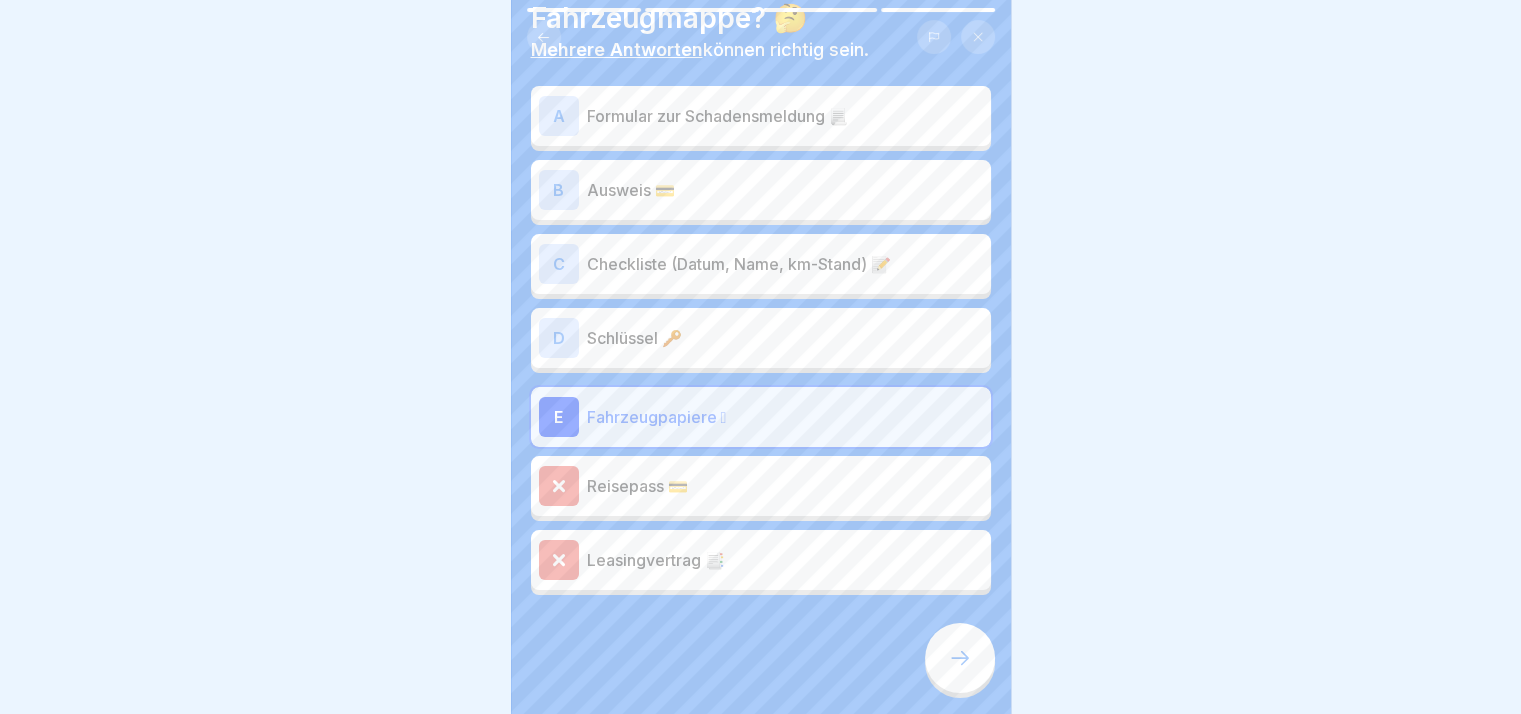 click at bounding box center (960, 658) 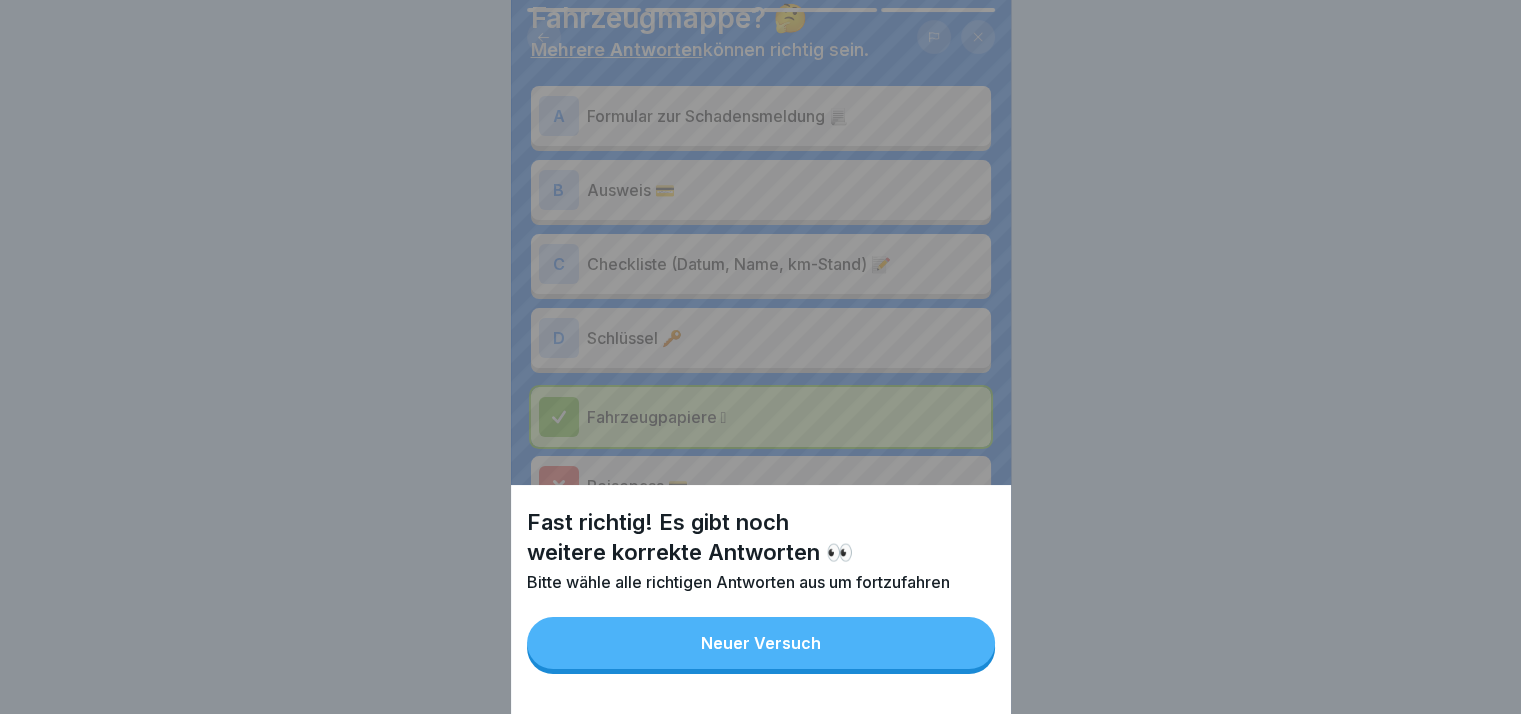 click on "Neuer Versuch" at bounding box center (761, 643) 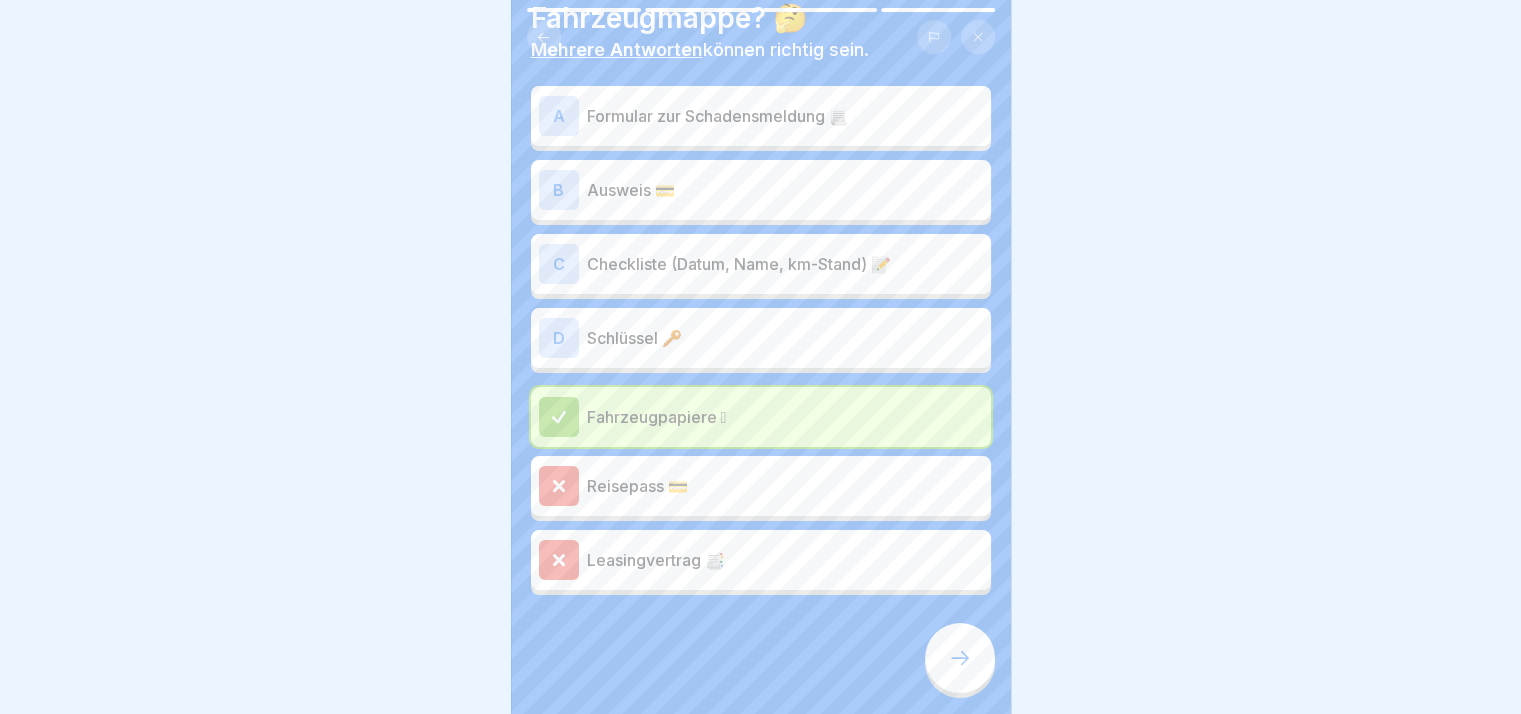 click on "A Formular zur Schadensmeldung 📃 B Ausweis 💳 C Checkliste (Datum, Name, km-Stand) 📝 D Schlüssel 🔑 Fahrzeugpapiere 🪪 Reisepass 💳 Leasingvertrag 📑" at bounding box center (761, 343) 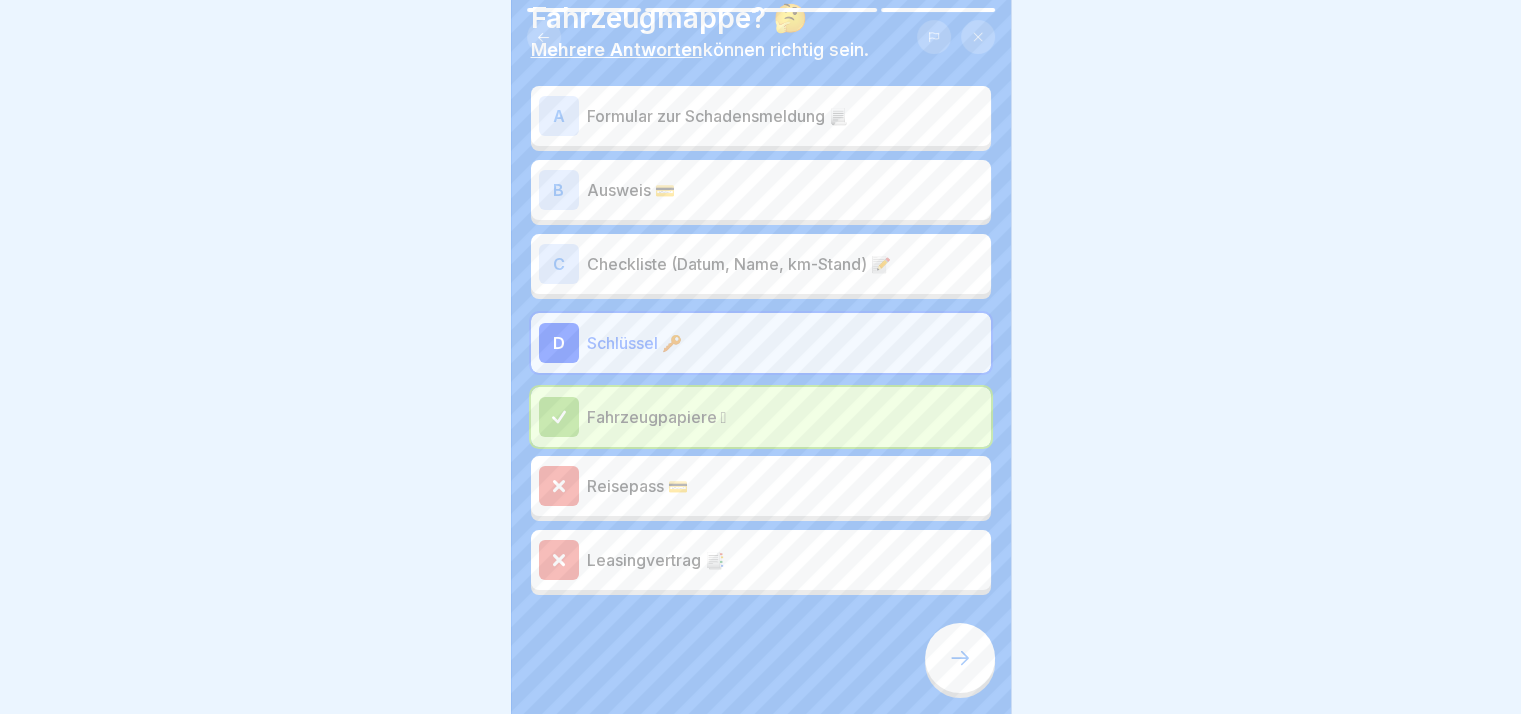 click on "C Checkliste (Datum, Name, km-Stand) 📝" at bounding box center [761, 264] 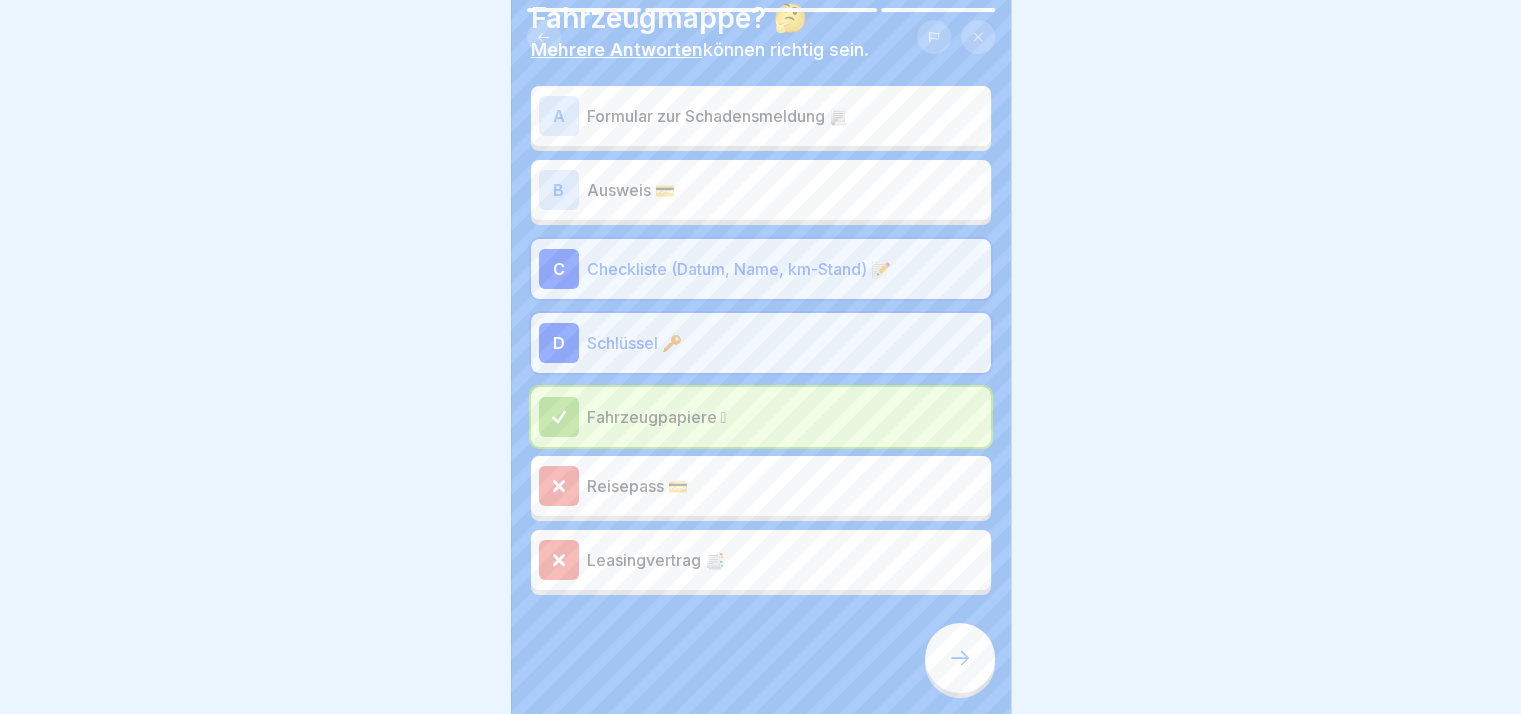 click on "B Ausweis 💳" at bounding box center (761, 190) 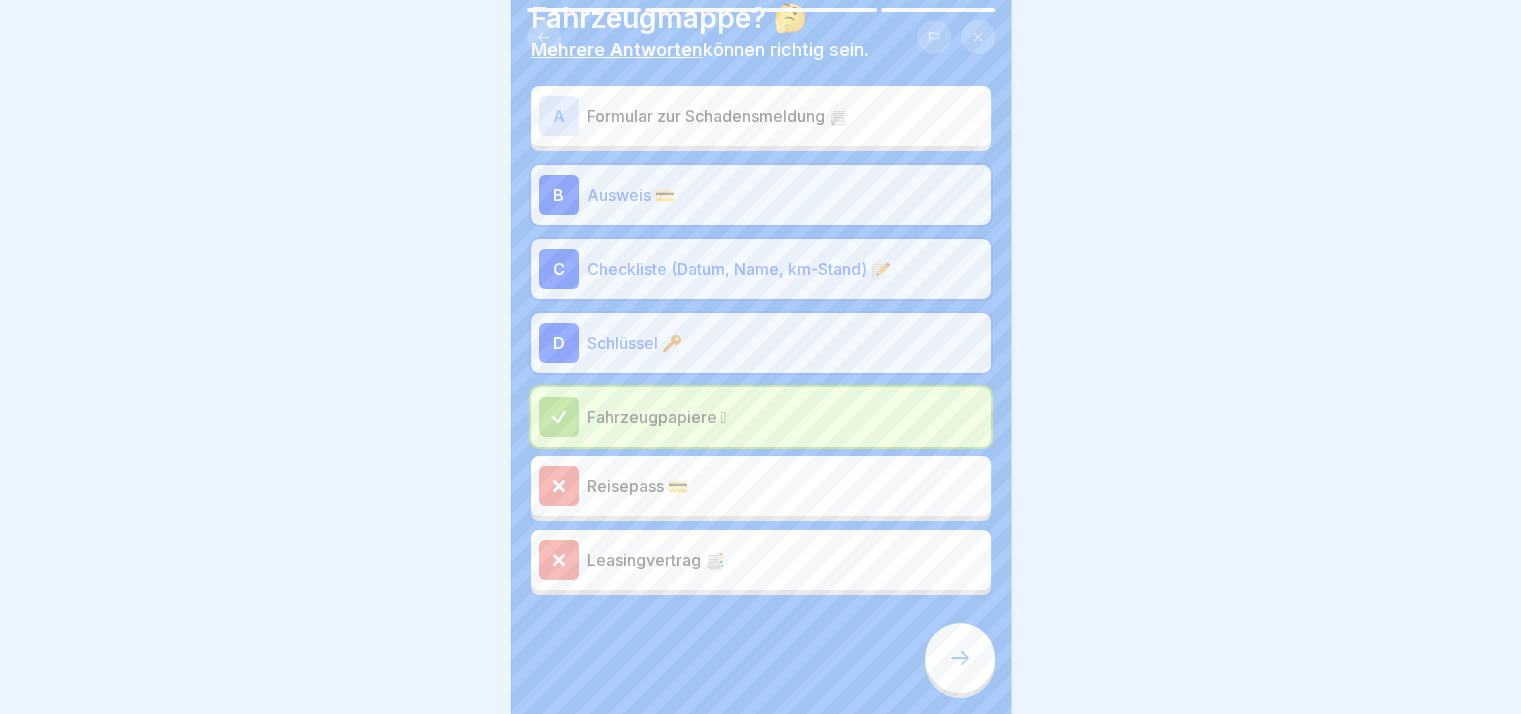 click on "Formular zur Schadensmeldung 📃" at bounding box center (785, 116) 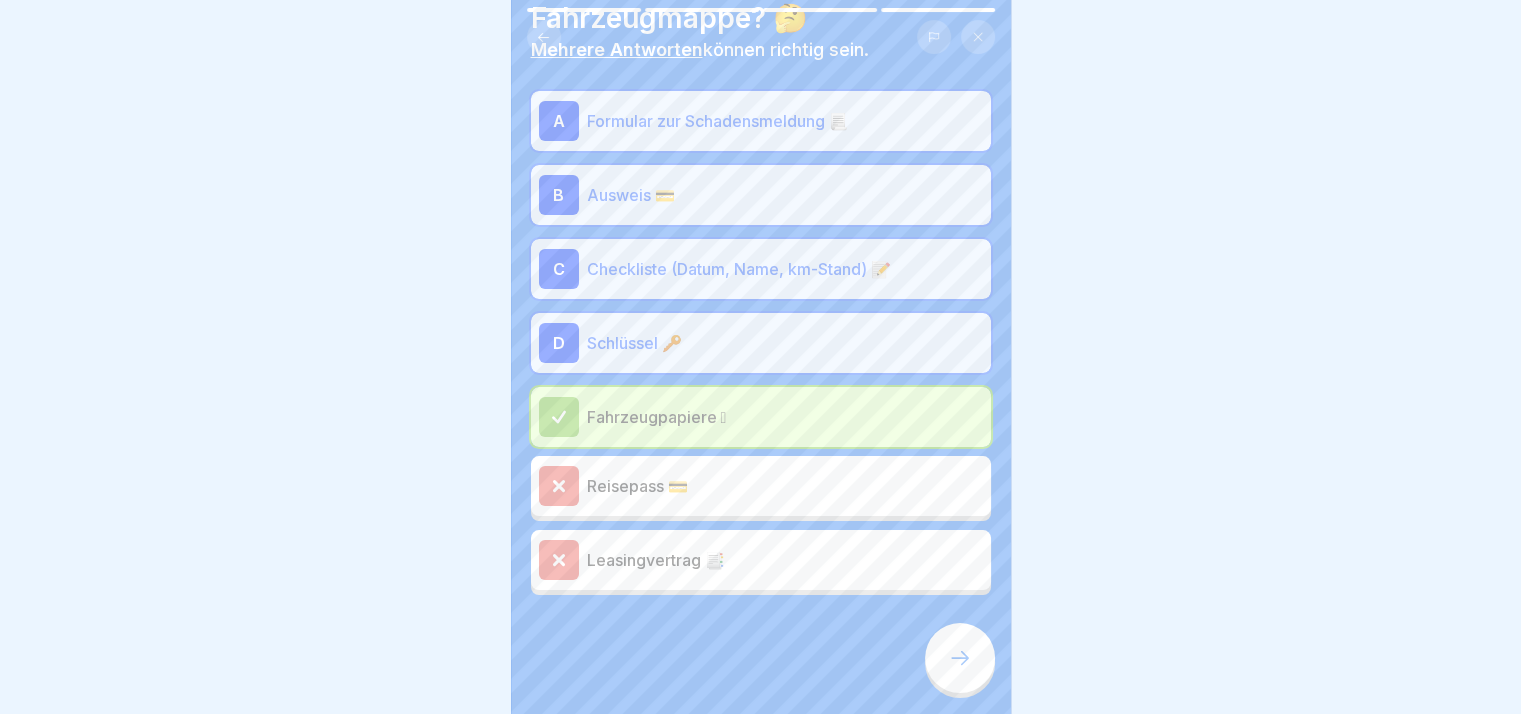 click 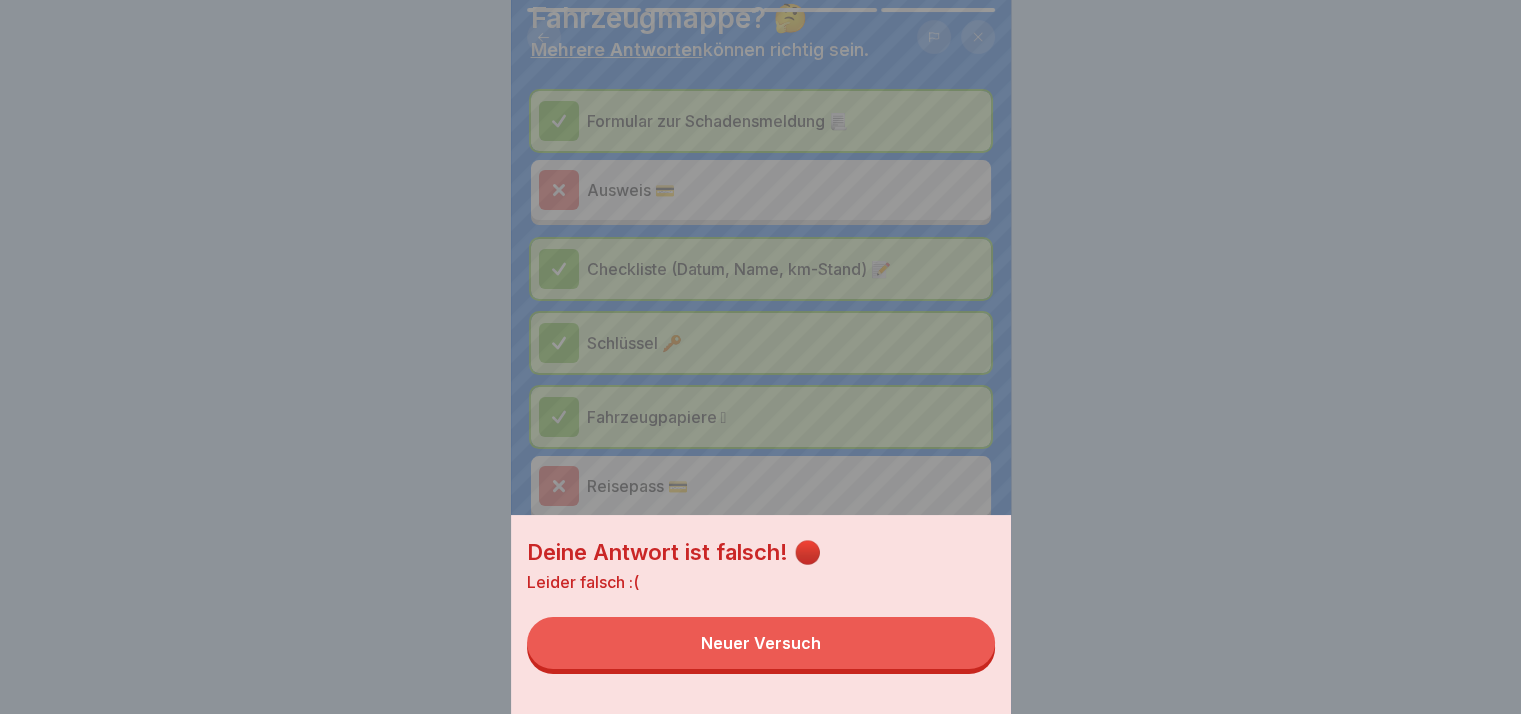 click on "Neuer Versuch" at bounding box center (761, 643) 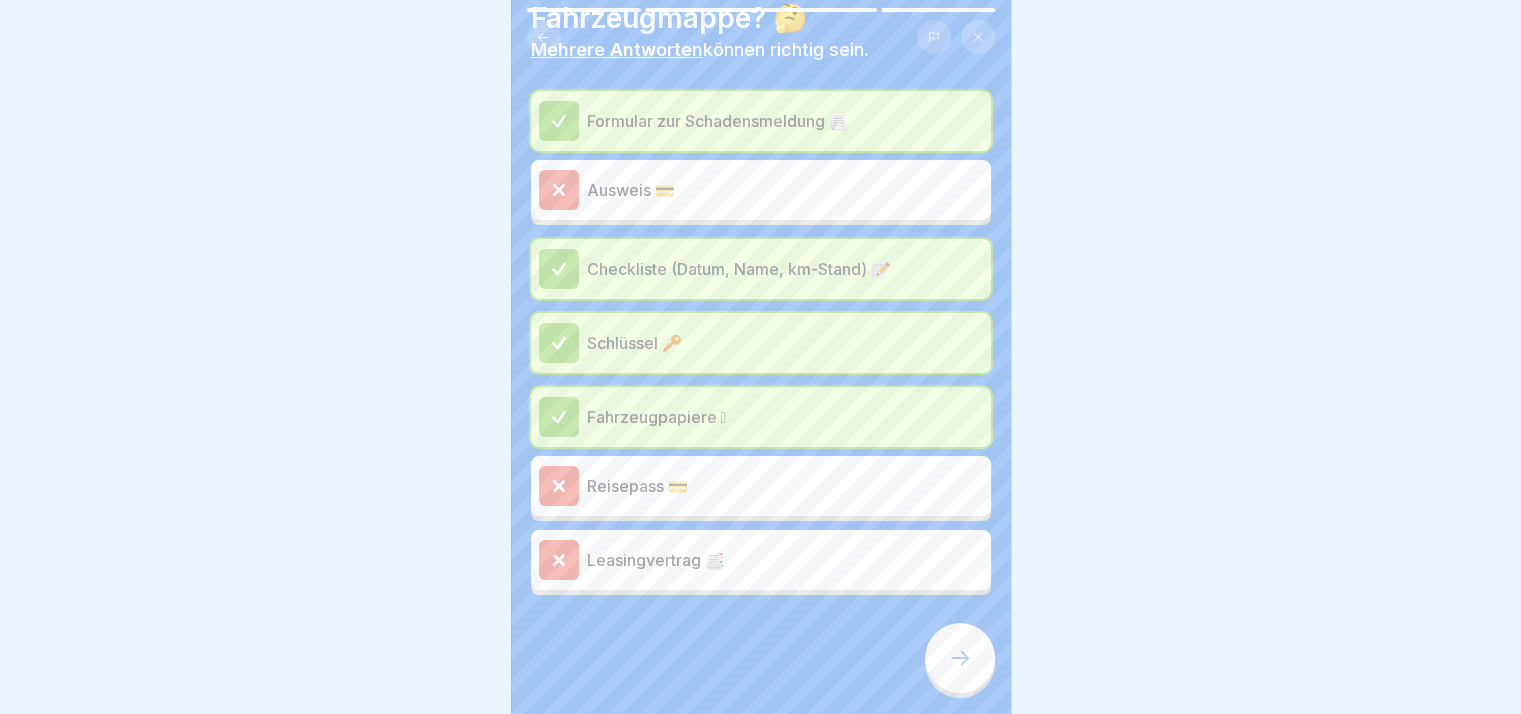 click at bounding box center (960, 658) 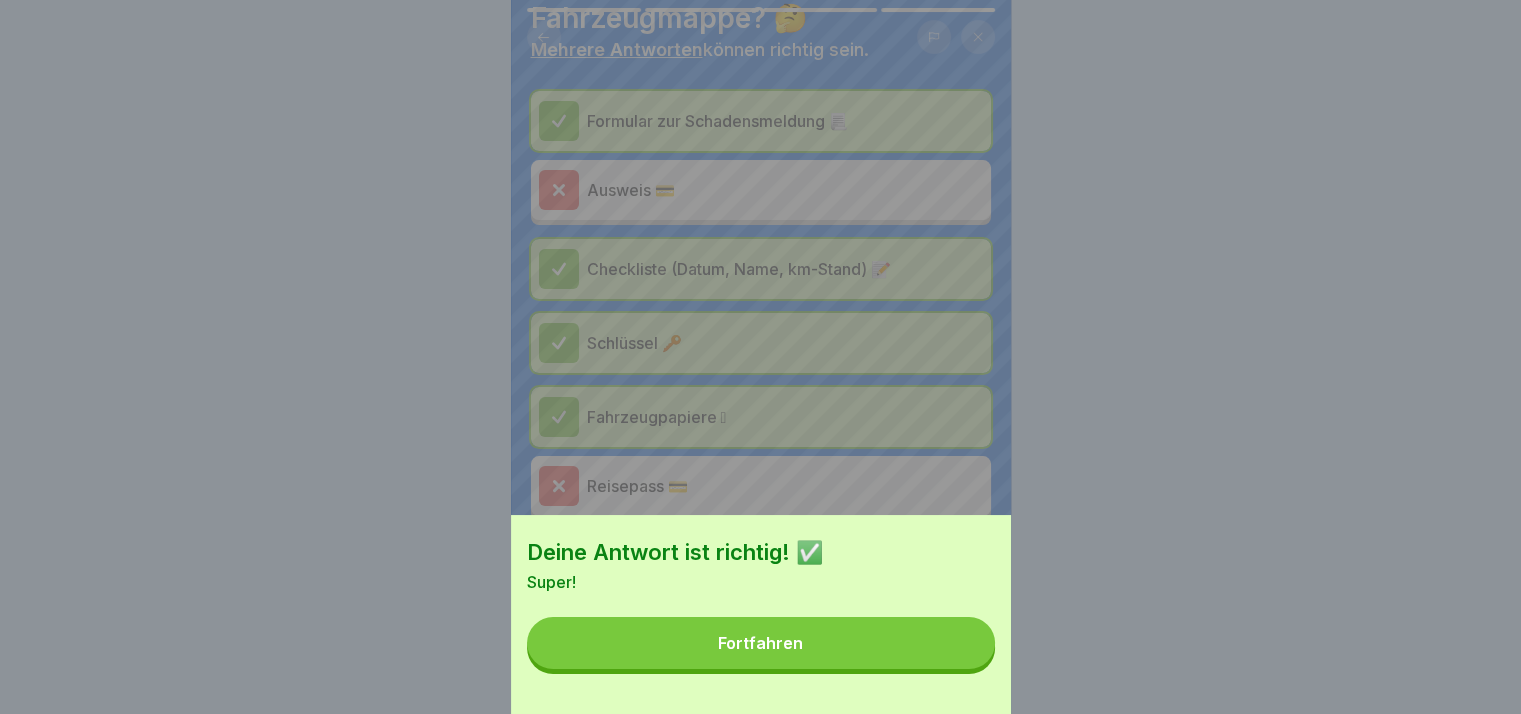 click on "Fortfahren" at bounding box center [761, 643] 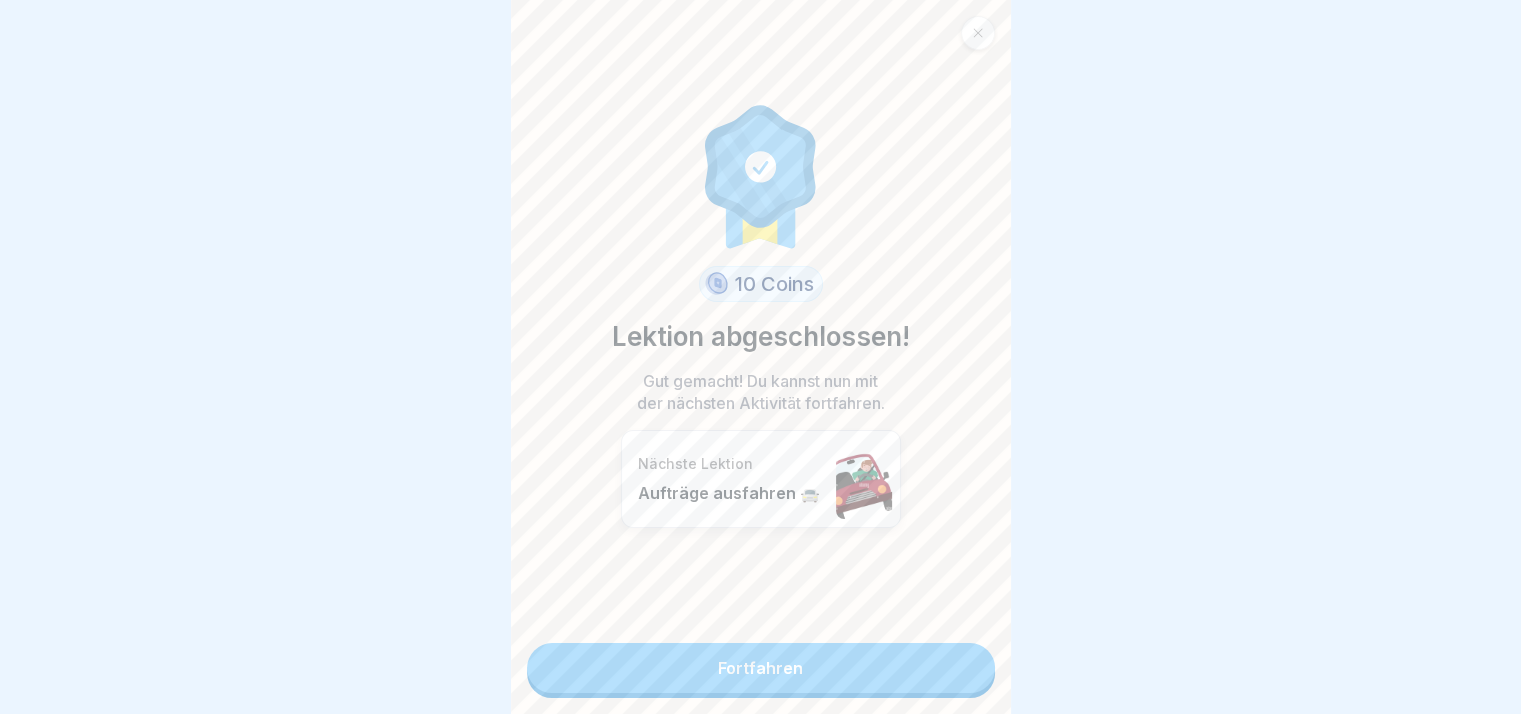 click on "Fortfahren" at bounding box center [761, 668] 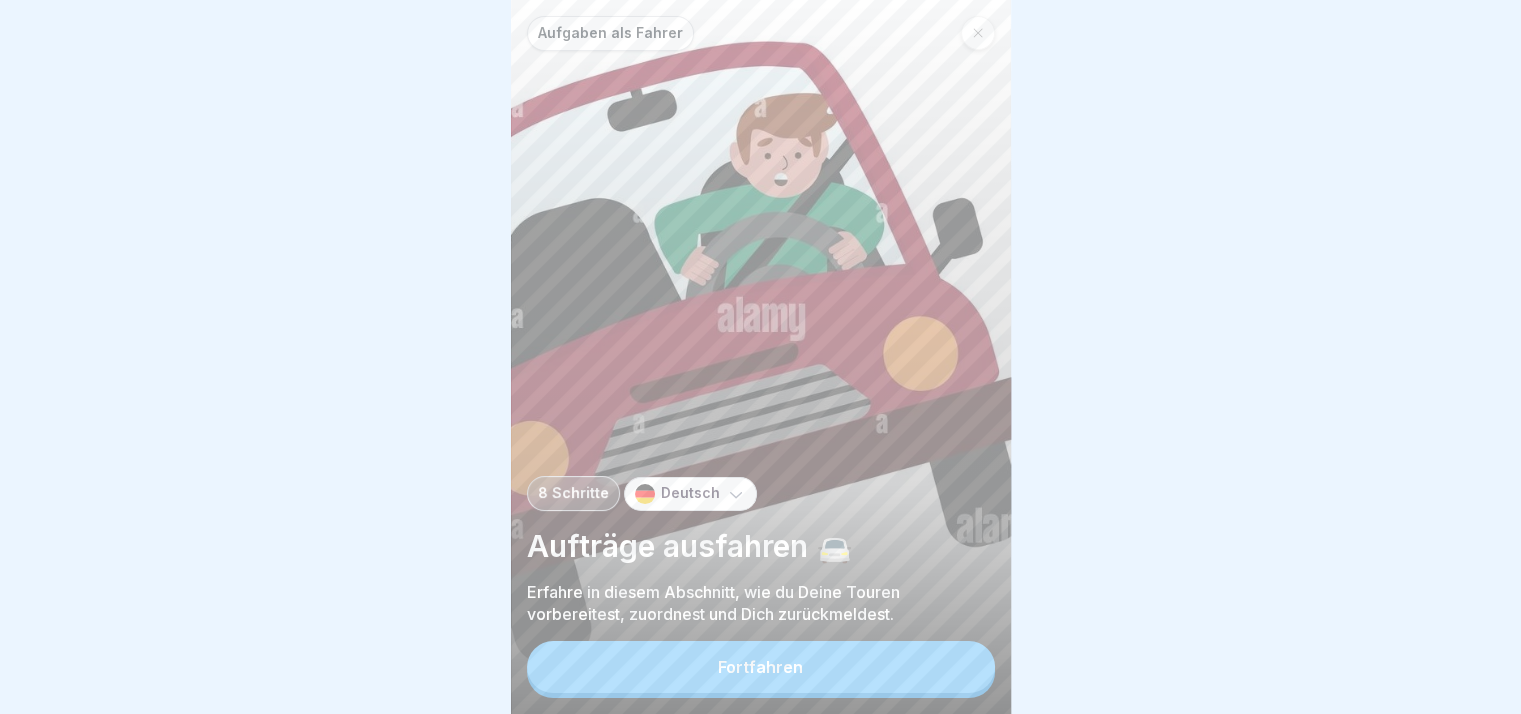 click on "Fortfahren" at bounding box center [761, 667] 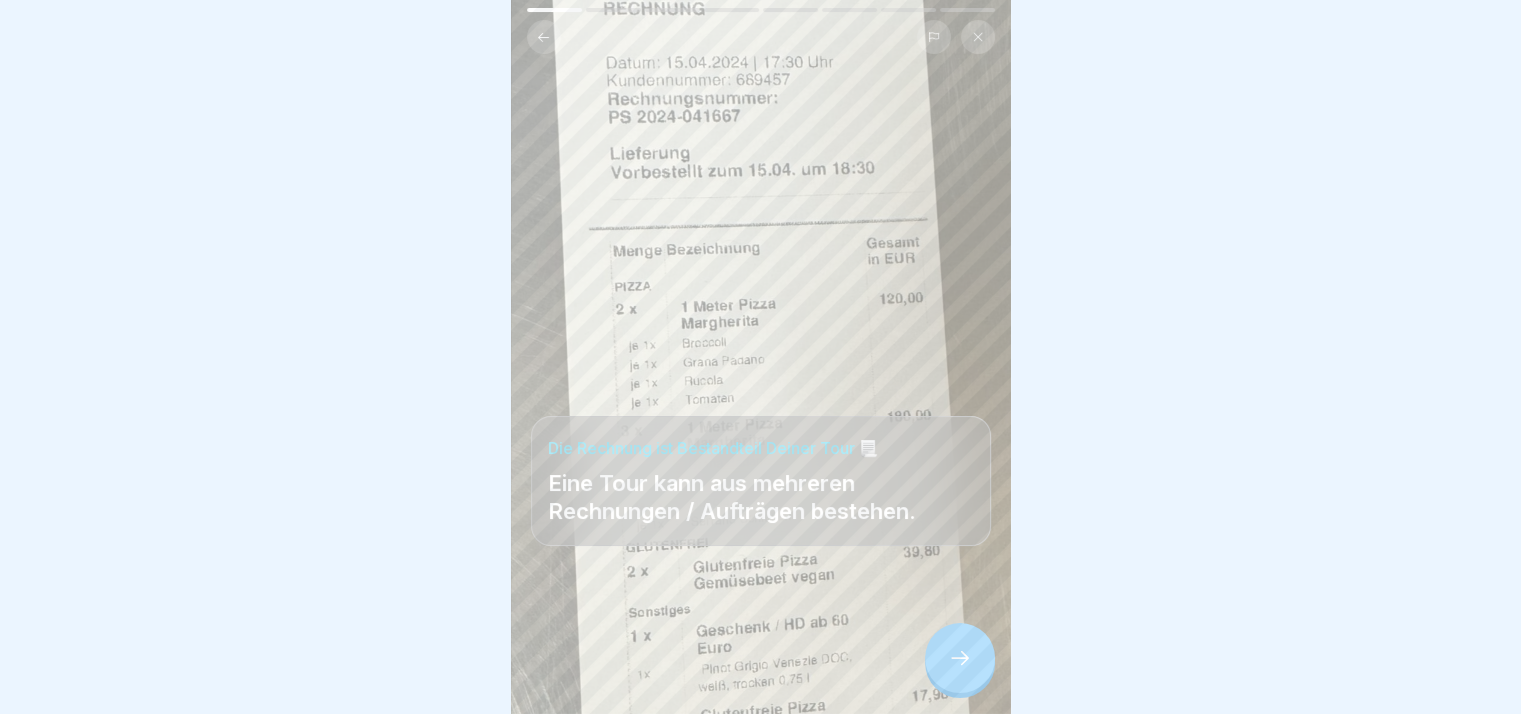 click 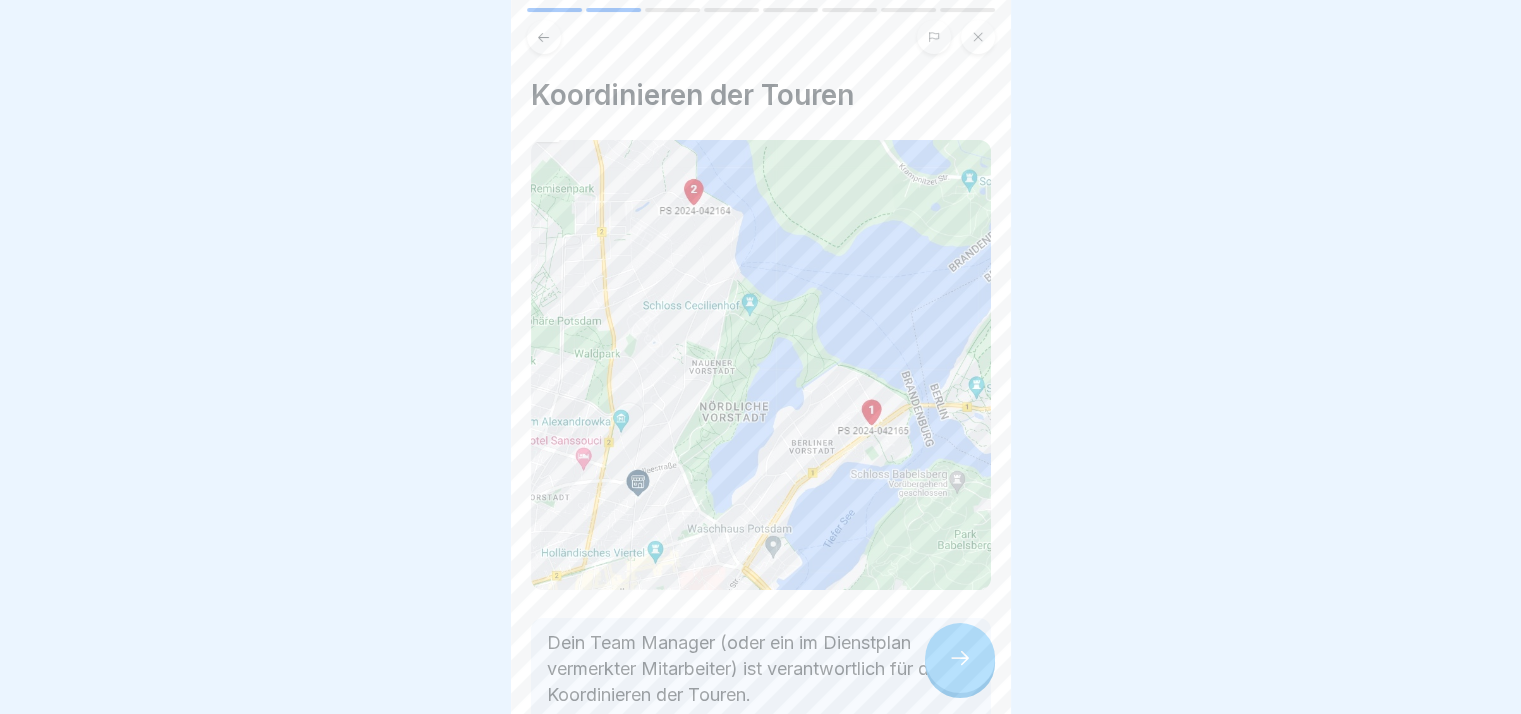 click 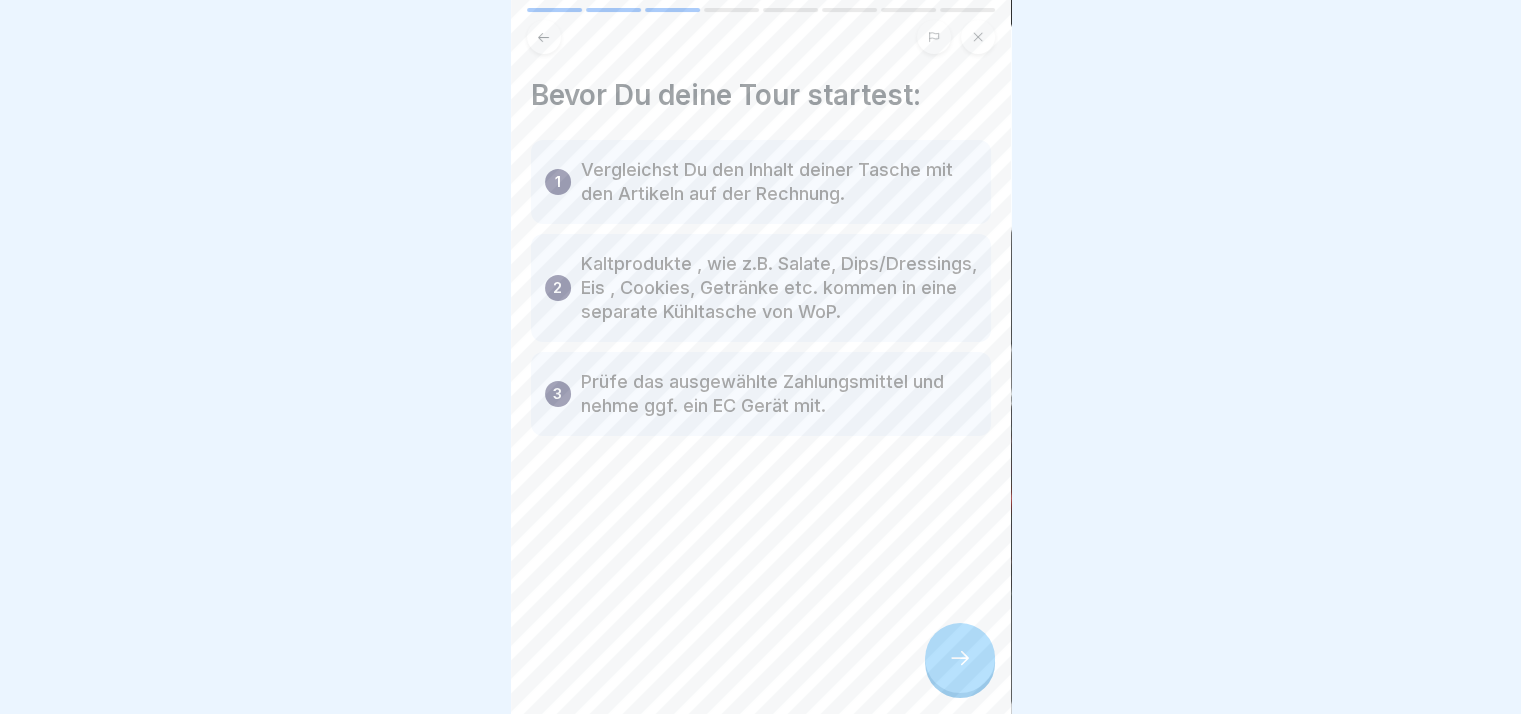 click at bounding box center [960, 658] 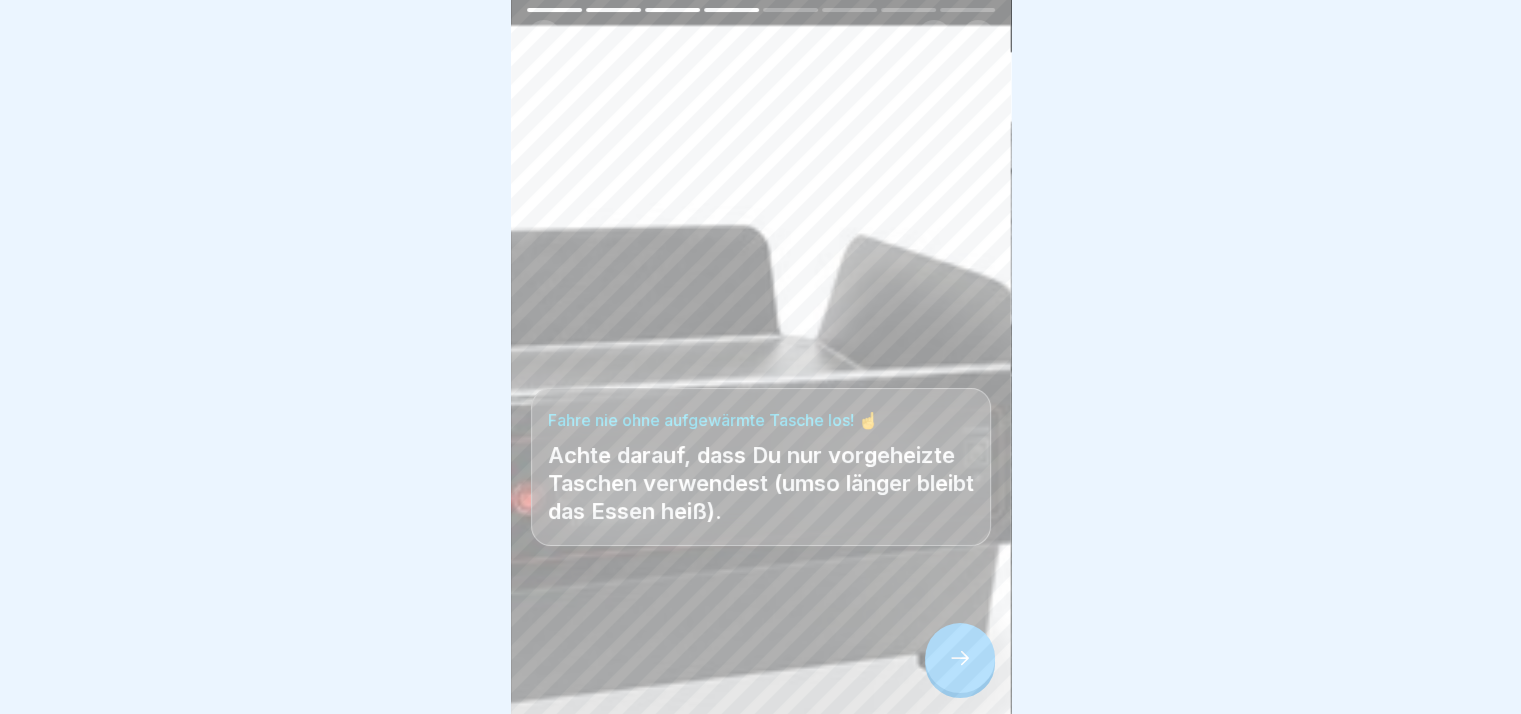 click at bounding box center (960, 658) 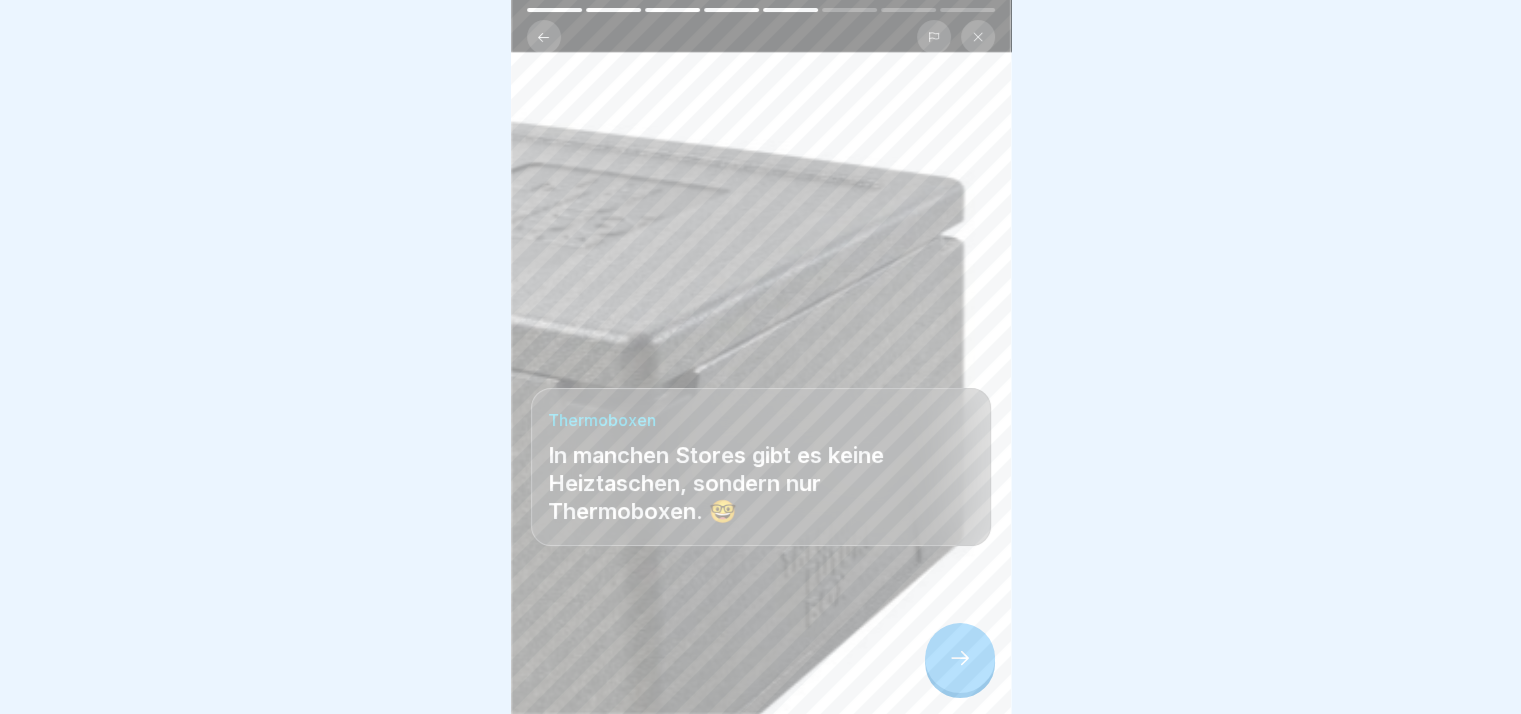 click at bounding box center [960, 658] 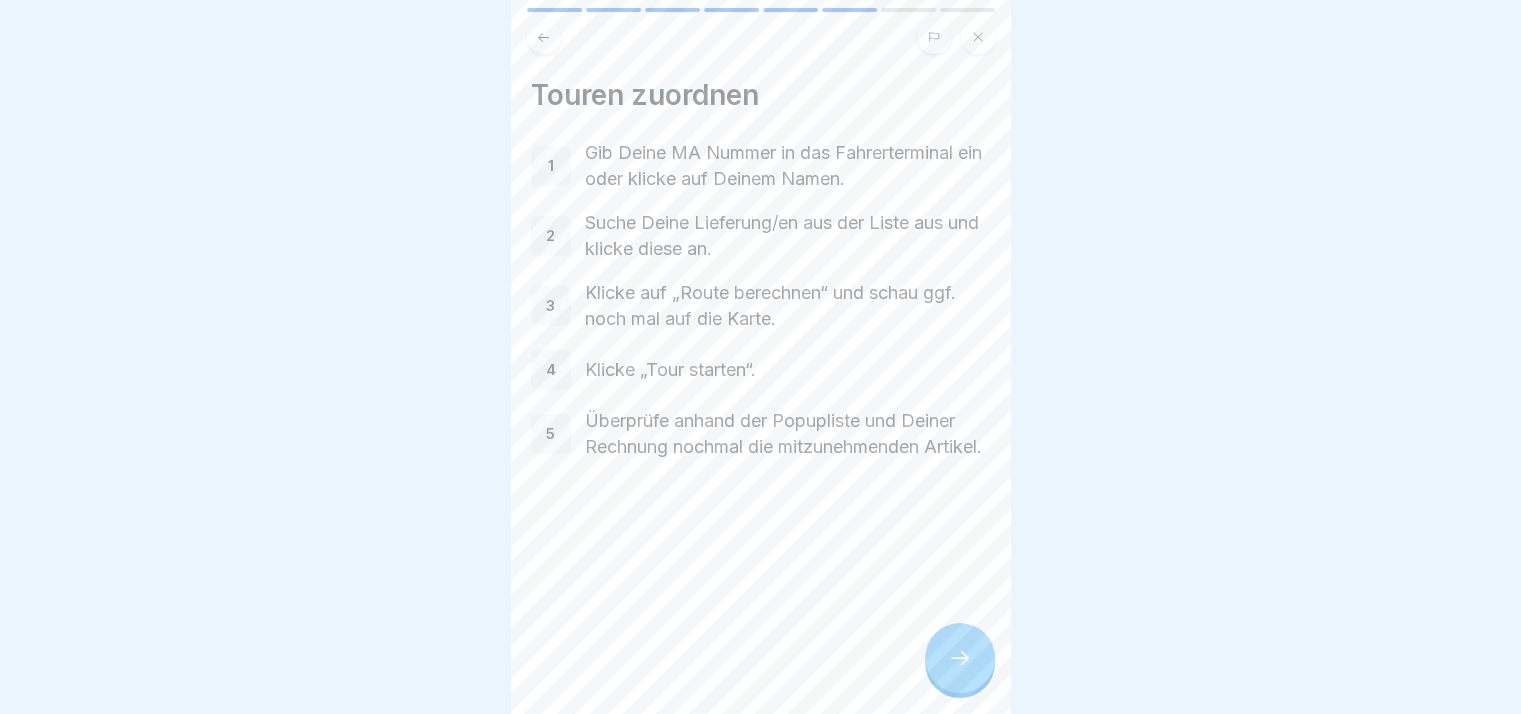 click at bounding box center (960, 658) 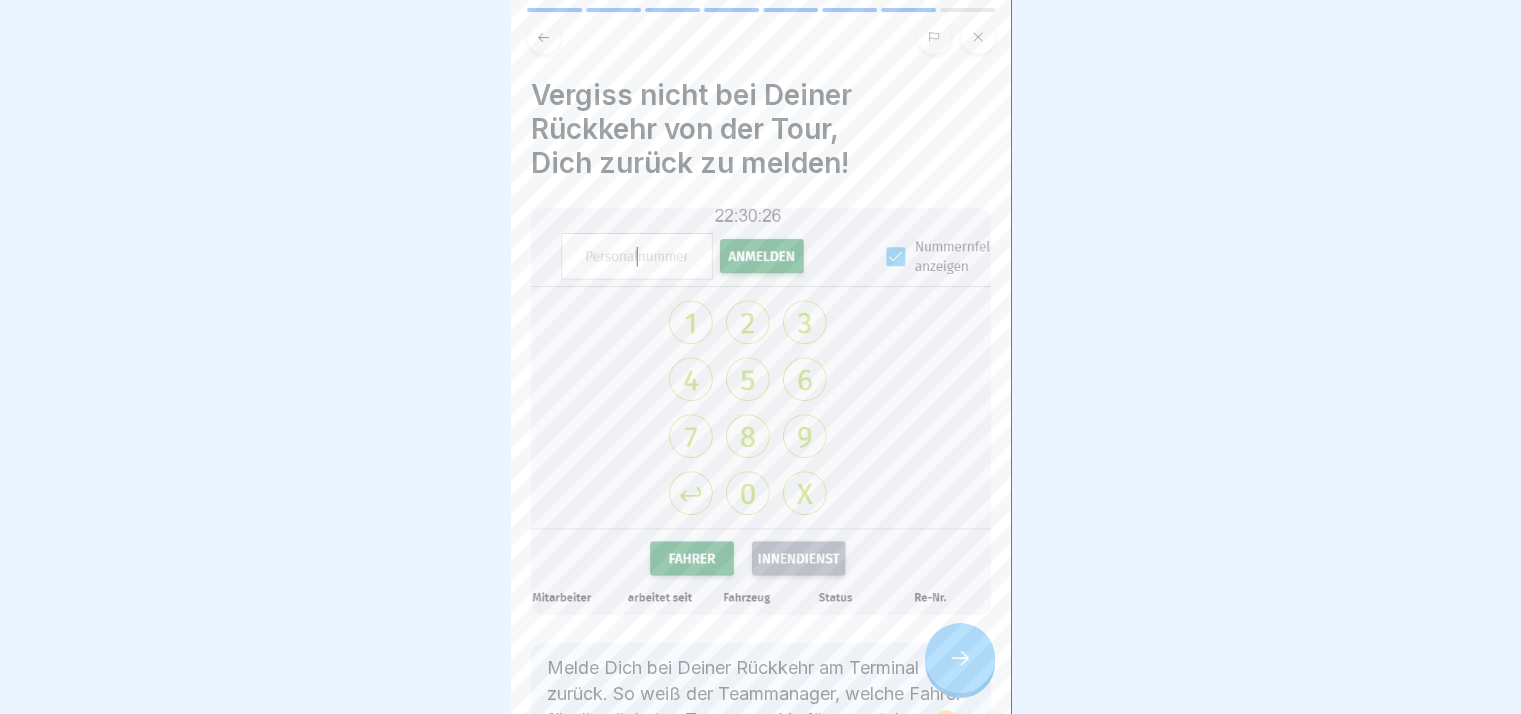 click at bounding box center [960, 658] 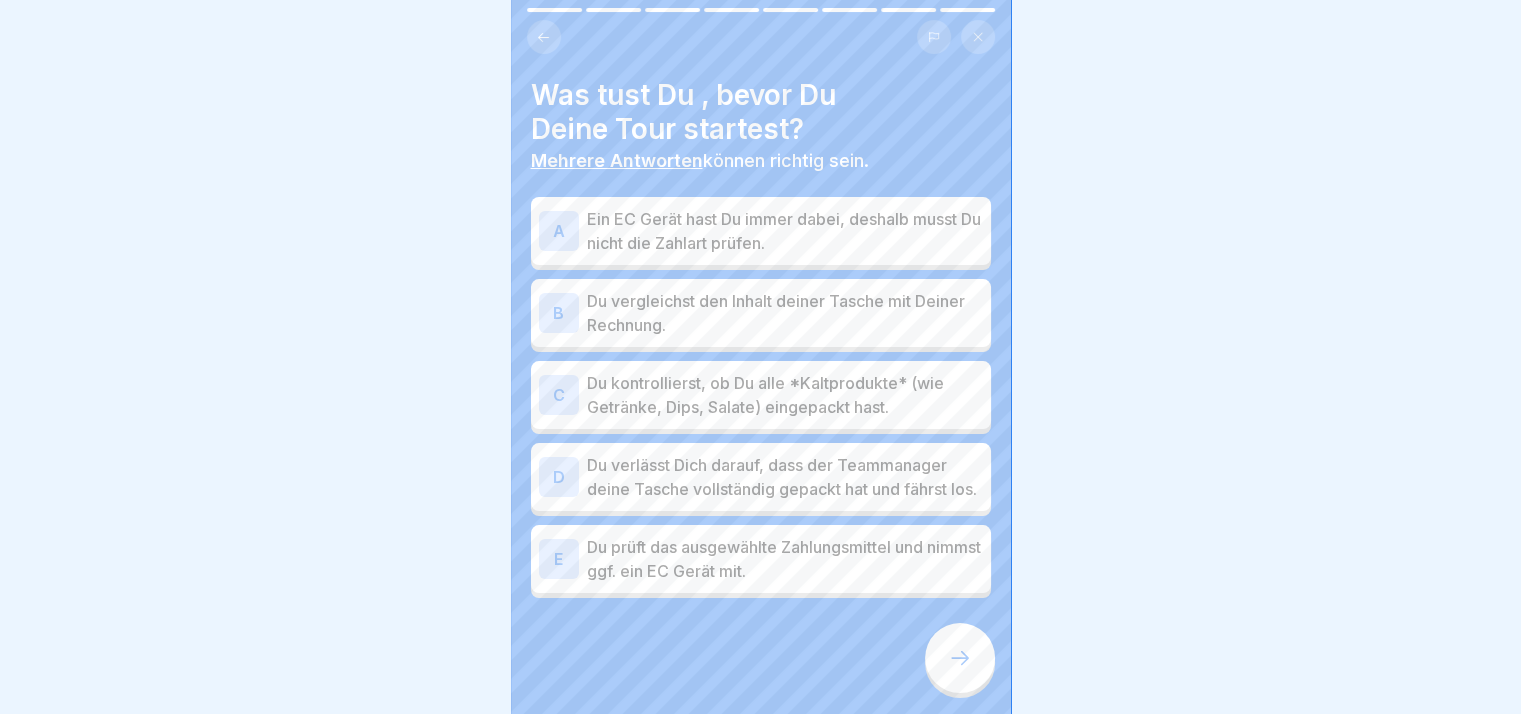 click at bounding box center (960, 658) 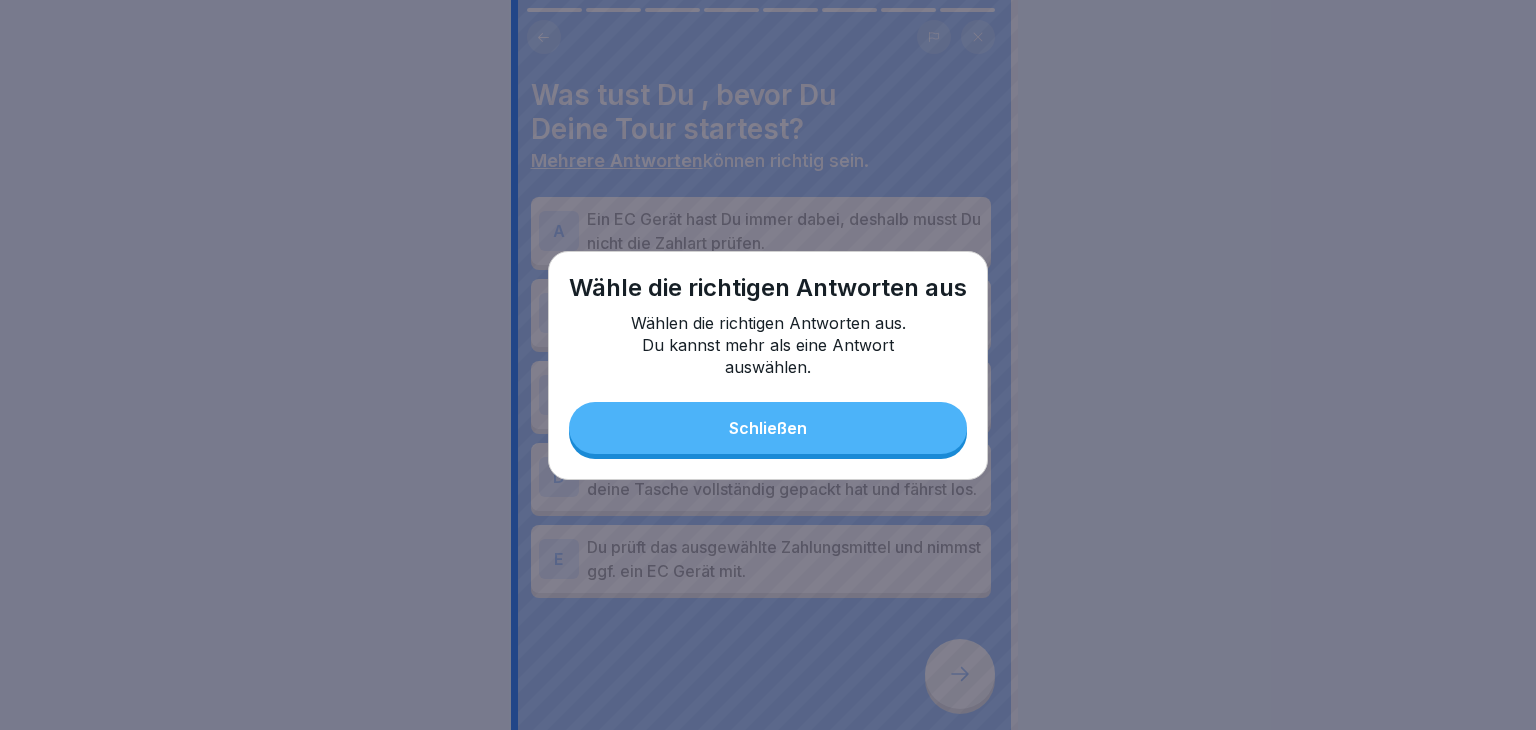 drag, startPoint x: 800, startPoint y: 445, endPoint x: 785, endPoint y: 413, distance: 35.341194 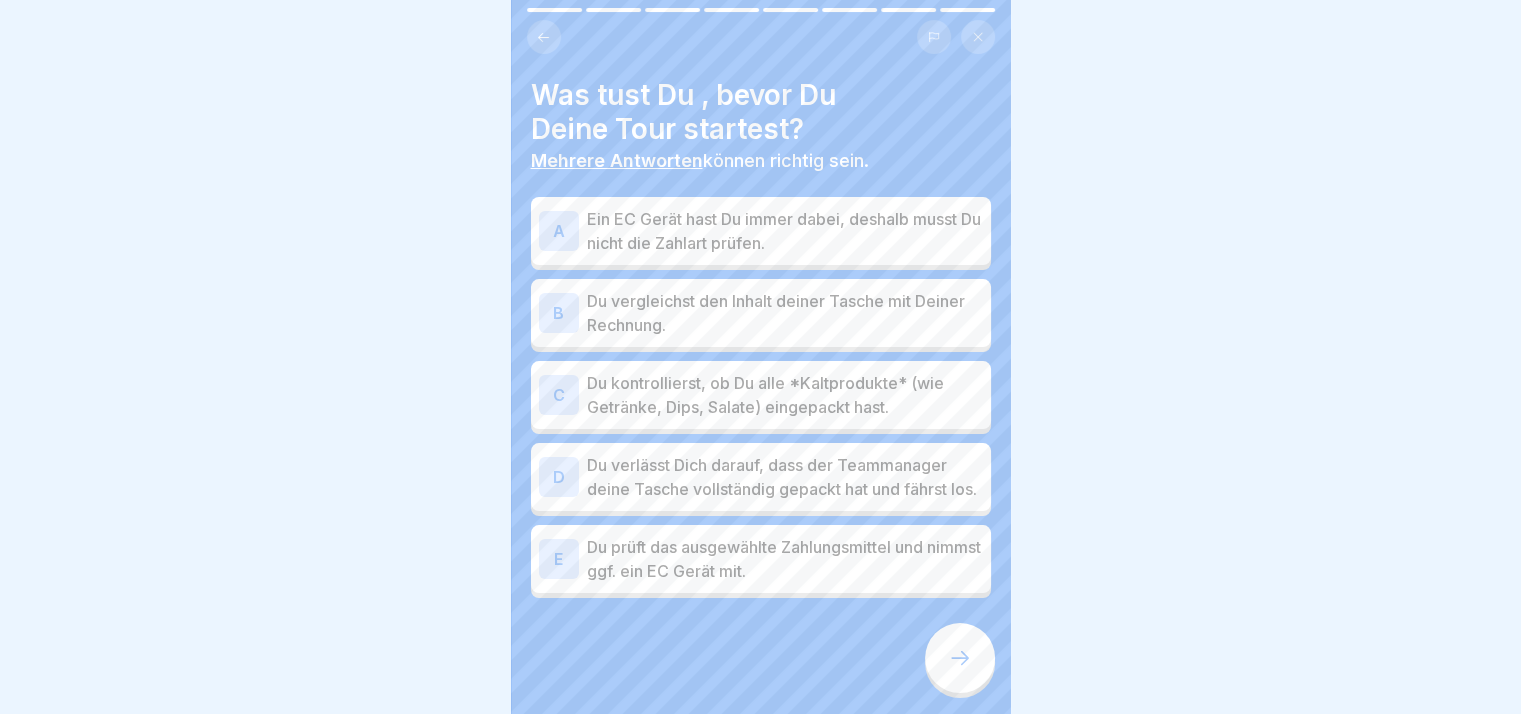 click on "Du kontrollierst, ob Du alle *Kaltprodukte* (wie Getränke, Dips, Salate) eingepackt hast." at bounding box center (785, 395) 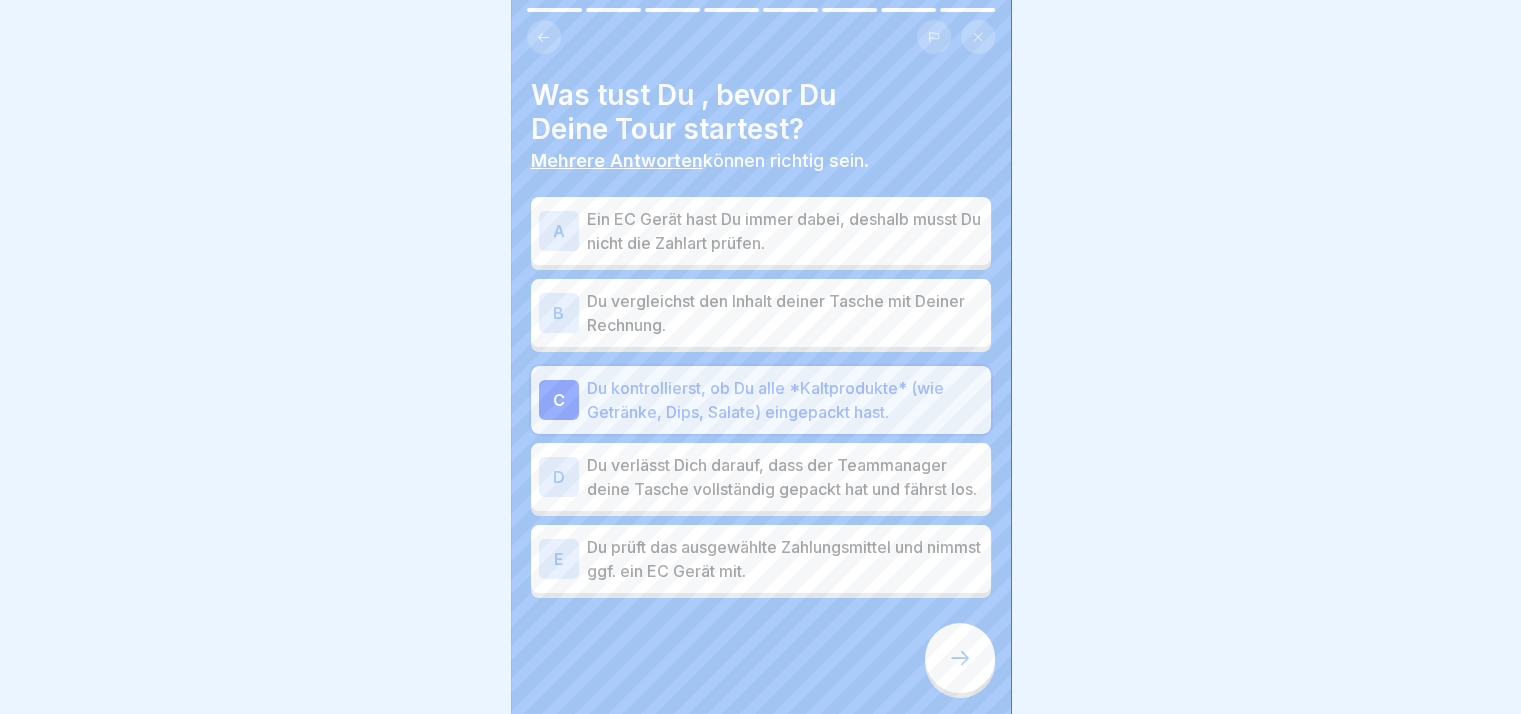 click on "Du verlässt Dich darauf, dass der Teammanager deine Tasche vollständig gepackt hat und fährst los." at bounding box center [785, 477] 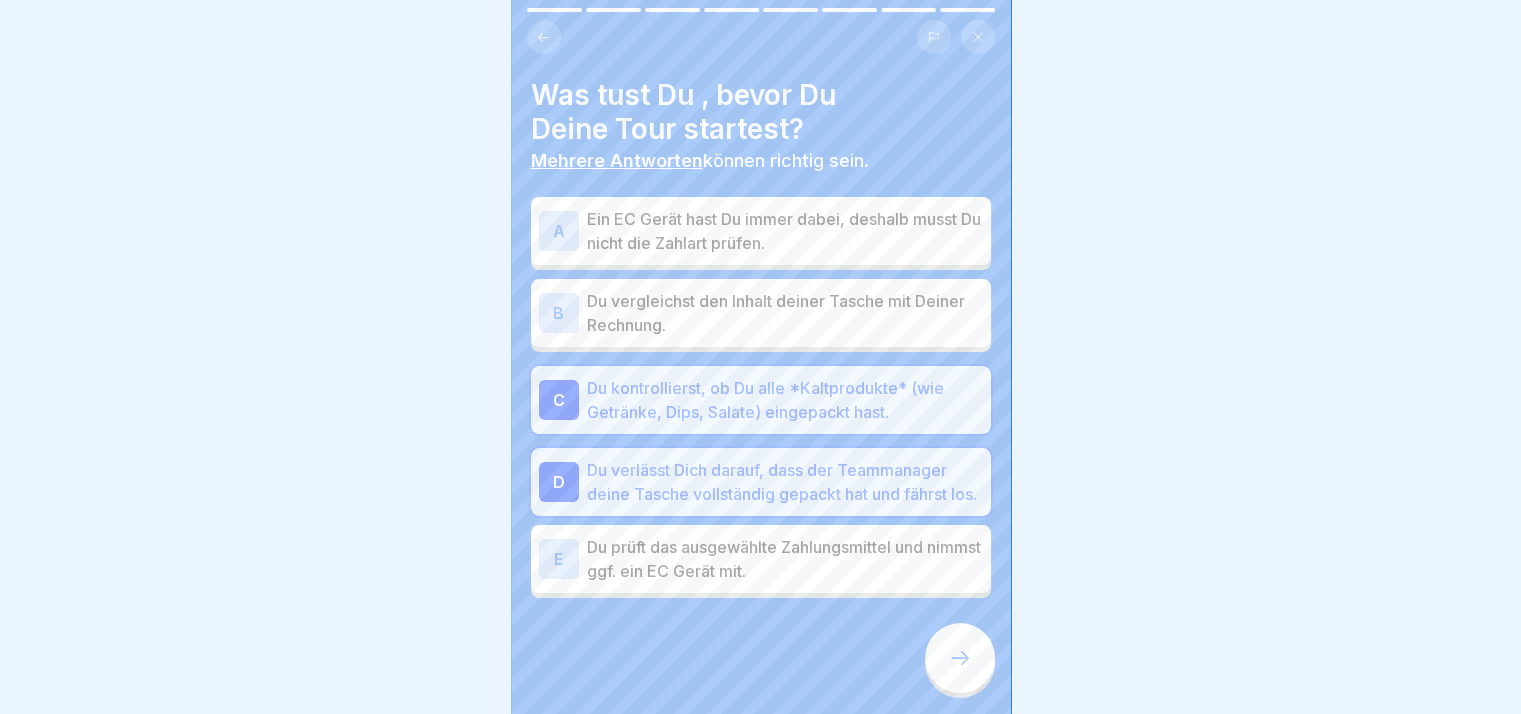 click on "Du prüft das ausgewählte Zahlungsmittel und nimmst ggf. ein EC Gerät mit." at bounding box center (785, 559) 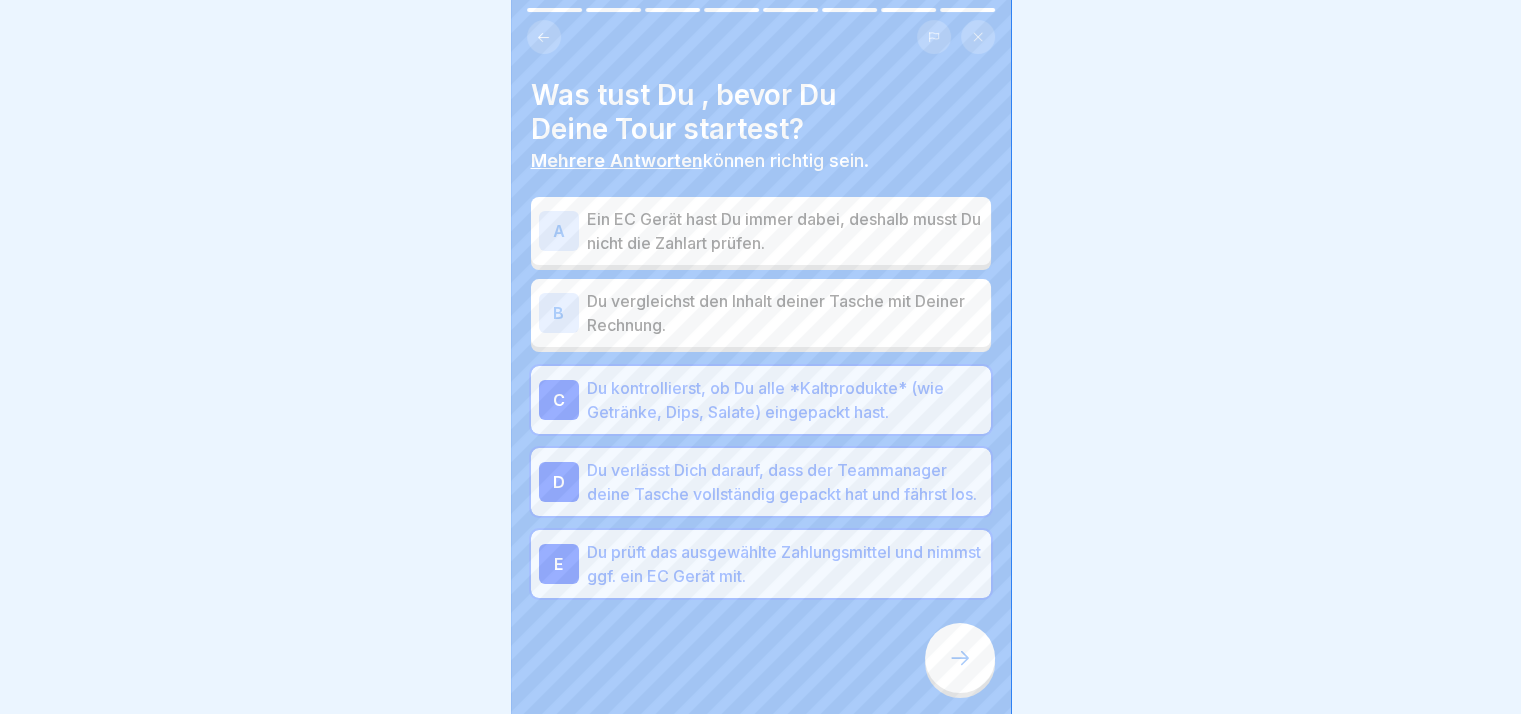 click on "Du vergleichst den Inhalt deiner Tasche mit Deiner Rechnung." at bounding box center (785, 313) 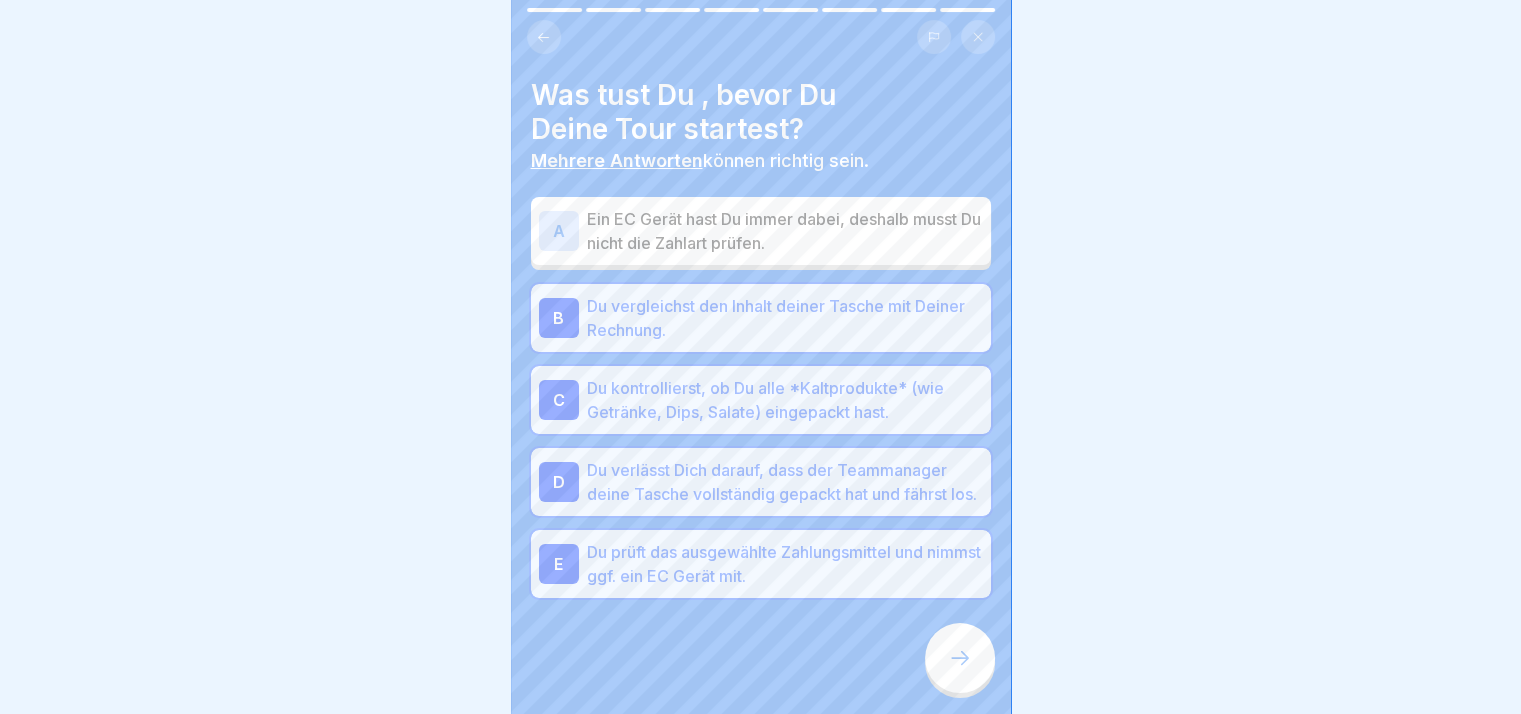click 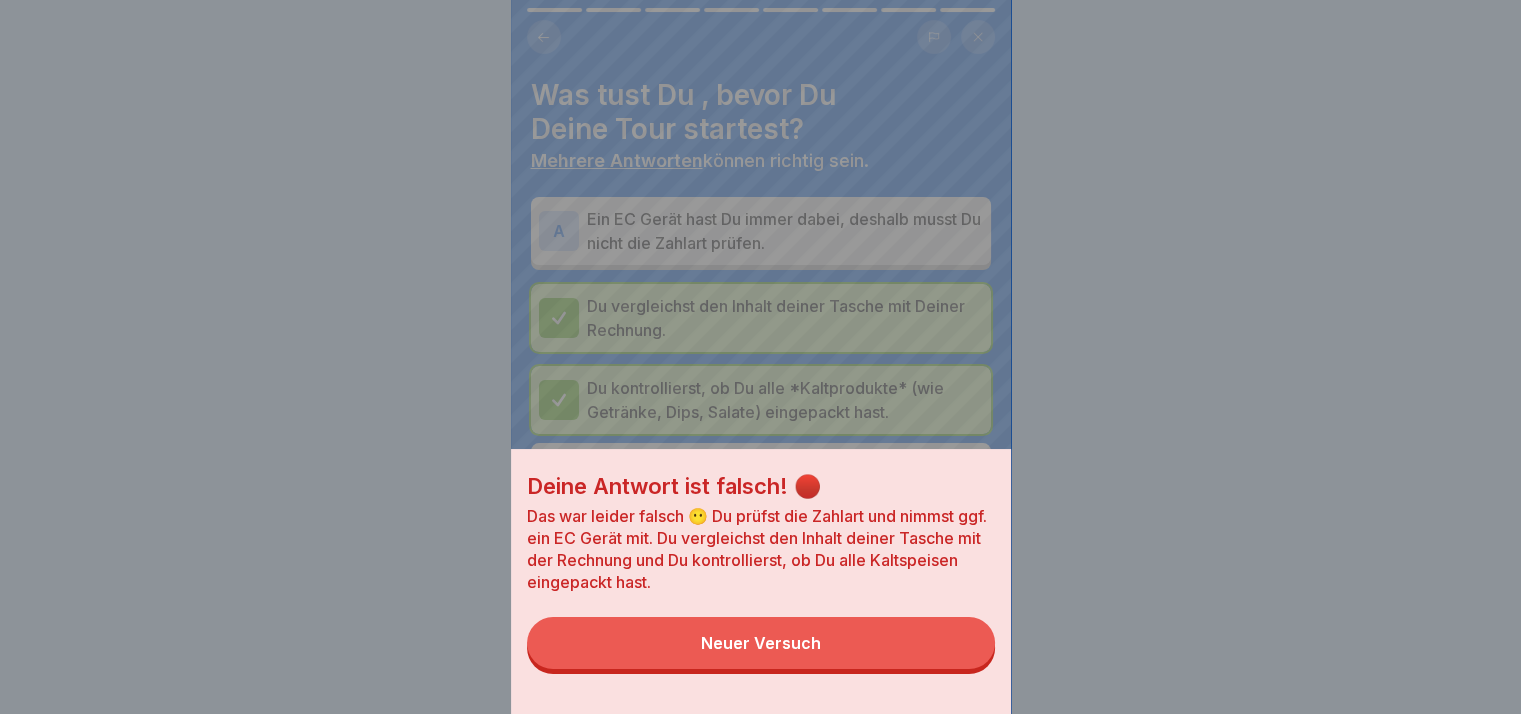 click on "Deine Antwort ist falsch!
🔴 Das war leider falsch 😶 Du prüfst die Zahlart und nimmst ggf. ein EC Gerät mit. Du vergleichst den Inhalt deiner Tasche mit der Rechnung und Du kontrollierst, ob Du alle Kaltspeisen eingepackt hast.   Neuer Versuch" at bounding box center [761, 581] 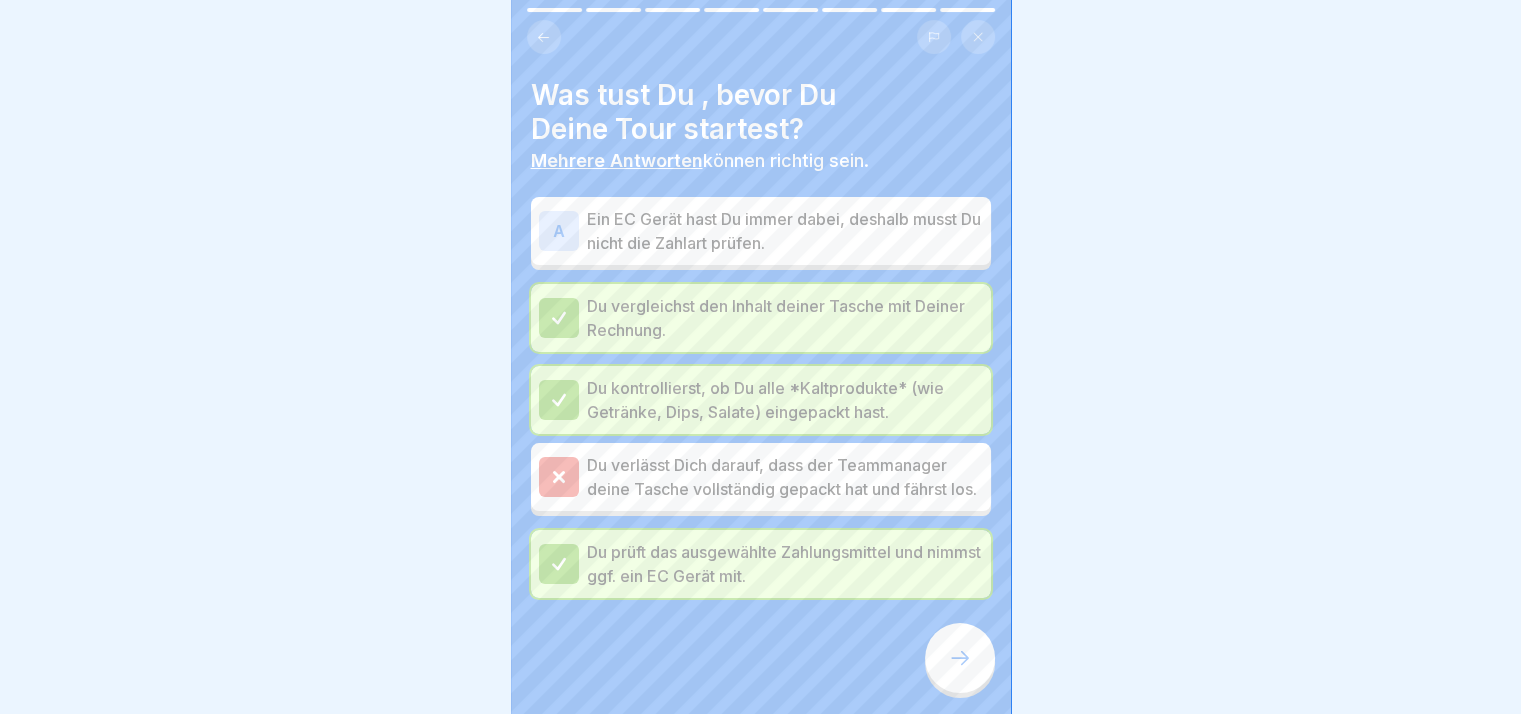 click at bounding box center [960, 658] 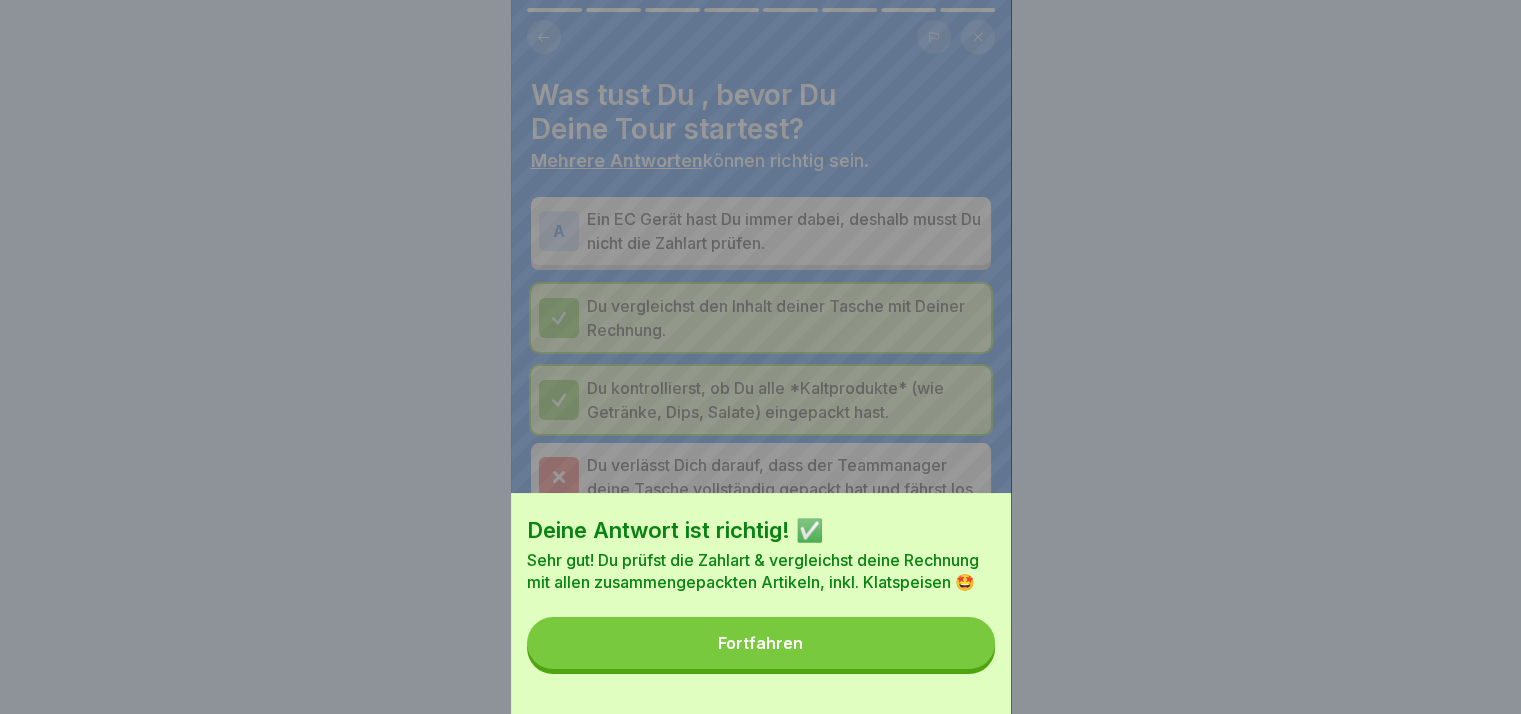 drag, startPoint x: 873, startPoint y: 631, endPoint x: 883, endPoint y: 645, distance: 17.20465 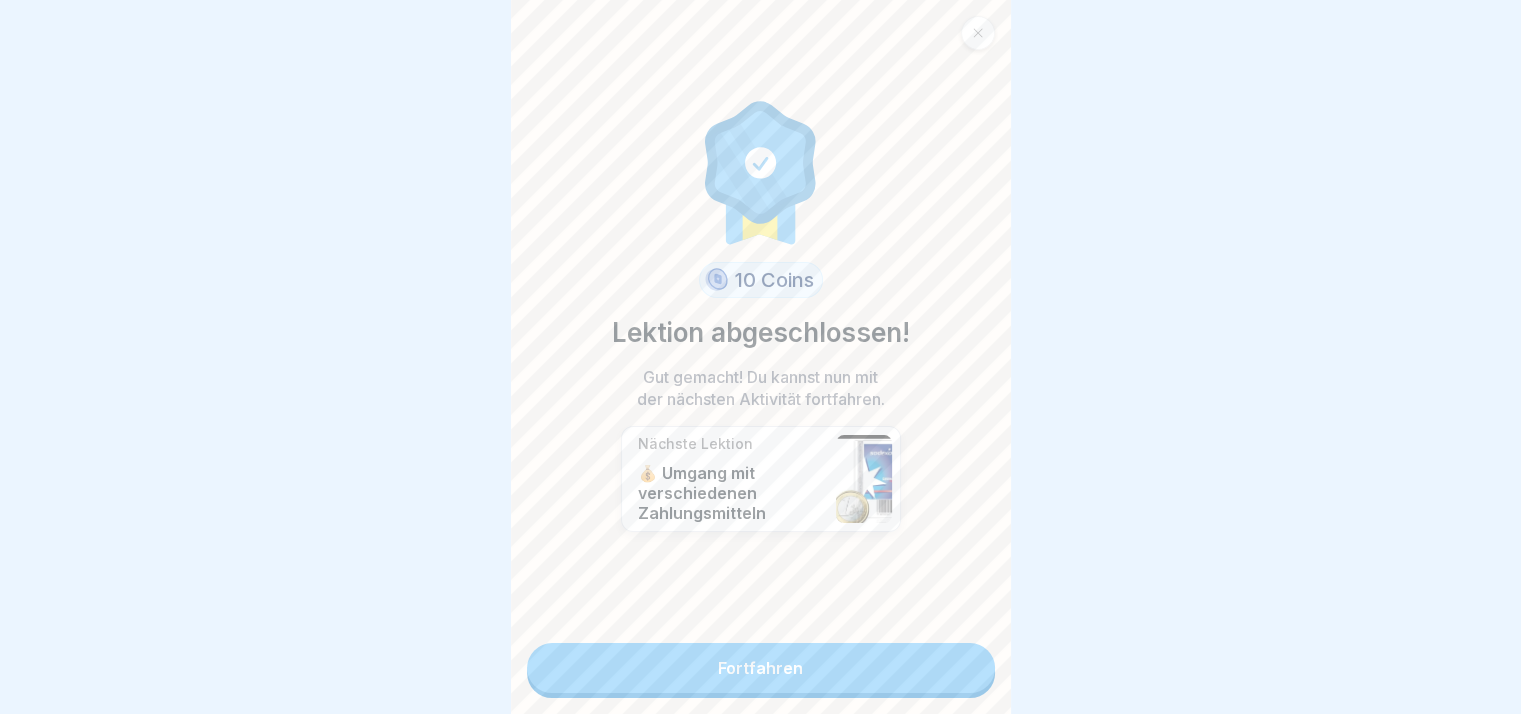 click on "Fortfahren" at bounding box center [761, 668] 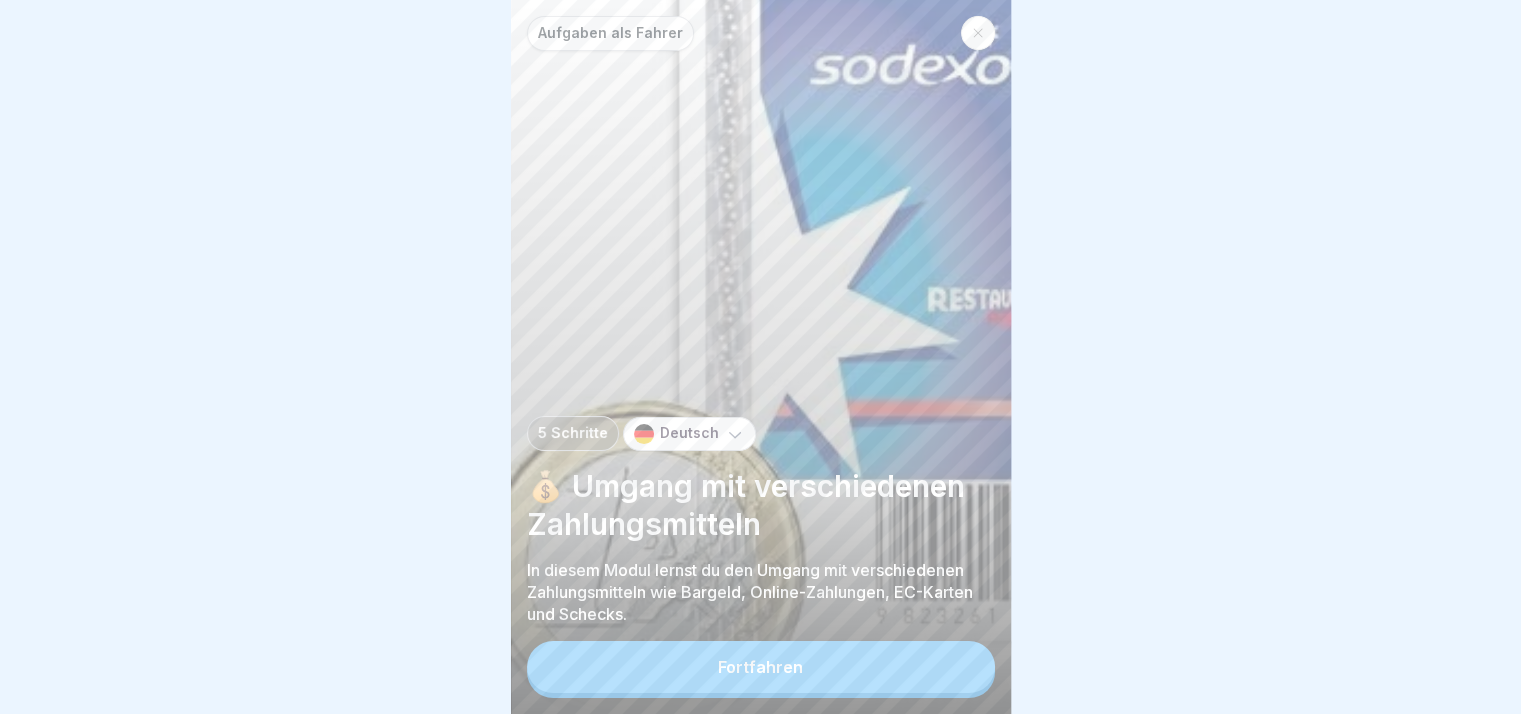 click on "Fortfahren" at bounding box center [761, 667] 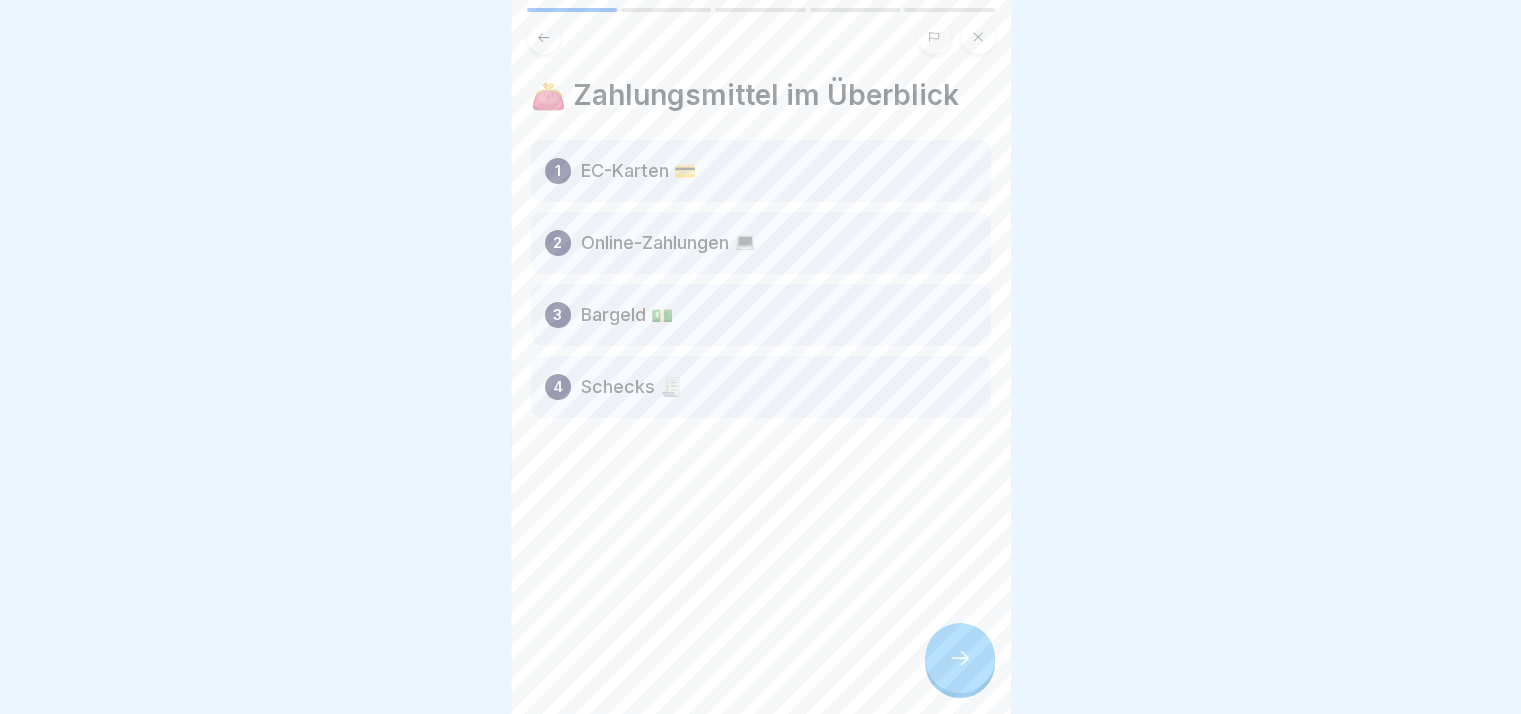 click 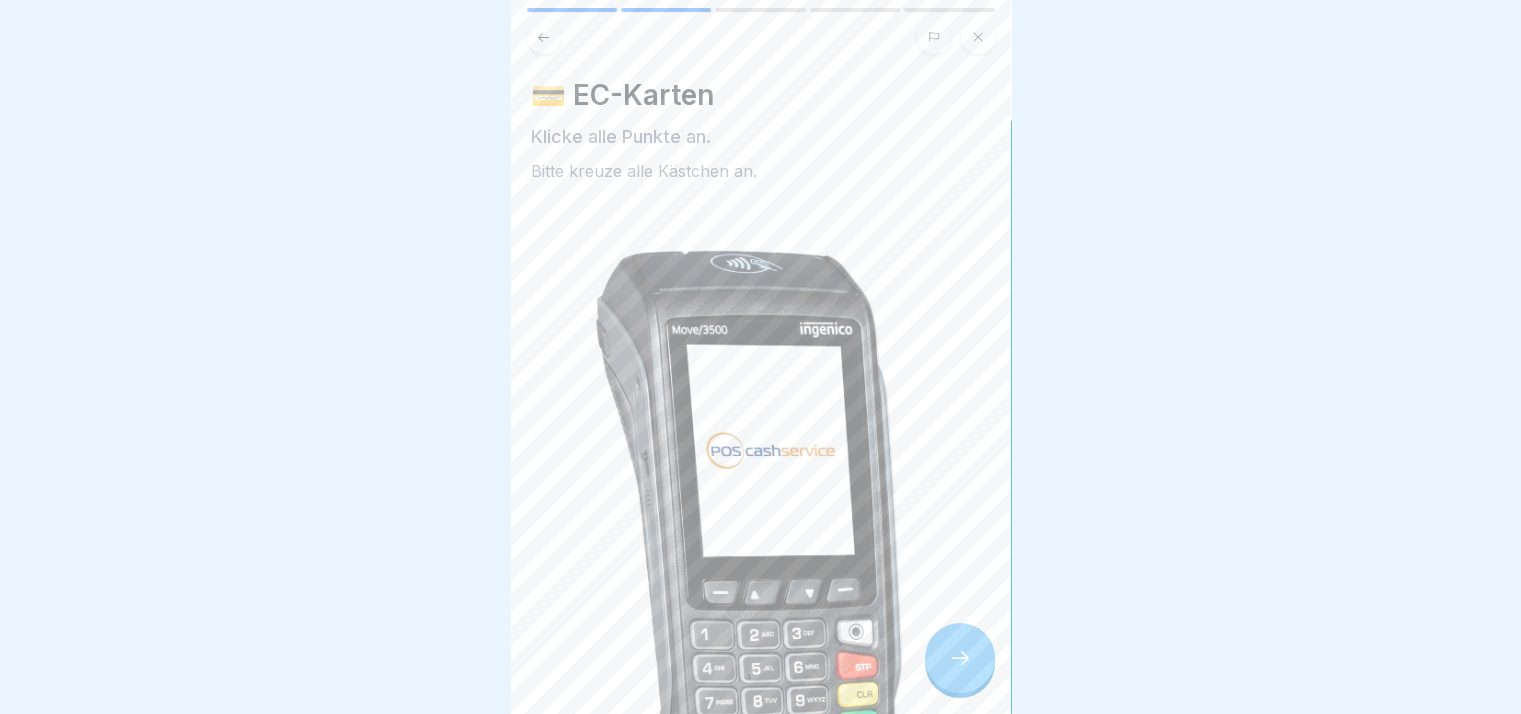 click at bounding box center [960, 658] 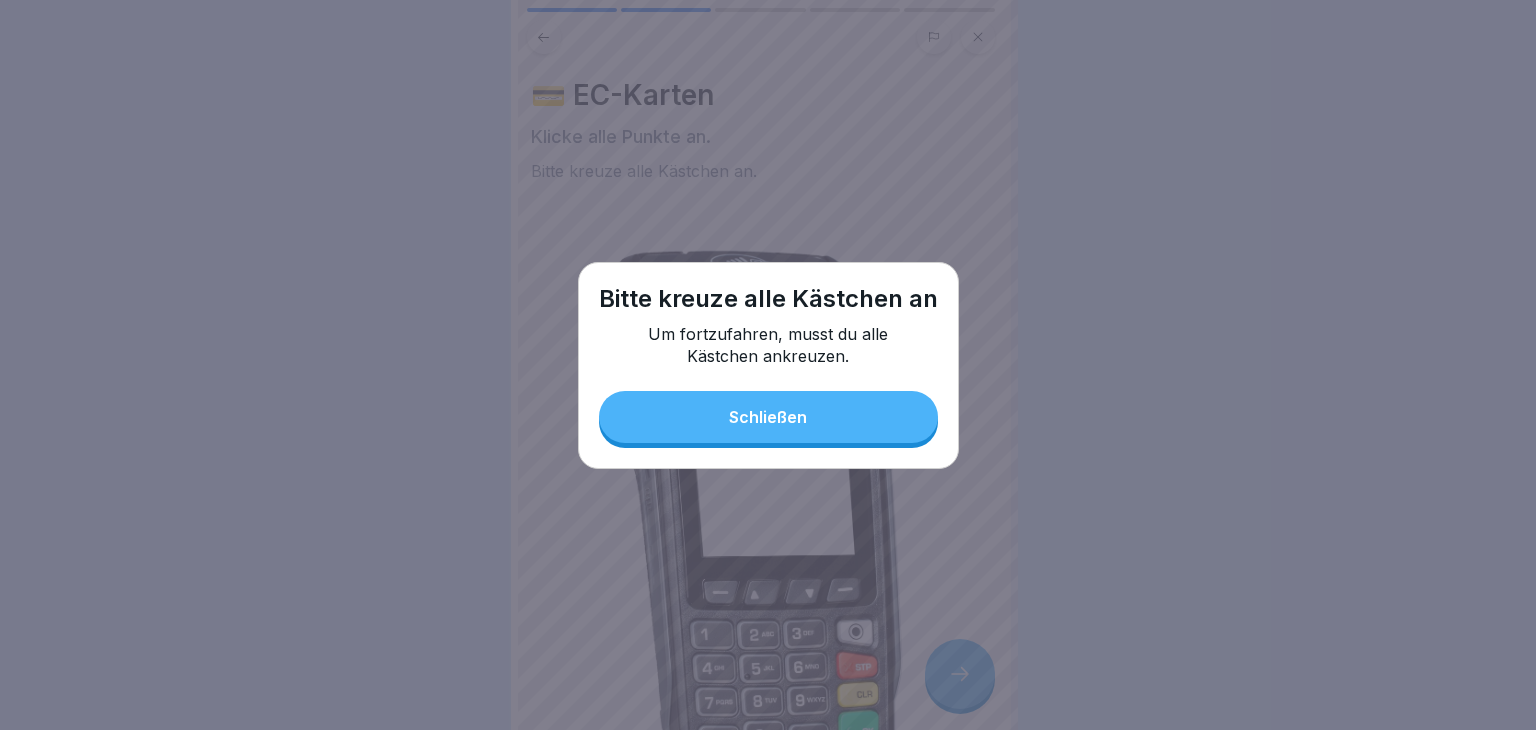 click on "Schließen" at bounding box center [768, 417] 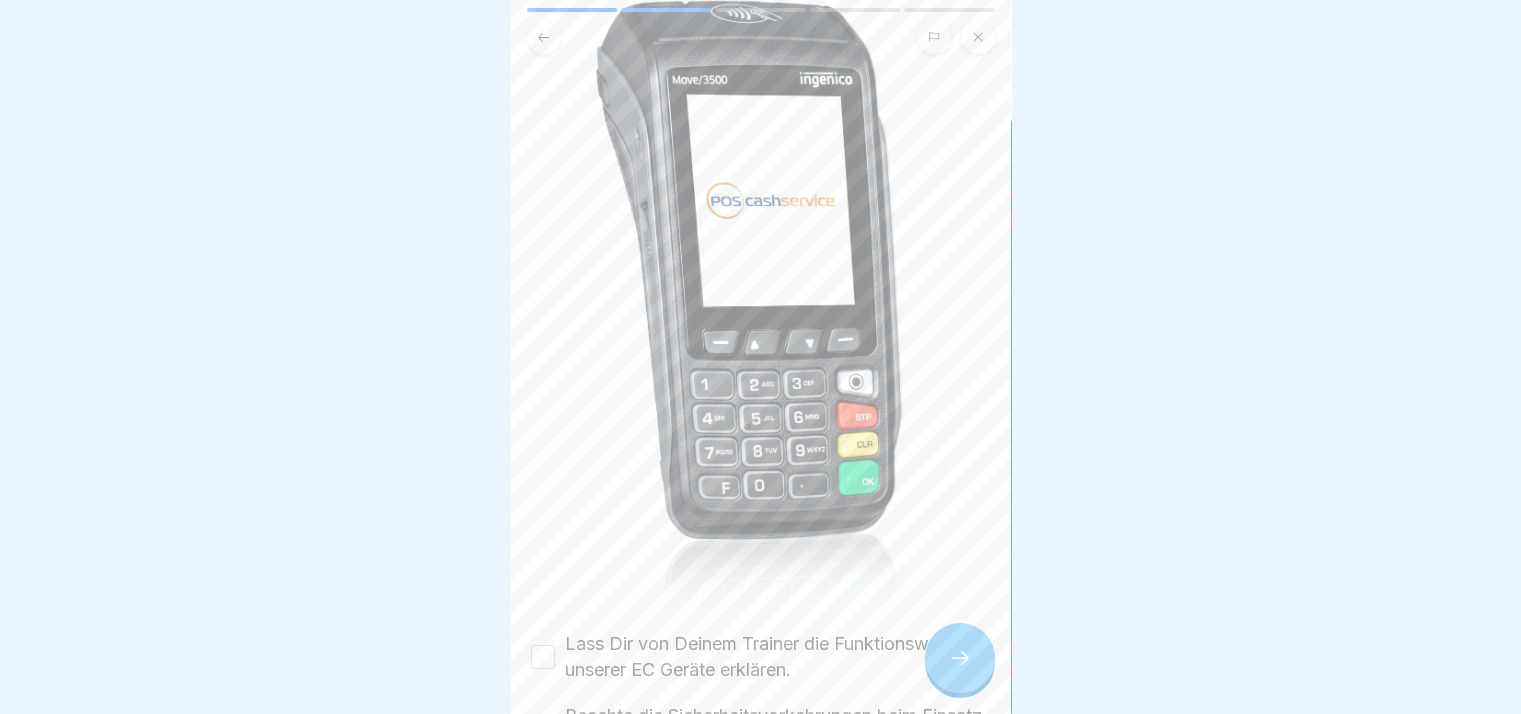 scroll, scrollTop: 400, scrollLeft: 0, axis: vertical 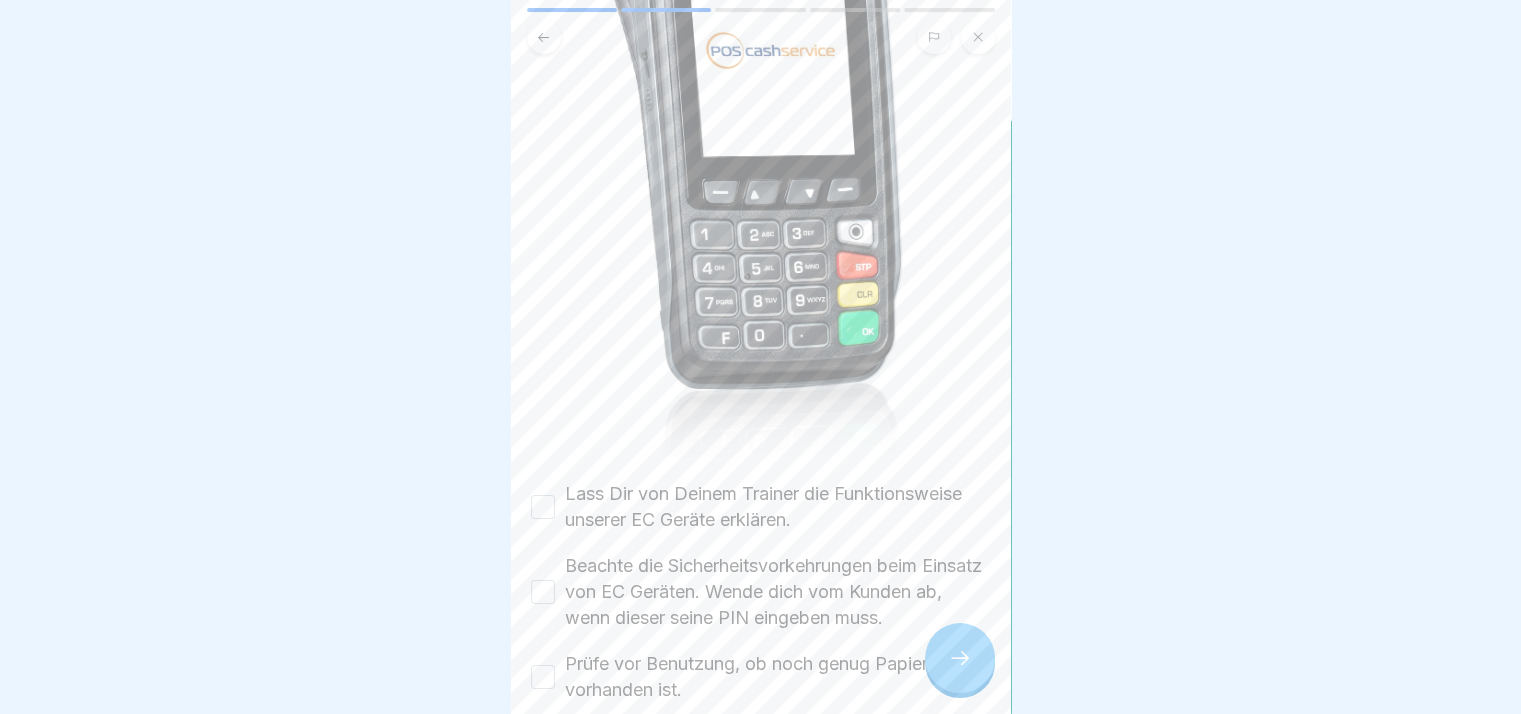 click on "Lass Dir von Deinem Trainer die Funktionsweise unserer EC Geräte erklären." at bounding box center [778, 507] 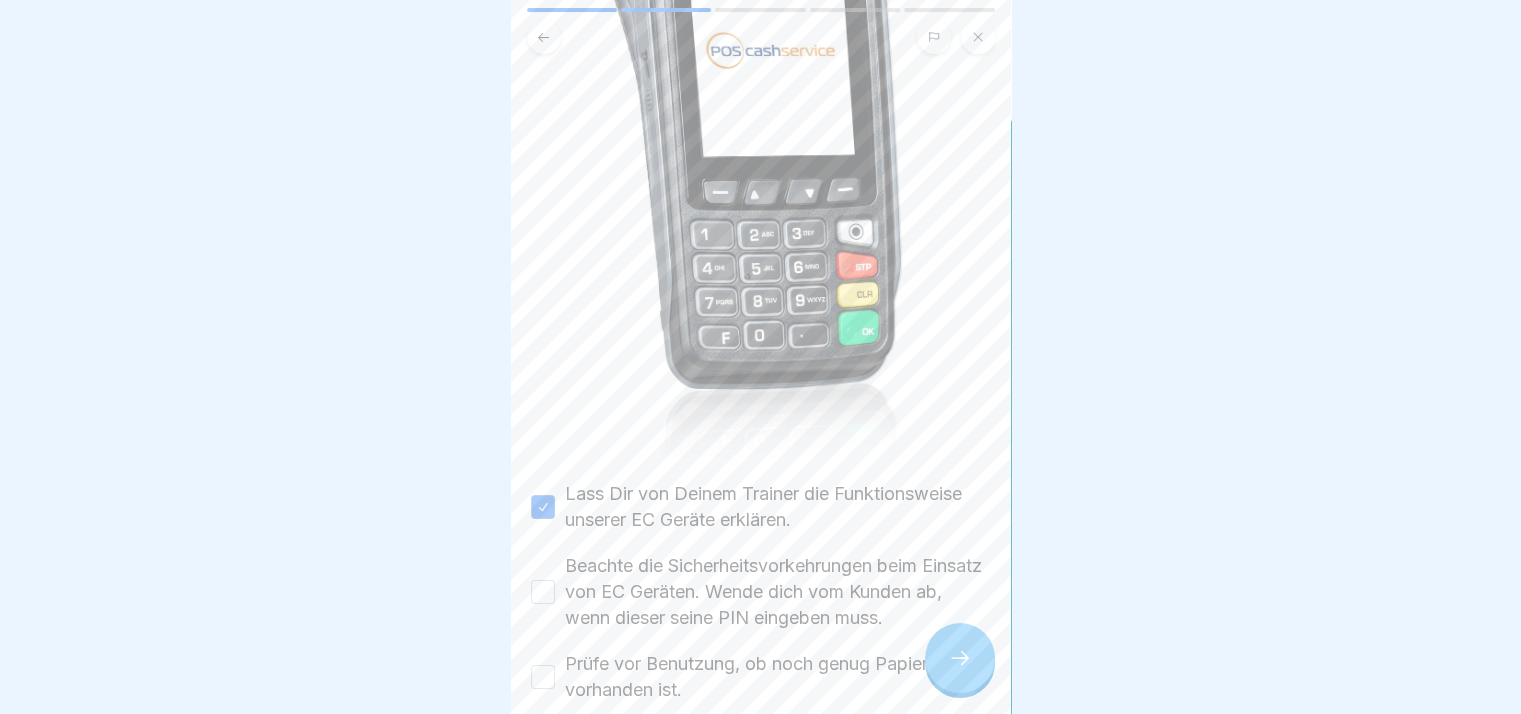 click on "Beachte die Sicherheitsvorkehrungen beim Einsatz von EC Geräten. Wende dich vom Kunden ab, wenn dieser seine PIN eingeben muss." at bounding box center (778, 592) 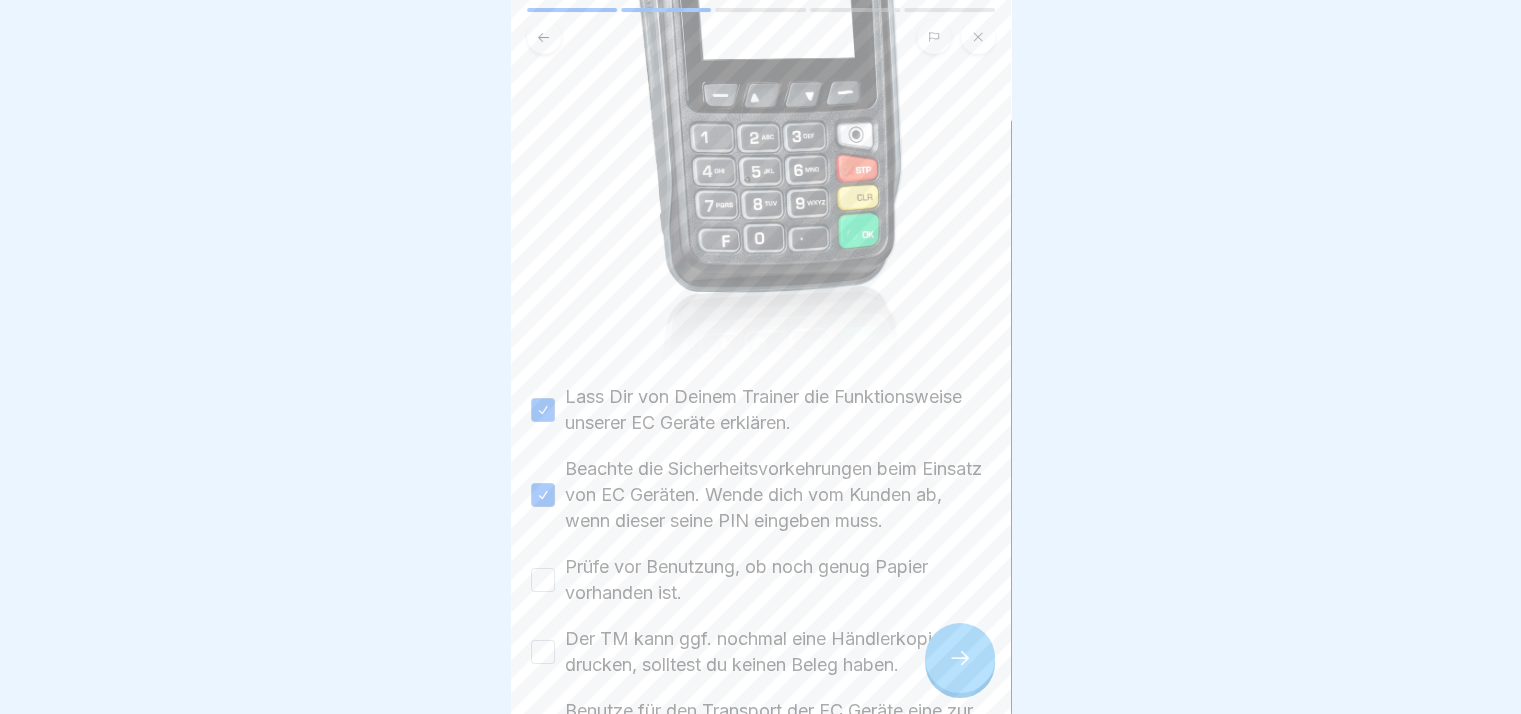 scroll, scrollTop: 600, scrollLeft: 0, axis: vertical 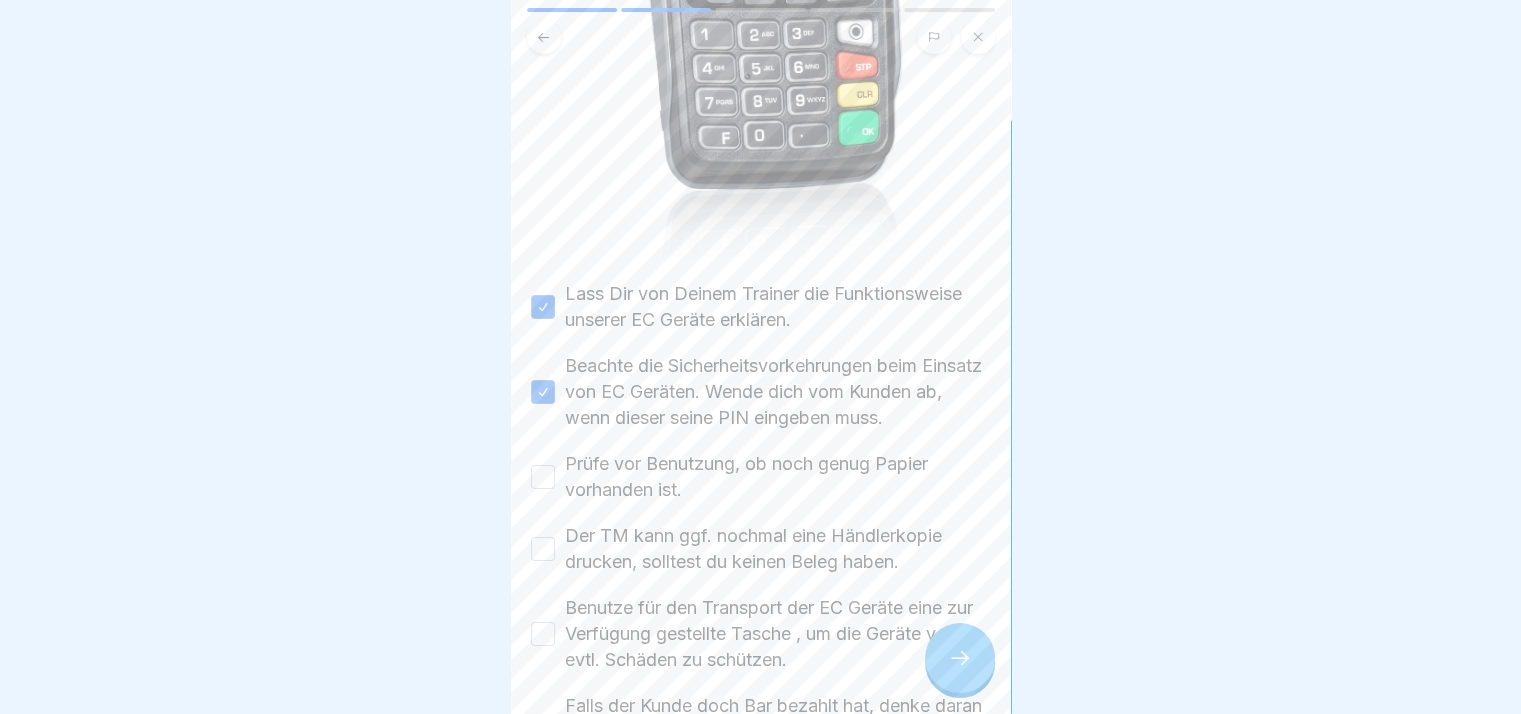 click on "Prüfe vor Benutzung, ob noch genug Papier vorhanden ist." at bounding box center (778, 477) 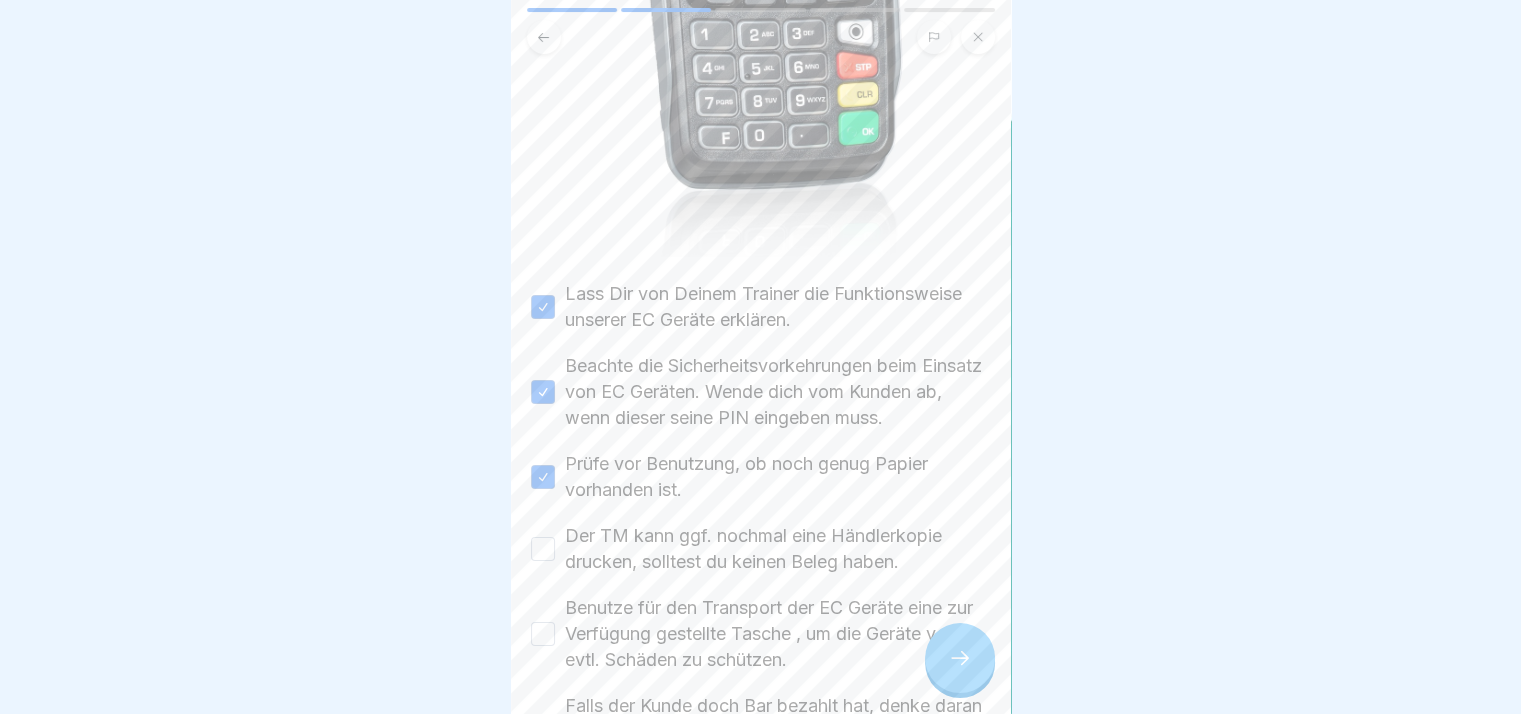 click on "Der TM kann ggf. nochmal eine Händlerkopie drucken, solltest du keinen Beleg haben." at bounding box center [778, 549] 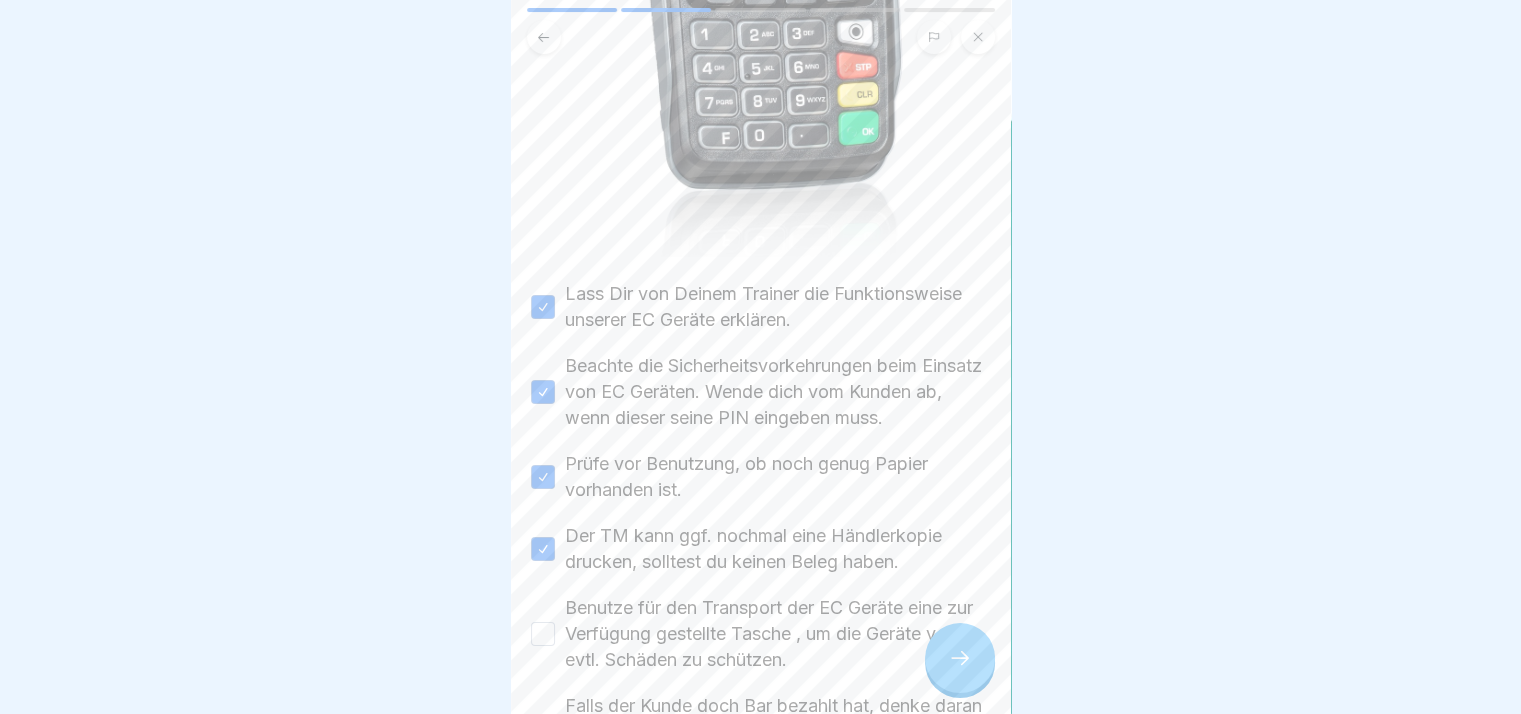 click on "Benutze für den Transport der EC Geräte eine zur Verfügung gestellte Tasche , um die Geräte vor evtl. Schäden zu schützen." at bounding box center [778, 634] 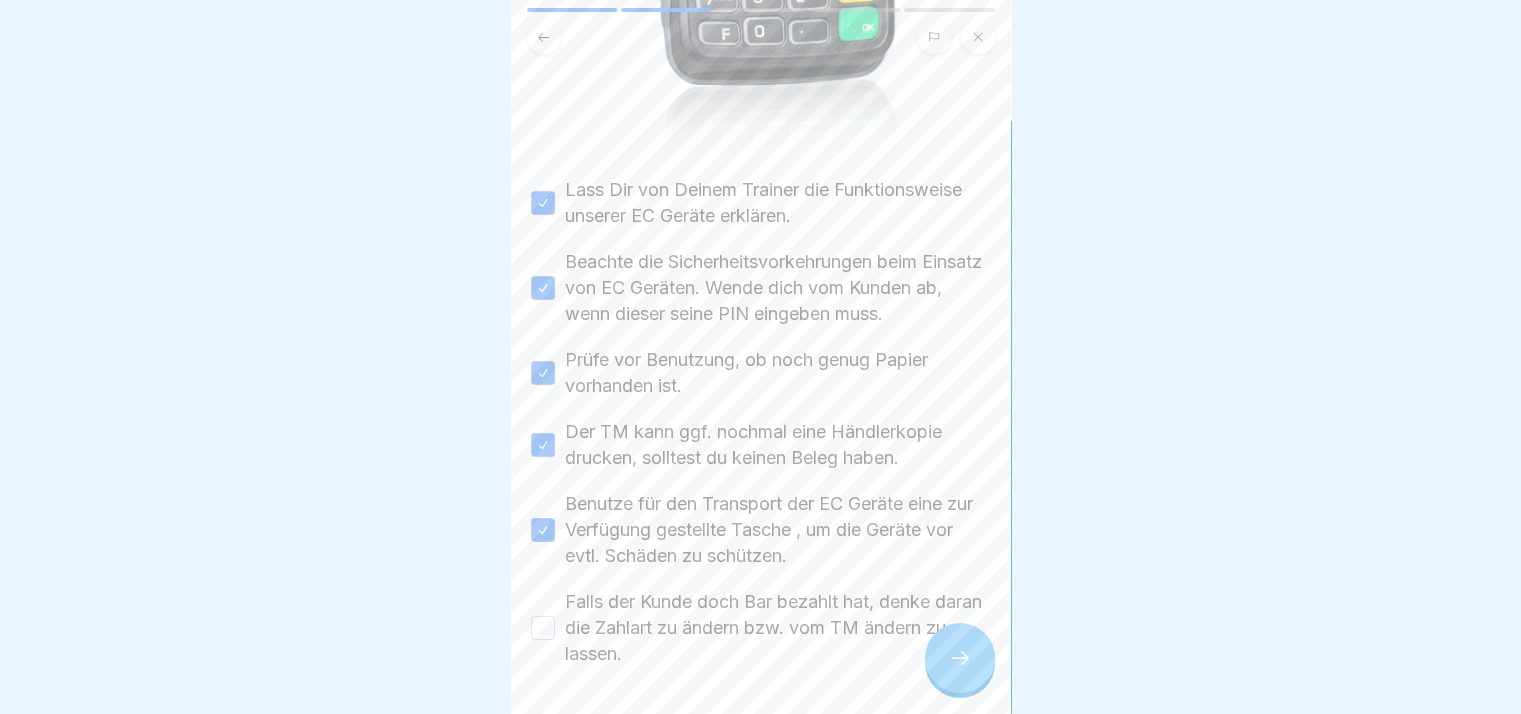 scroll, scrollTop: 780, scrollLeft: 0, axis: vertical 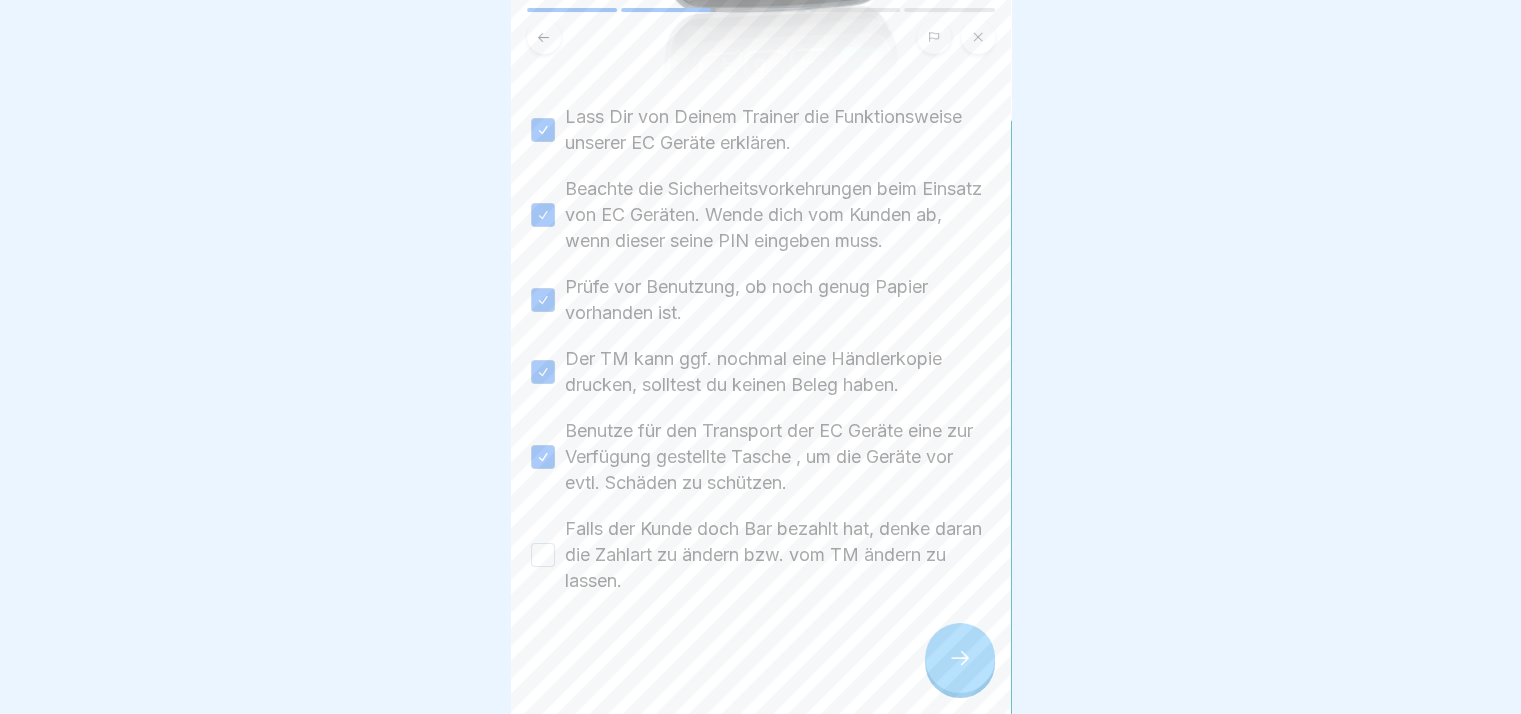 click on "Falls der Kunde doch Bar bezahlt hat, denke daran die Zahlart zu ändern bzw. vom TM ändern zu lassen." at bounding box center (778, 555) 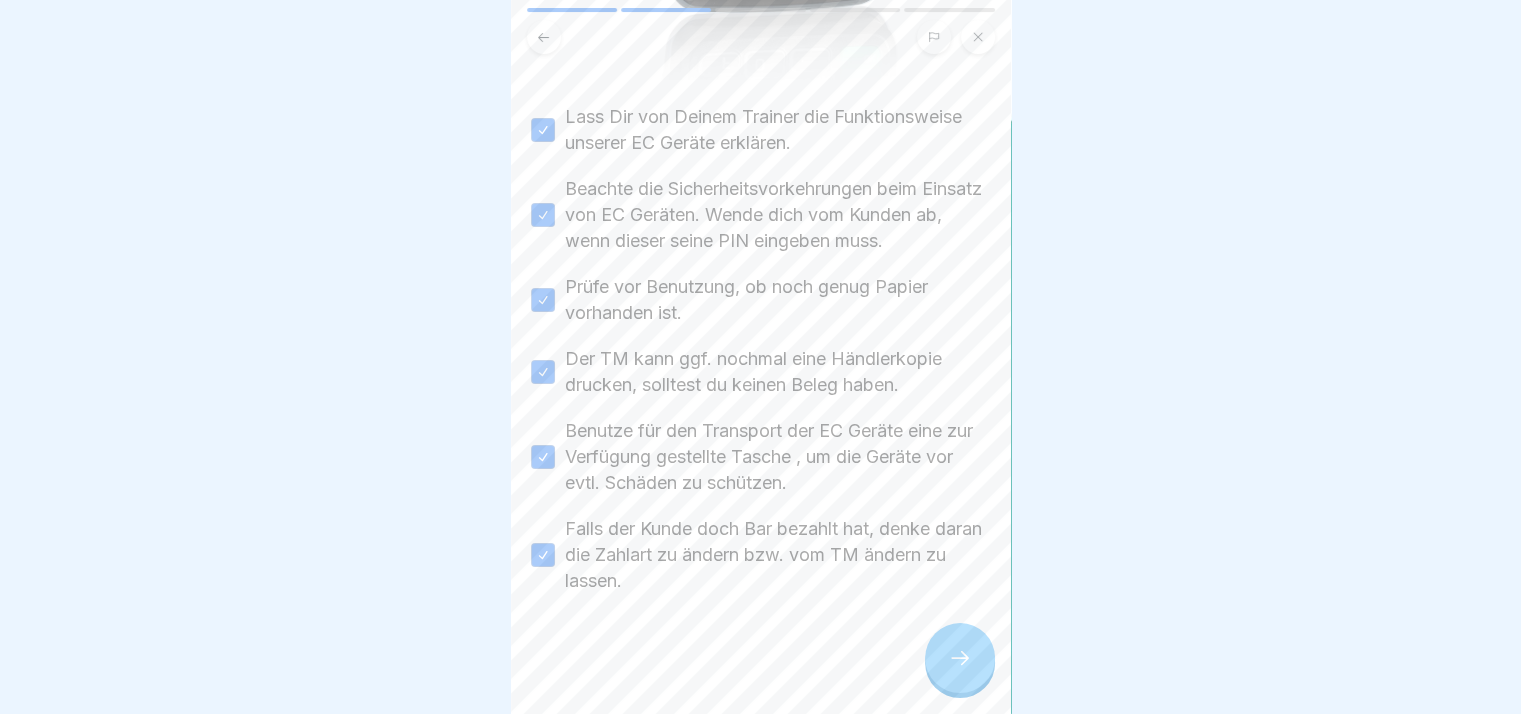 drag, startPoint x: 992, startPoint y: 669, endPoint x: 982, endPoint y: 665, distance: 10.770329 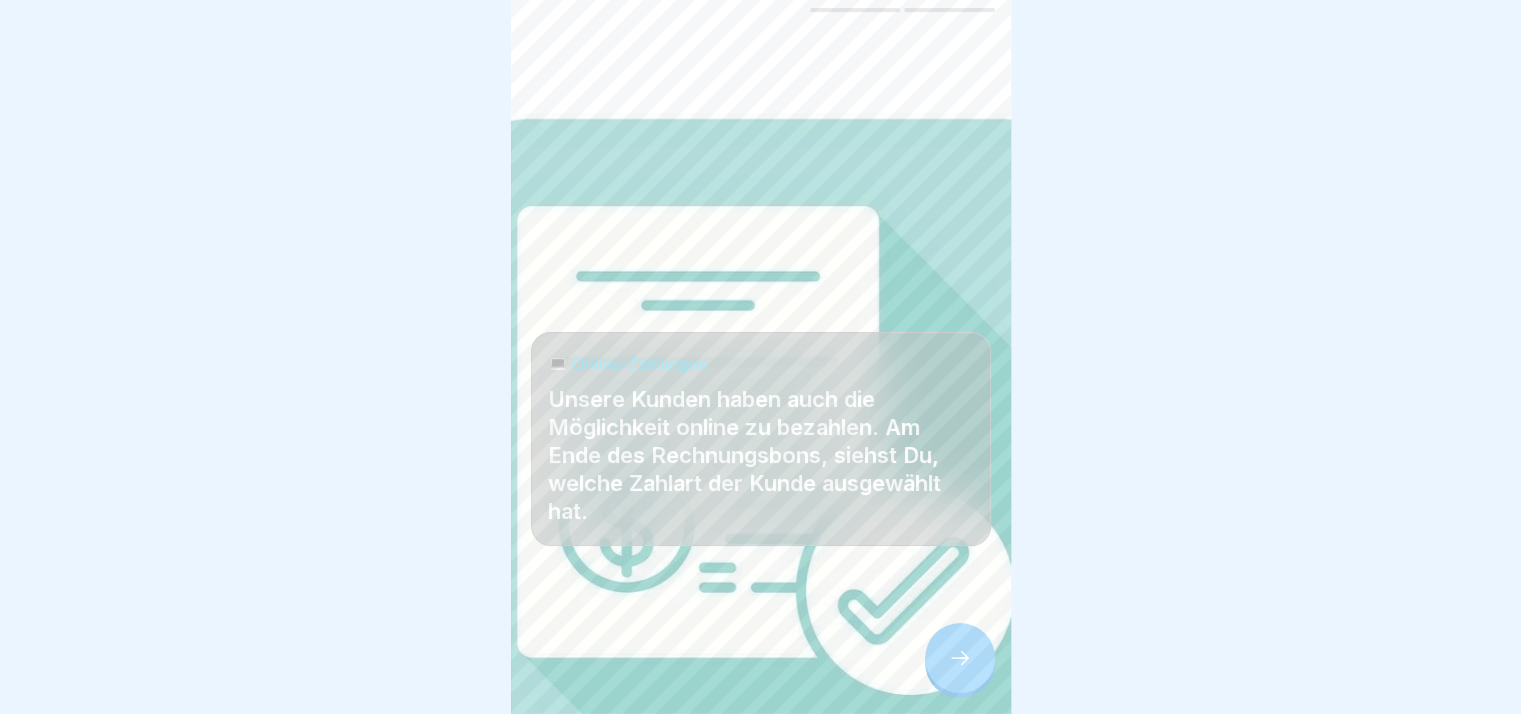 click at bounding box center (960, 658) 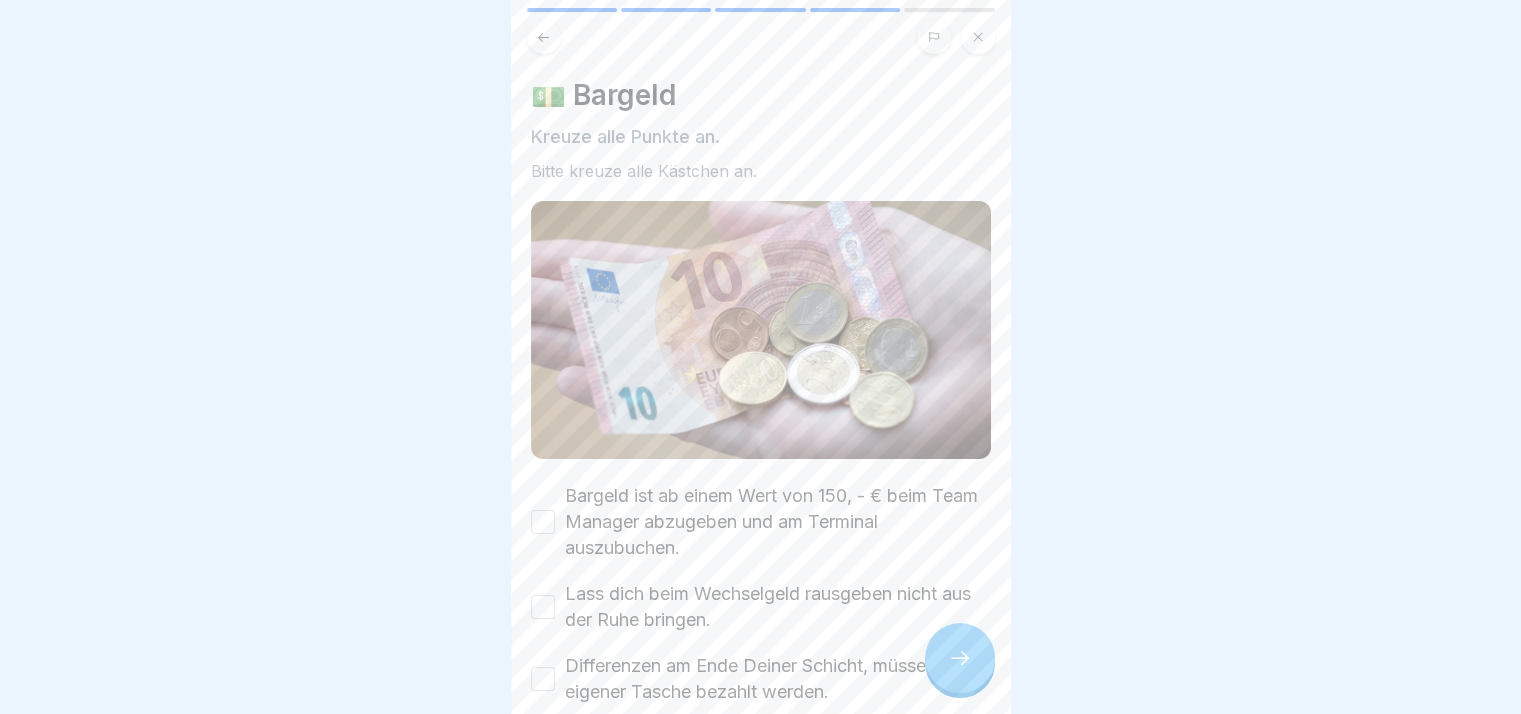 click at bounding box center [960, 658] 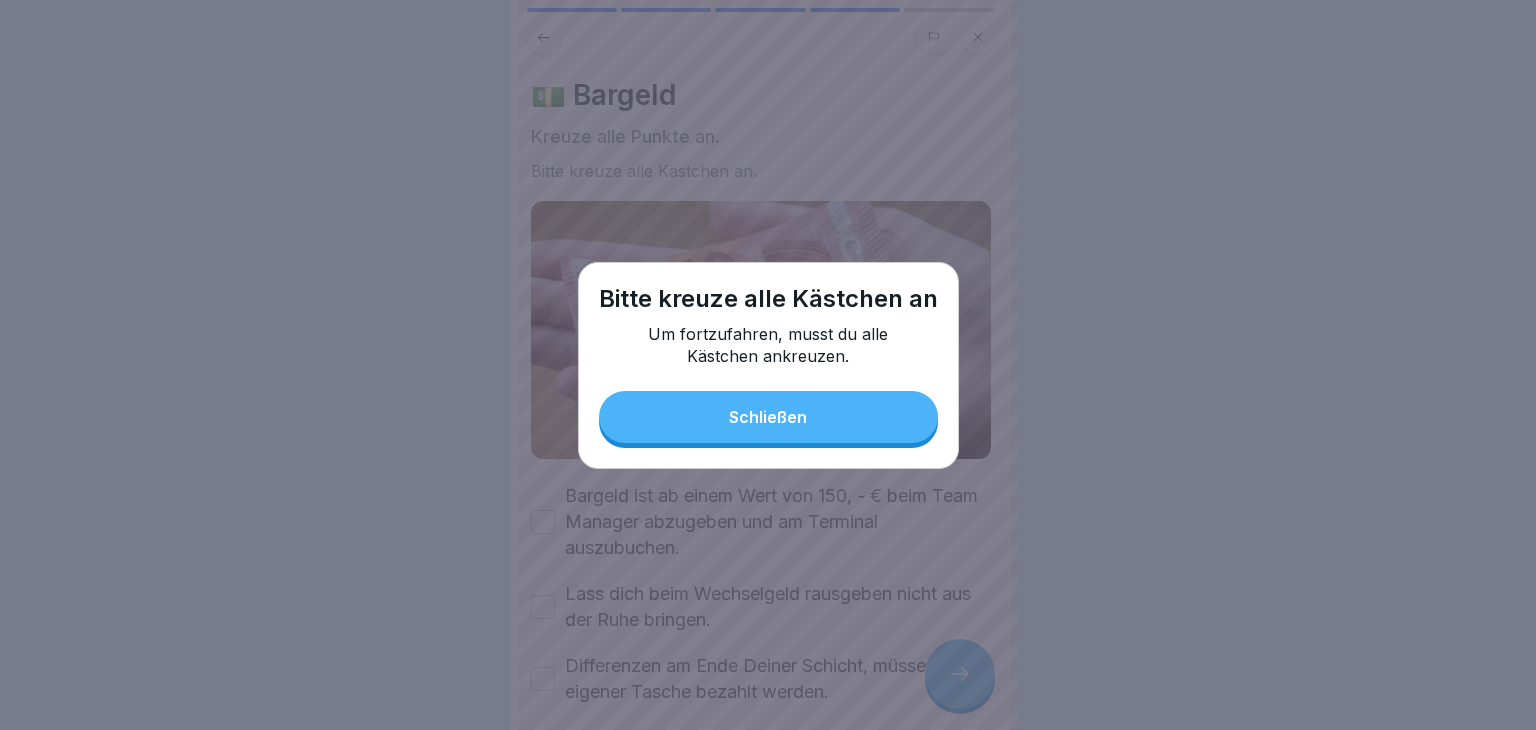 click on "Schließen" at bounding box center (768, 417) 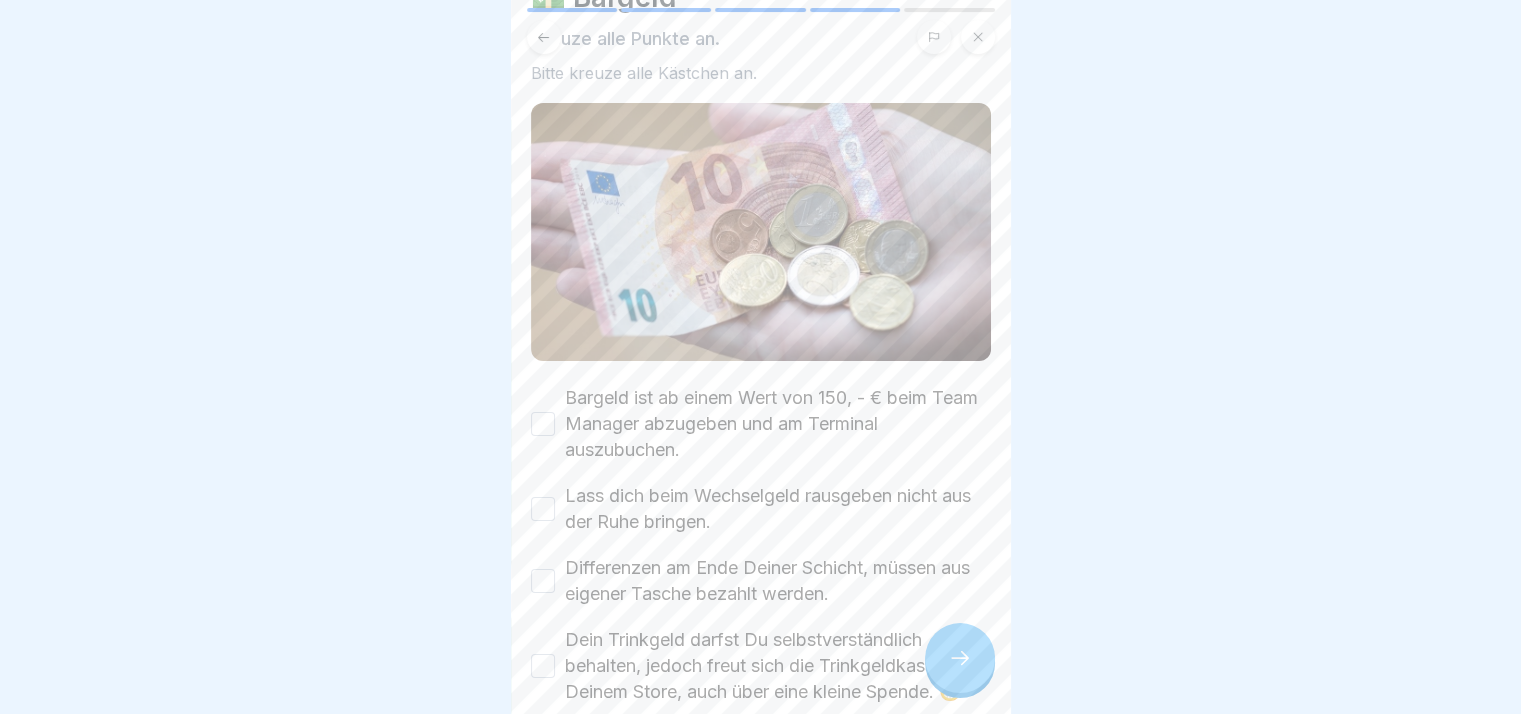 scroll, scrollTop: 226, scrollLeft: 0, axis: vertical 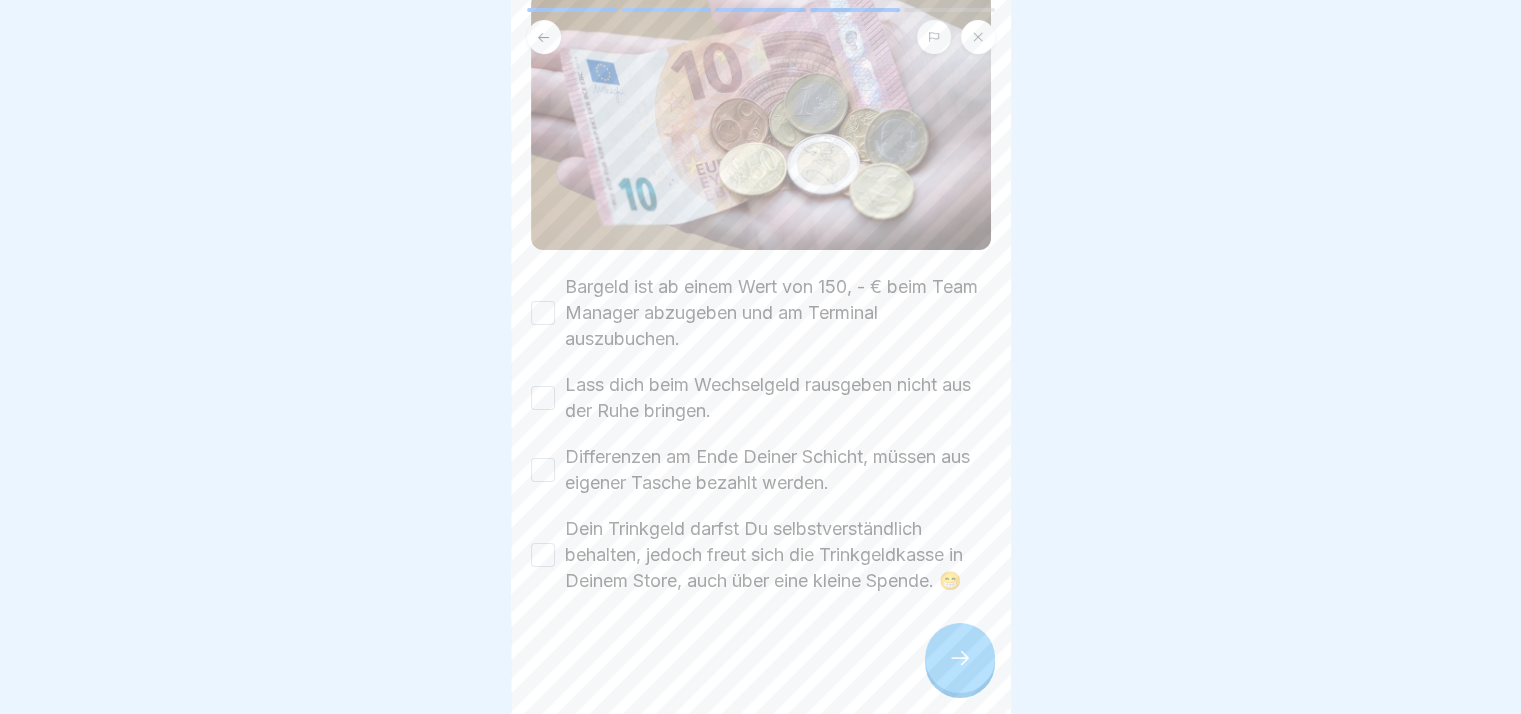 click on "Bargeld ist ab einem Wert von 150, - € beim Team Manager abzugeben und am Terminal auszubuchen." at bounding box center (778, 313) 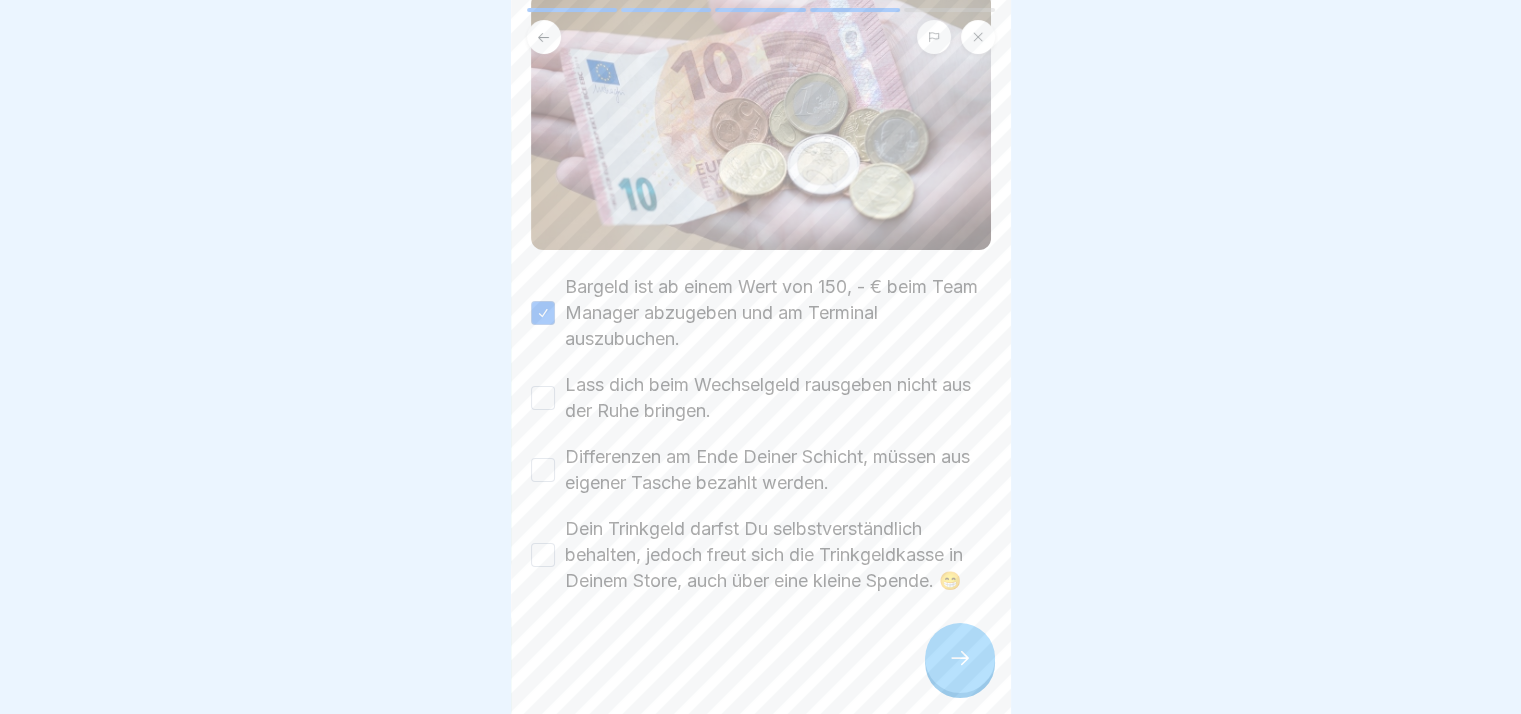 click on "Lass dich beim Wechselgeld rausgeben nicht aus der Ruhe bringen." at bounding box center (778, 398) 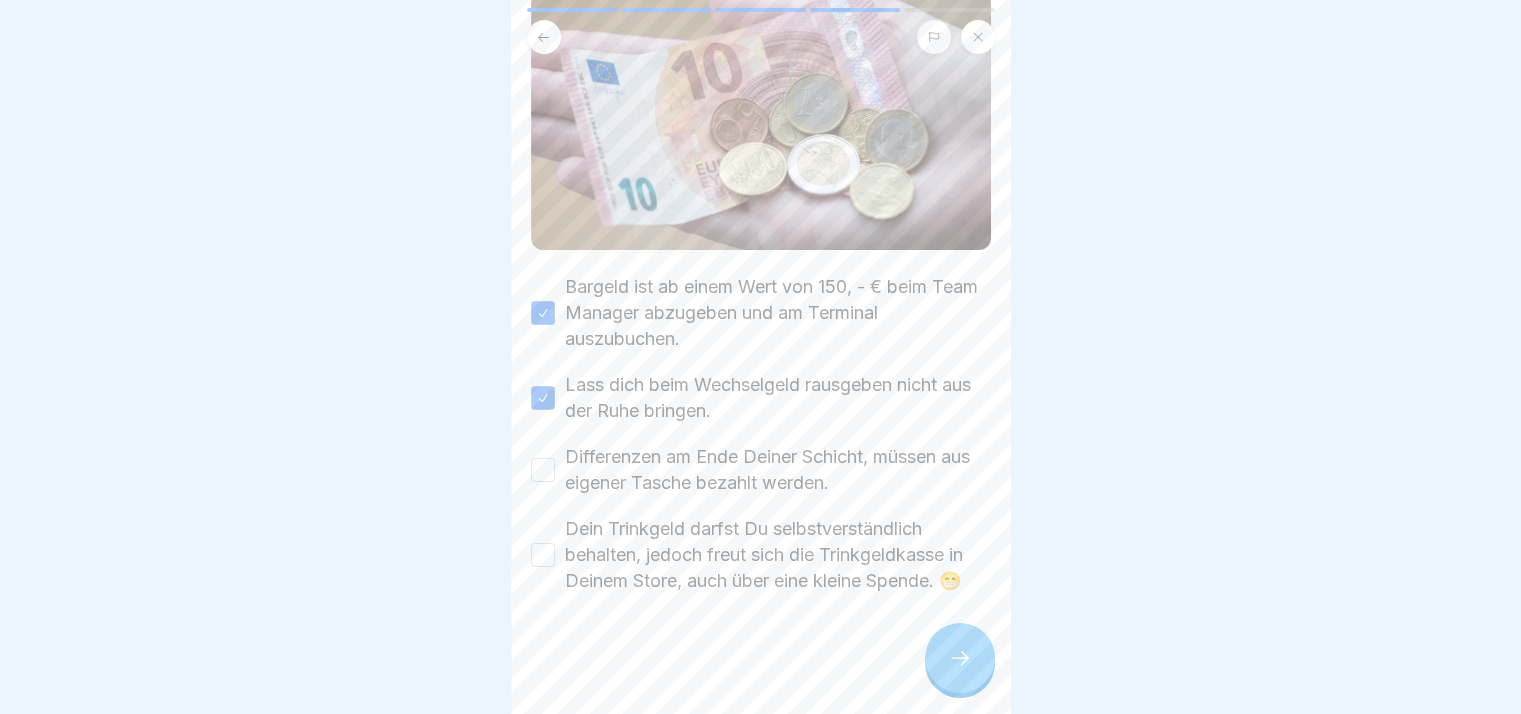click on "Bargeld ist ab einem Wert von 150, - € beim Team Manager abzugeben und am Terminal auszubuchen. Lass dich beim Wechselgeld rausgeben nicht aus der Ruhe bringen. Differenzen am Ende Deiner Schicht, müssen aus eigener Tasche bezahlt werden. Dein Trinkgeld darfst Du selbstverständlich behalten, jedoch freut sich die Trinkgeldkasse in Deinem Store, auch über eine kleine Spende. 😁" at bounding box center [761, 434] 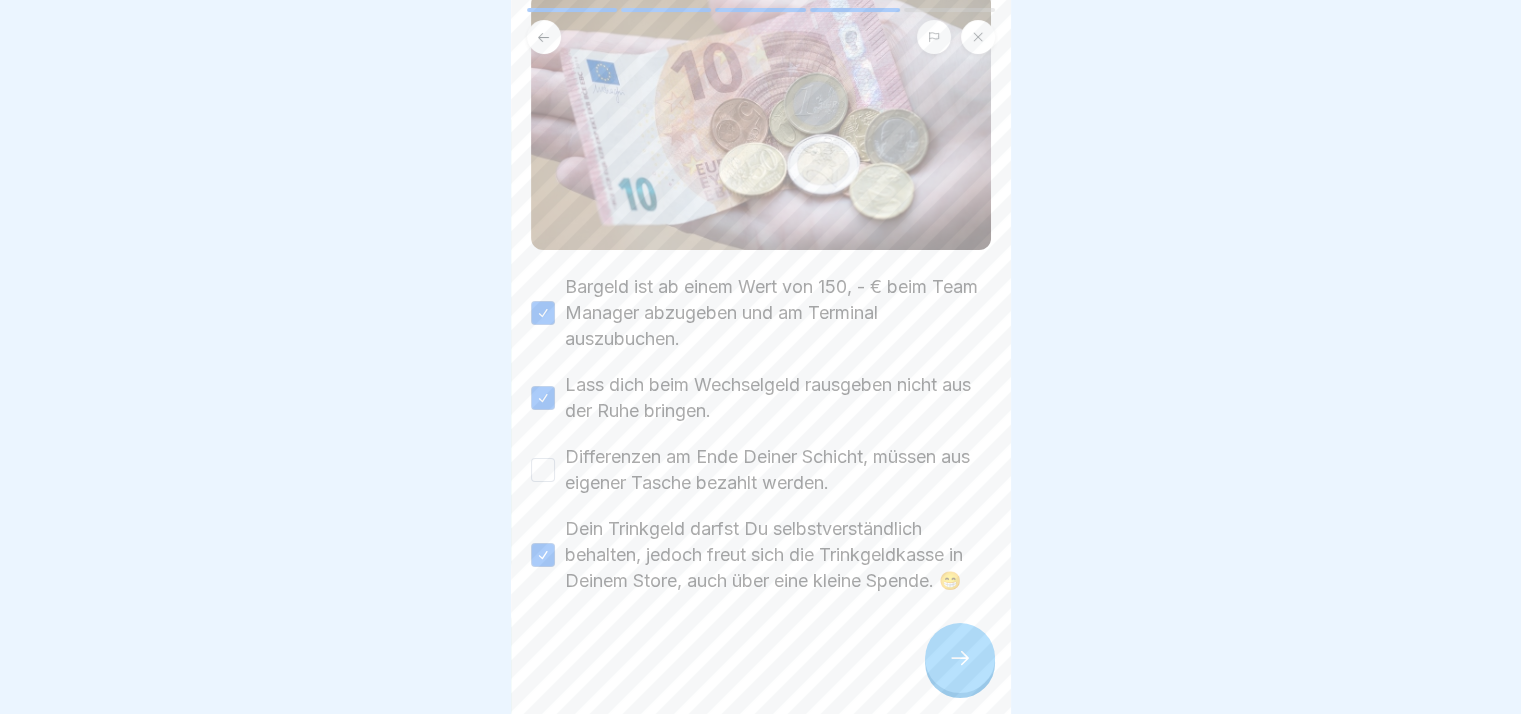 click on "Differenzen am Ende Deiner Schicht, müssen aus eigener Tasche bezahlt werden." at bounding box center [778, 470] 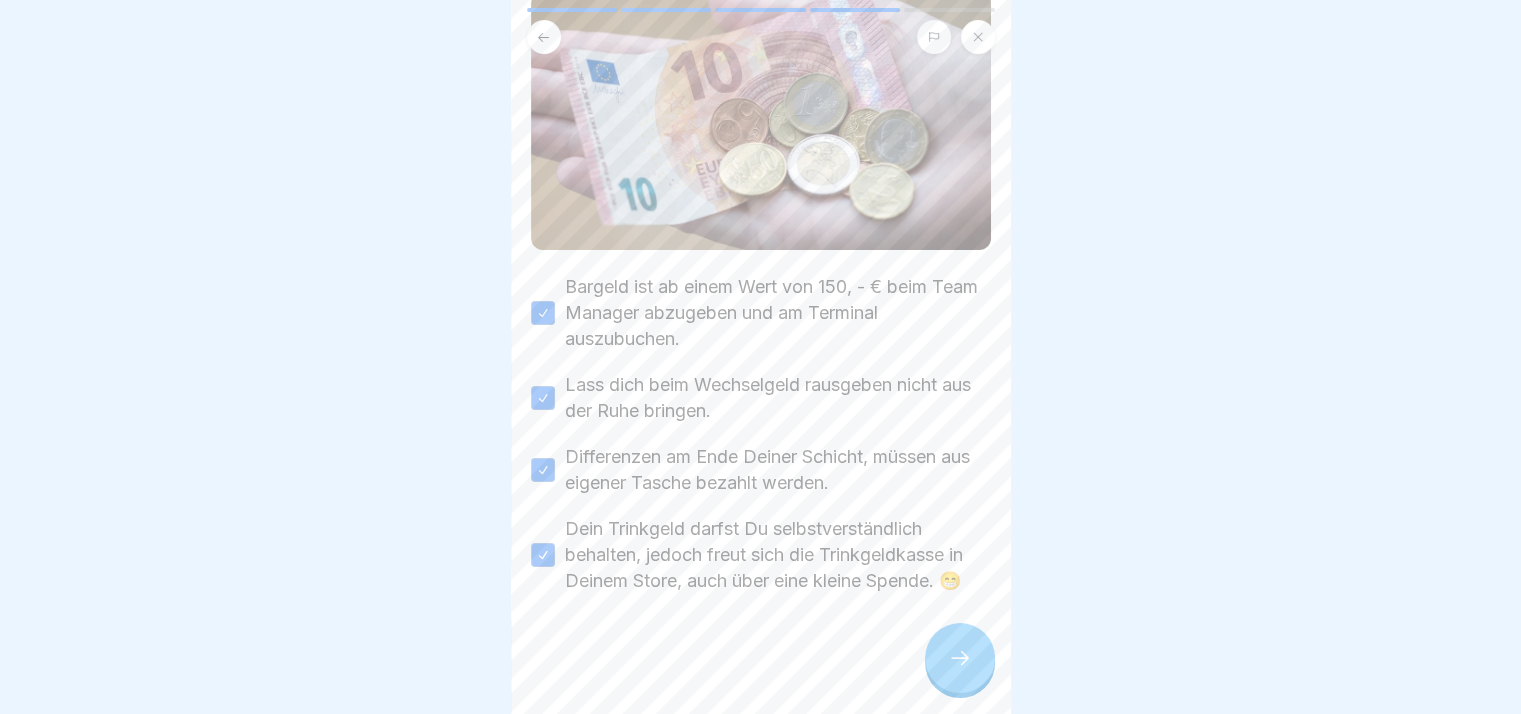 click at bounding box center (960, 658) 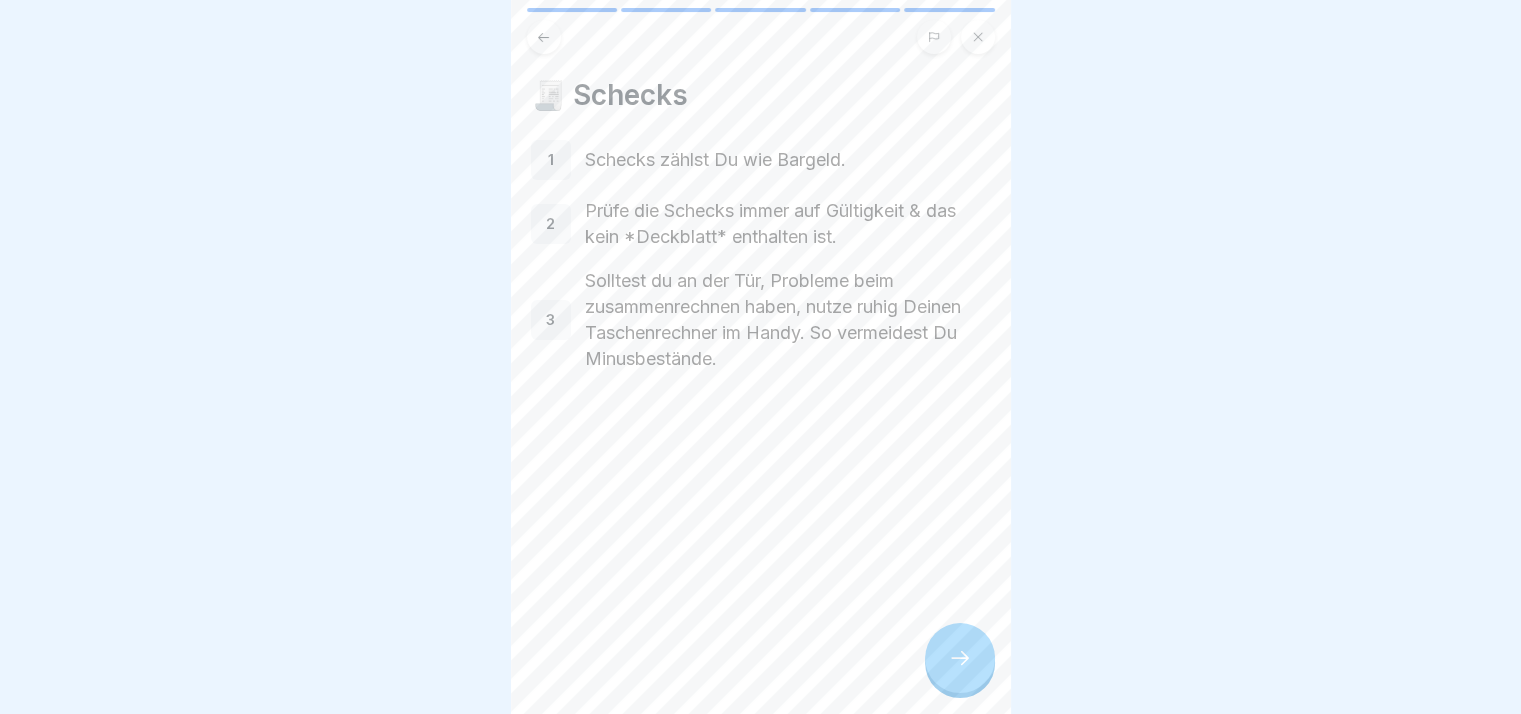 click at bounding box center (960, 658) 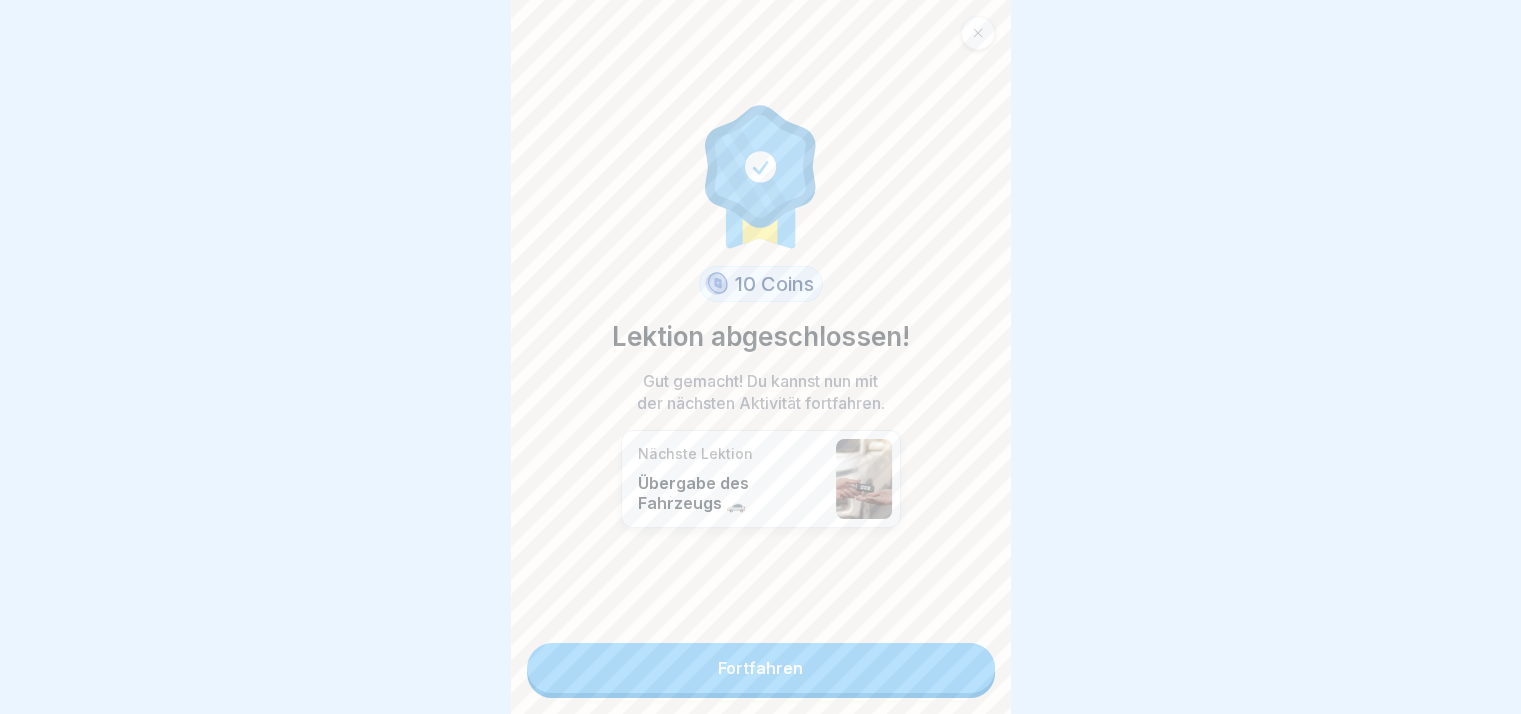 click on "10 Coins Lektion abgeschlossen! Gut gemacht! Du kannst nun mit der nächsten Aktivität fortfahren. Nächste Lektion Übergabe des Fahrzeugs 🚗 Fortfahren" at bounding box center (761, 357) 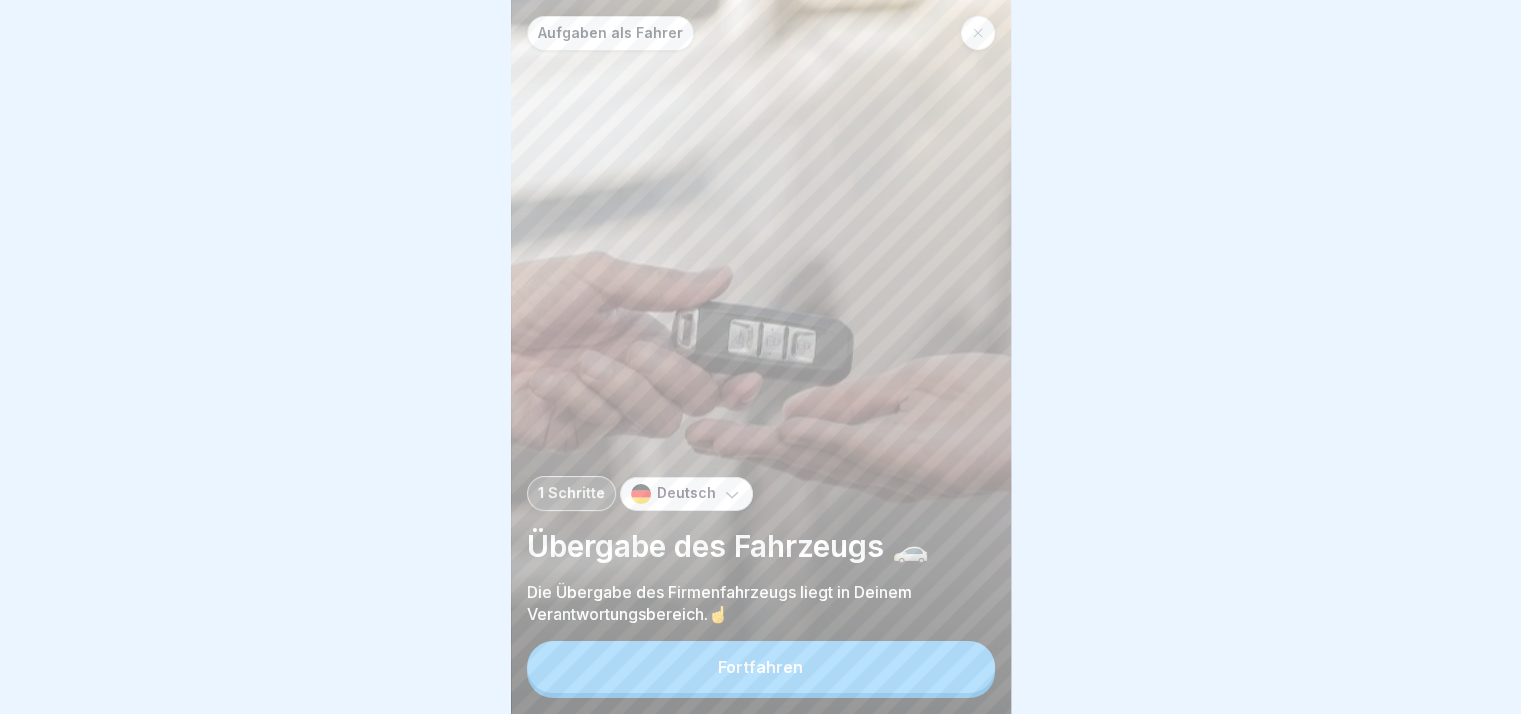 click on "Fortfahren" at bounding box center (761, 667) 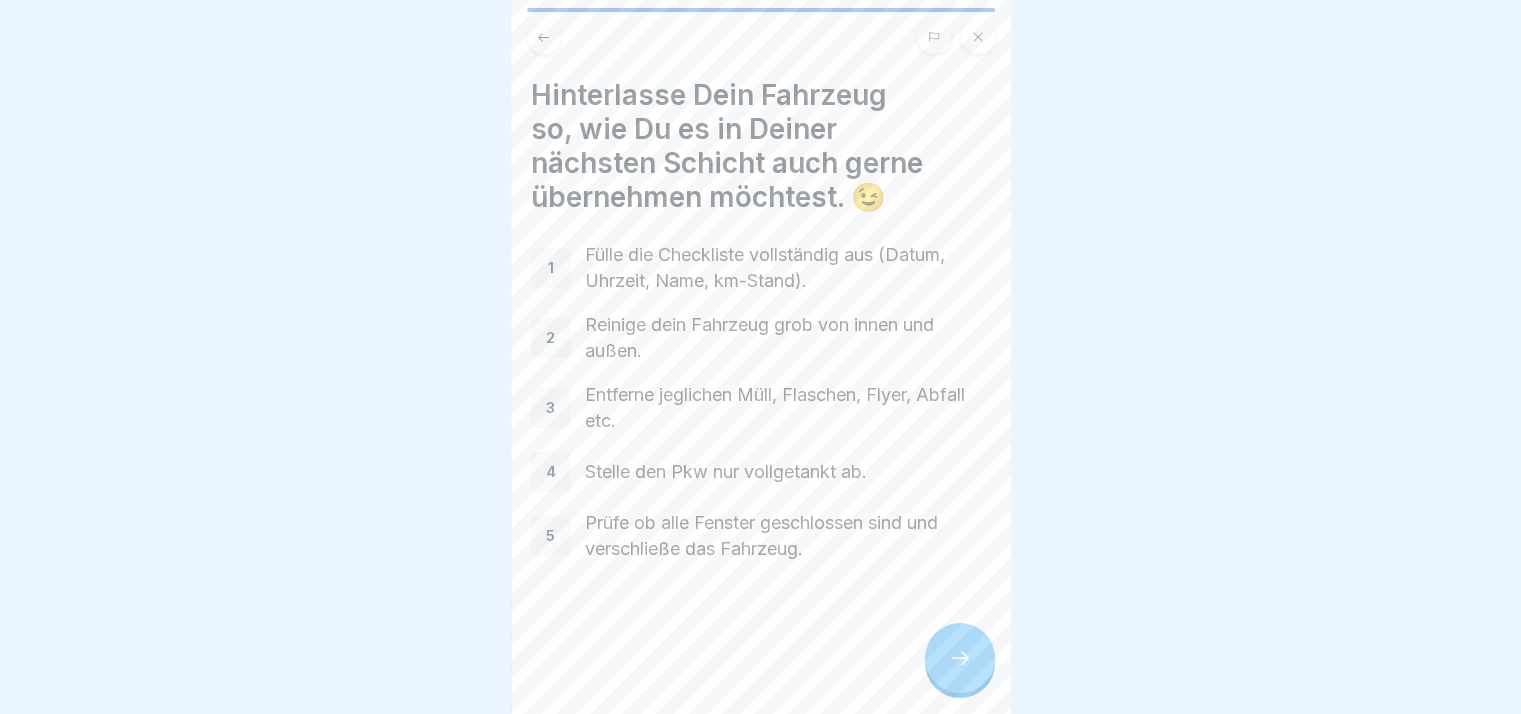 click at bounding box center (960, 658) 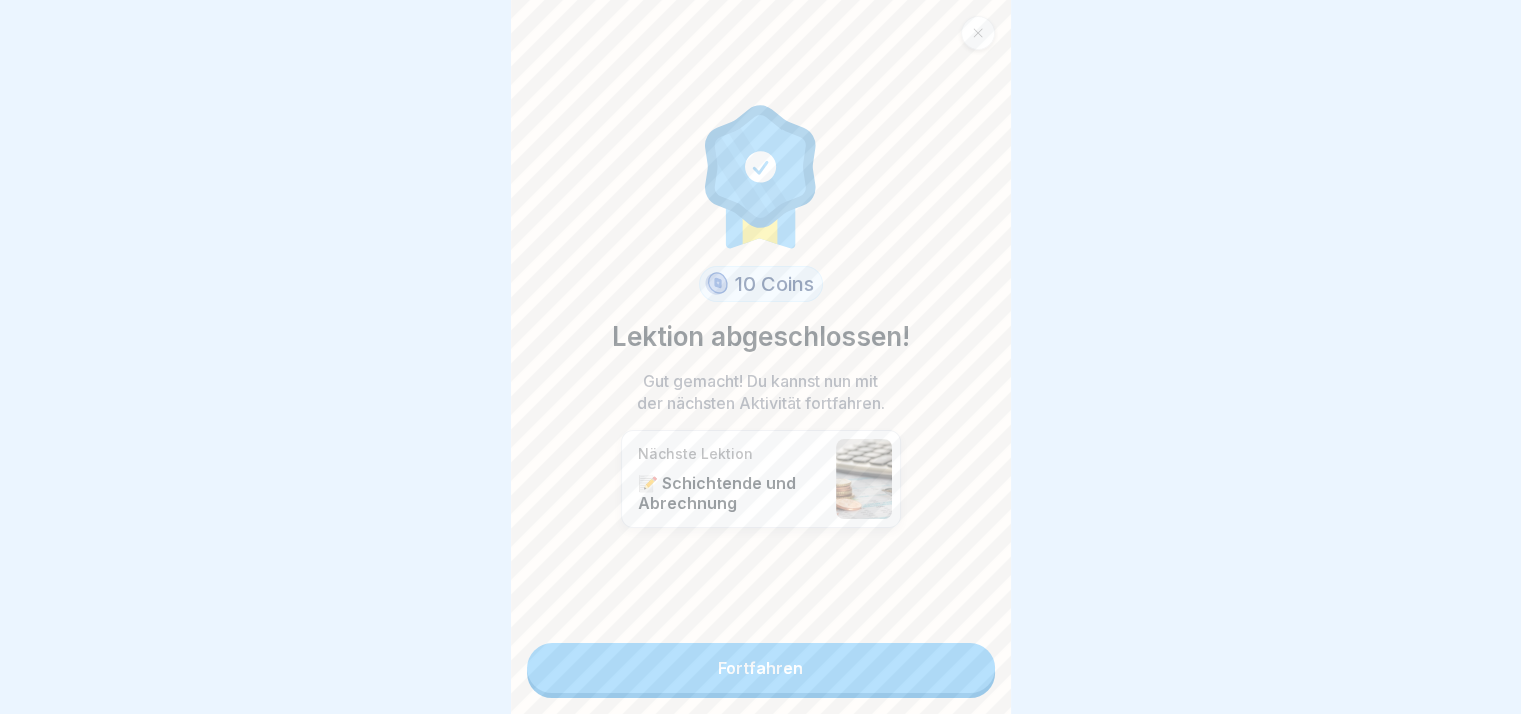 click on "Fortfahren" at bounding box center (761, 668) 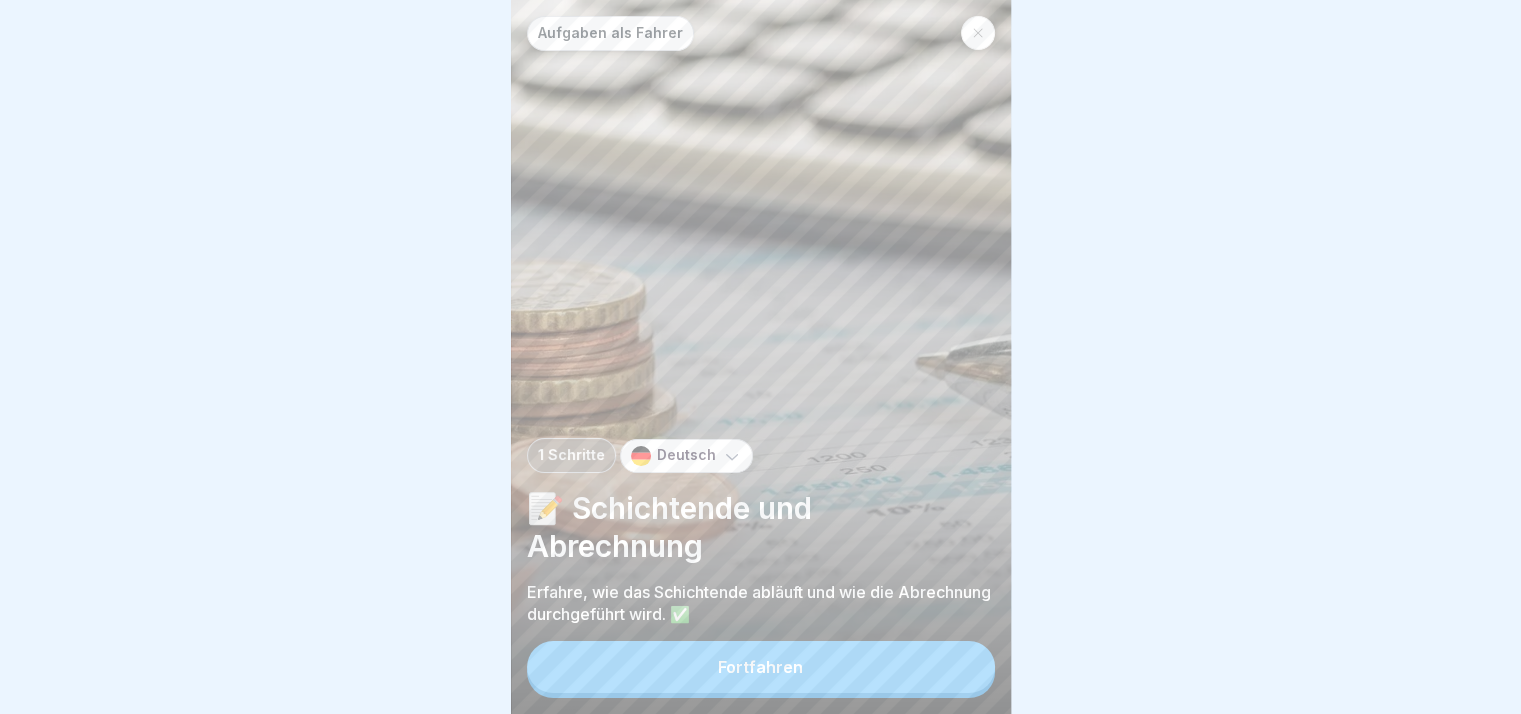 click on "Fortfahren" at bounding box center (761, 667) 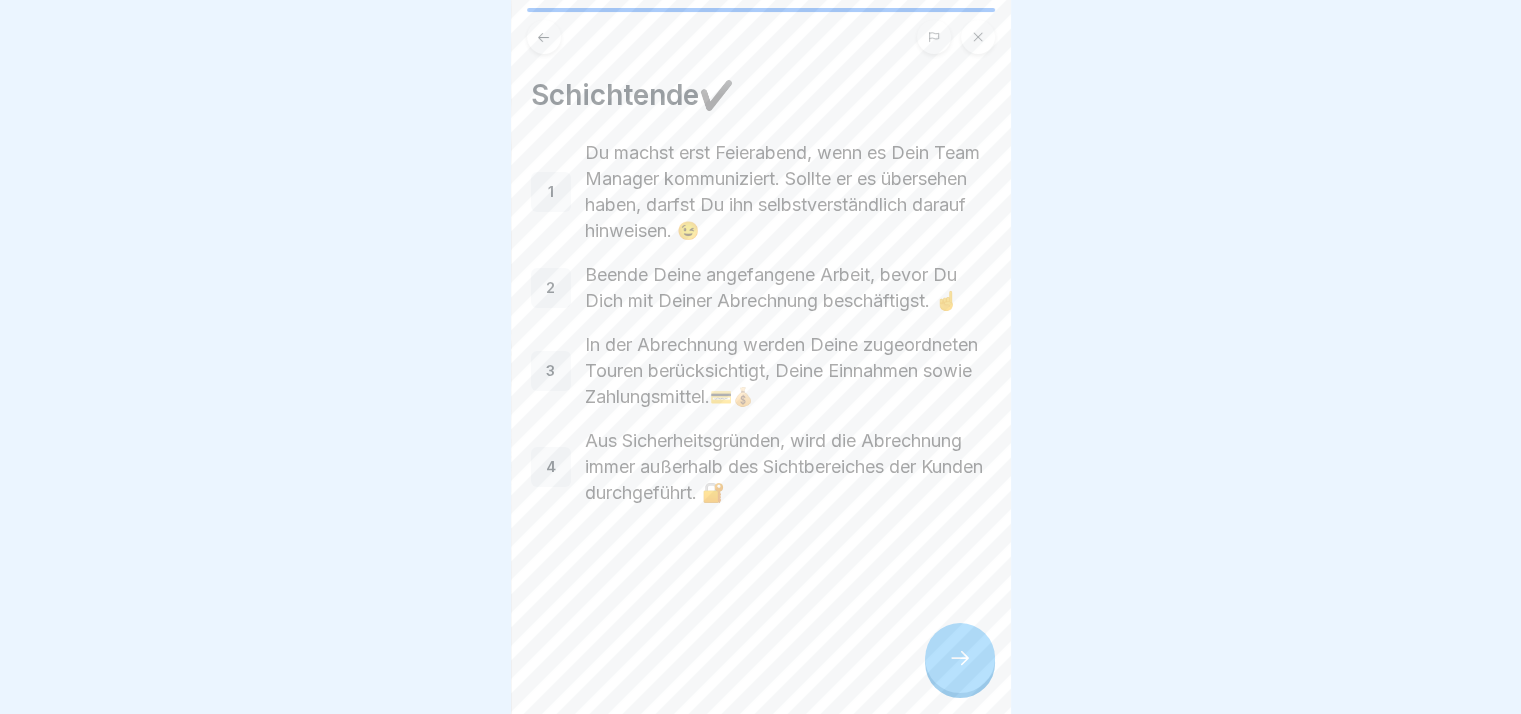 click at bounding box center [960, 658] 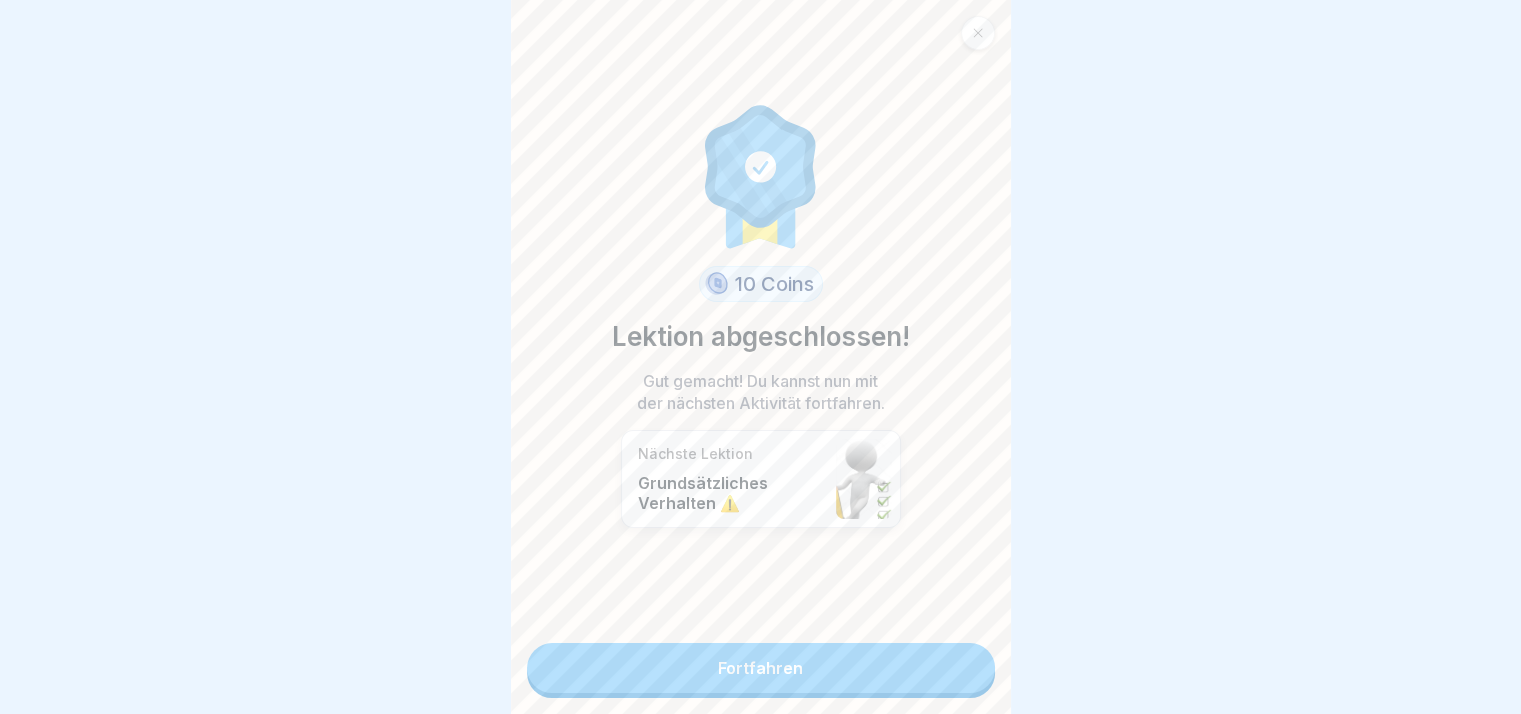 click on "Fortfahren" at bounding box center [761, 668] 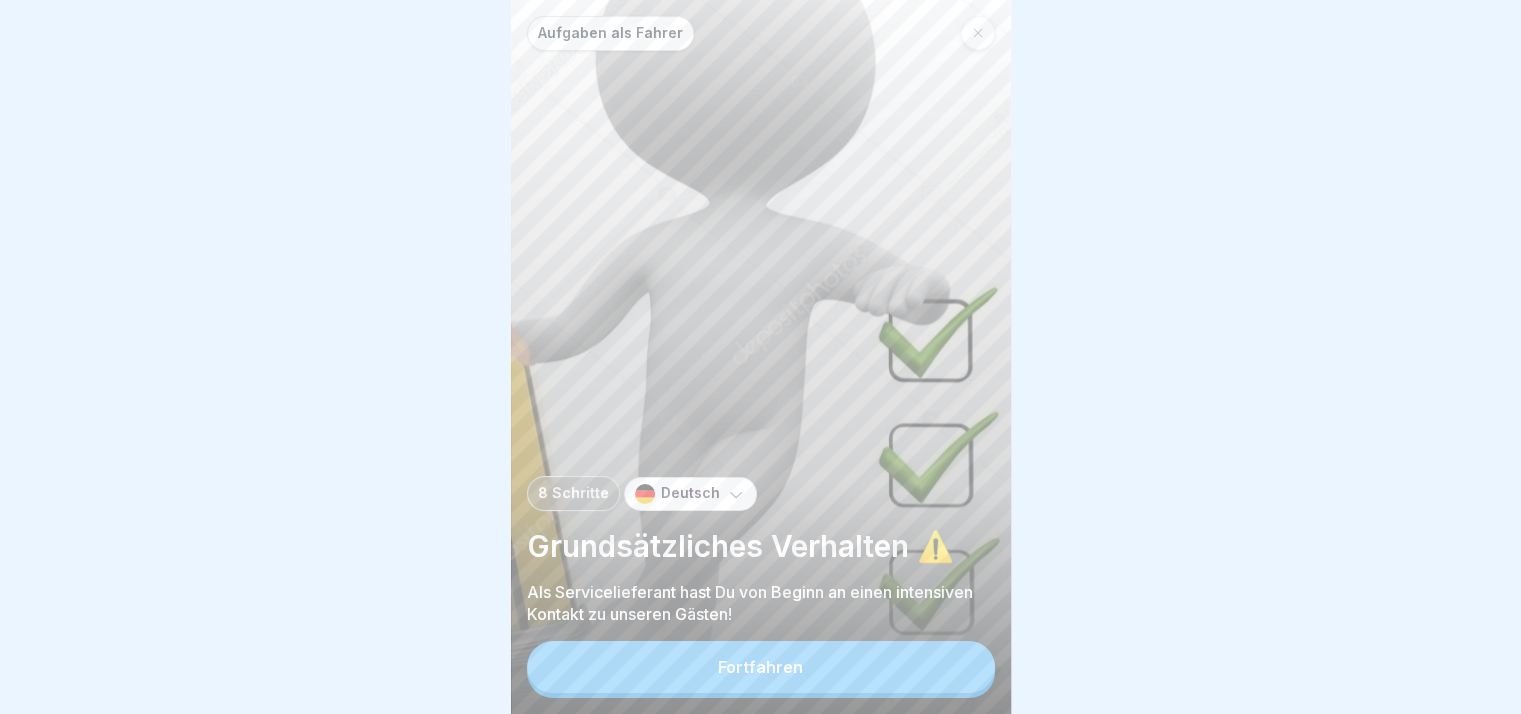 click on "Fortfahren" at bounding box center [761, 667] 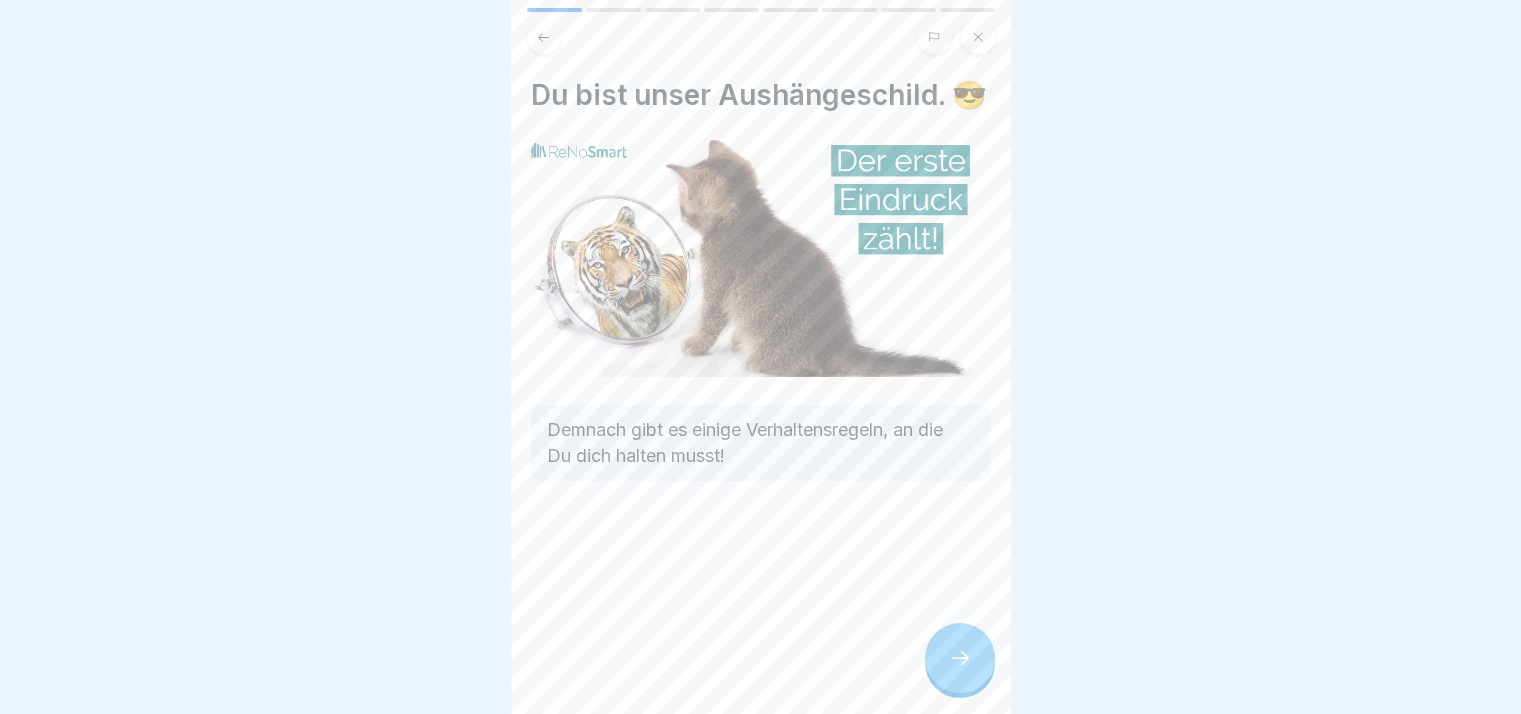 click 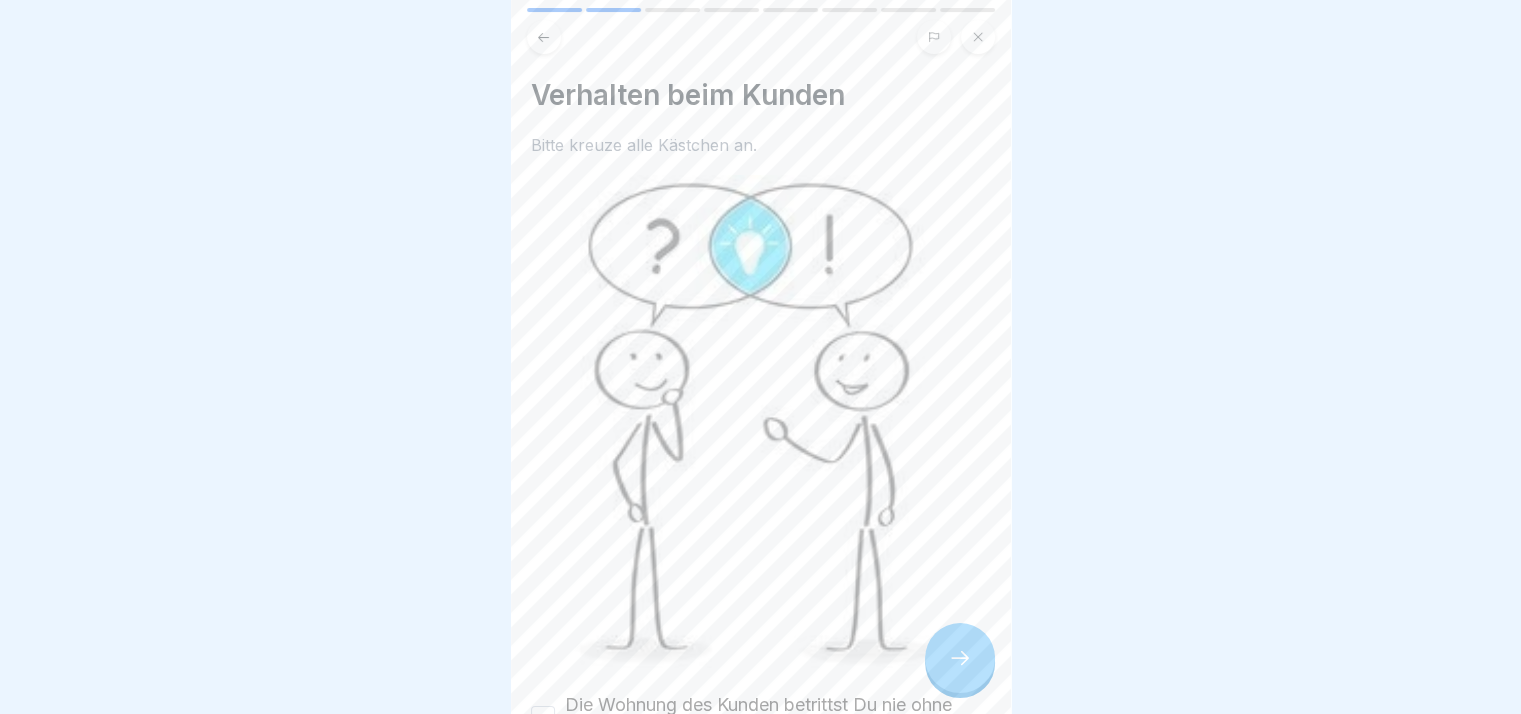 click 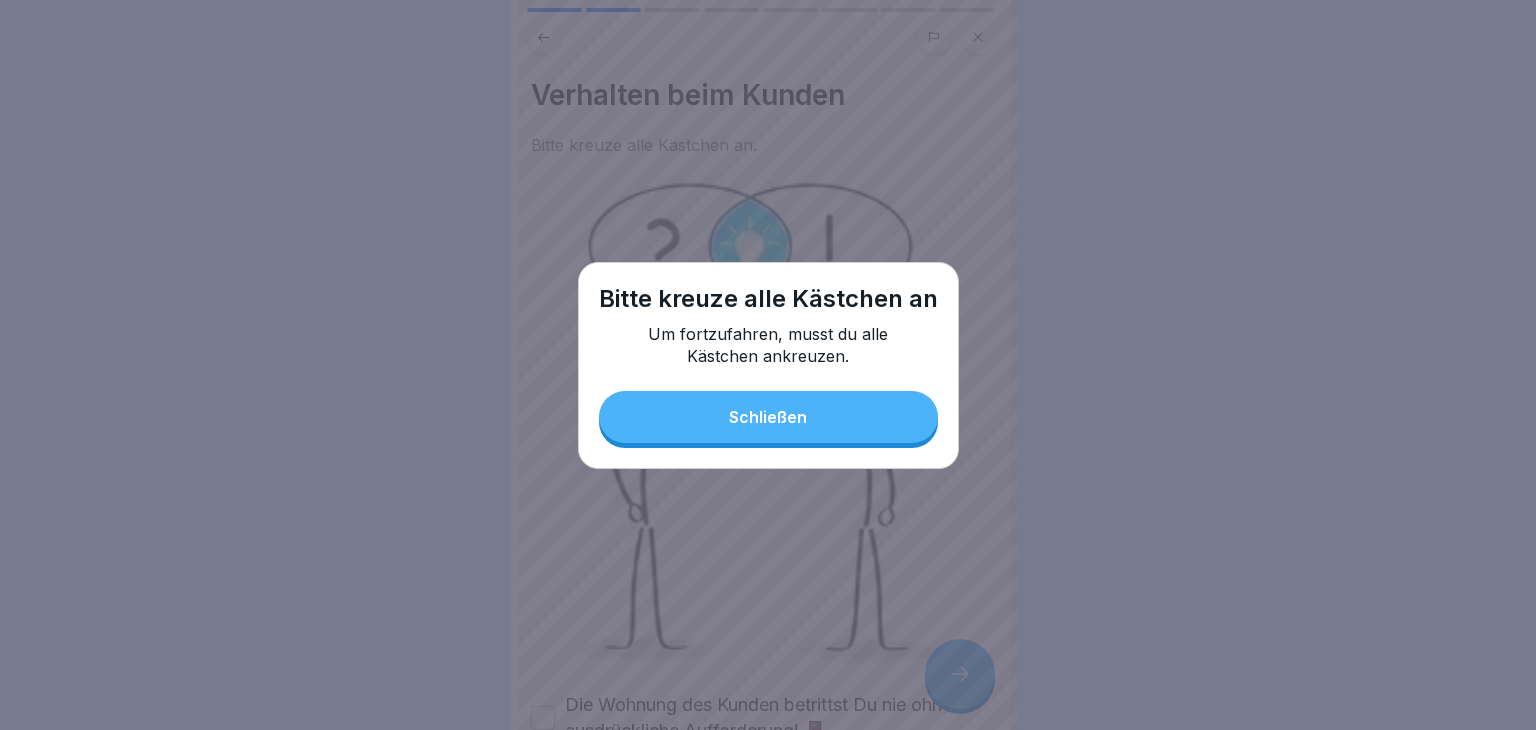 click on "Schließen" at bounding box center (768, 417) 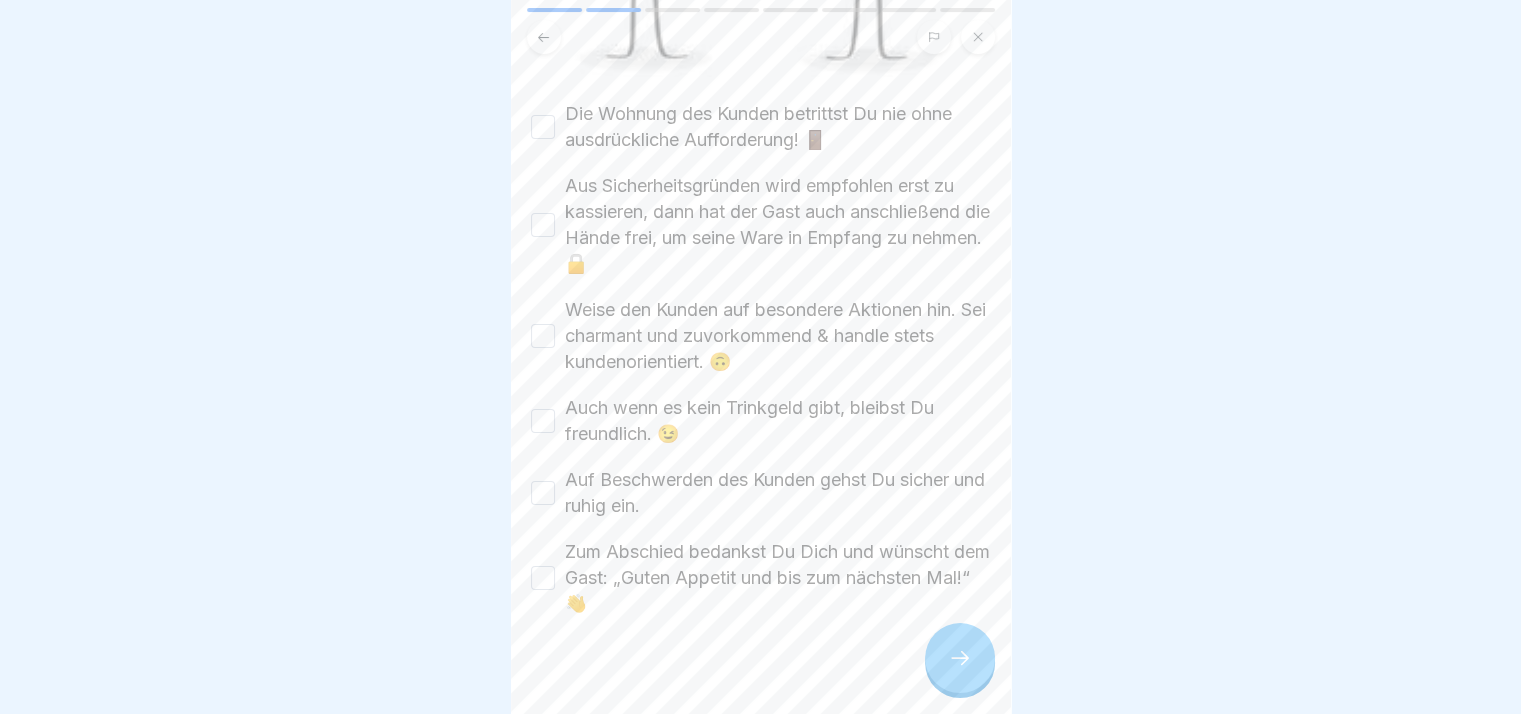 scroll, scrollTop: 597, scrollLeft: 0, axis: vertical 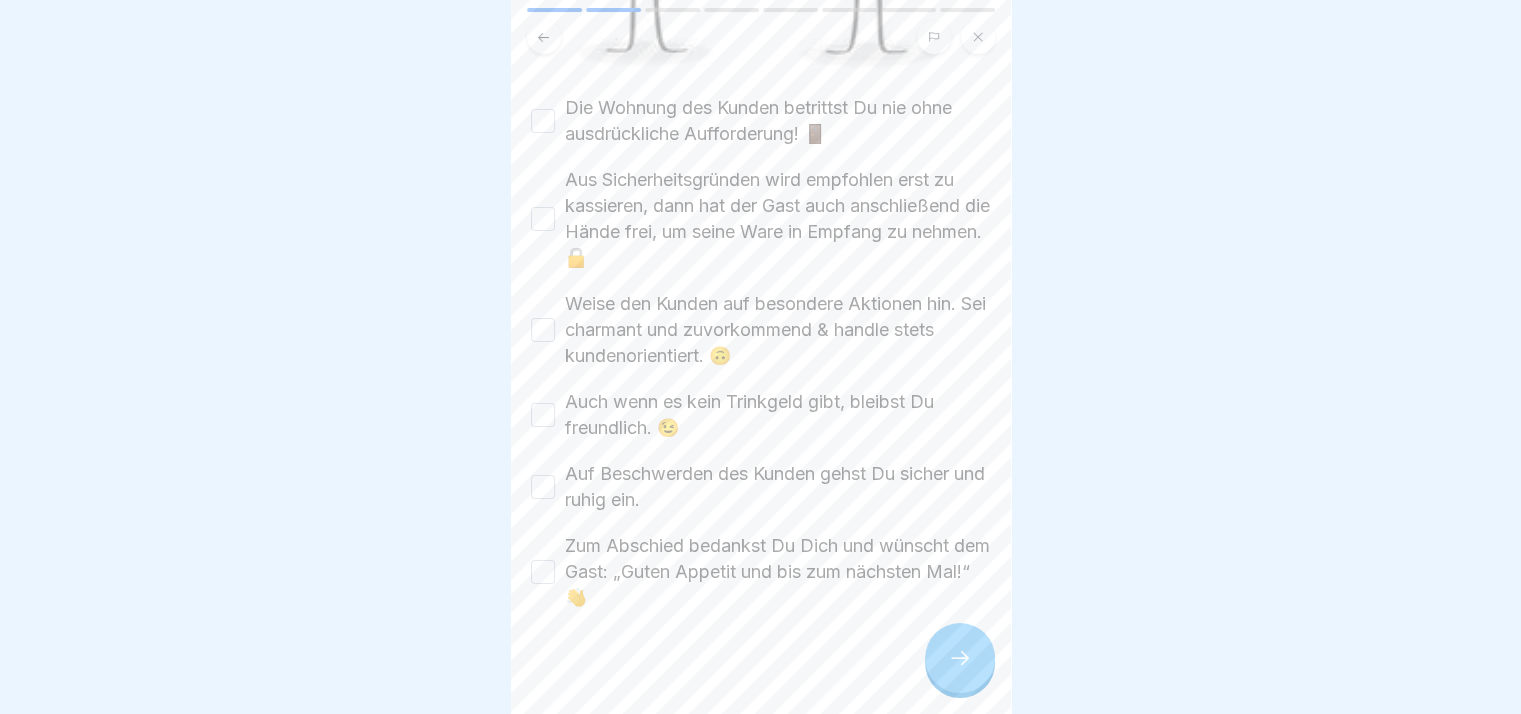 click on "Die Wohnung des Kunden betrittst Du nie ohne ausdrückliche Aufforderung! 🚪" at bounding box center (778, 121) 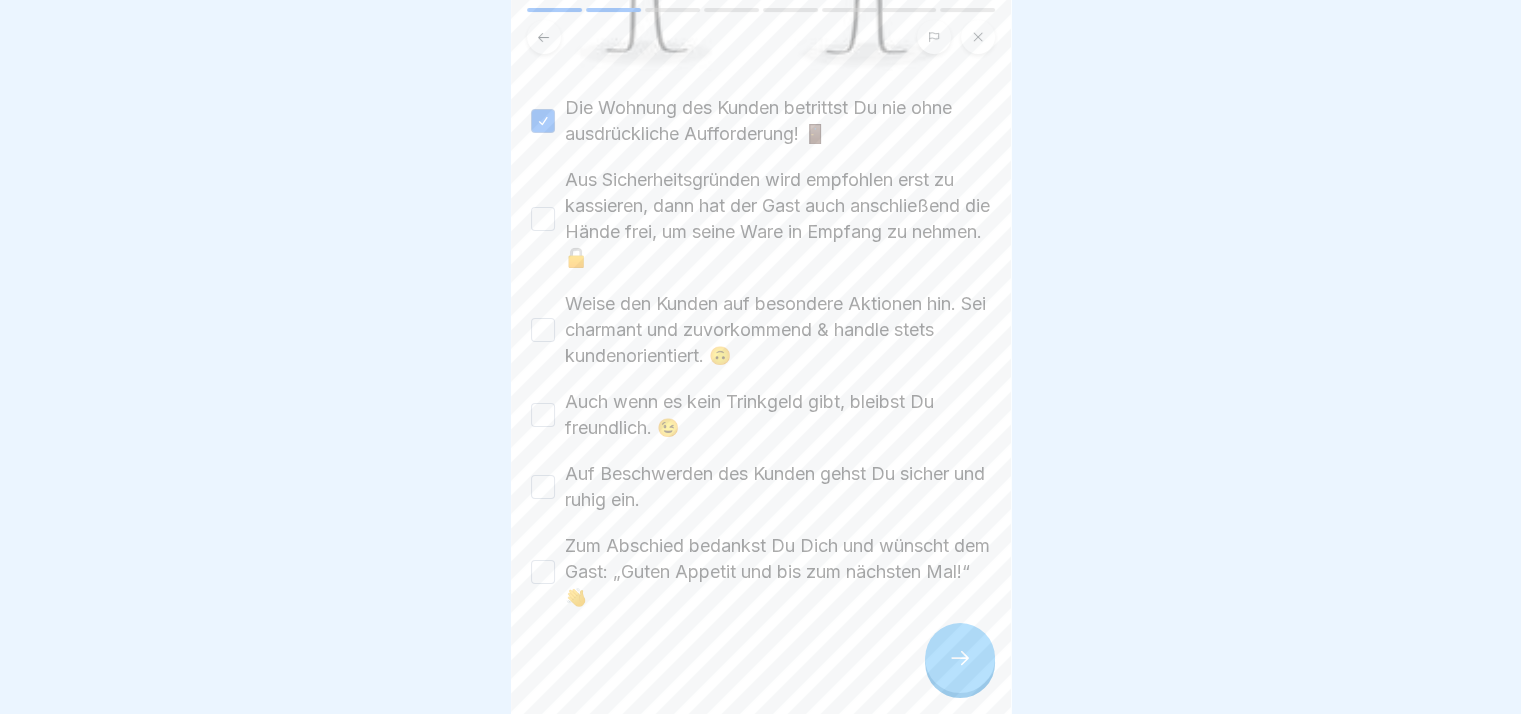 click on "Aus Sicherheitsgründen wird empfohlen erst zu kassieren, dann hat der Gast auch anschließend die Hände frei, um seine Ware in Empfang zu nehmen. 🔒" at bounding box center (778, 219) 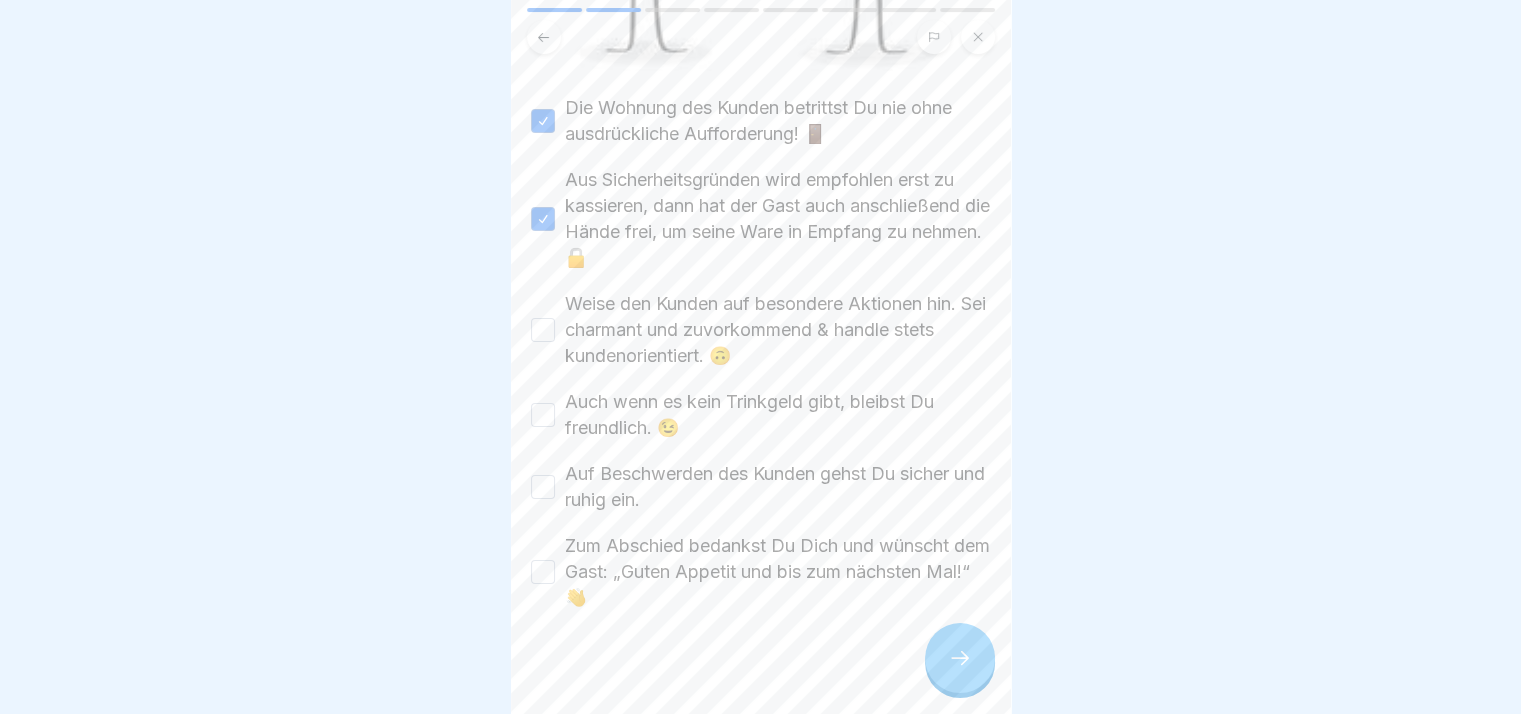 click on "Weise den Kunden auf besondere Aktionen hin. Sei charmant und zuvorkommend & handle stets kundenorientiert. 🙃" at bounding box center [778, 330] 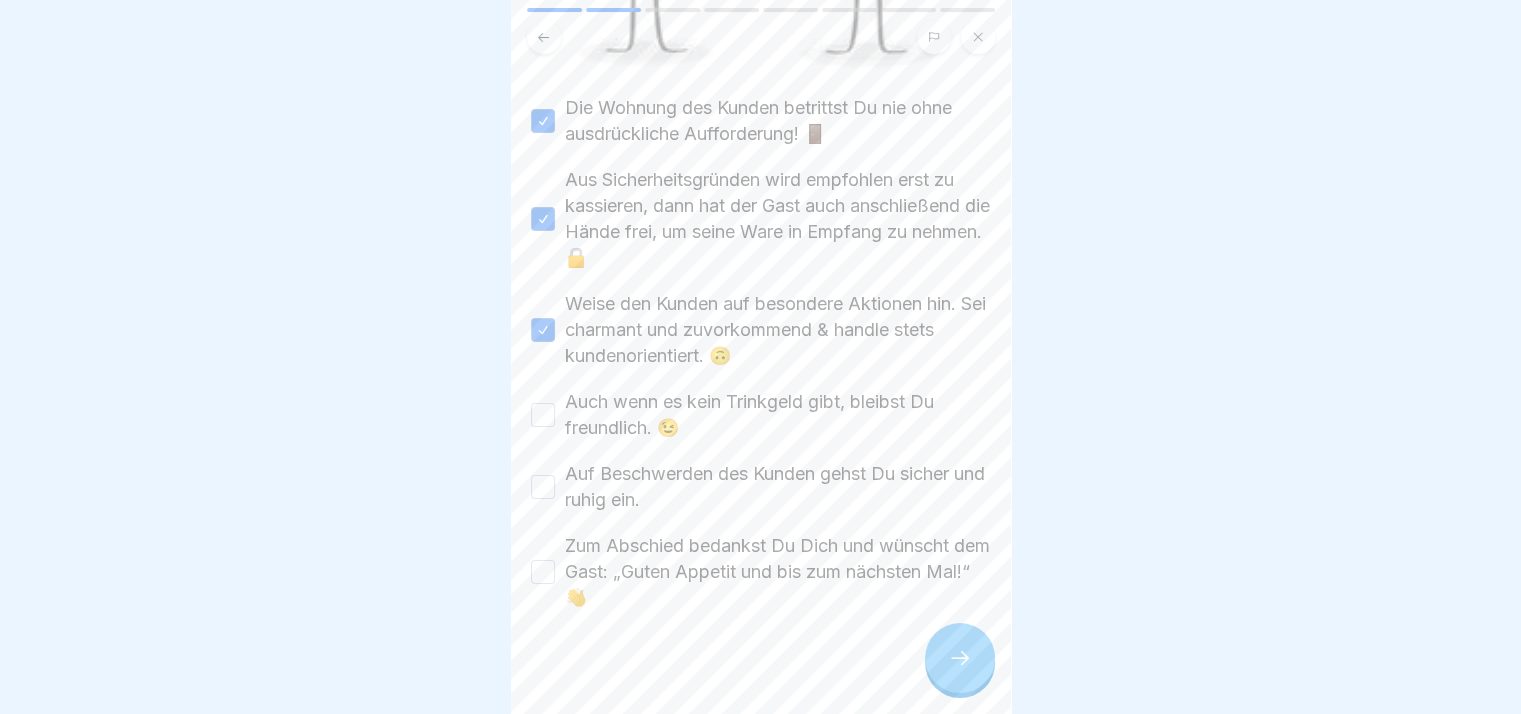 click on "Auch wenn es kein Trinkgeld gibt, bleibst Du freundlich. 😉" at bounding box center (778, 415) 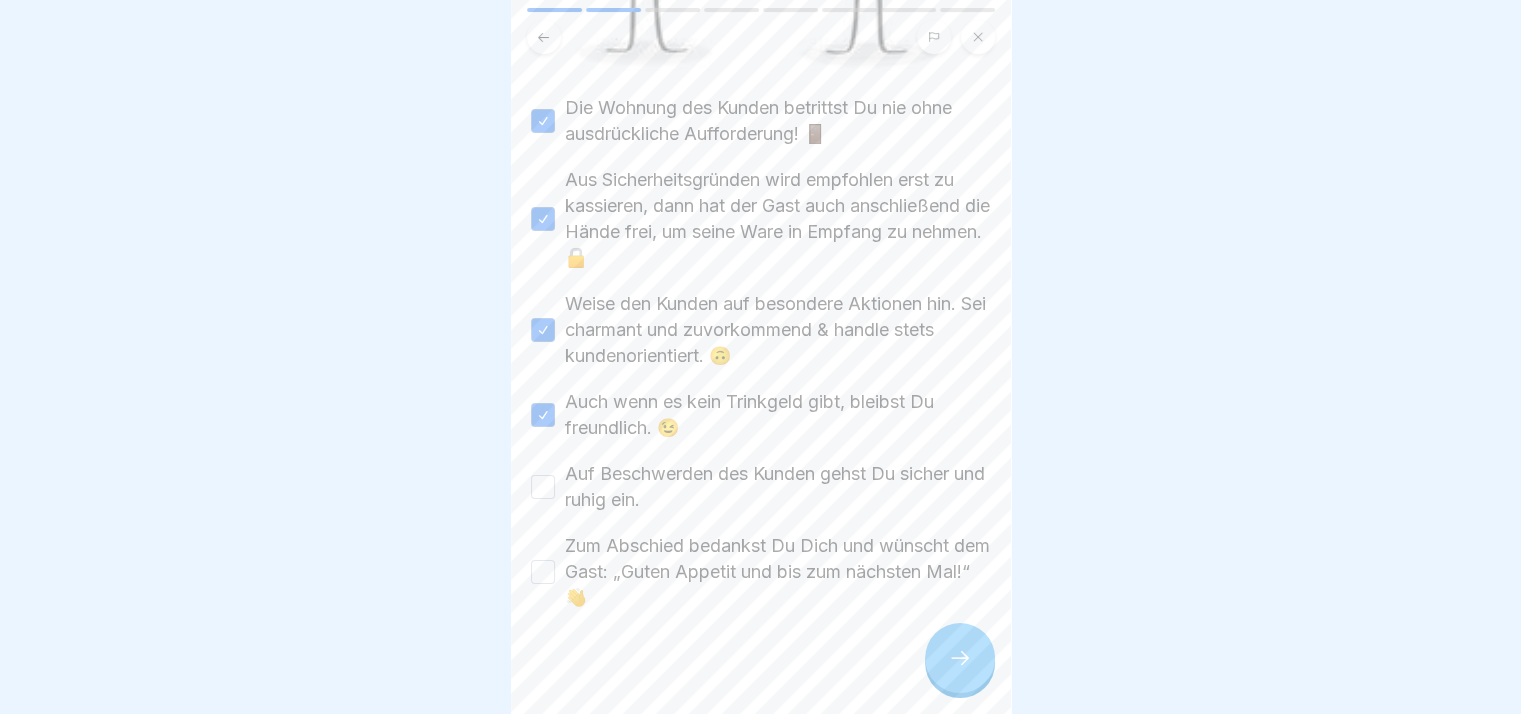 drag, startPoint x: 659, startPoint y: 449, endPoint x: 660, endPoint y: 460, distance: 11.045361 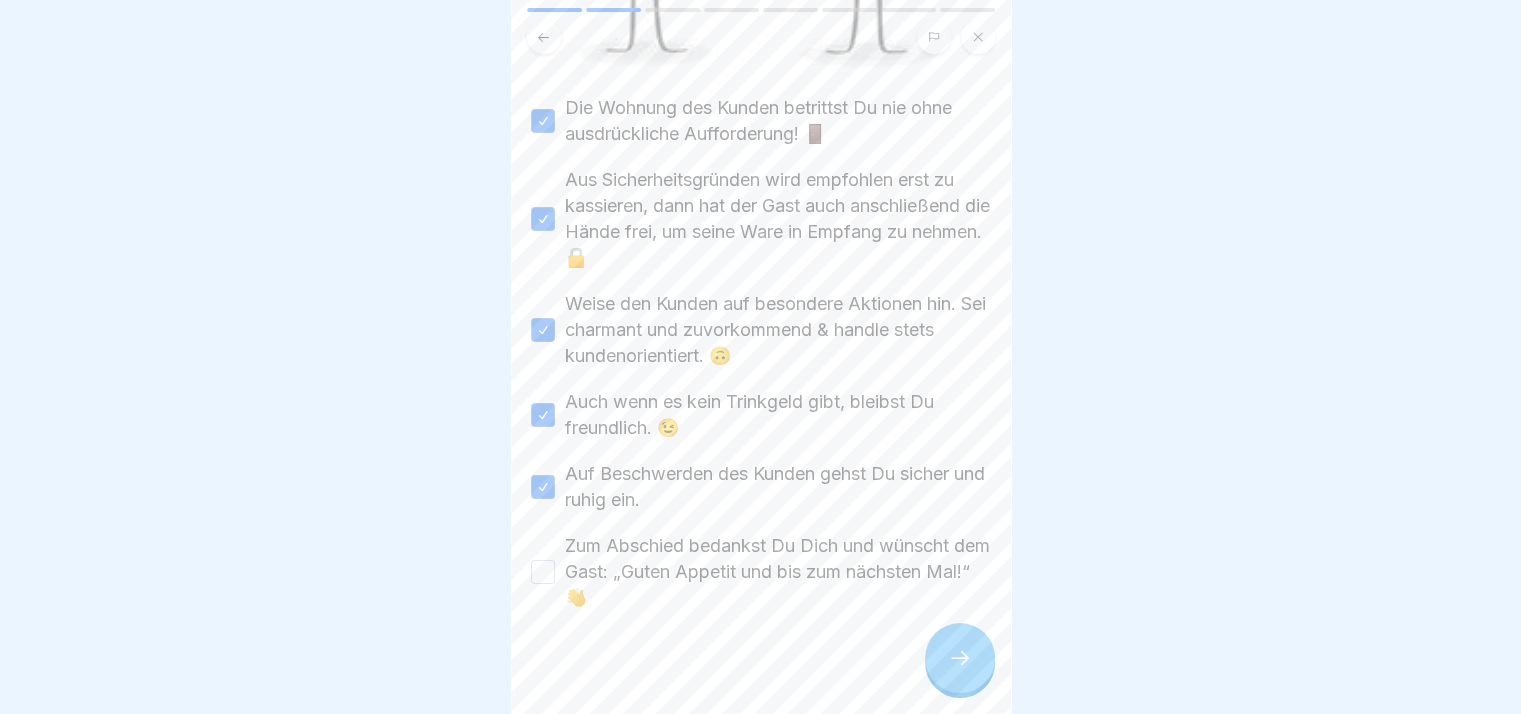 click on "Zum Abschied bedankst Du Dich und wünscht dem Gast: „Guten Appetit und bis zum nächsten Mal!“ 👋" at bounding box center (778, 572) 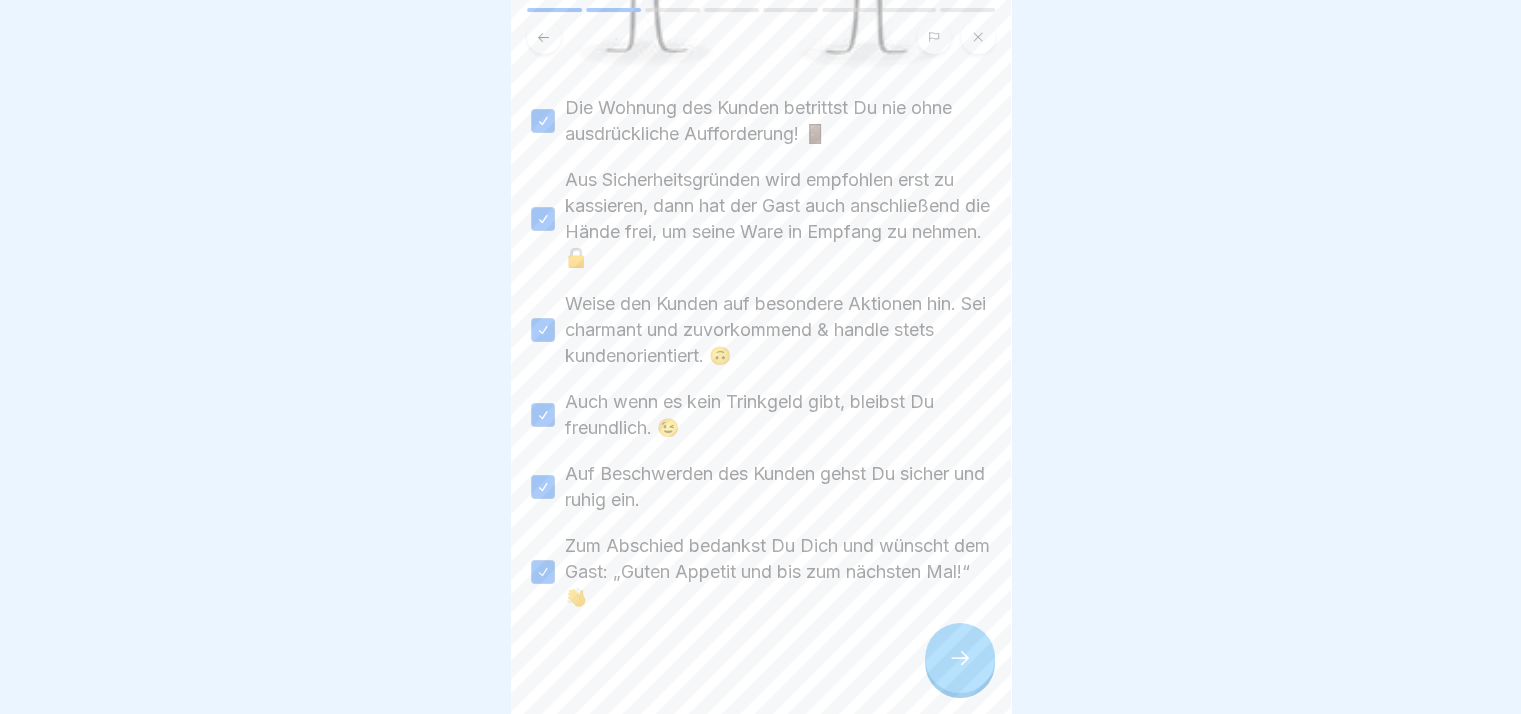 click at bounding box center [960, 658] 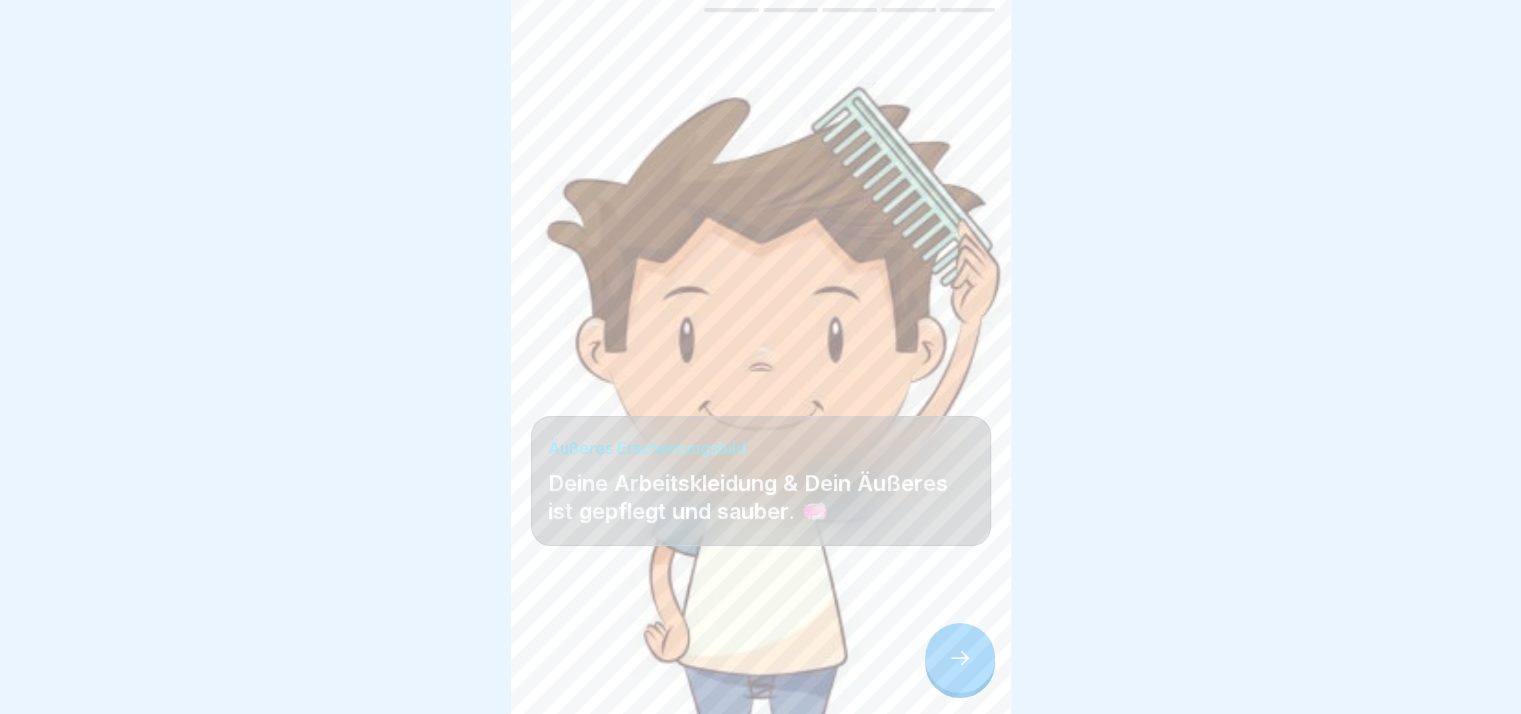 click 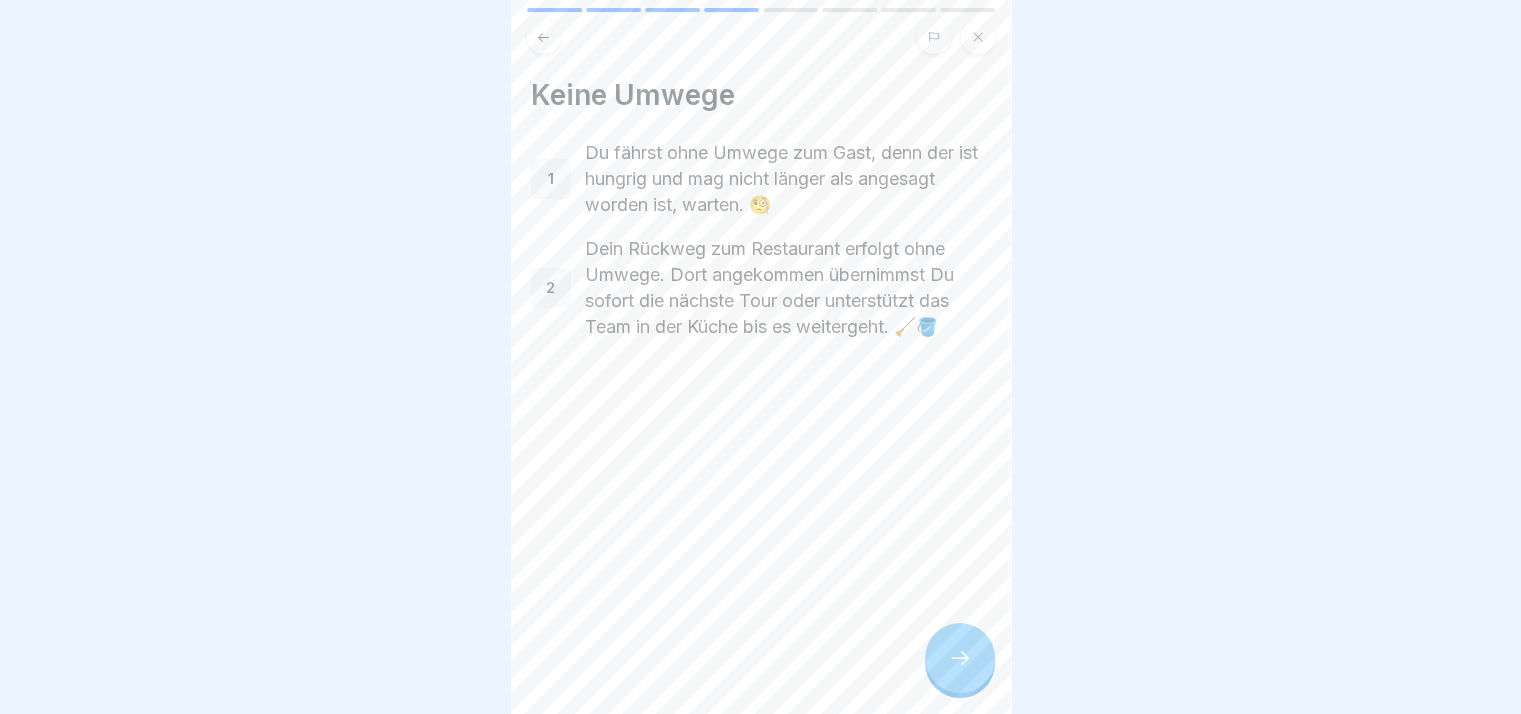 click 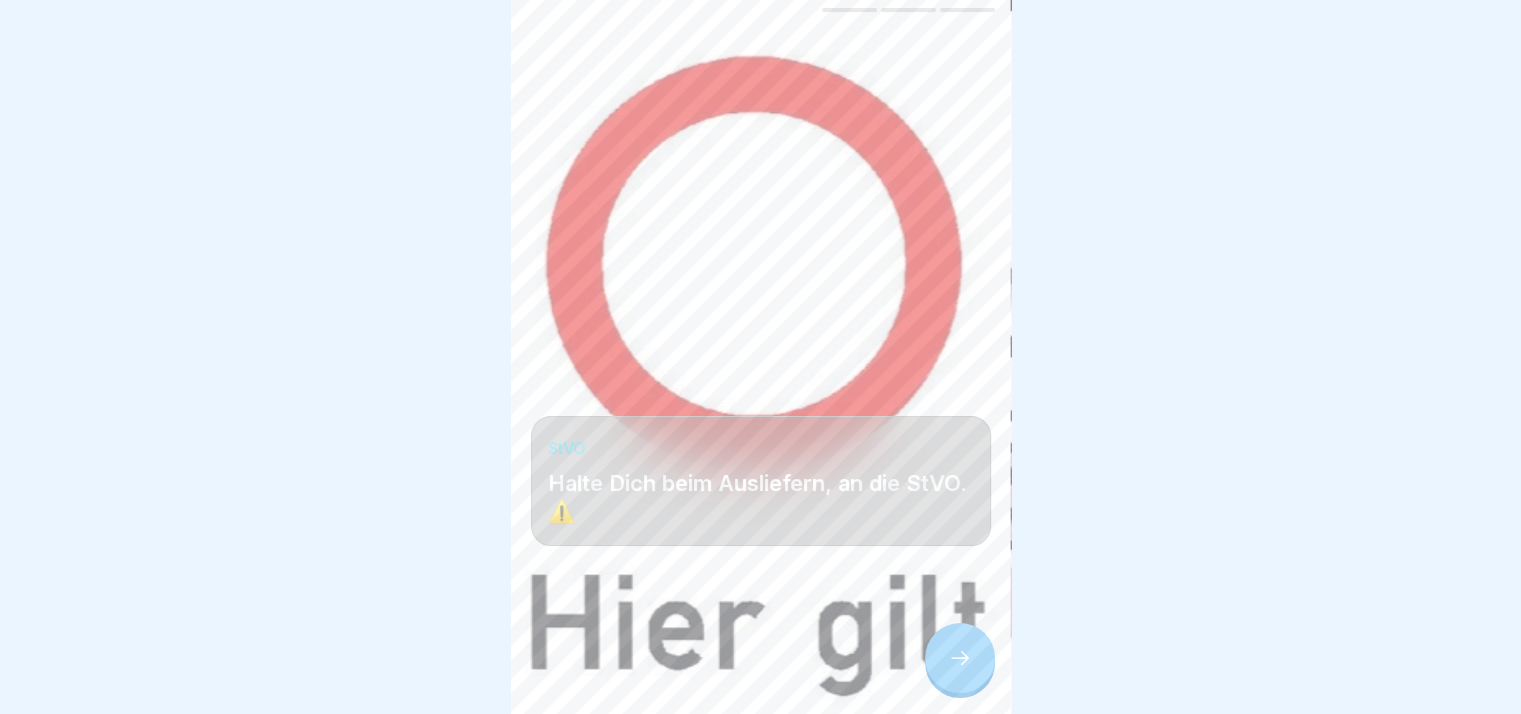 click 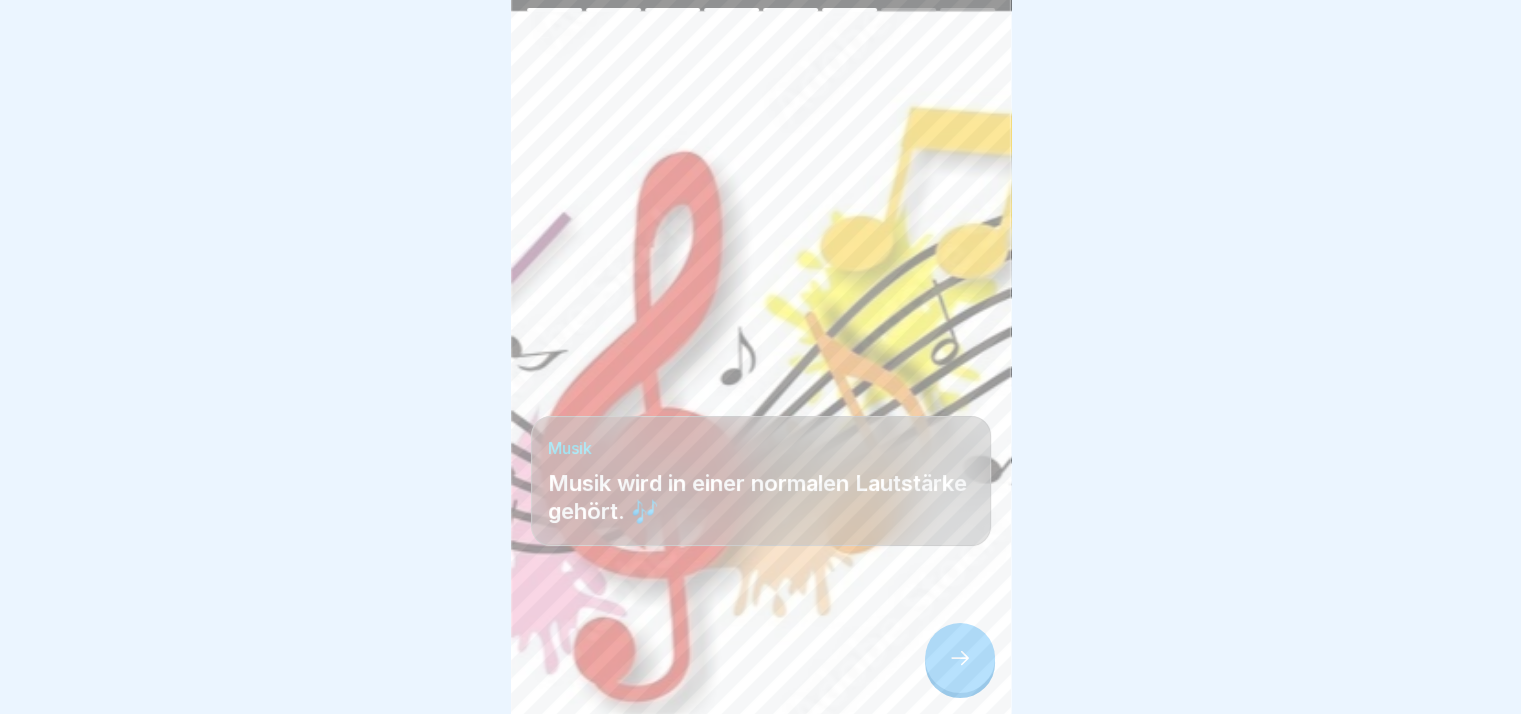 click 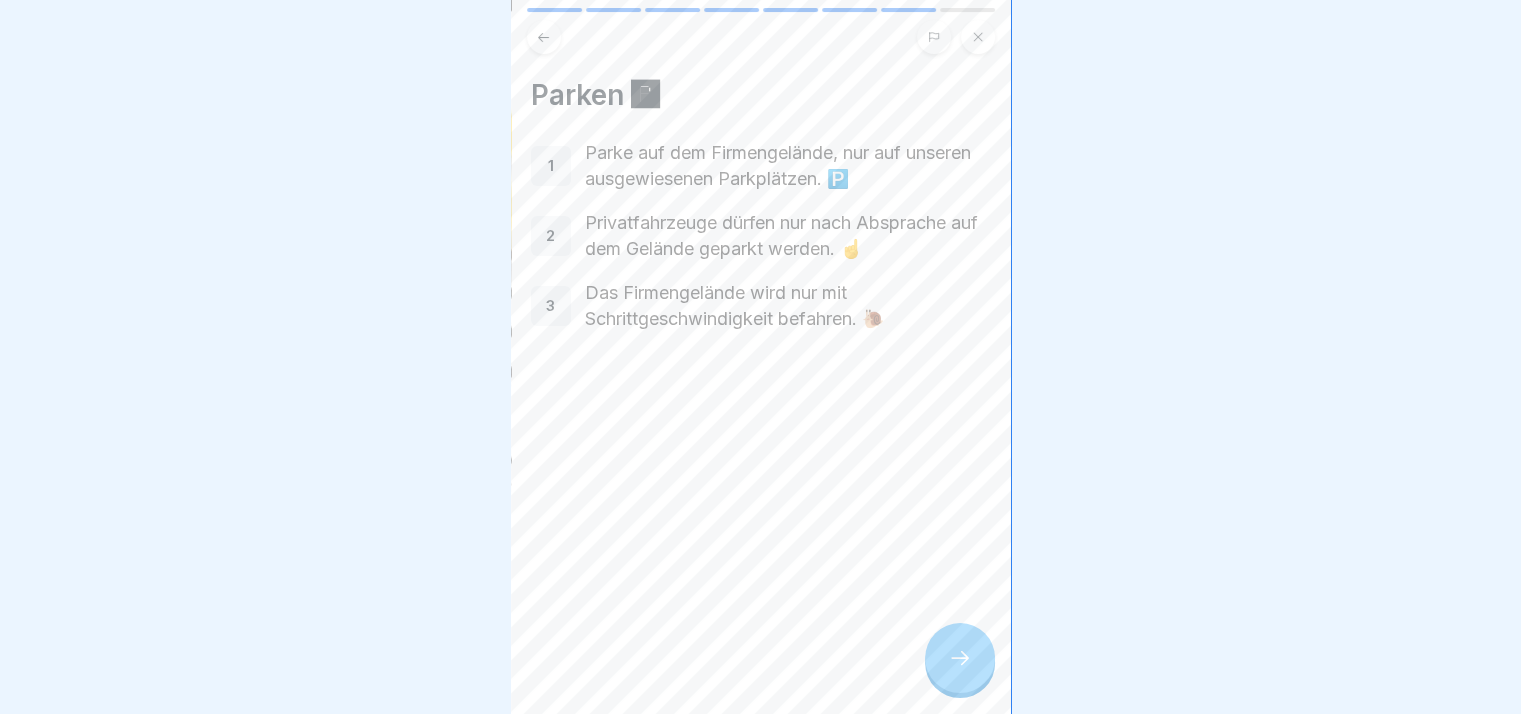 click at bounding box center [960, 658] 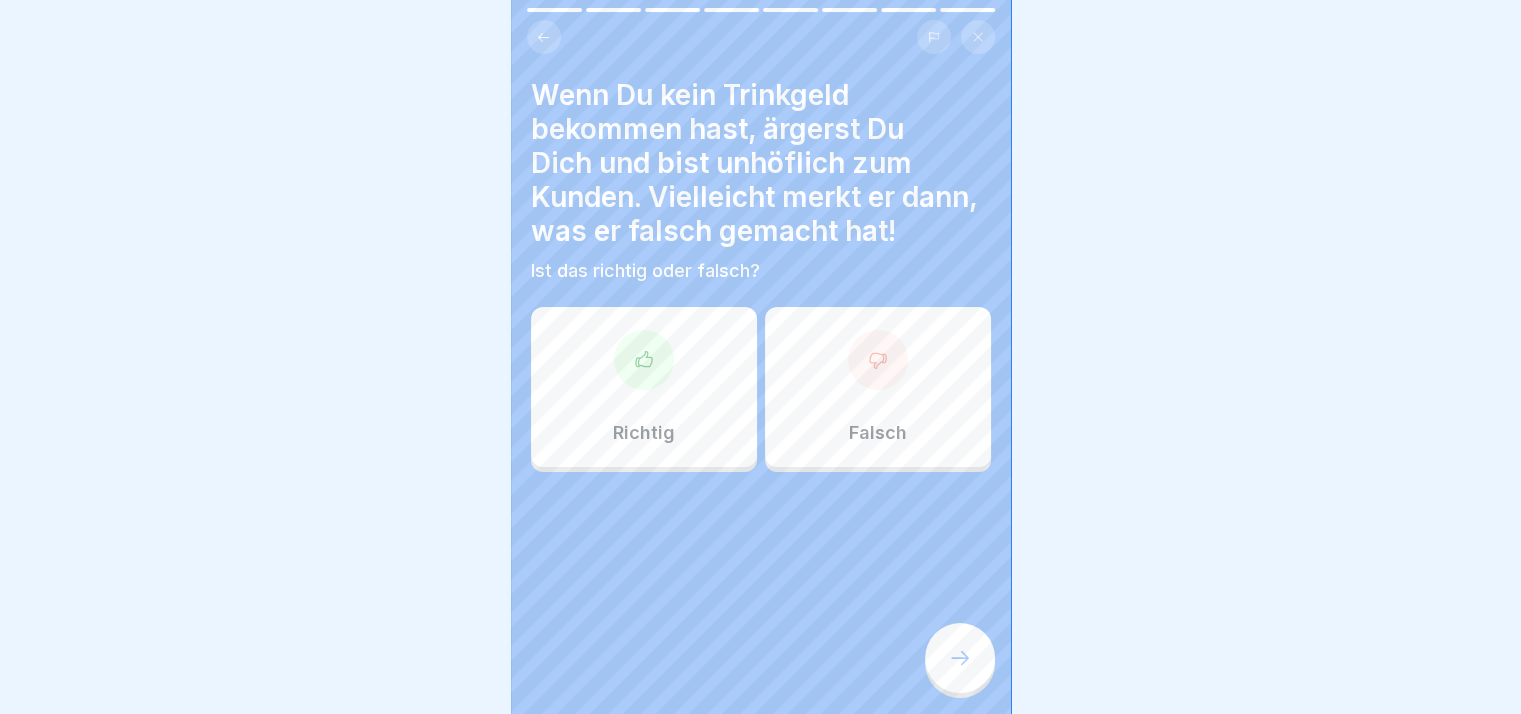 click on "Richtig" at bounding box center (644, 387) 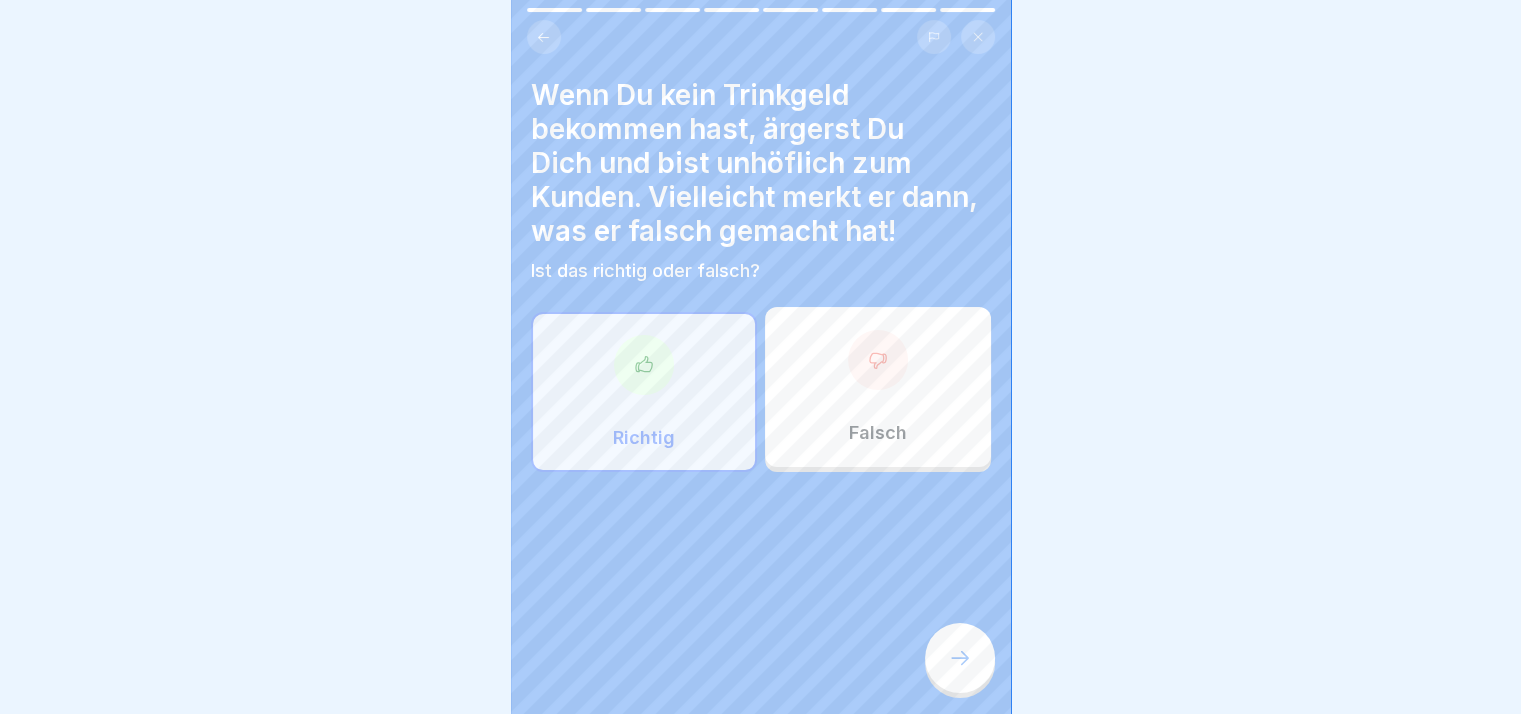 click at bounding box center (960, 658) 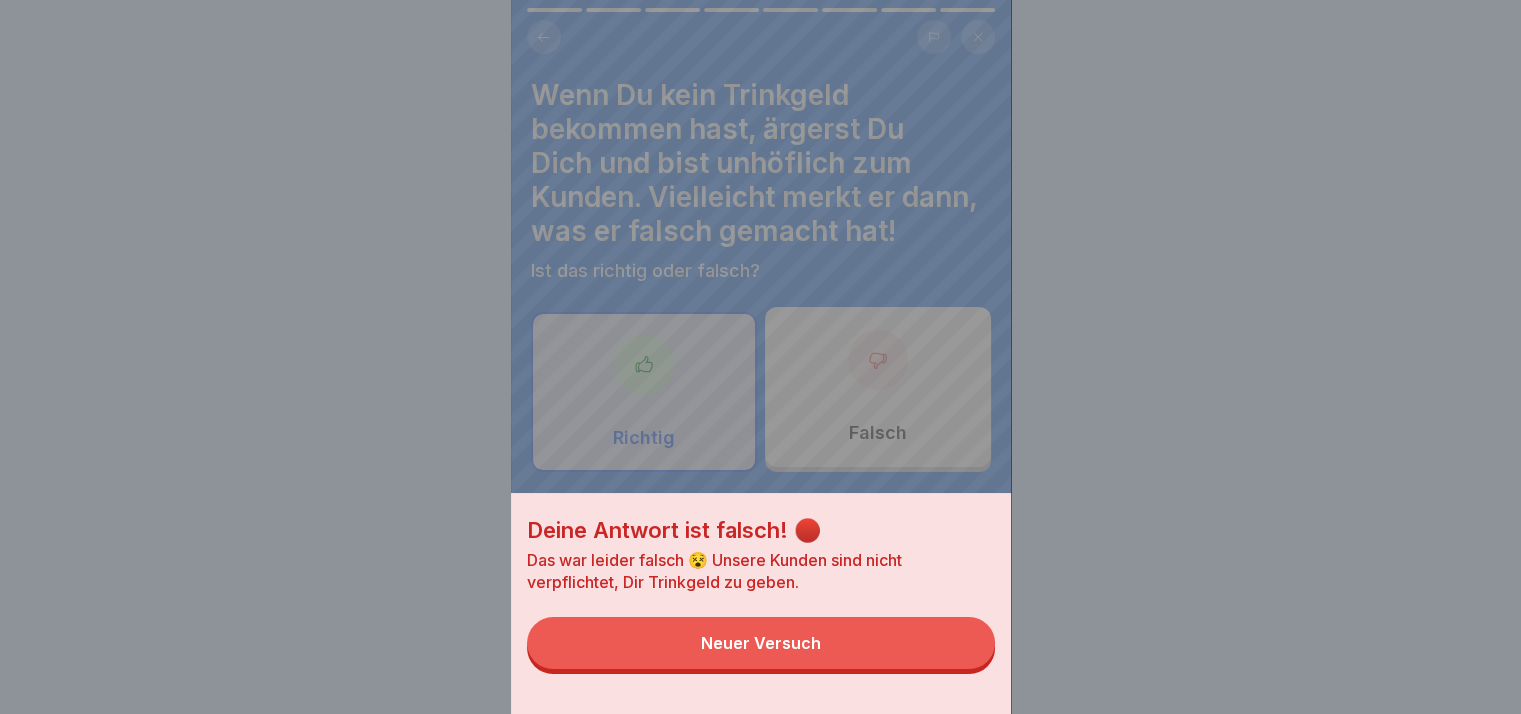 click on "Neuer Versuch" at bounding box center [761, 643] 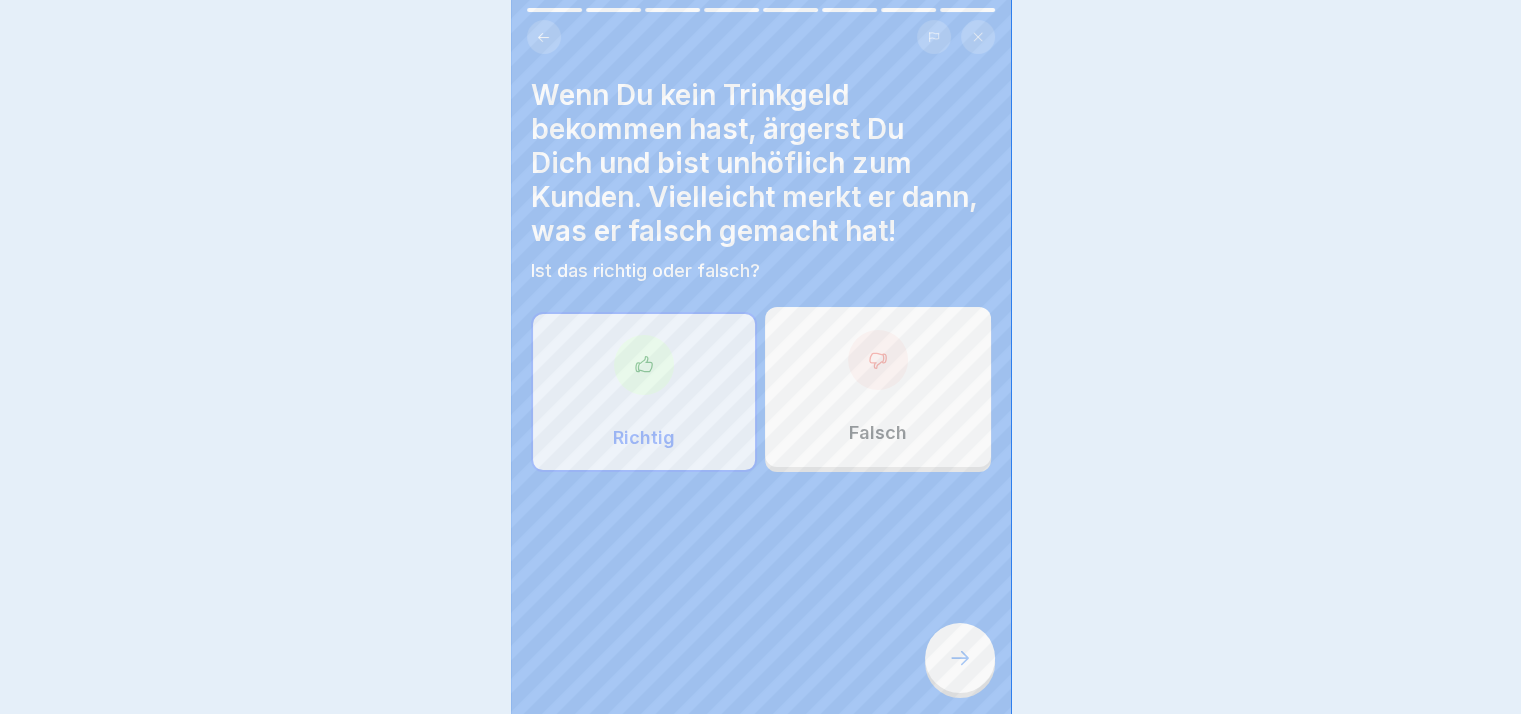 click on "Falsch" at bounding box center (878, 387) 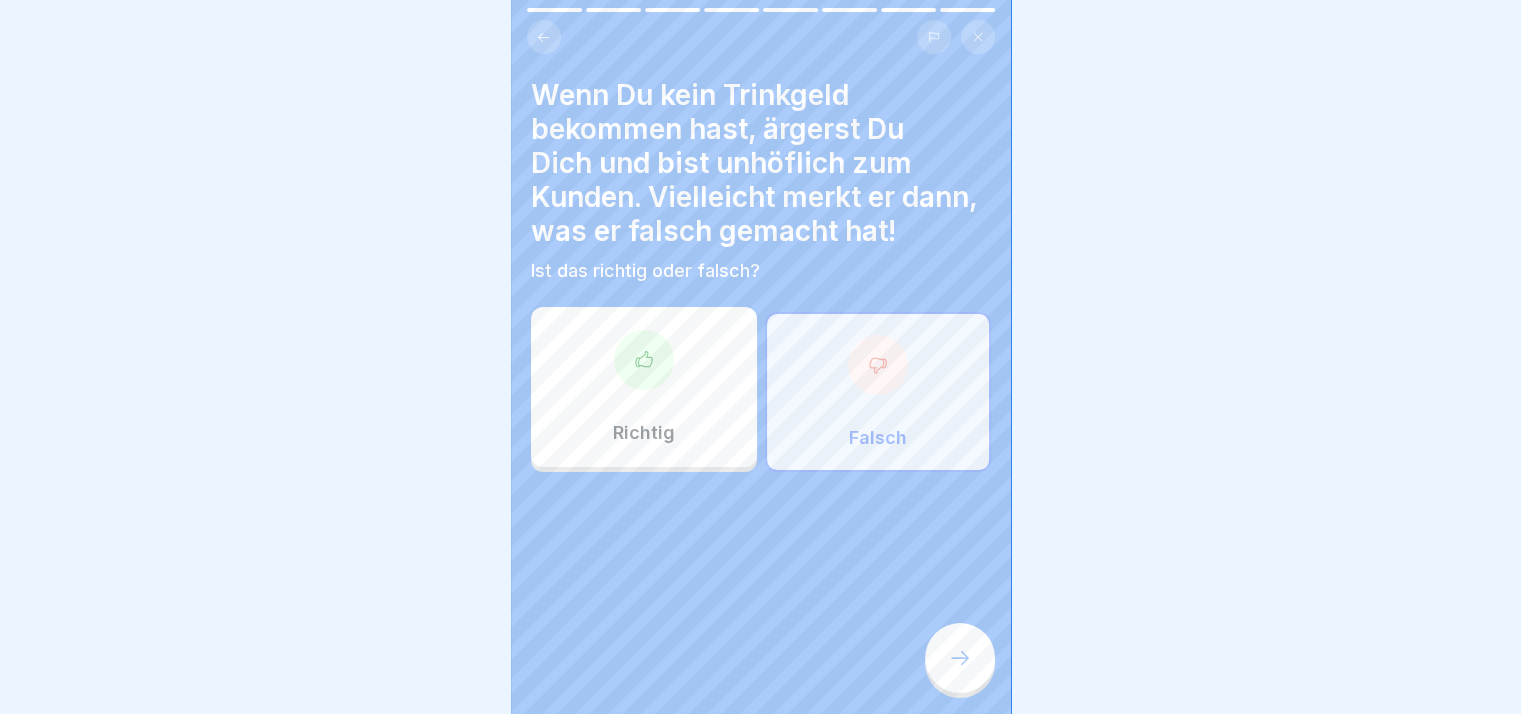 click 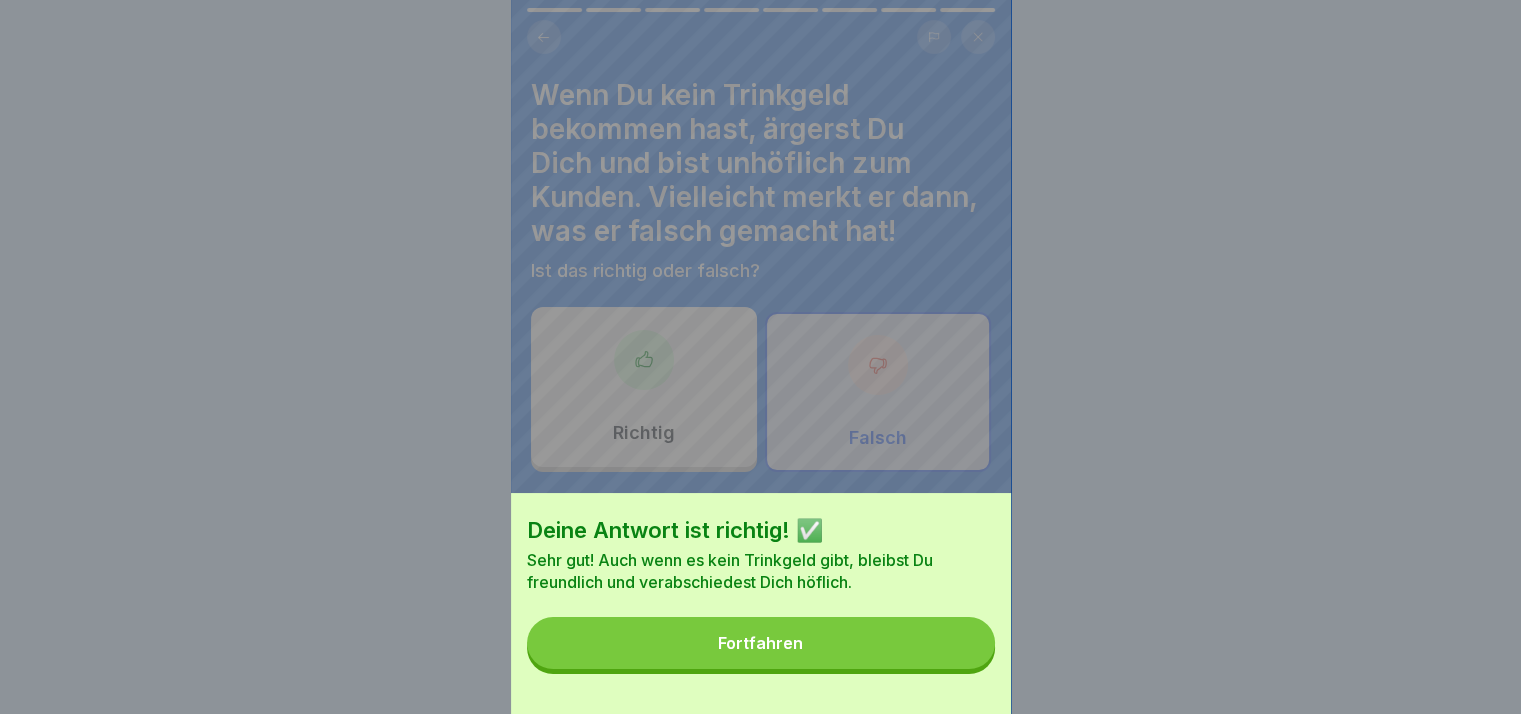 drag, startPoint x: 924, startPoint y: 632, endPoint x: 928, endPoint y: 645, distance: 13.601471 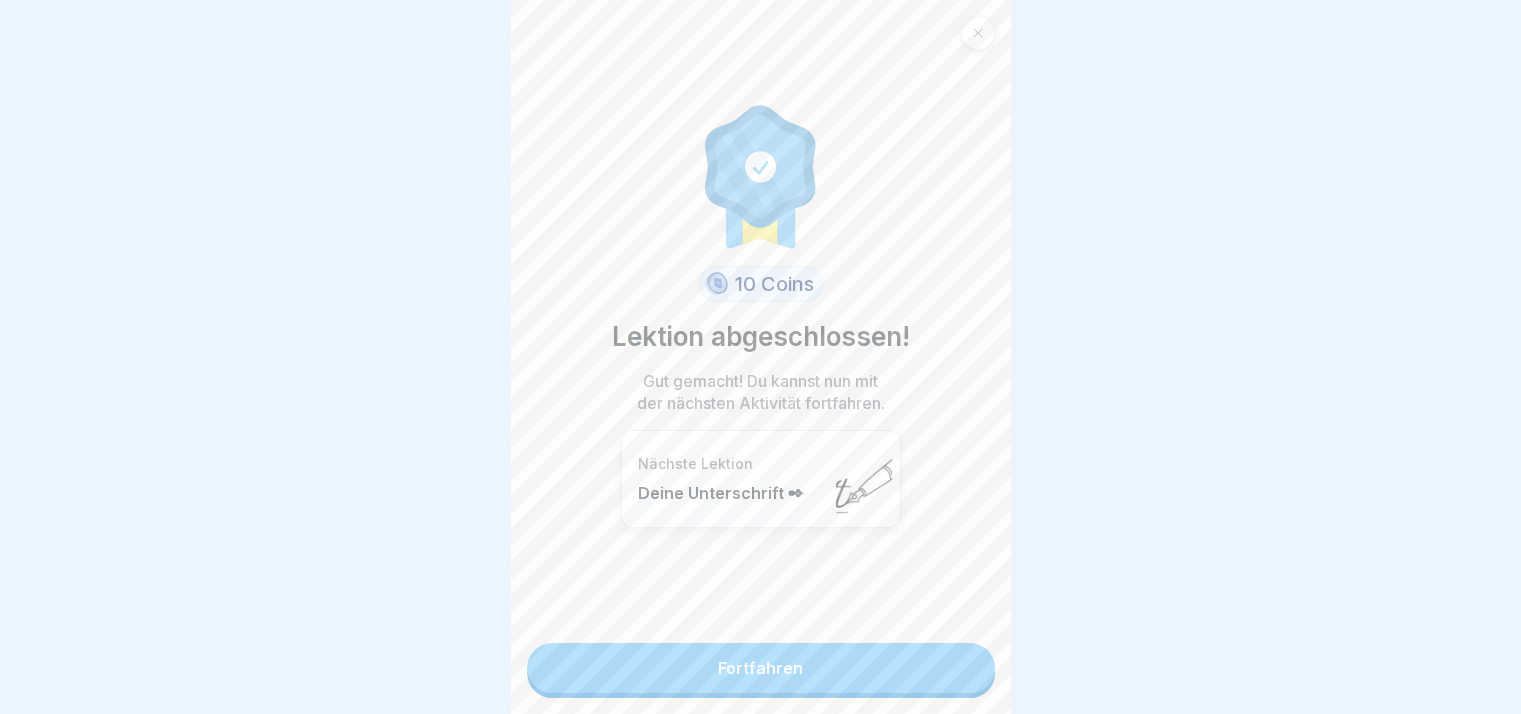 click on "Fortfahren" at bounding box center [761, 668] 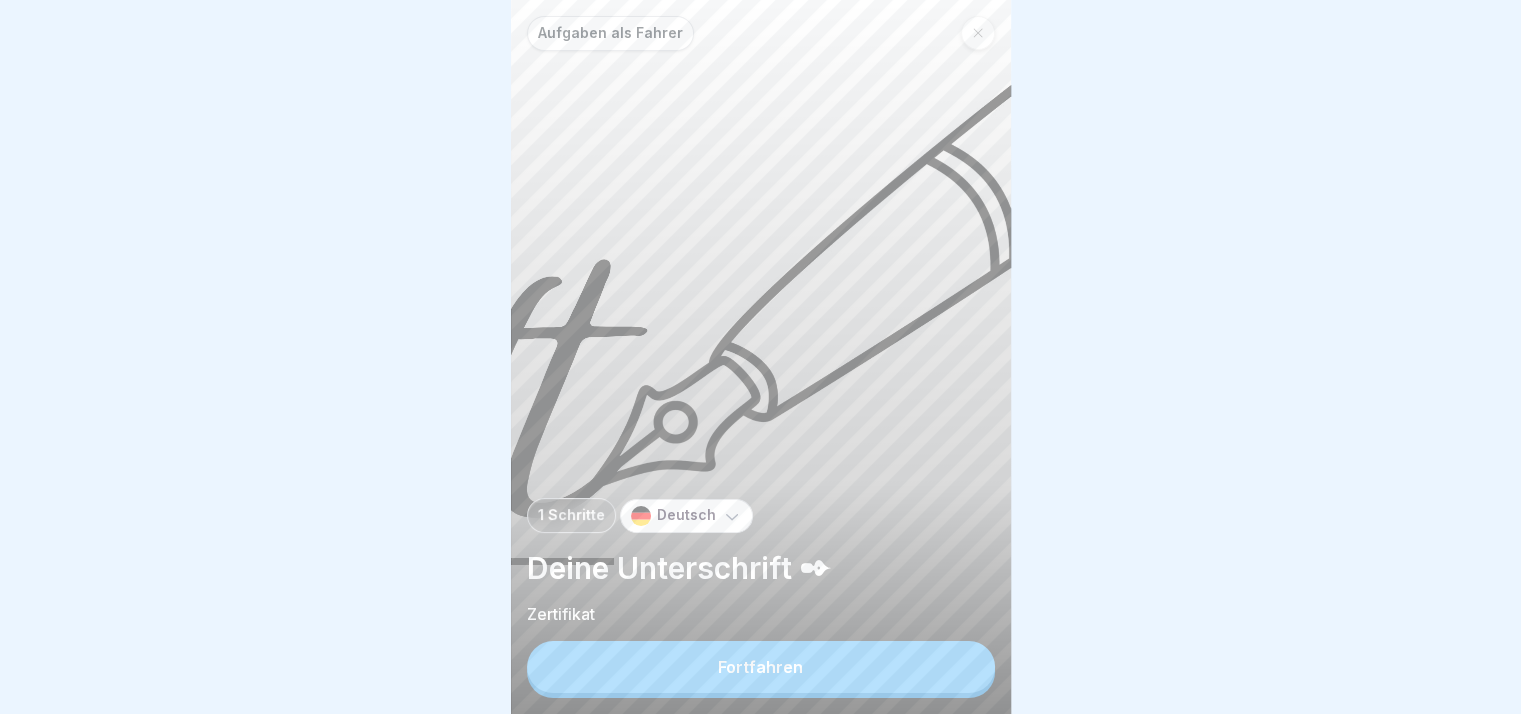 click on "Fortfahren" at bounding box center [761, 667] 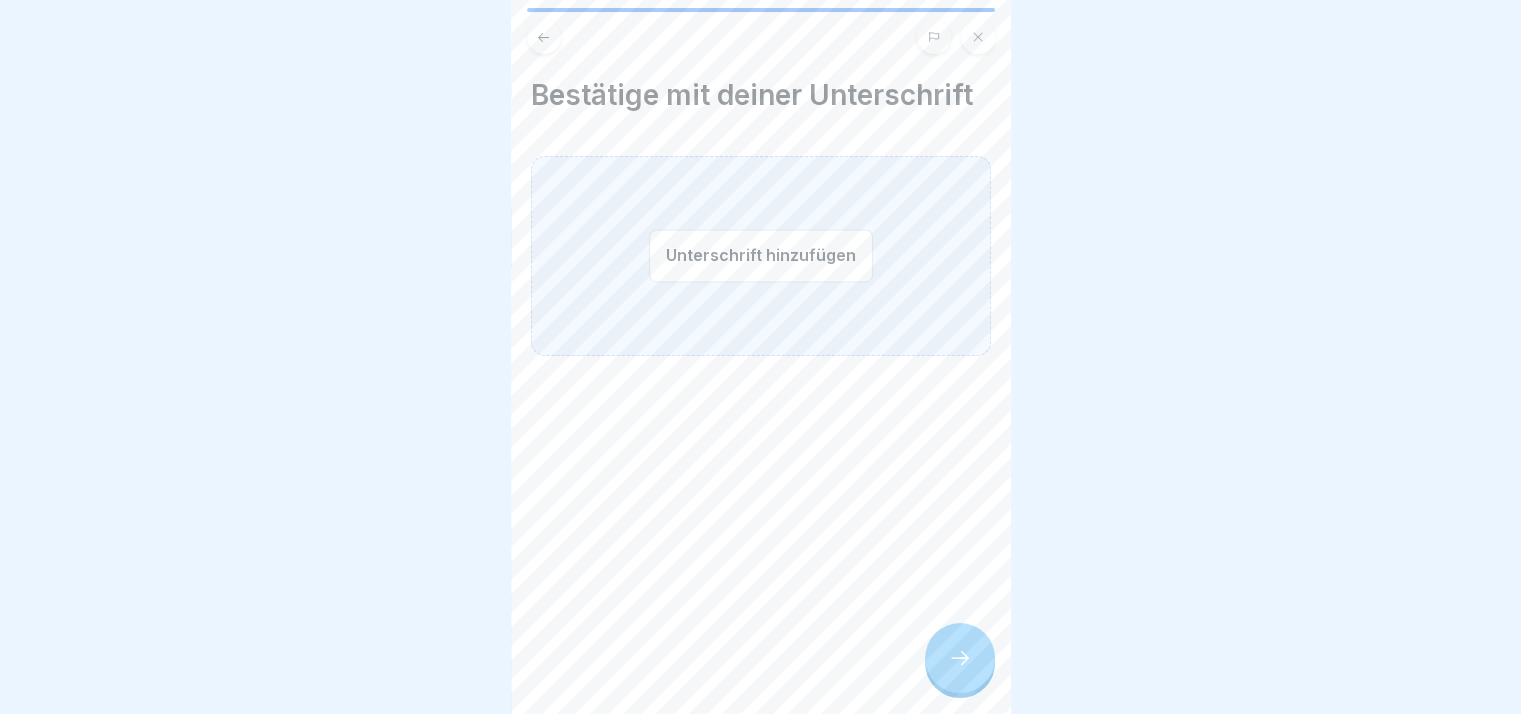 click at bounding box center [960, 658] 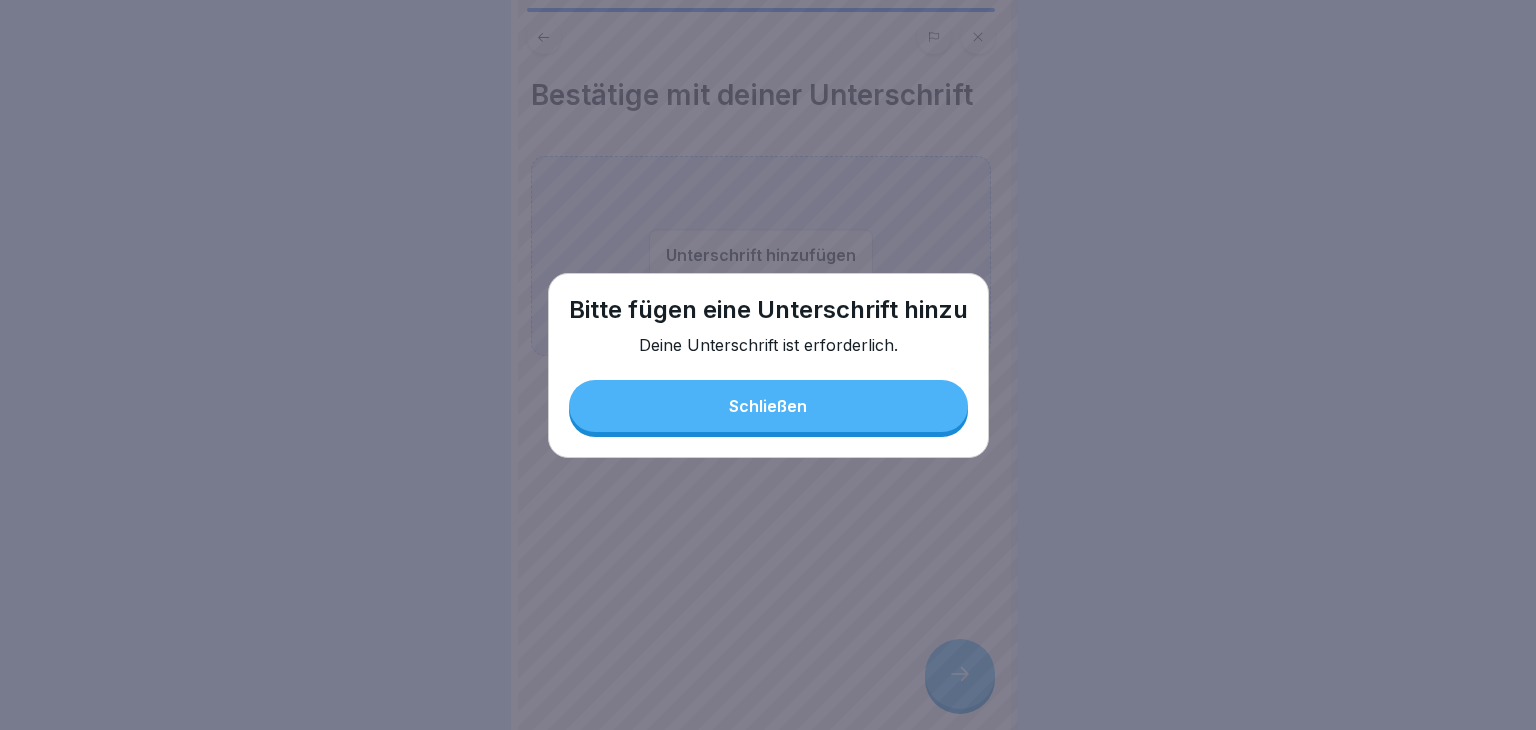 click on "Bitte fügen eine Unterschrift hinzu Deine Unterschrift ist erforderlich. Schließen" at bounding box center (768, 365) 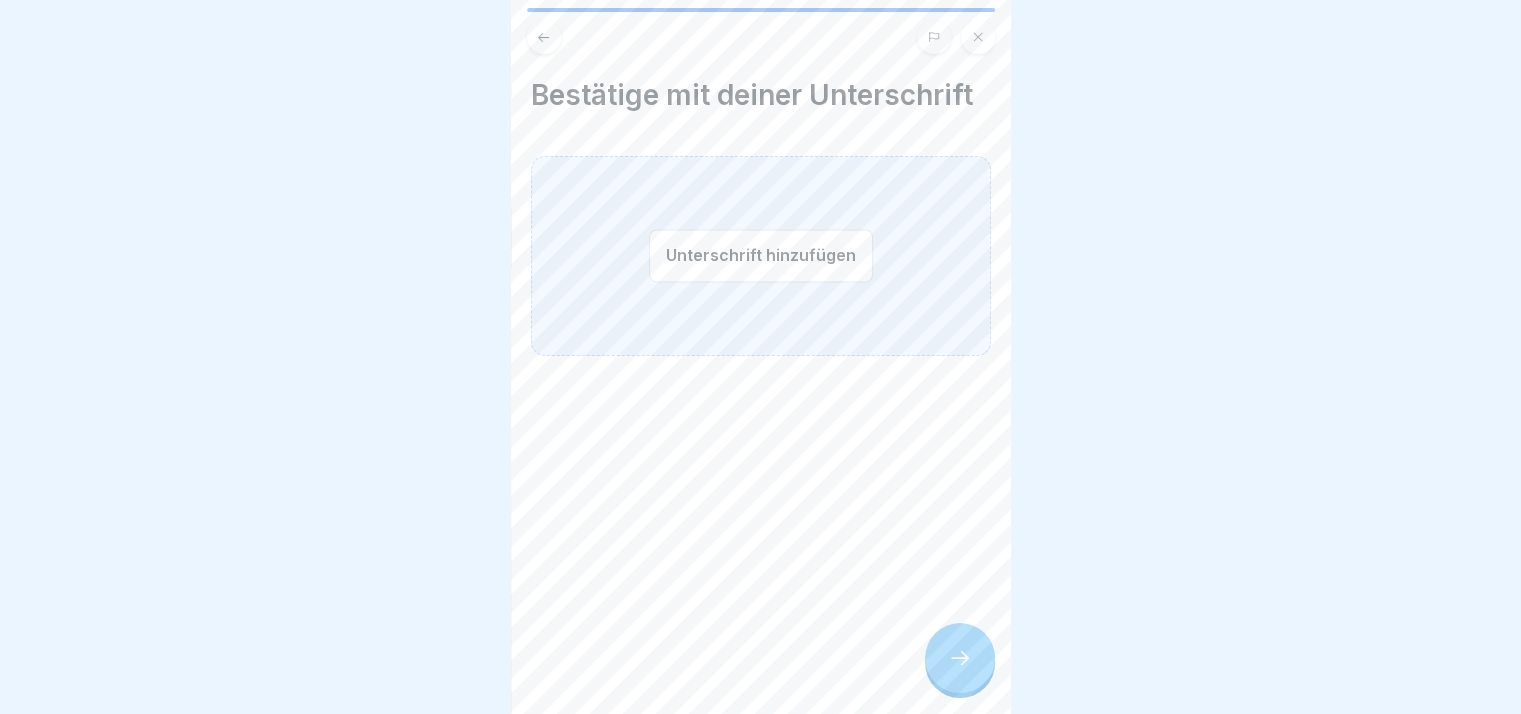 click on "Unterschrift hinzufügen" at bounding box center [761, 255] 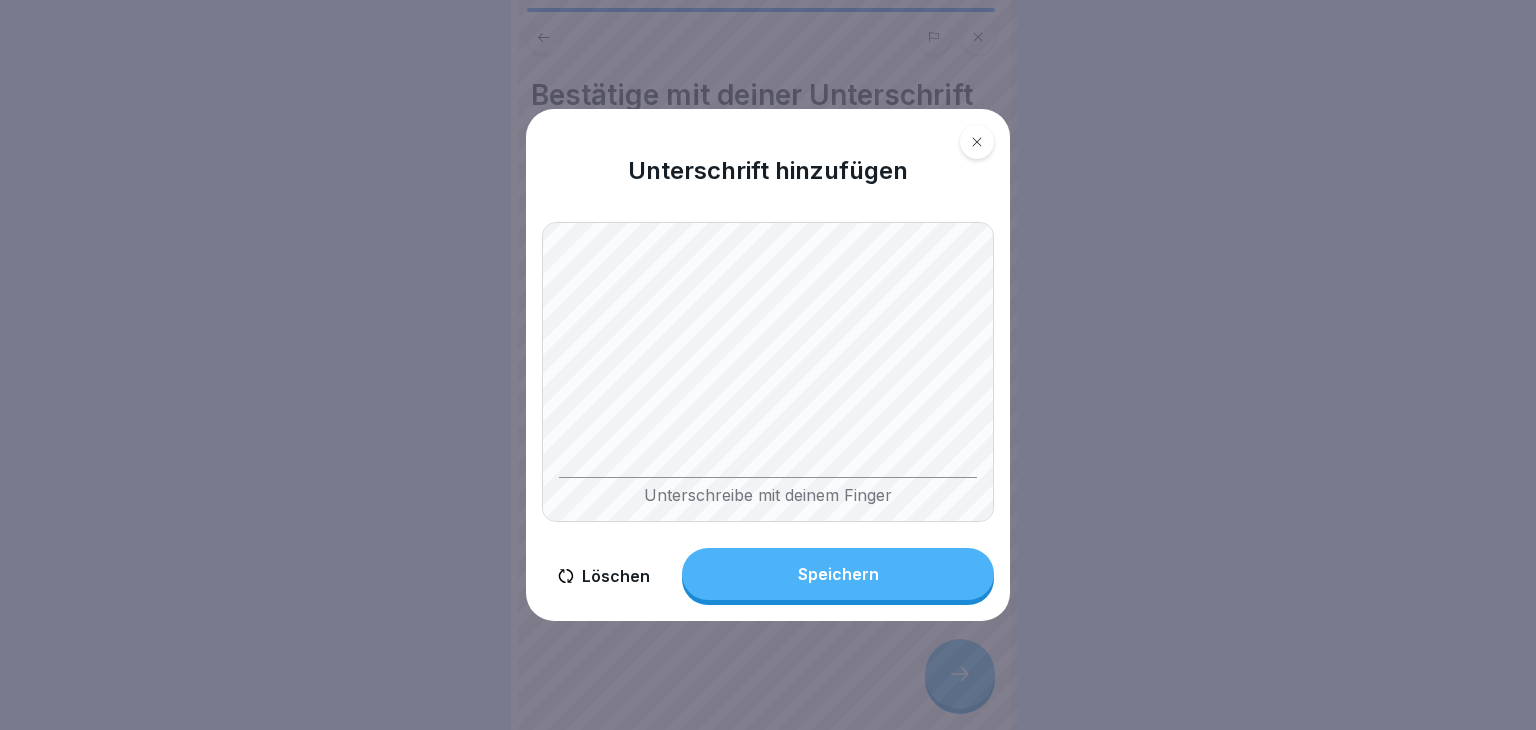 click on "Löschen" at bounding box center (604, 576) 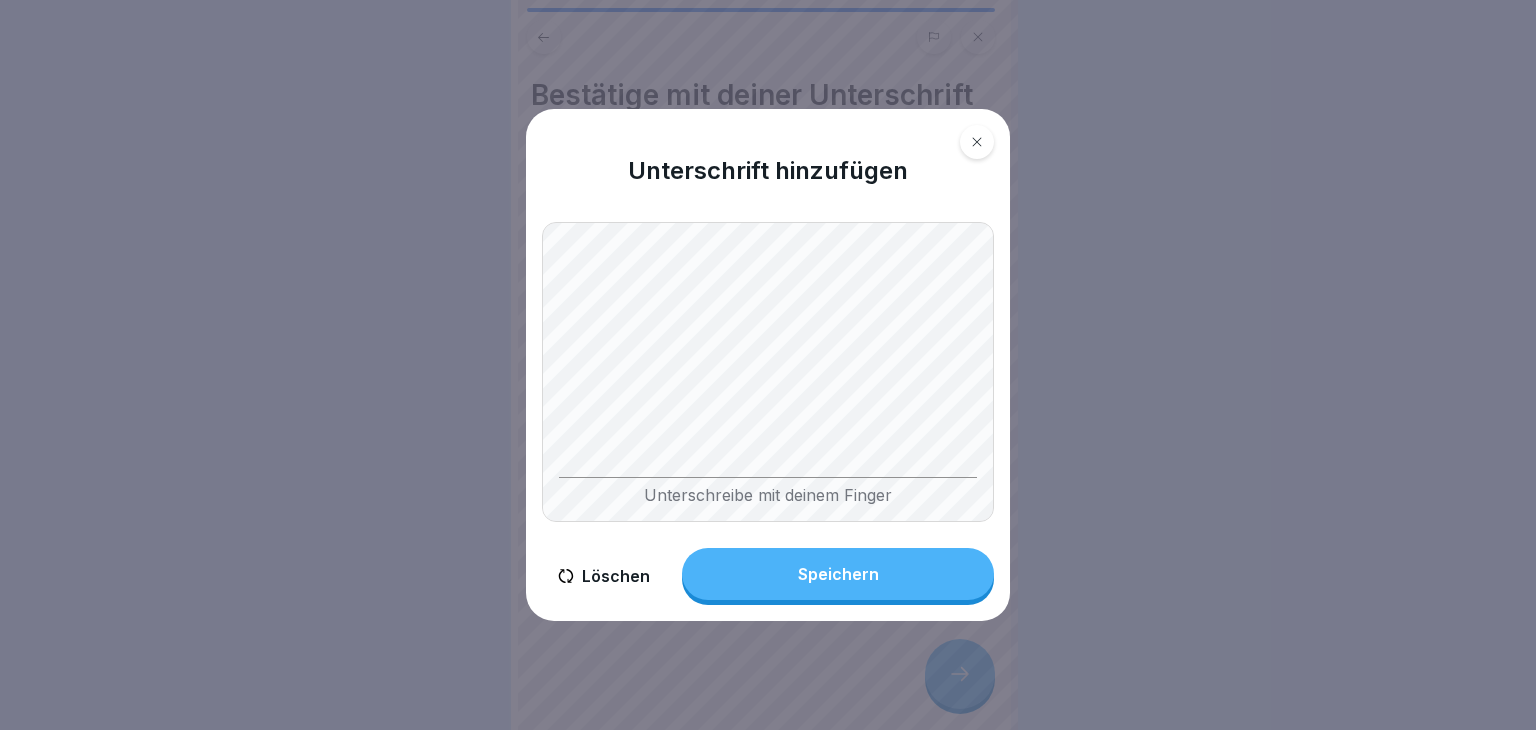 click on "Speichern" at bounding box center (838, 574) 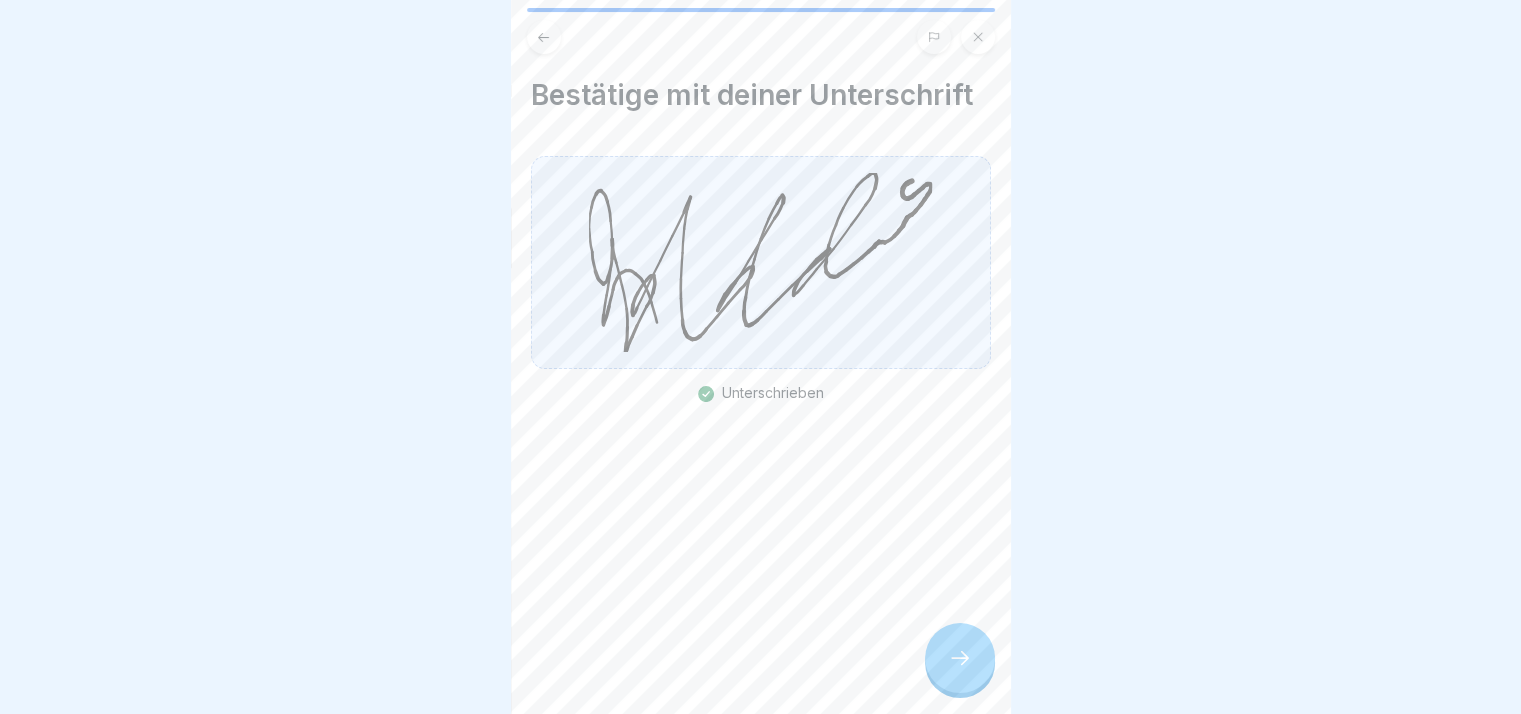 click at bounding box center (960, 658) 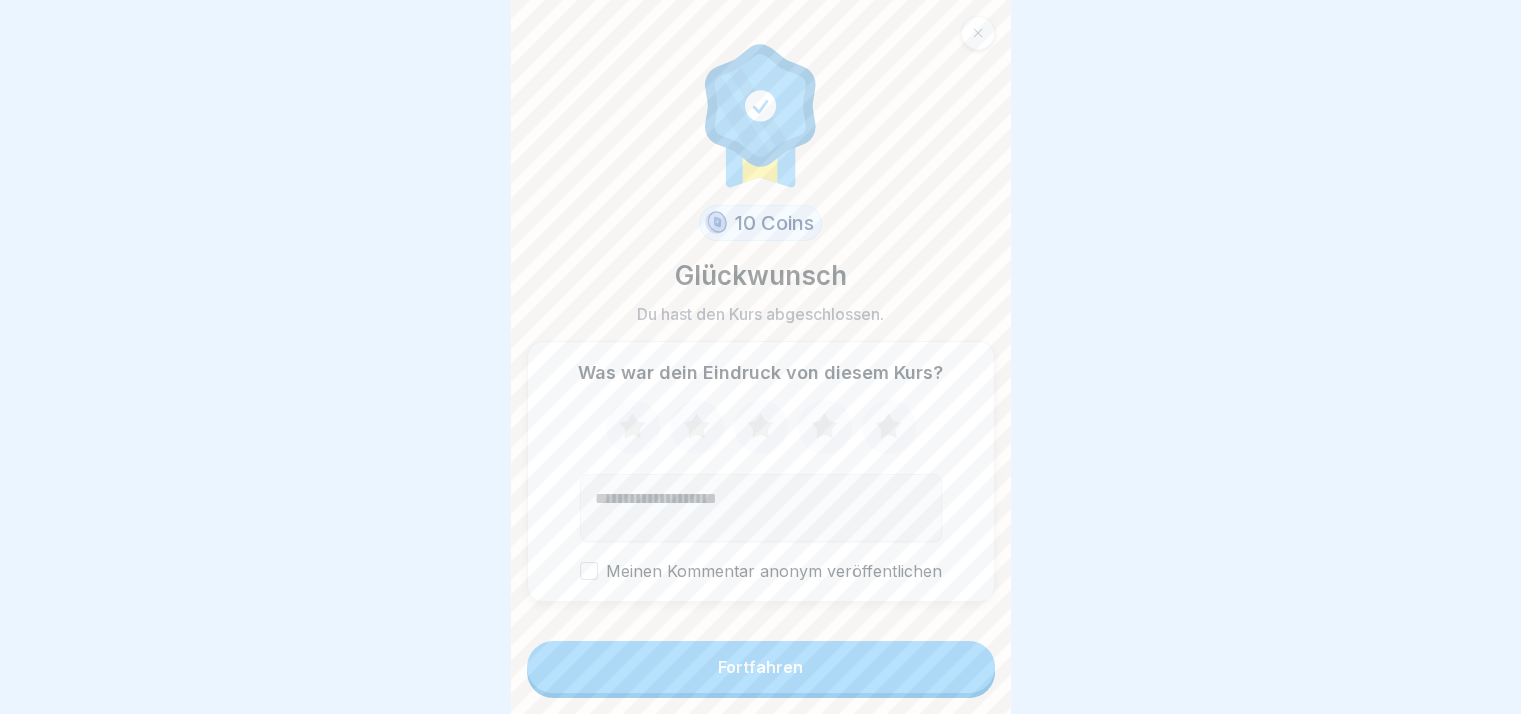 click on "Fortfahren" at bounding box center [761, 667] 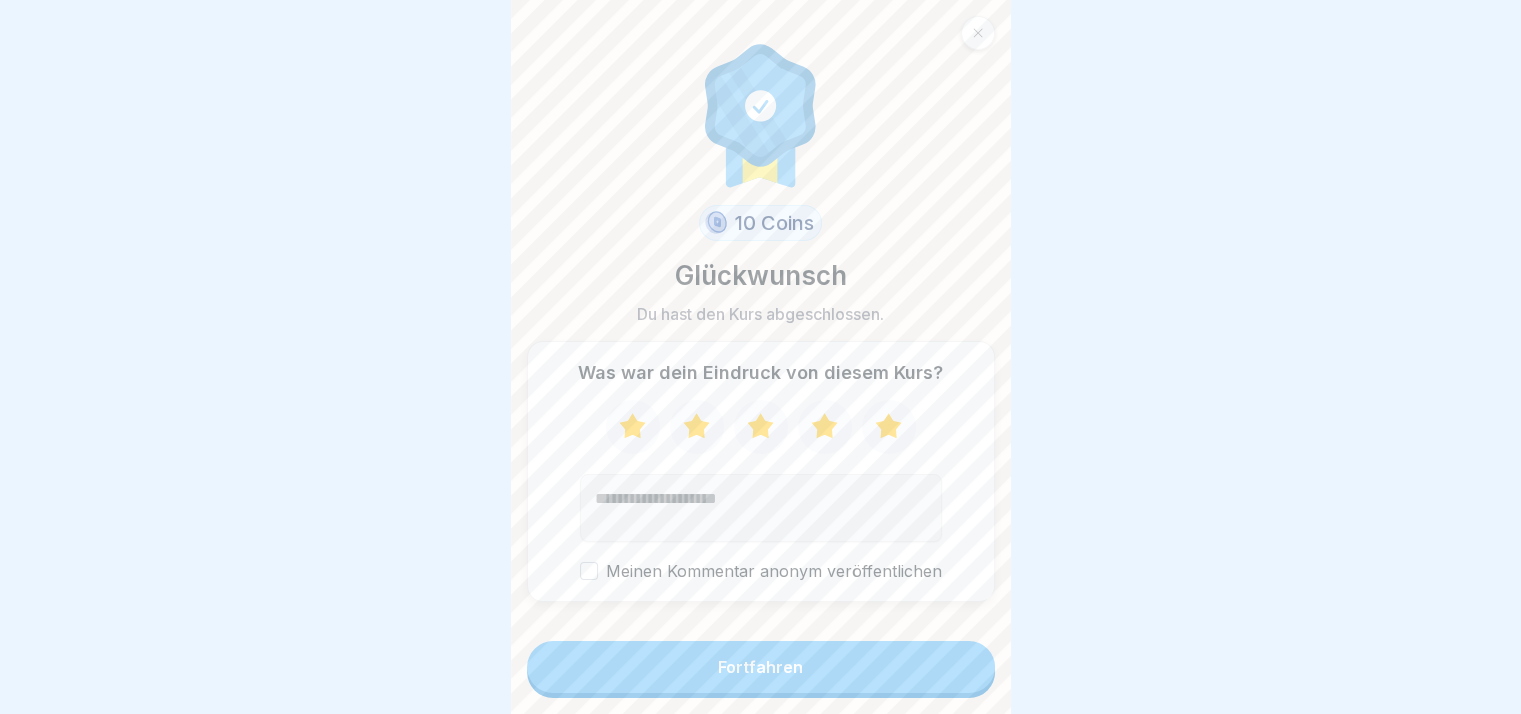 click on "10 Coins Glückwunsch Du hast den Kurs abgeschlossen. Was war dein Eindruck von diesem Kurs? Meinen Kommentar anonym veröffentlichen" at bounding box center [761, 320] 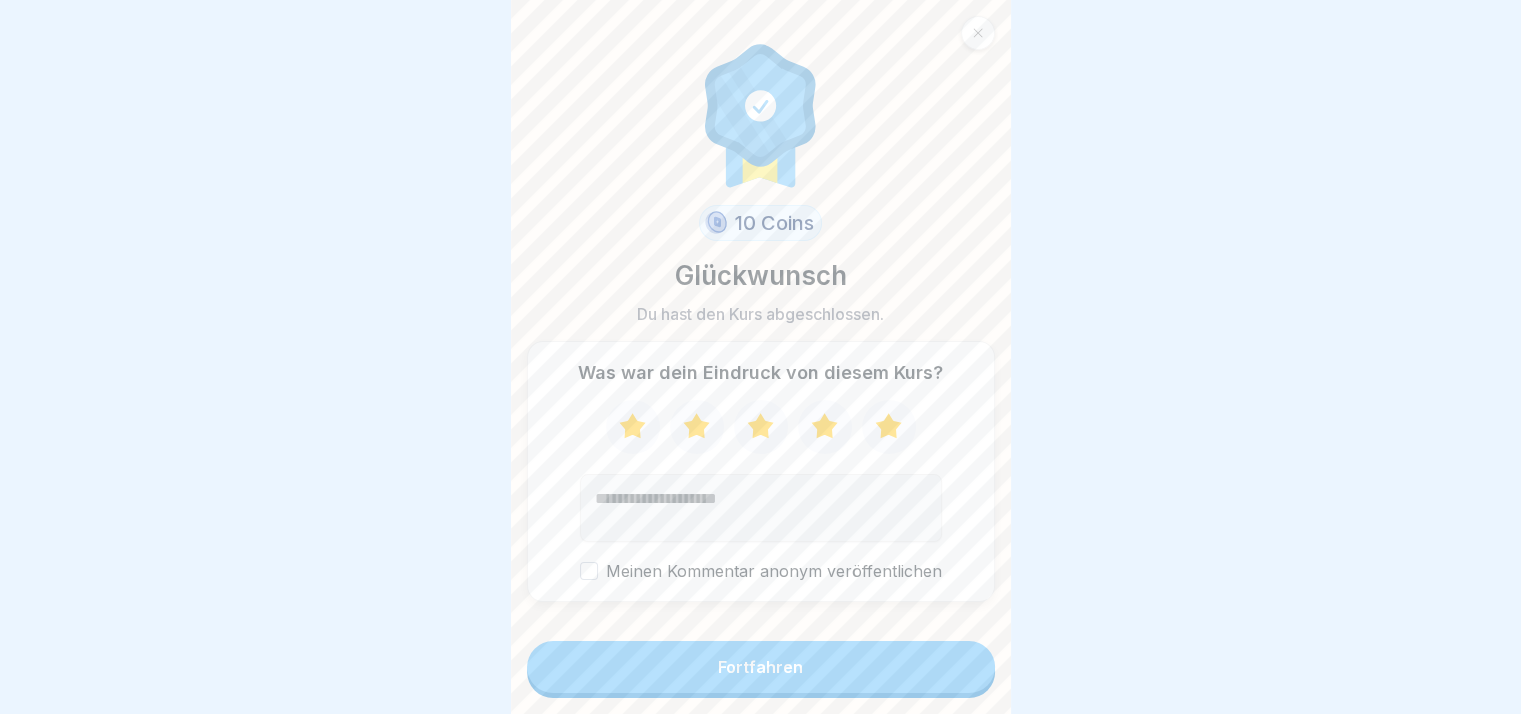 click on "Fortfahren" at bounding box center [761, 667] 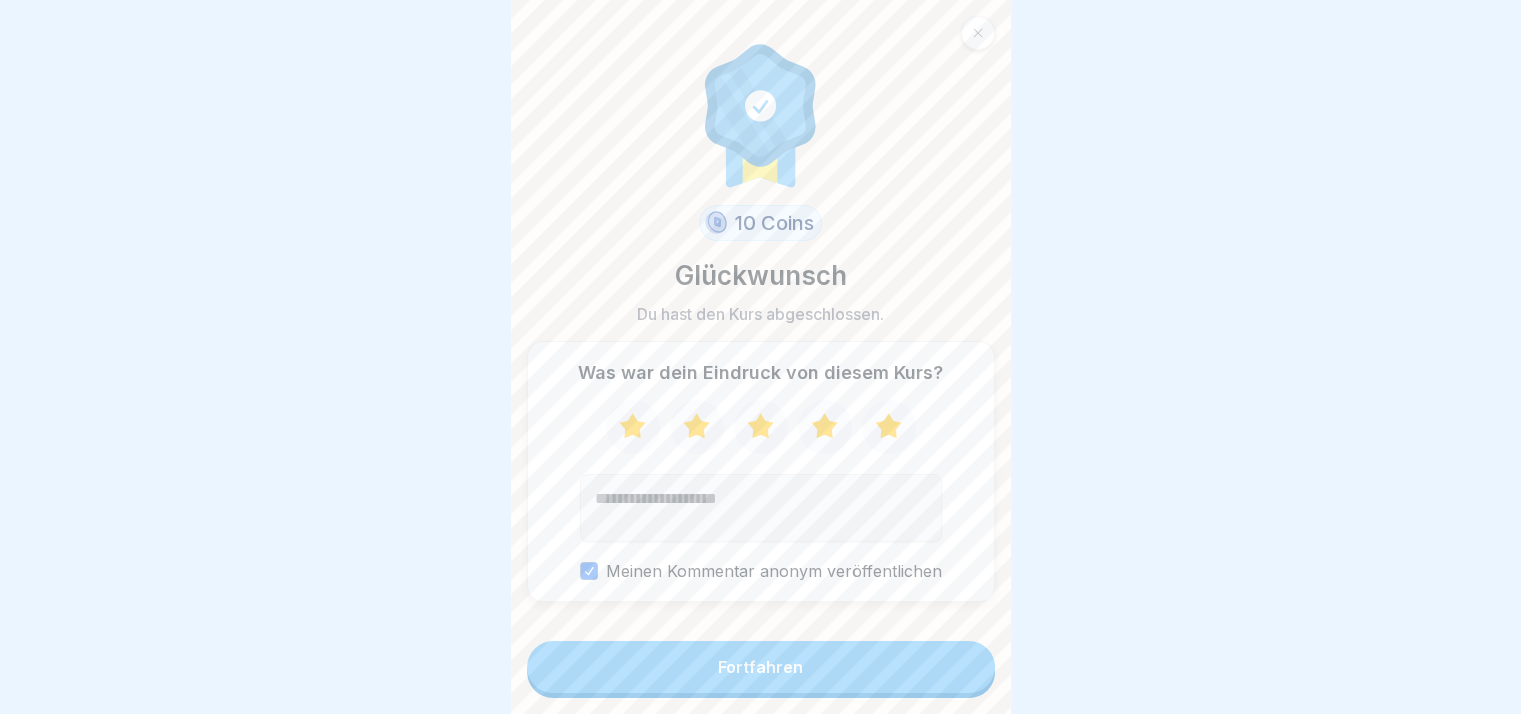 click on "Fortfahren" at bounding box center (761, 667) 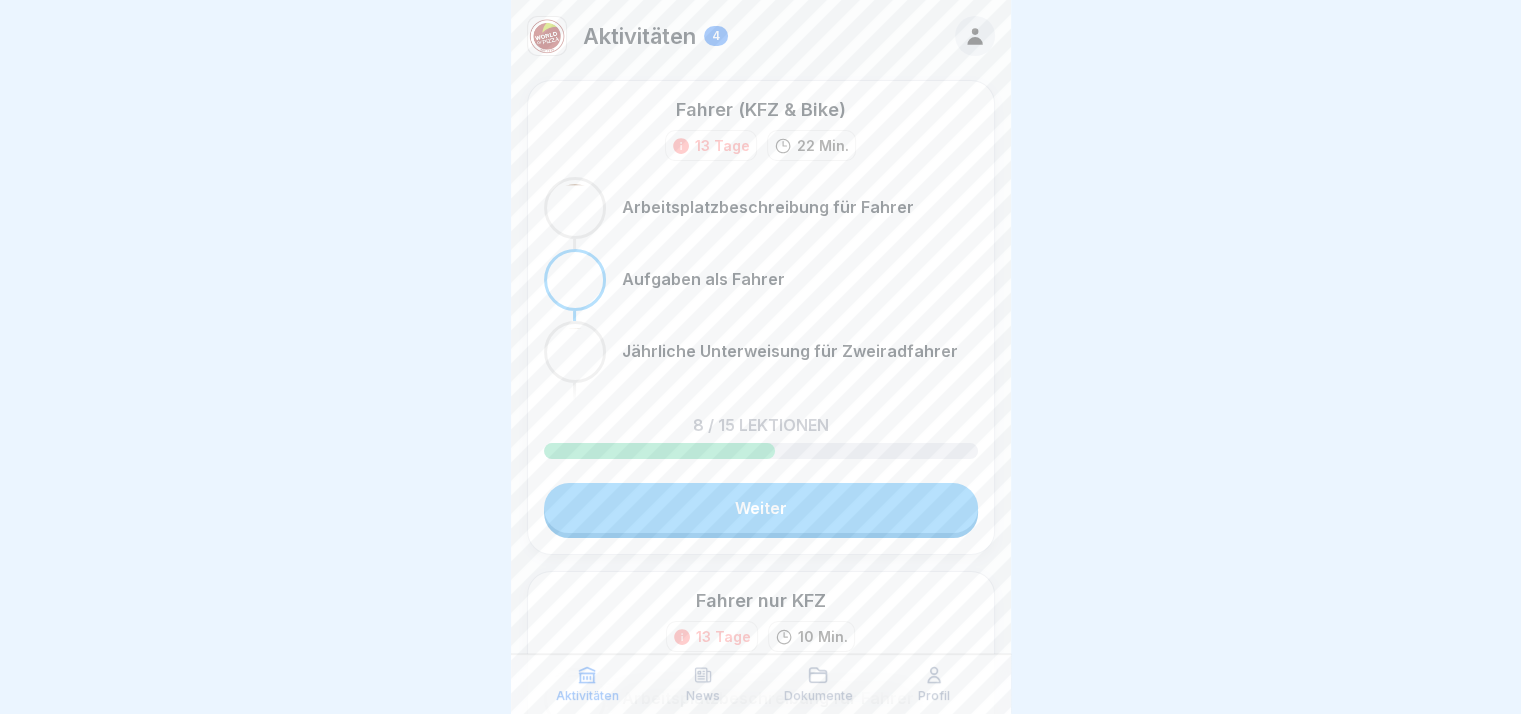 click on "Fahrer (KFZ & Bike) 13 Tage 22 Min. Arbeitsplatzbeschreibung für Fahrer Aufgaben als Fahrer  Jährliche Unterweisung für Zweiradfahrer 8 / 15 Lektionen Weiter" at bounding box center [761, 317] 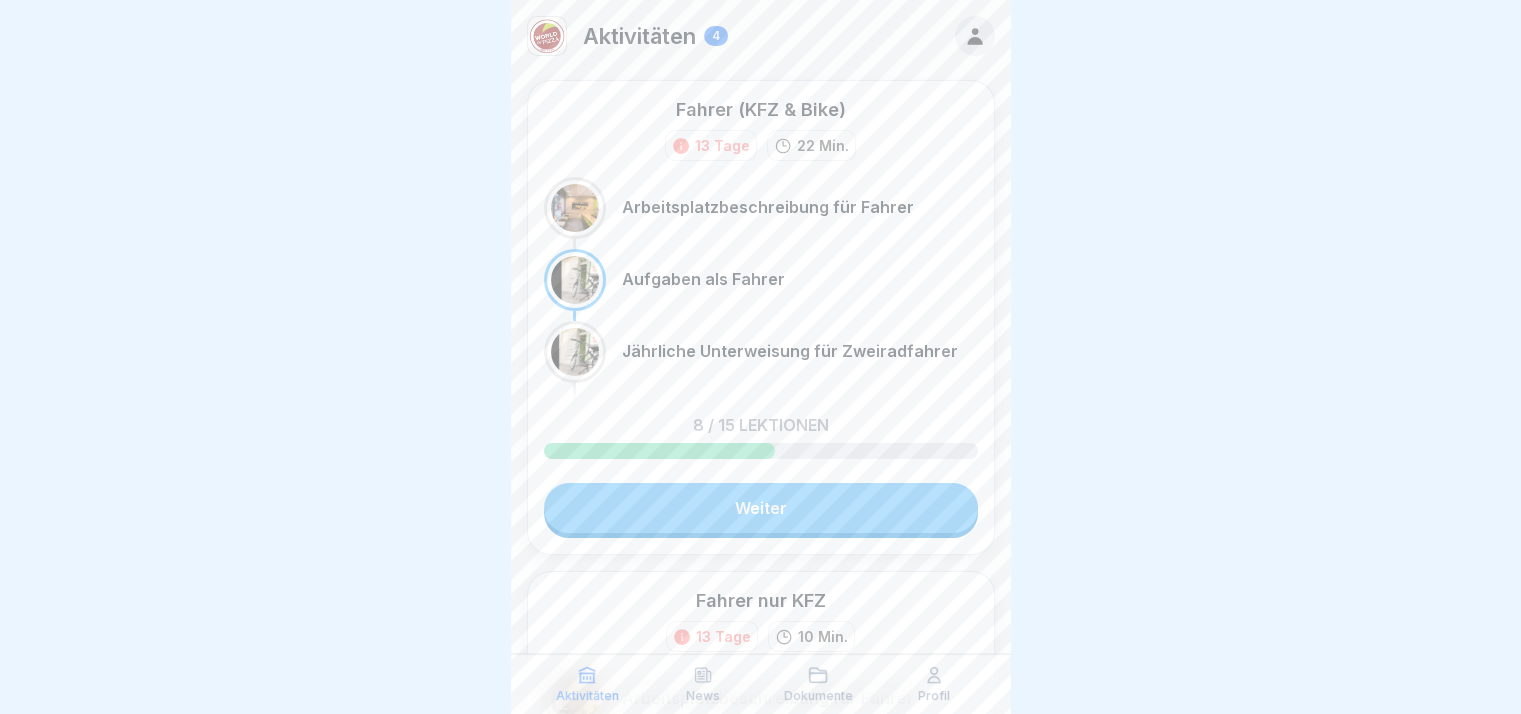 click on "Weiter" at bounding box center [761, 508] 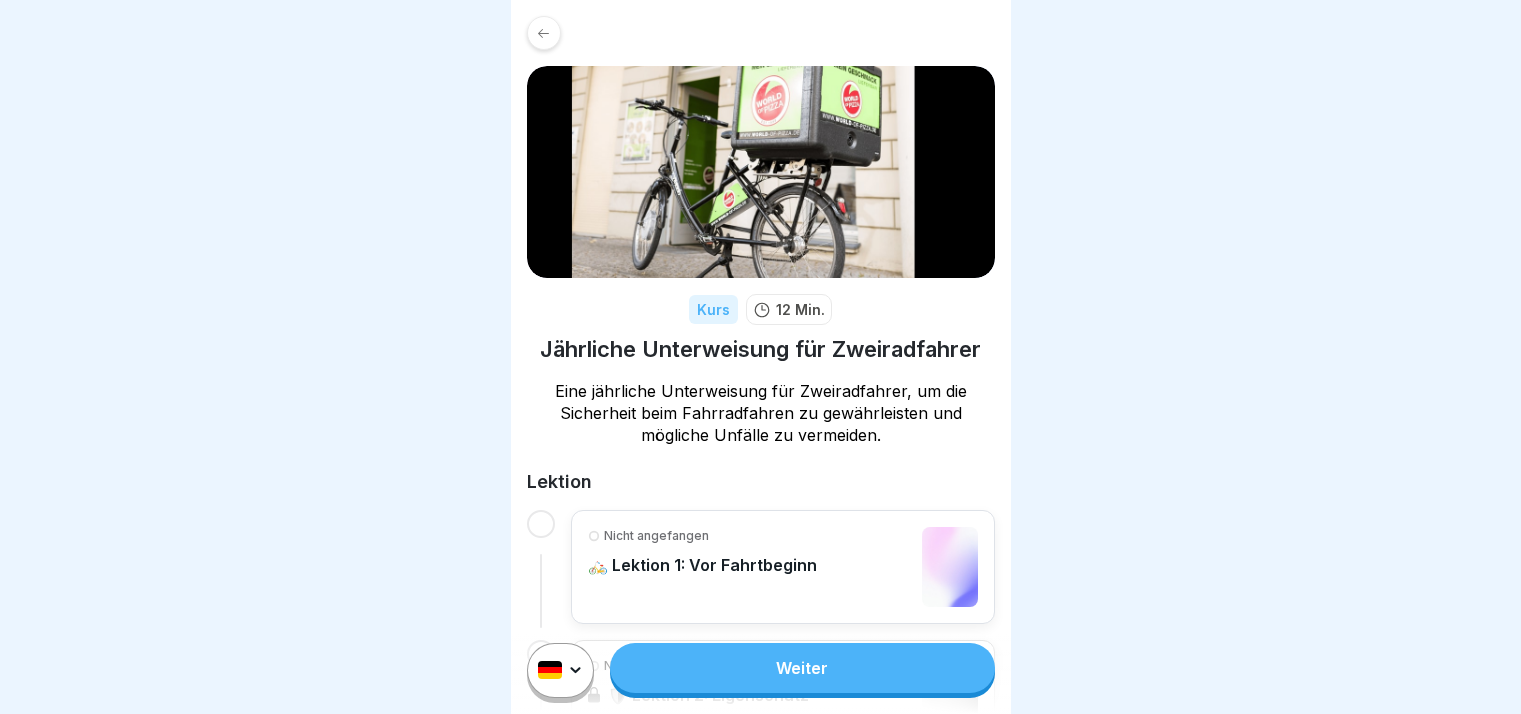 scroll, scrollTop: 0, scrollLeft: 0, axis: both 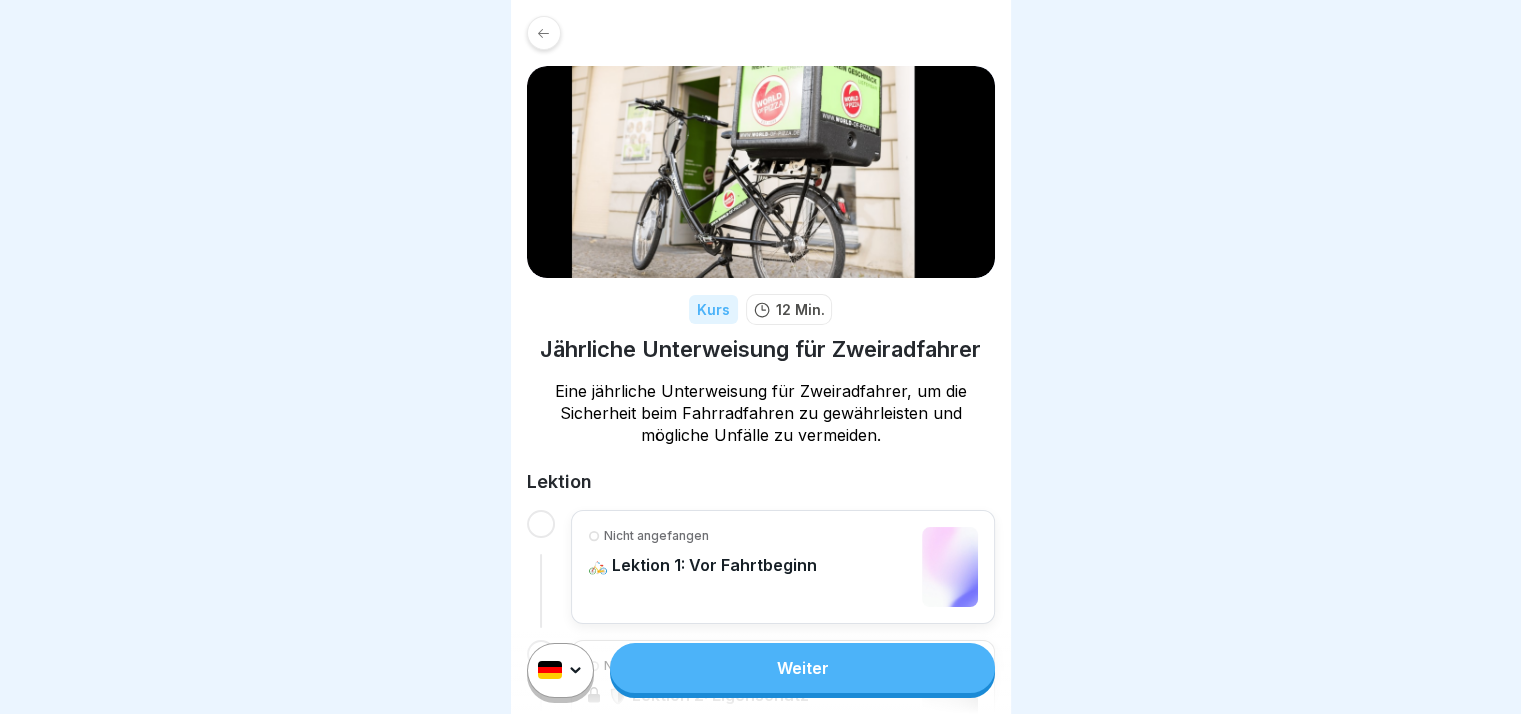 click on "Weiter" at bounding box center [802, 668] 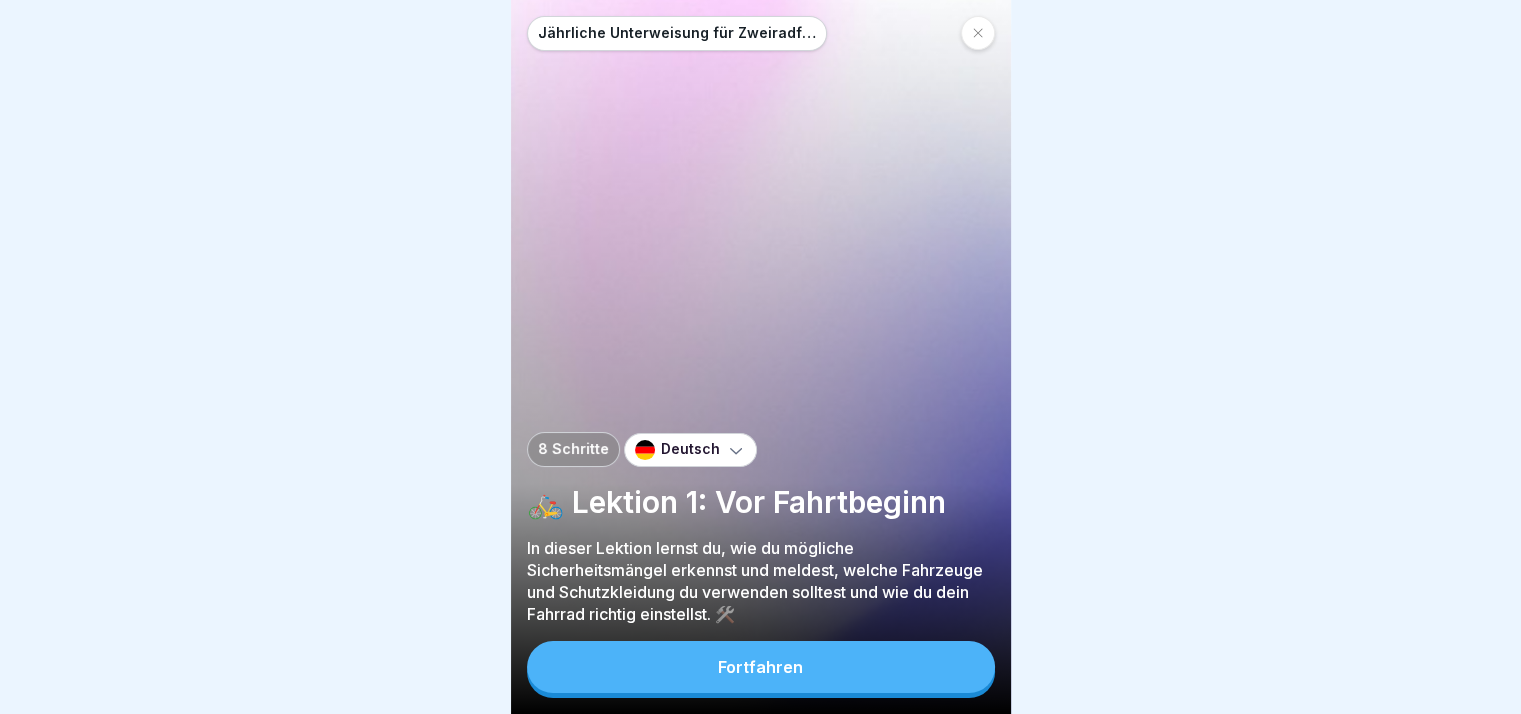 scroll, scrollTop: 15, scrollLeft: 0, axis: vertical 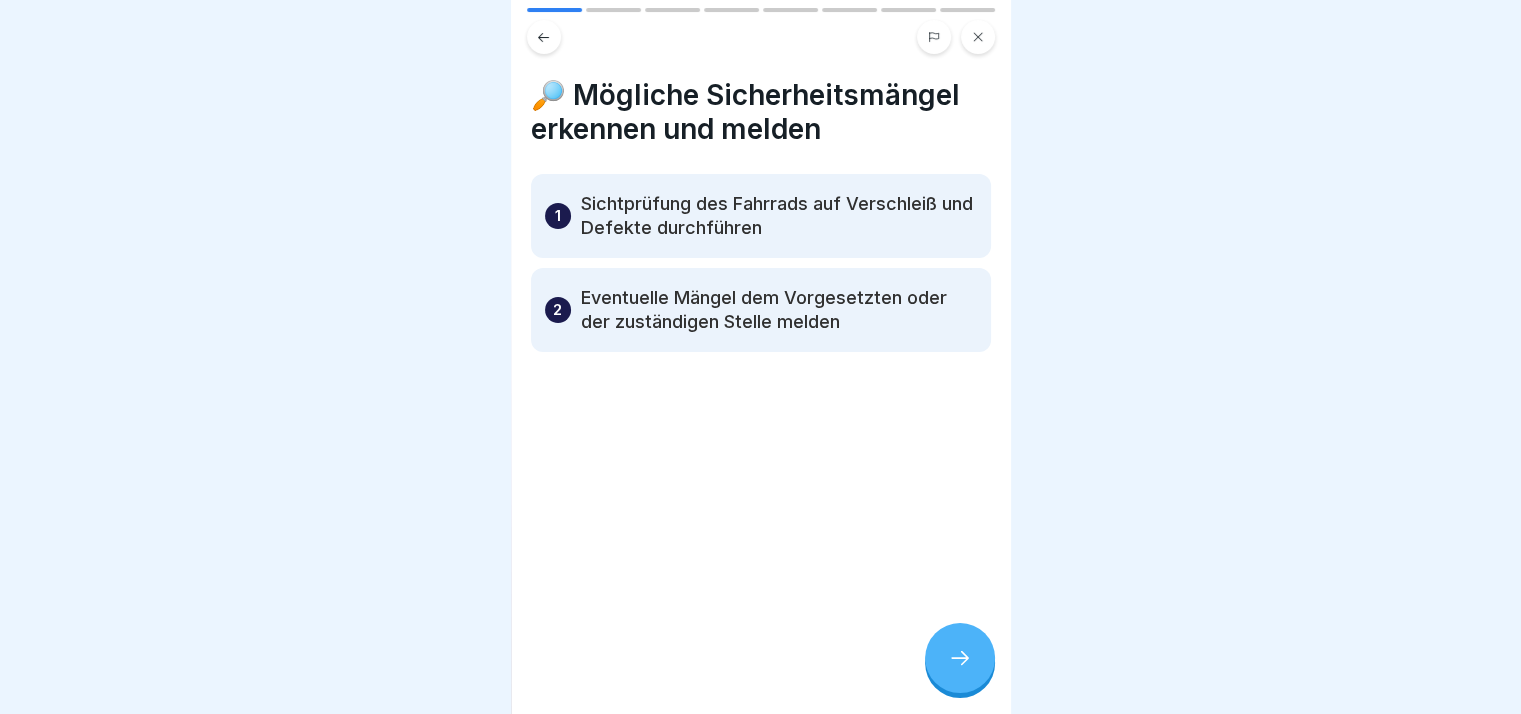 click at bounding box center [960, 658] 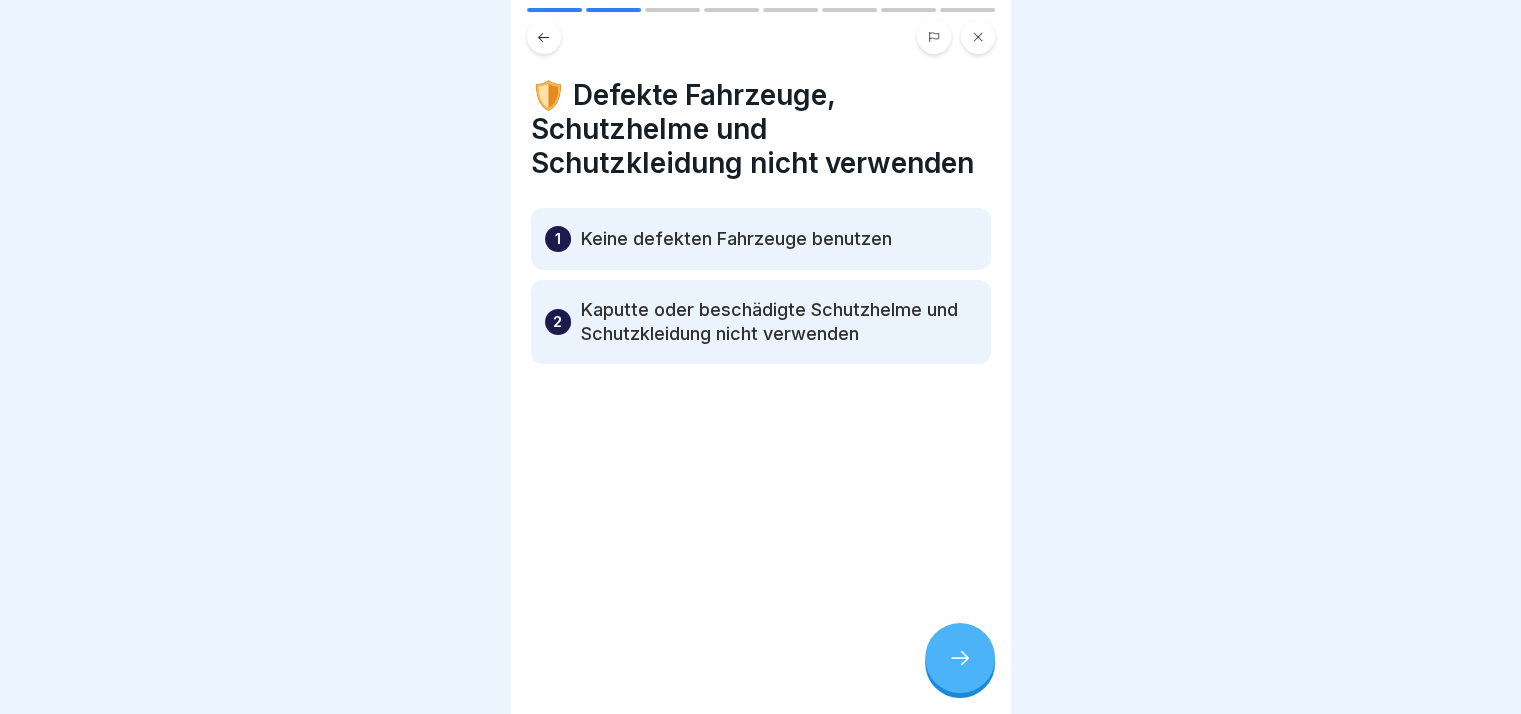 click 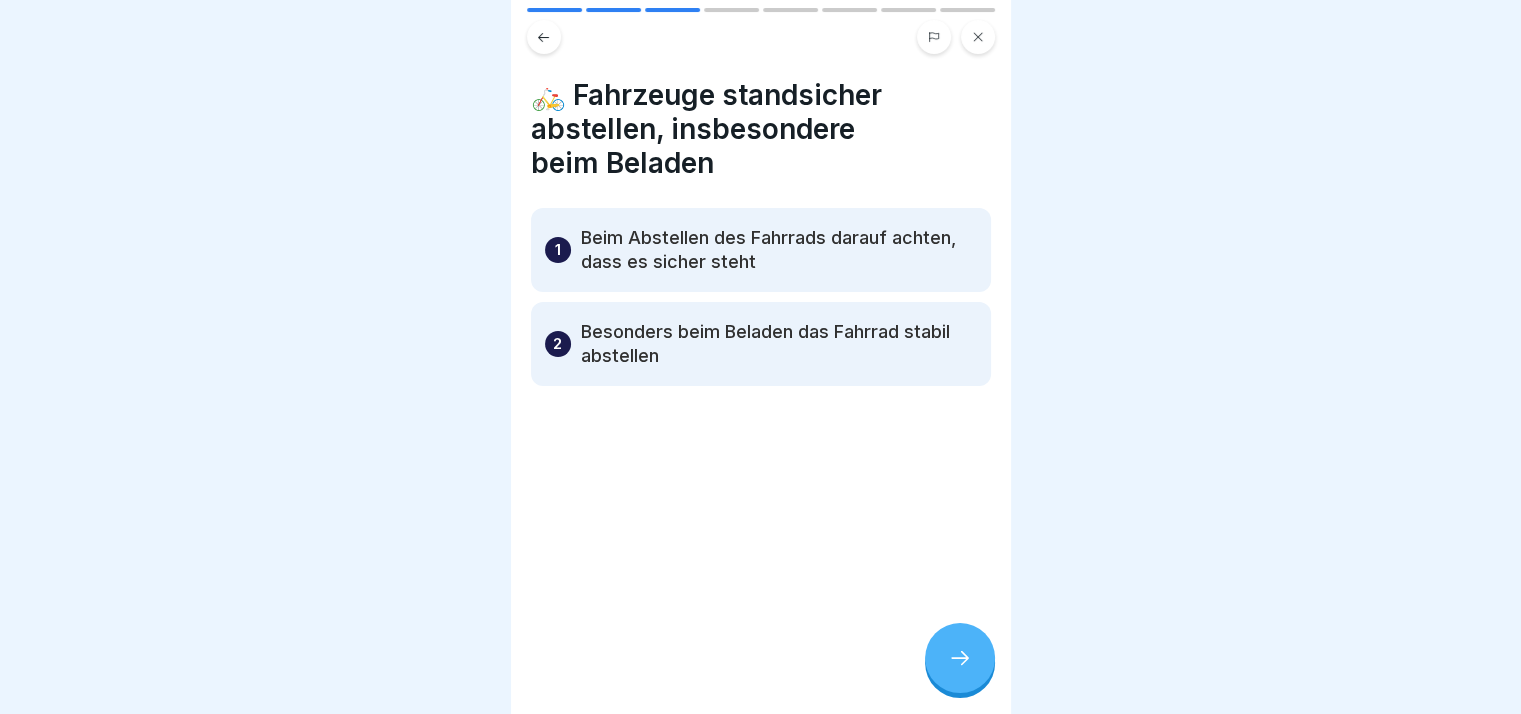 click at bounding box center [960, 658] 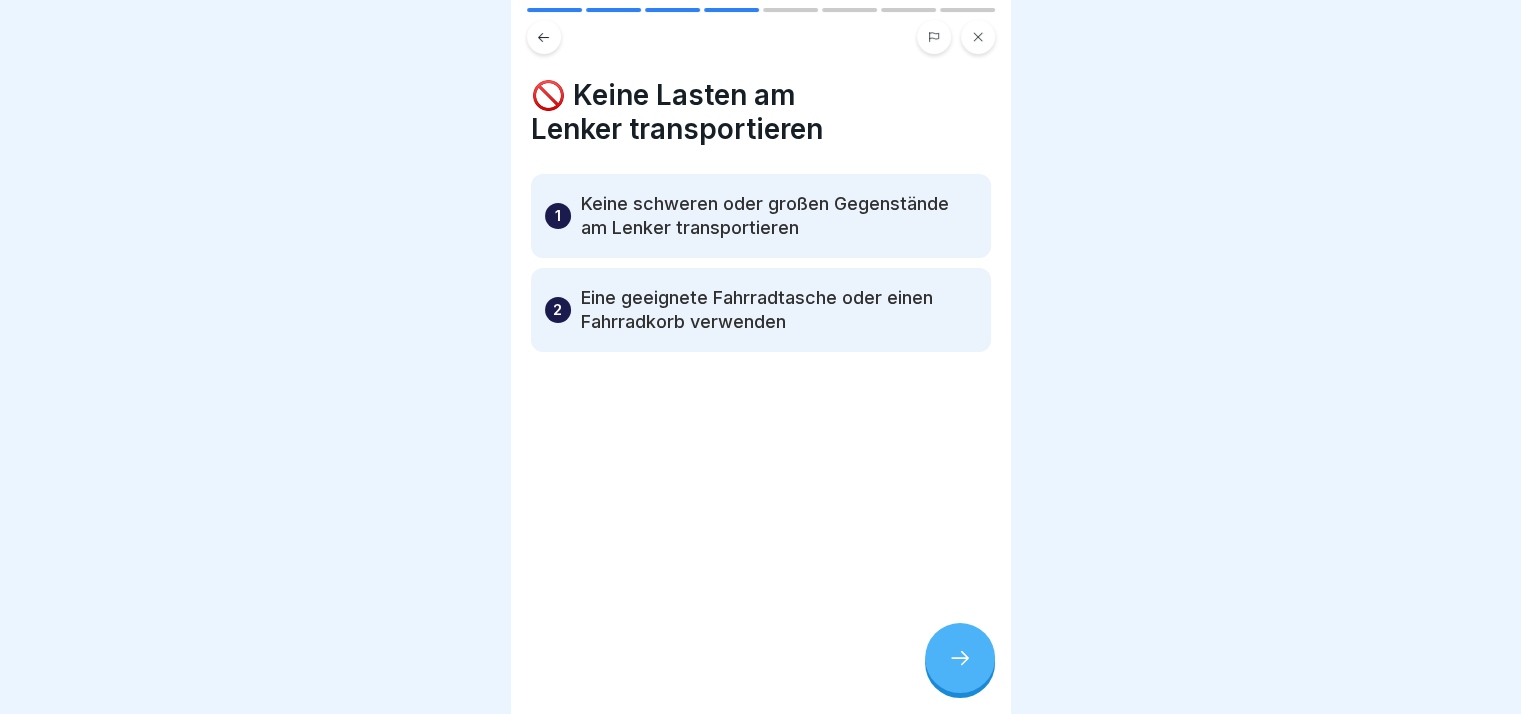 click at bounding box center (960, 658) 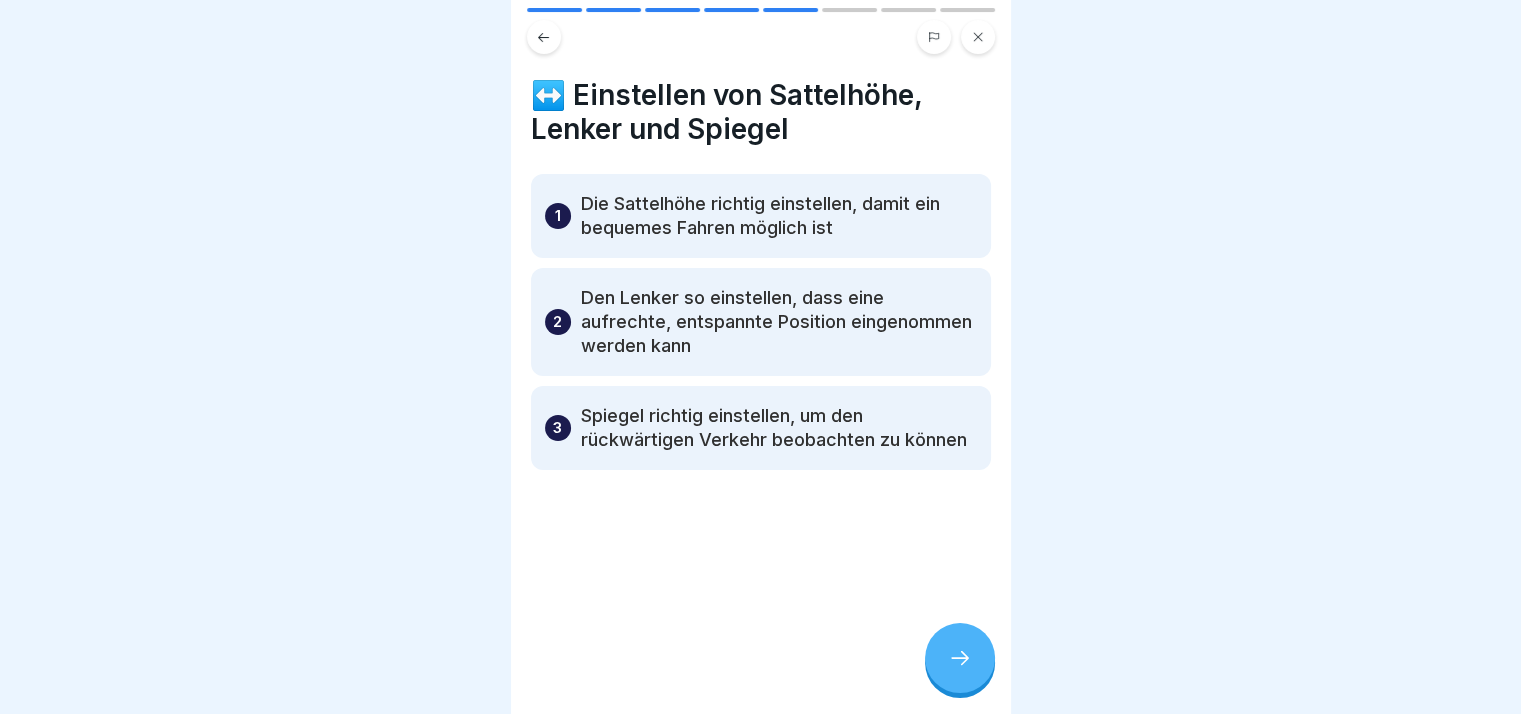 click at bounding box center [960, 658] 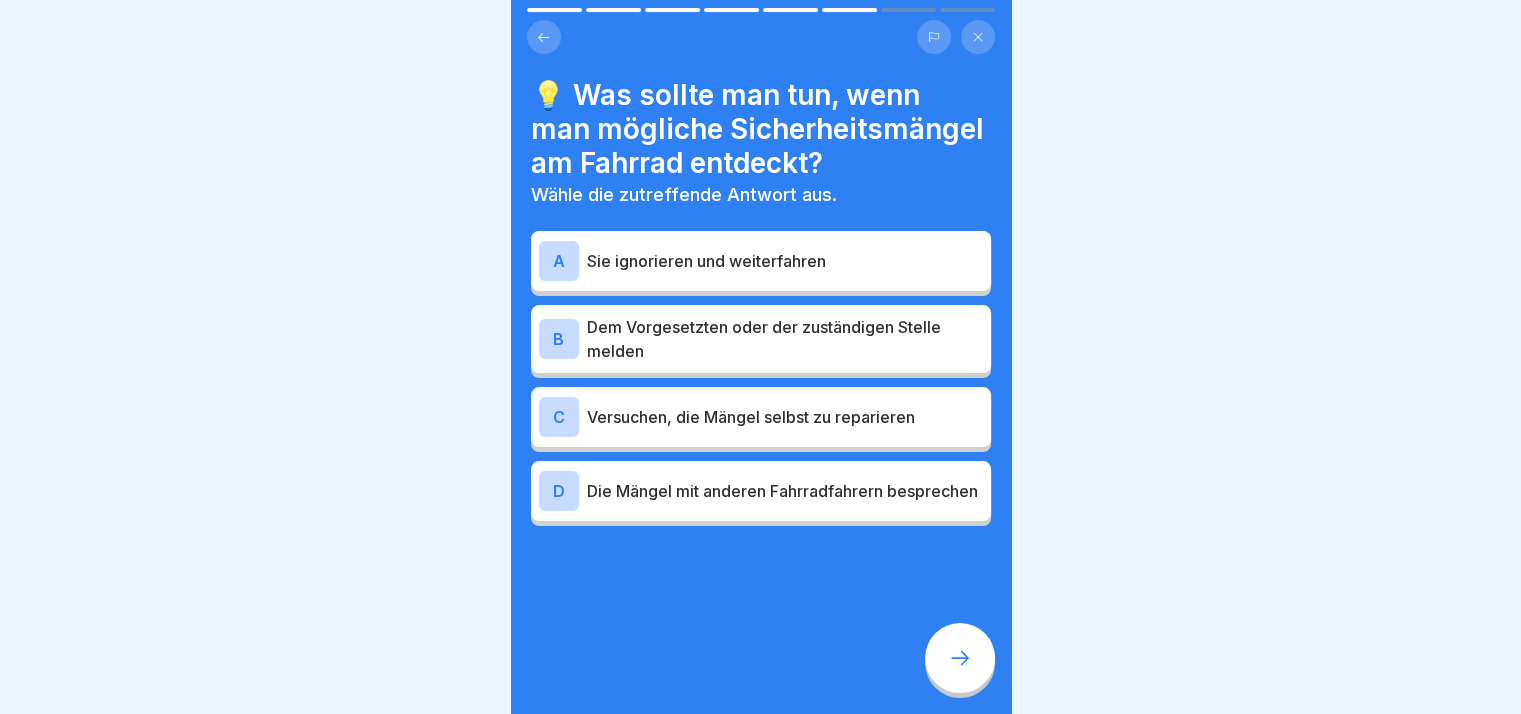 click at bounding box center (960, 658) 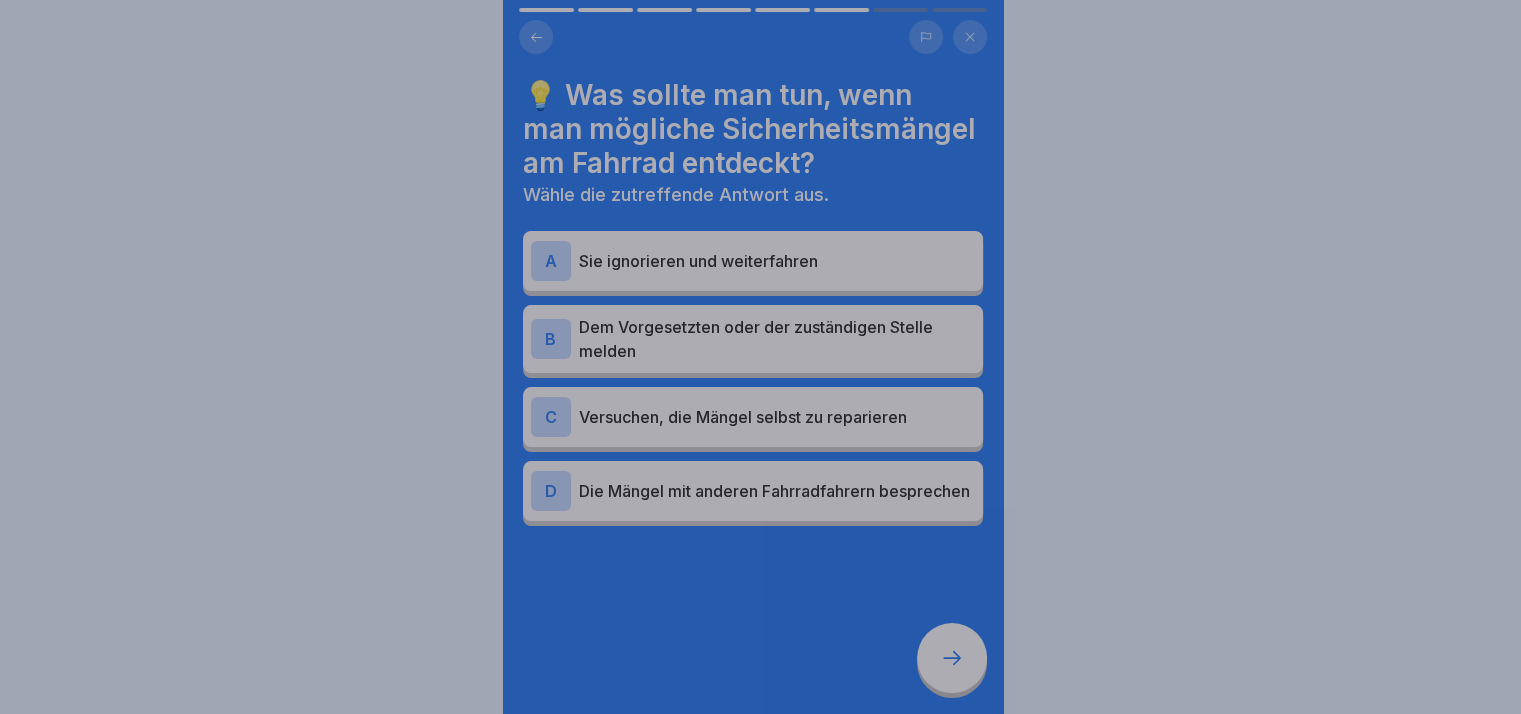 scroll, scrollTop: 0, scrollLeft: 0, axis: both 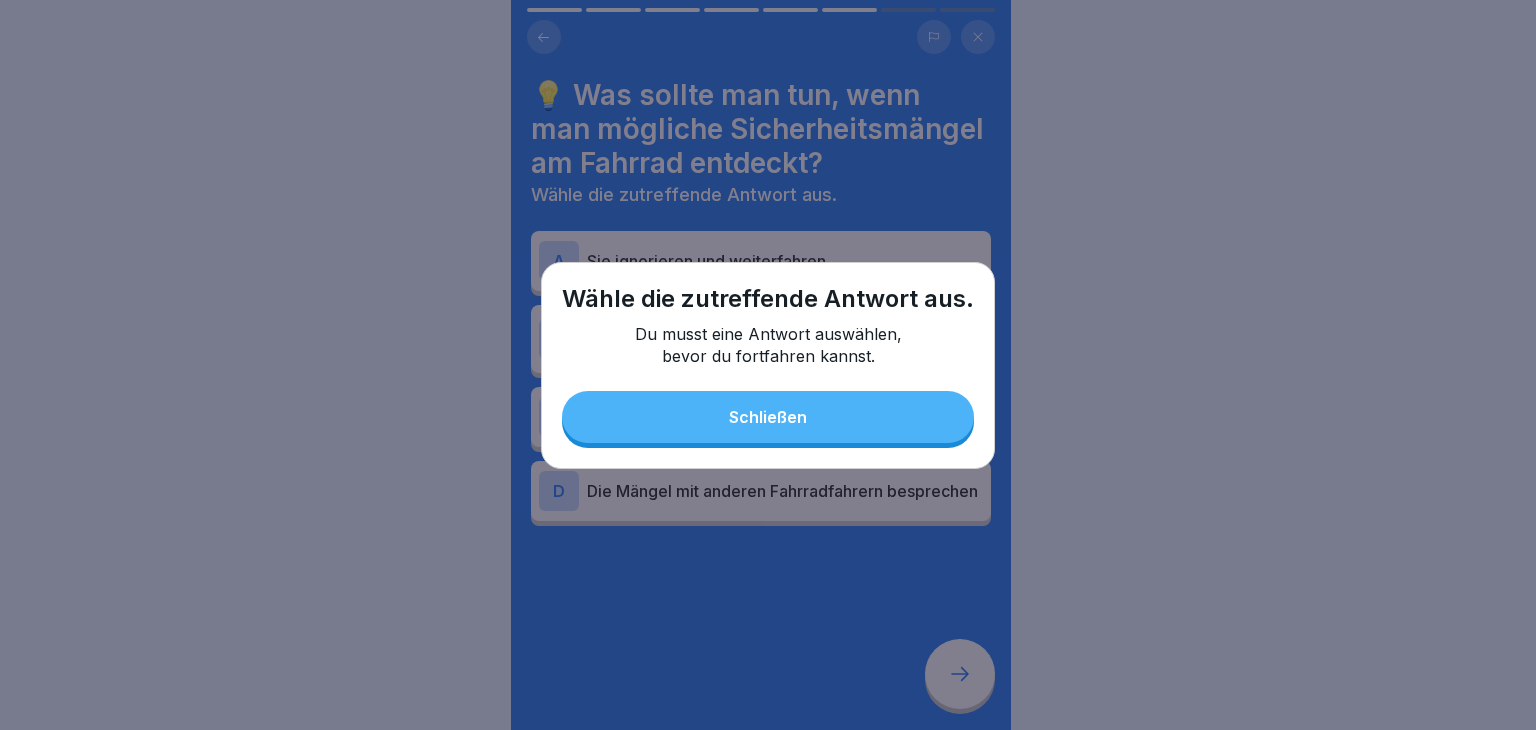 drag, startPoint x: 764, startPoint y: 380, endPoint x: 770, endPoint y: 401, distance: 21.84033 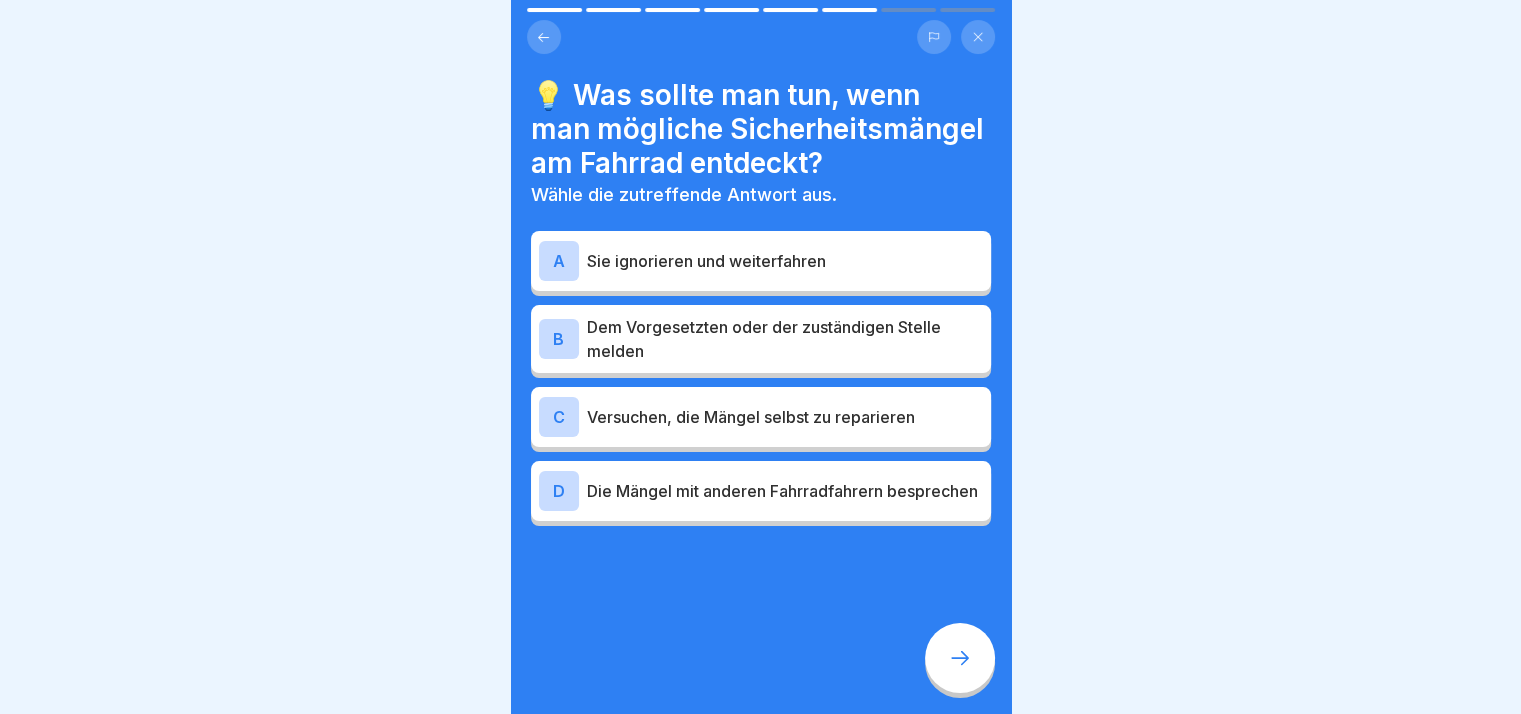 click on "Dem Vorgesetzten oder der zuständigen Stelle melden" at bounding box center (785, 339) 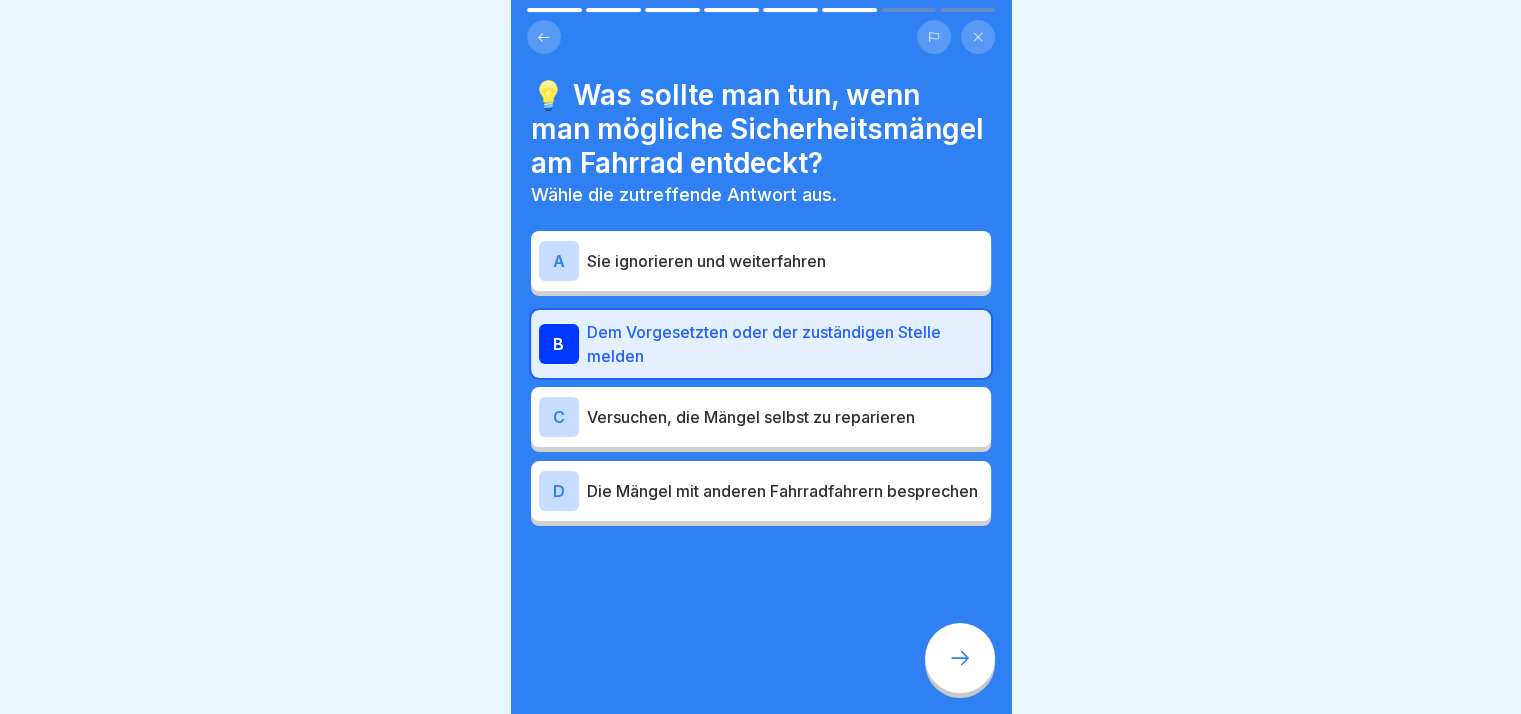 click on "Versuchen, die Mängel selbst zu reparieren" at bounding box center (785, 417) 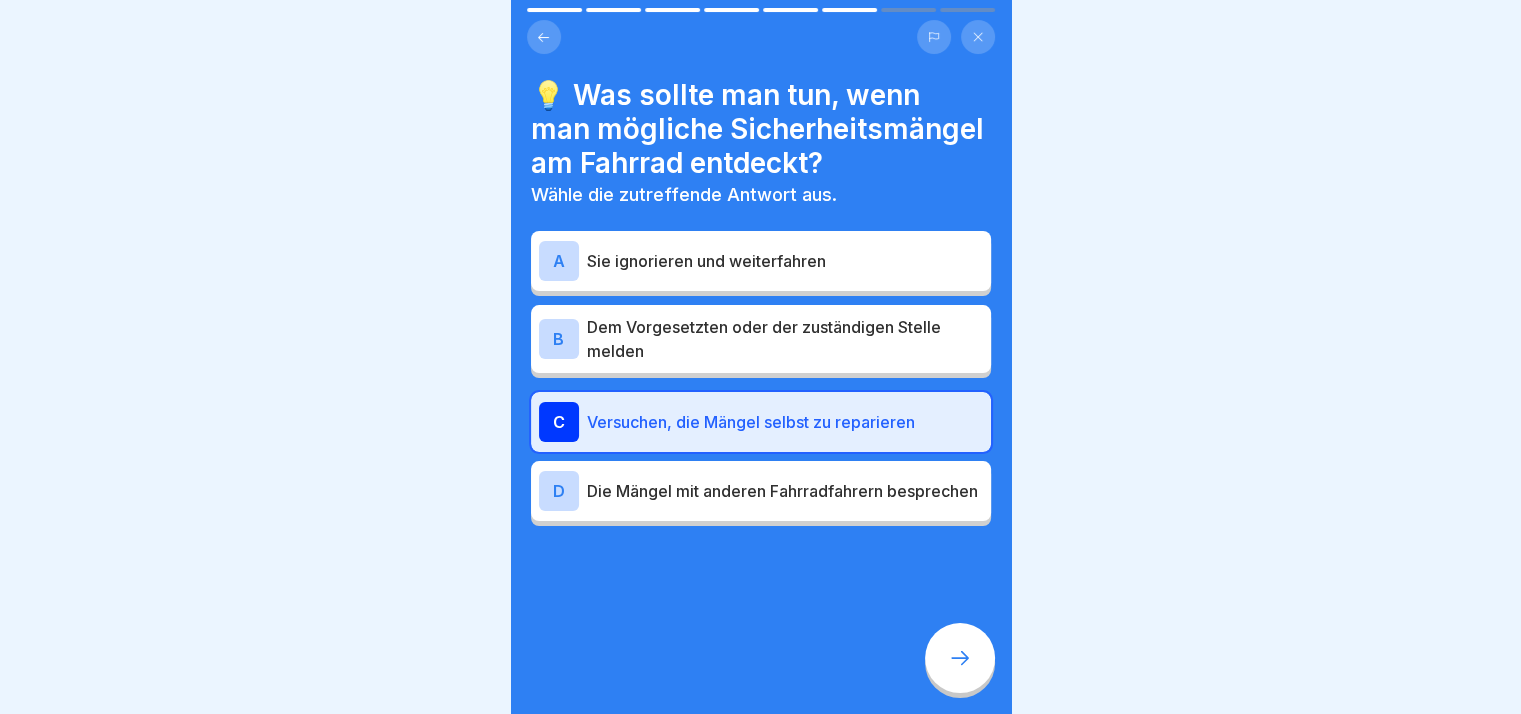 click on "Dem Vorgesetzten oder der zuständigen Stelle melden" at bounding box center [785, 339] 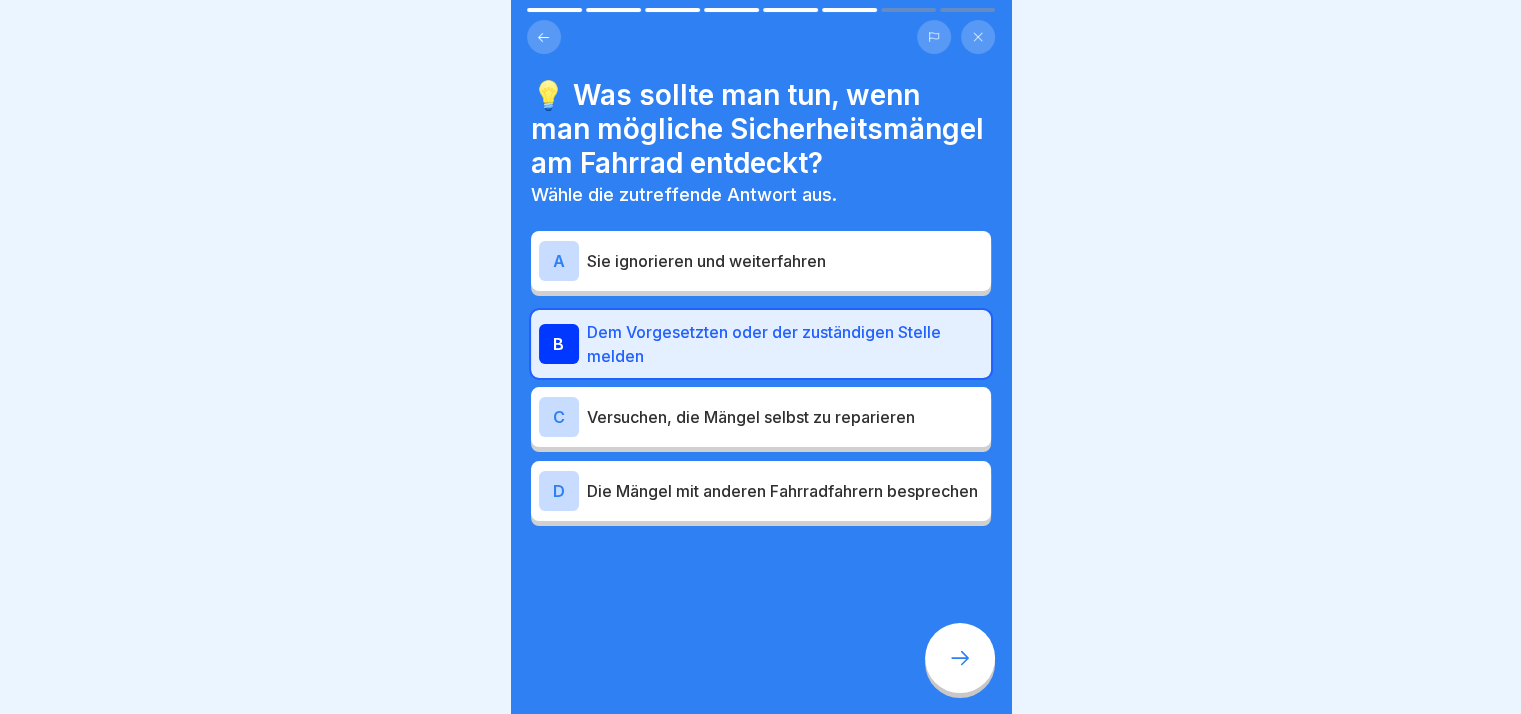 click at bounding box center [761, 586] 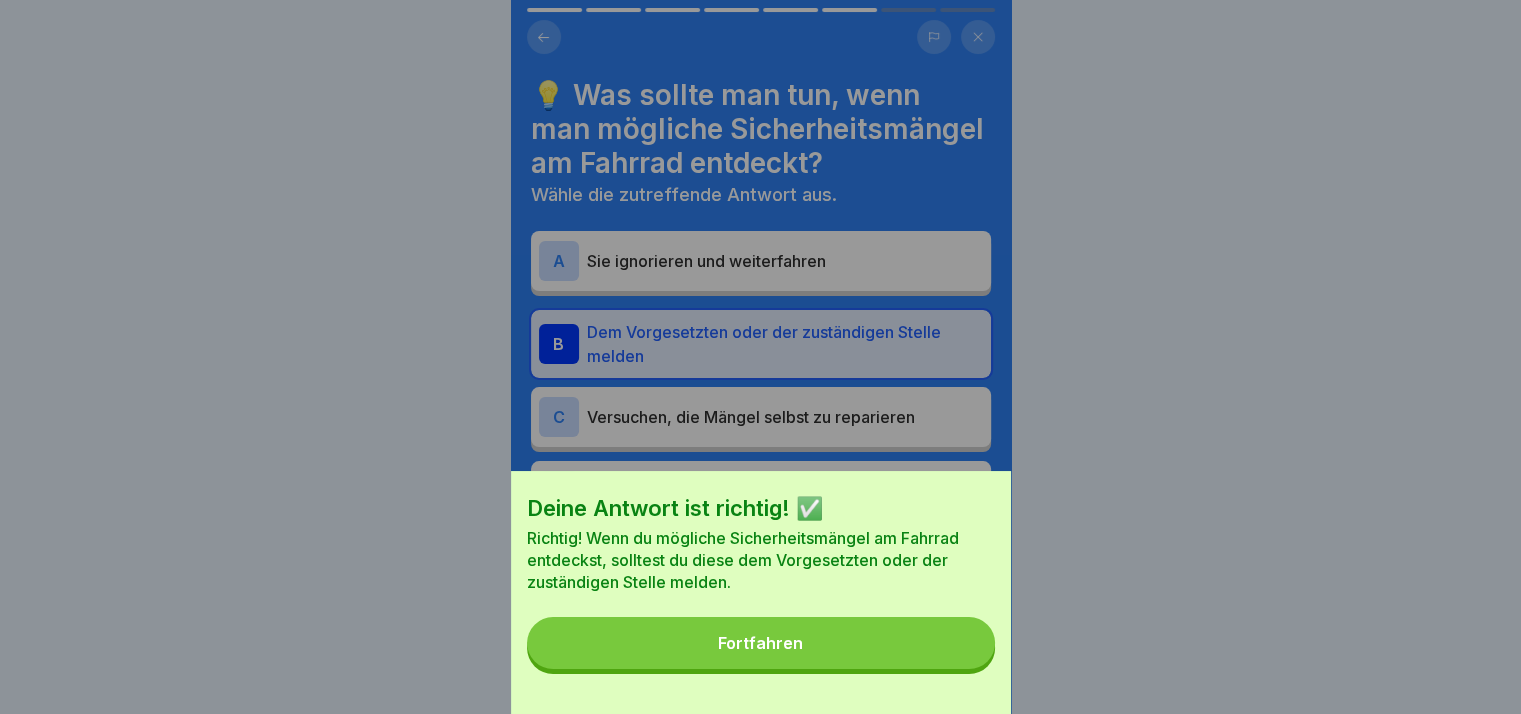 click on "Fortfahren" at bounding box center [761, 643] 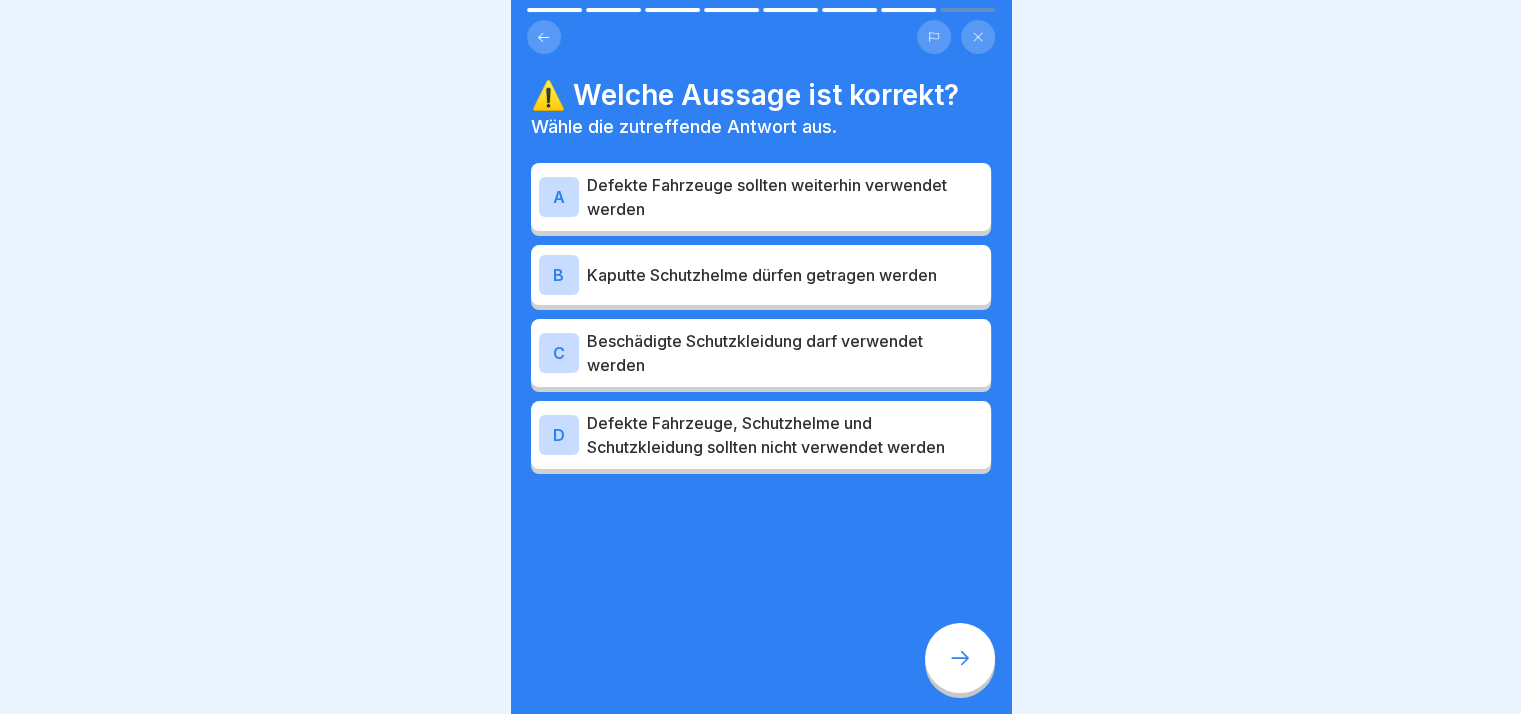 click on "Beschädigte Schutzkleidung darf verwendet werden" at bounding box center (785, 353) 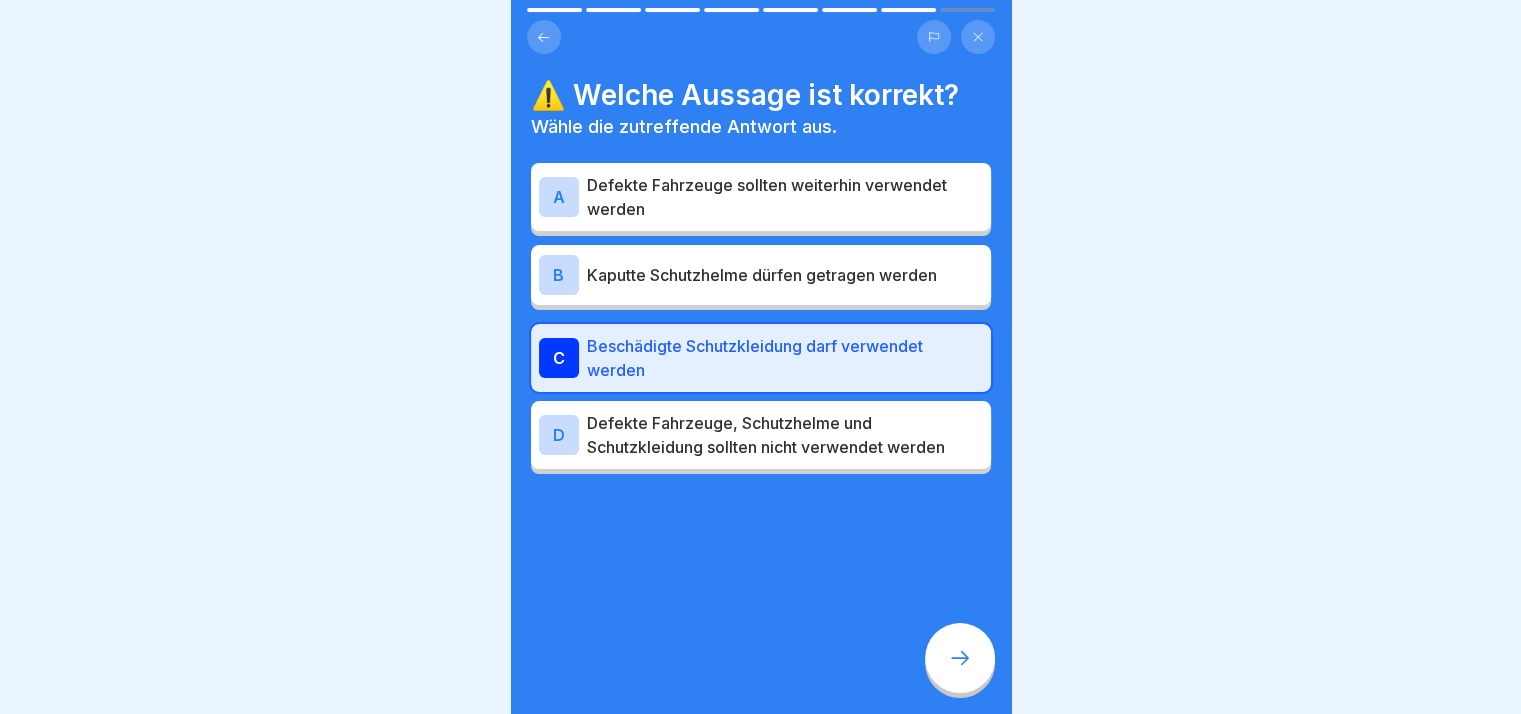 click on "Beschädigte Schutzkleidung darf verwendet werden" at bounding box center (785, 358) 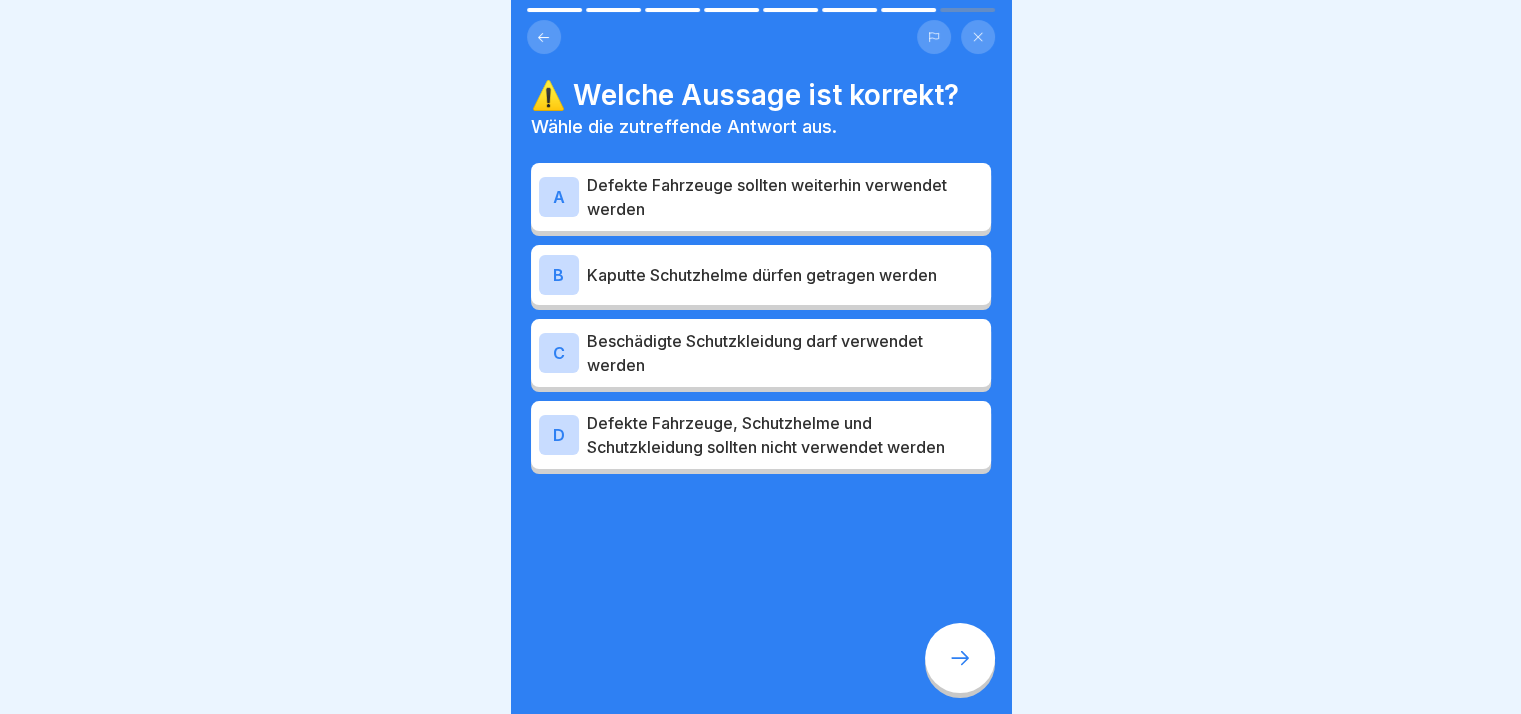click on "Defekte Fahrzeuge, Schutzhelme und Schutzkleidung sollten nicht verwendet werden" at bounding box center [785, 435] 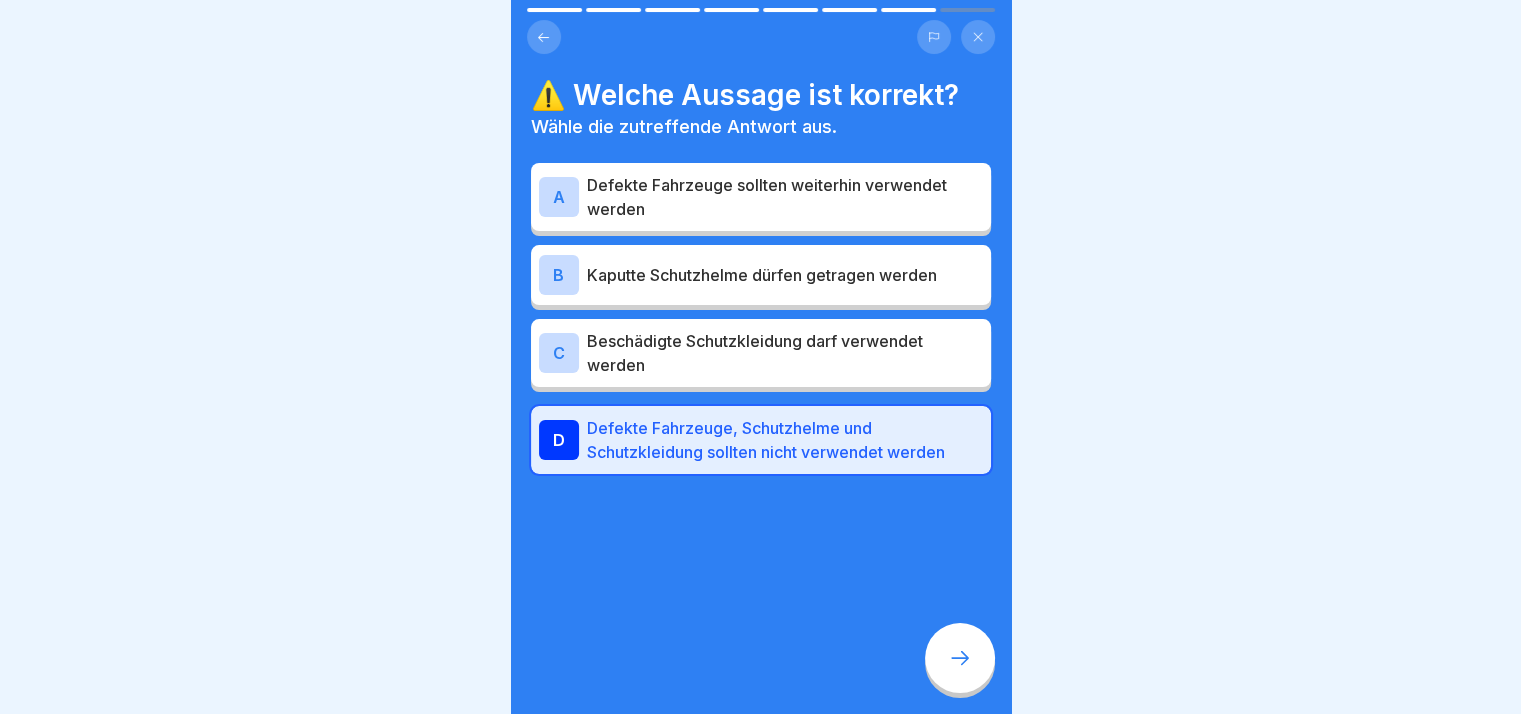 click 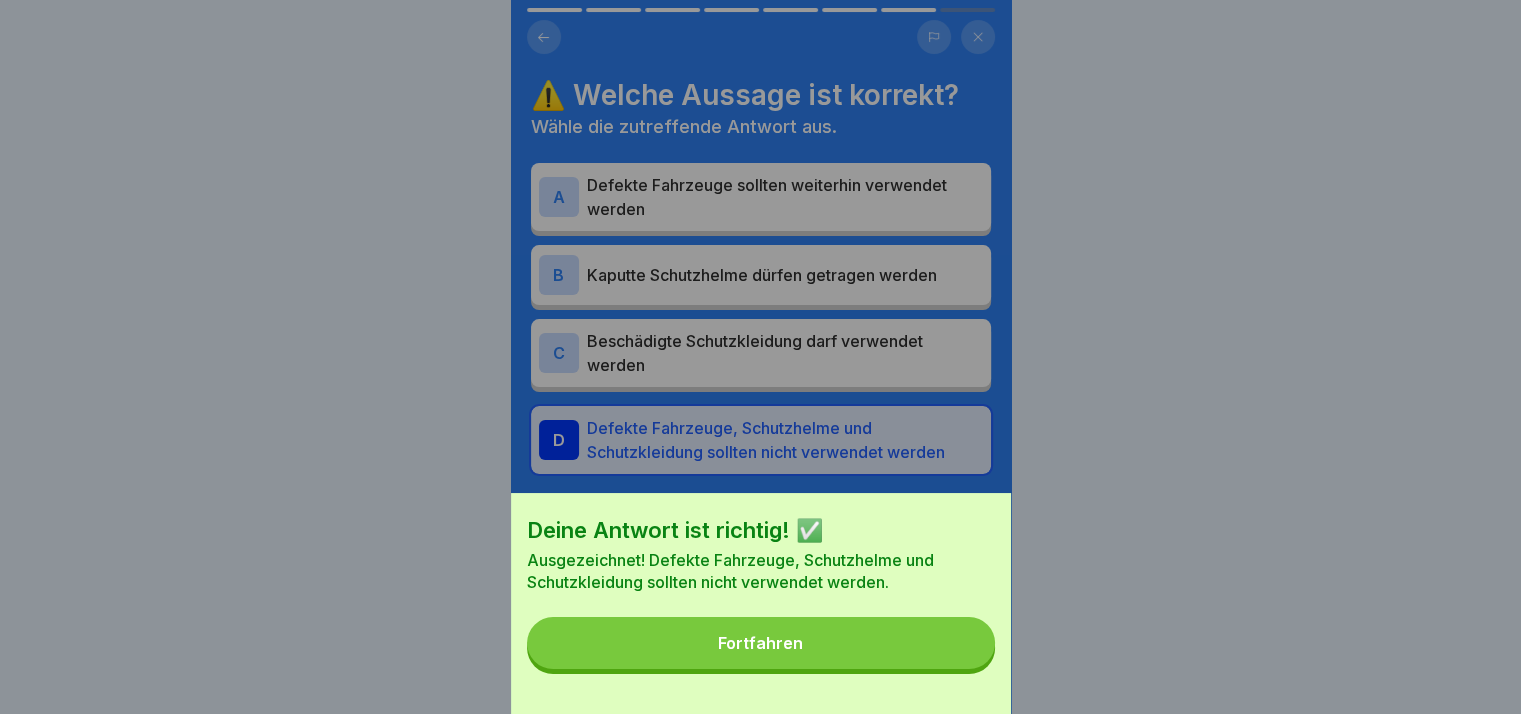 click on "Fortfahren" at bounding box center (761, 643) 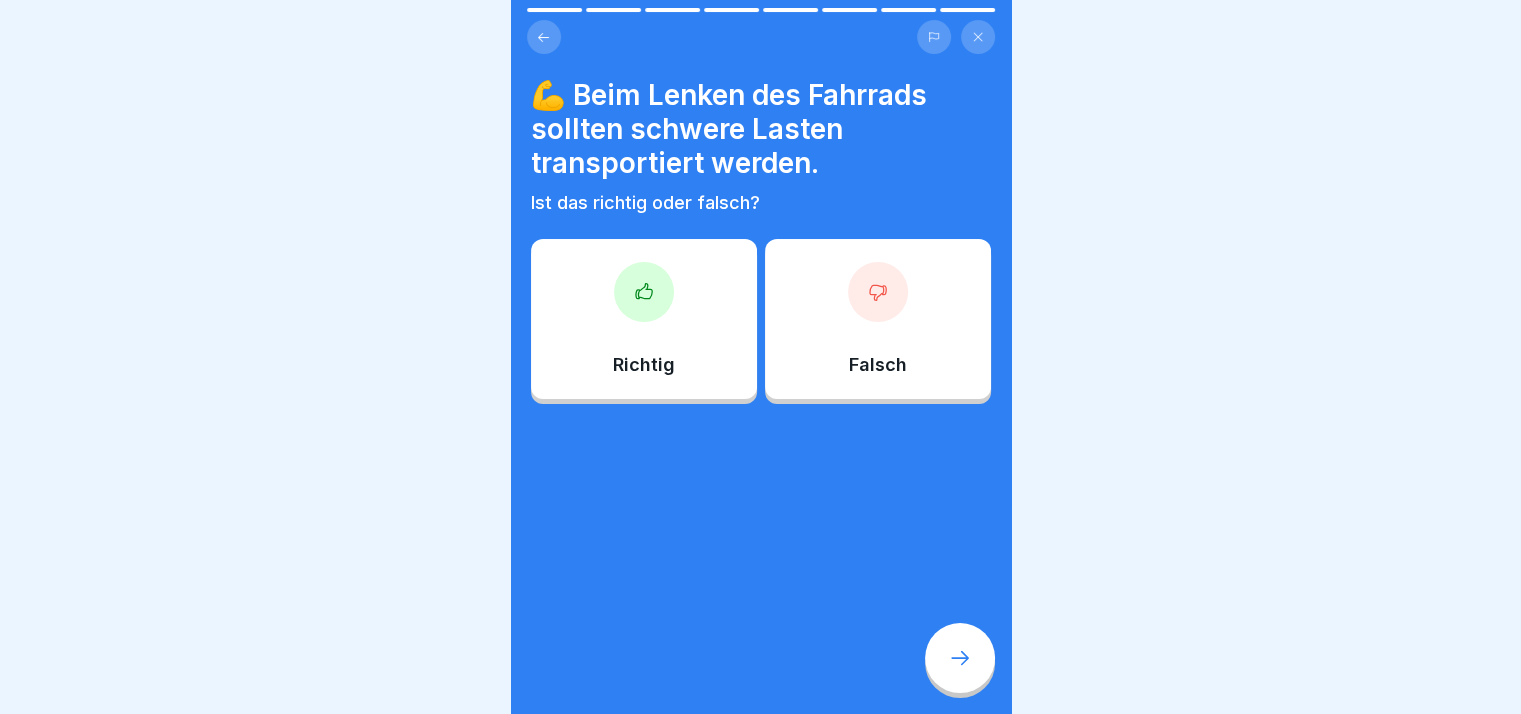 click on "Falsch" at bounding box center [878, 319] 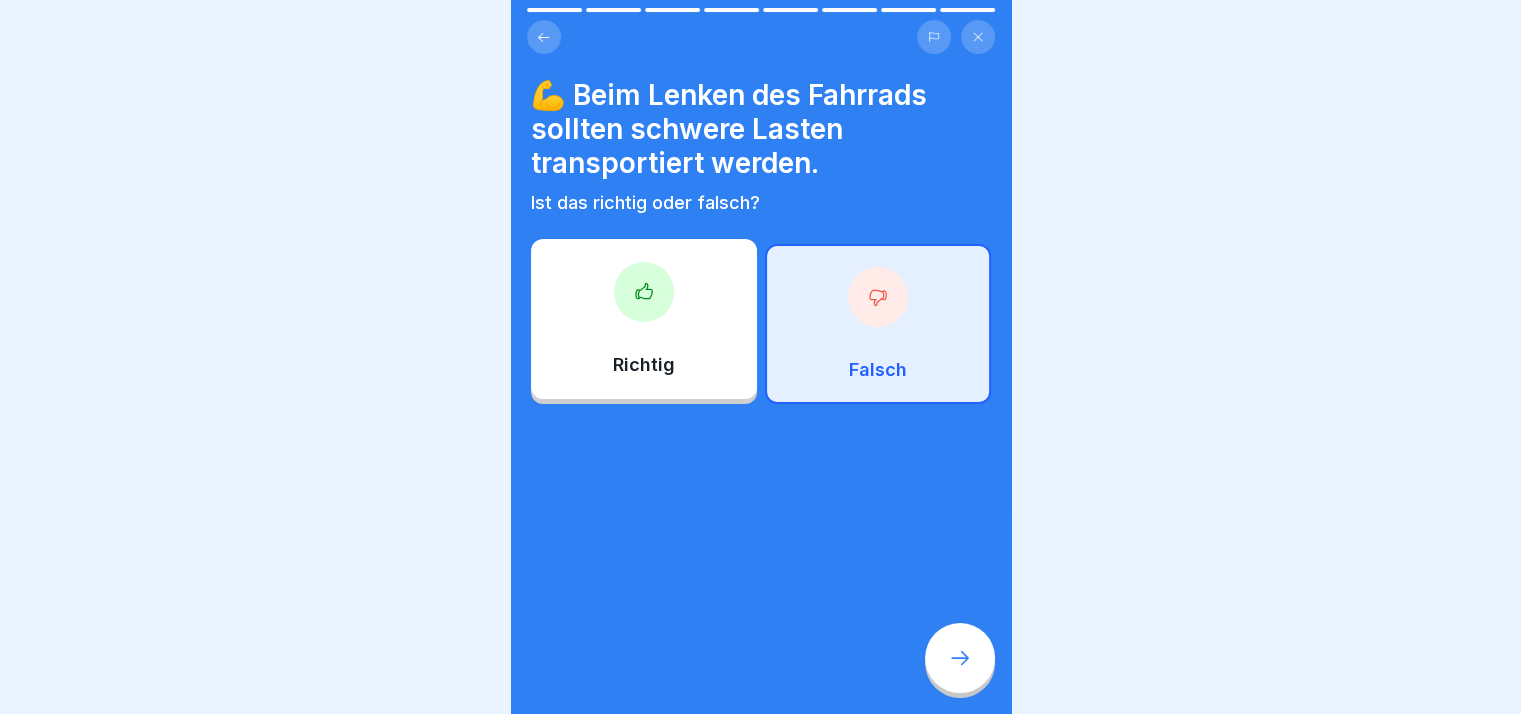 click at bounding box center [960, 658] 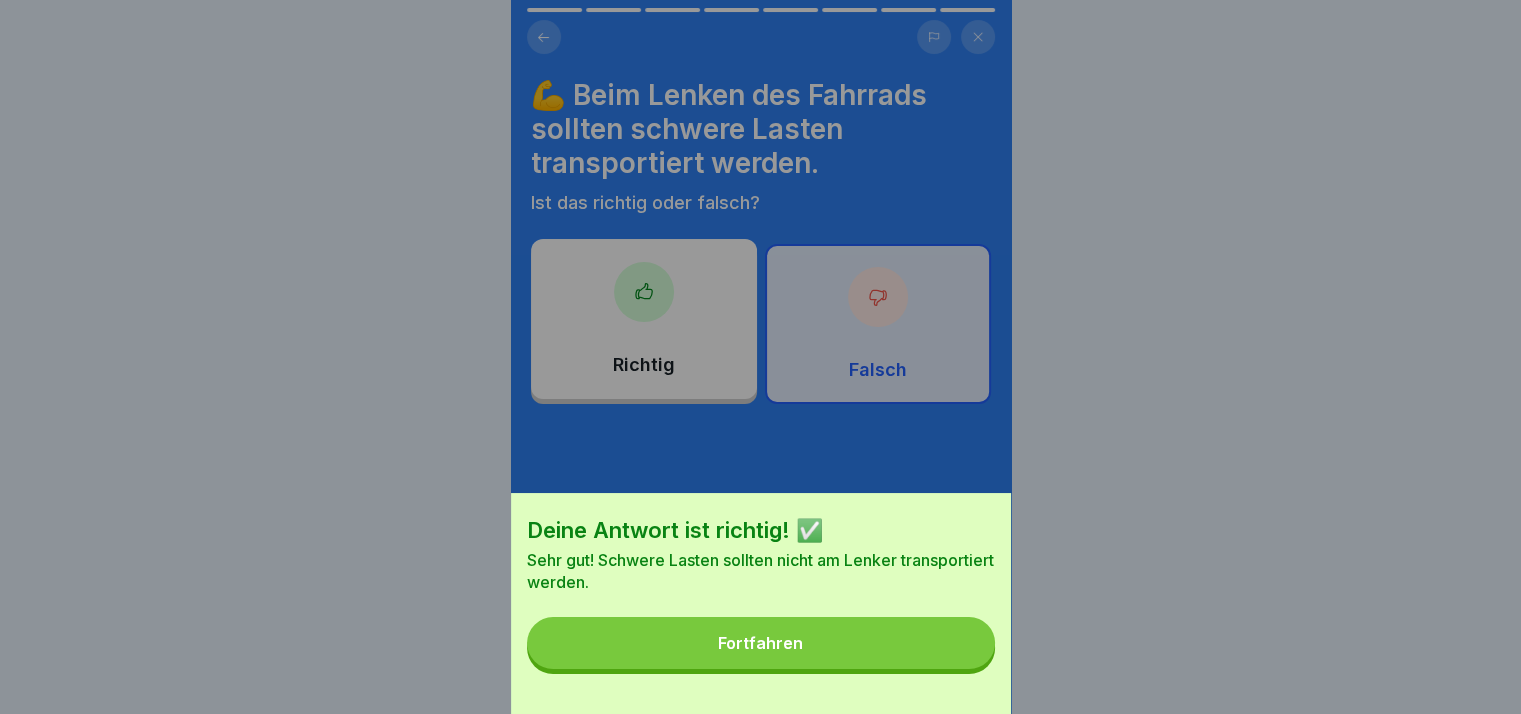 click on "Fortfahren" at bounding box center (761, 643) 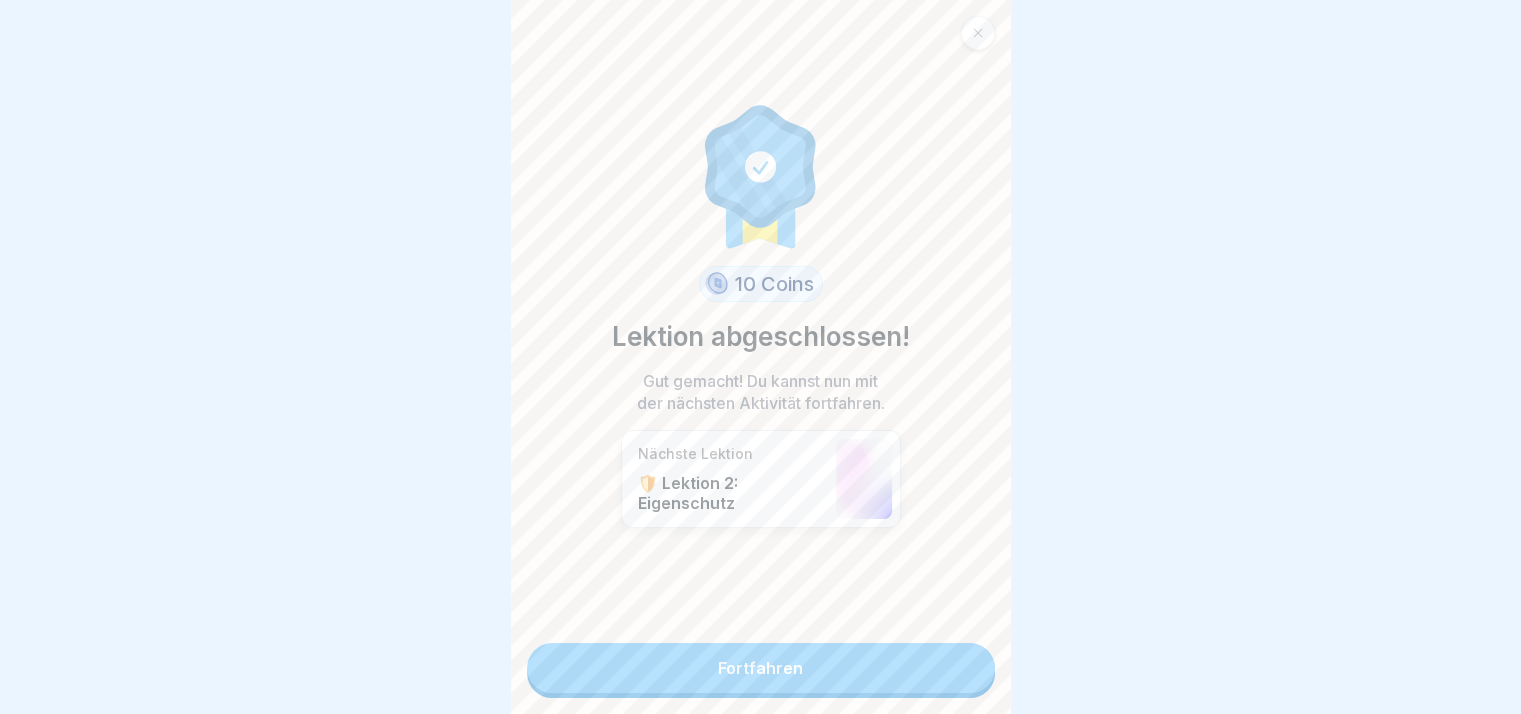 click on "Fortfahren" at bounding box center [761, 668] 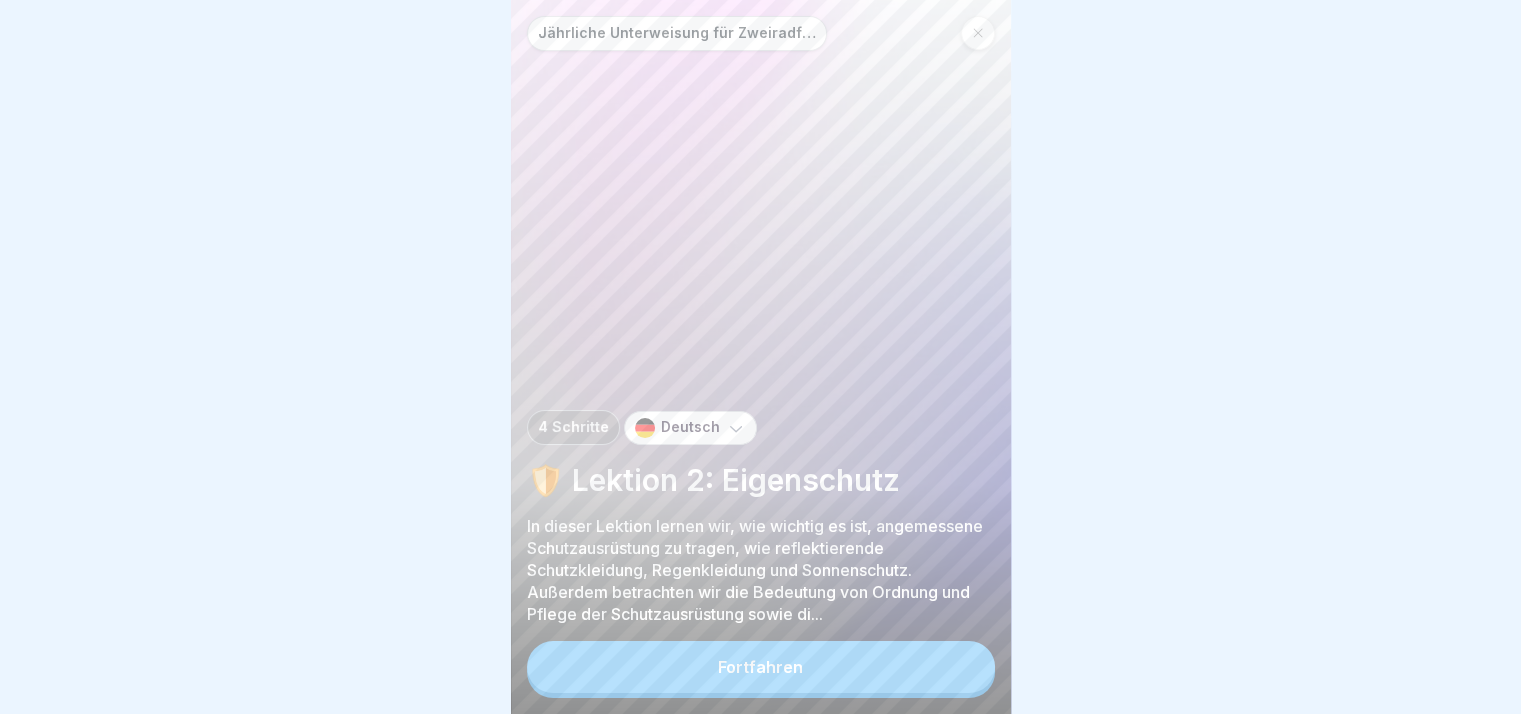 click on "Fortfahren" at bounding box center (761, 667) 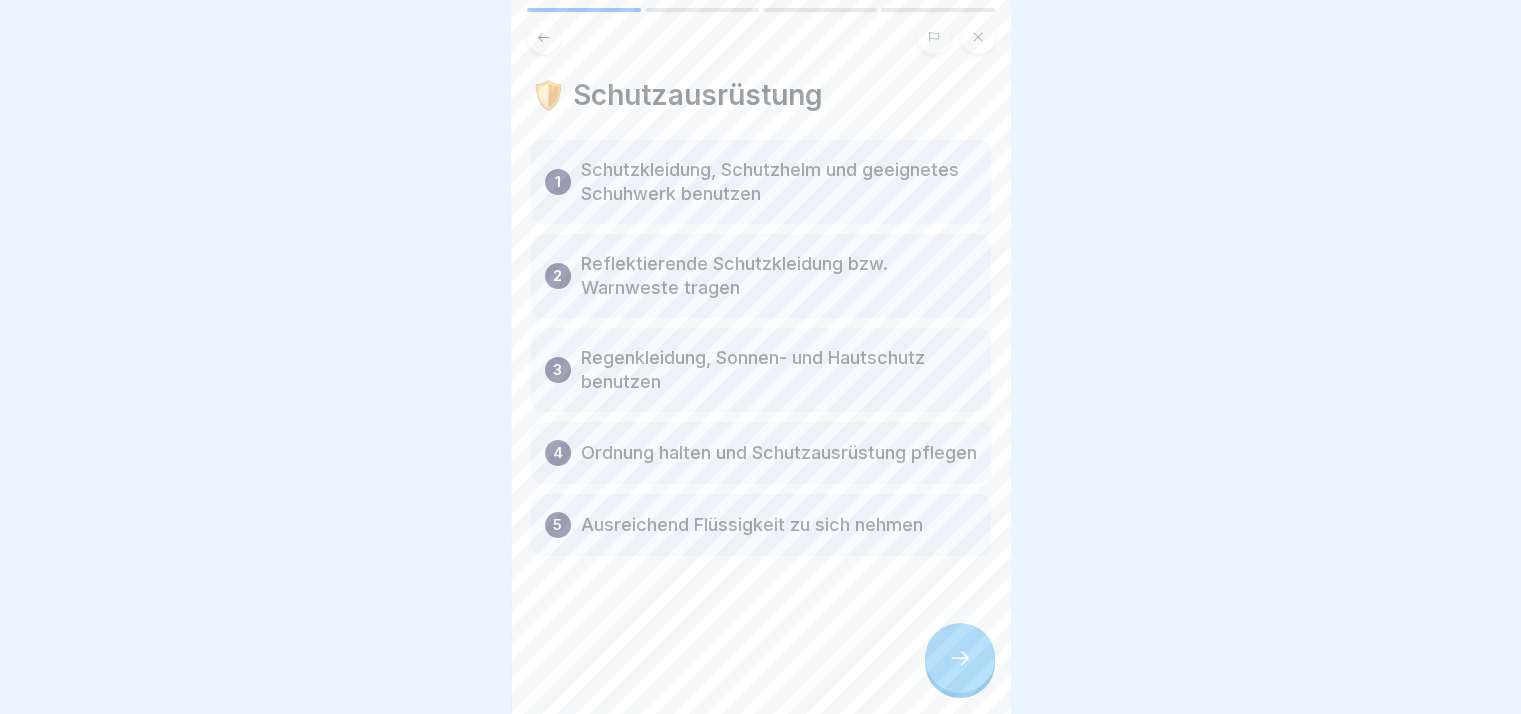 click 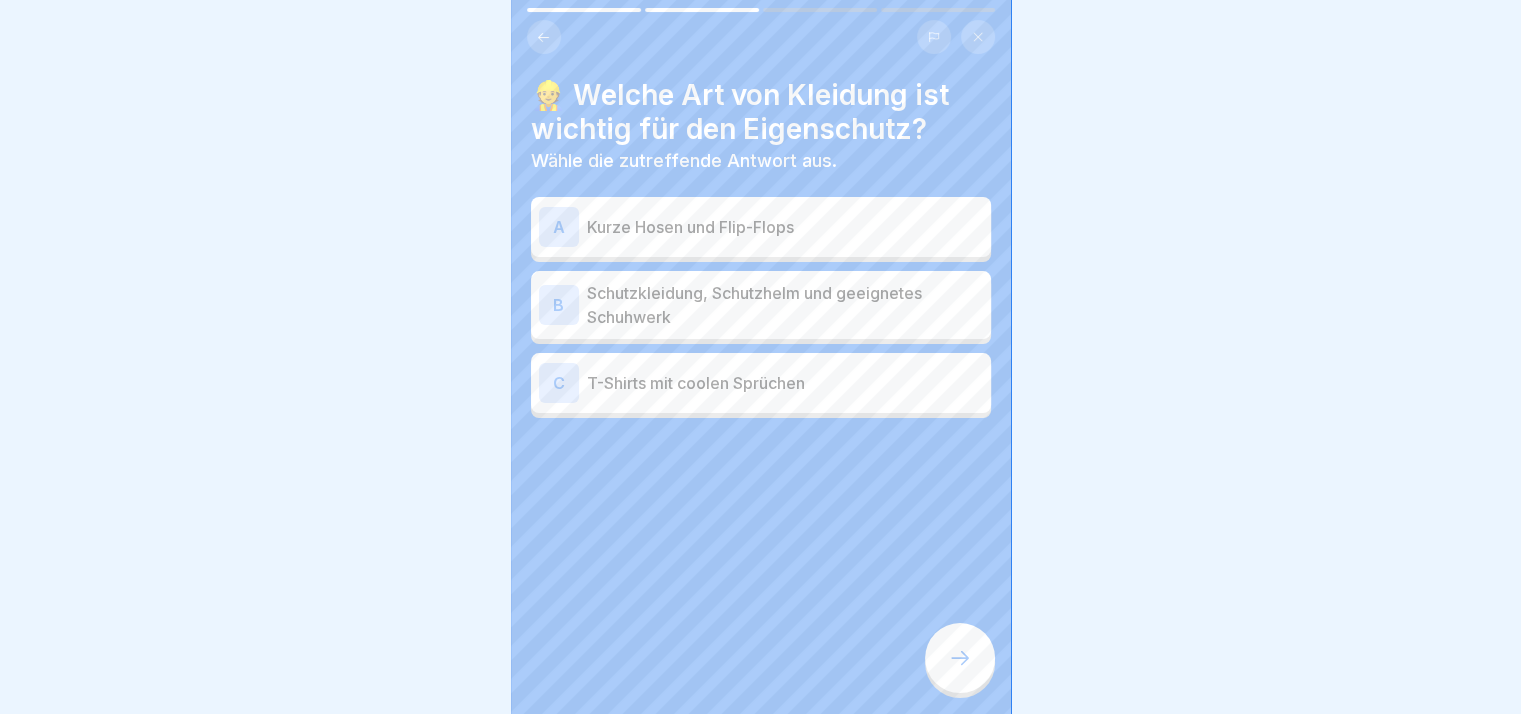 click on "C T-Shirts mit coolen Sprüchen" at bounding box center [761, 383] 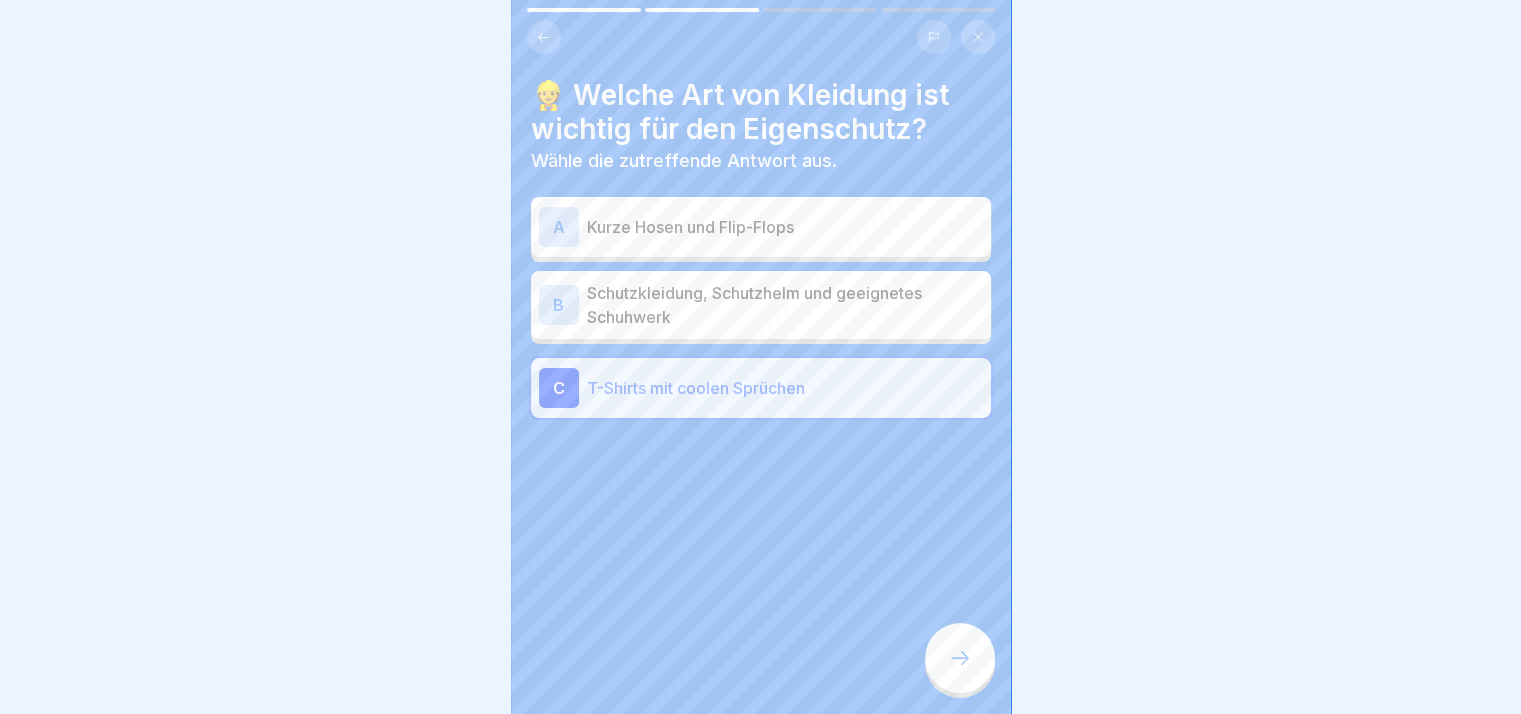 click at bounding box center (960, 658) 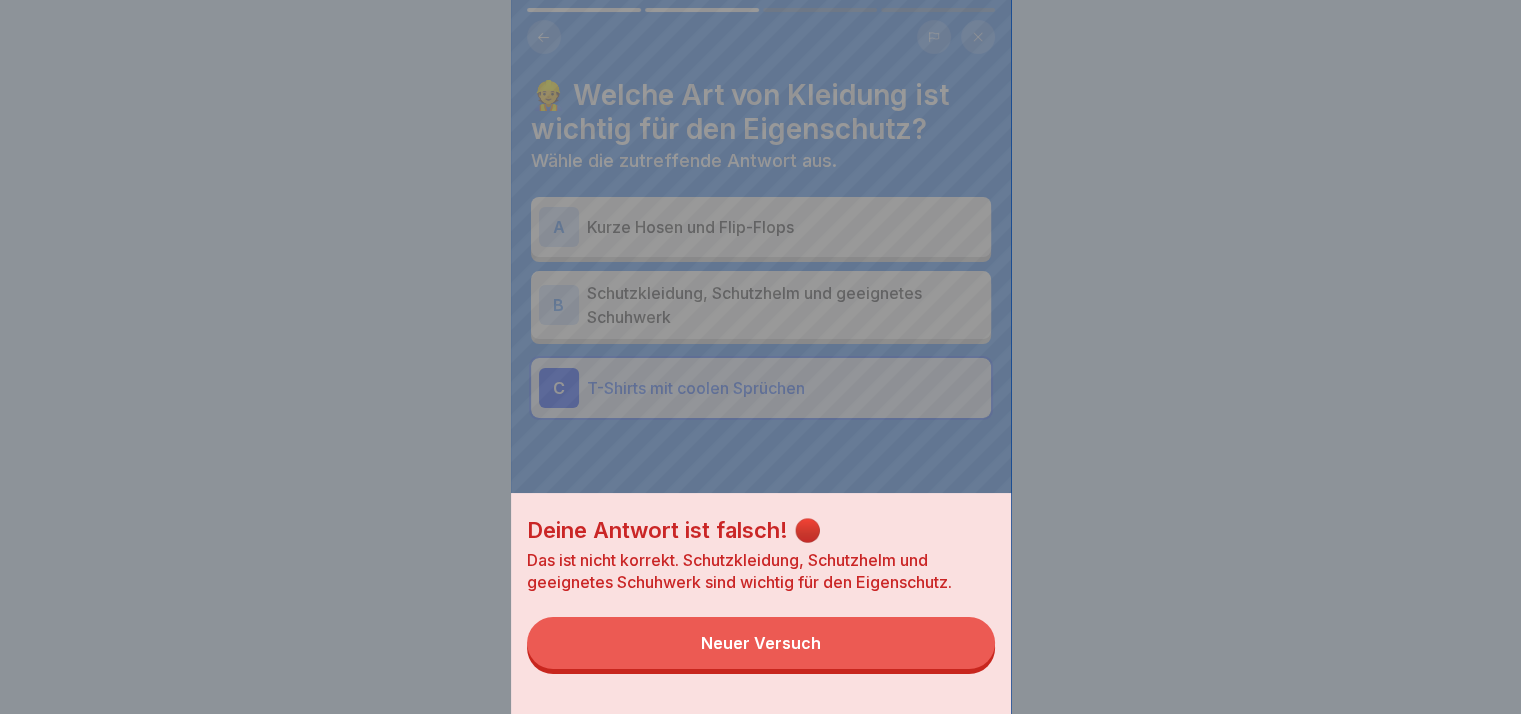 click on "Neuer Versuch" at bounding box center [761, 643] 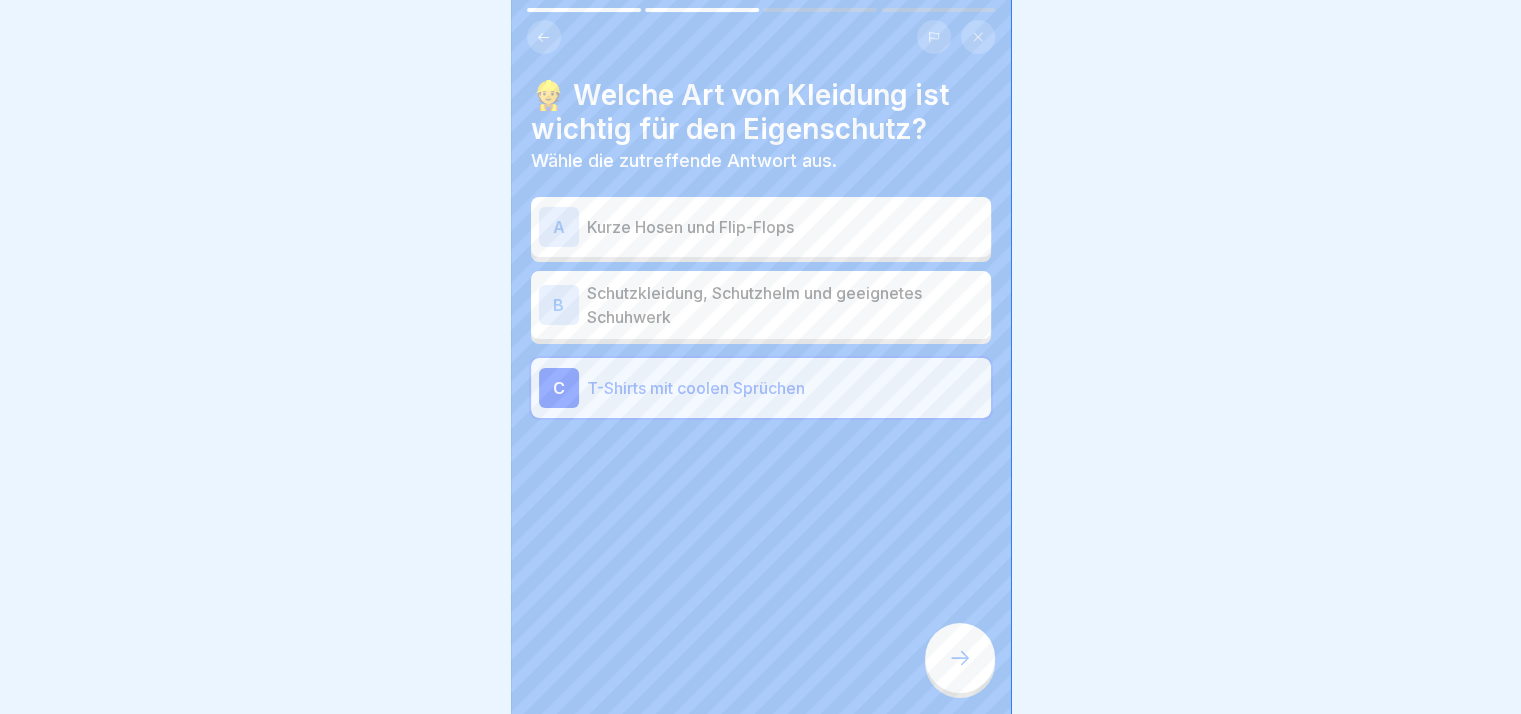 click on "B Schutzkleidung, Schutzhelm und geeignetes Schuhwerk" at bounding box center (761, 305) 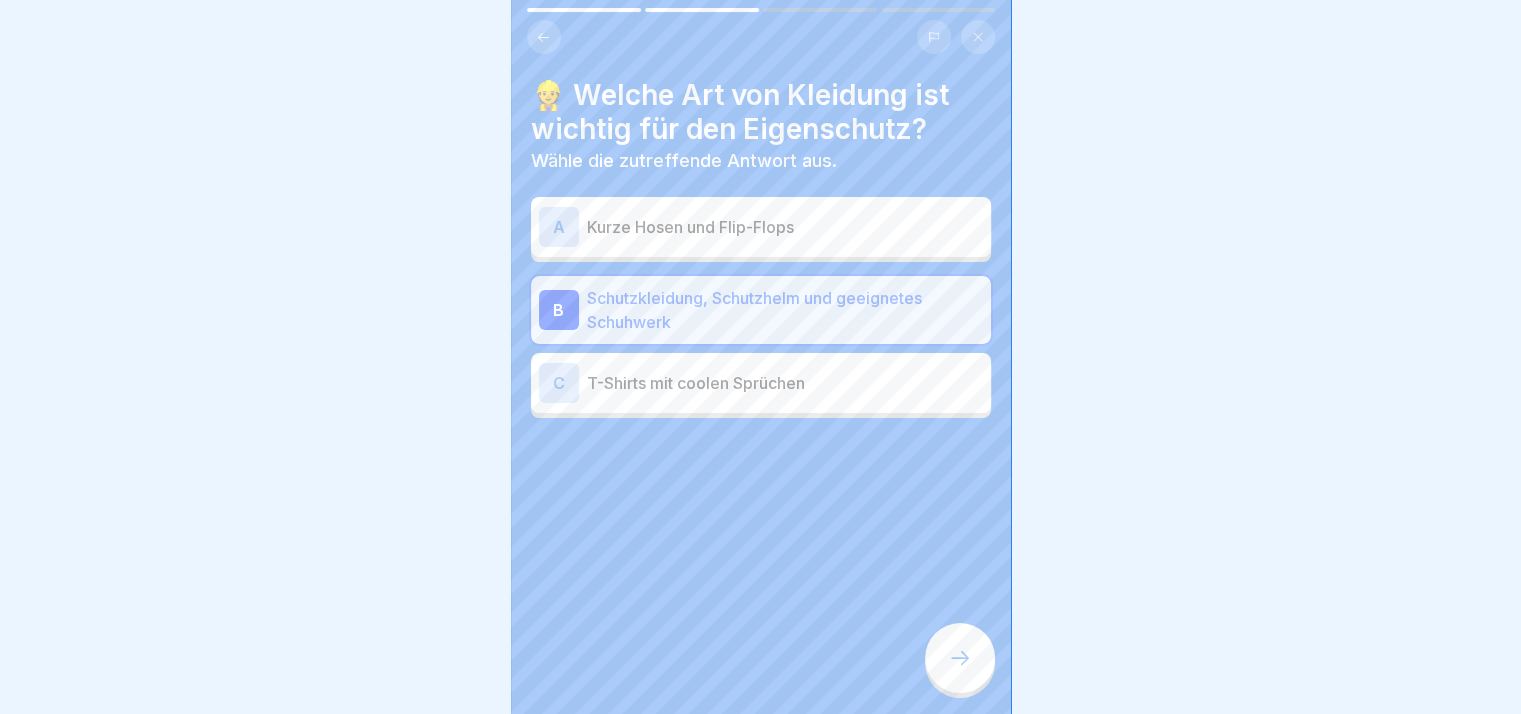 click at bounding box center [960, 658] 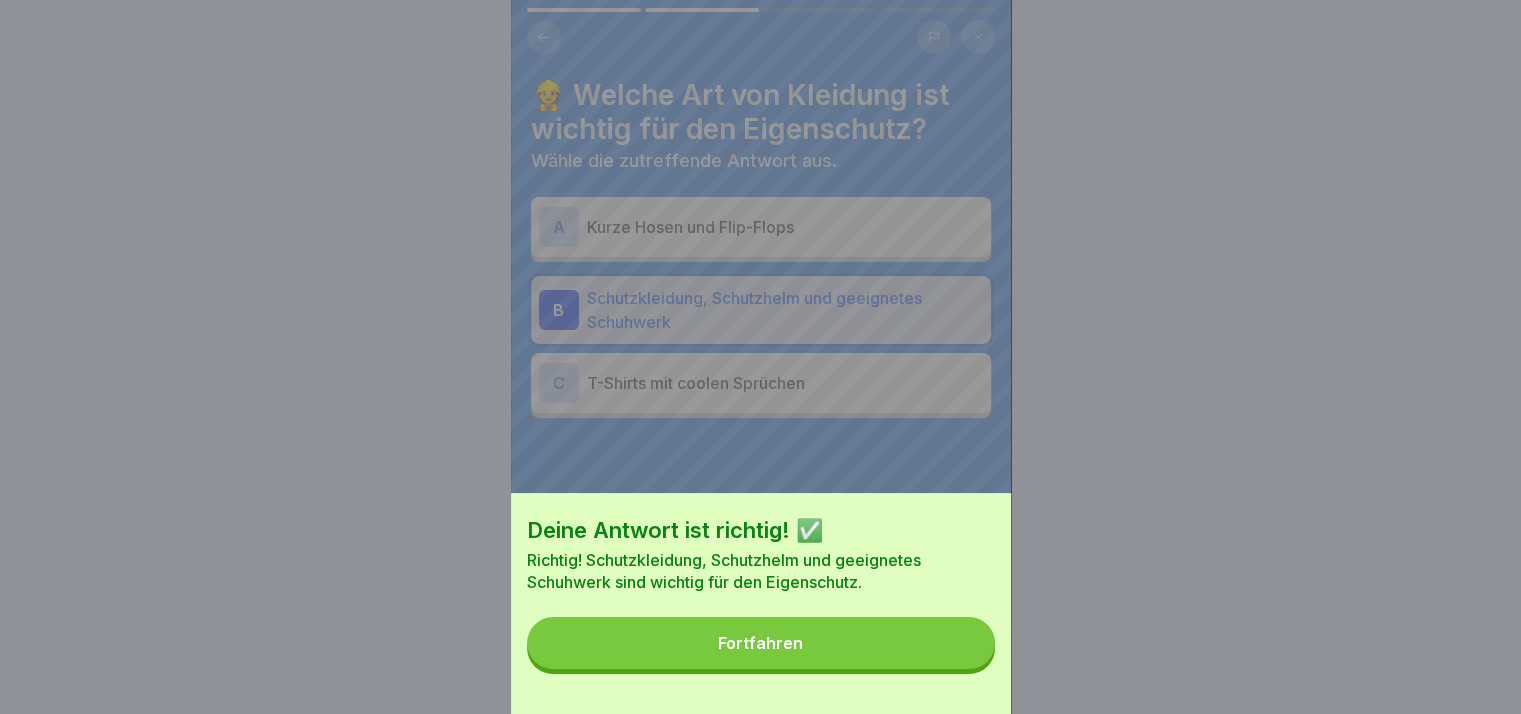 click on "Fortfahren" at bounding box center [761, 643] 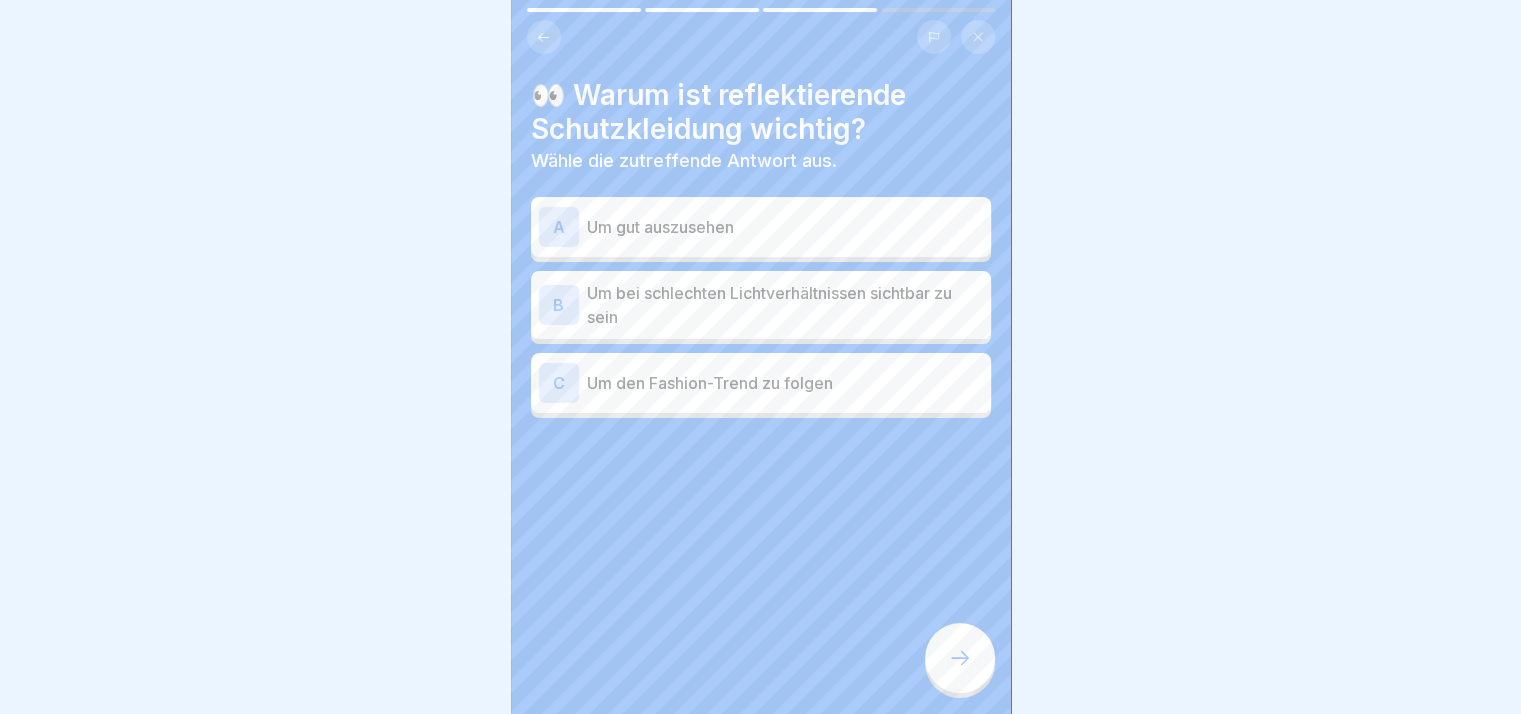 click on "A Um gut auszusehen" at bounding box center (761, 227) 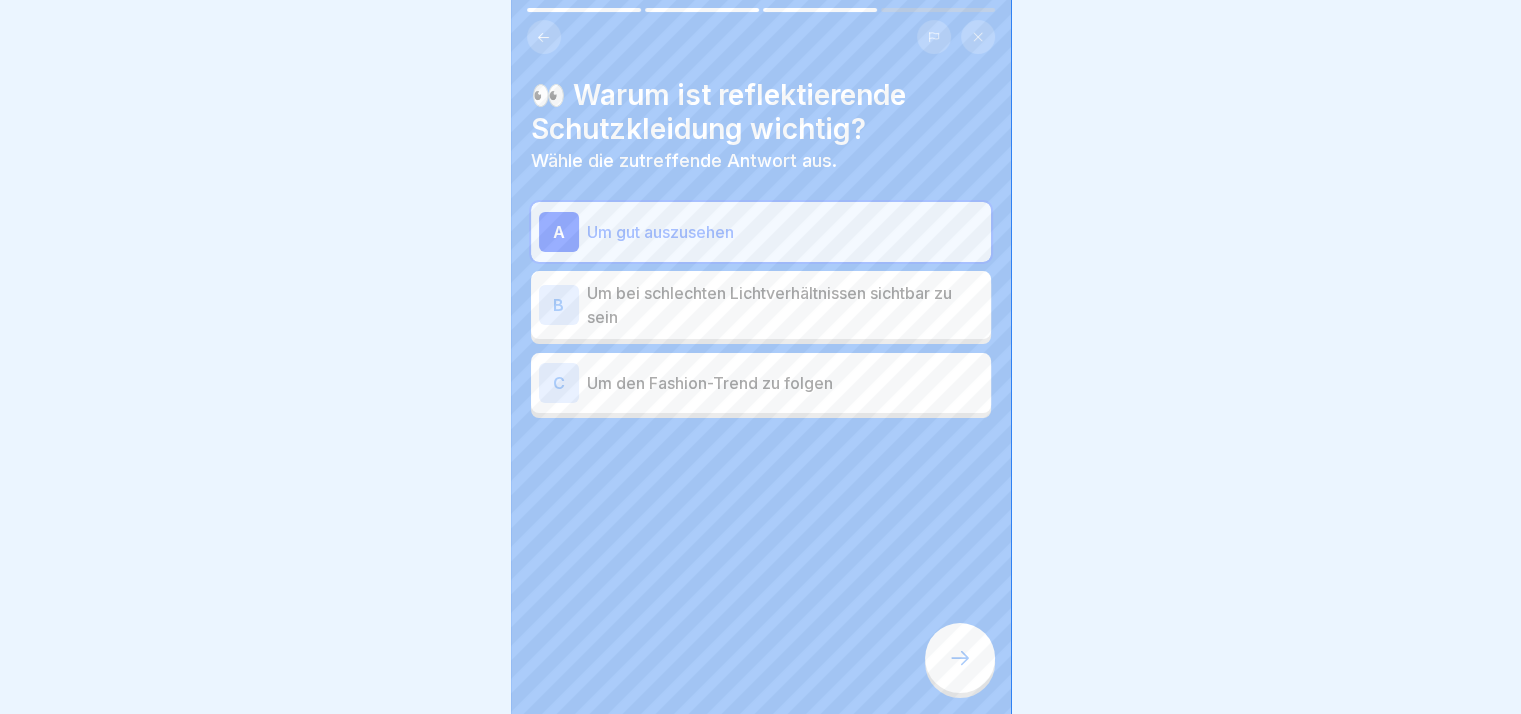 click on "Um bei schlechten Lichtverhältnissen sichtbar zu sein" at bounding box center [785, 305] 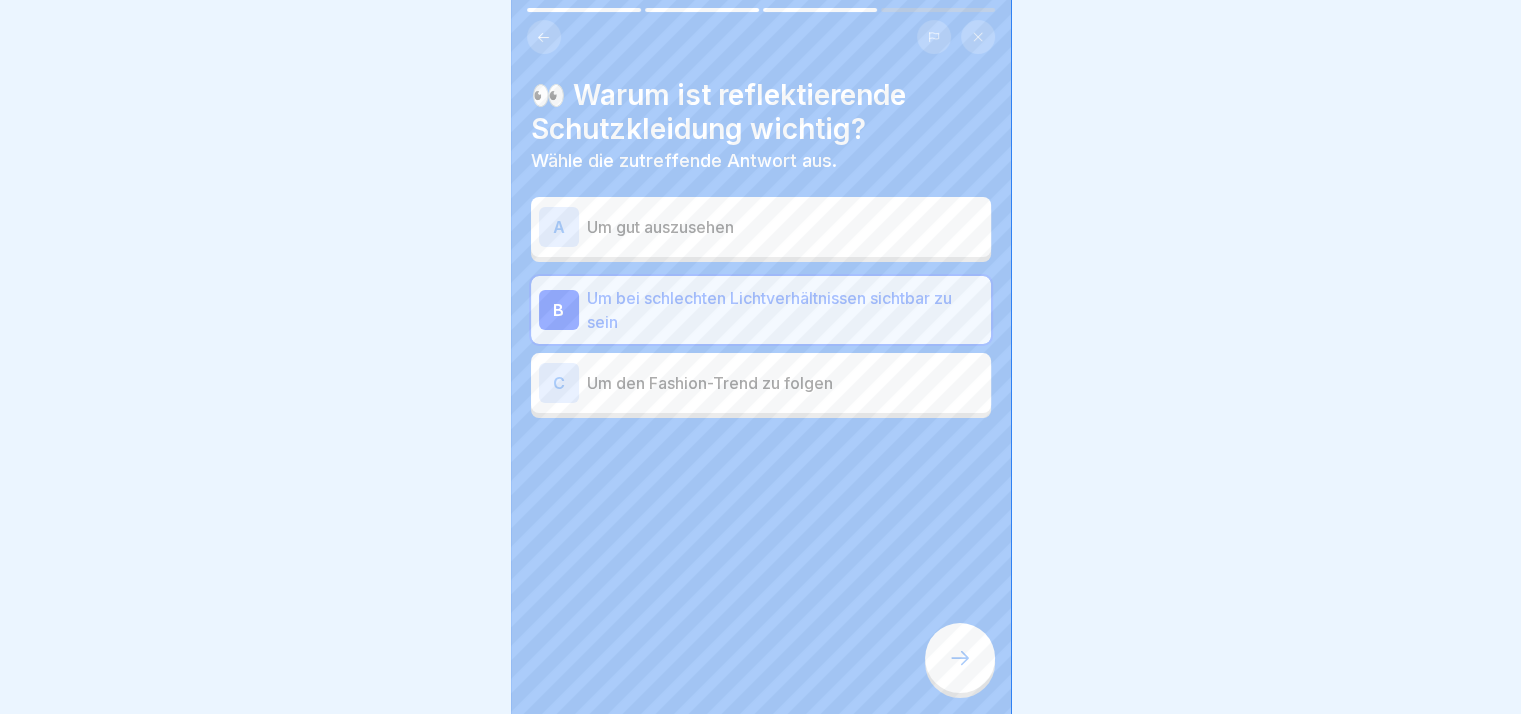 click on "Um gut auszusehen" at bounding box center (785, 227) 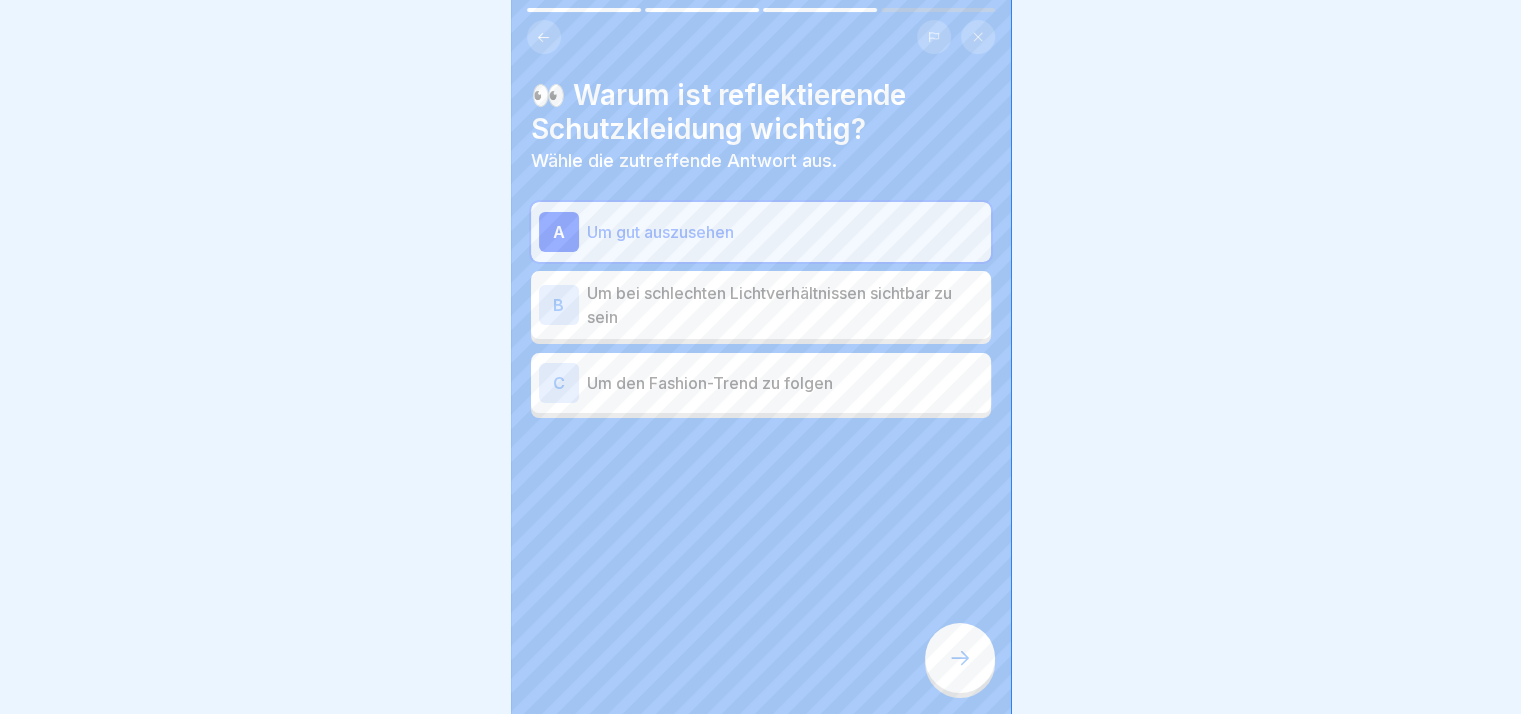 click at bounding box center (960, 658) 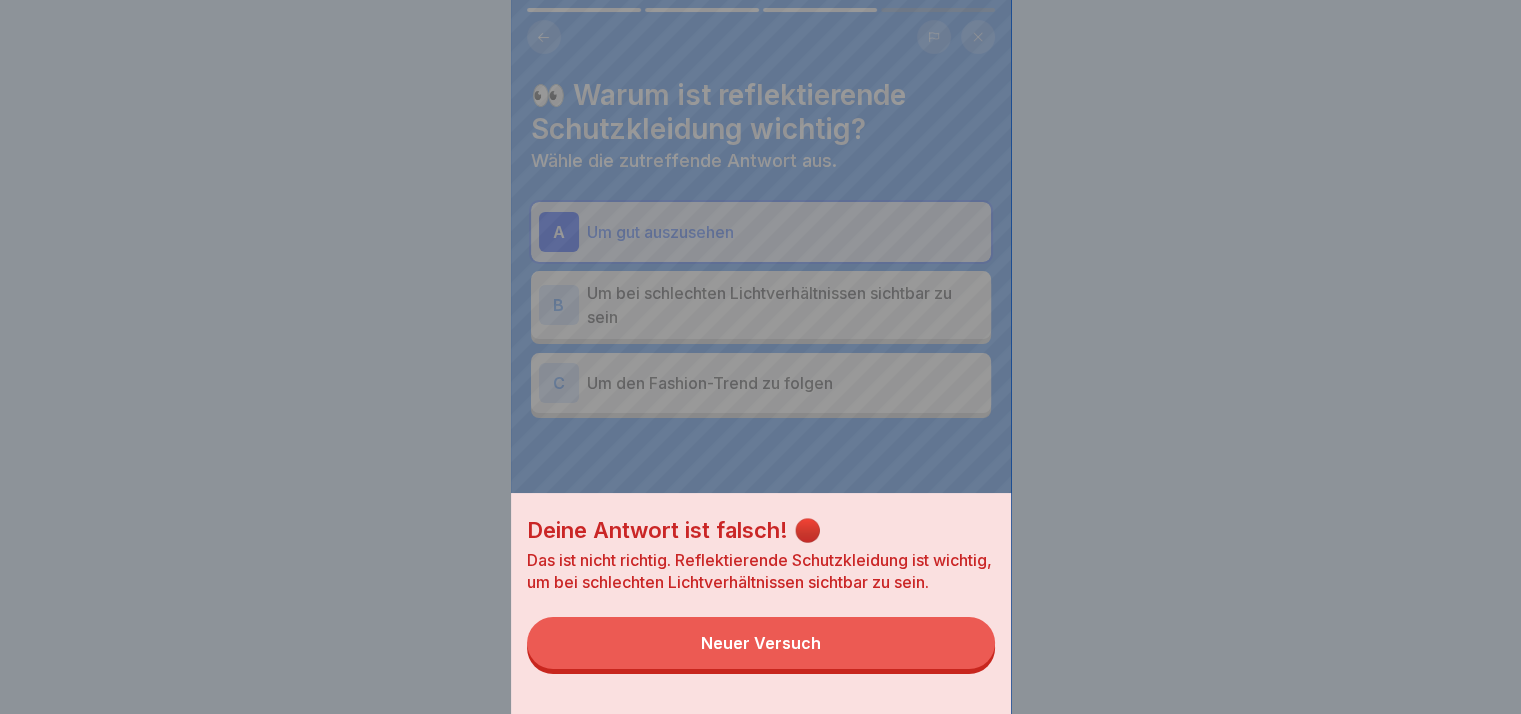 click on "Neuer Versuch" at bounding box center [761, 643] 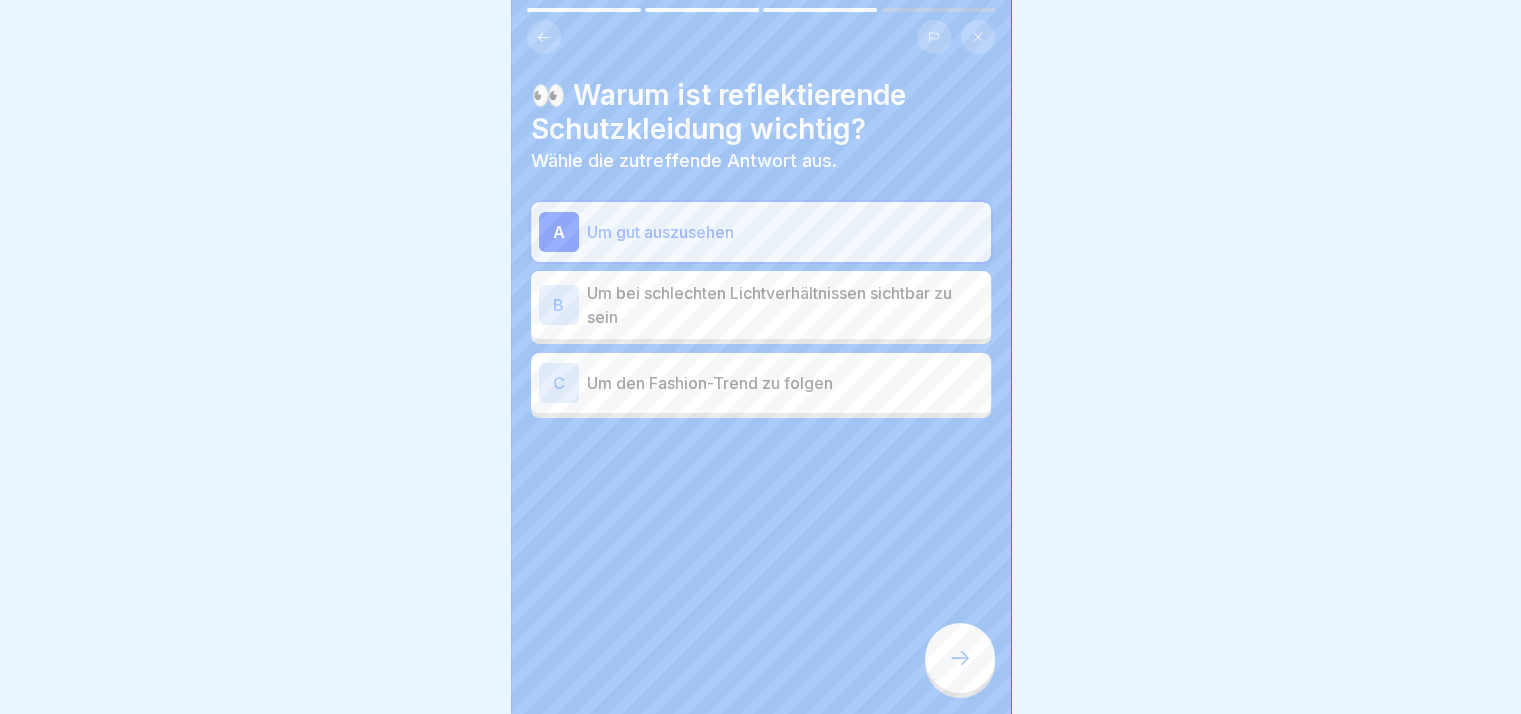 click on "Um bei schlechten Lichtverhältnissen sichtbar zu sein" at bounding box center [785, 305] 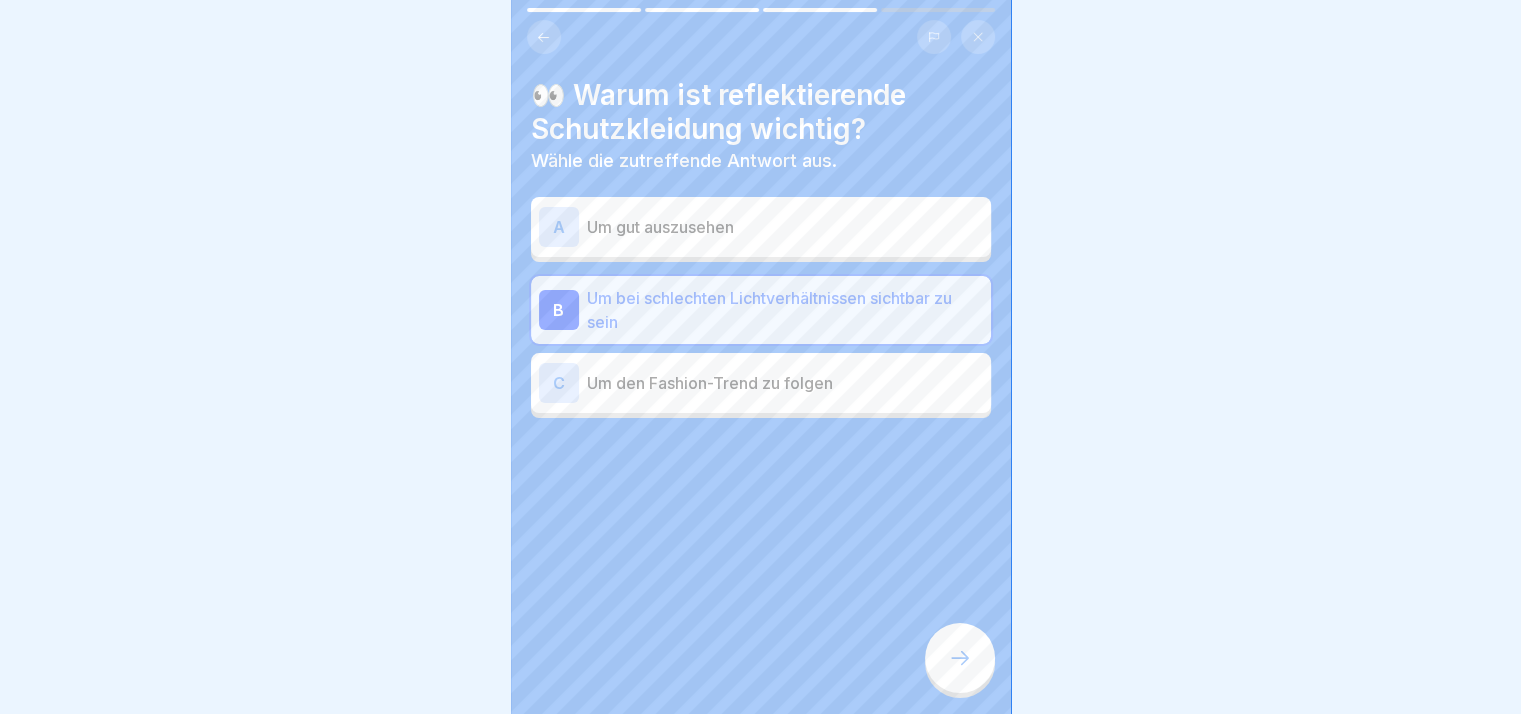 click 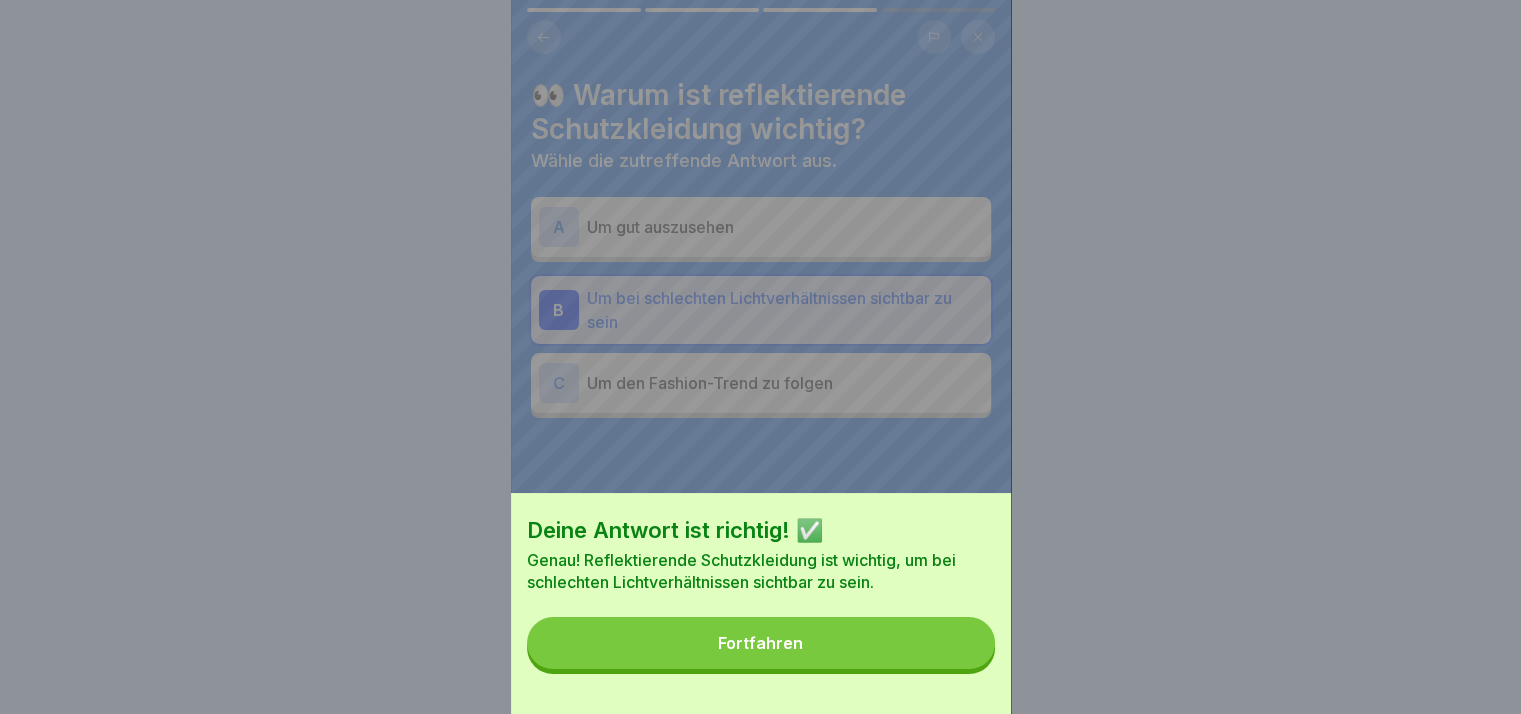 click on "Deine Antwort ist richtig!
✅ Genau! Reflektierende Schutzkleidung ist wichtig, um bei schlechten Lichtverhältnissen sichtbar zu sein.   Fortfahren" at bounding box center (761, 603) 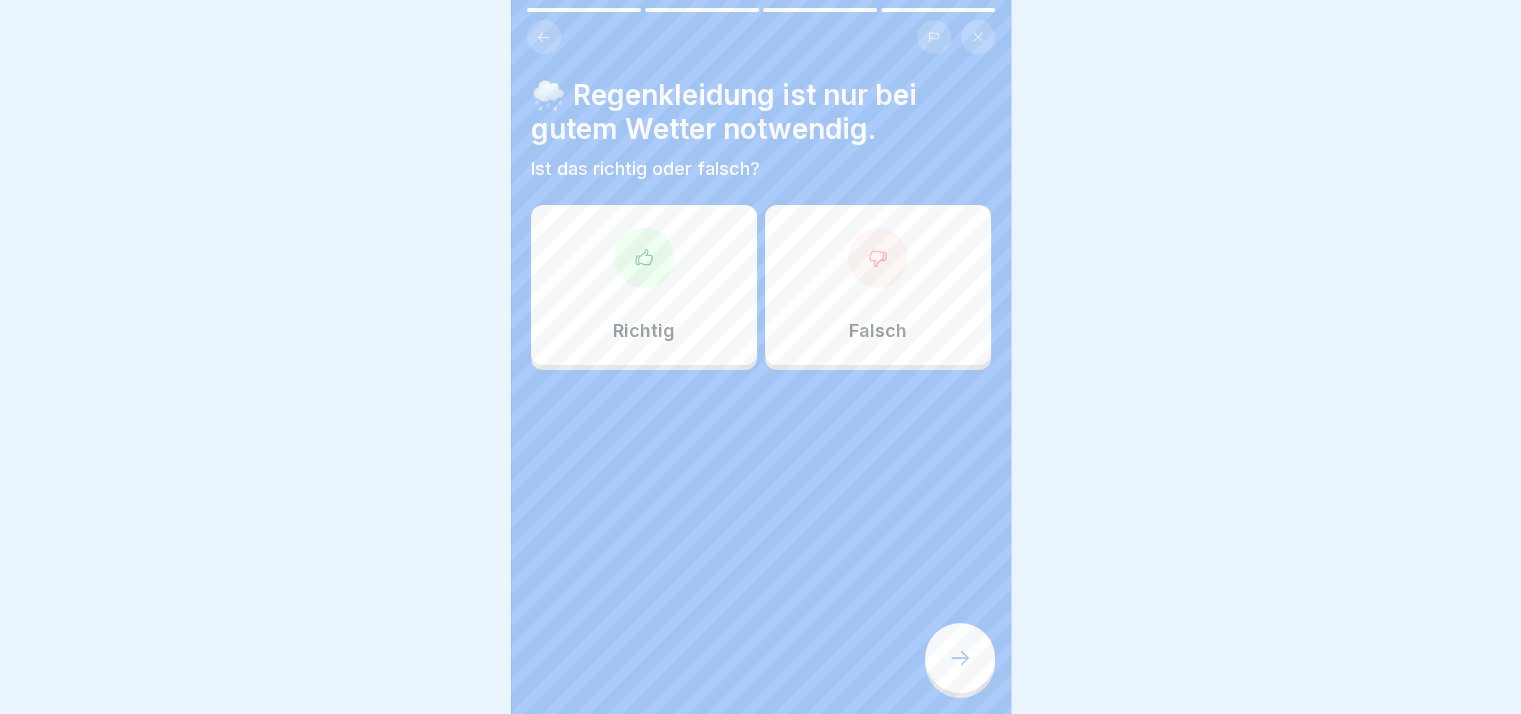 click on "Falsch" at bounding box center (878, 285) 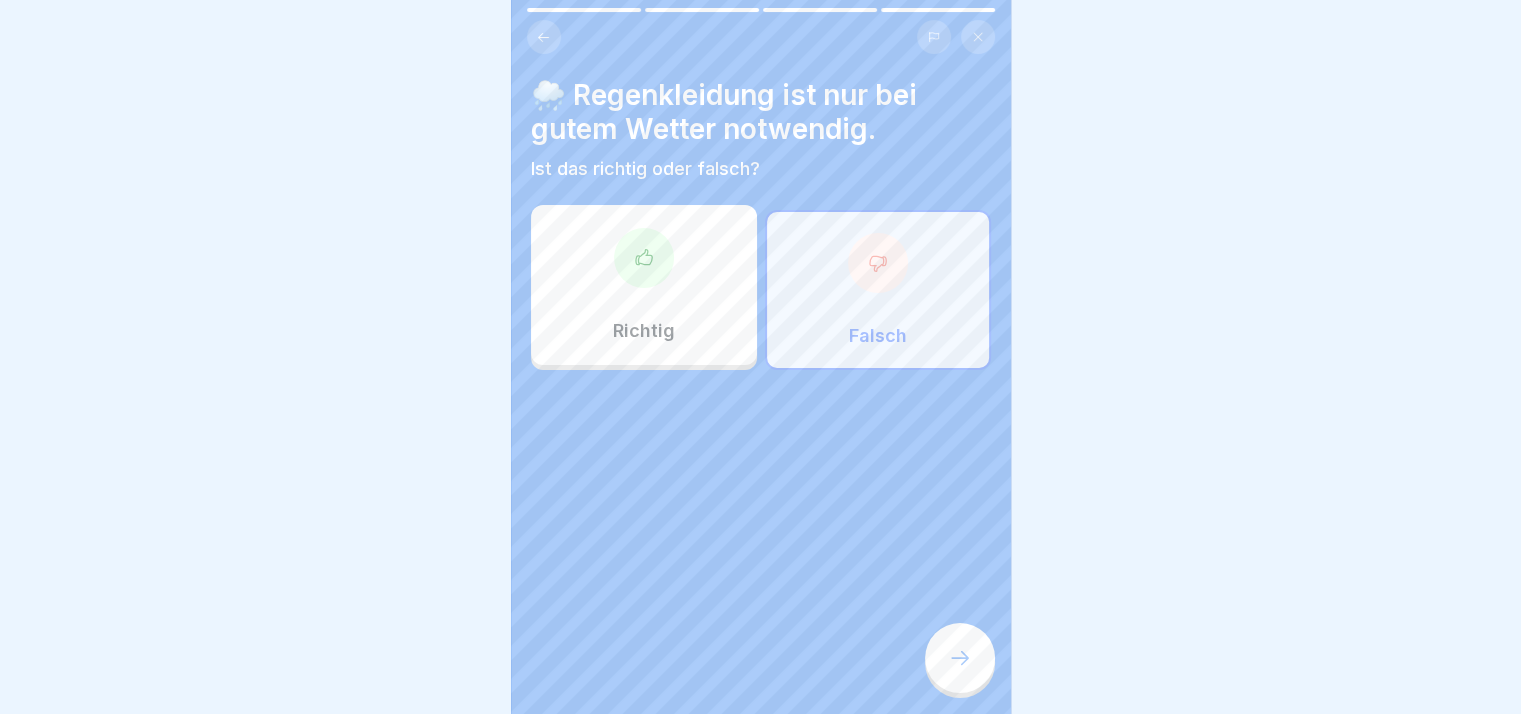 click 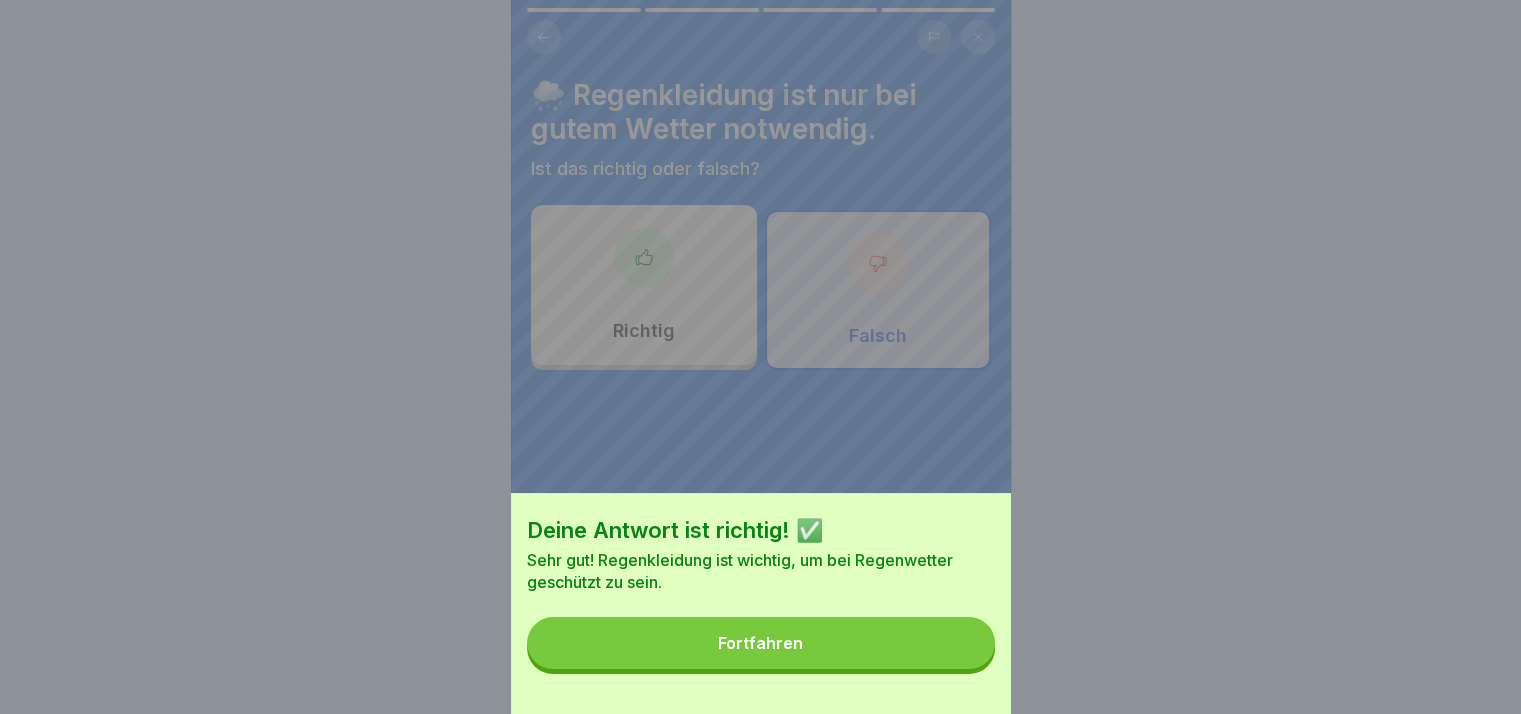 click on "Deine Antwort ist richtig!
✅ Sehr gut! Regenkleidung ist wichtig, um bei Regenwetter geschützt zu sein.   Fortfahren" at bounding box center (761, 603) 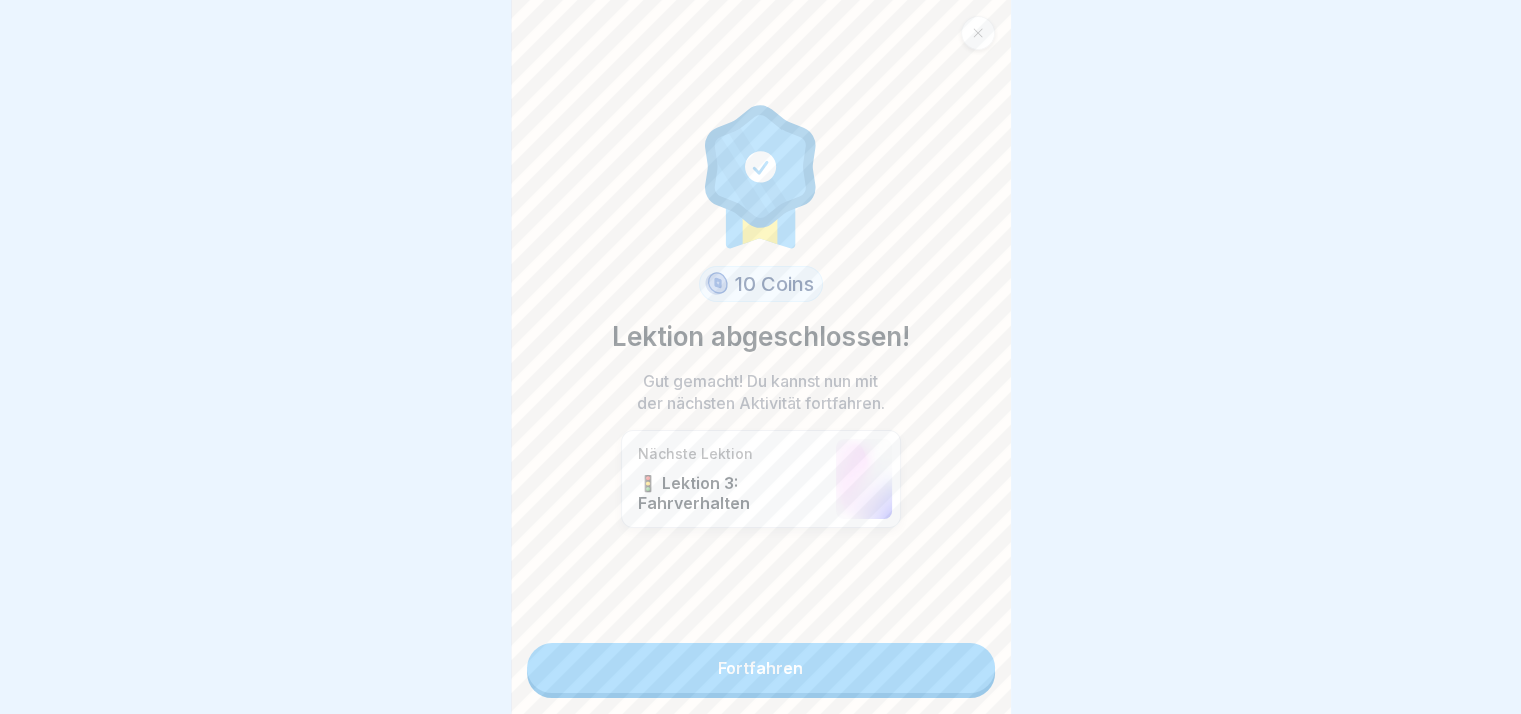 click on "Fortfahren" at bounding box center (761, 668) 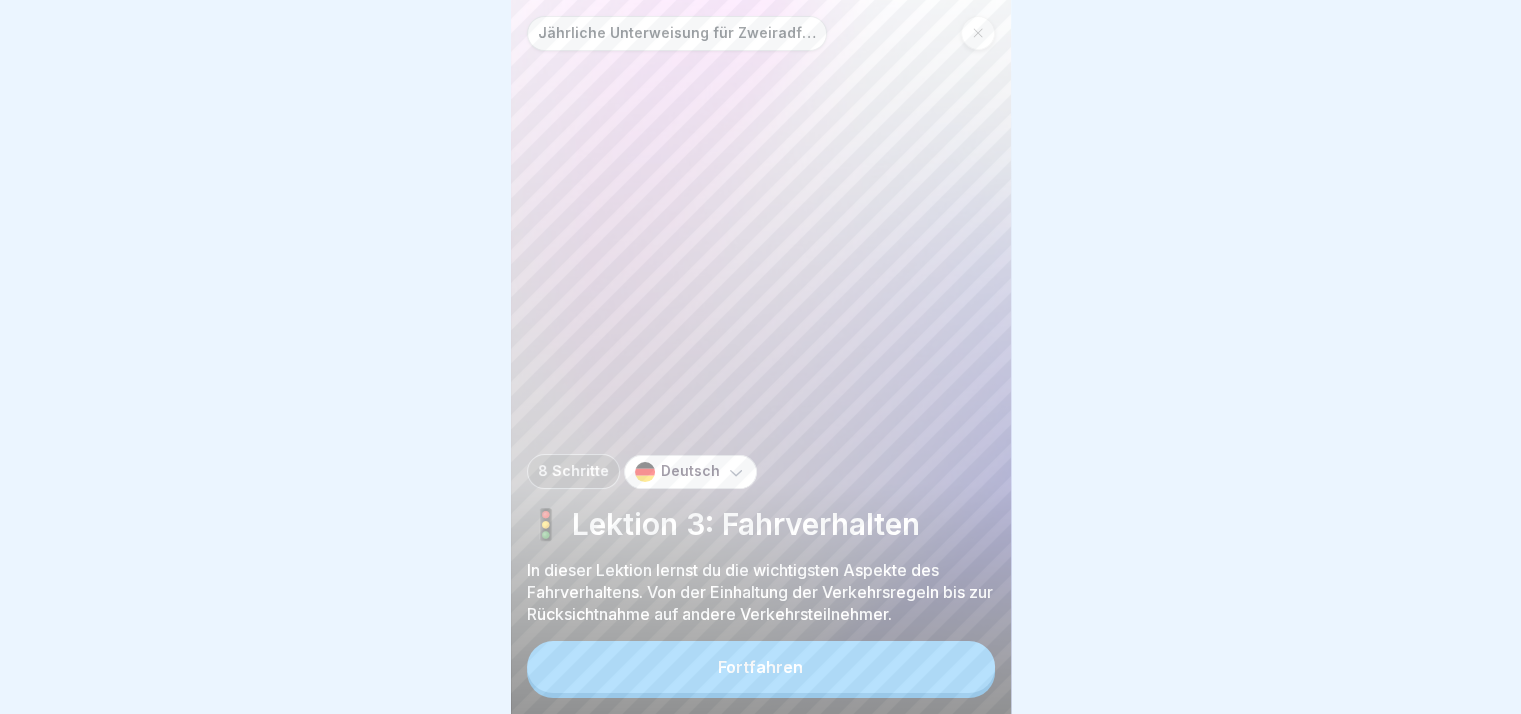 click on "Fortfahren" at bounding box center [761, 667] 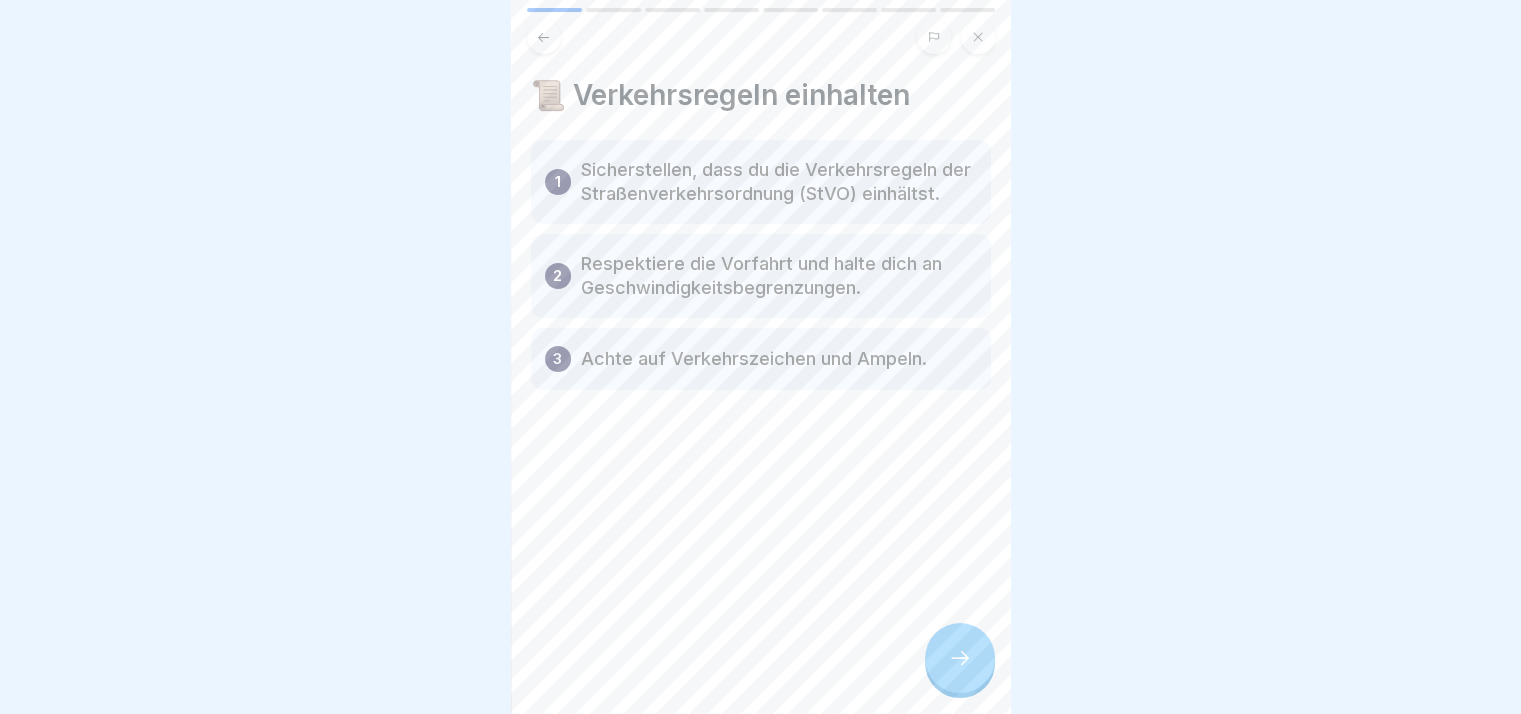 click at bounding box center (960, 658) 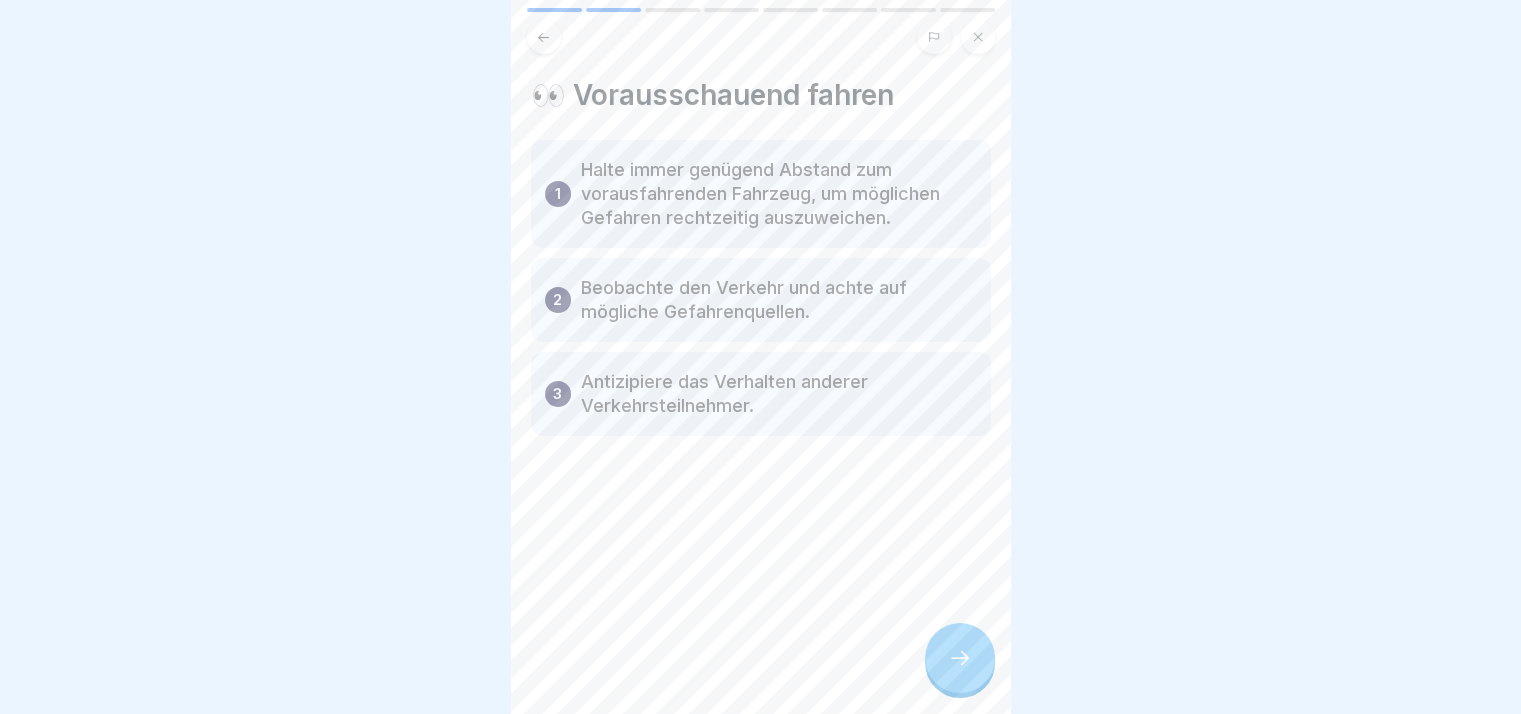 click at bounding box center [960, 658] 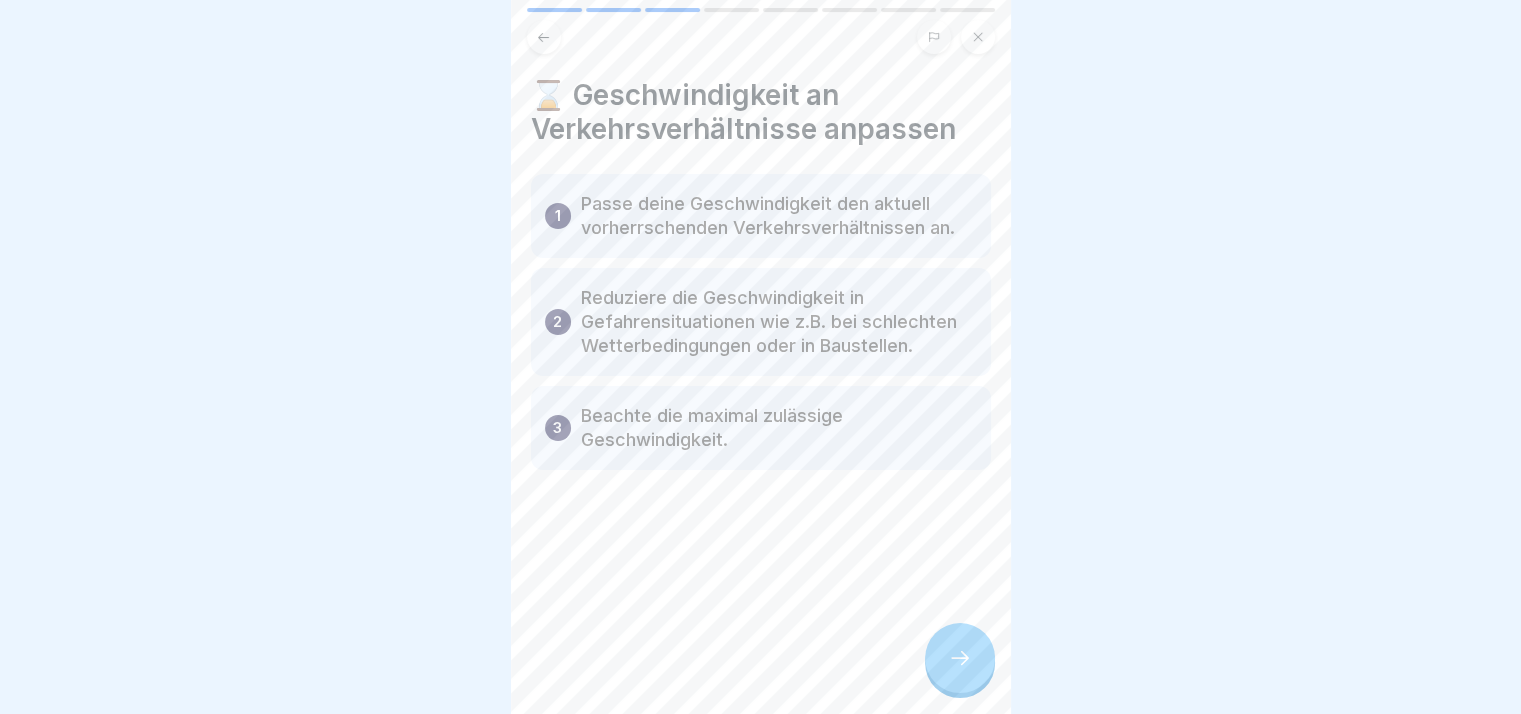 click at bounding box center [960, 658] 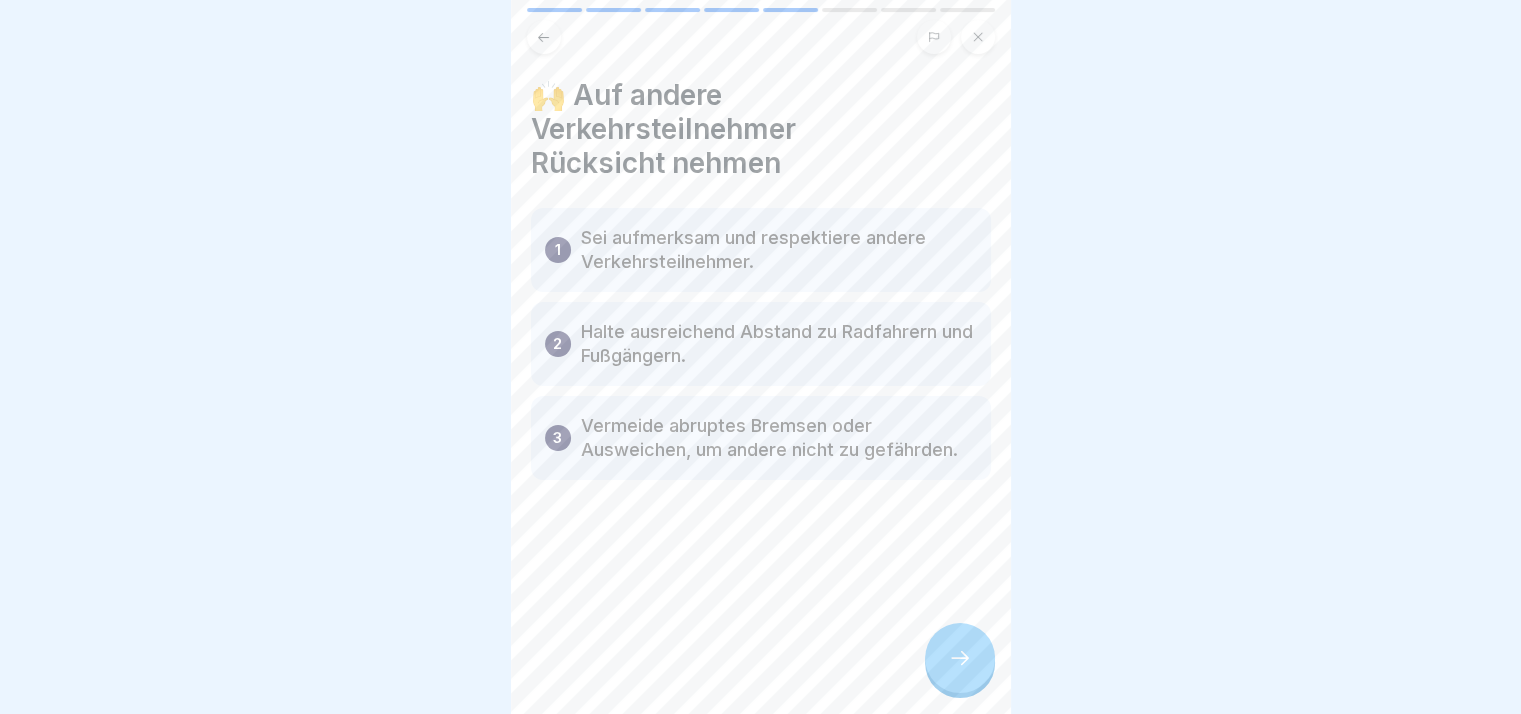 click at bounding box center [960, 658] 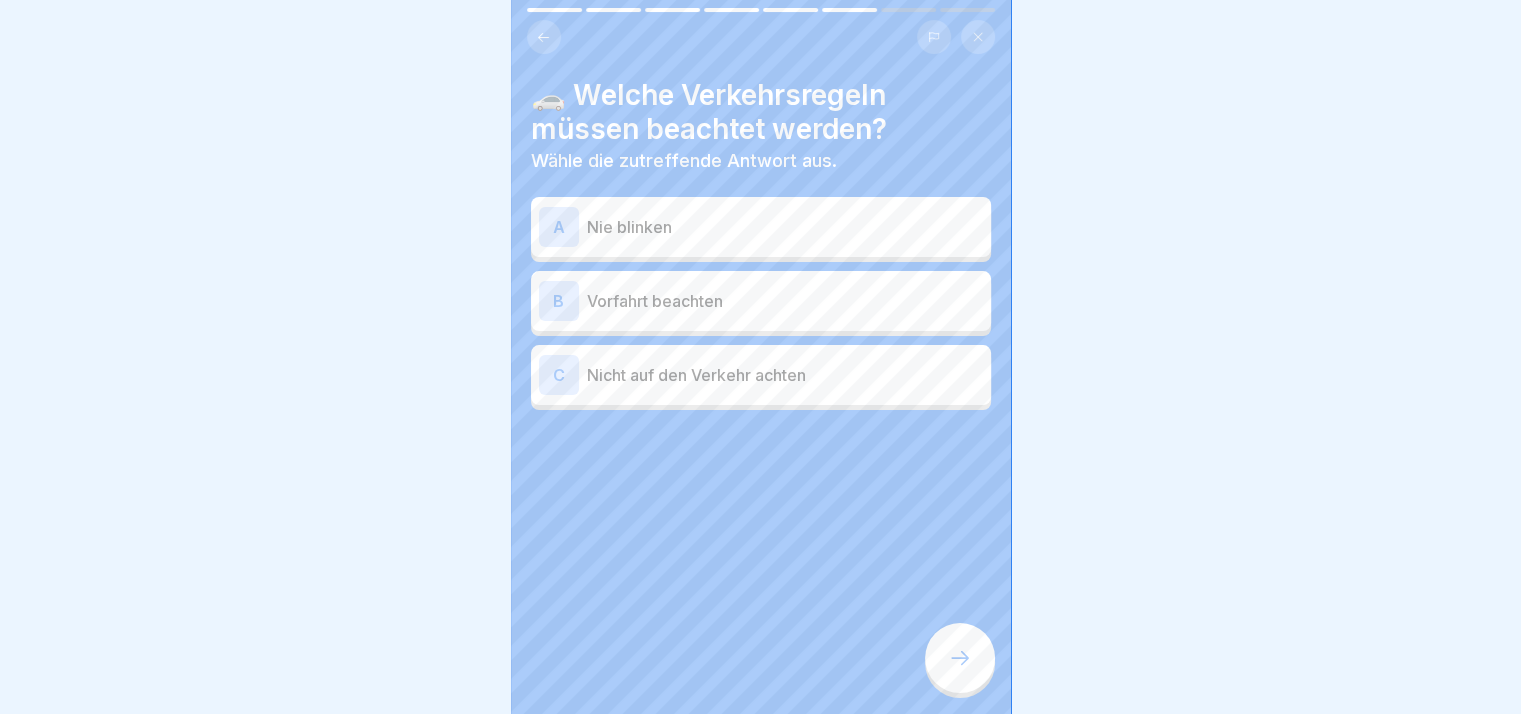 click at bounding box center [960, 658] 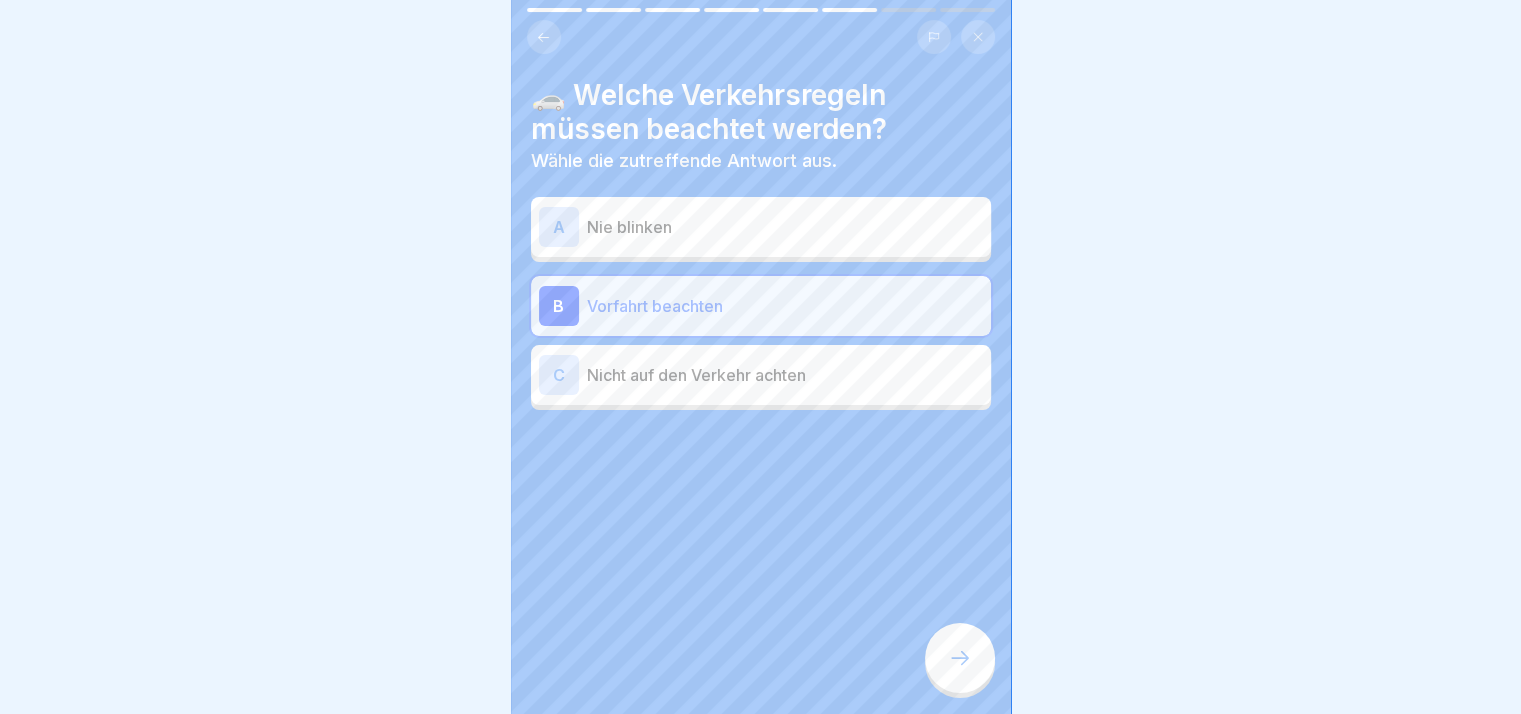 click on "Jährliche Unterweisung für Zweiradfahrer 8 Schritte Deutsch 🚦 Lektion 3: Fahrverhalten In dieser Lektion lernst du die wichtigsten Aspekte des Fahrverhaltens. Von der Einhaltung der Verkehrsregeln bis zur Rücksichtnahme auf andere Verkehrsteilnehmer. Fortfahren 📜 Verkehrsregeln einhalten 1 Sicherstellen, dass du die Verkehrsregeln der Straßenverkehrsordnung (StVO) einhältst. 2 Respektiere die Vorfahrt und halte dich an Geschwindigkeitsbegrenzungen. 3 Achte auf Verkehrszeichen und Ampeln. 👀 Vorausschauend fahren 1 Halte immer genügend Abstand zum vorausfahrenden Fahrzeug, um möglichen Gefahren rechtzeitig auszuweichen. 2 Beobachte den Verkehr und achte auf mögliche Gefahrenquellen. 3 Antizipiere das Verhalten anderer Verkehrsteilnehmer. ⌛ Geschwindigkeit an Verkehrsverhältnisse anpassen 1 Passe deine Geschwindigkeit den aktuell vorherrschenden Verkehrsverhältnissen an. 2 Reduziere die Geschwindigkeit in Gefahrensituationen wie z.B. bei schlechten Wetterbedingungen oder in Baustellen. 3 1 2" at bounding box center [761, 357] 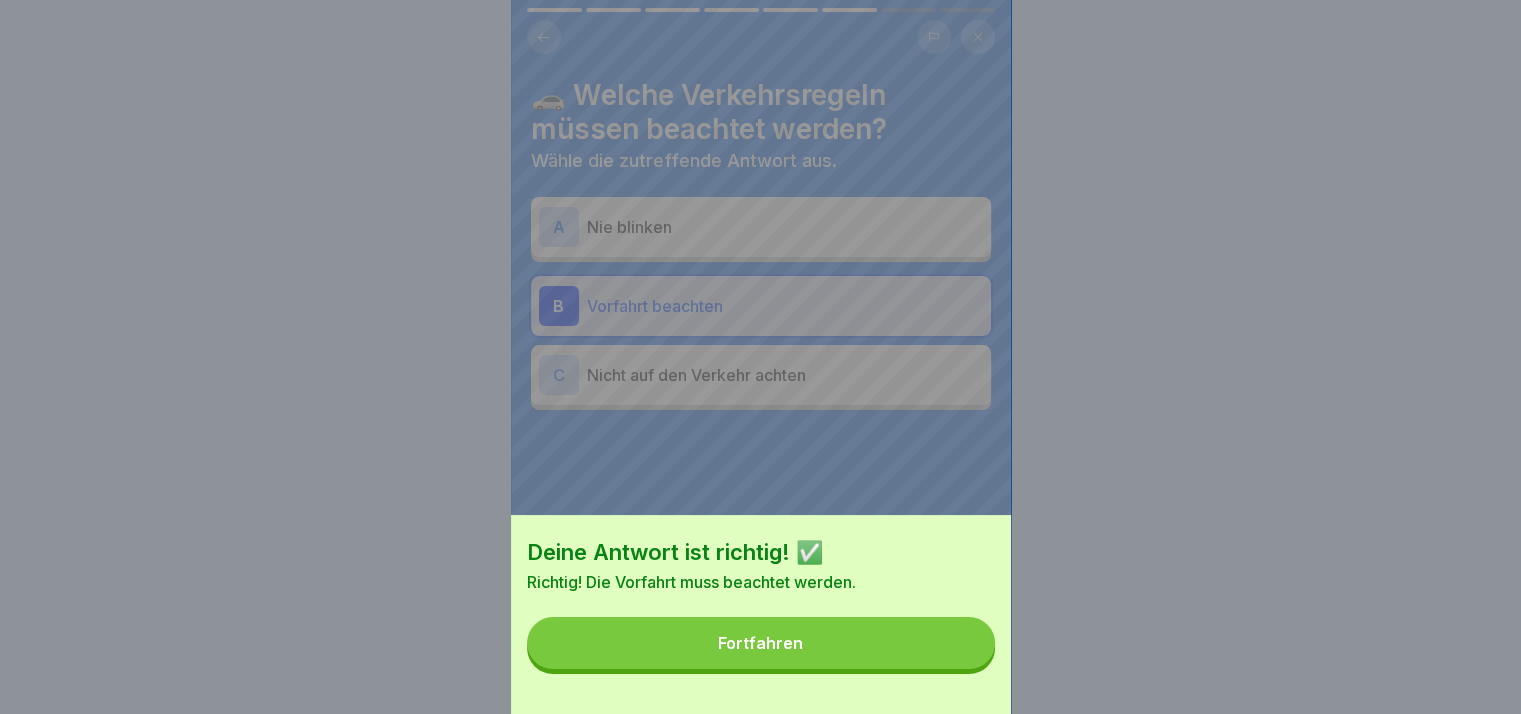 drag, startPoint x: 946, startPoint y: 617, endPoint x: 939, endPoint y: 636, distance: 20.248457 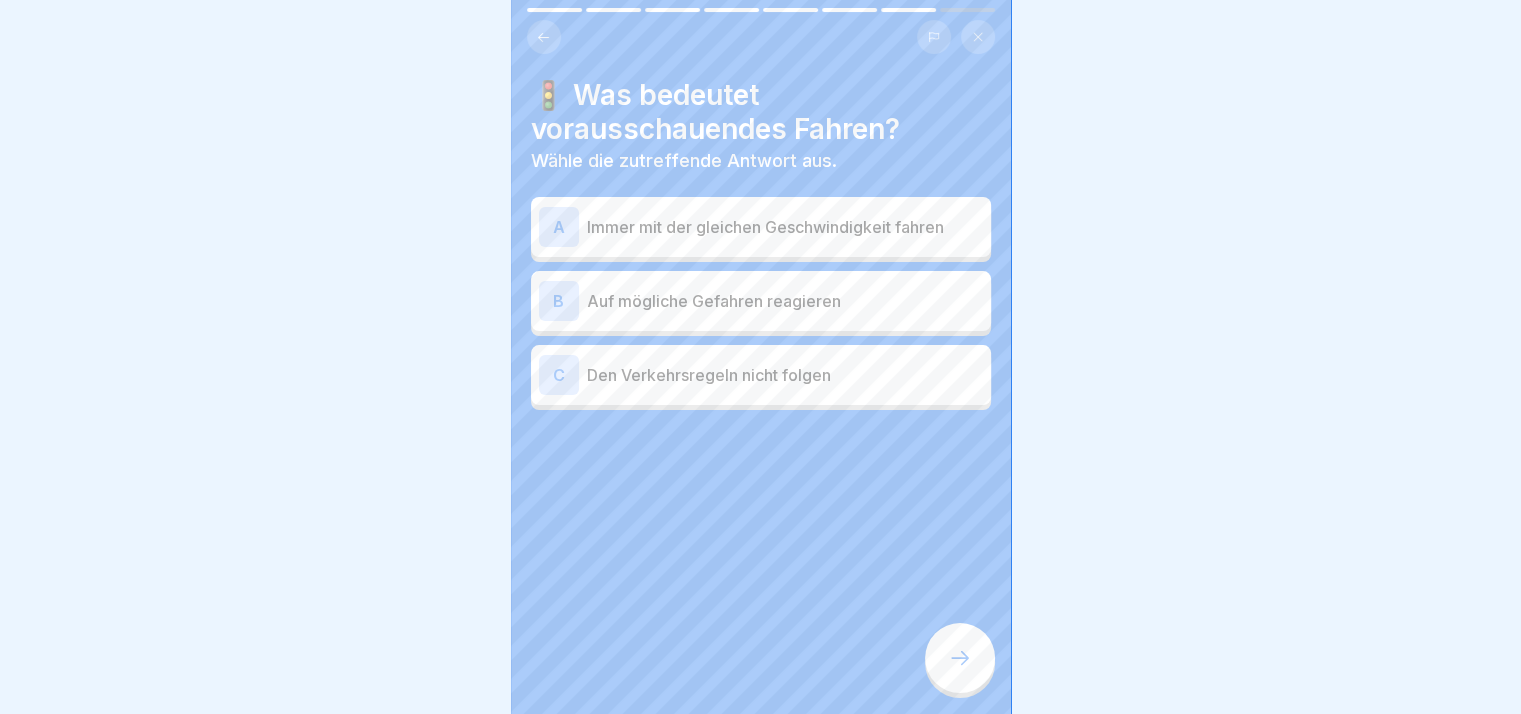 click on "Auf mögliche Gefahren reagieren" at bounding box center [785, 301] 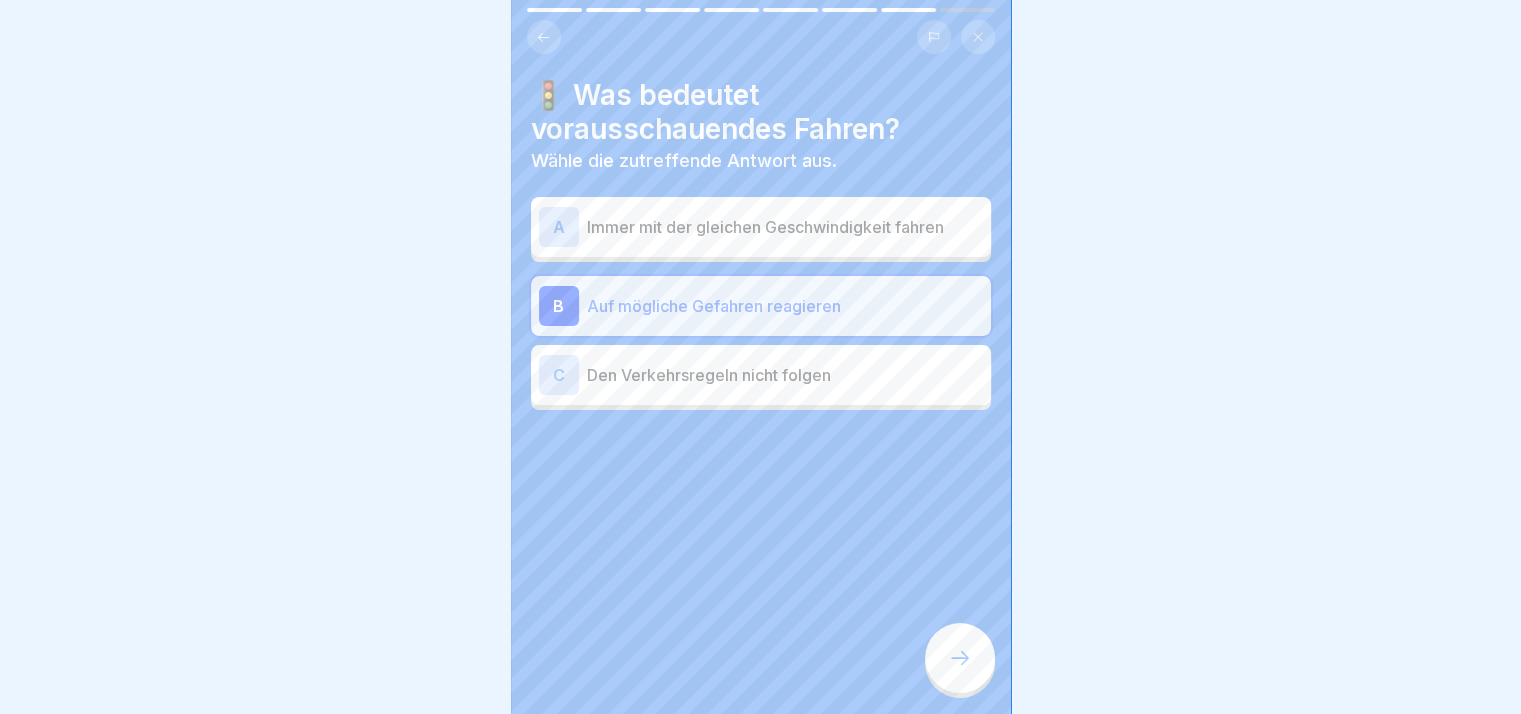 click 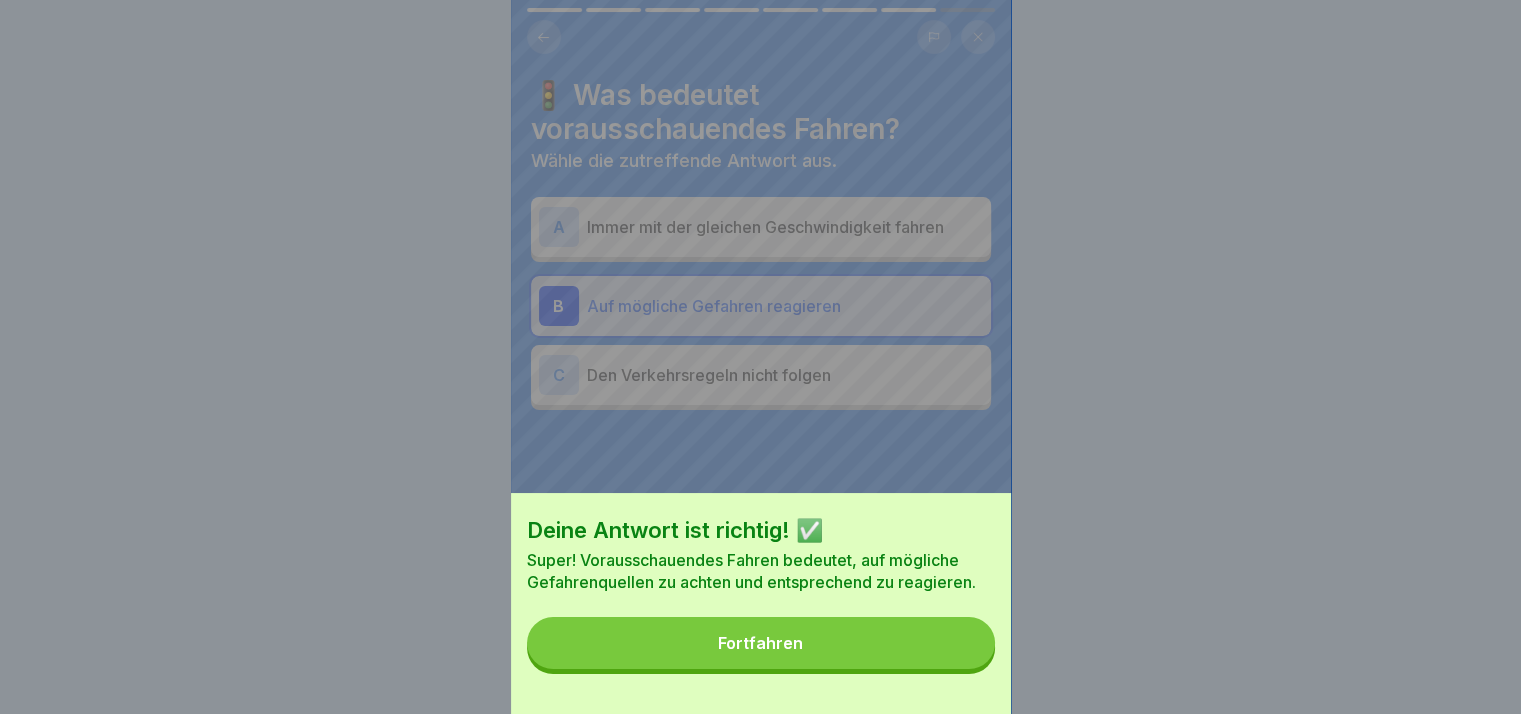 click on "Fortfahren" at bounding box center [761, 643] 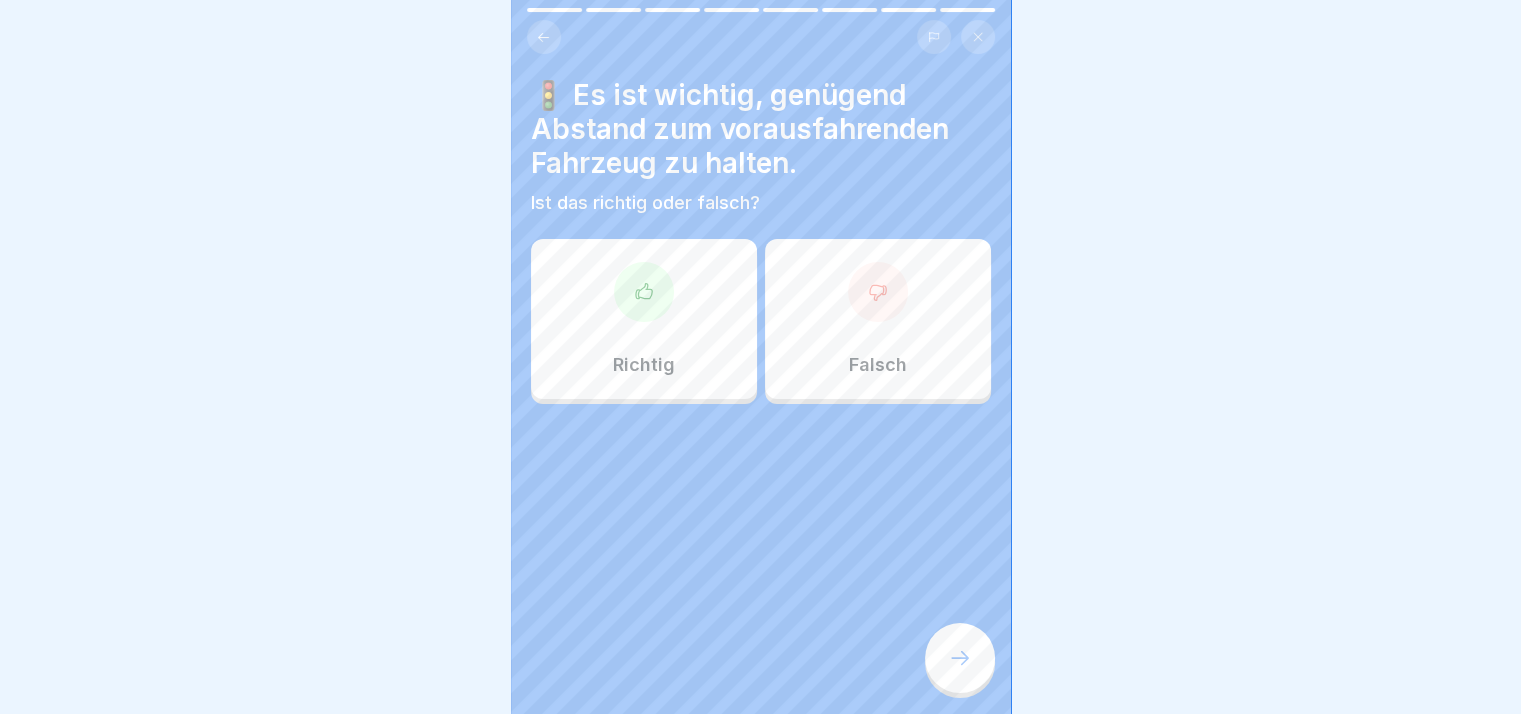 click on "Richtig" at bounding box center (644, 319) 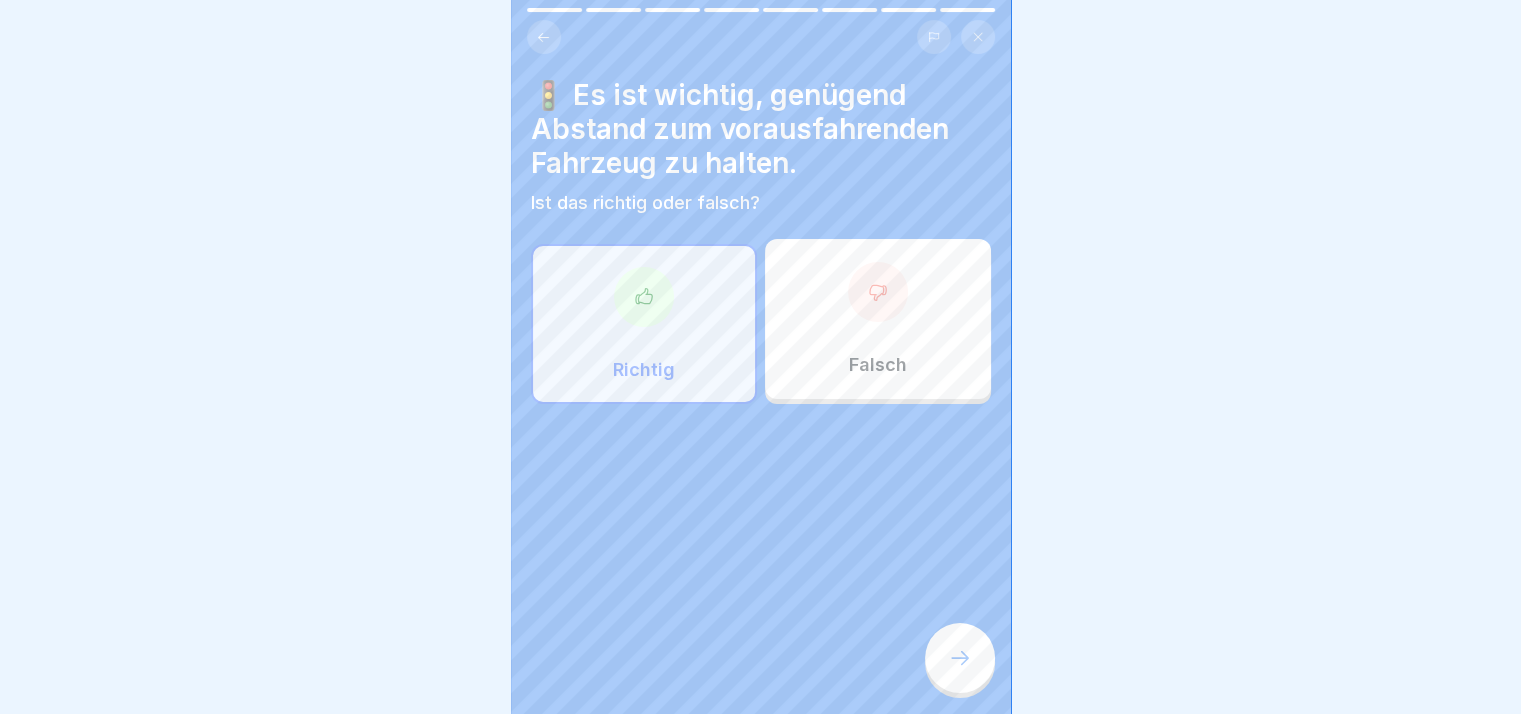 click on "🚦 Es ist wichtig, genügend Abstand zum vorausfahrenden Fahrzeug zu halten. Ist das richtig oder falsch? Richtig Falsch" at bounding box center (761, 357) 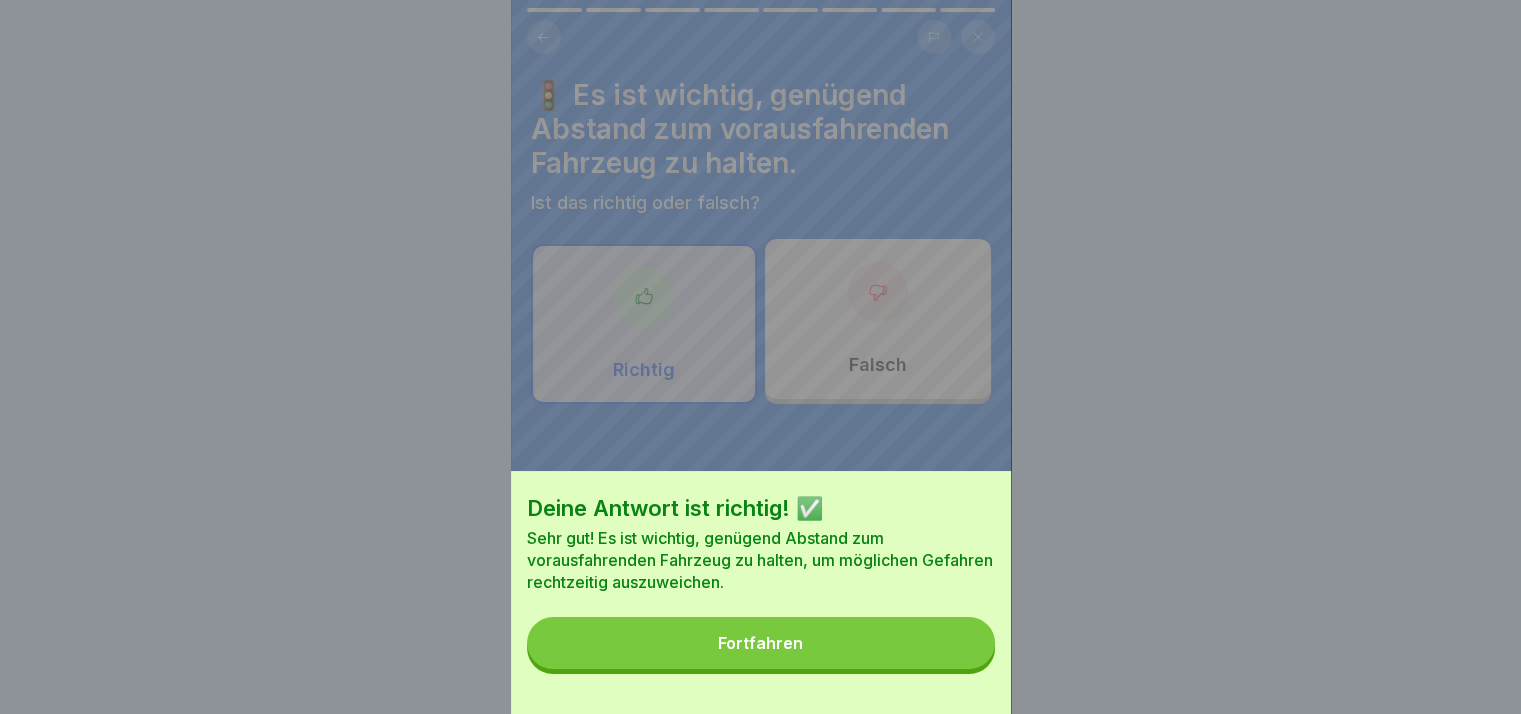click on "Fortfahren" at bounding box center (761, 643) 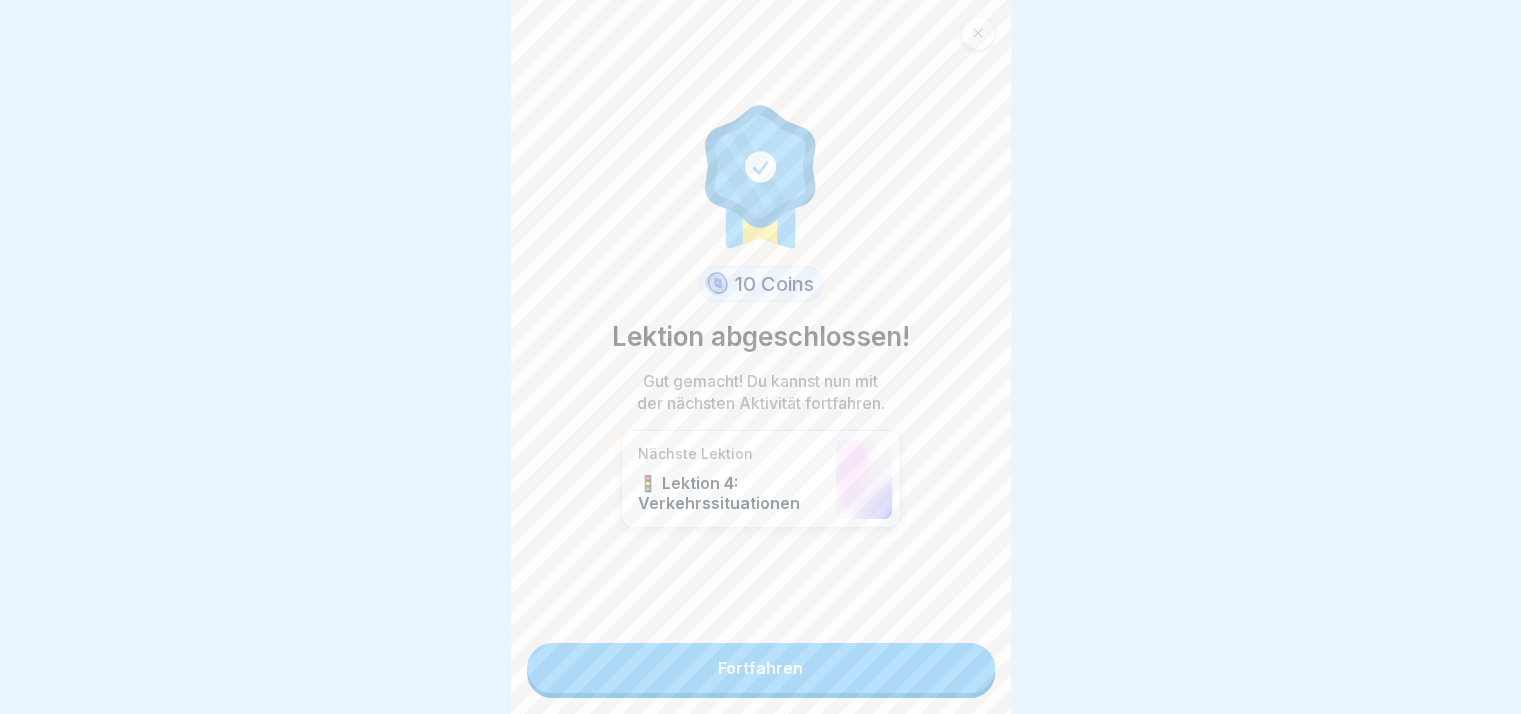 click on "Fortfahren" at bounding box center (761, 668) 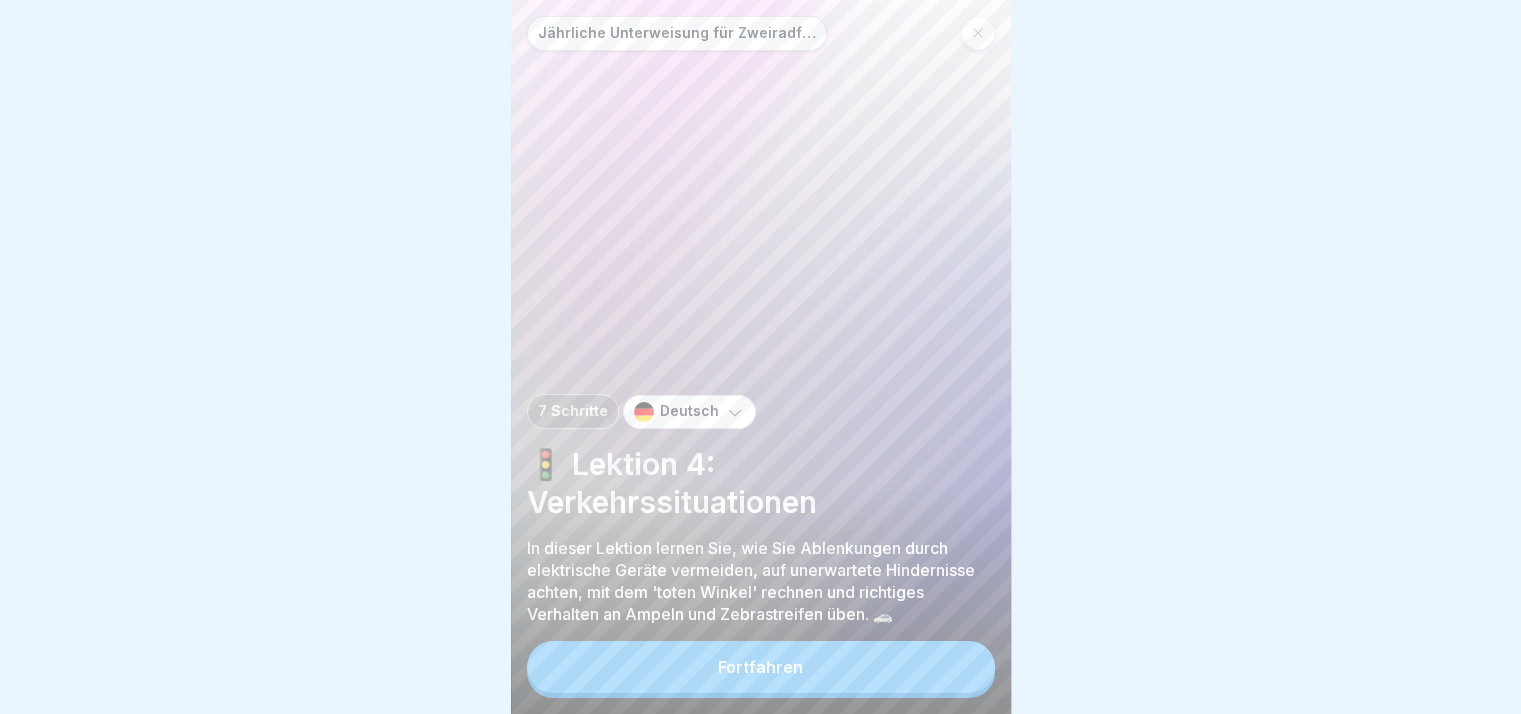 click on "Fortfahren" at bounding box center [761, 667] 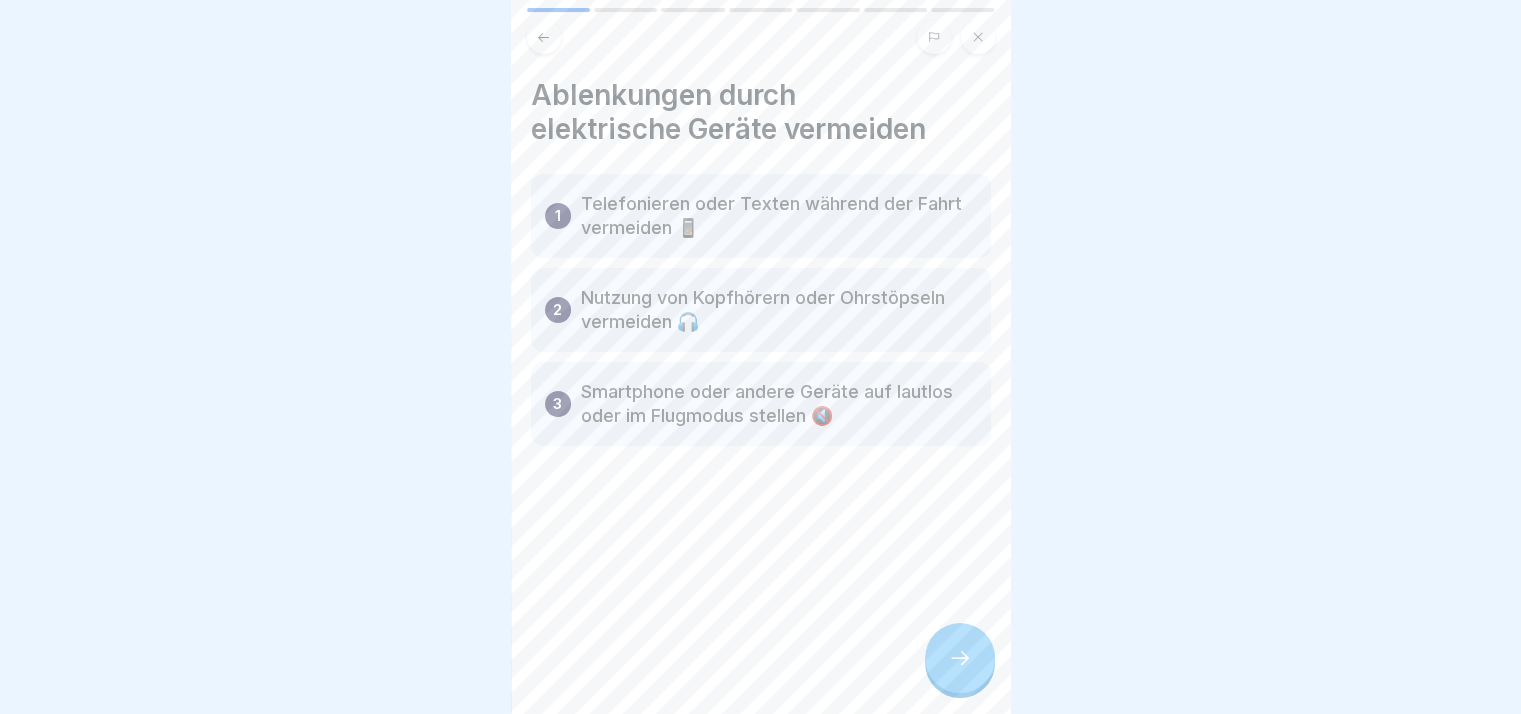 click at bounding box center [960, 658] 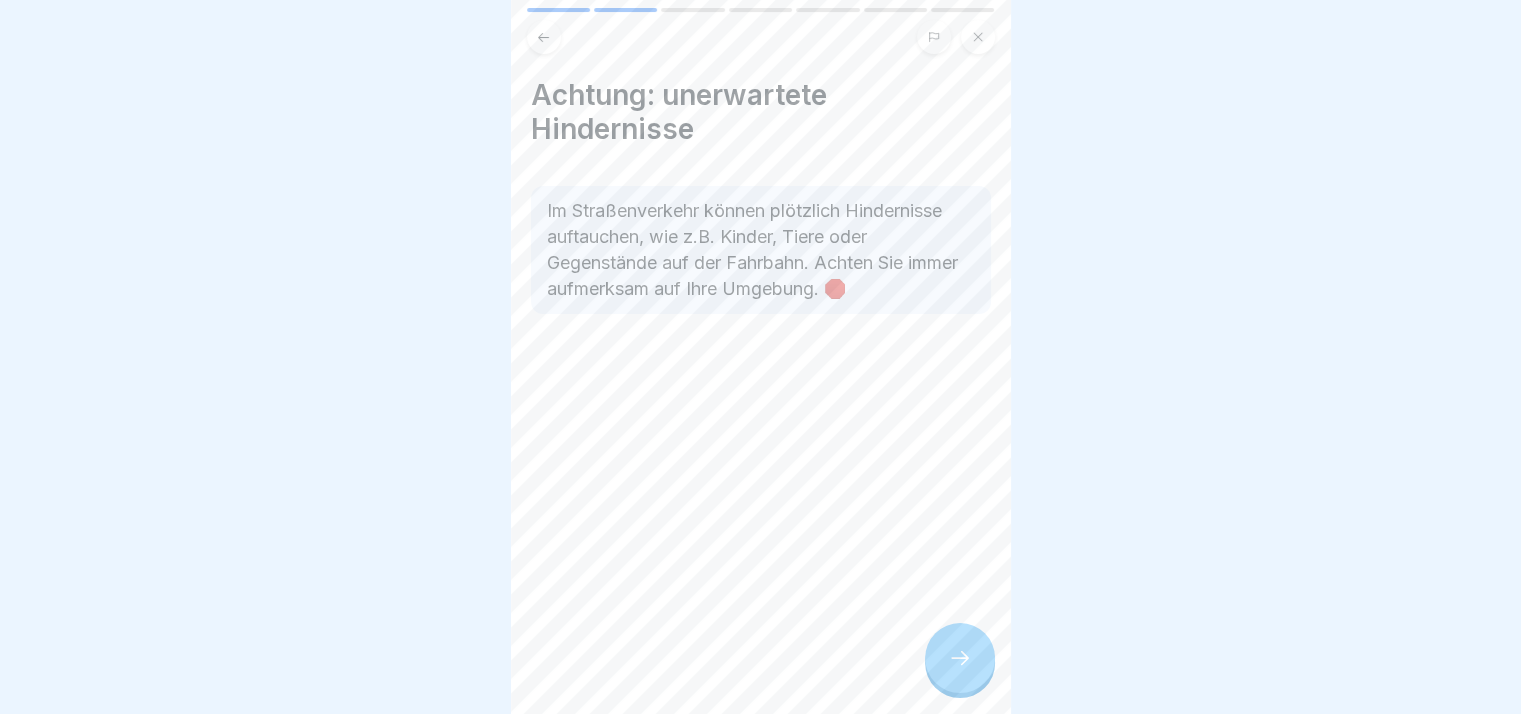 click at bounding box center [960, 658] 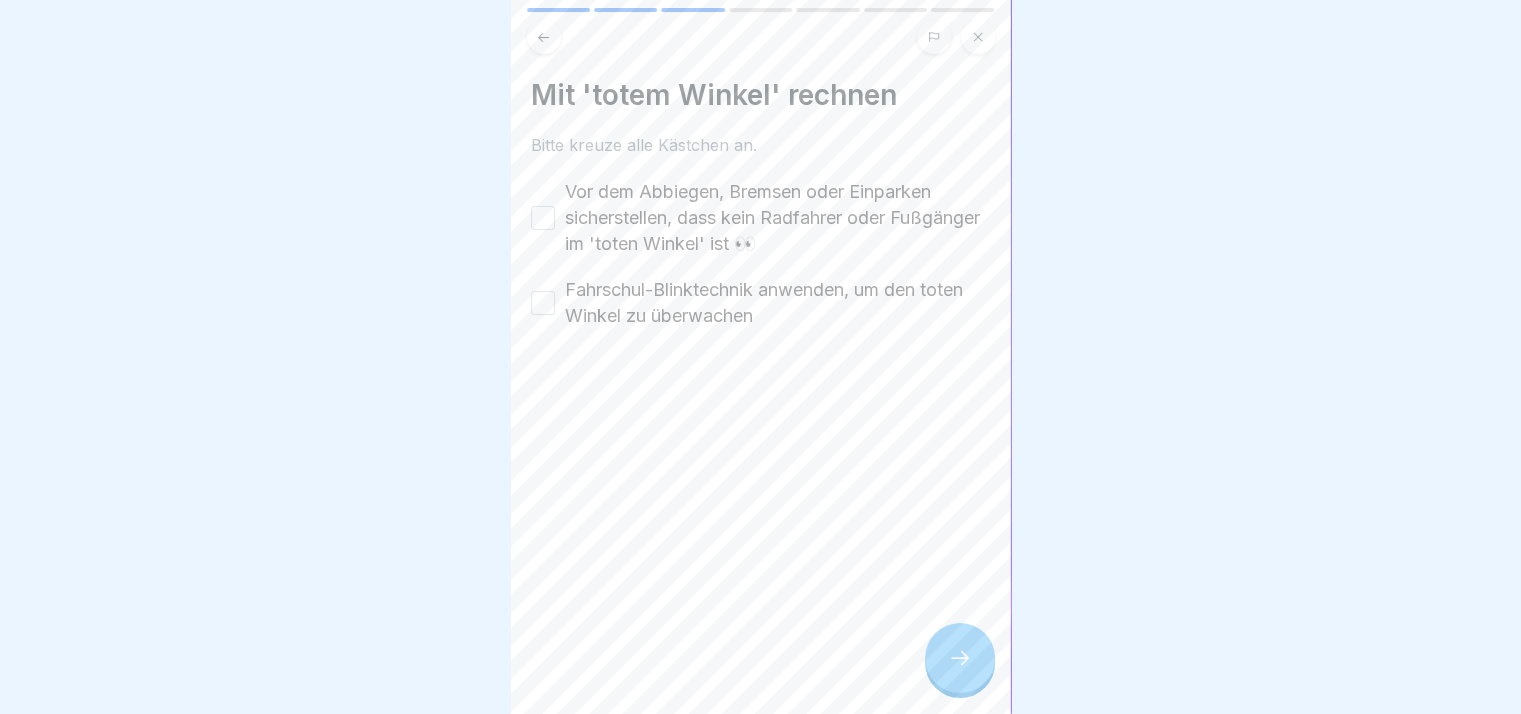 click at bounding box center [960, 658] 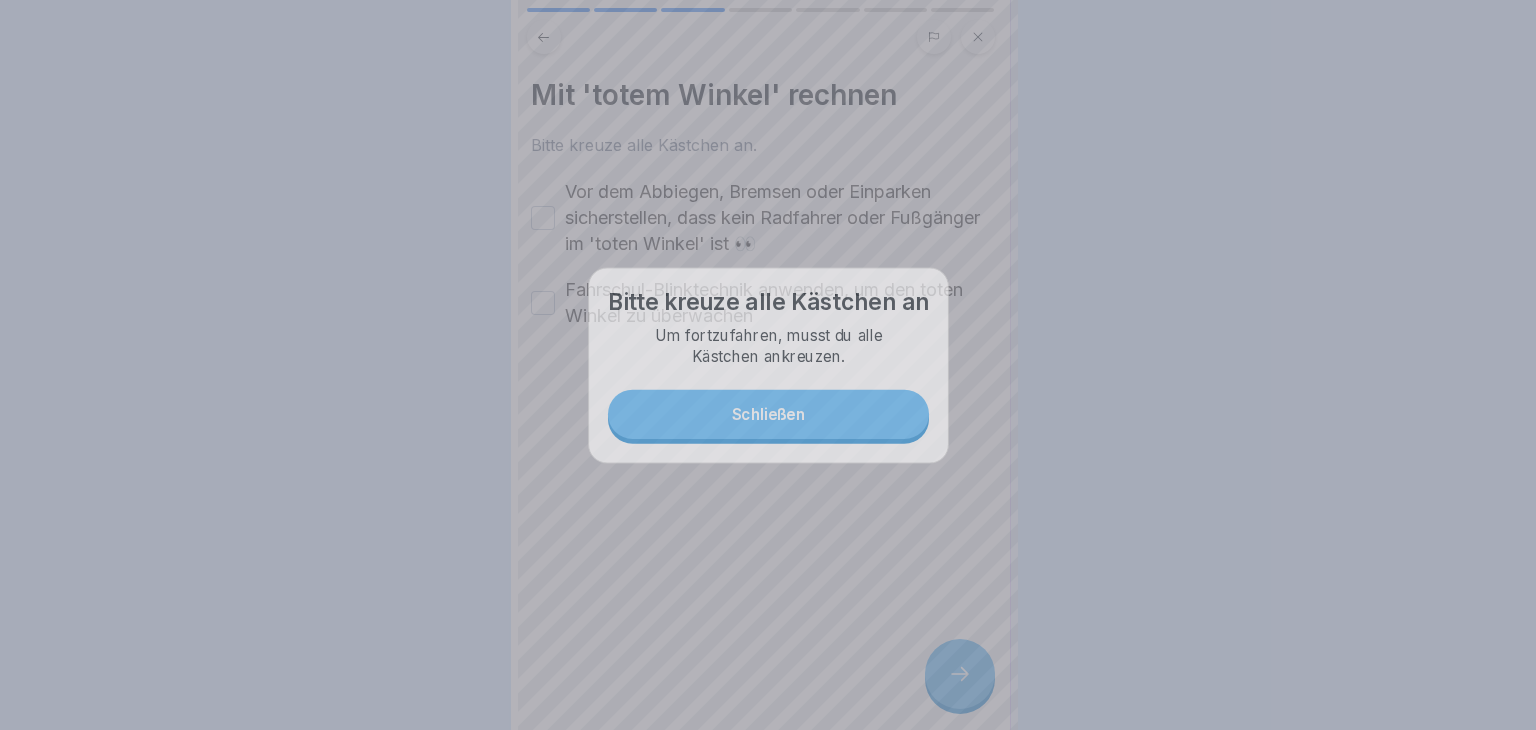 click at bounding box center [960, 674] 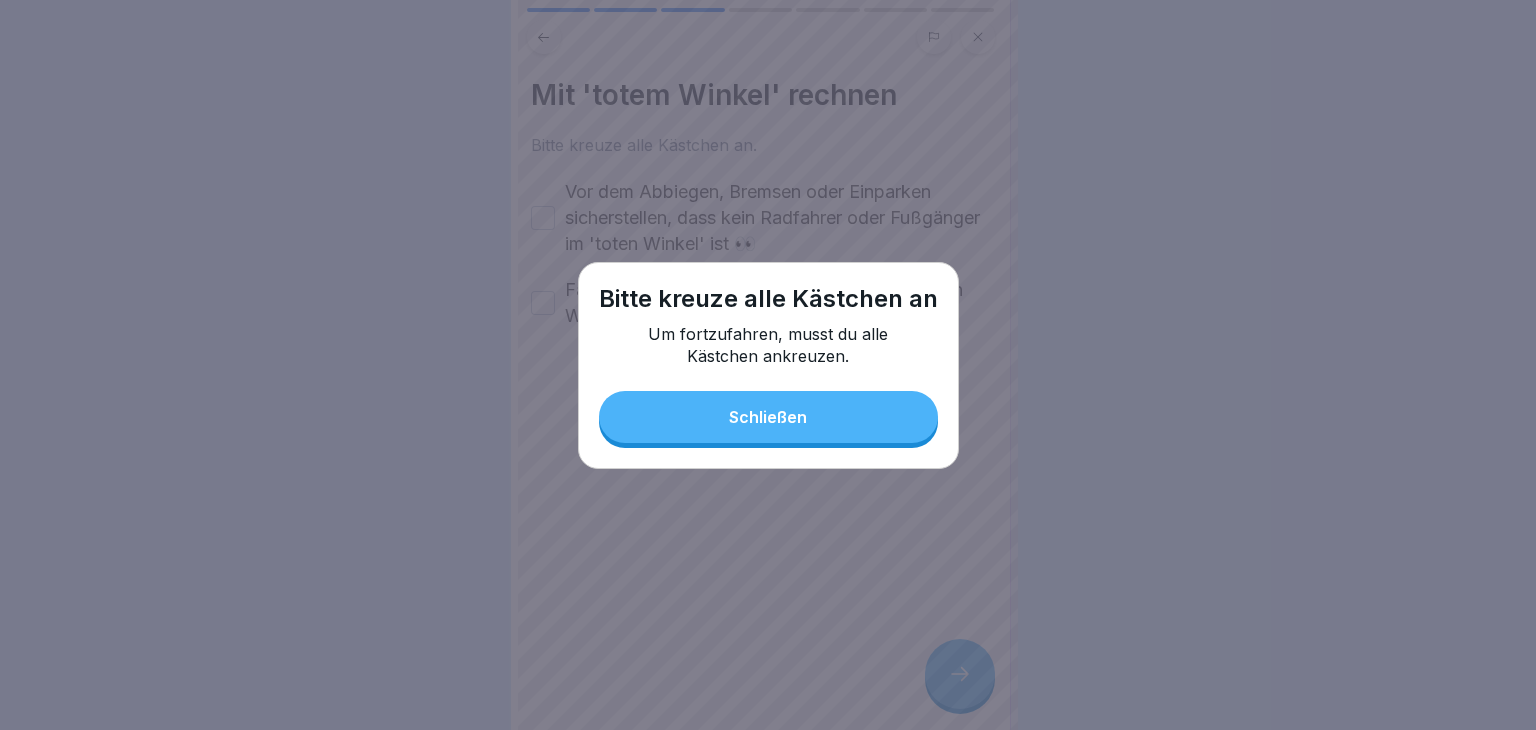 click on "Schließen" at bounding box center (768, 417) 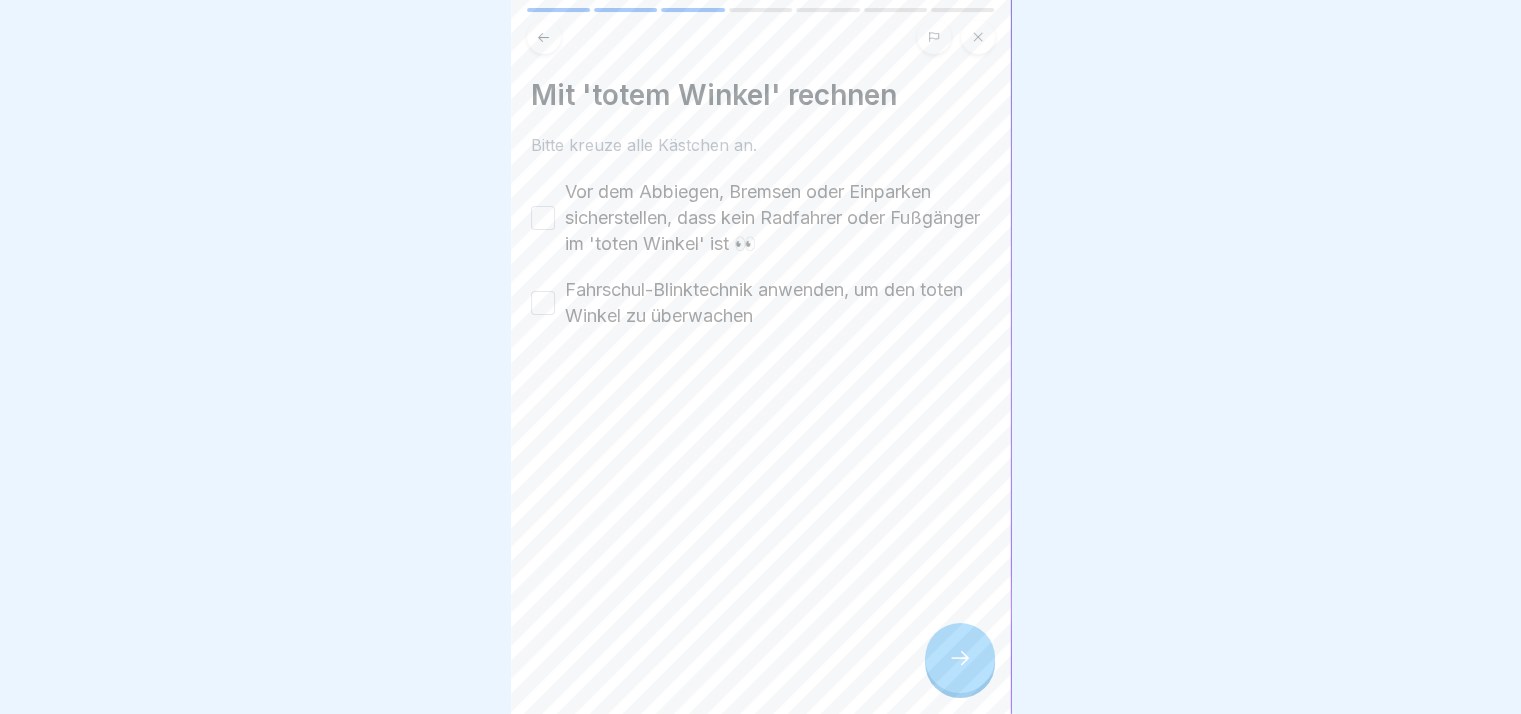 click on "Vor dem Abbiegen, Bremsen oder Einparken sicherstellen, dass kein Radfahrer oder Fußgänger im 'toten Winkel' ist 👀" at bounding box center [778, 218] 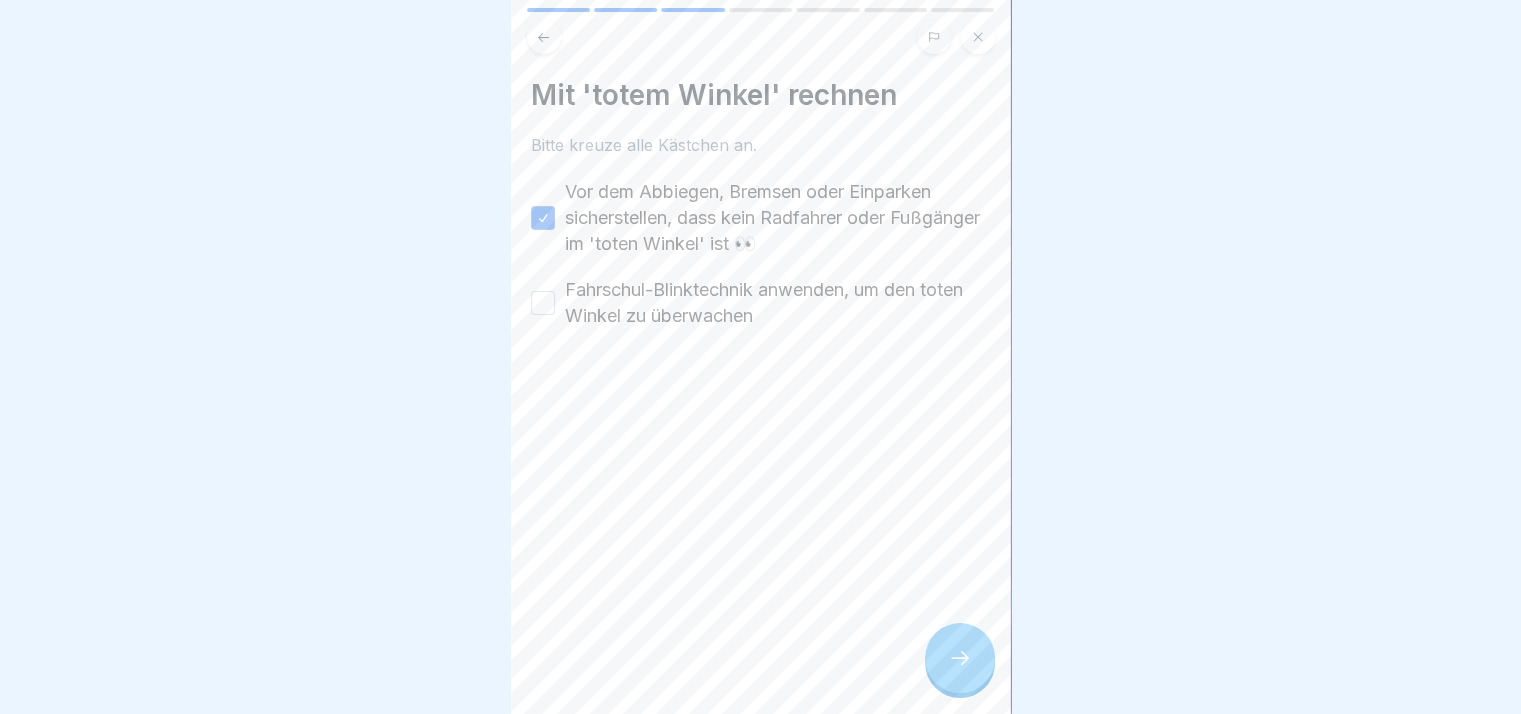 click on "Vor dem Abbiegen, Bremsen oder Einparken sicherstellen, dass kein Radfahrer oder Fußgänger im 'toten Winkel' ist 👀 Fahrschul-Blinktechnik anwenden, um den toten Winkel zu überwachen" at bounding box center (761, 254) 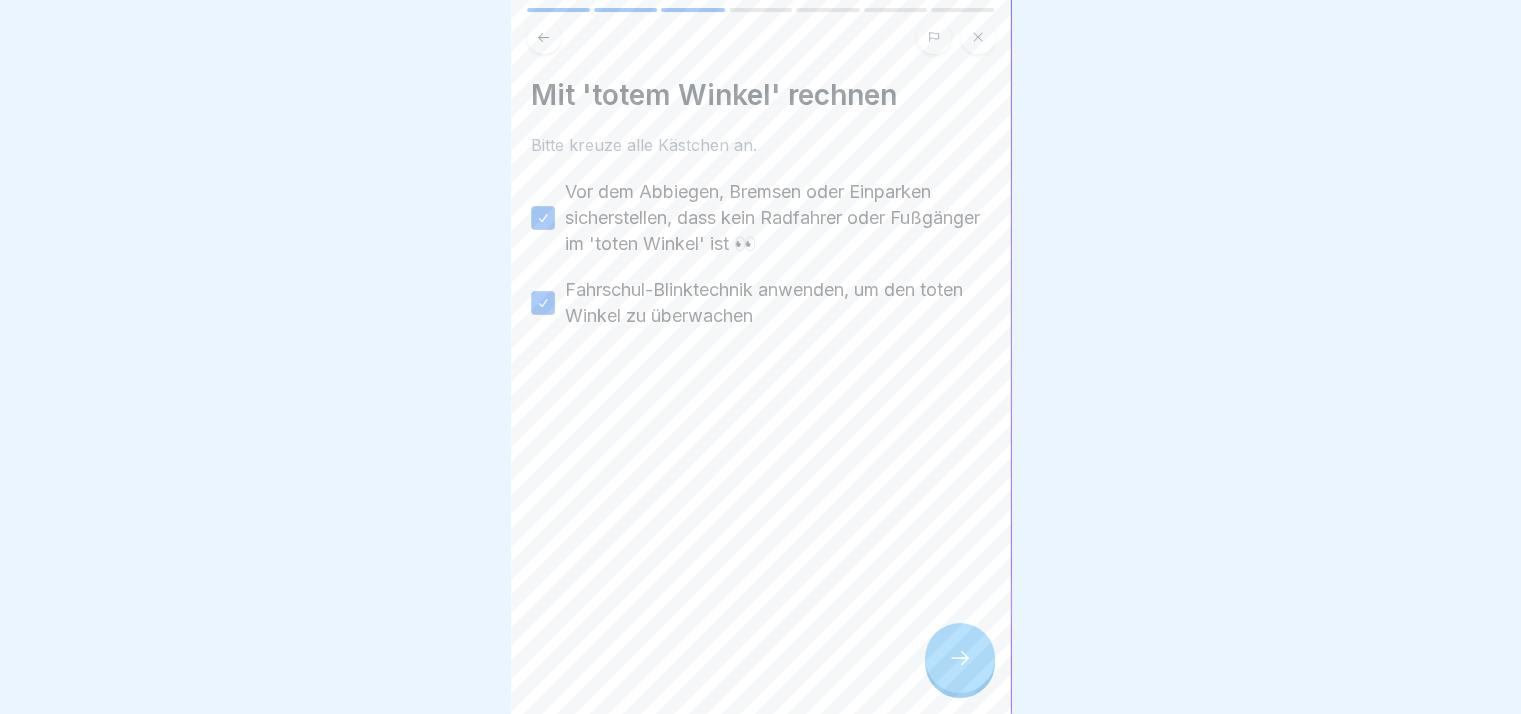 click at bounding box center [960, 658] 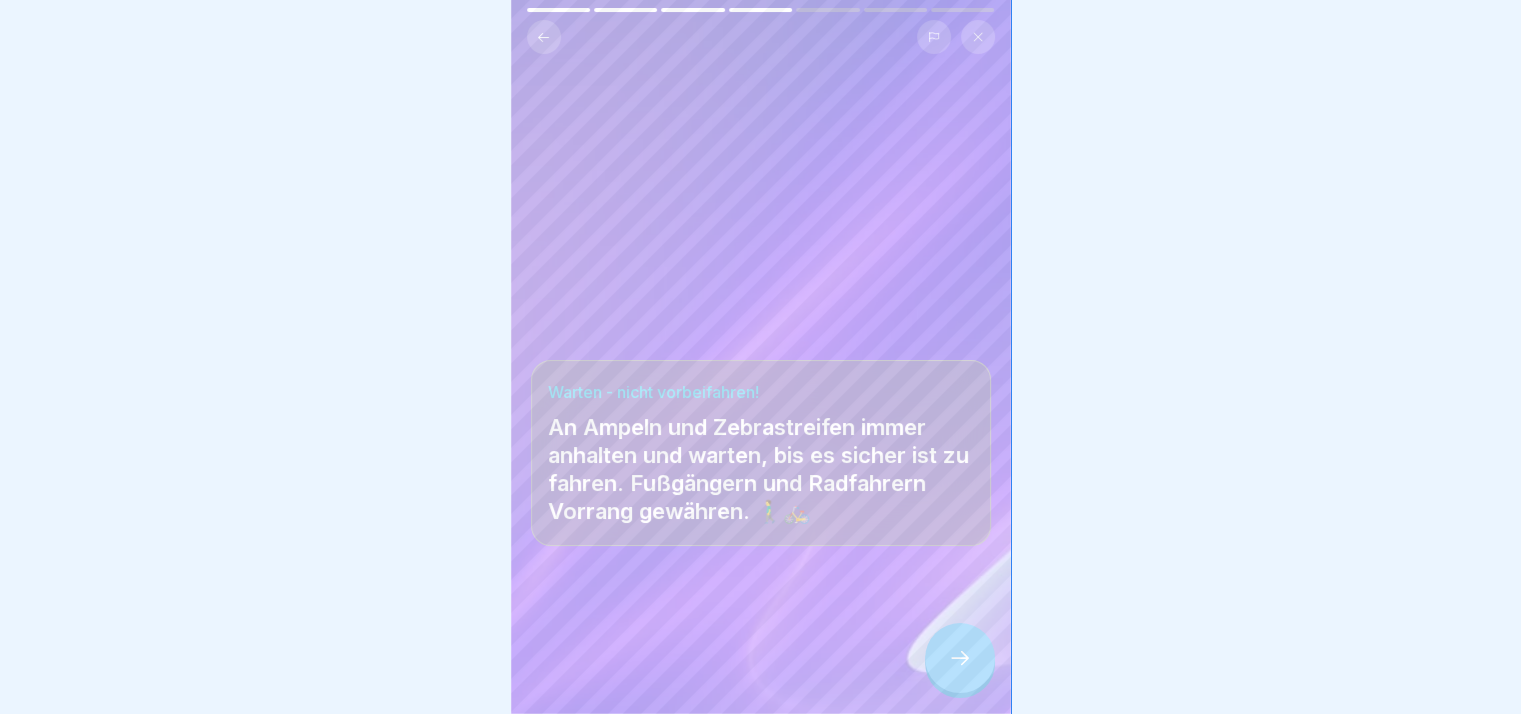 click at bounding box center (960, 658) 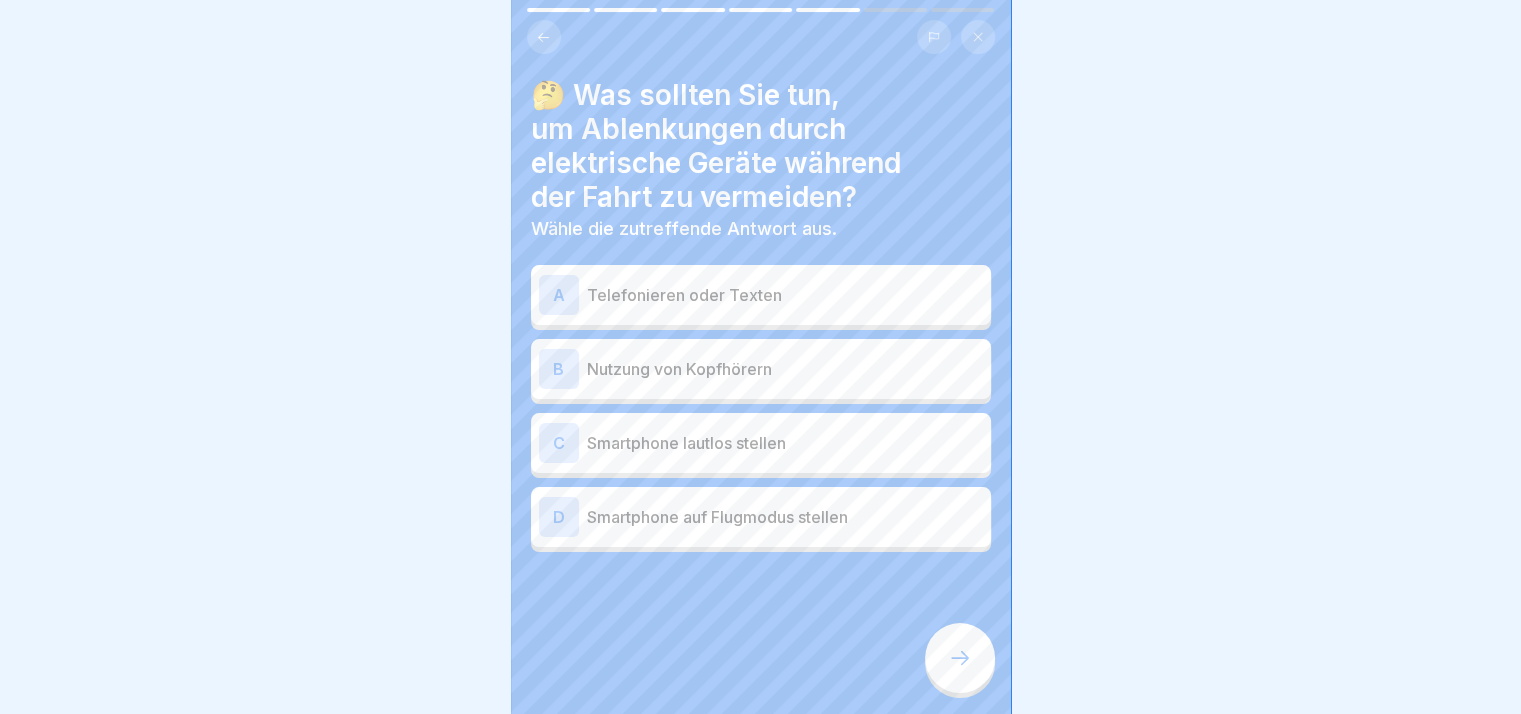 click at bounding box center (960, 658) 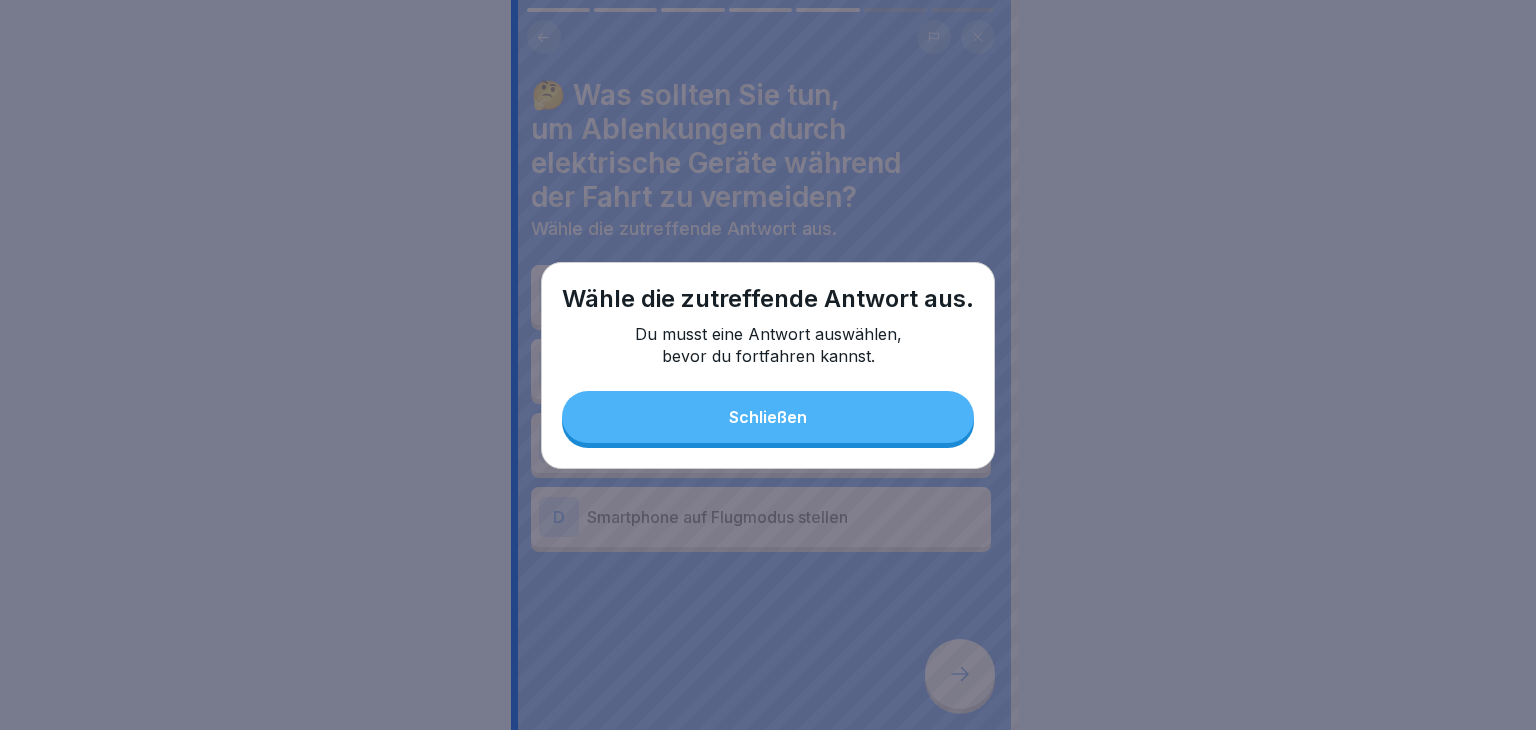 click on "Schließen" at bounding box center (768, 417) 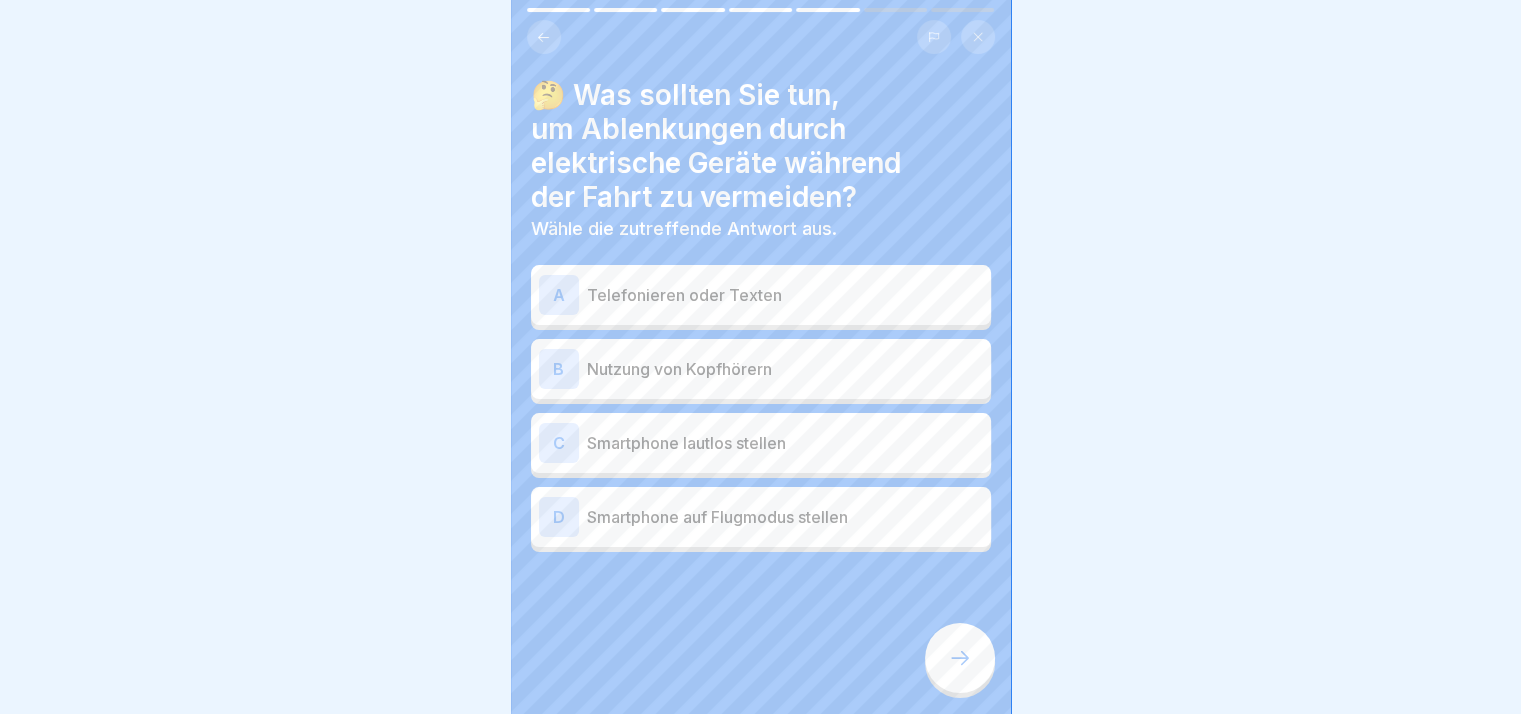 click on "Smartphone auf Flugmodus stellen" at bounding box center [785, 517] 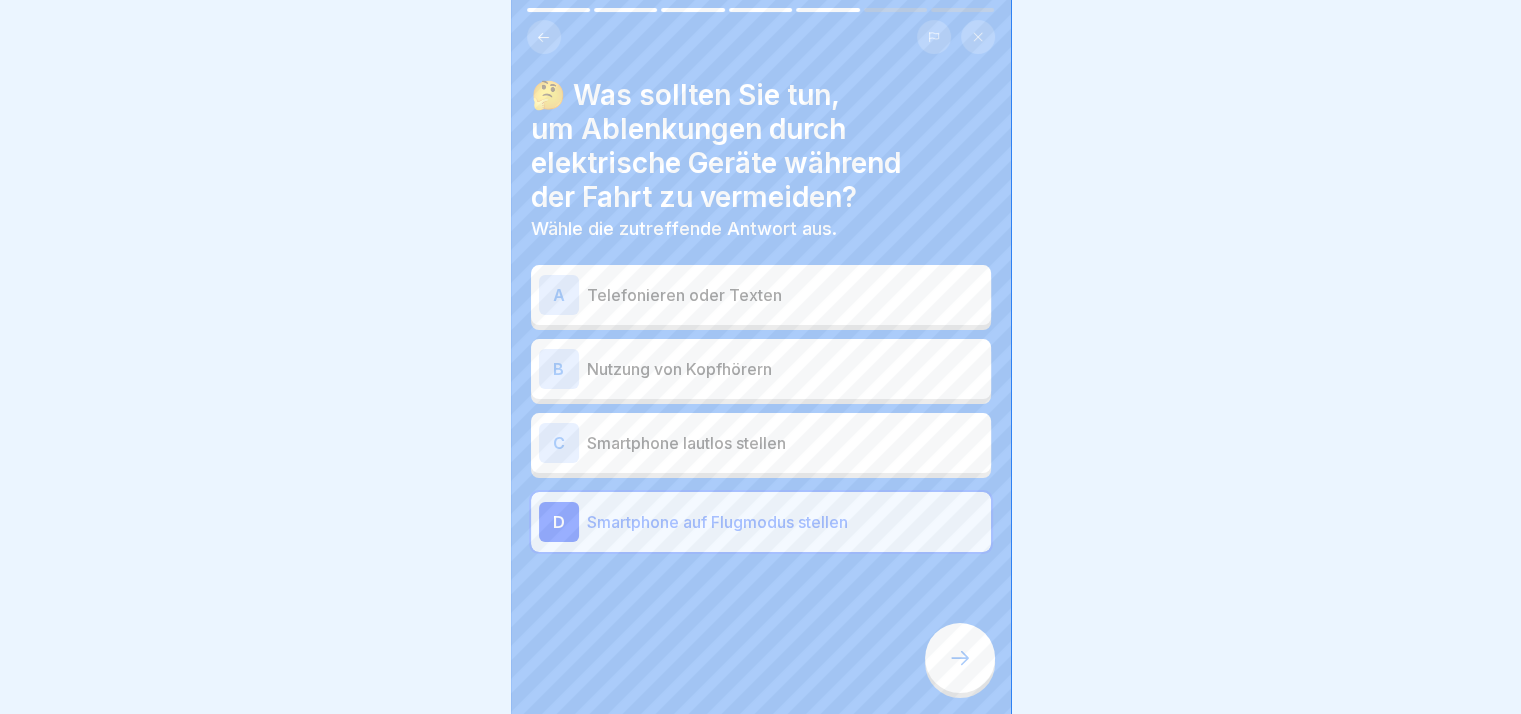 click at bounding box center (960, 658) 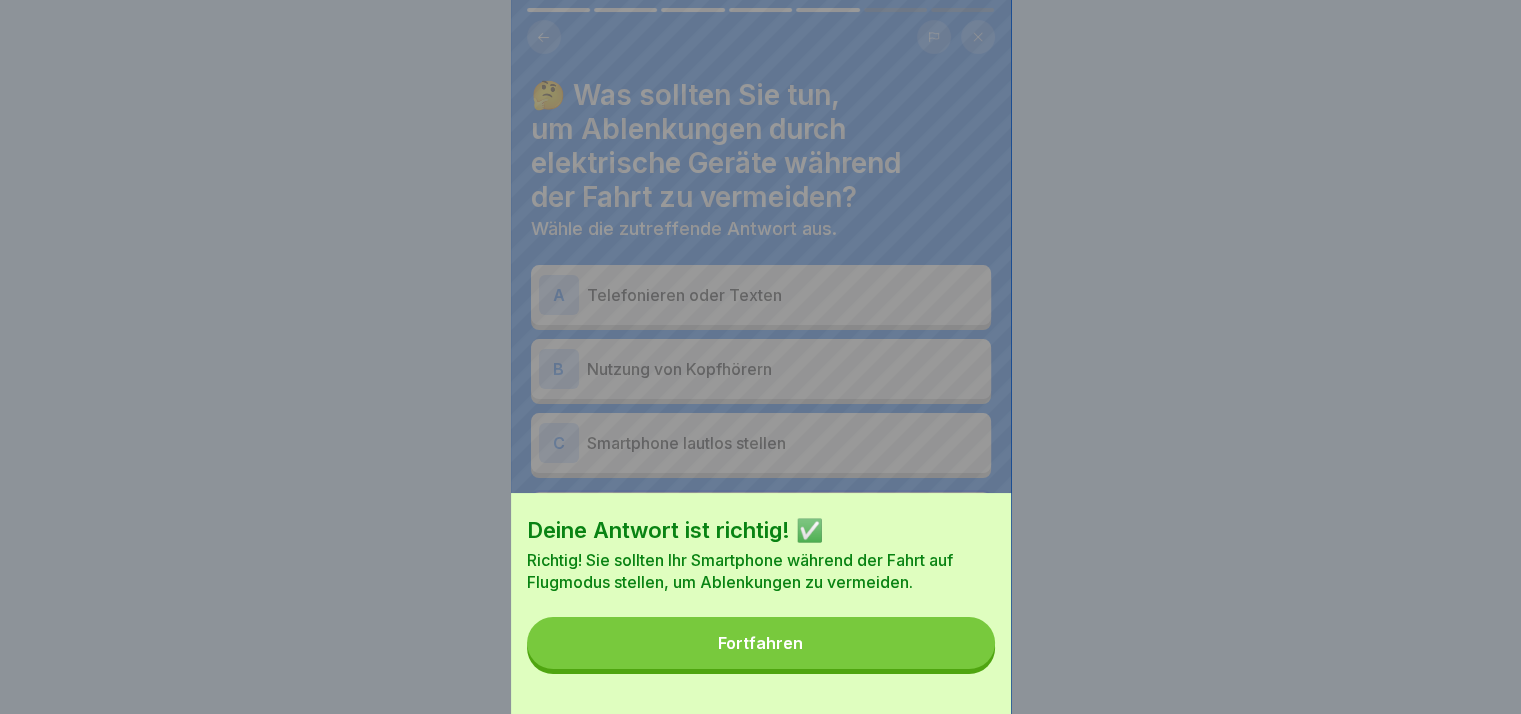 click on "Fortfahren" at bounding box center [761, 643] 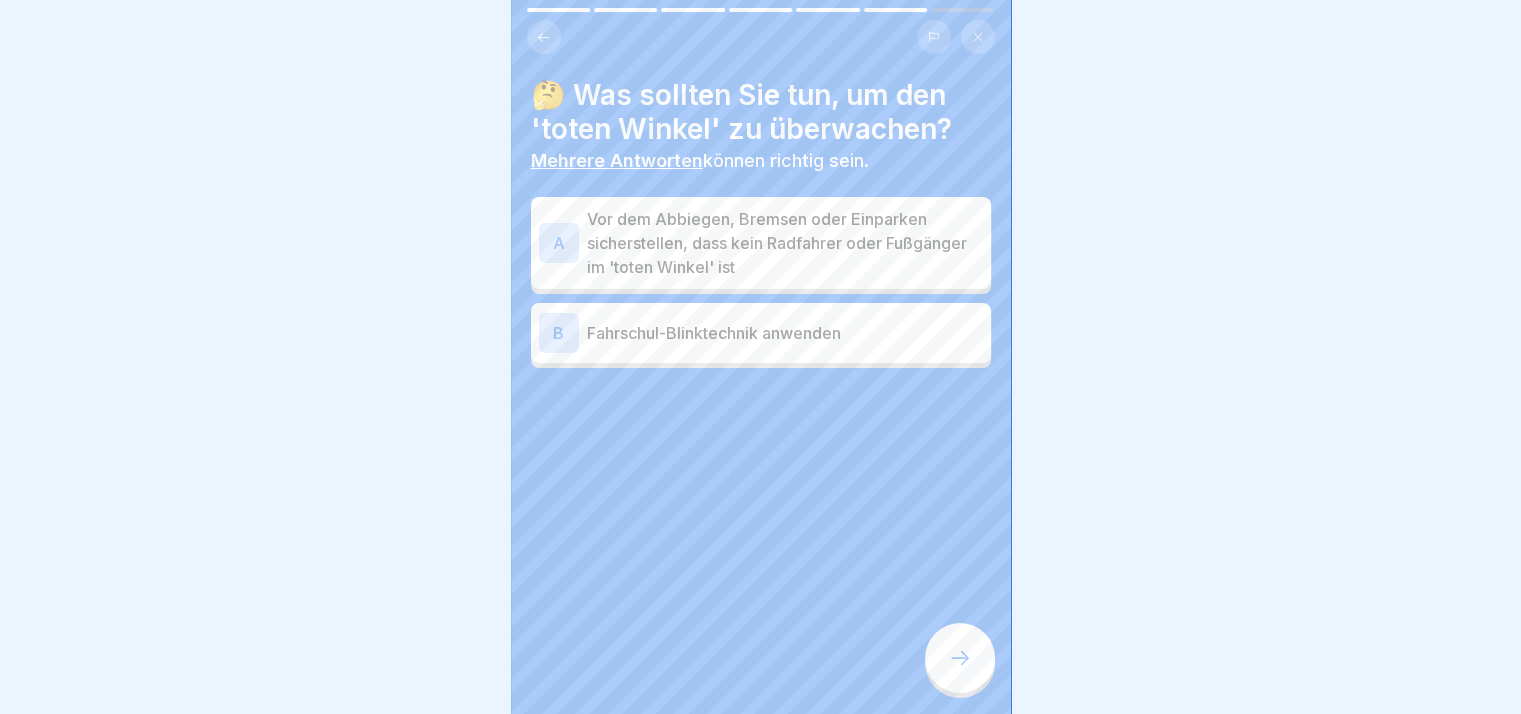 click on "A Vor dem Abbiegen, Bremsen oder Einparken sicherstellen, dass kein Radfahrer oder Fußgänger im 'toten Winkel' ist" at bounding box center [761, 243] 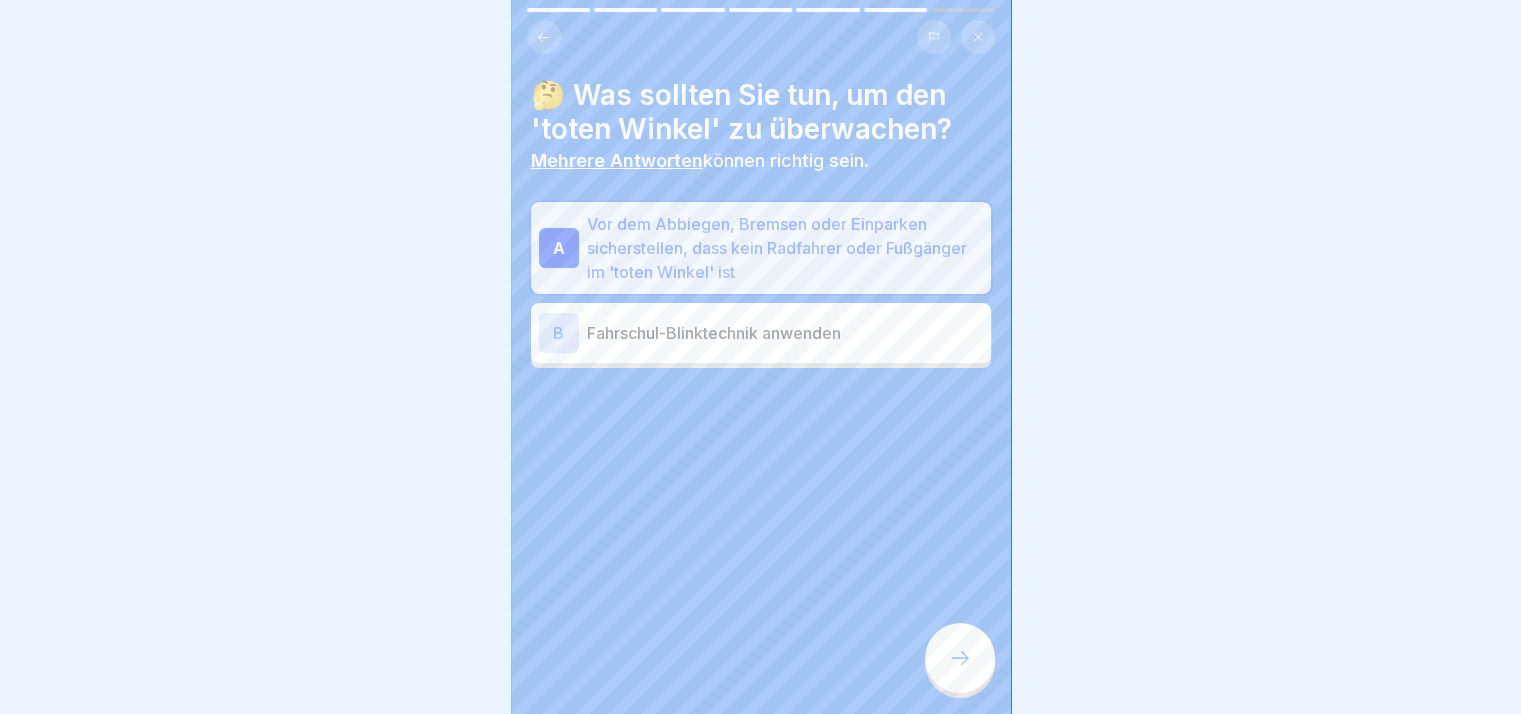 click at bounding box center (960, 658) 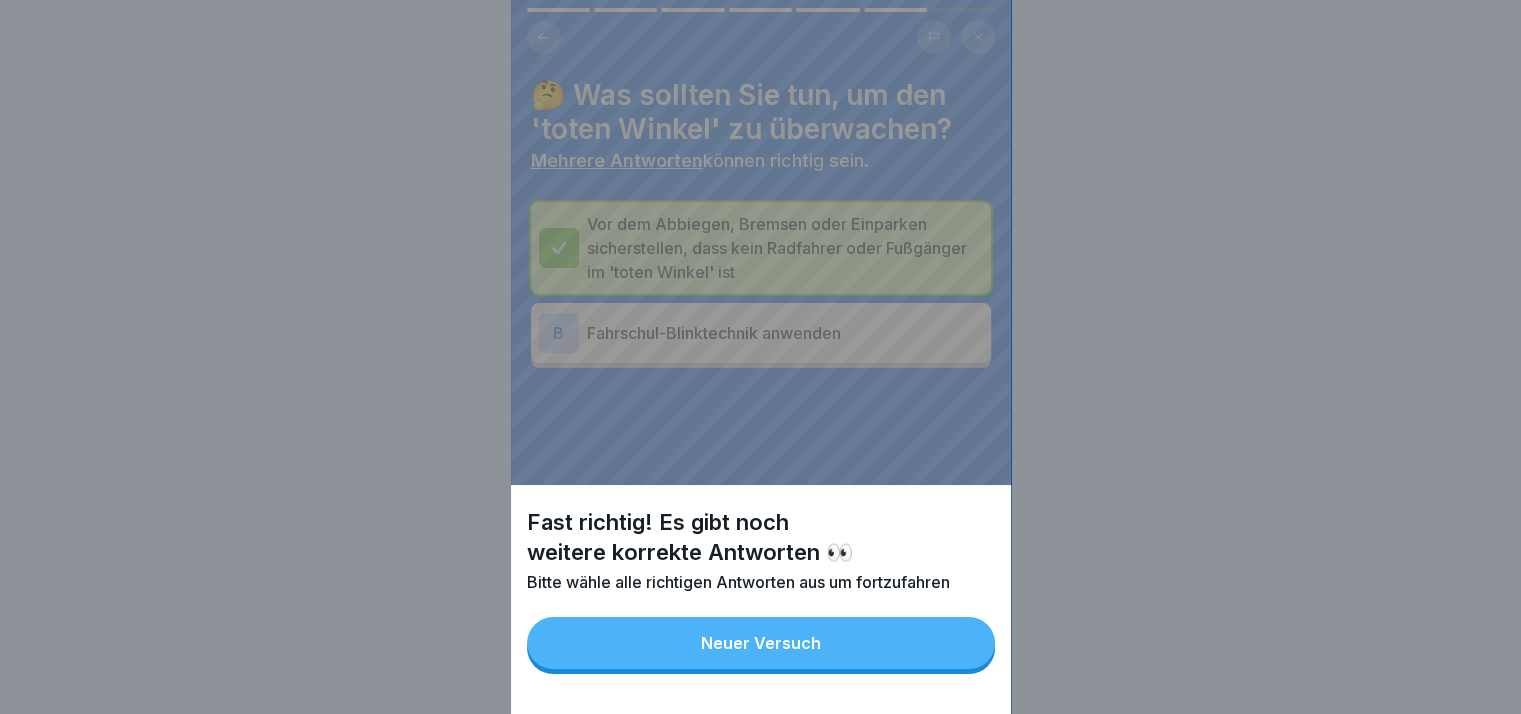 click on "Neuer Versuch" at bounding box center [761, 643] 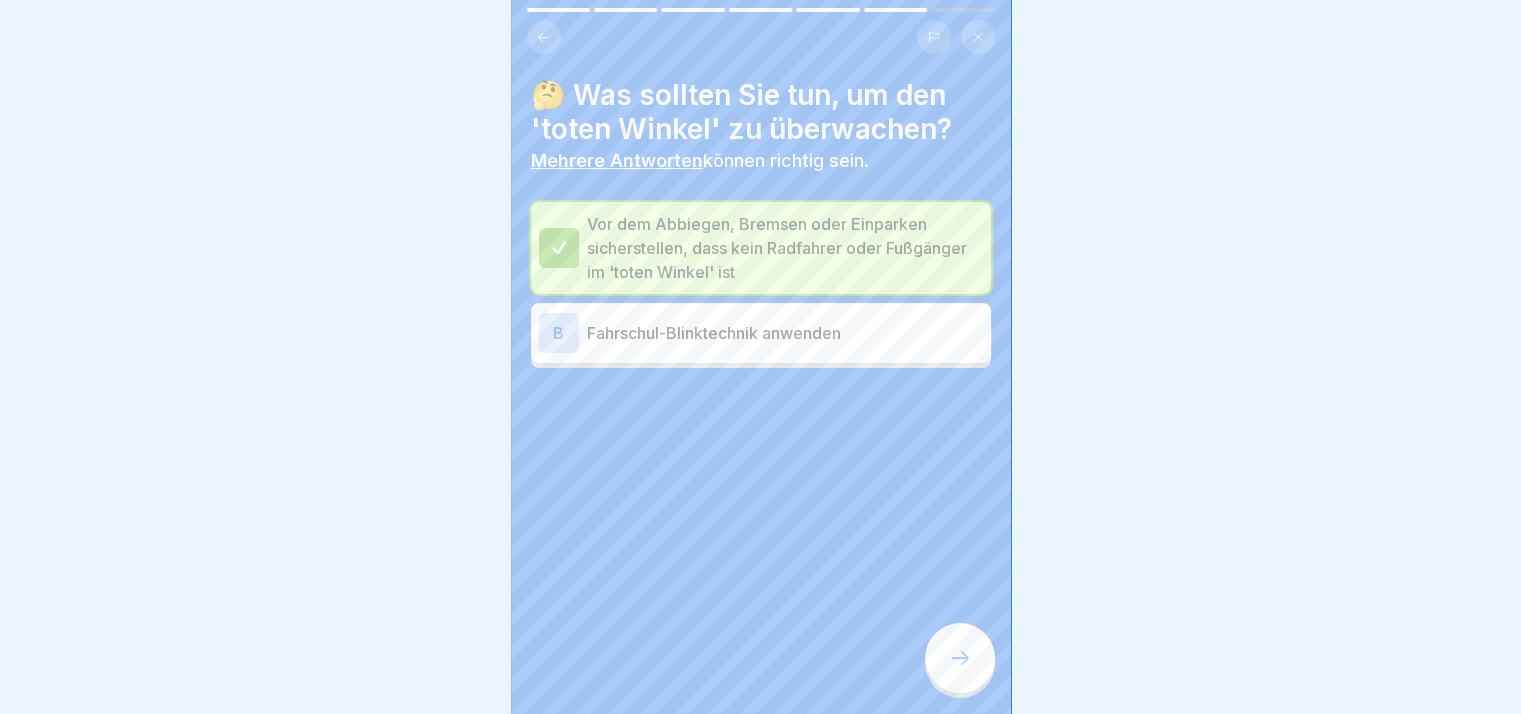click at bounding box center (960, 658) 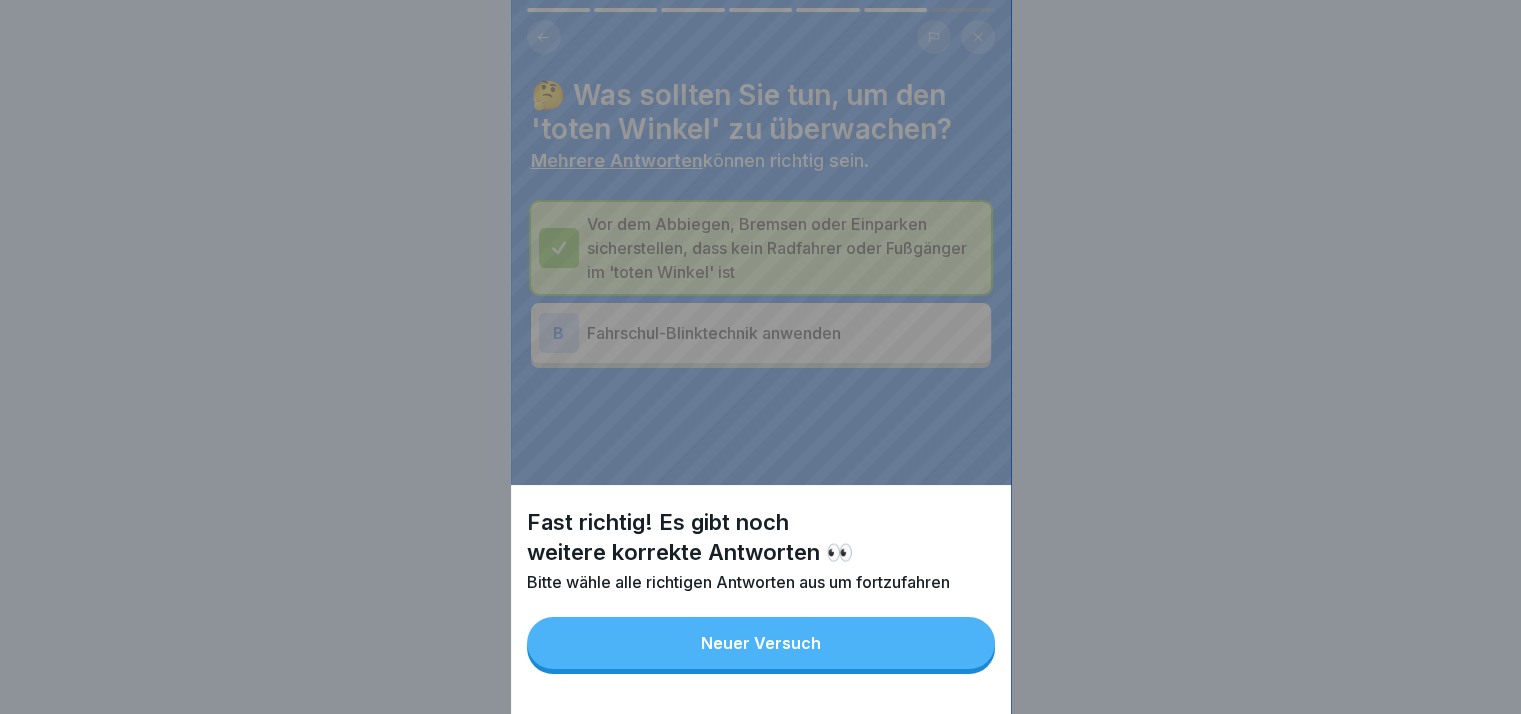 click on "Neuer Versuch" at bounding box center [761, 643] 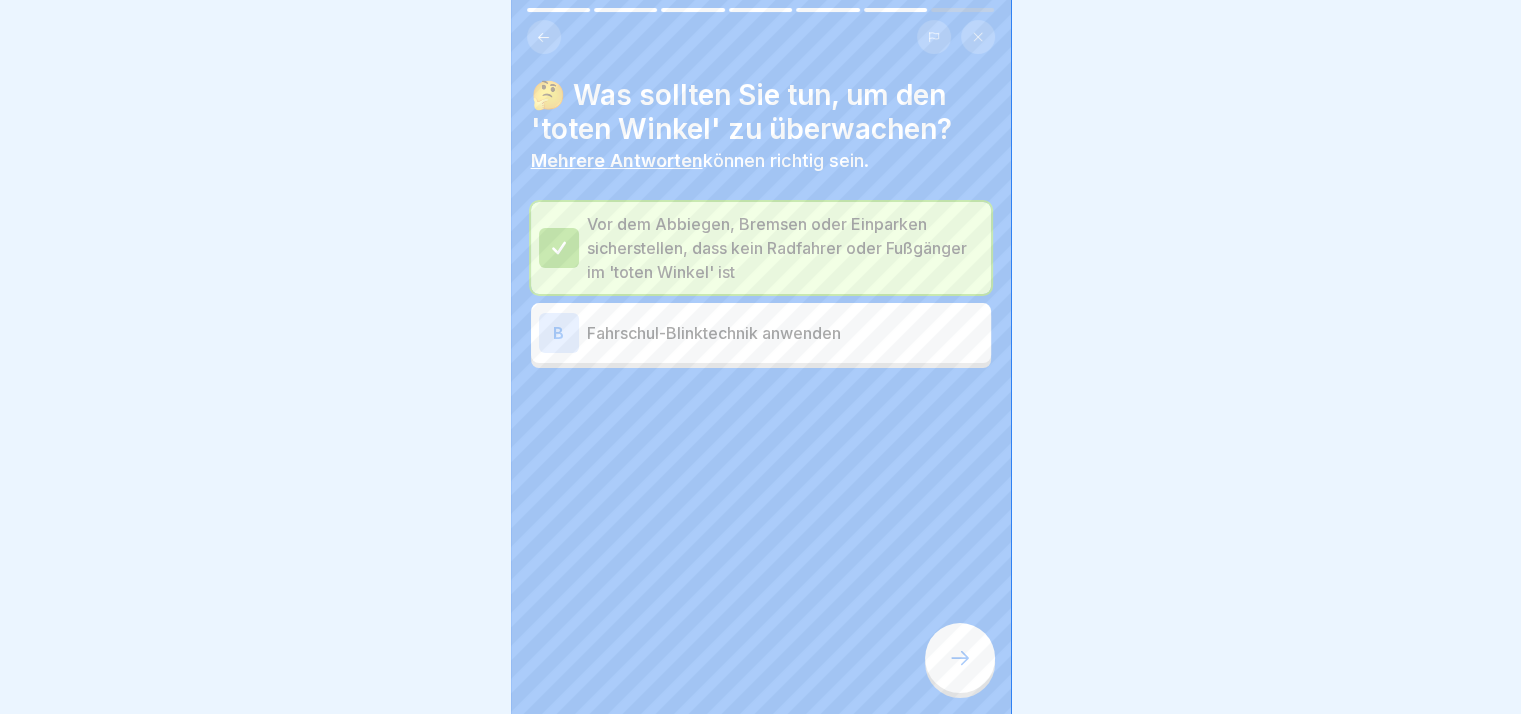 click on "Vor dem Abbiegen, Bremsen oder Einparken sicherstellen, dass kein Radfahrer oder Fußgänger im 'toten Winkel' ist B Fahrschul-Blinktechnik anwenden" at bounding box center [761, 285] 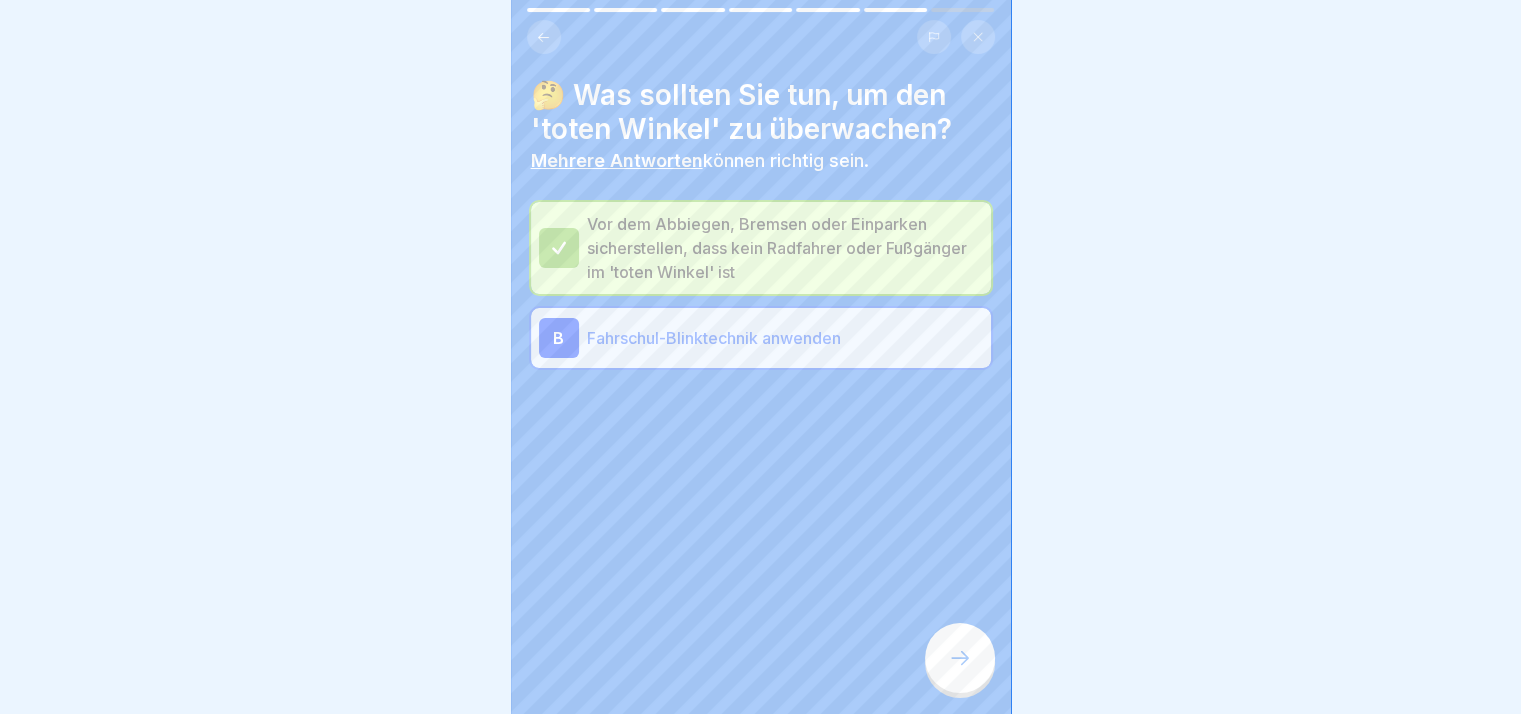 click on "🤔 Was sollten Sie tun, um den 'toten Winkel' zu überwachen? Mehrere Antworten  können richtig sein. Vor dem Abbiegen, Bremsen oder Einparken sicherstellen, dass kein Radfahrer oder Fußgänger im 'toten Winkel' ist B Fahrschul-Blinktechnik anwenden" at bounding box center (761, 357) 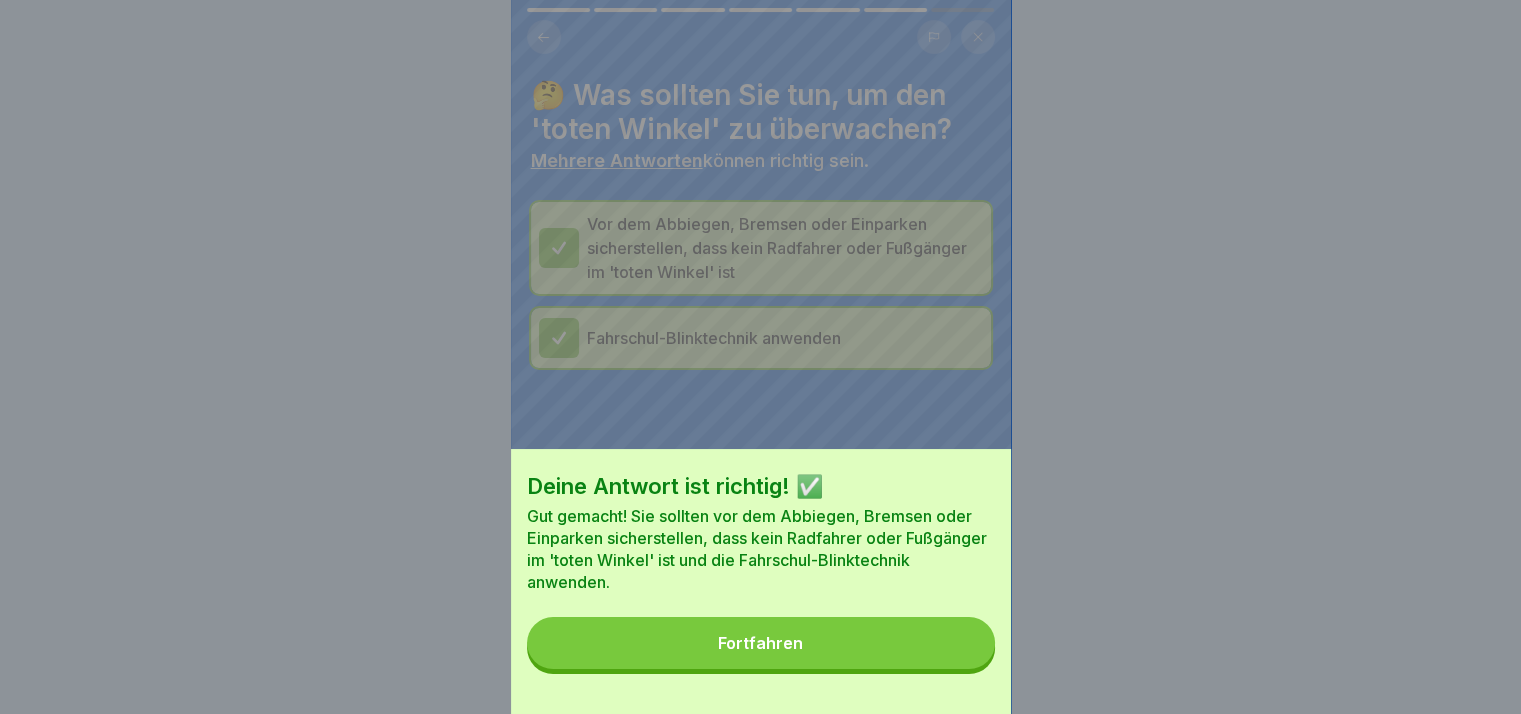 click on "Fortfahren" at bounding box center [761, 643] 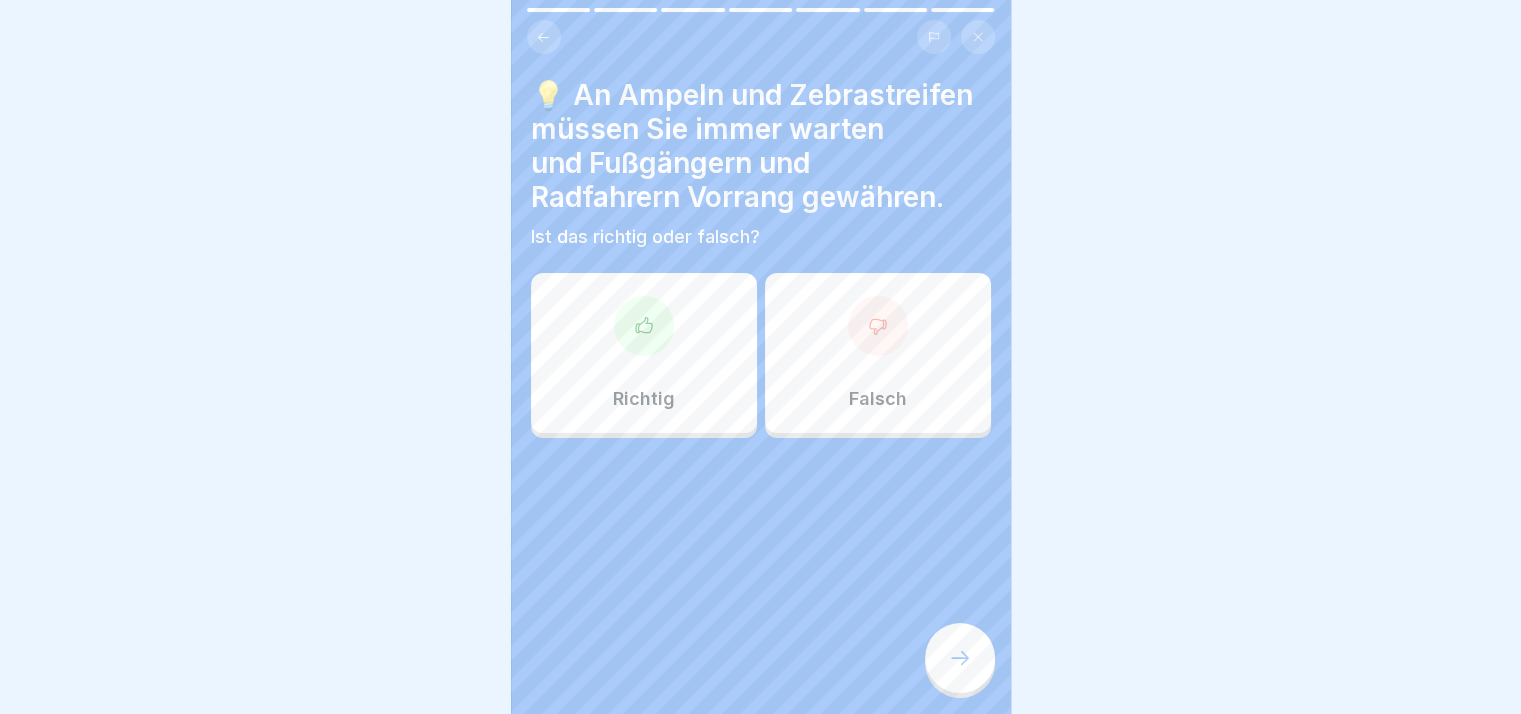 click on "Richtig" at bounding box center [644, 353] 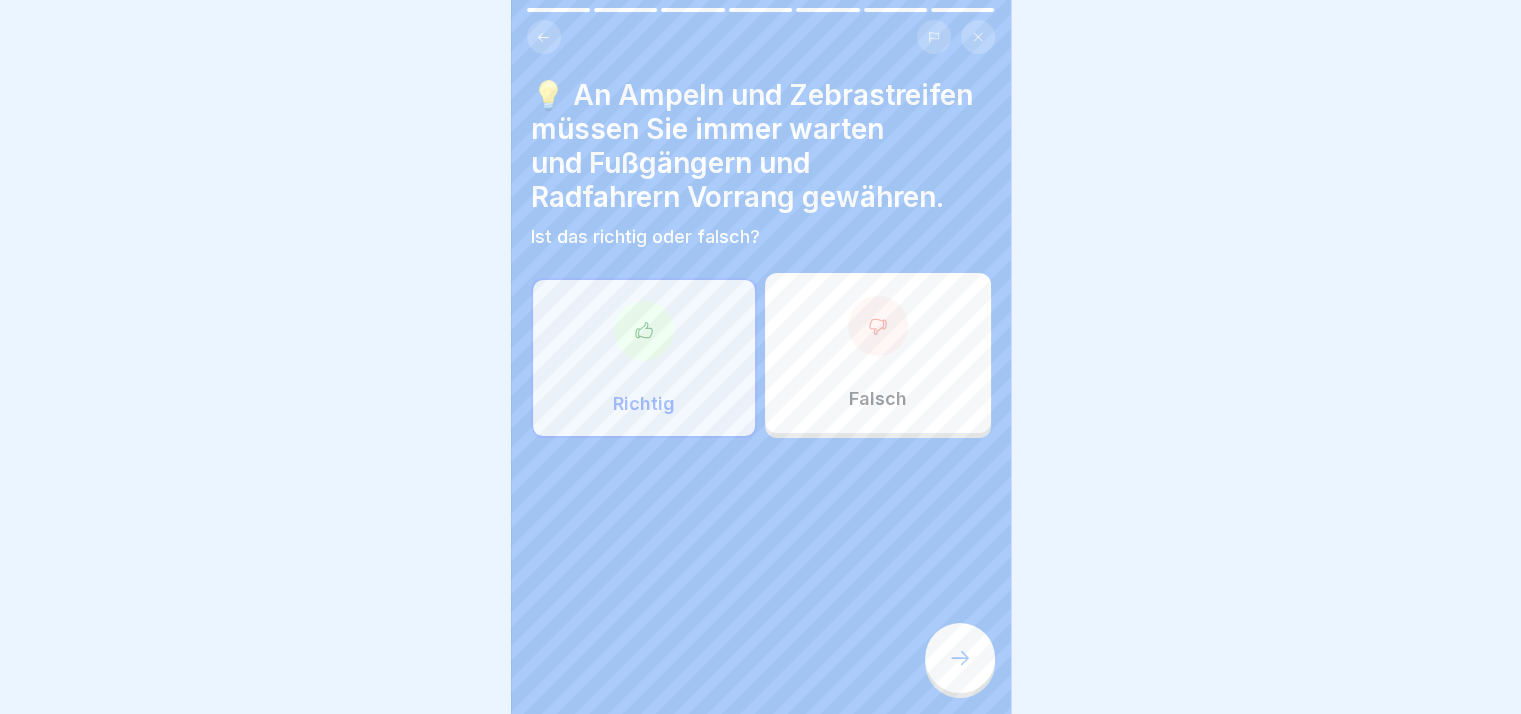 click at bounding box center [960, 658] 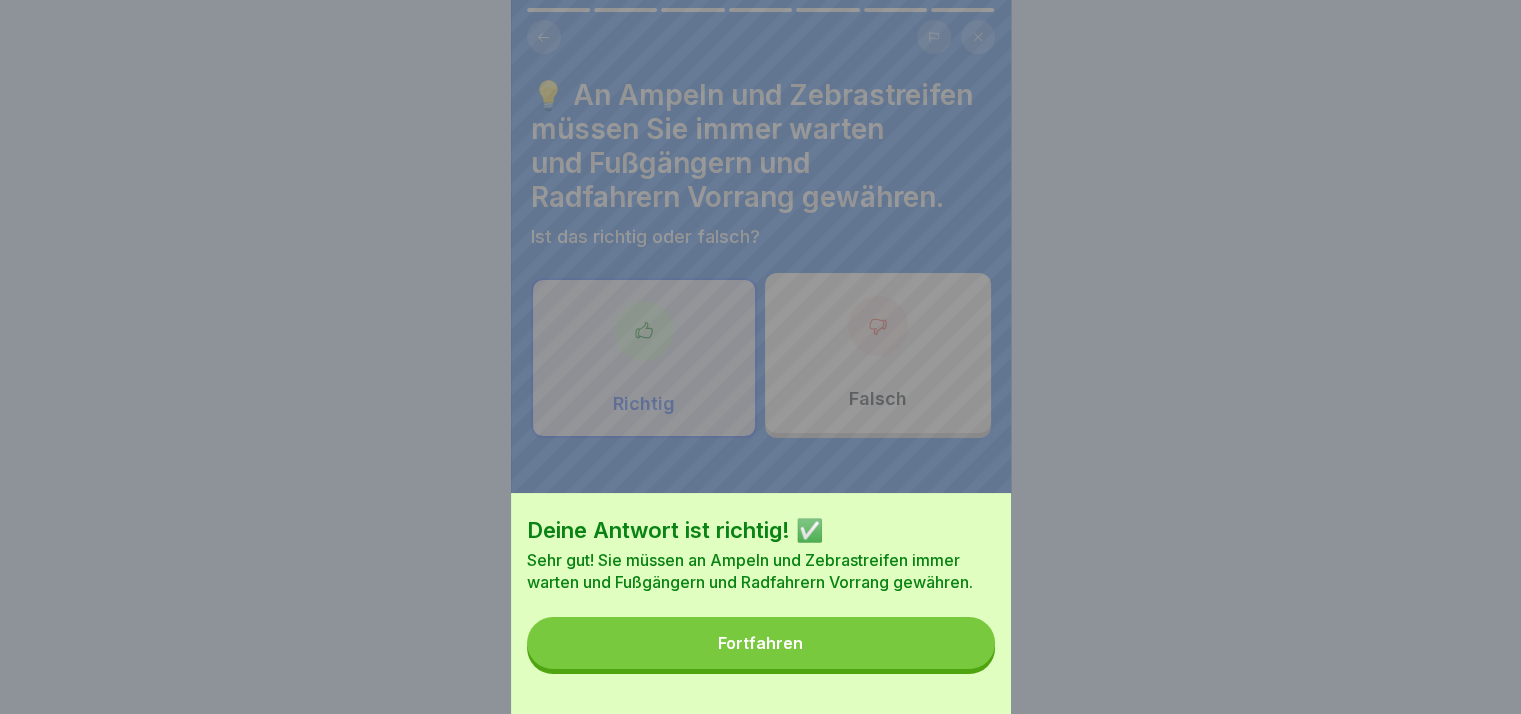 click on "Fortfahren" at bounding box center [761, 643] 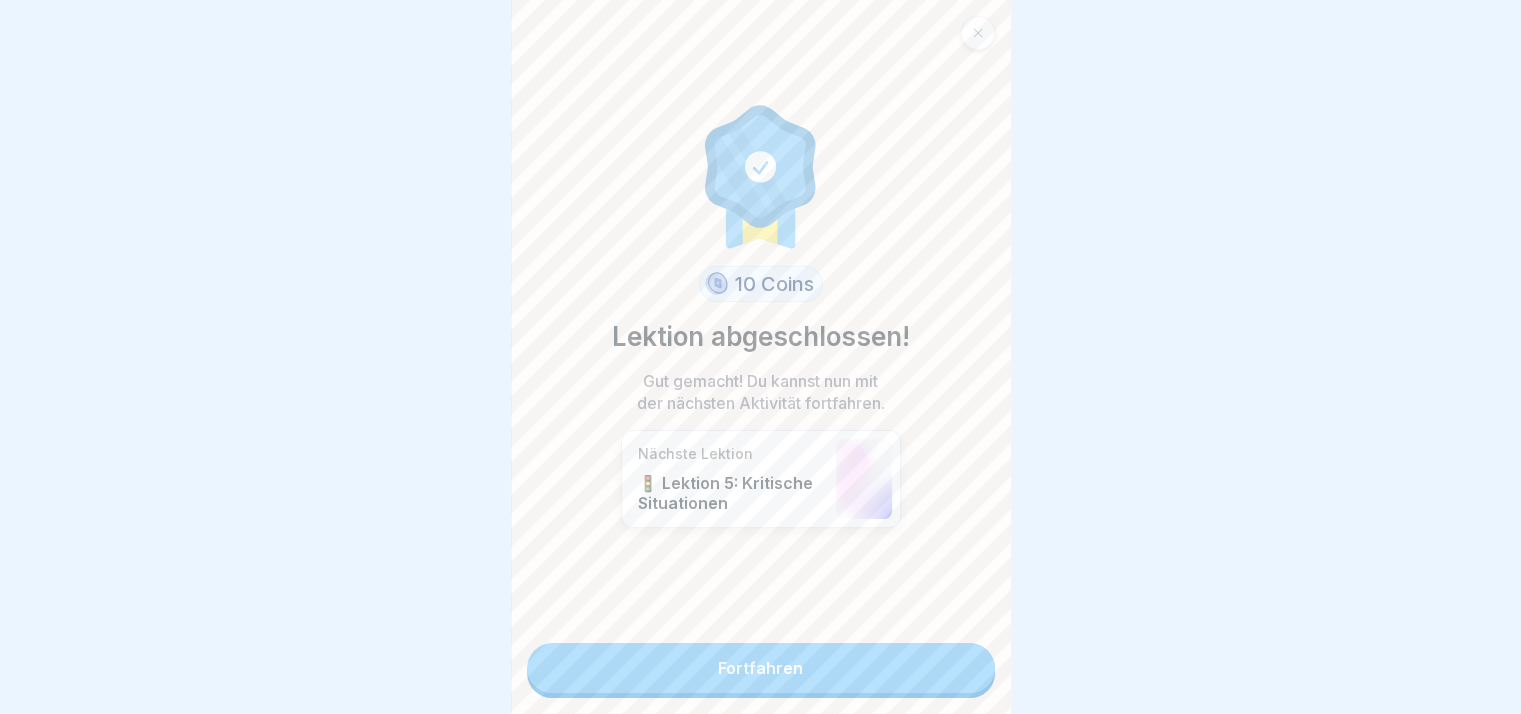 click on "Fortfahren" at bounding box center [761, 668] 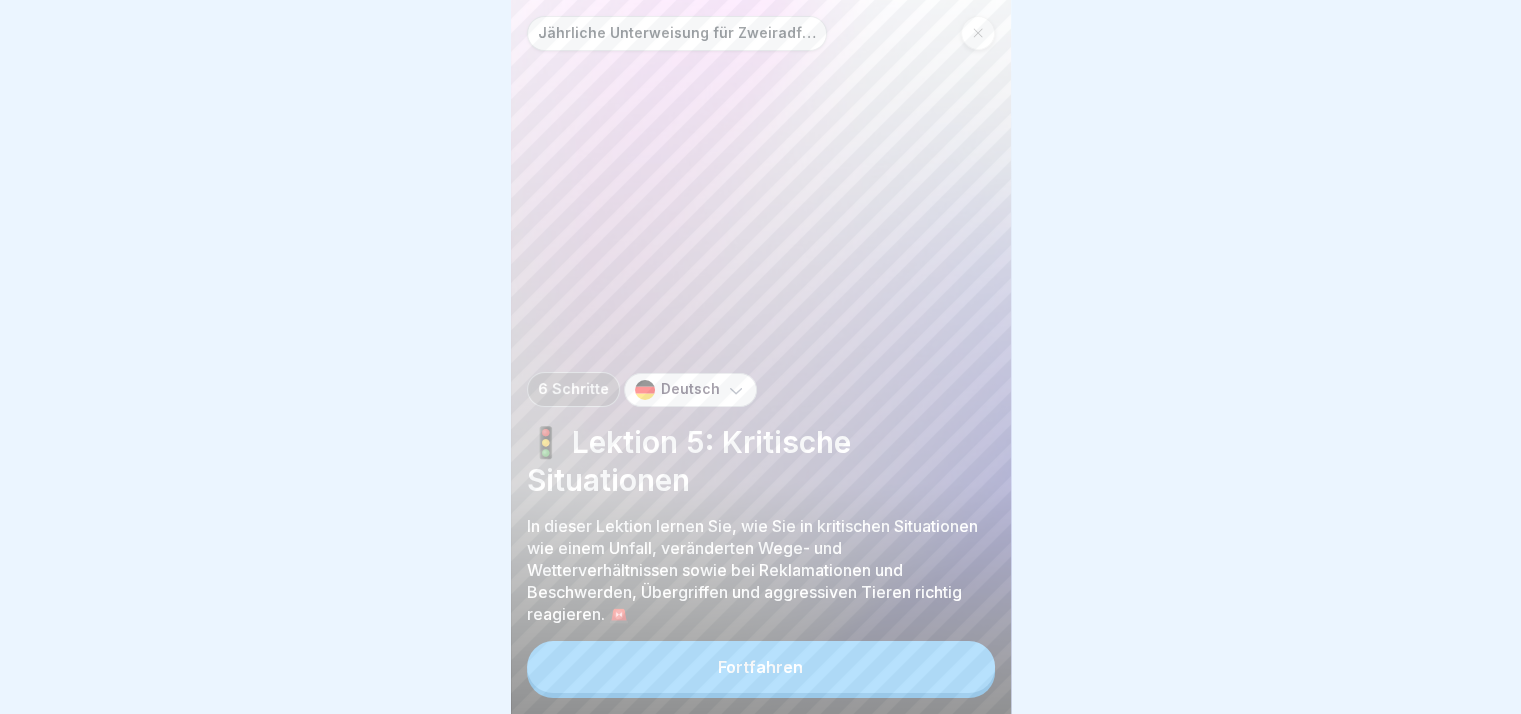 click on "Fortfahren" at bounding box center [761, 667] 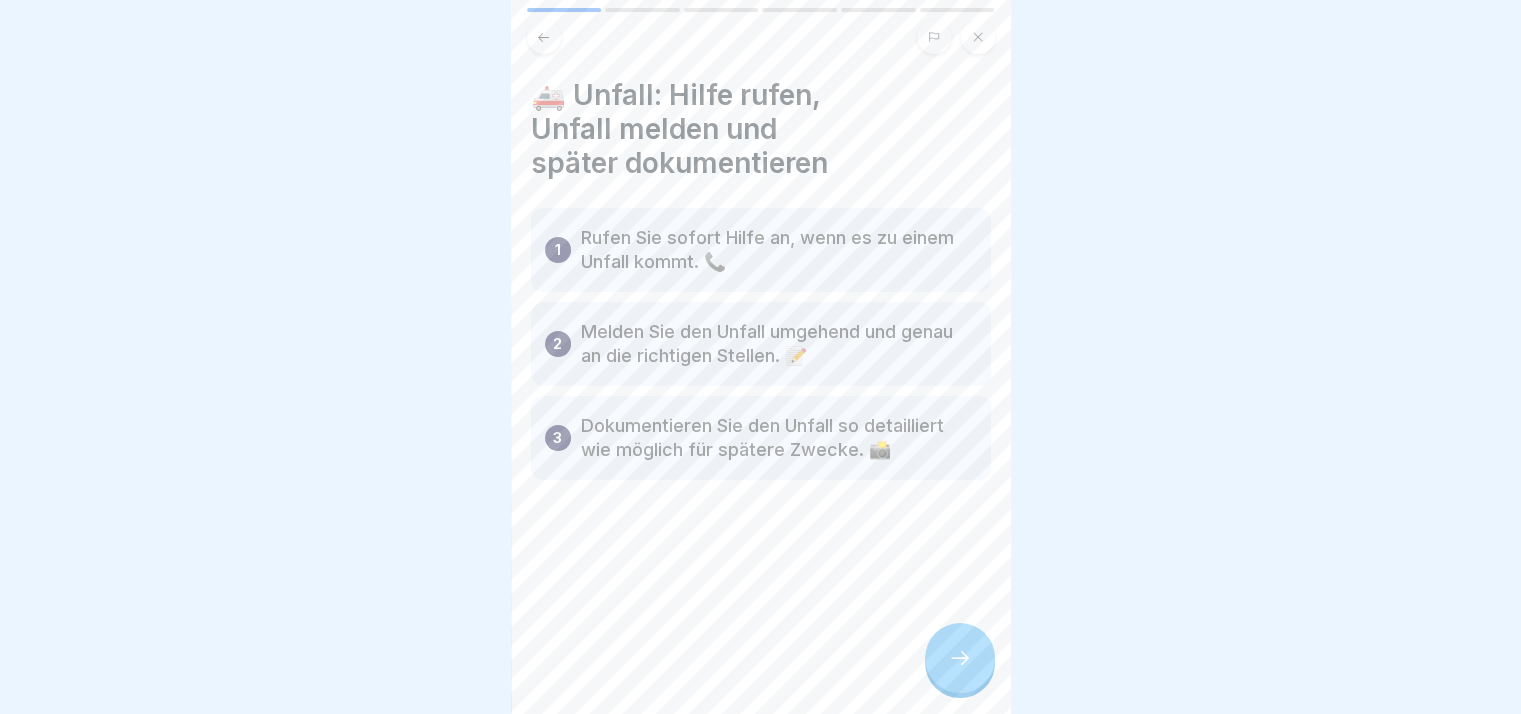 click at bounding box center [960, 658] 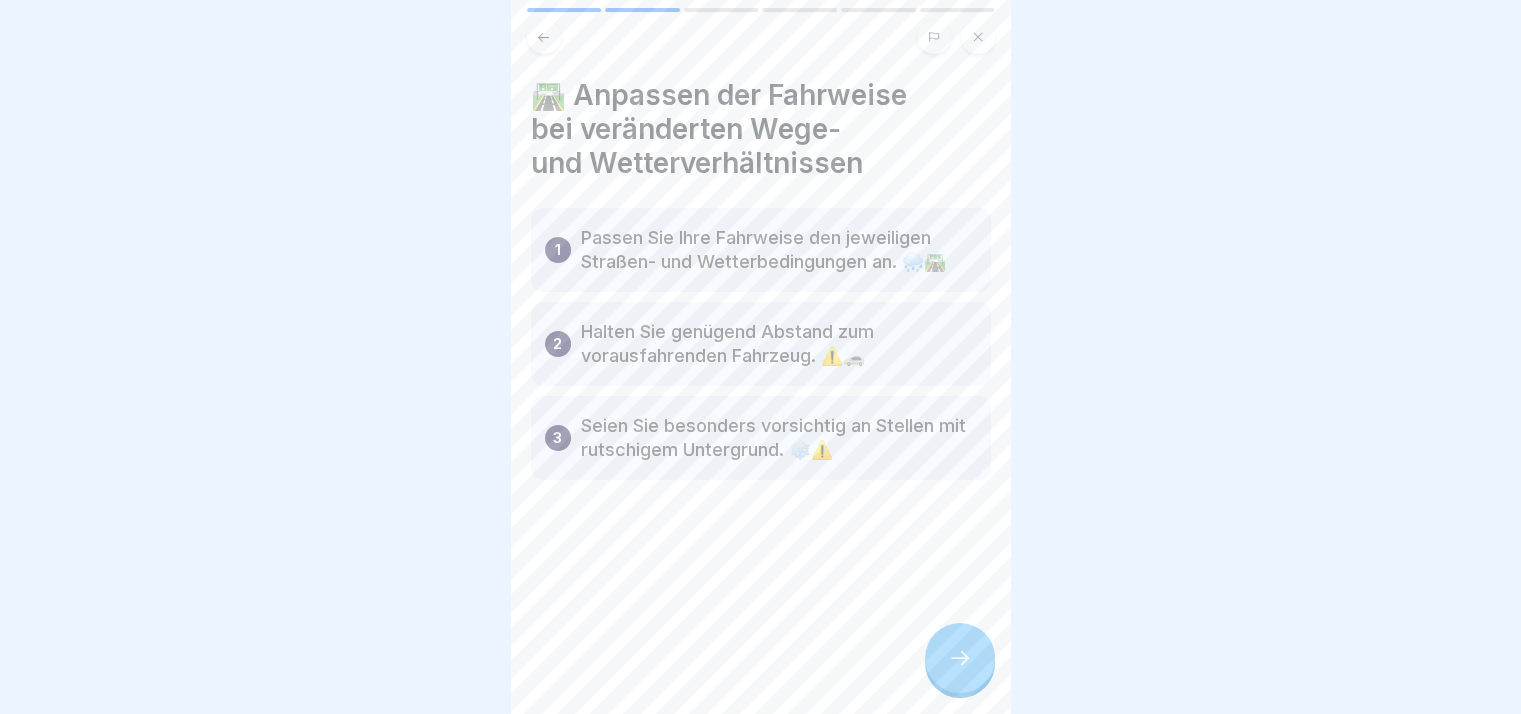 click at bounding box center [960, 658] 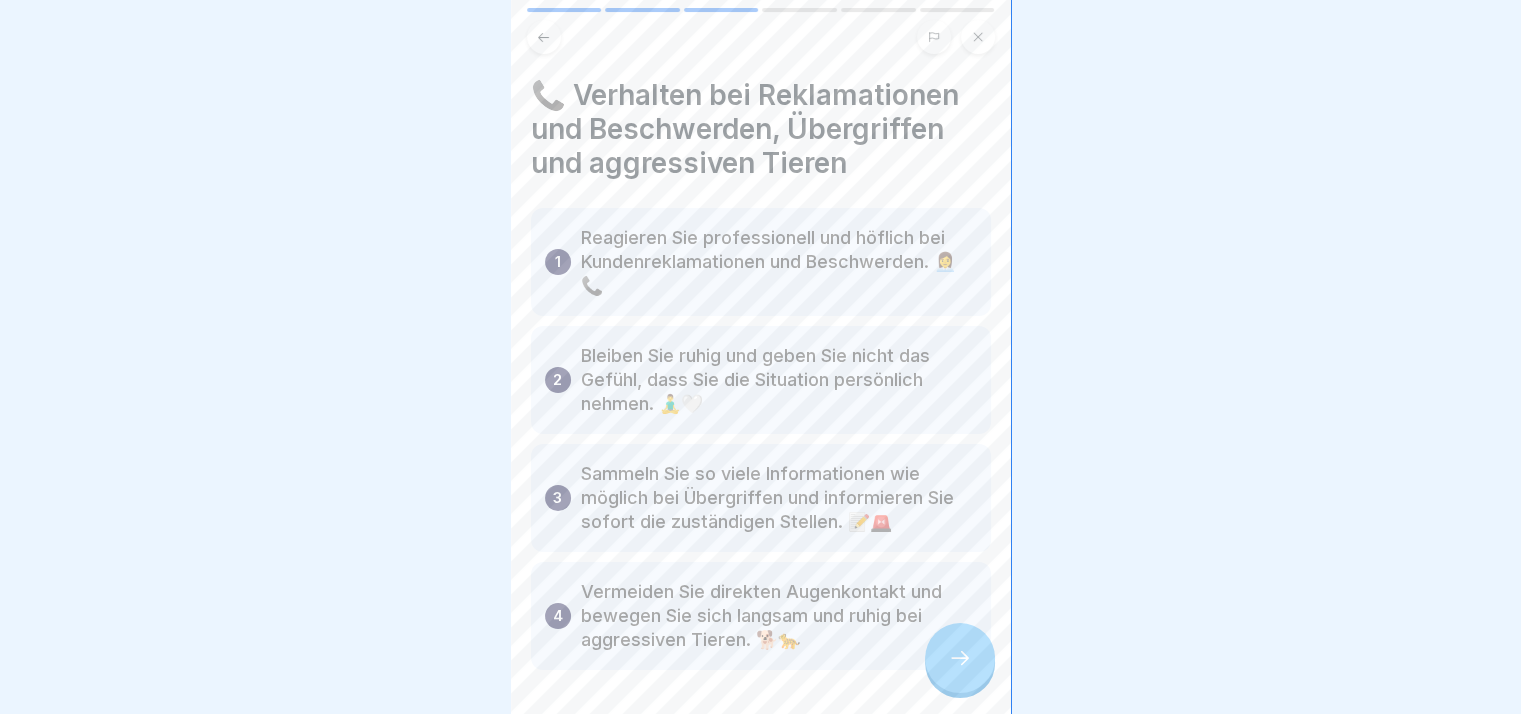 click 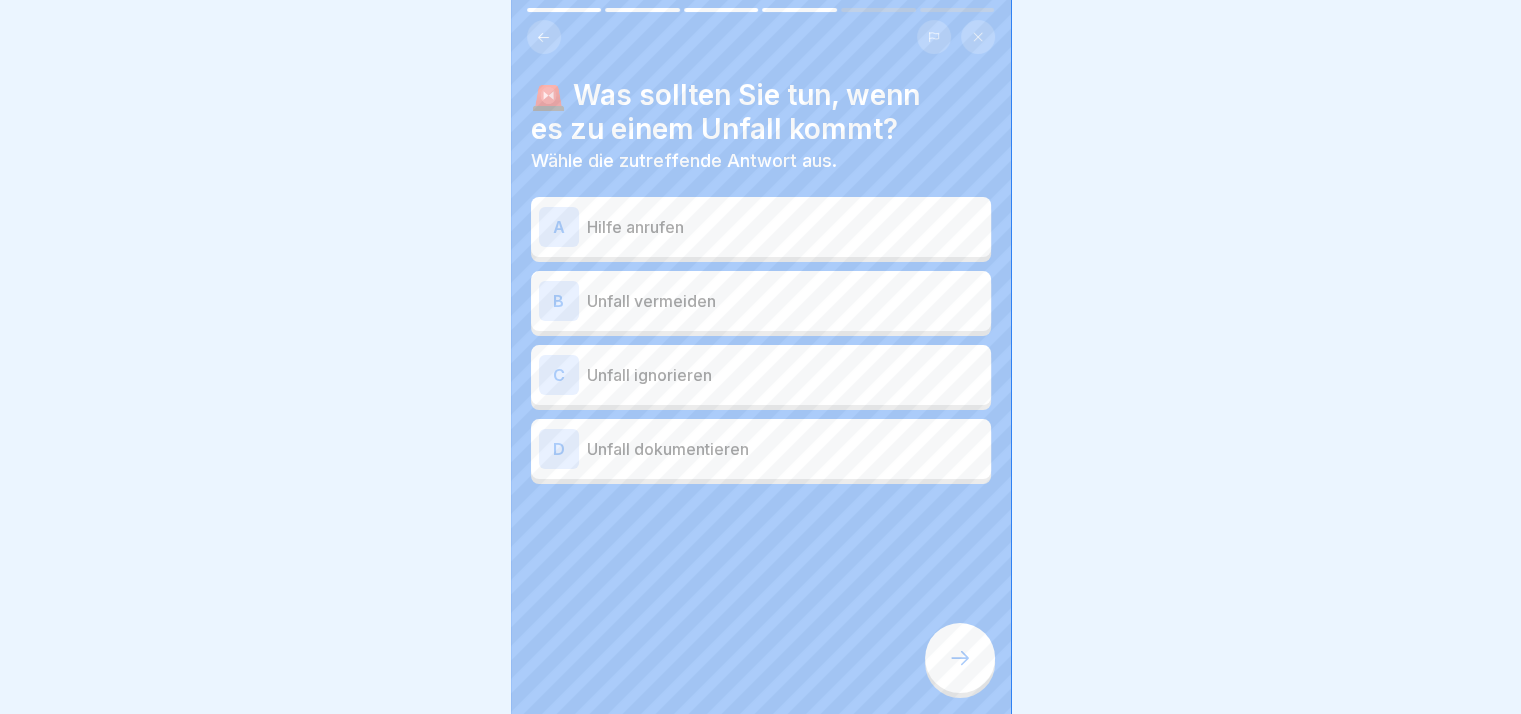 click 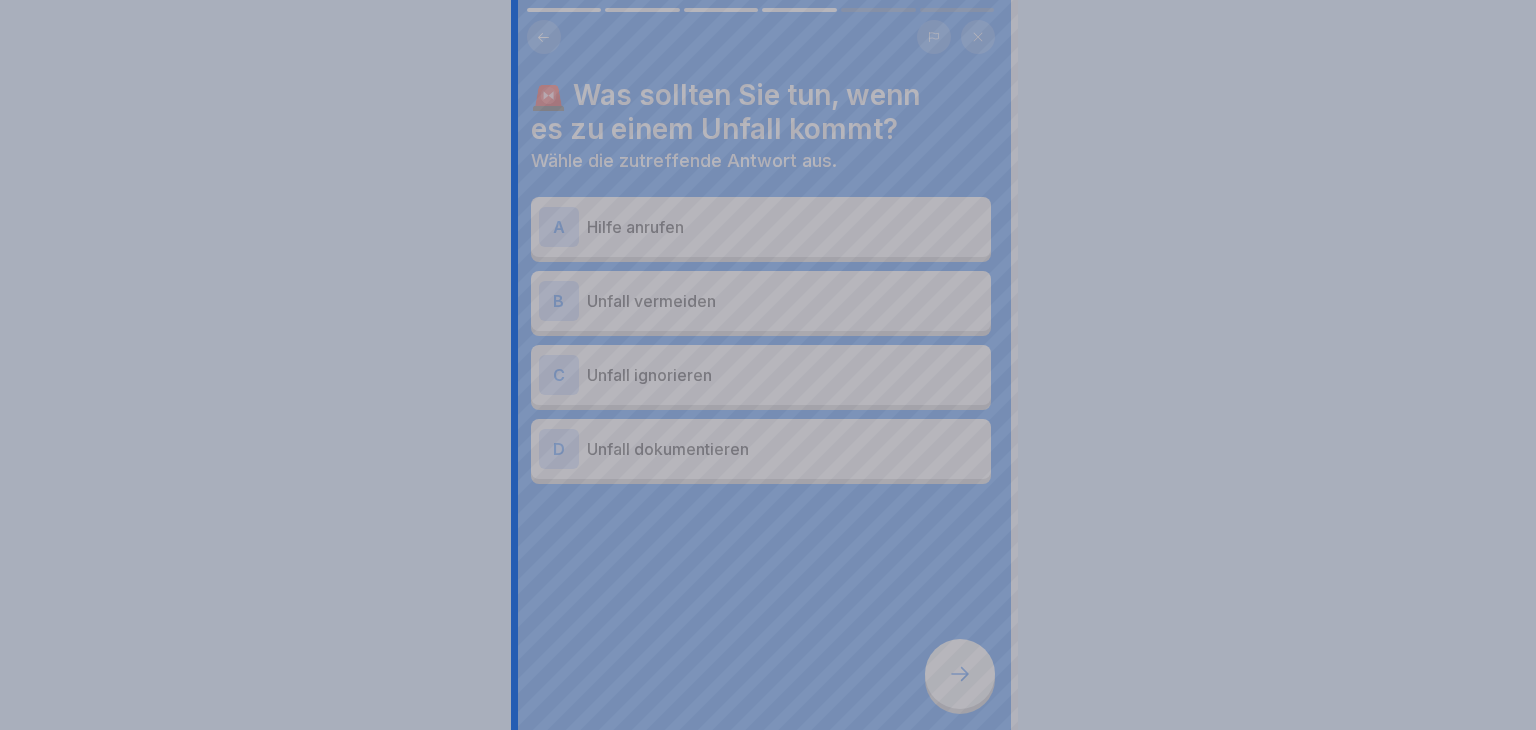 click at bounding box center (768, 365) 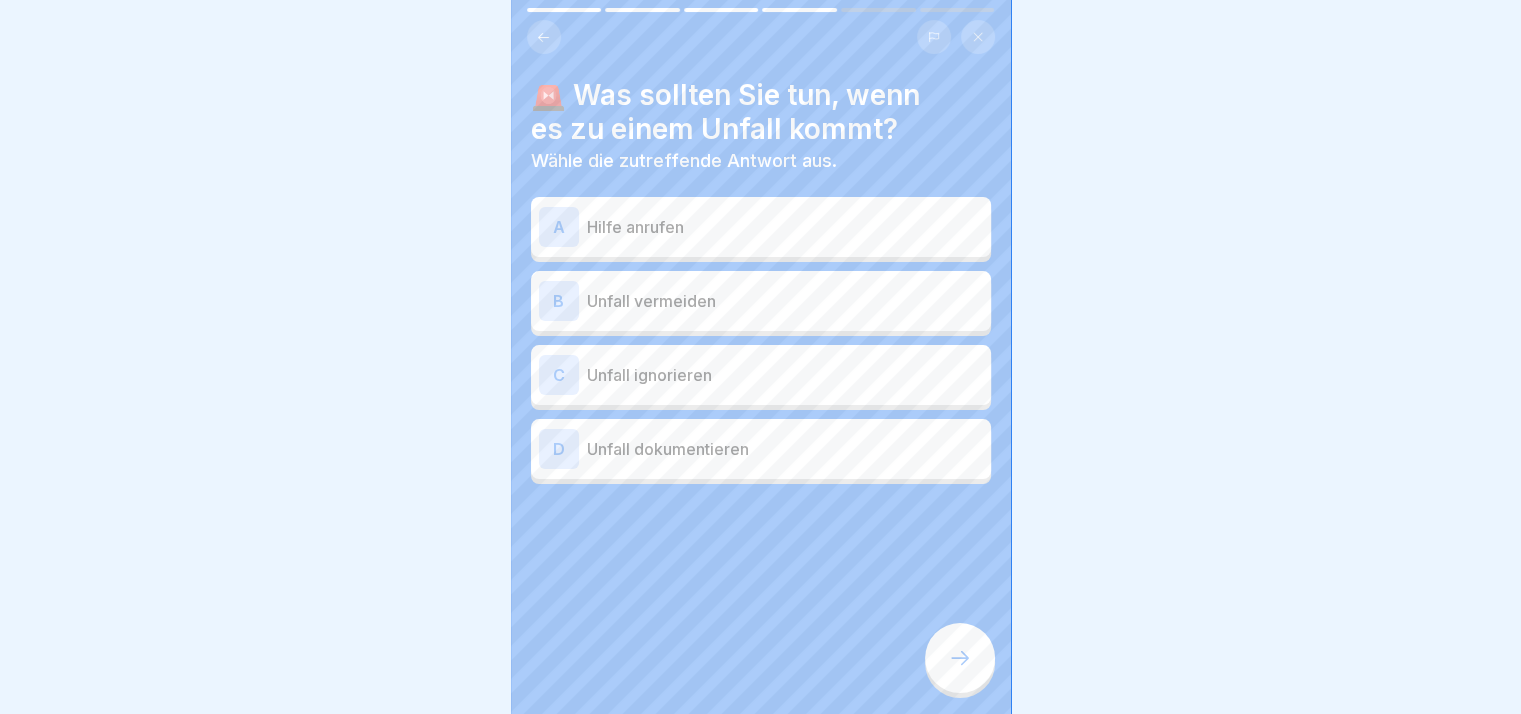 click on "A Hilfe anrufen" at bounding box center [761, 227] 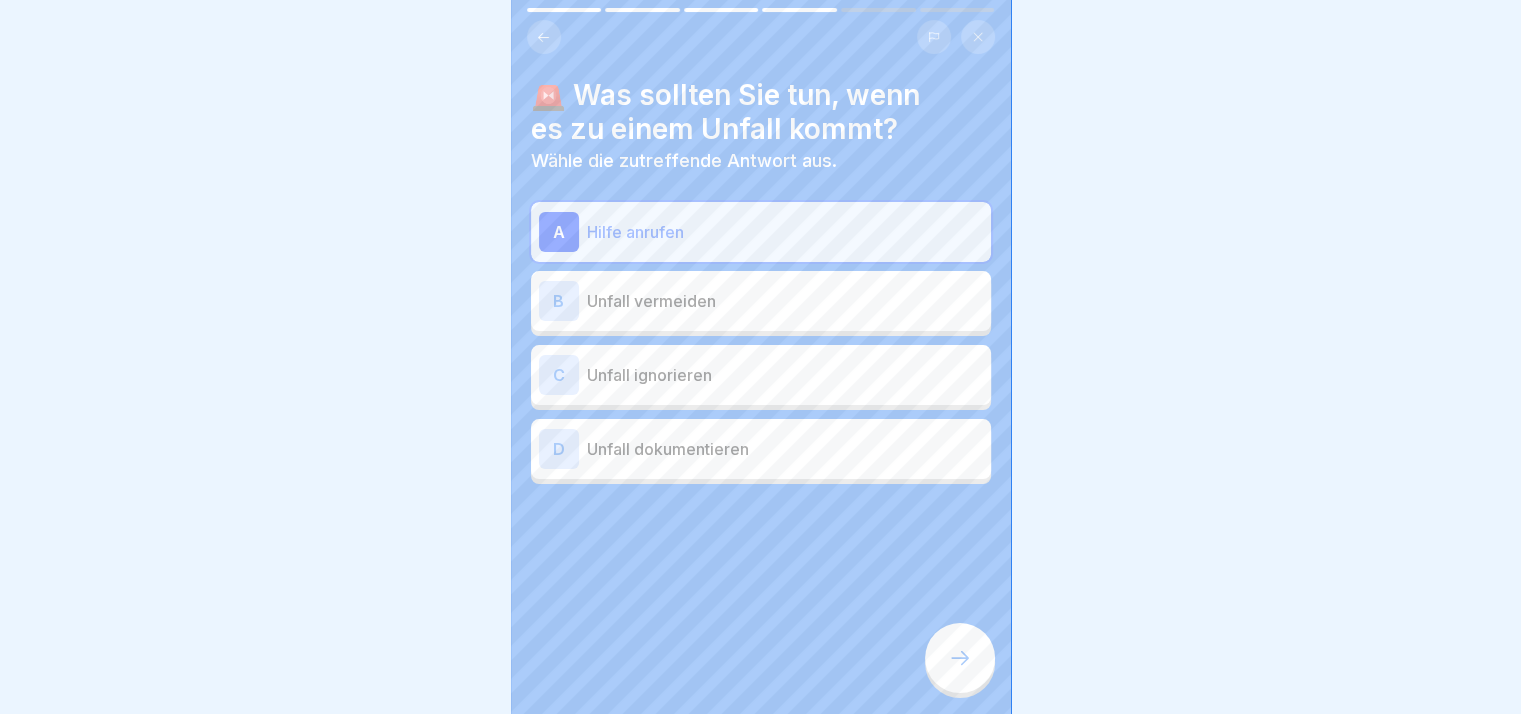 click on "D Unfall dokumentieren" at bounding box center (761, 449) 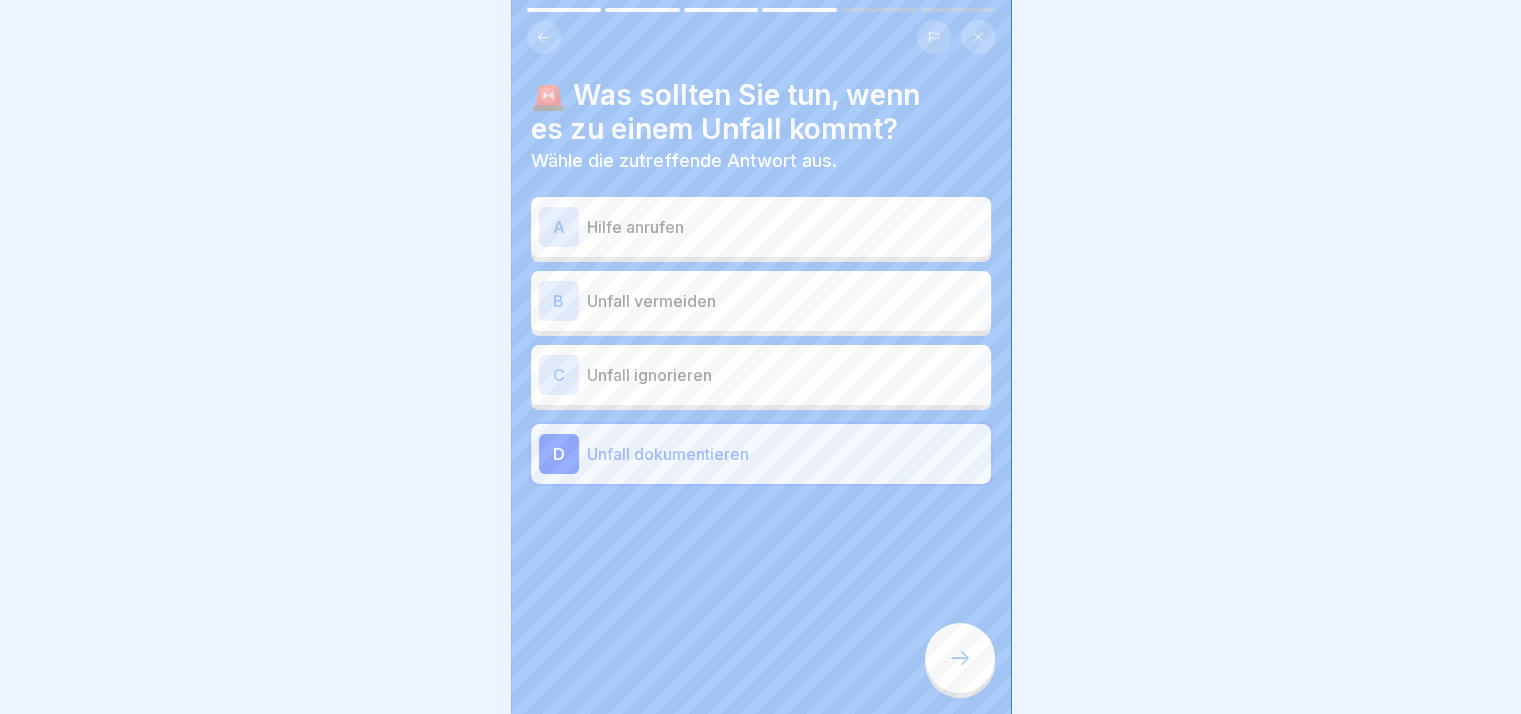 click on "Hilfe anrufen" at bounding box center (785, 227) 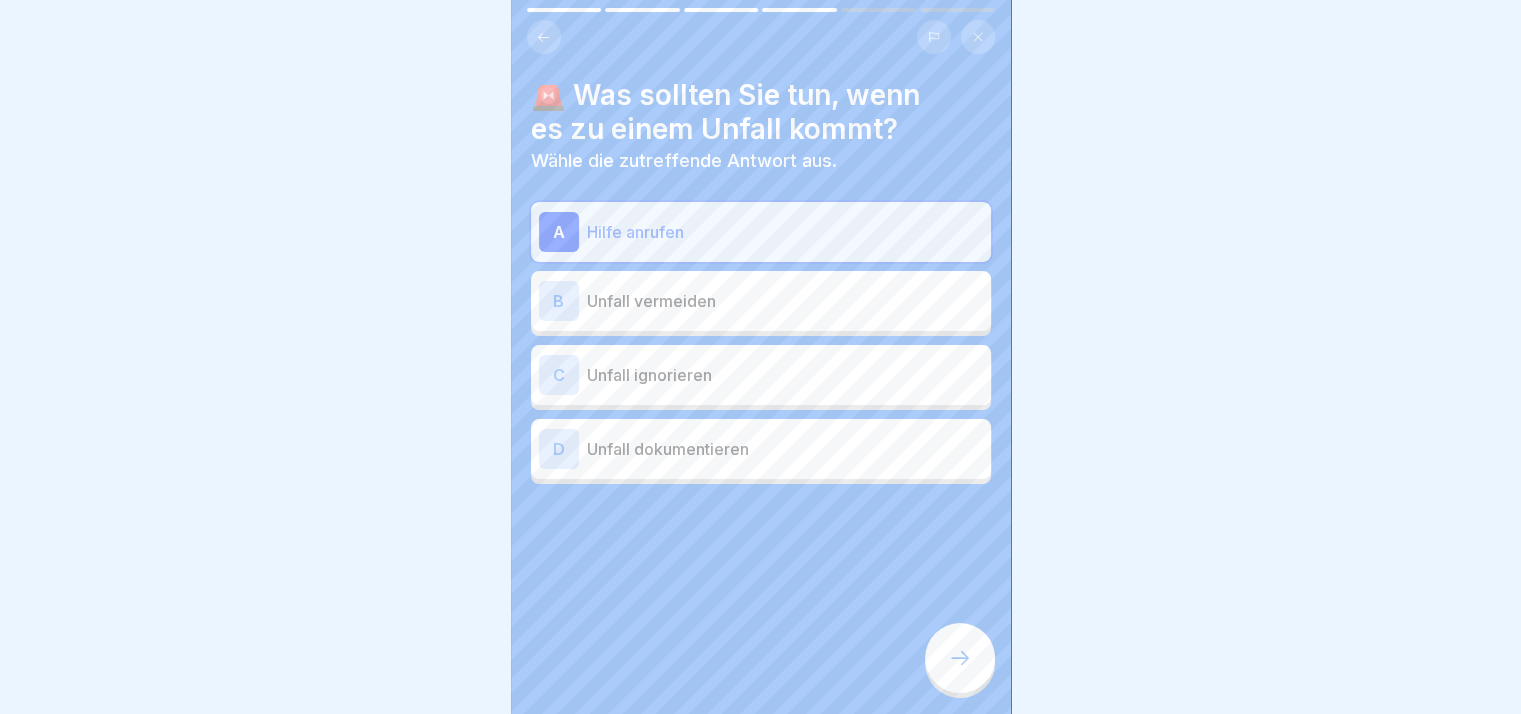 click 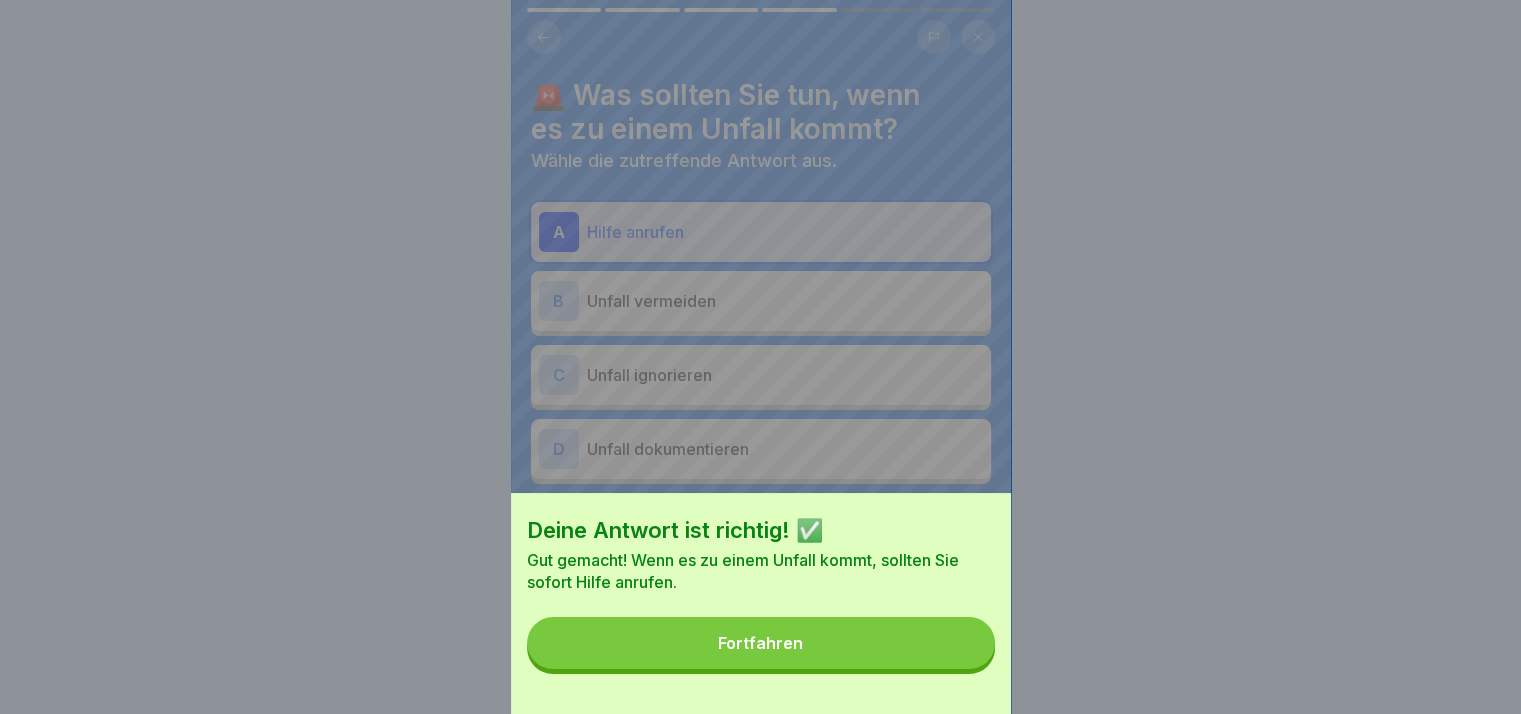 click on "Fortfahren" at bounding box center (761, 643) 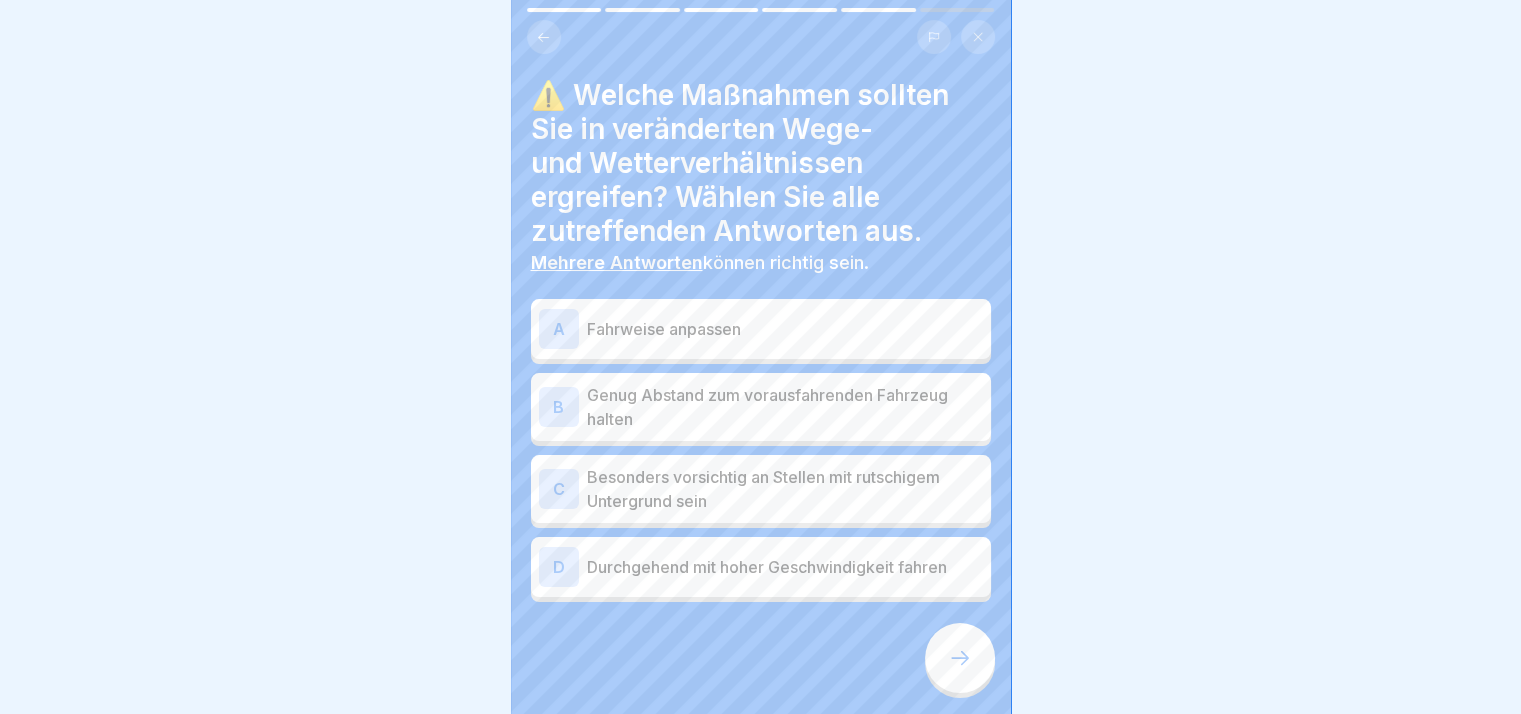 click on "Fahrweise anpassen" at bounding box center [785, 329] 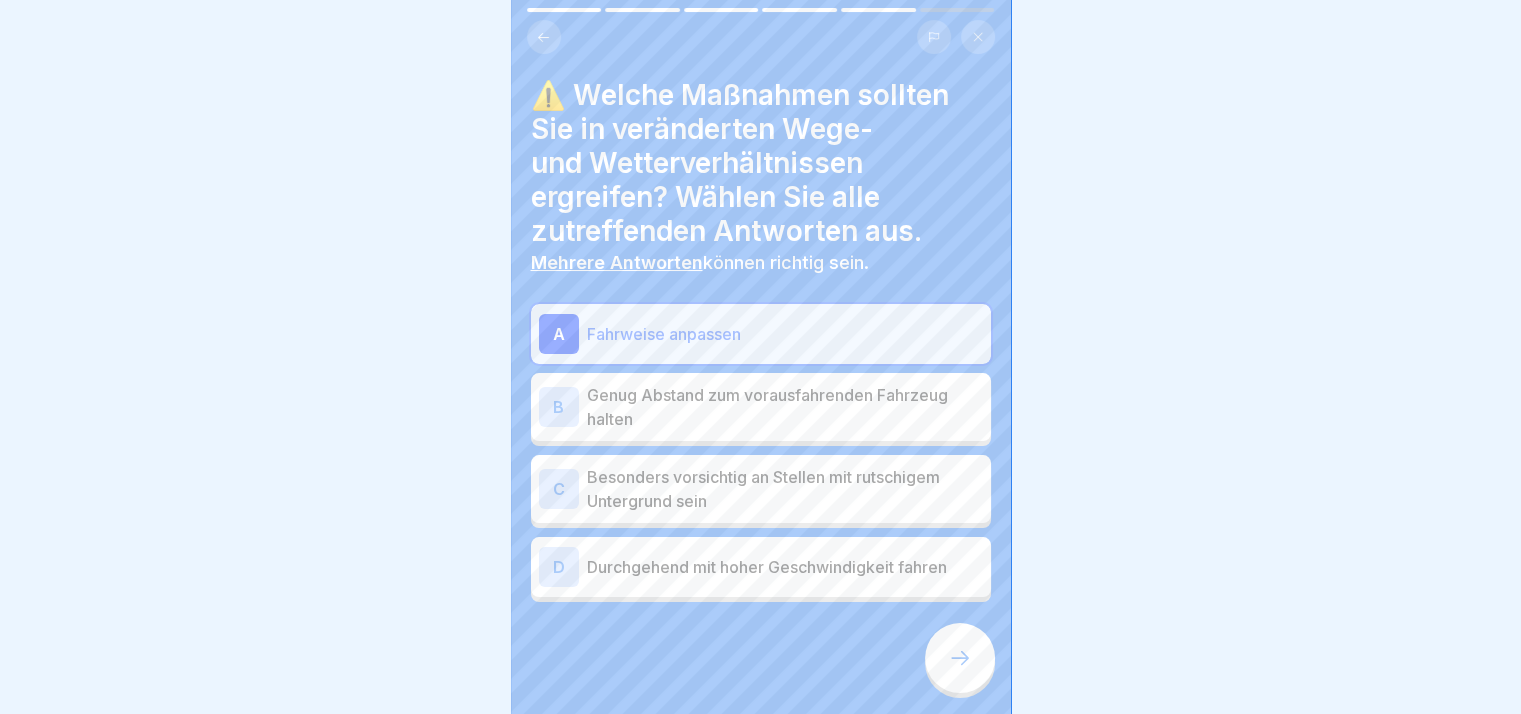 click at bounding box center [960, 658] 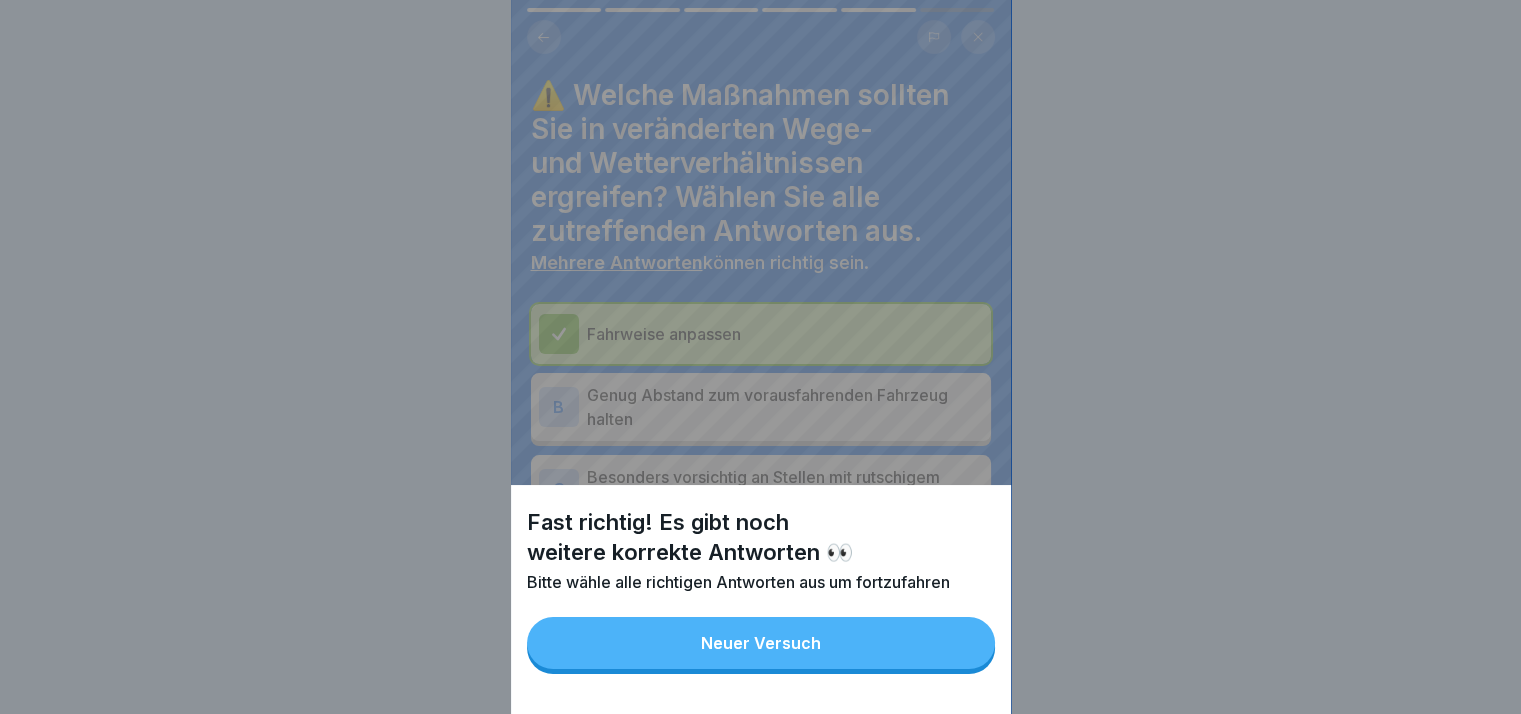 click on "Neuer Versuch" at bounding box center (761, 643) 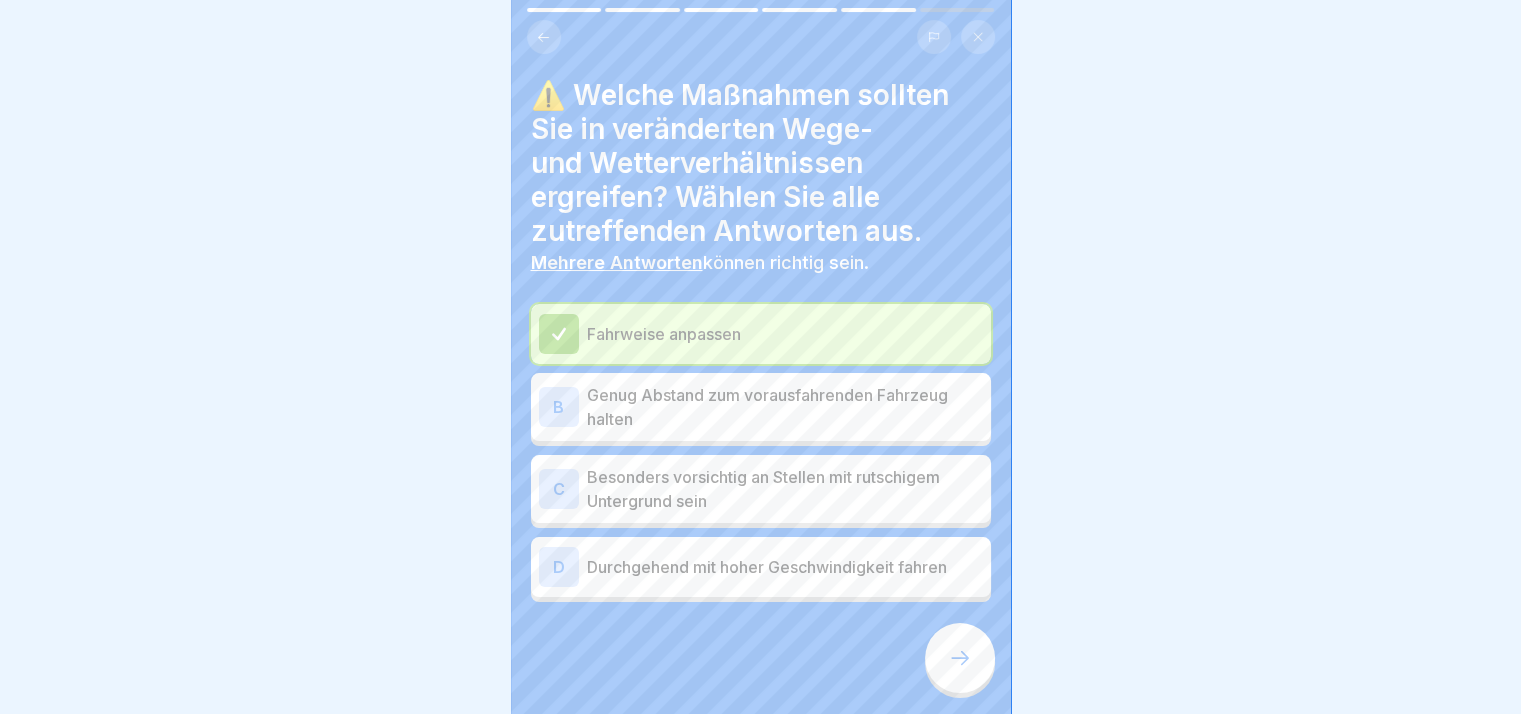 click at bounding box center (960, 658) 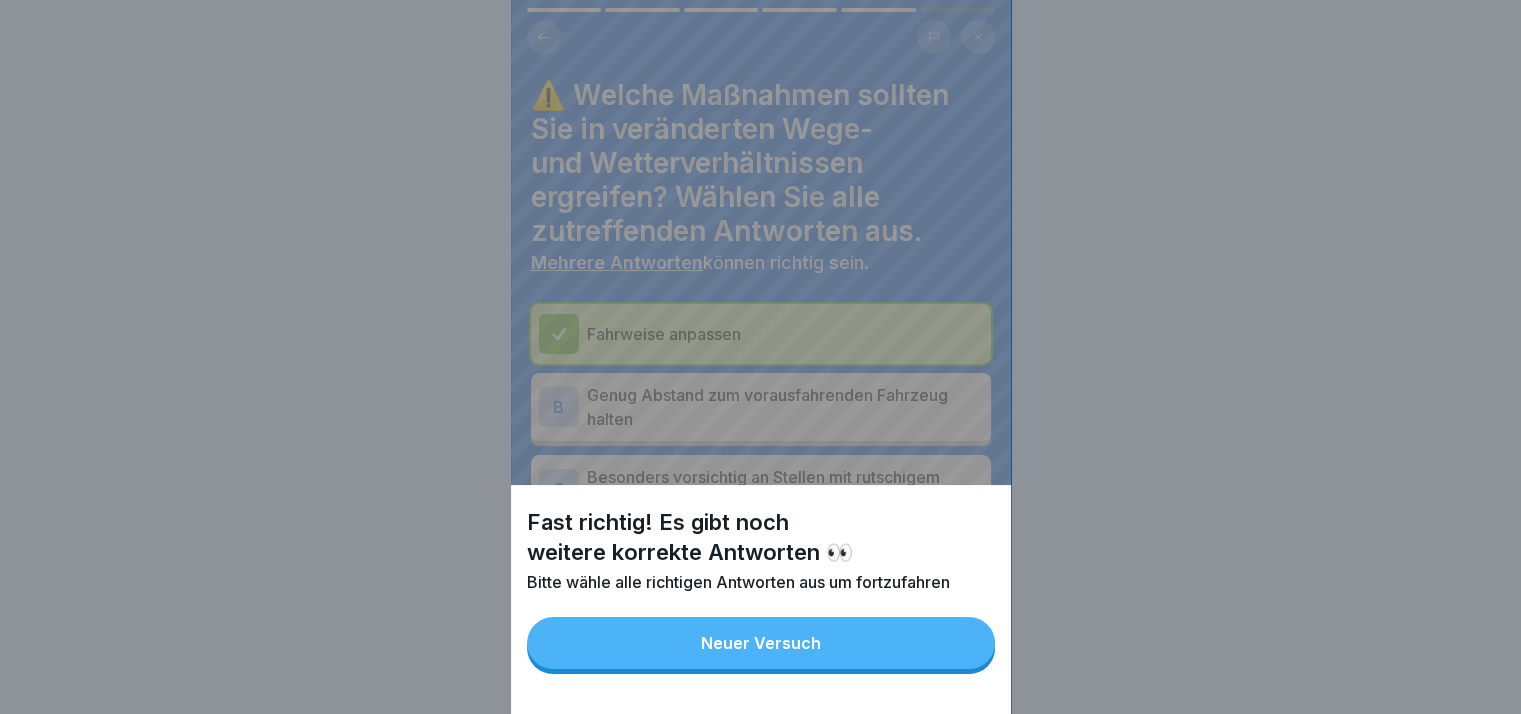 click on "Fast richtig! Es gibt noch weitere korrekte Antworten 👀 Bitte wähle alle richtigen Antworten aus um fortzufahren   Neuer Versuch" at bounding box center (761, 599) 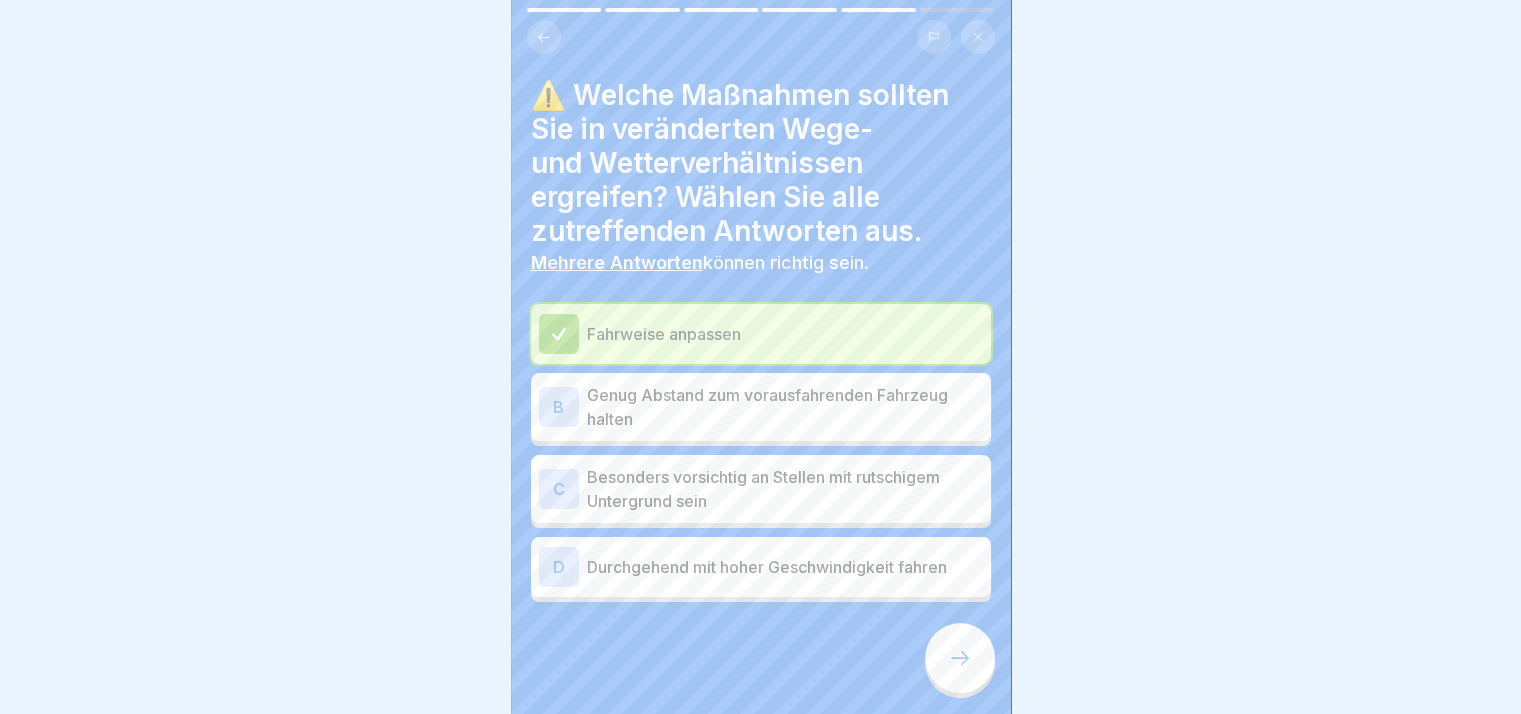 click on "B Genug Abstand zum vorausfahrenden Fahrzeug halten" at bounding box center (761, 407) 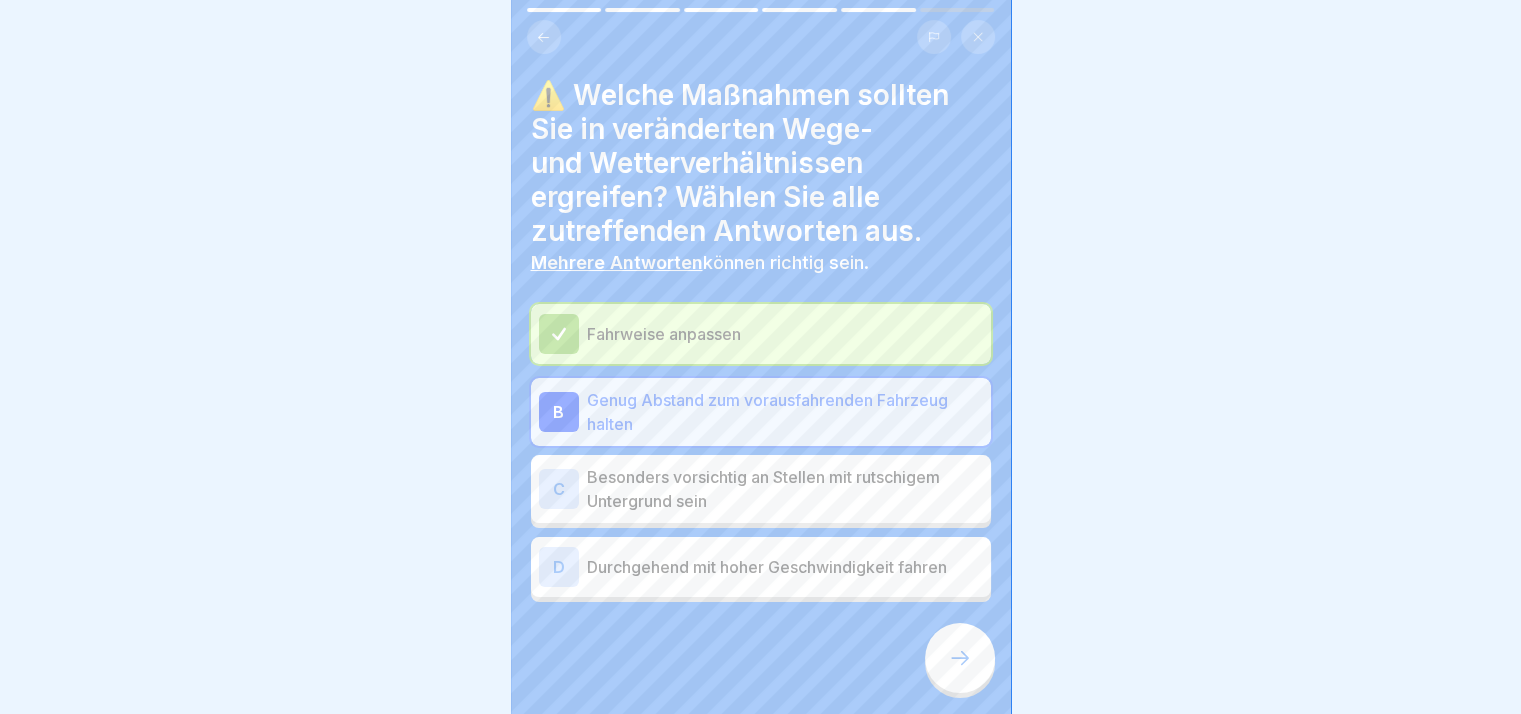 click at bounding box center [960, 658] 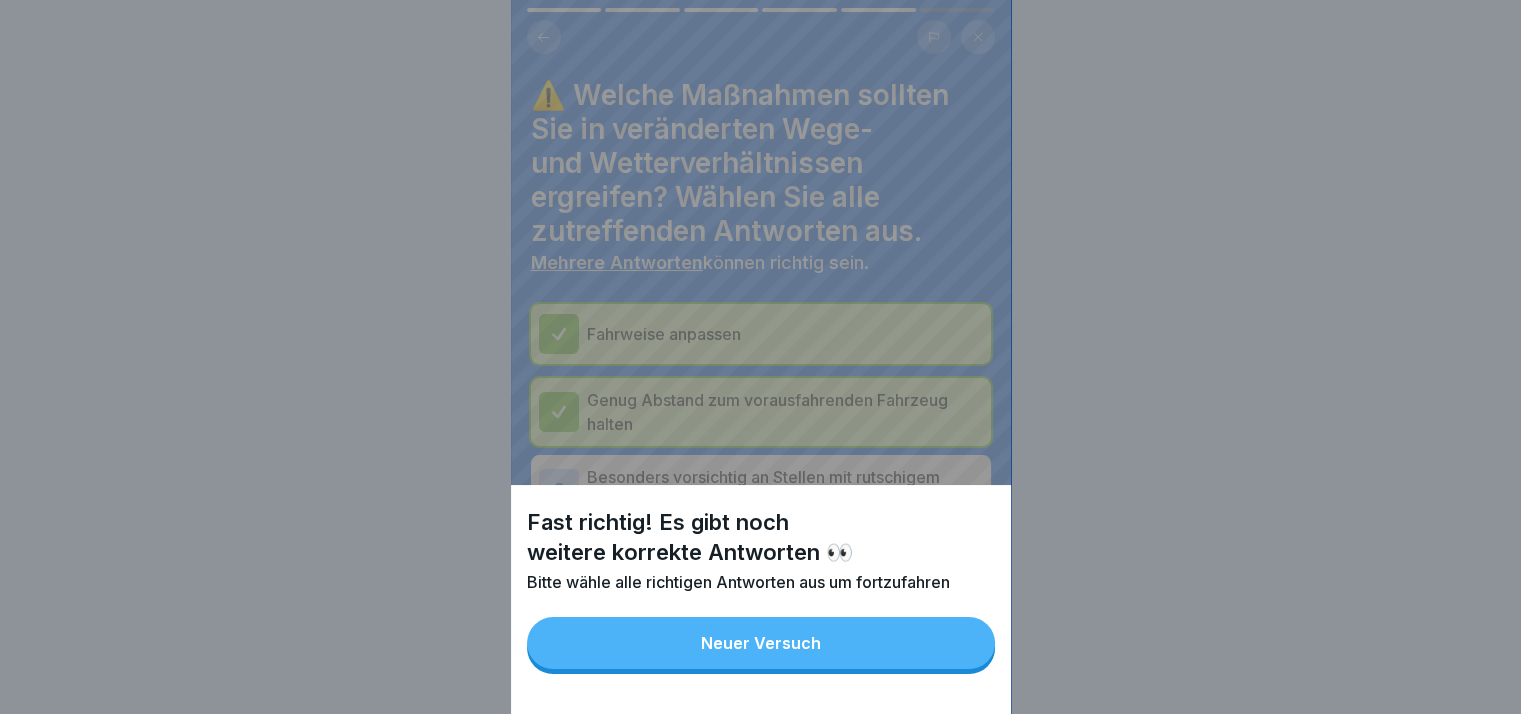 click on "Neuer Versuch" at bounding box center (761, 643) 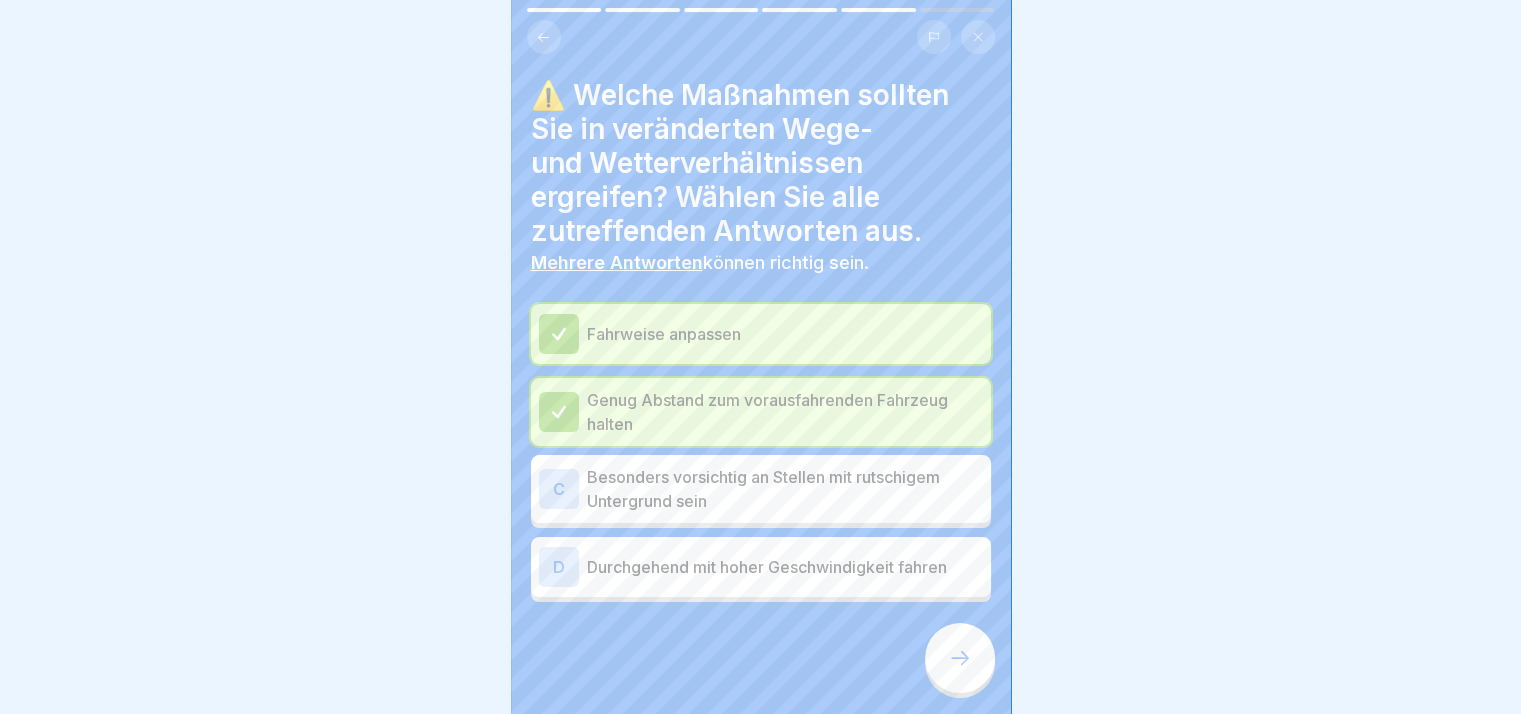 click on "Besonders vorsichtig an Stellen mit rutschigem Untergrund sein" at bounding box center (785, 489) 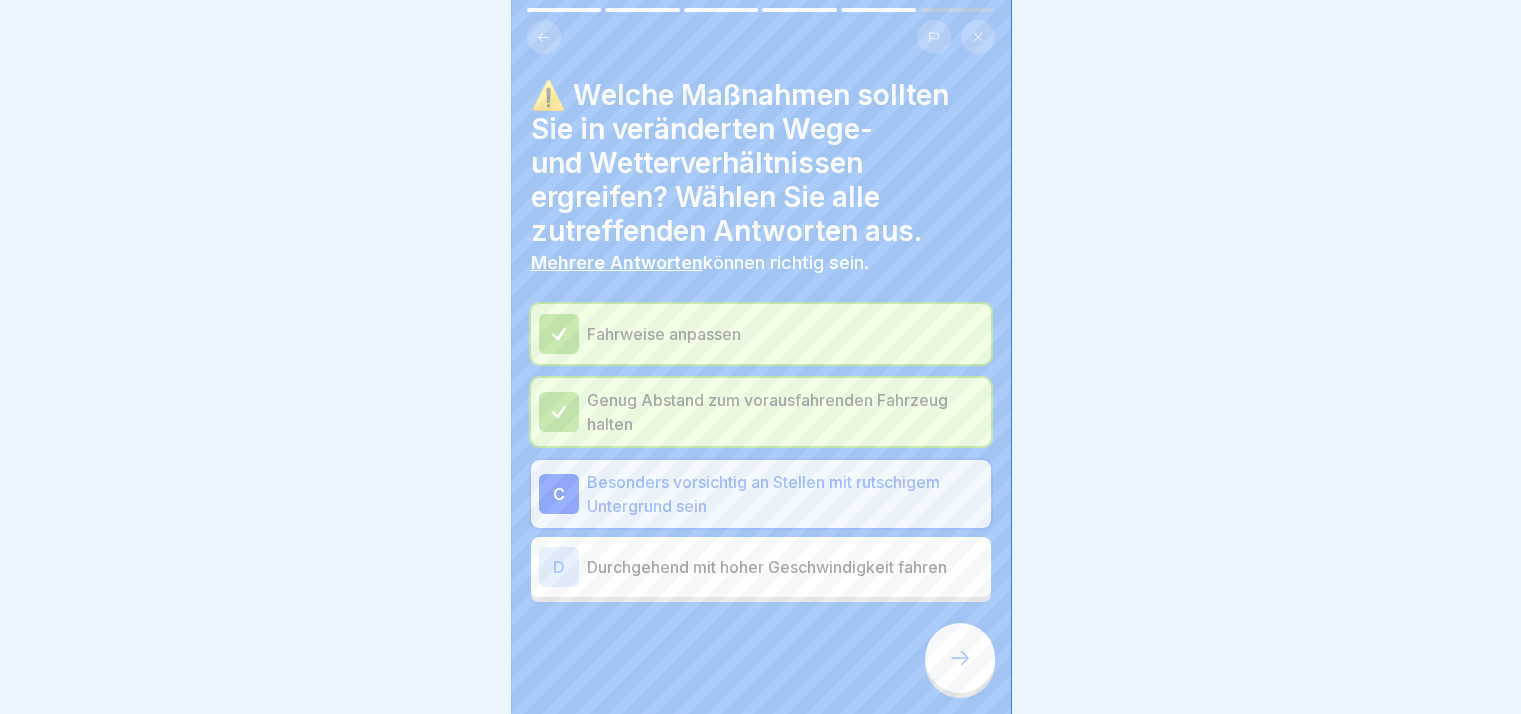 click at bounding box center [960, 658] 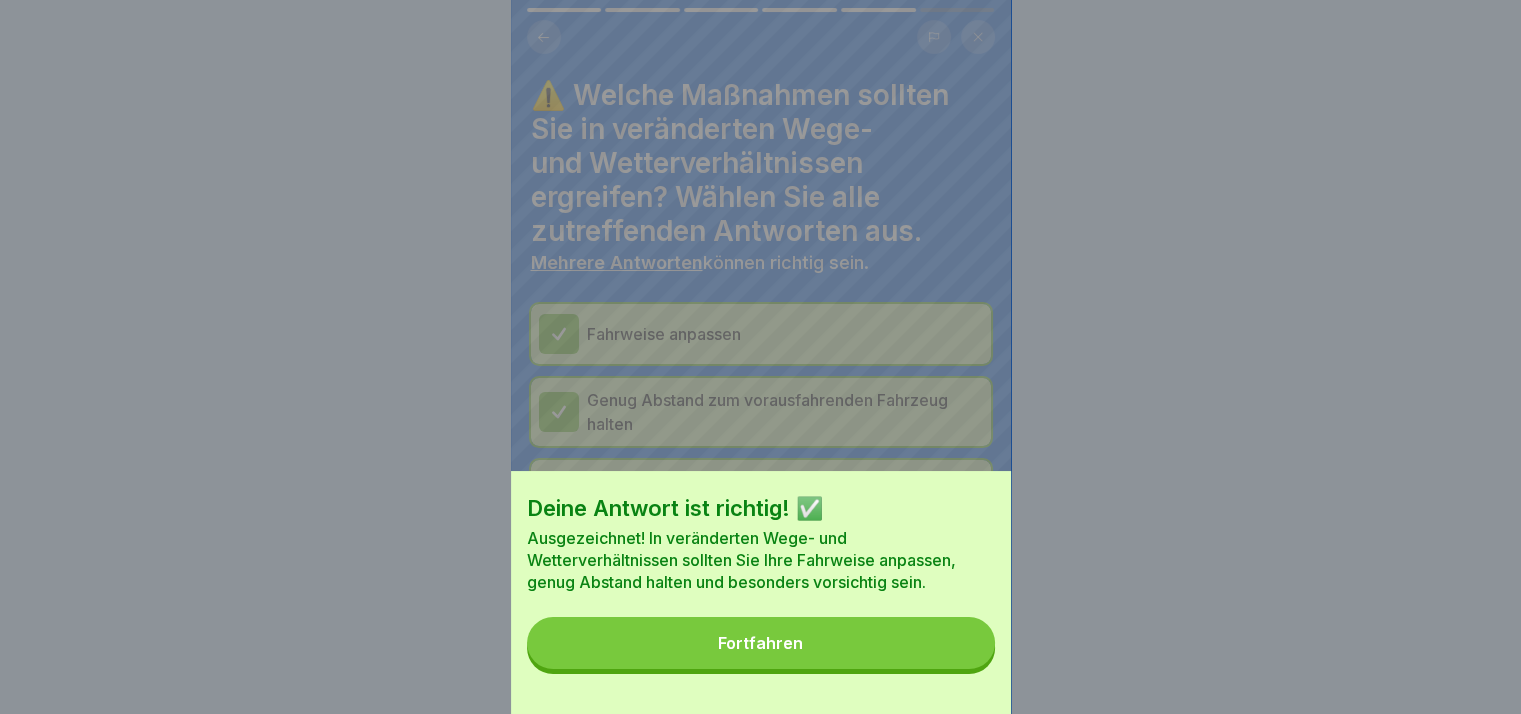 click on "Fortfahren" at bounding box center [761, 643] 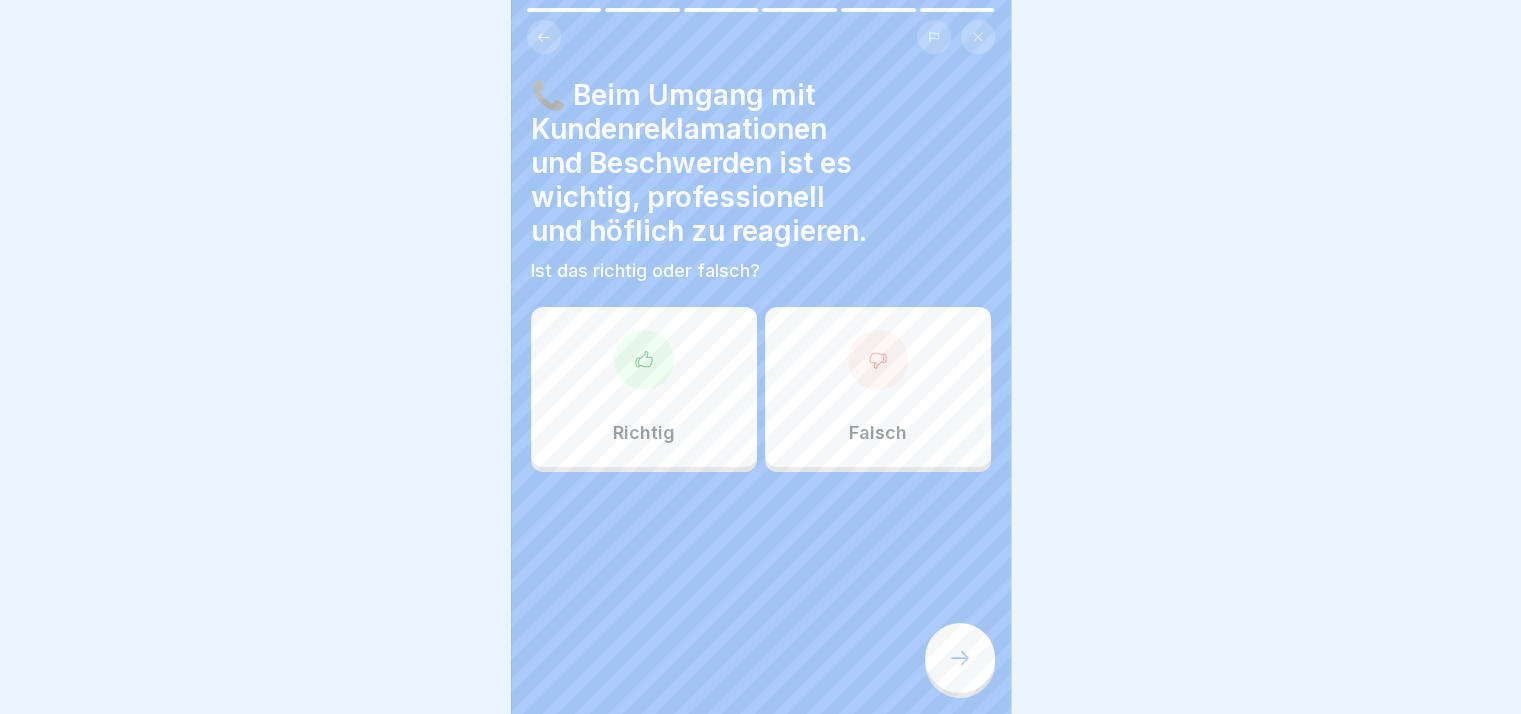 click on "Richtig" at bounding box center [644, 387] 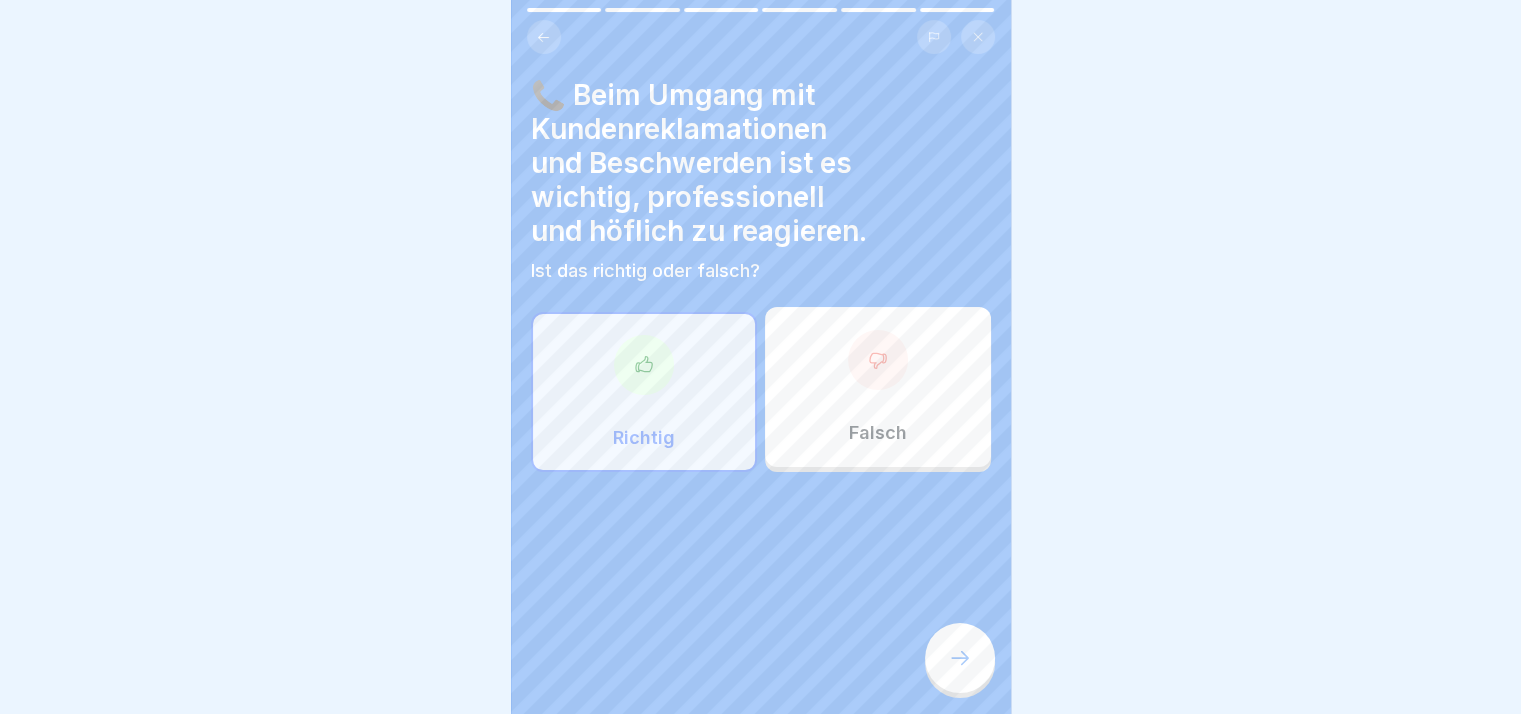 click at bounding box center [960, 658] 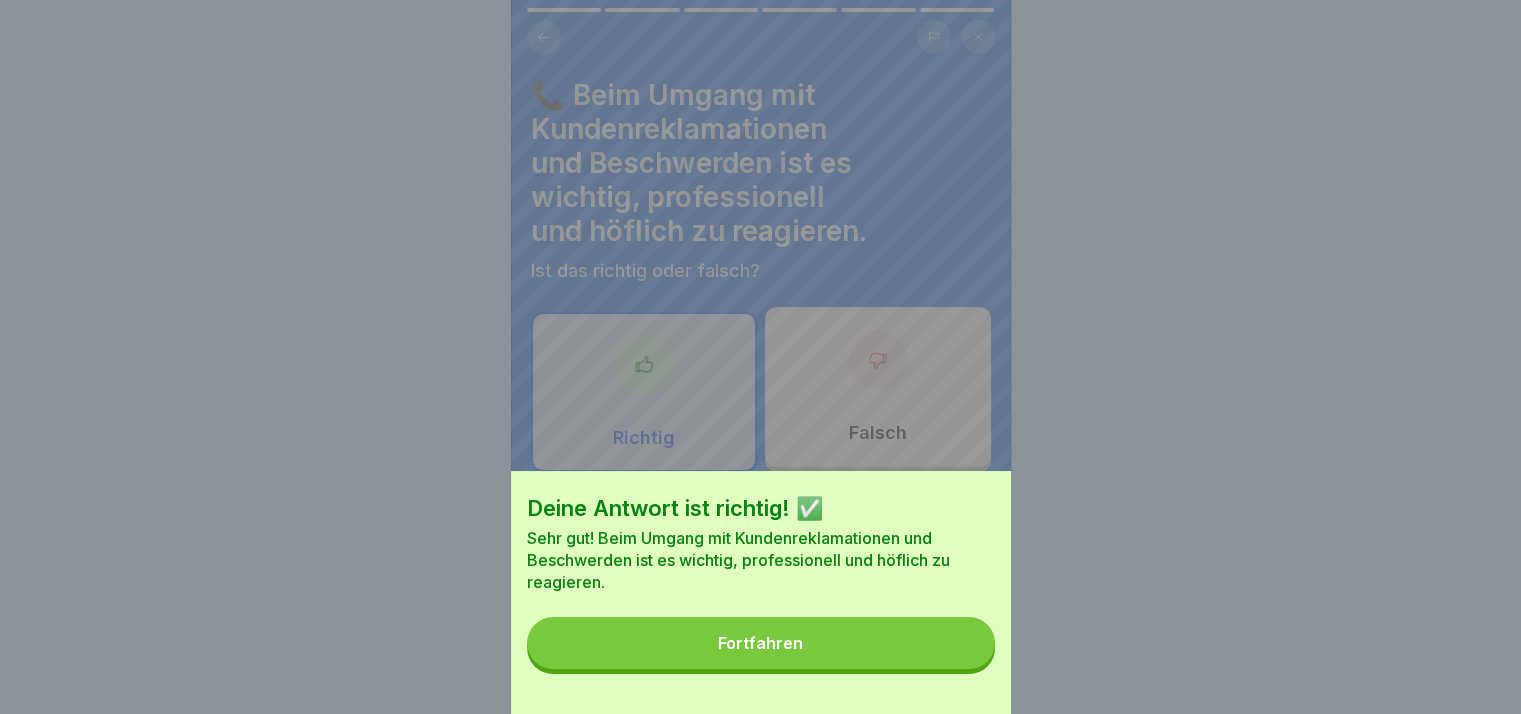click on "Deine Antwort ist richtig!
✅ Sehr gut! Beim Umgang mit Kundenreklamationen und Beschwerden ist es wichtig, professionell und höflich zu reagieren.   Fortfahren" at bounding box center [761, 592] 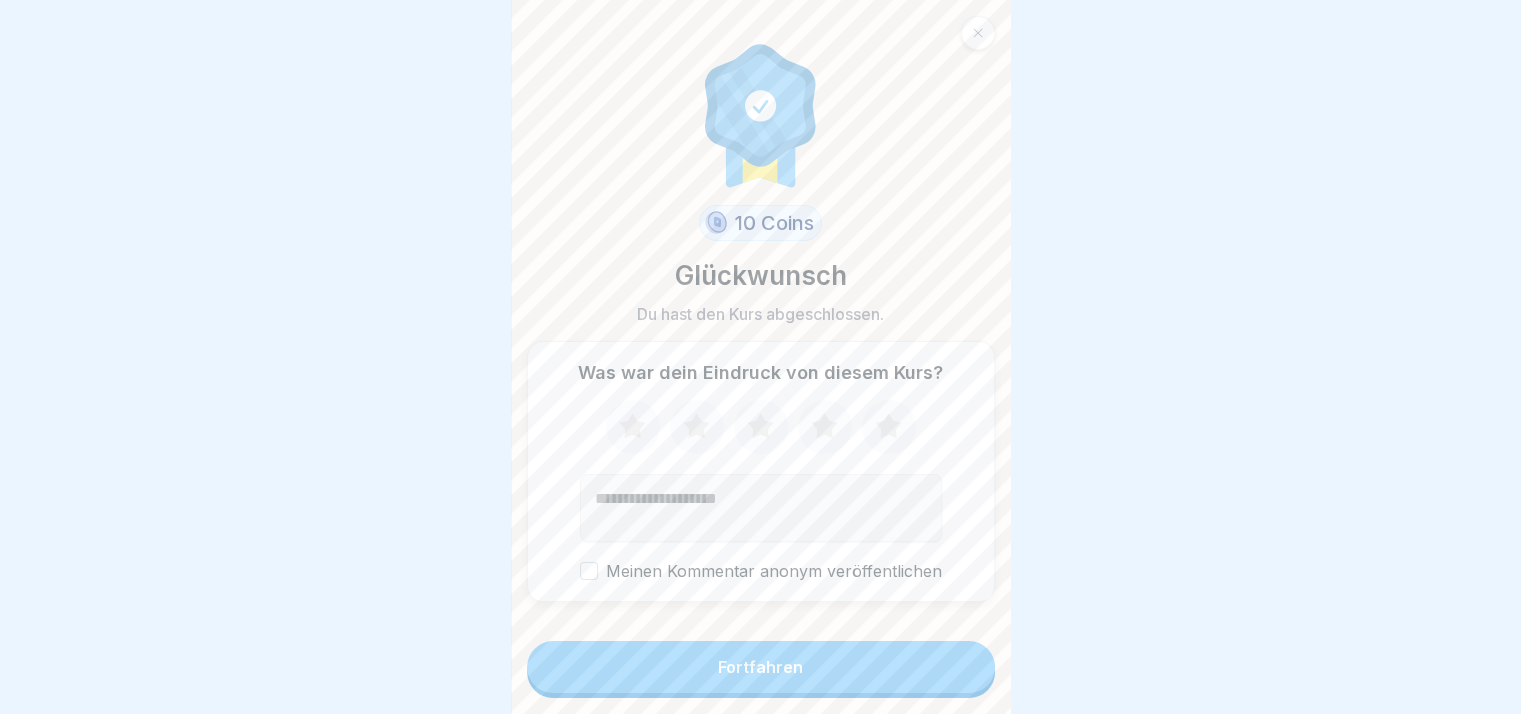 click on "Fortfahren" at bounding box center (761, 667) 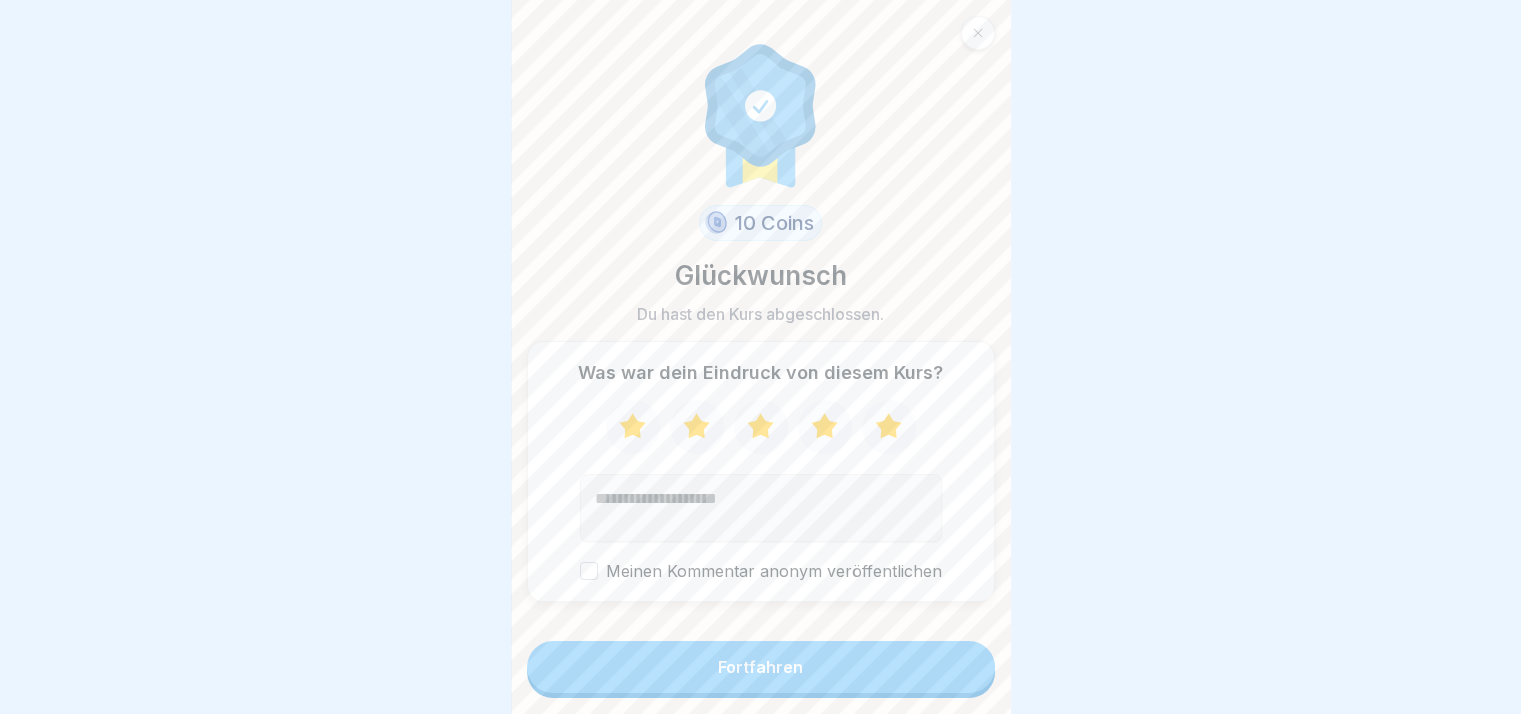 click on "Fortfahren" at bounding box center [761, 667] 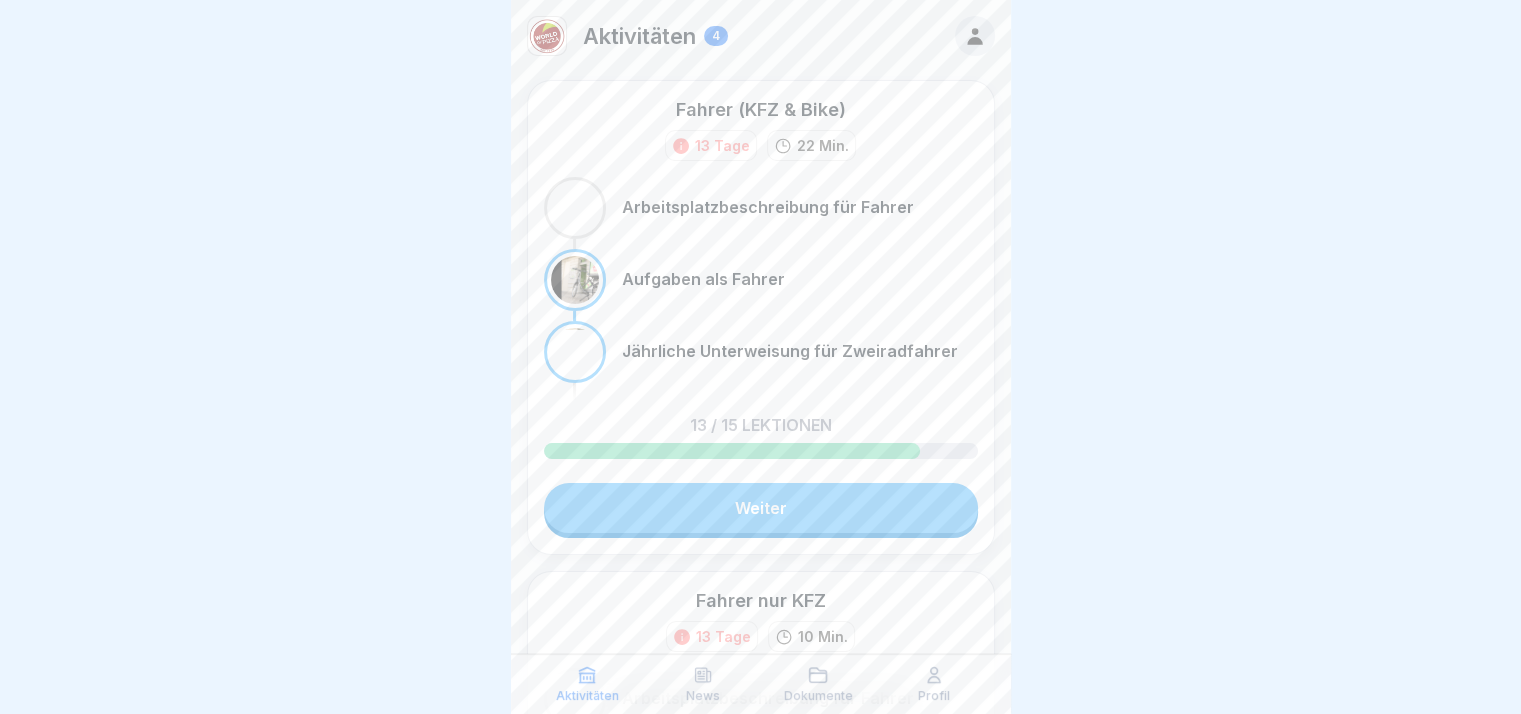 click on "Fahrer nur KFZ 13 Tage 10 Min. Arbeitsplatzbeschreibung für Fahrer Aufgaben als Fahrer  Führerscheinkontrolle 2025 8 / 10 Lektionen Weiter" at bounding box center [761, 799] 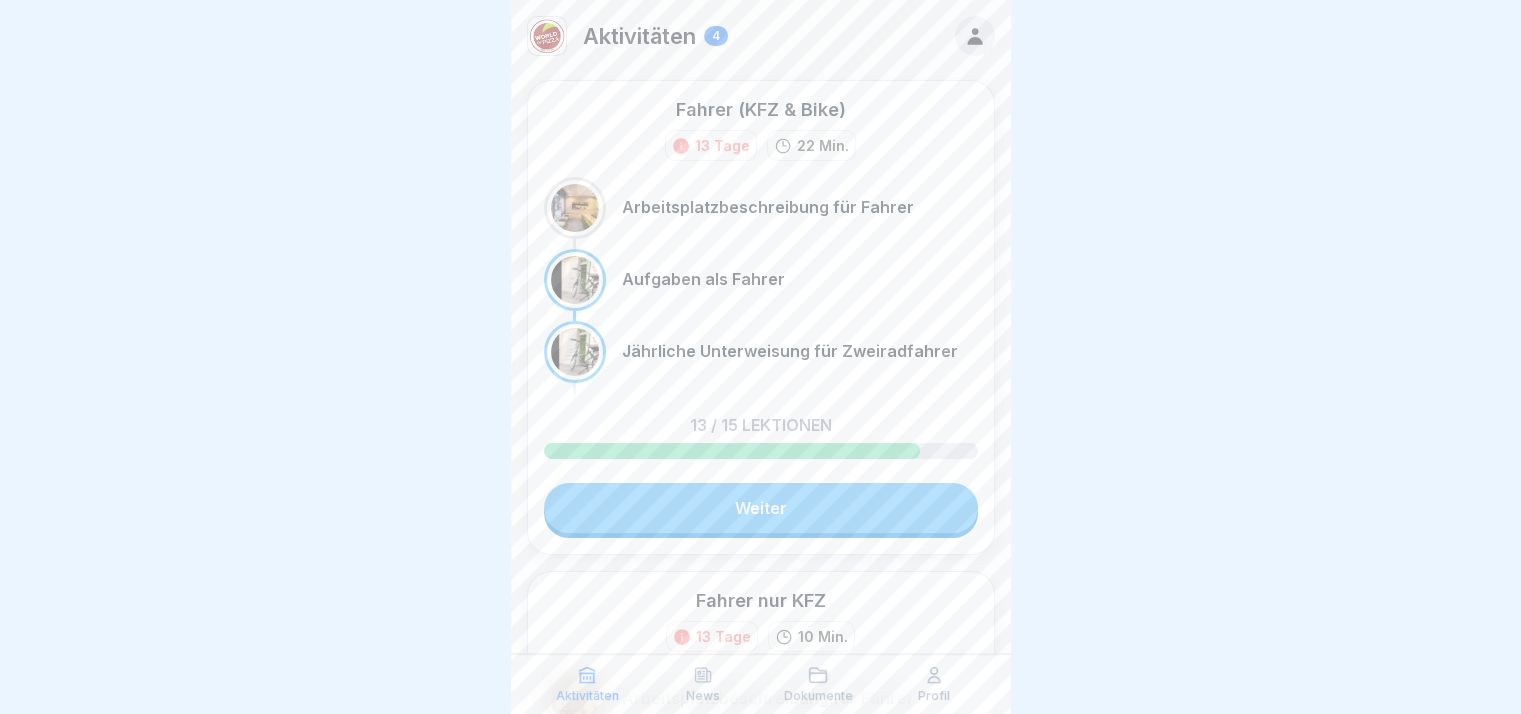 click on "Fahrer (KFZ & Bike) 13 Tage 22 Min. Arbeitsplatzbeschreibung für Fahrer Aufgaben als Fahrer  Jährliche Unterweisung für Zweiradfahrer 13 / 15 Lektionen Weiter" at bounding box center [761, 317] 